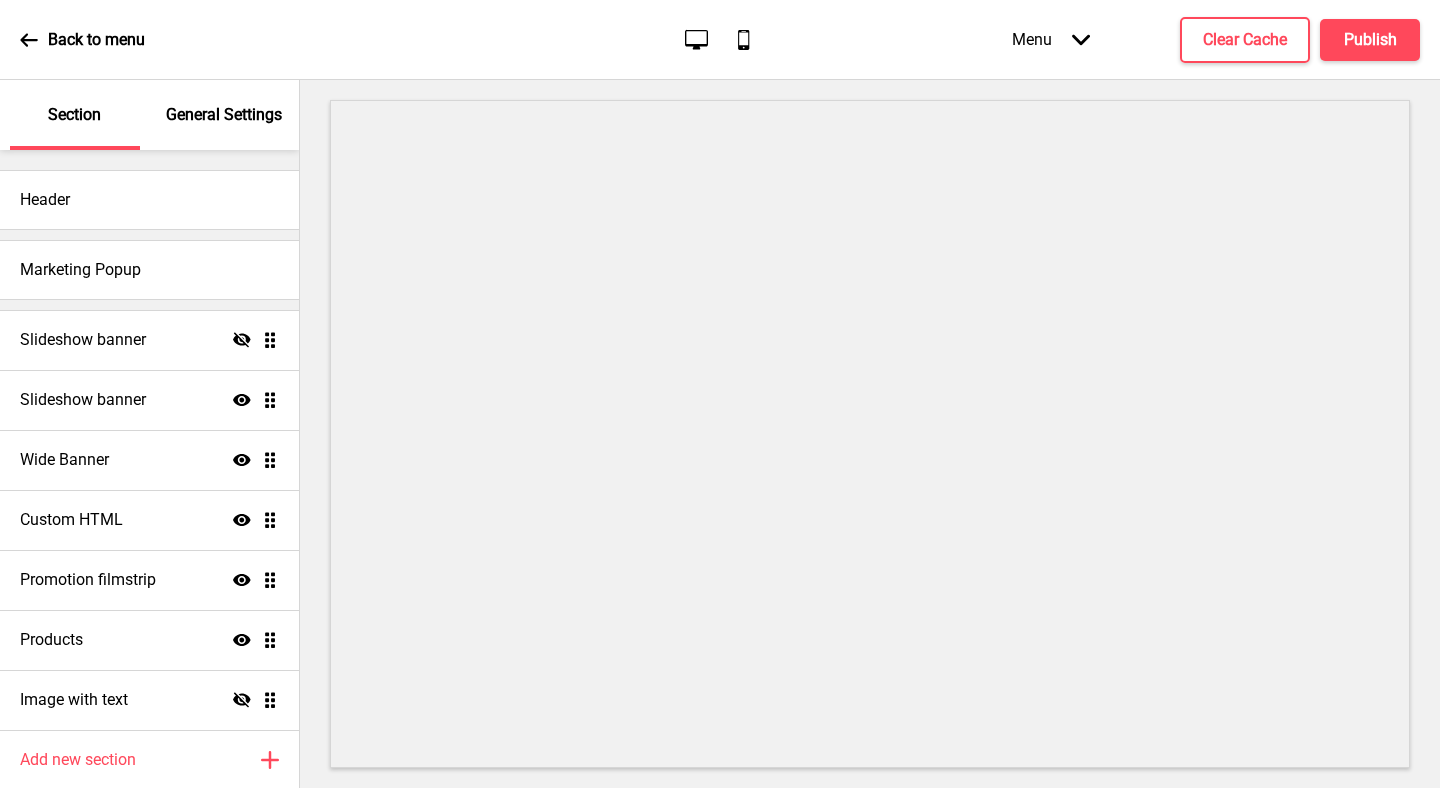 scroll, scrollTop: 0, scrollLeft: 0, axis: both 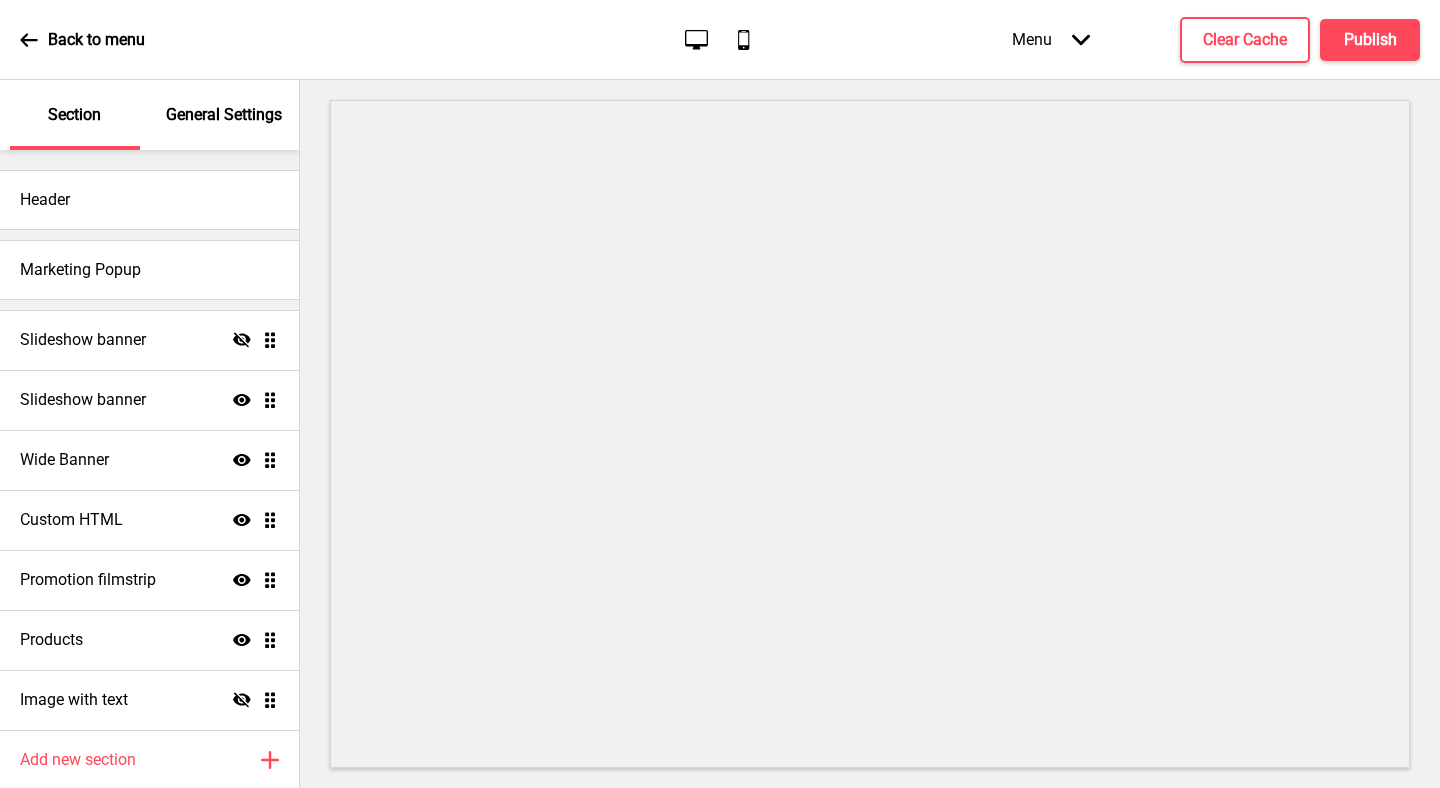 click 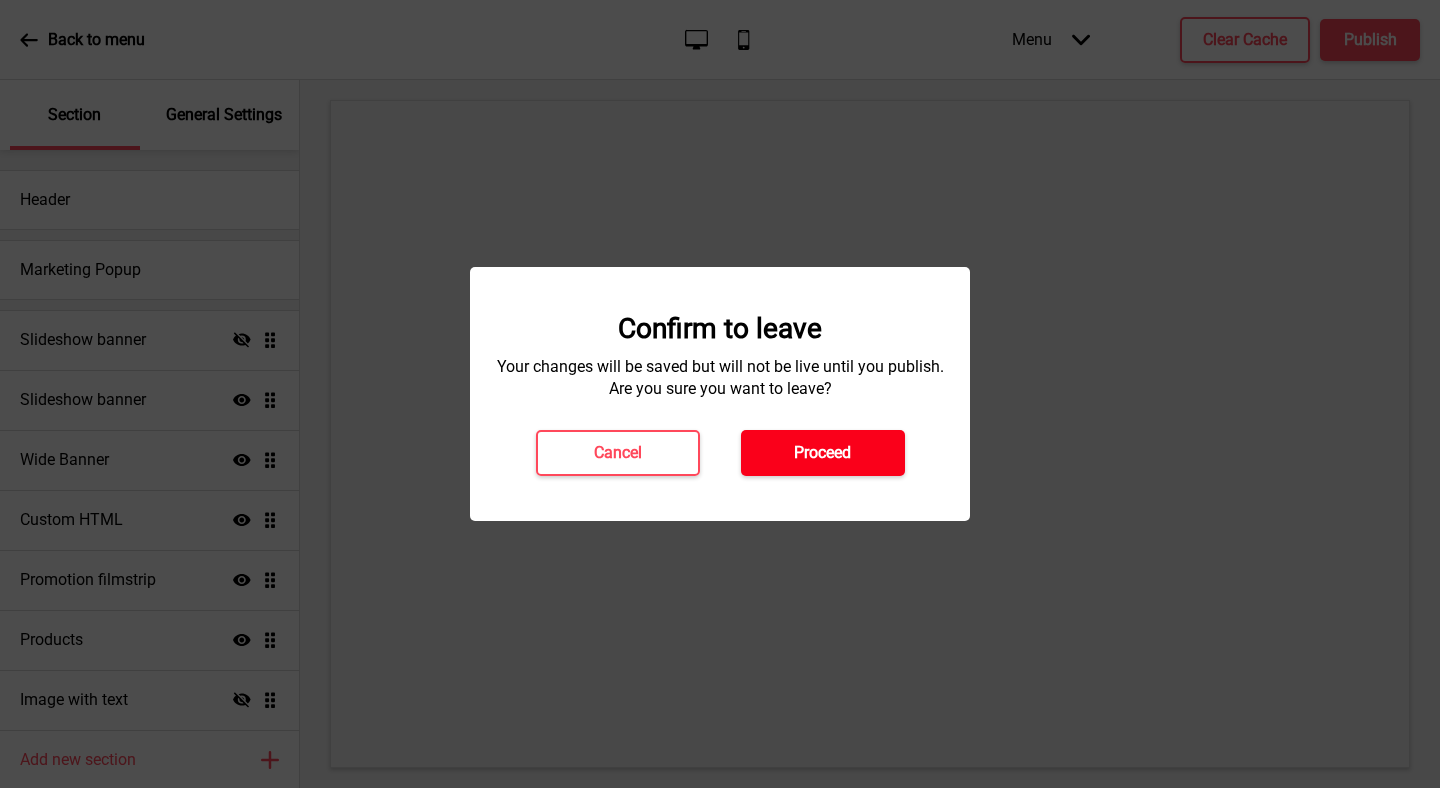 click on "Proceed" at bounding box center [822, 453] 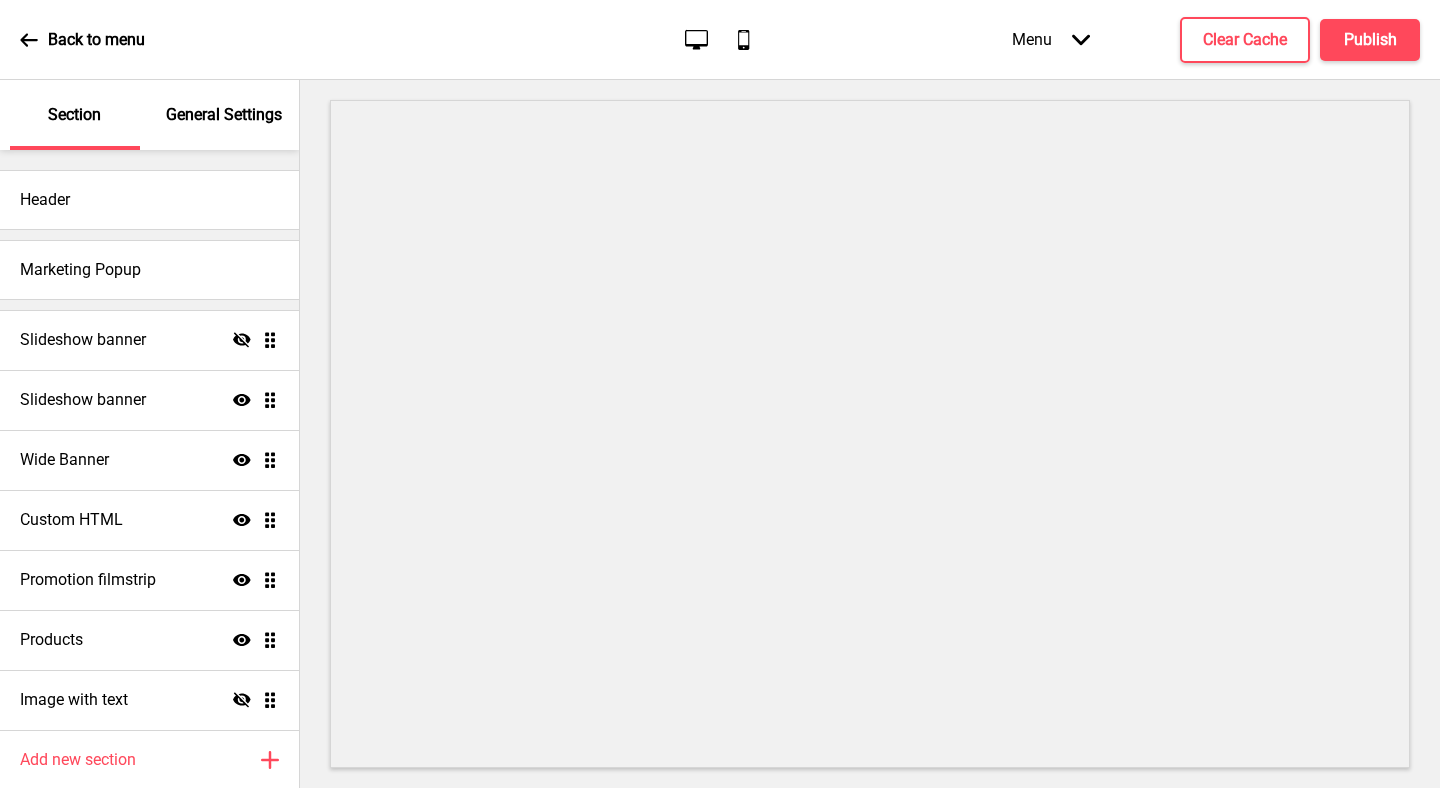 click on "Back to menu" at bounding box center [82, 40] 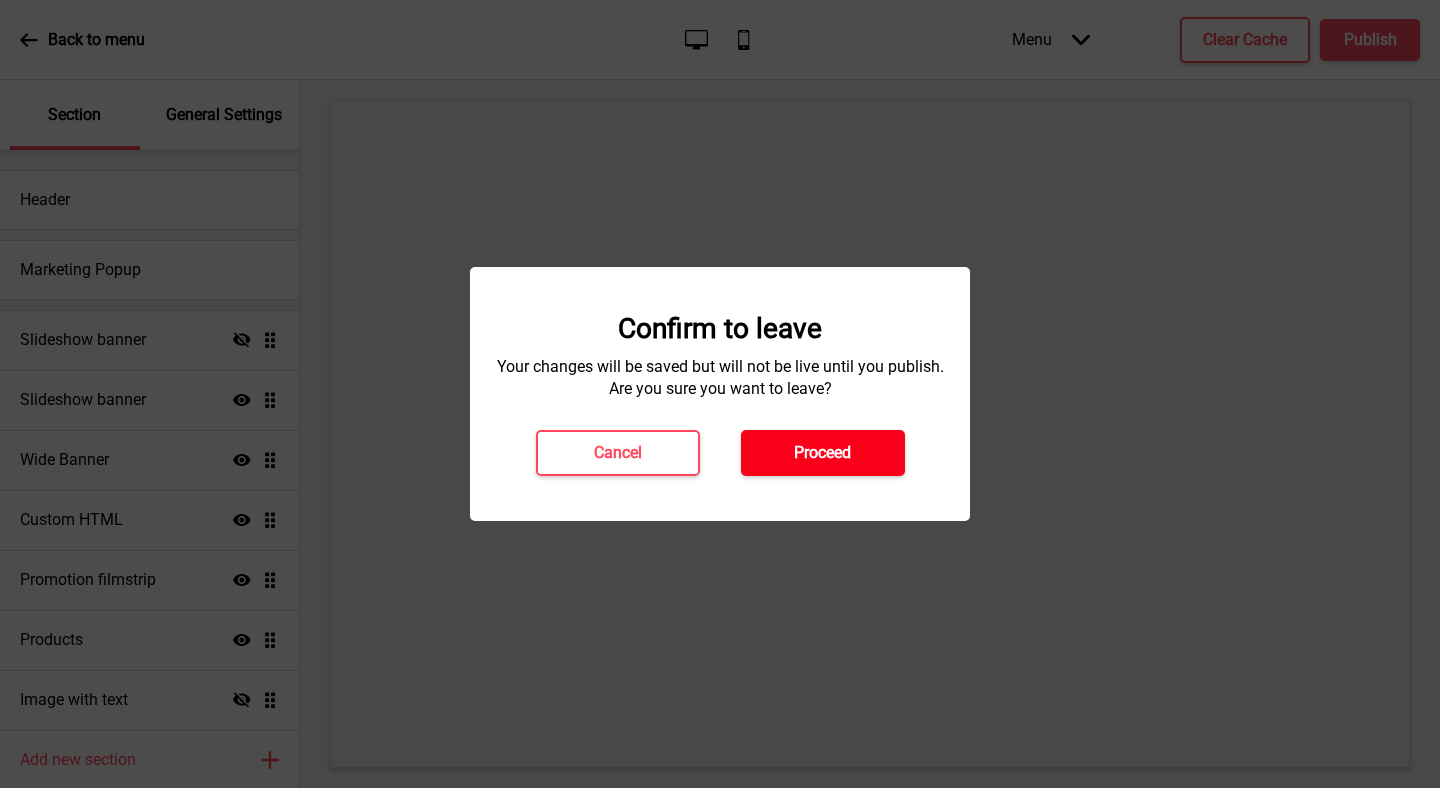 click on "Proceed" at bounding box center [823, 453] 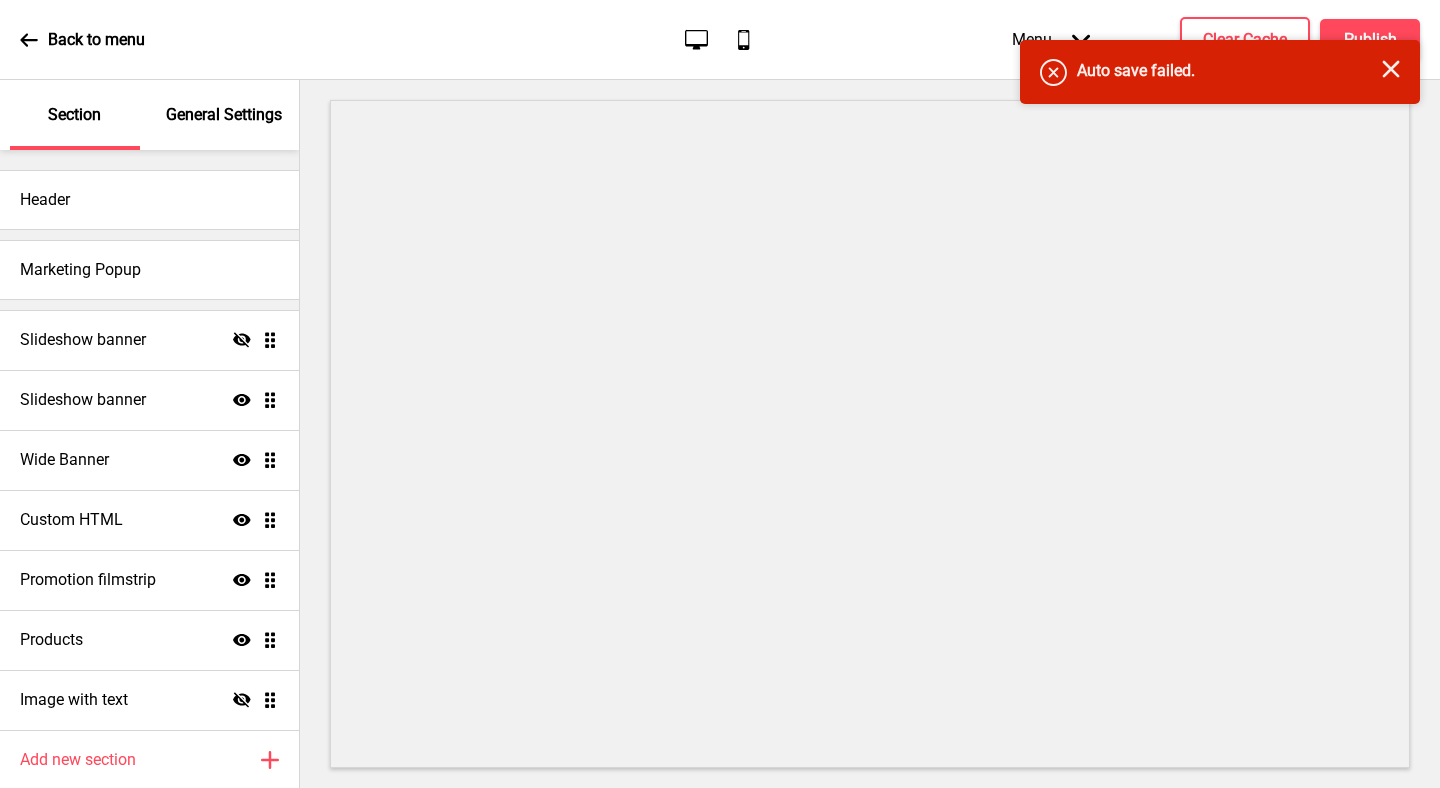 scroll, scrollTop: 0, scrollLeft: 0, axis: both 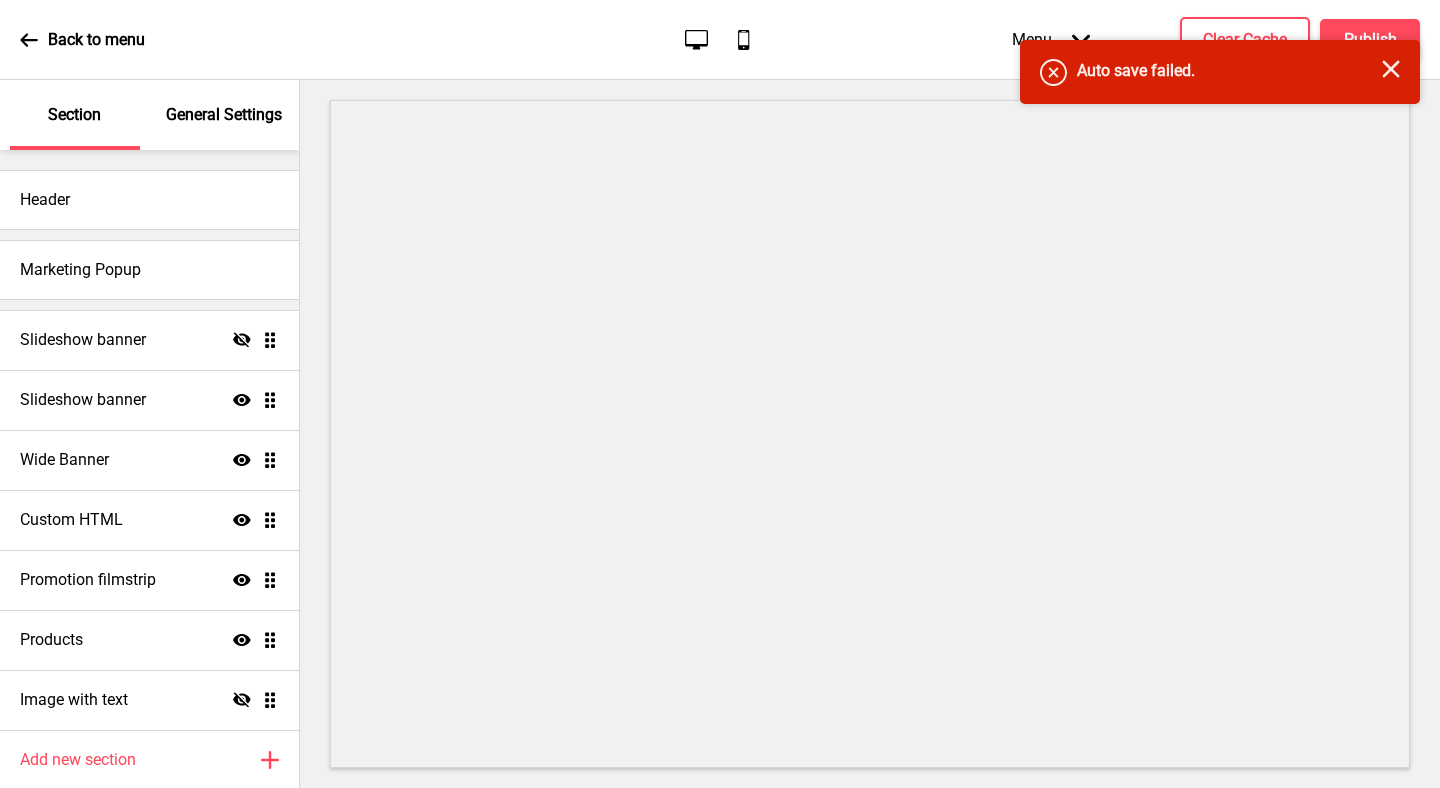 click on "Back to menu" at bounding box center [82, 40] 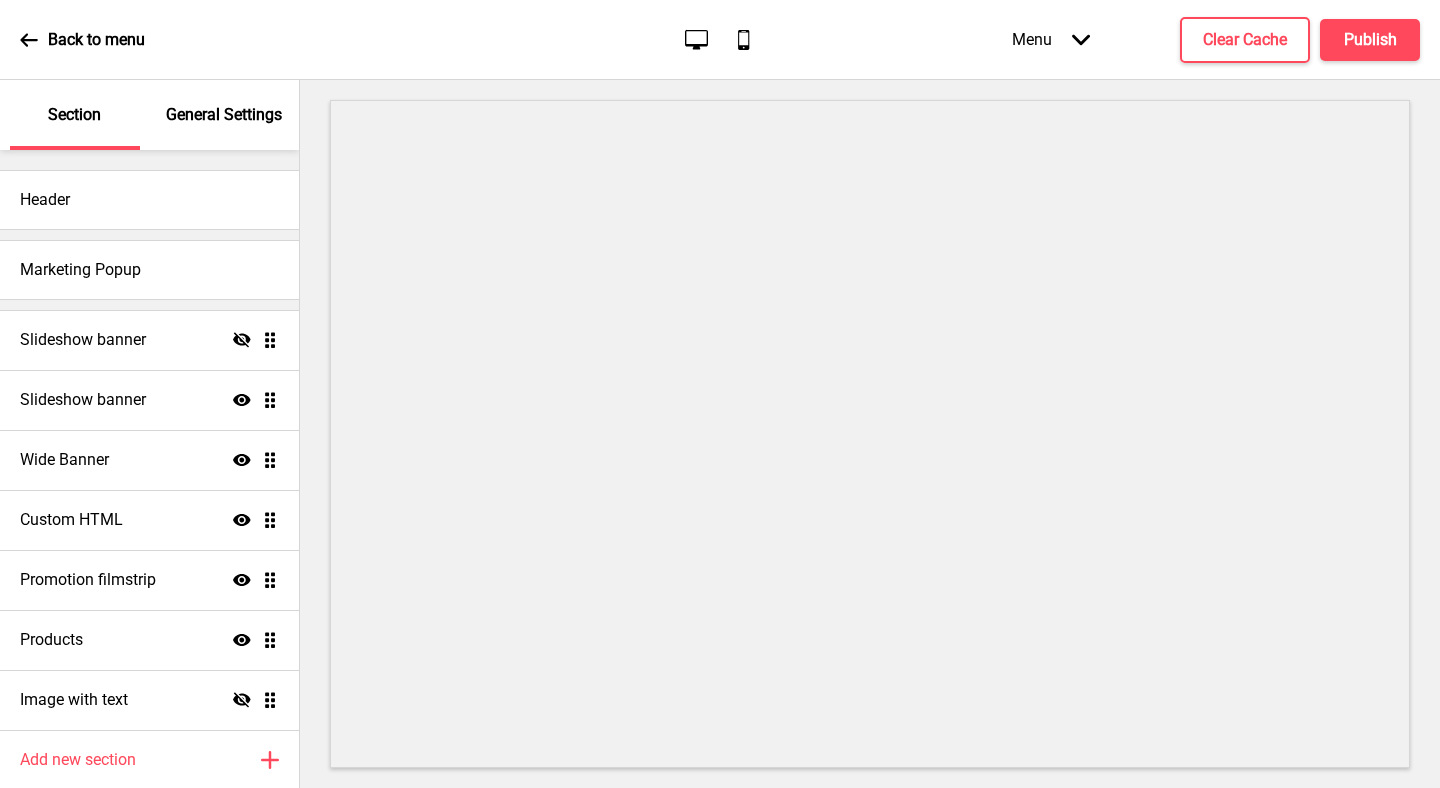scroll, scrollTop: 0, scrollLeft: 0, axis: both 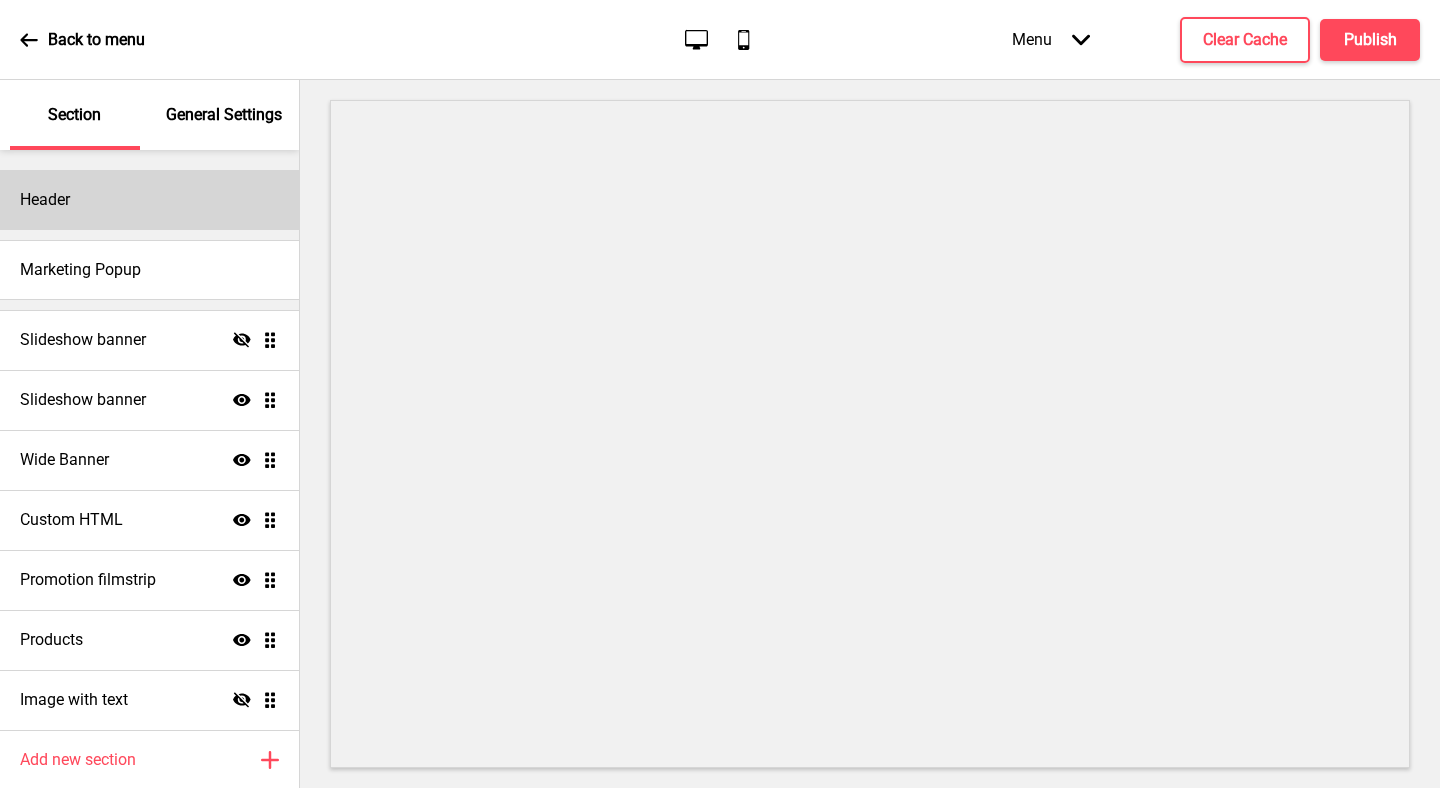 click on "Header" at bounding box center [149, 200] 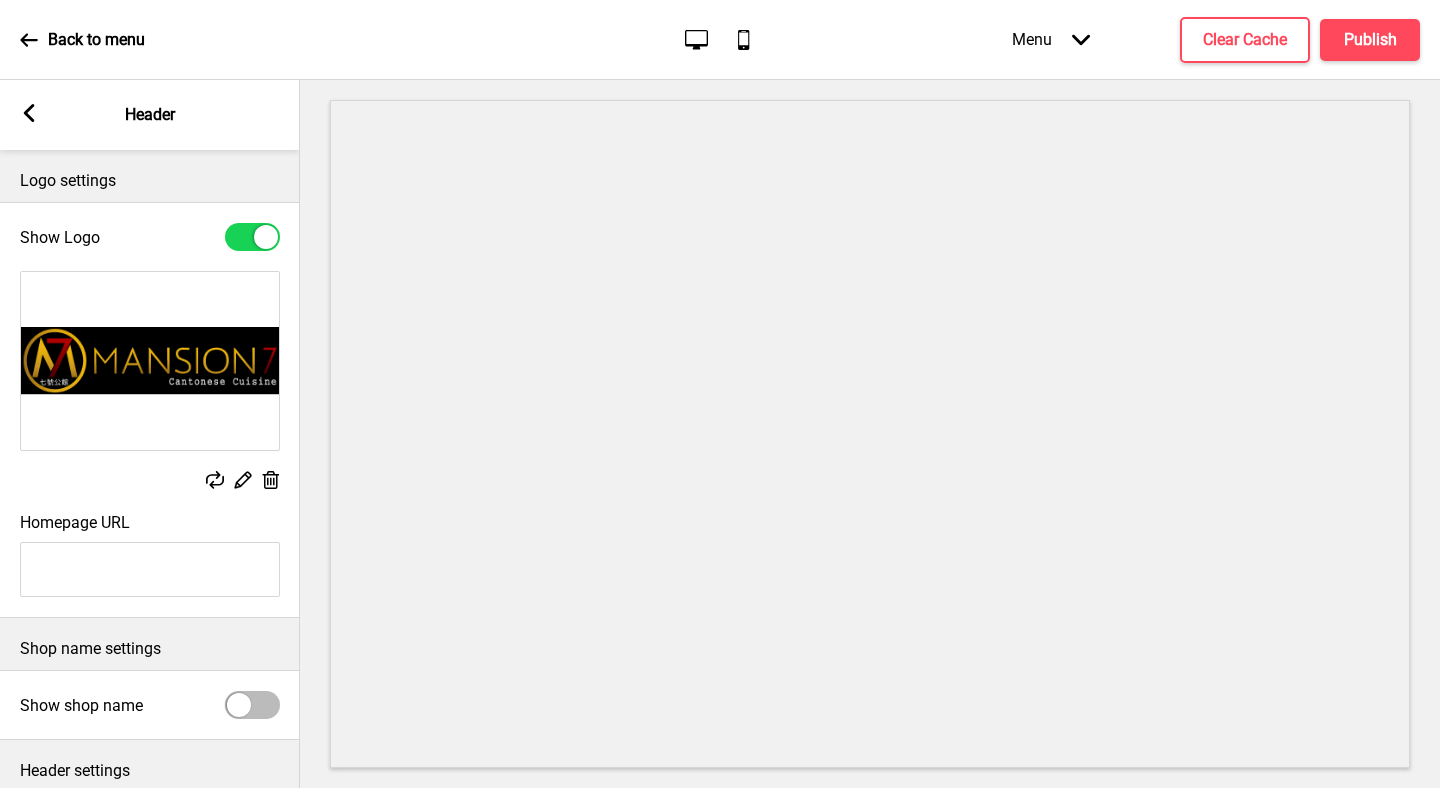 scroll, scrollTop: 17, scrollLeft: 0, axis: vertical 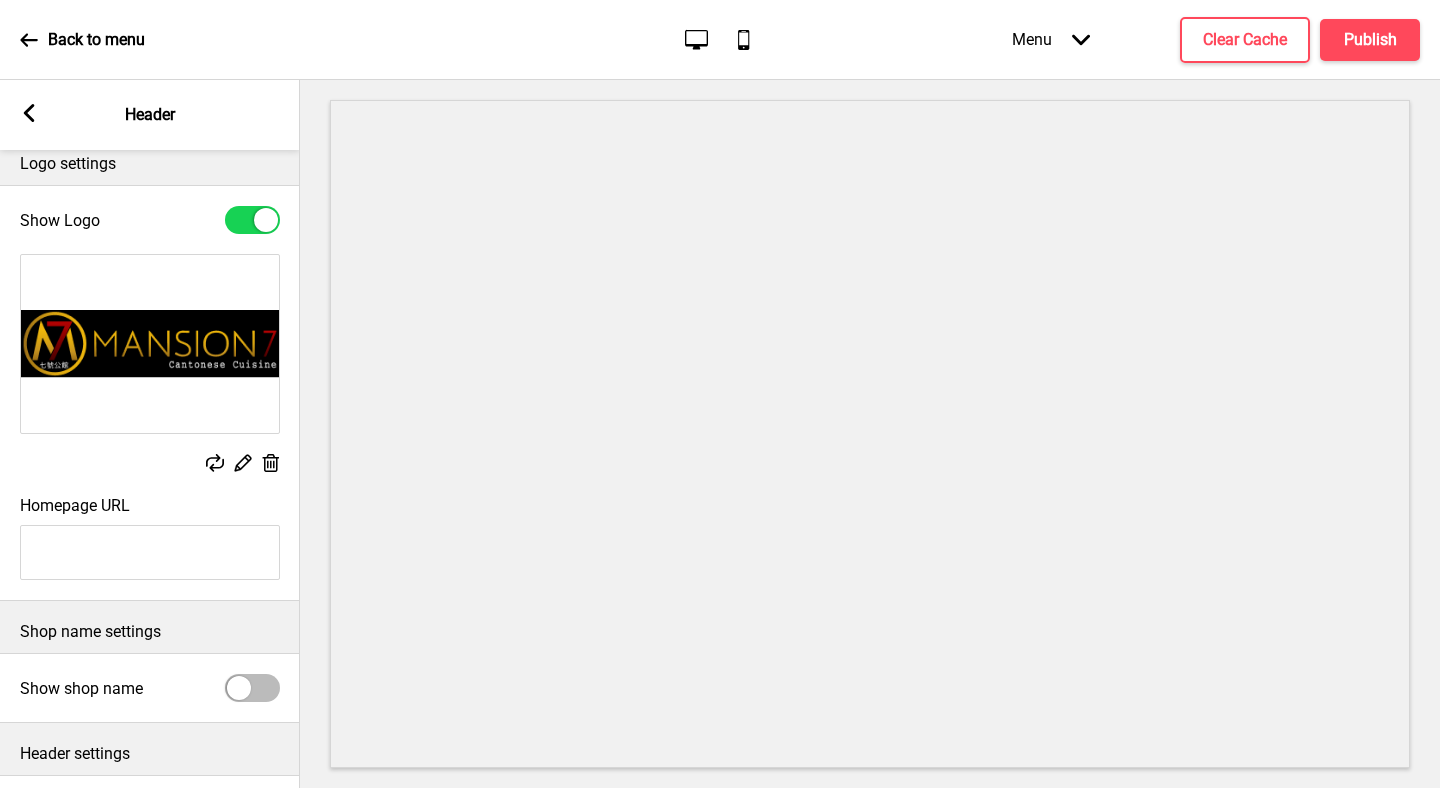 click at bounding box center (252, 220) 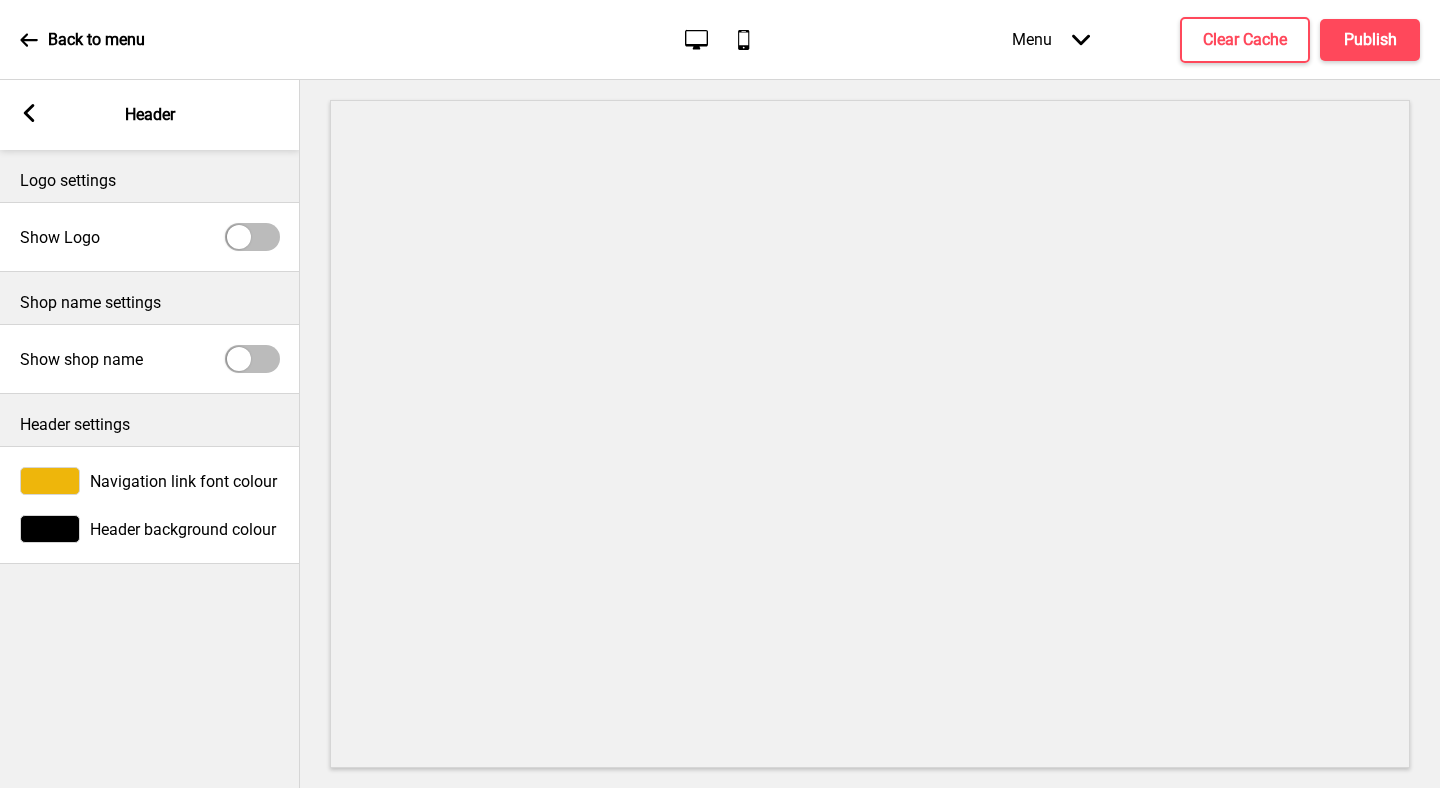 scroll, scrollTop: 0, scrollLeft: 0, axis: both 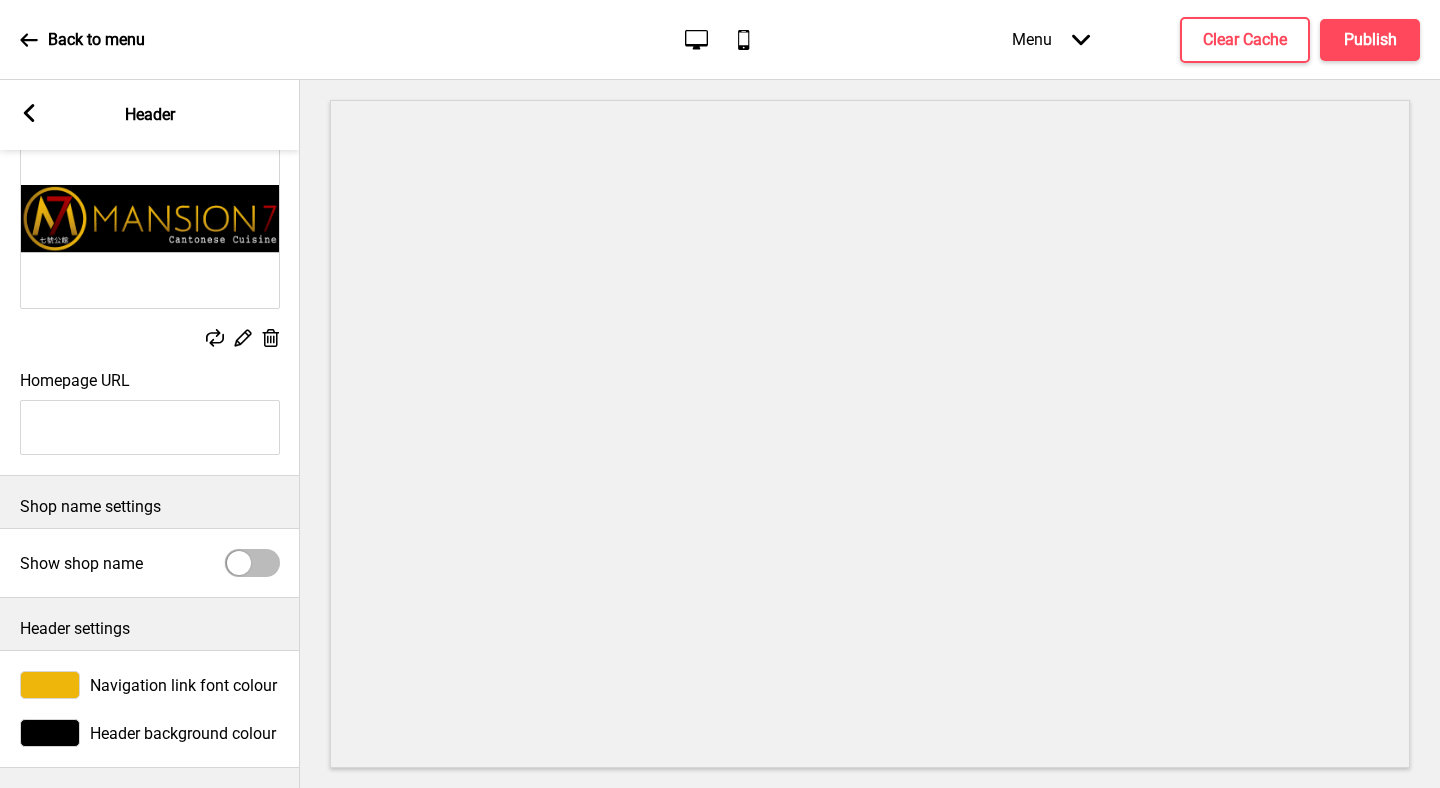 click at bounding box center (252, 563) 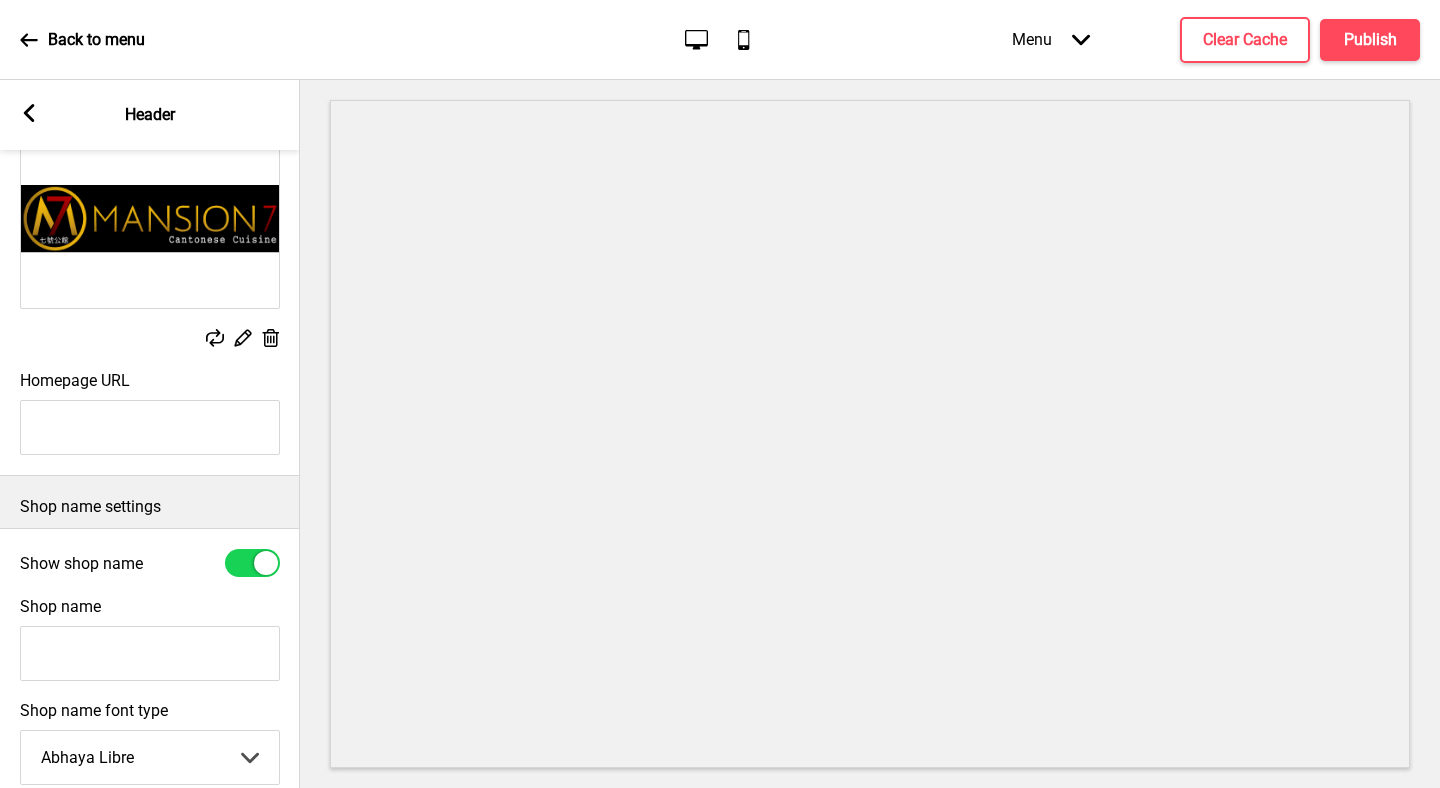 click at bounding box center (252, 563) 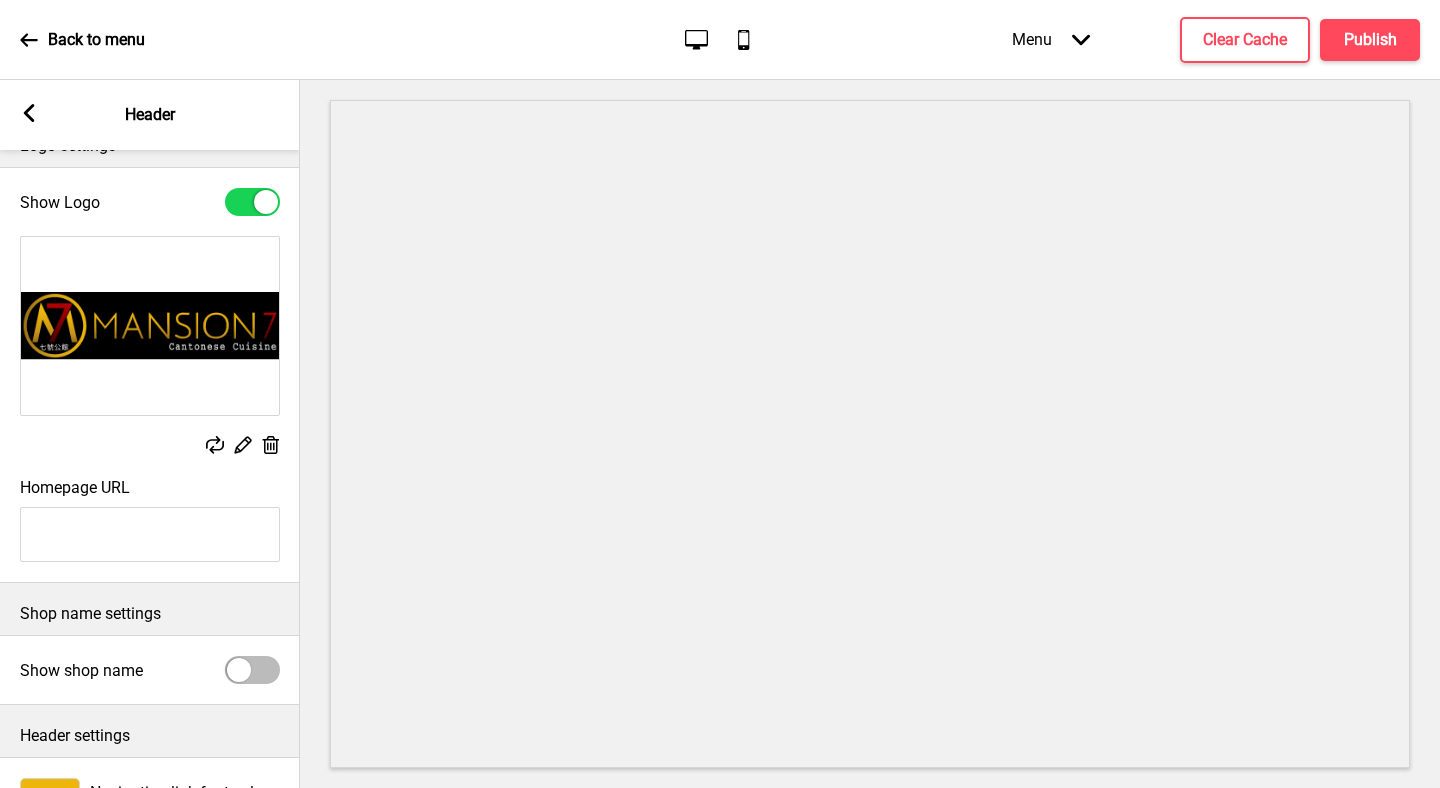 scroll, scrollTop: 0, scrollLeft: 0, axis: both 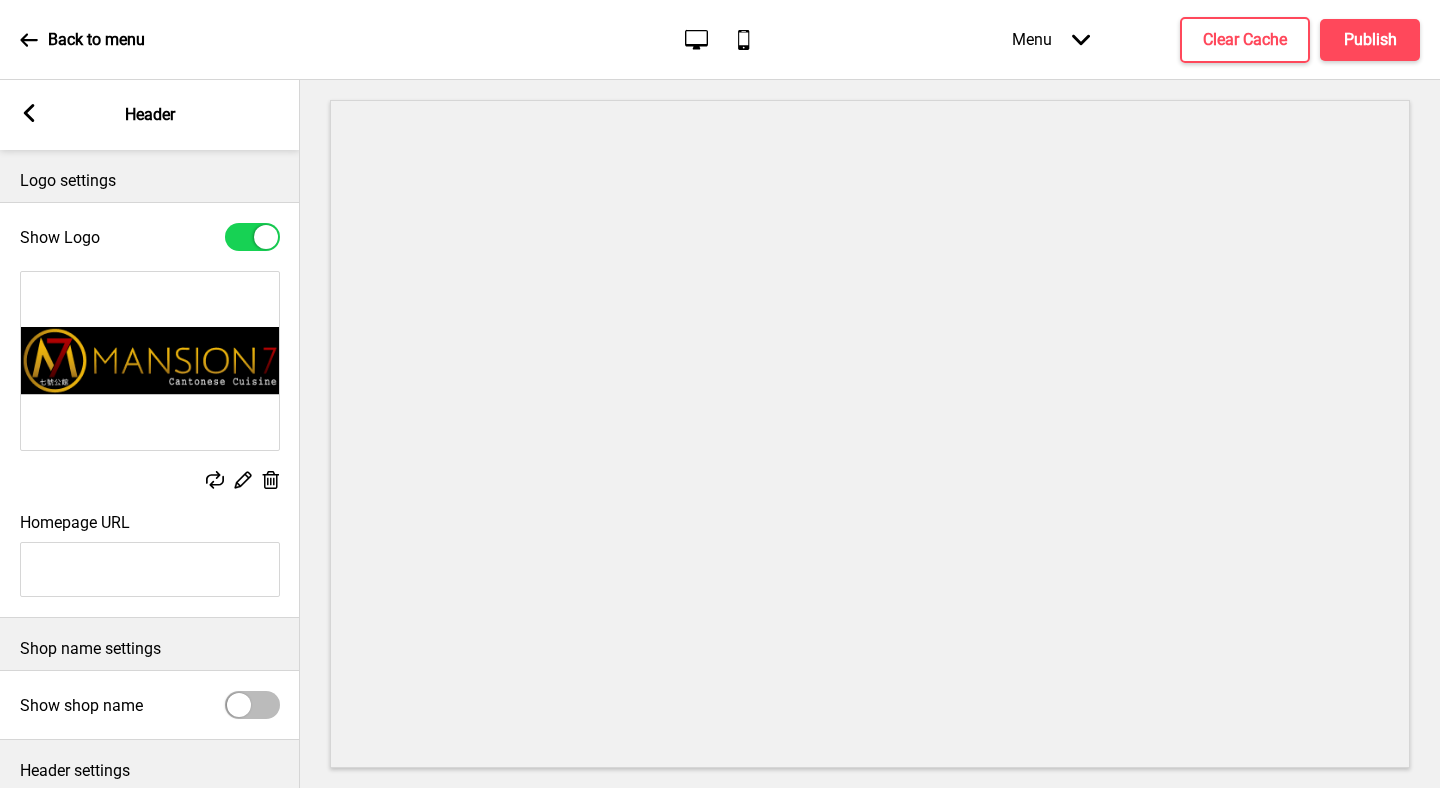 click on "Arrow down" 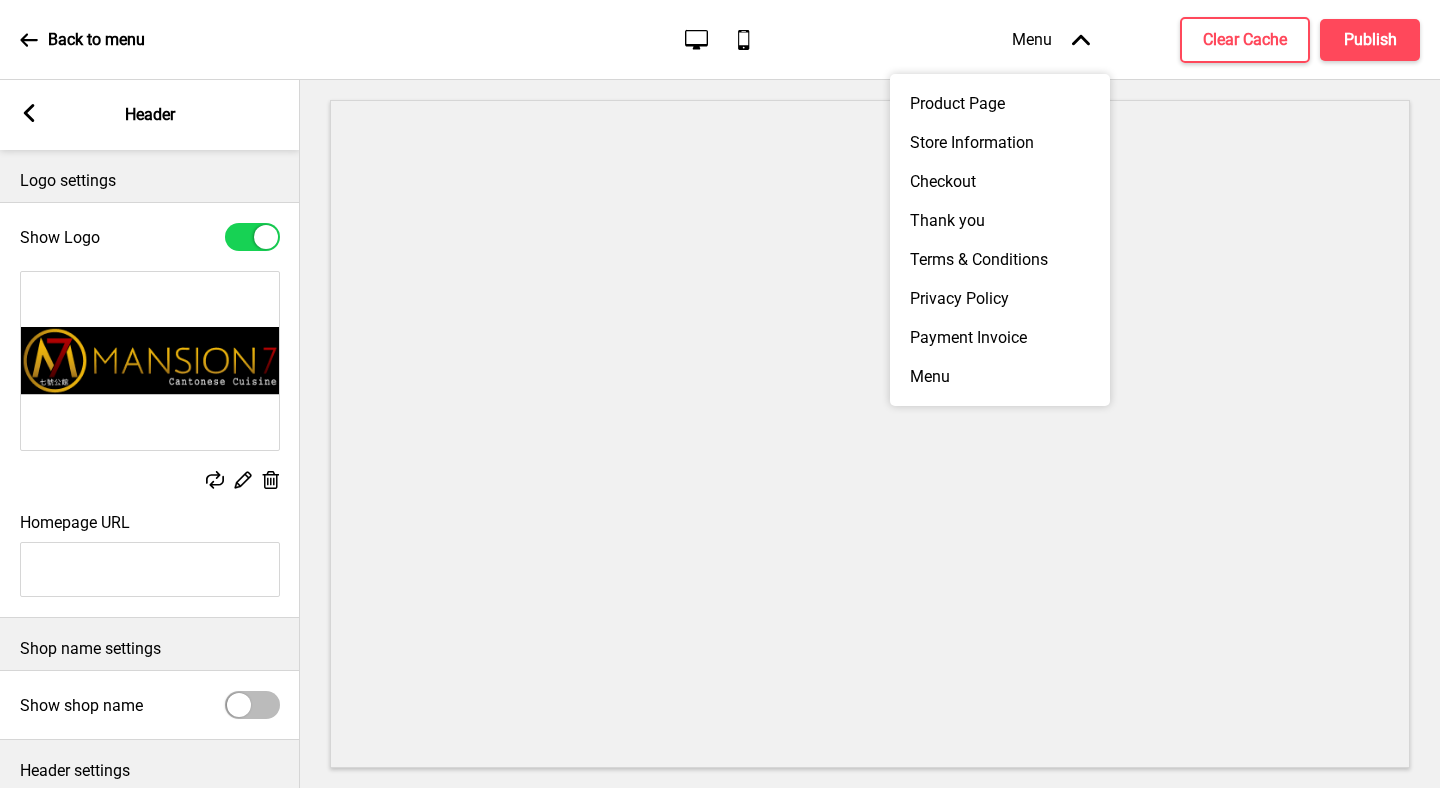 click on "Arrow up" 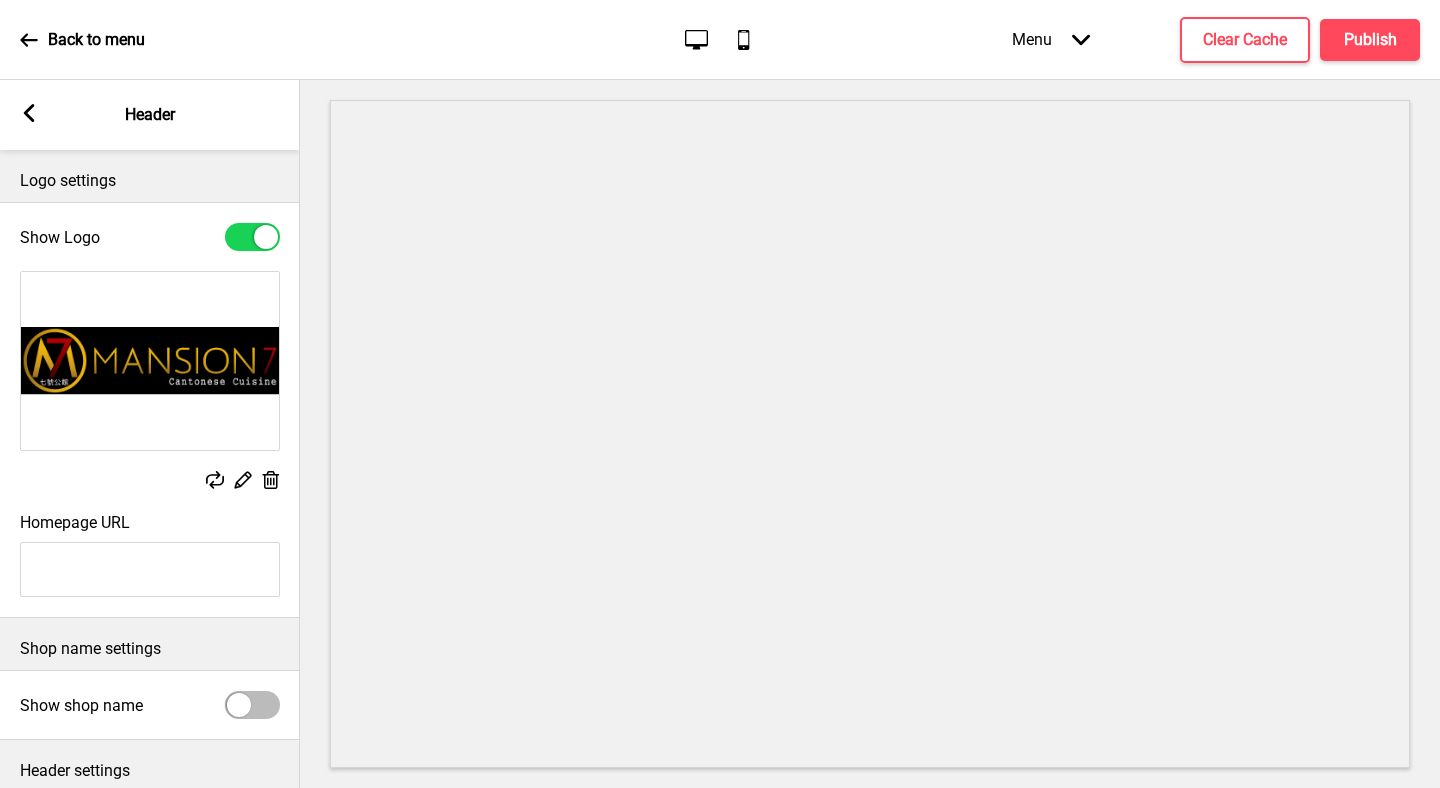 click on "Menu Arrow down" at bounding box center (1051, 39) 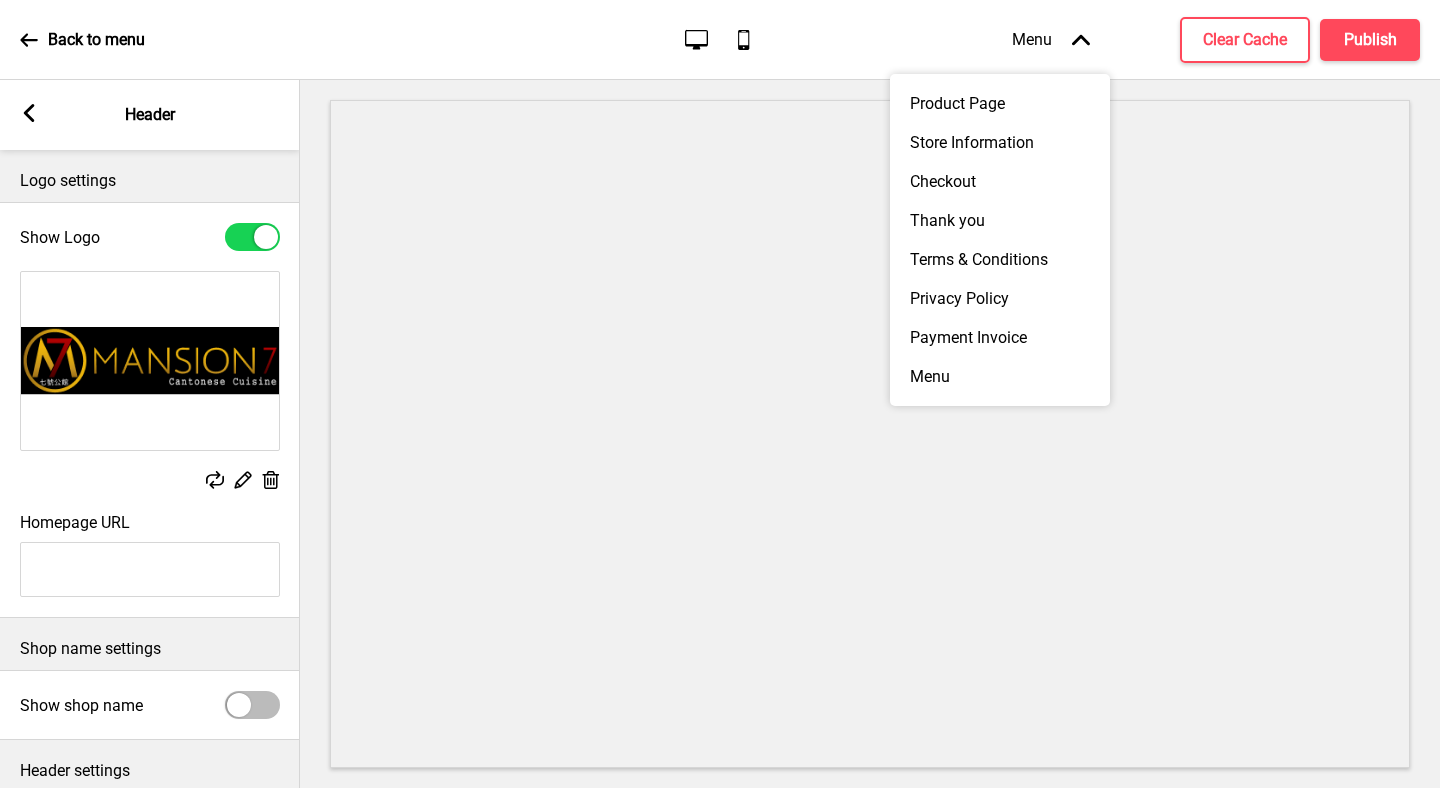 click on "Menu Arrow up Product Page Store Information Checkout Thank you Terms & Conditions Privacy Policy Payment Invoice Menu Clear Cache Publish" at bounding box center (1176, 39) 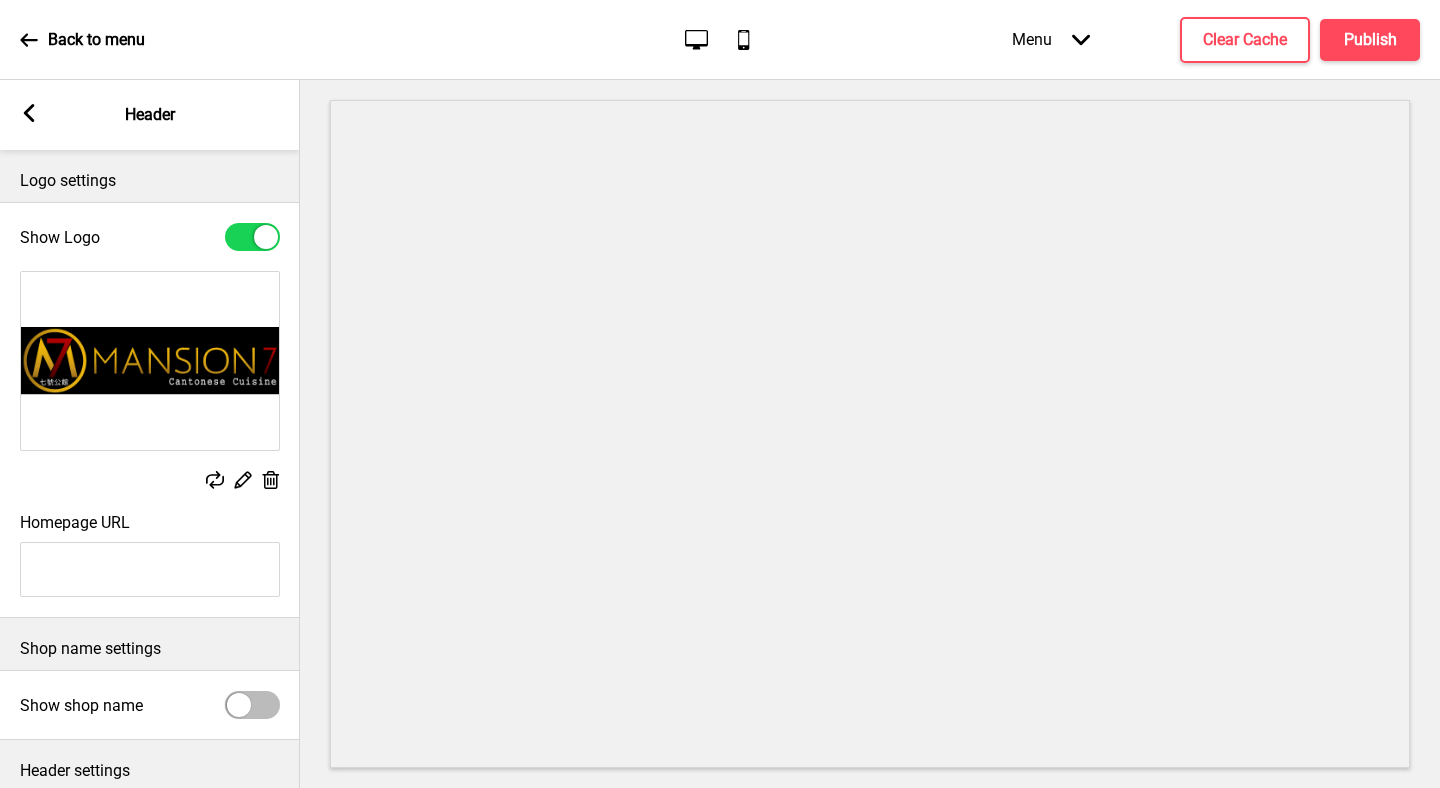 click 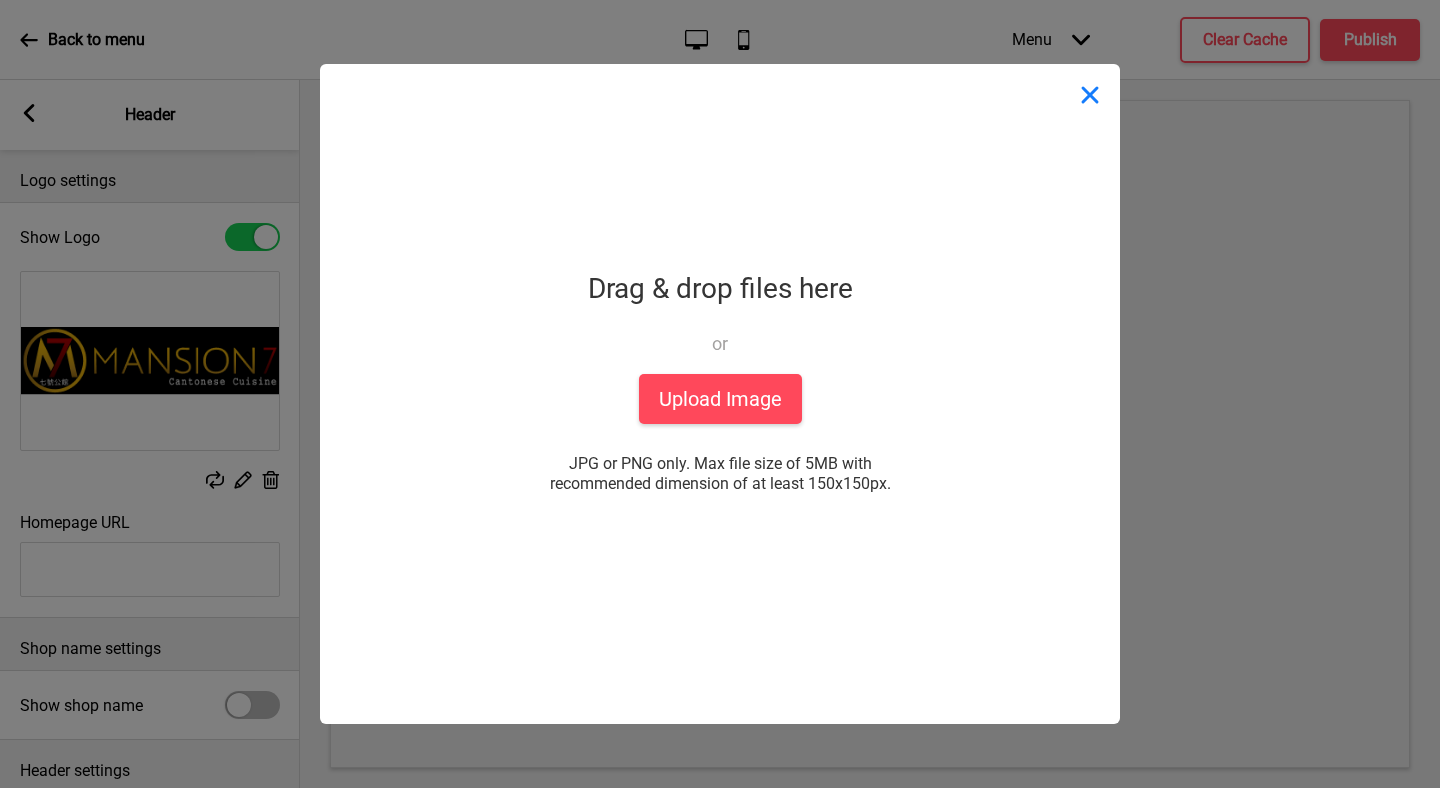 click at bounding box center [1090, 94] 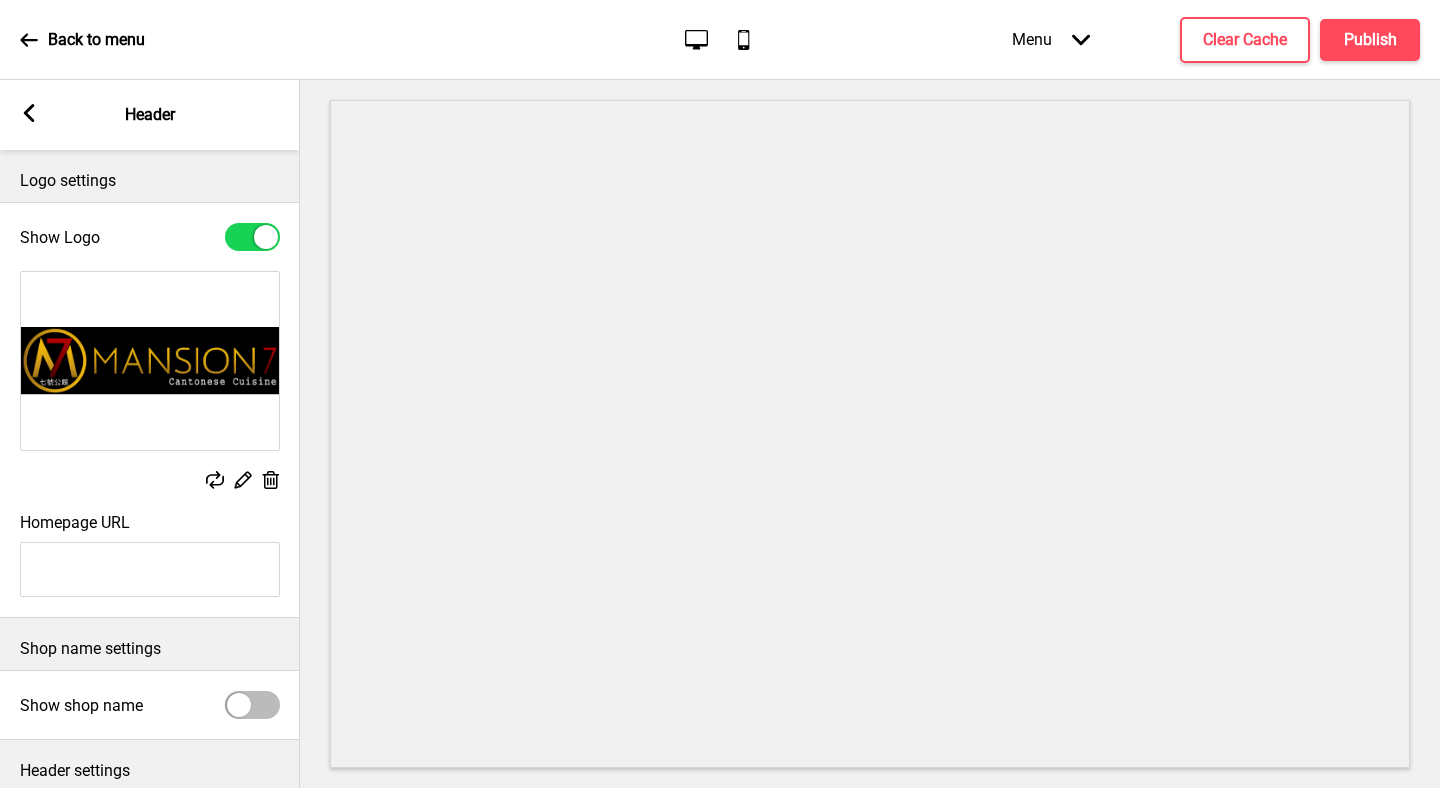 click at bounding box center [150, 361] 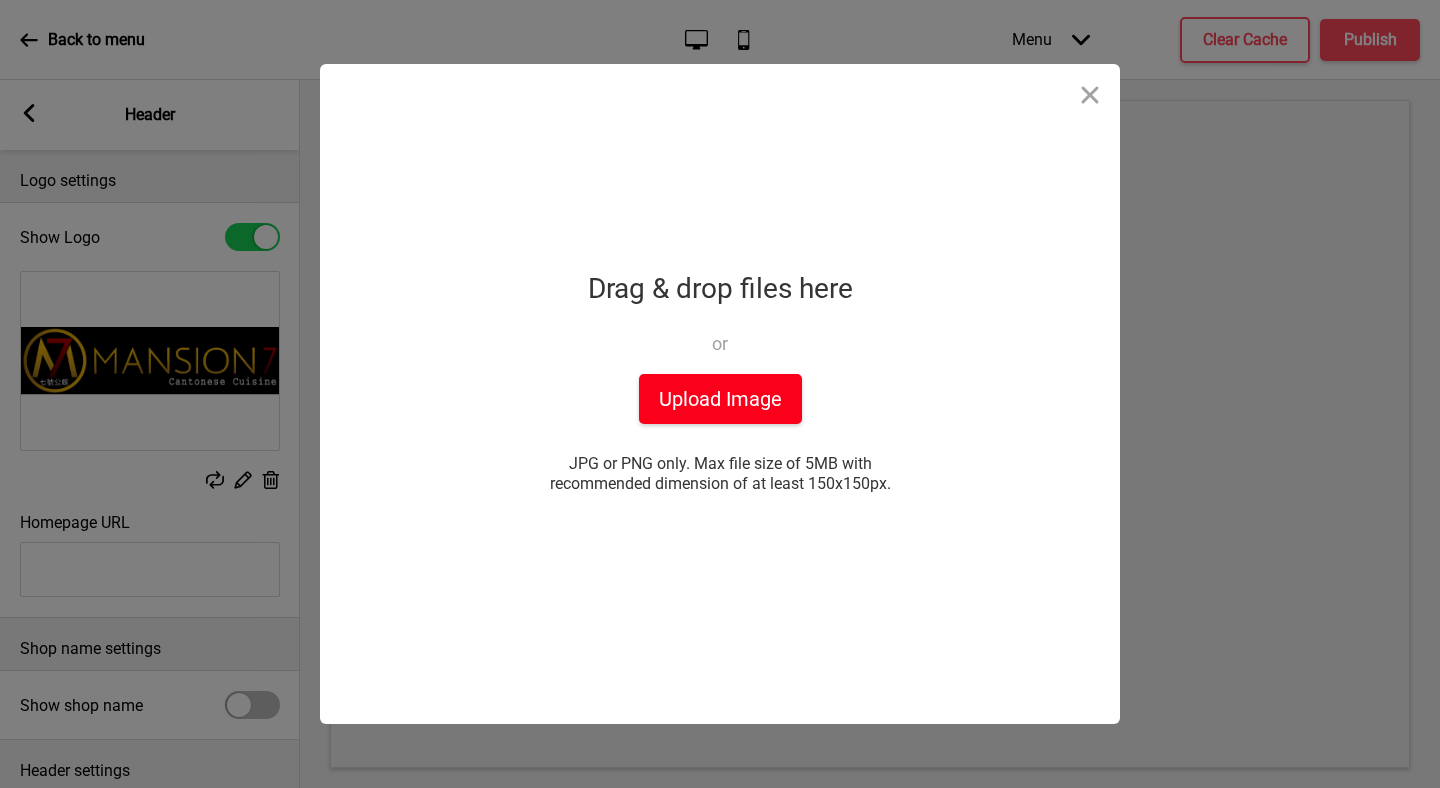 click on "Upload Image" at bounding box center (720, 399) 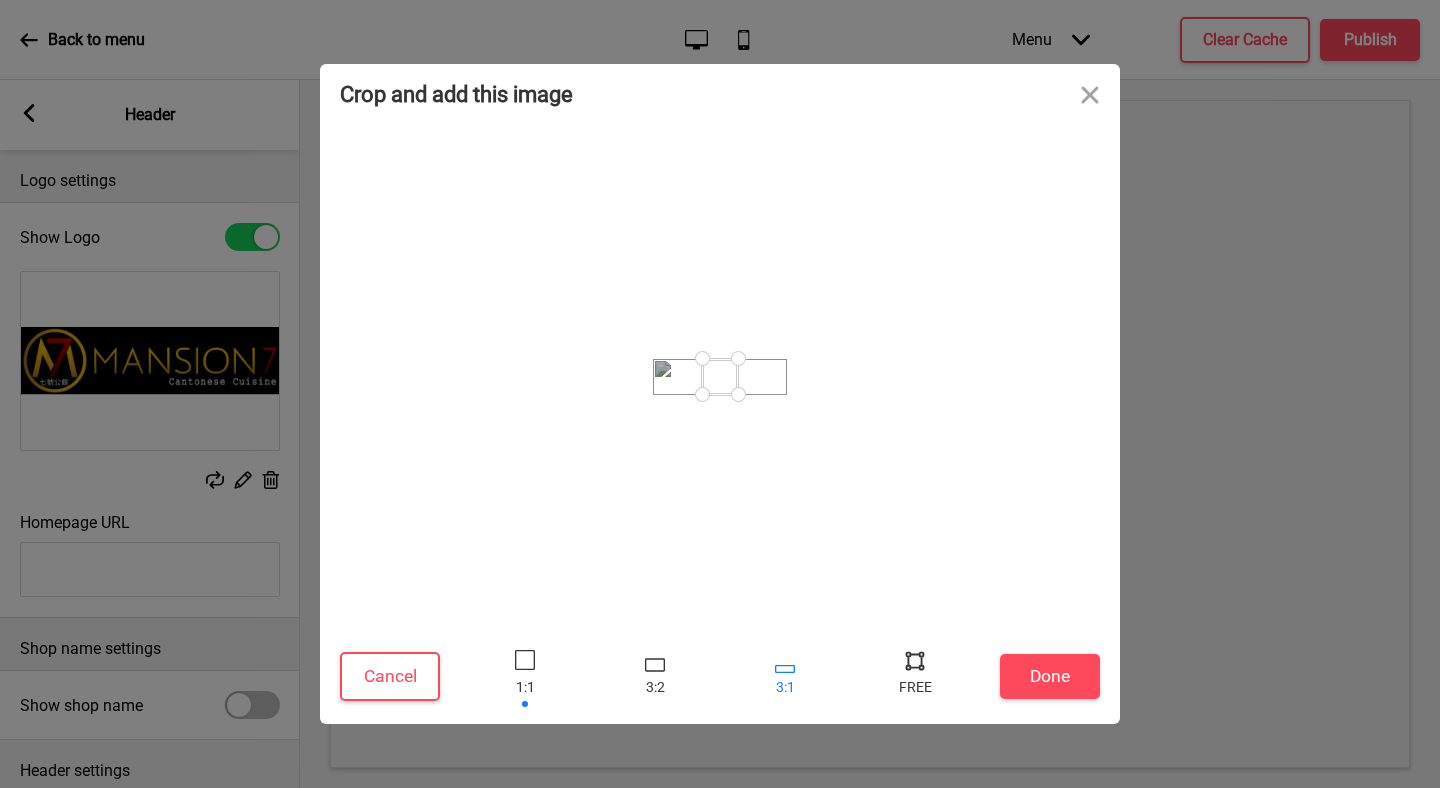 click at bounding box center [785, 676] 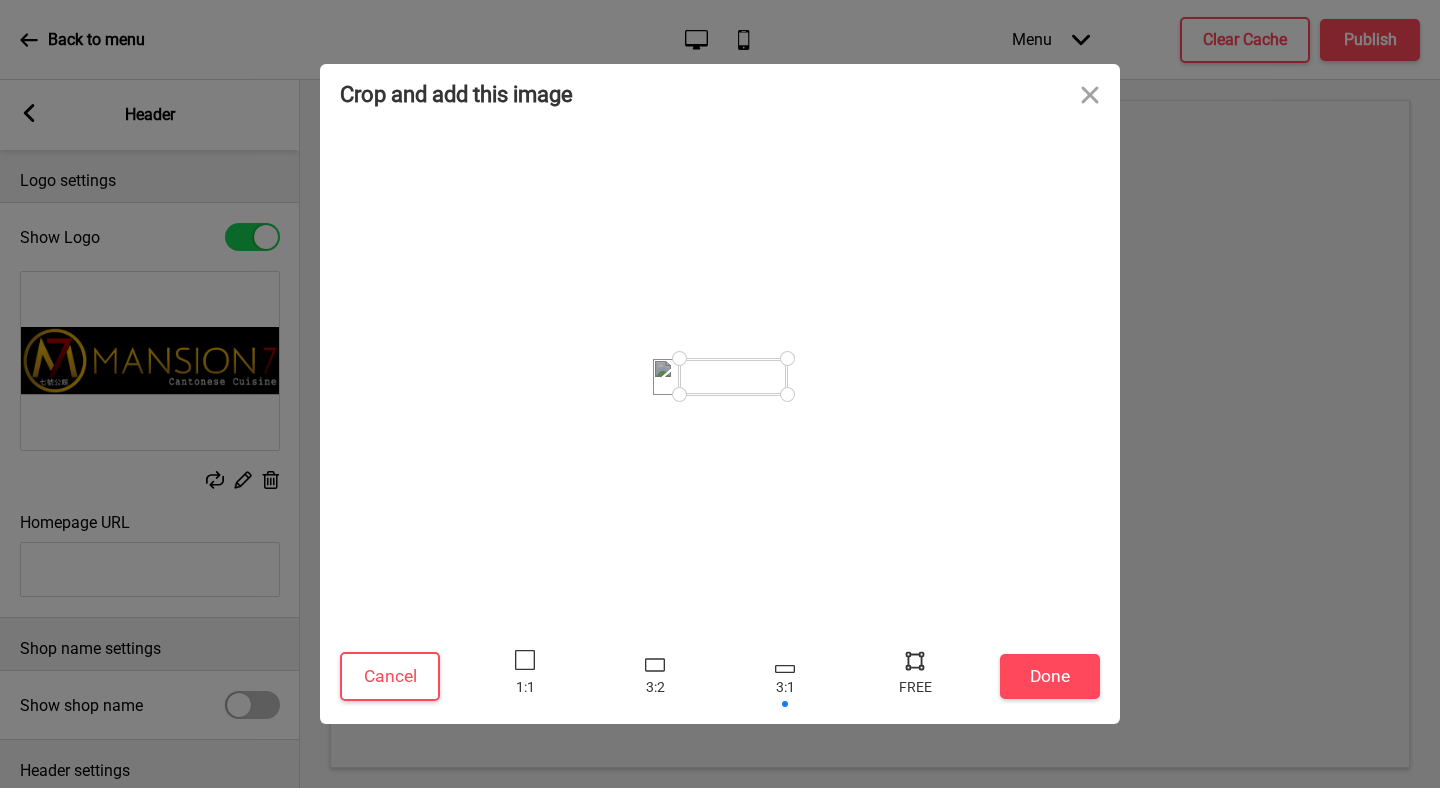 drag, startPoint x: 701, startPoint y: 387, endPoint x: 650, endPoint y: 412, distance: 56.797886 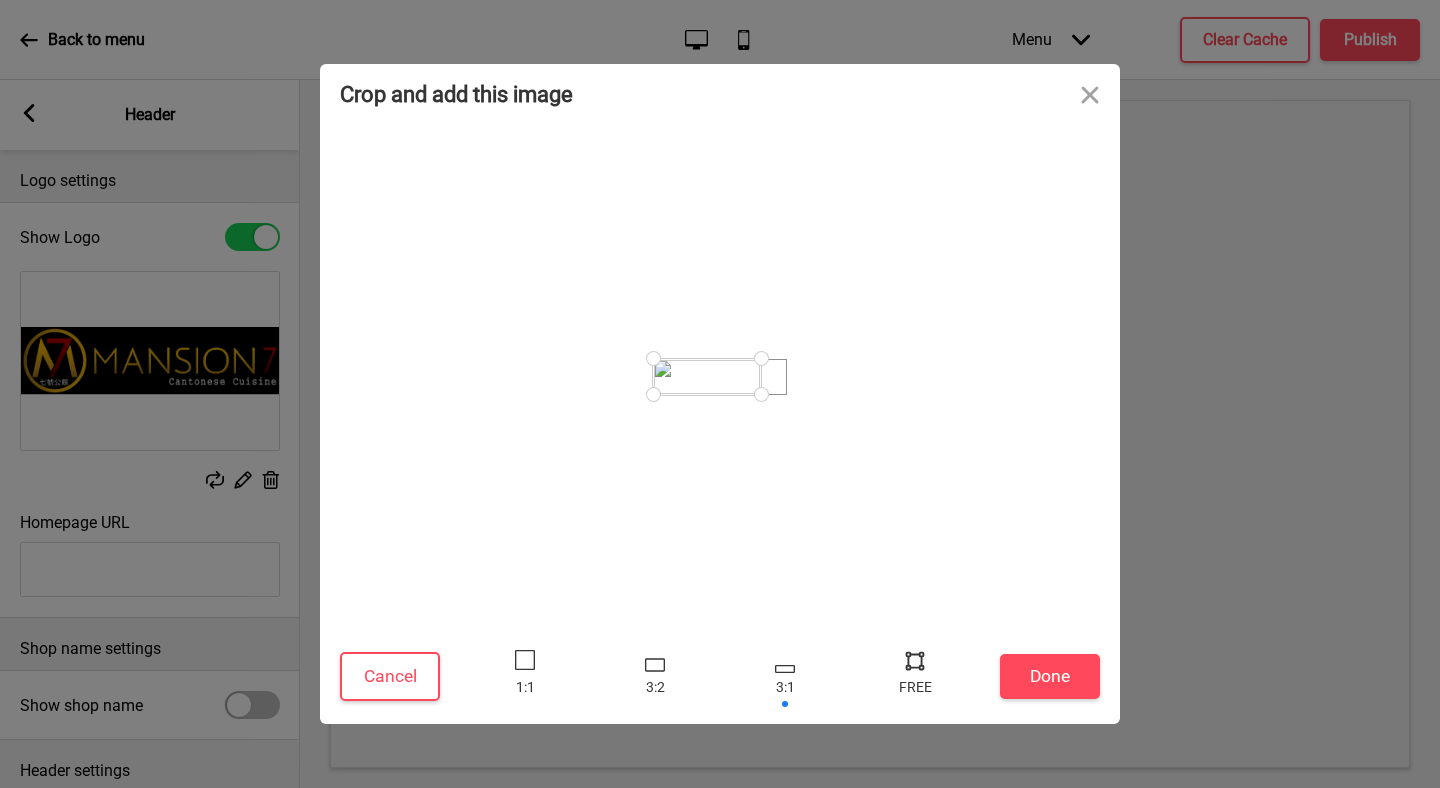drag, startPoint x: 728, startPoint y: 385, endPoint x: 699, endPoint y: 385, distance: 29 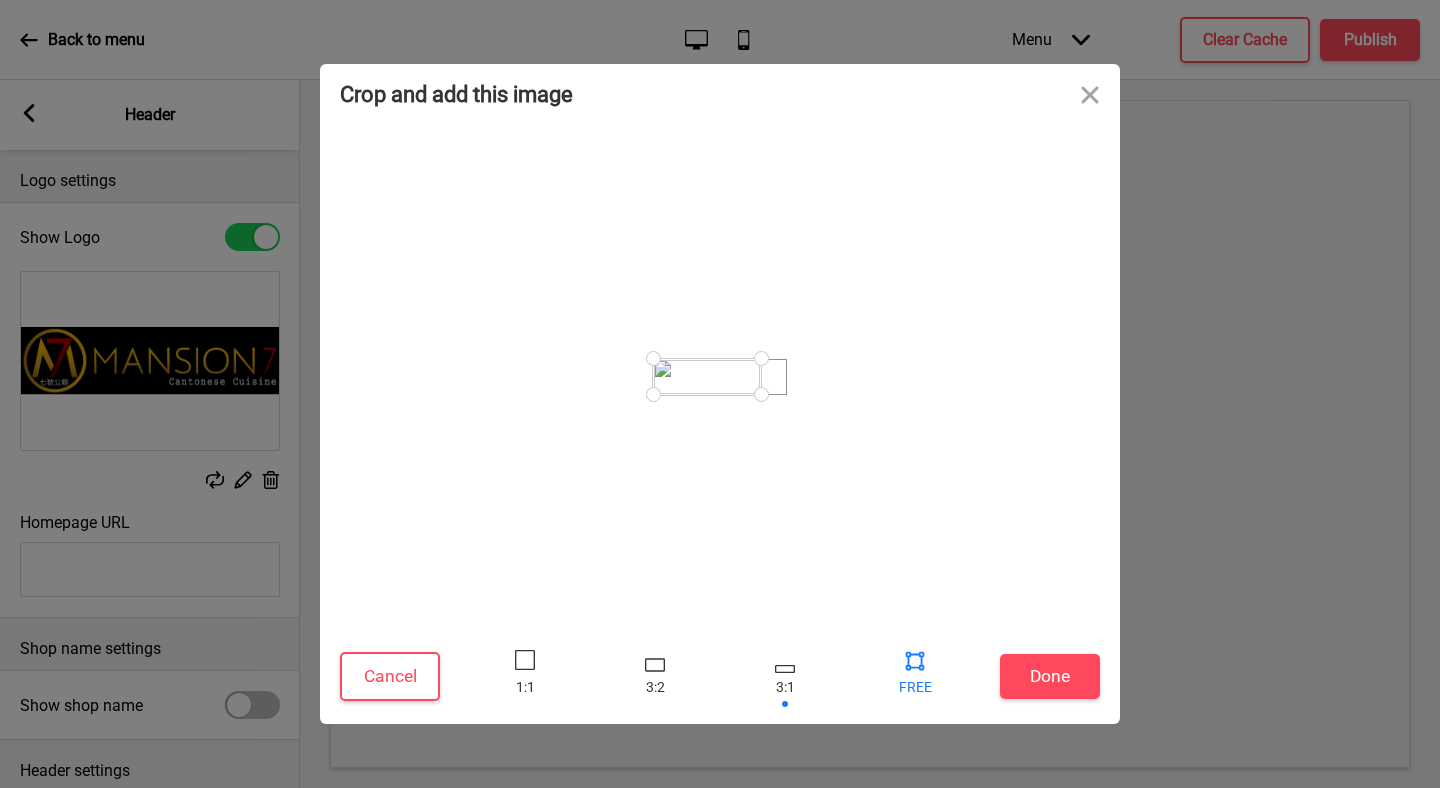 click at bounding box center (915, 660) 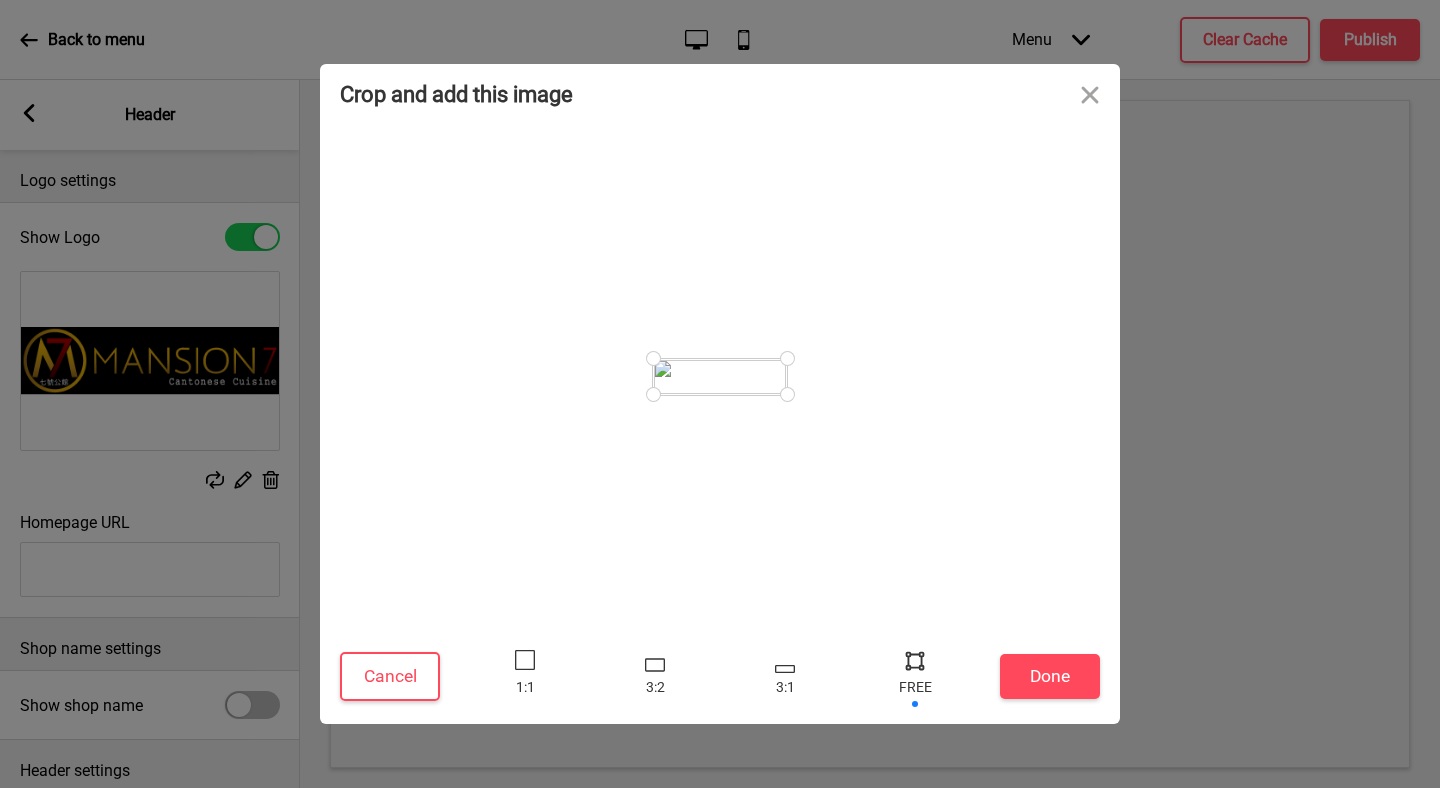 drag, startPoint x: 762, startPoint y: 396, endPoint x: 814, endPoint y: 395, distance: 52.009613 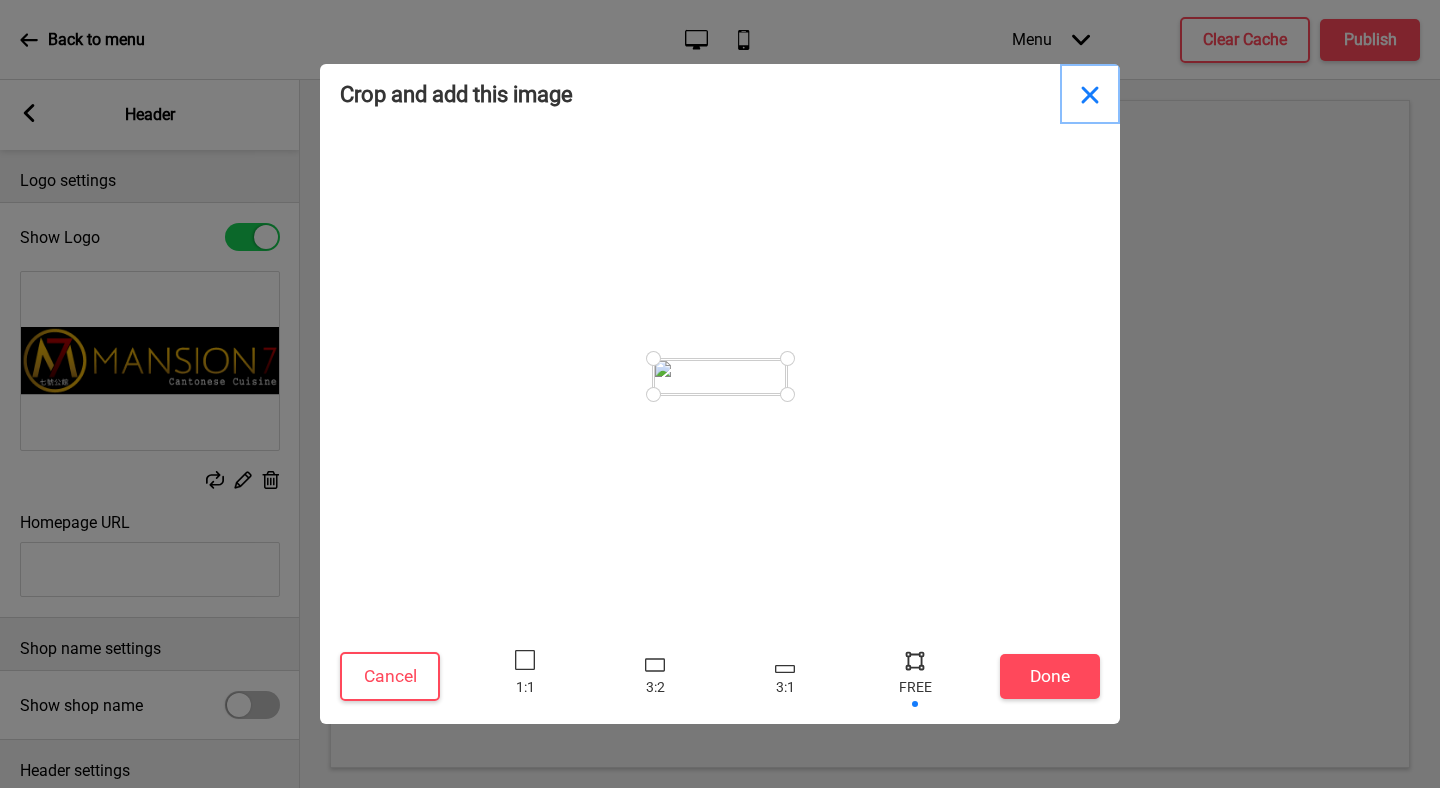 click at bounding box center [1090, 94] 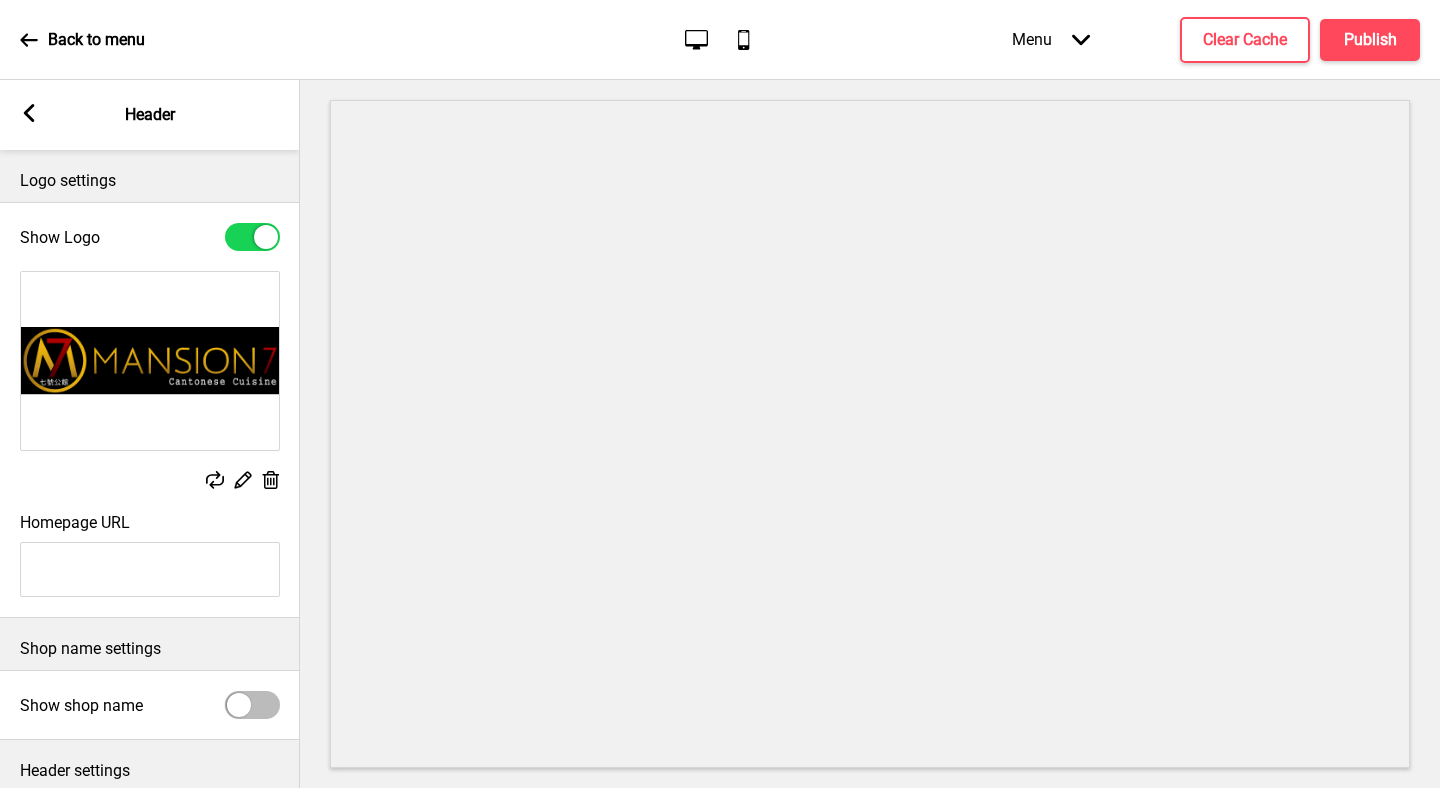 click on "Replace Edit Delete" at bounding box center (150, 382) 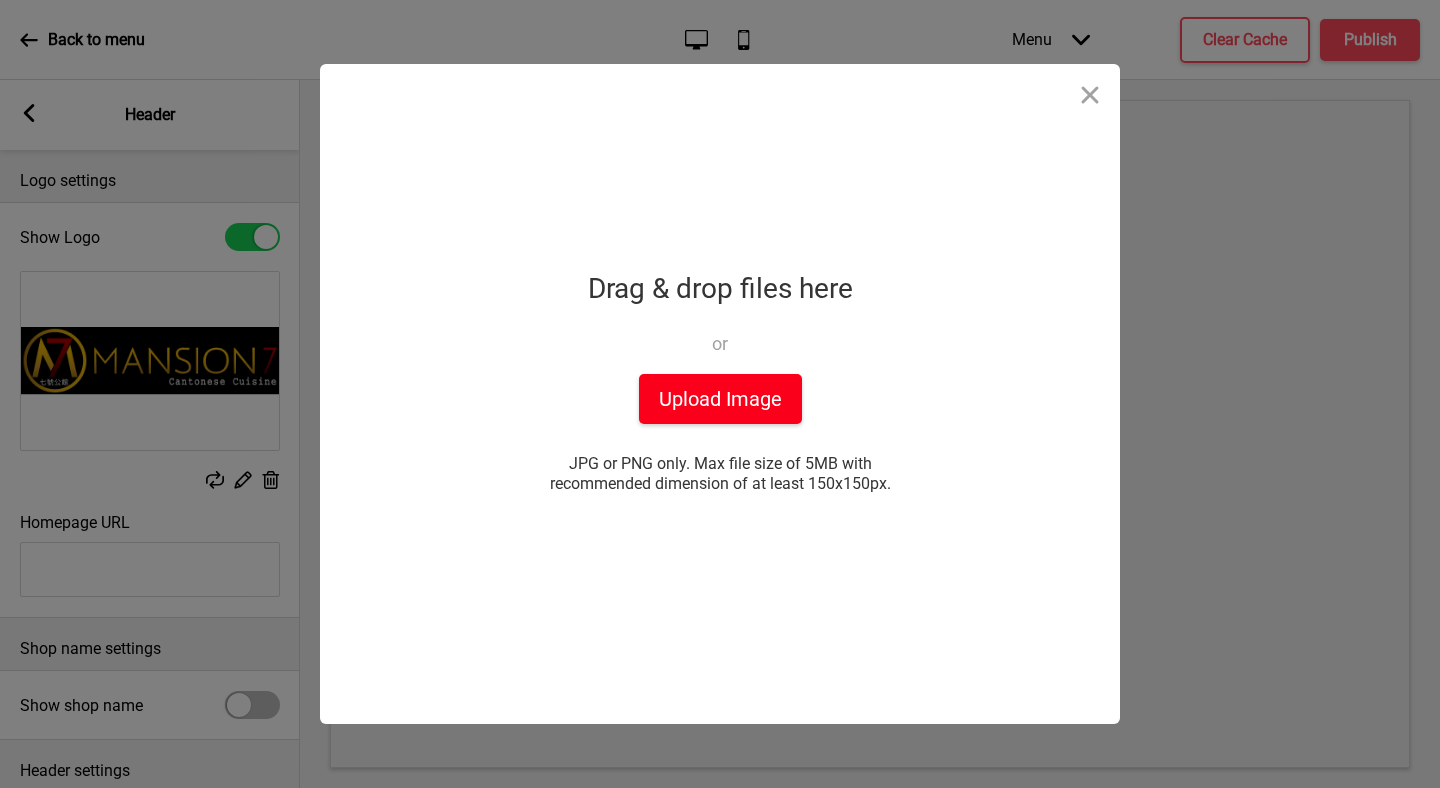 click on "Upload Image" at bounding box center [720, 399] 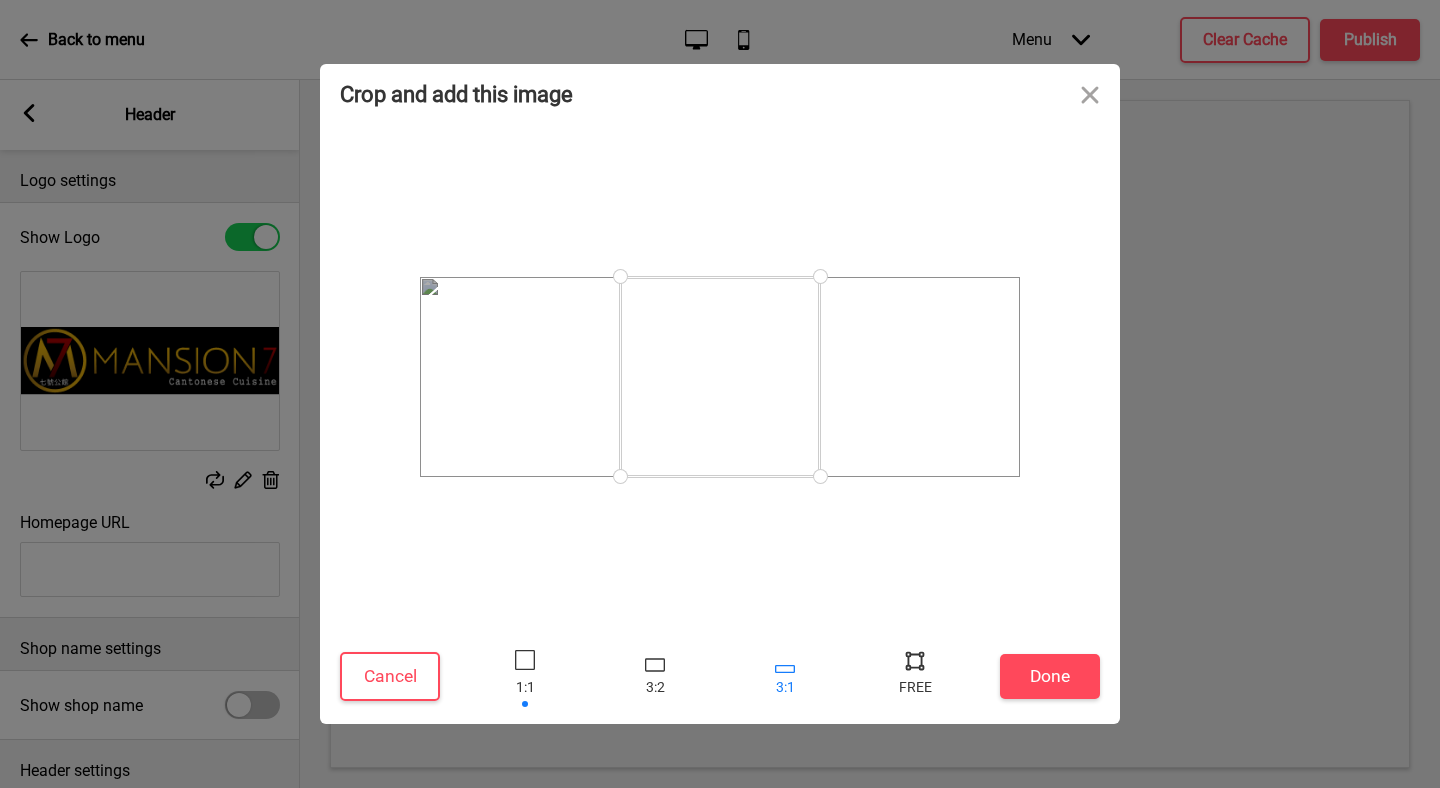 click at bounding box center (785, 676) 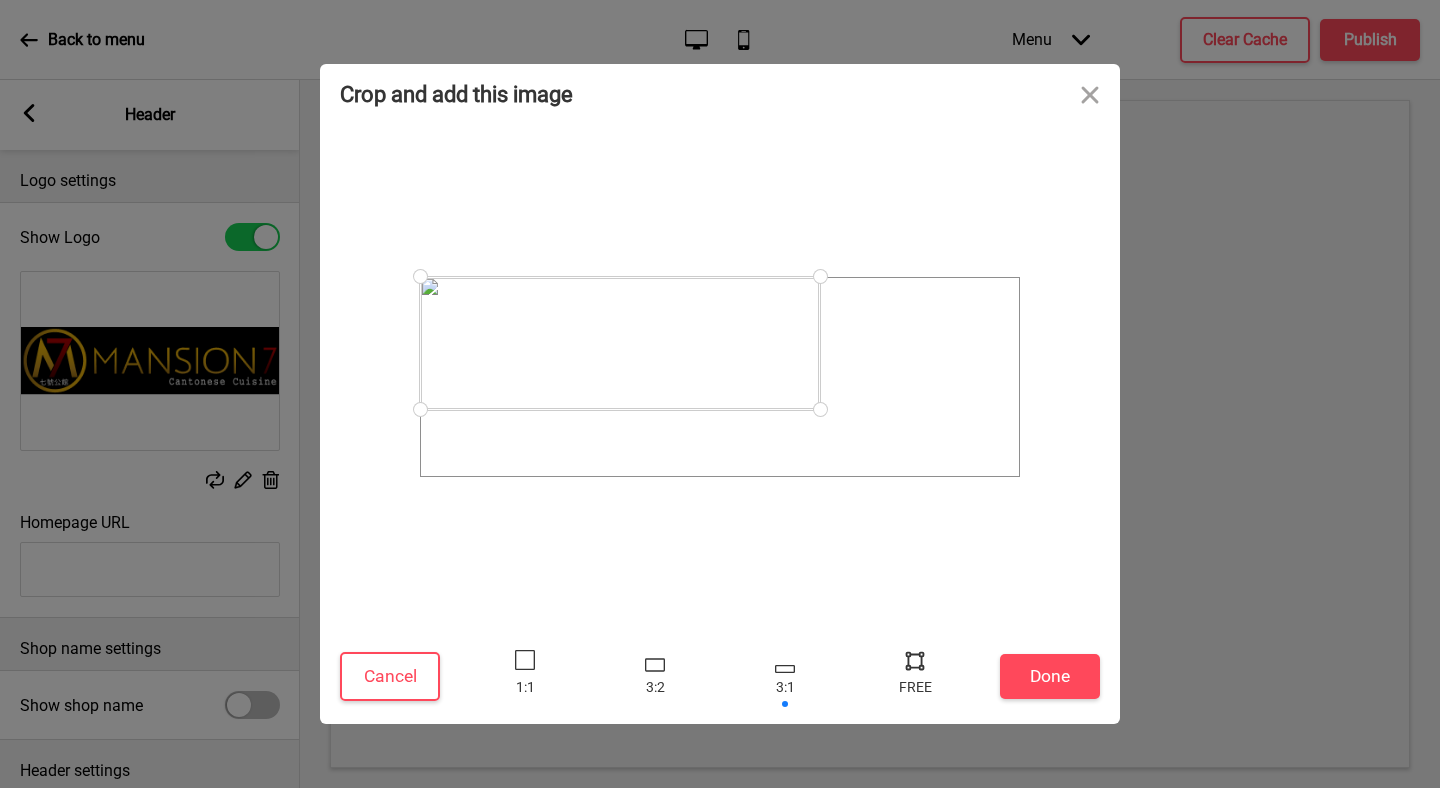 drag, startPoint x: 832, startPoint y: 352, endPoint x: 627, endPoint y: 349, distance: 205.02196 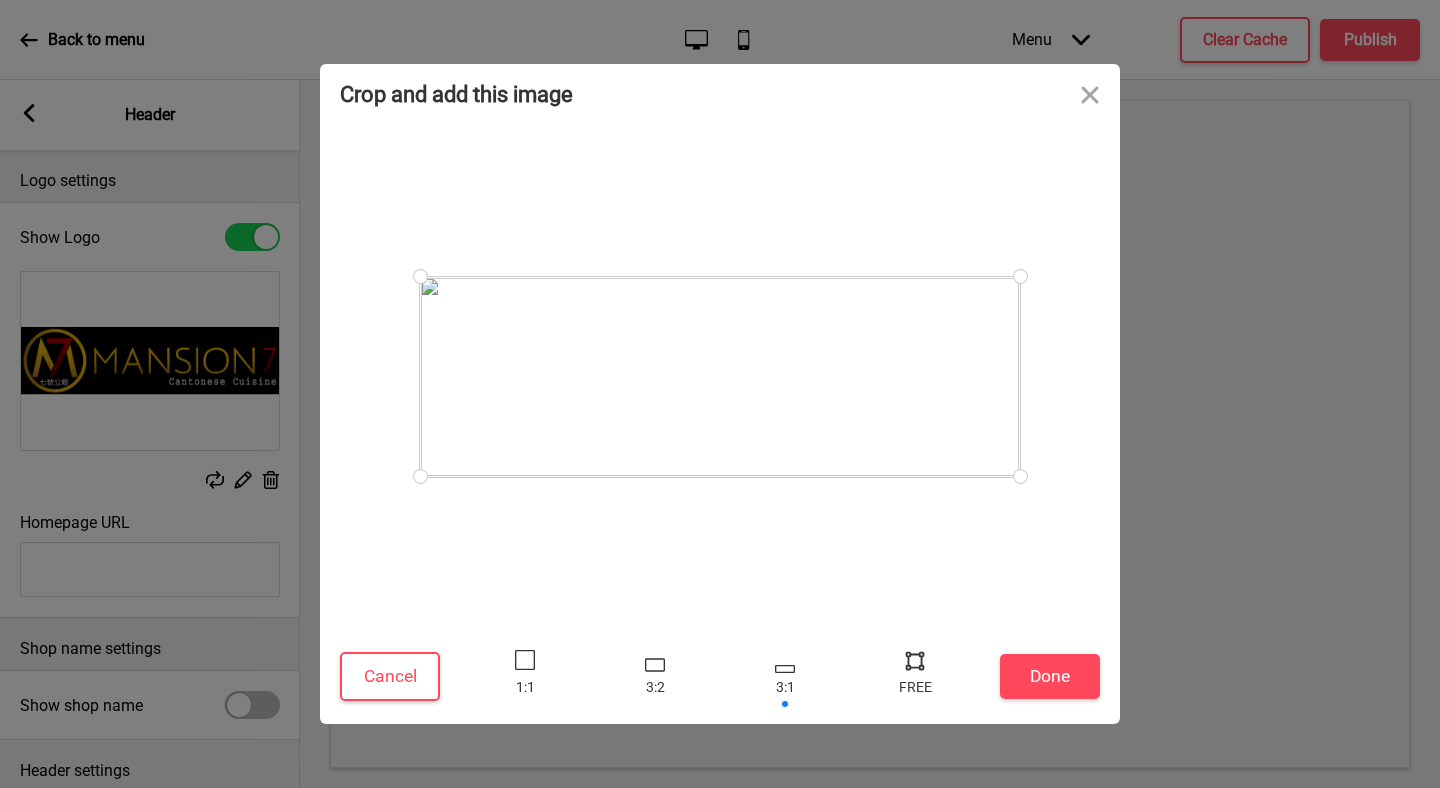 drag, startPoint x: 824, startPoint y: 411, endPoint x: 1048, endPoint y: 483, distance: 235.28706 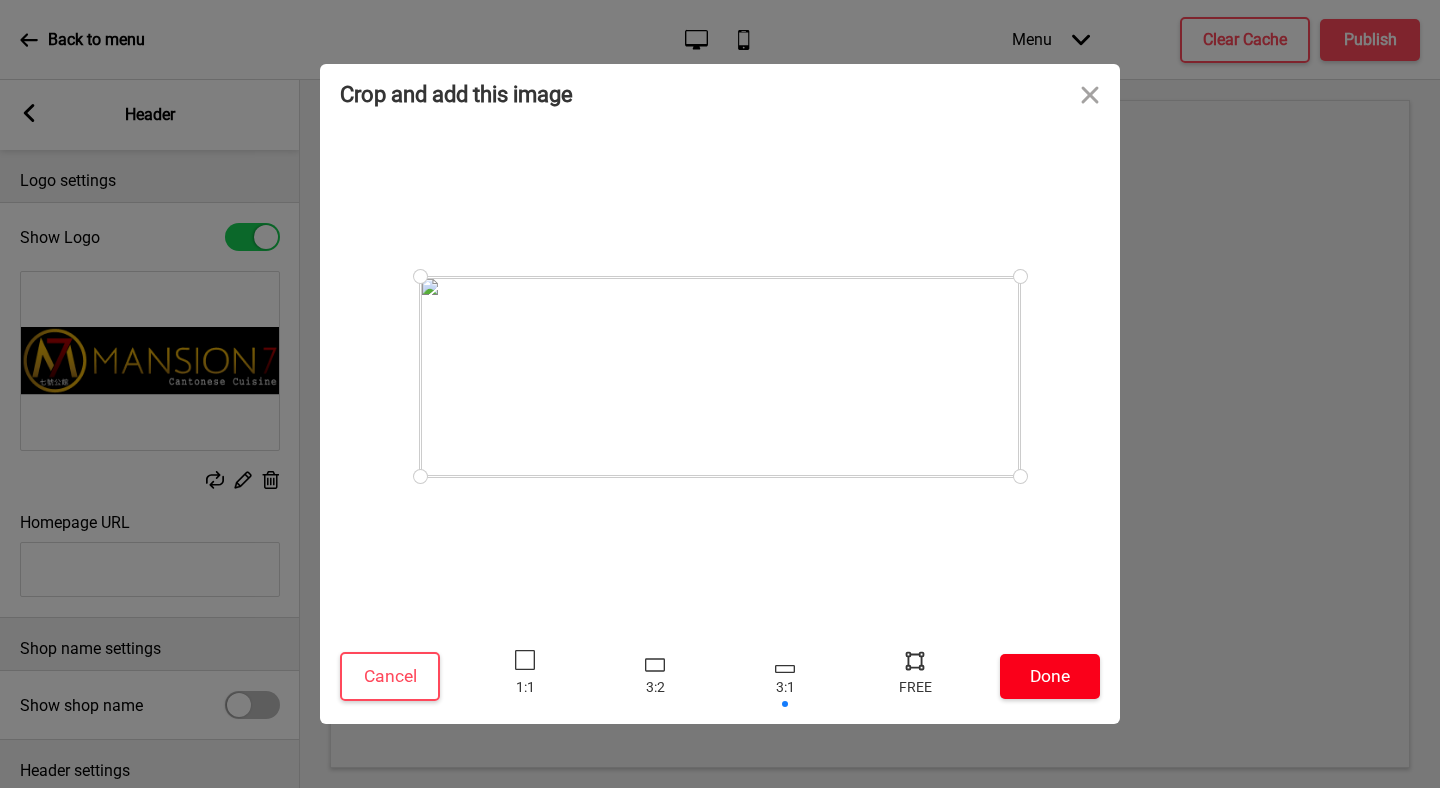 click on "Done" at bounding box center (1050, 676) 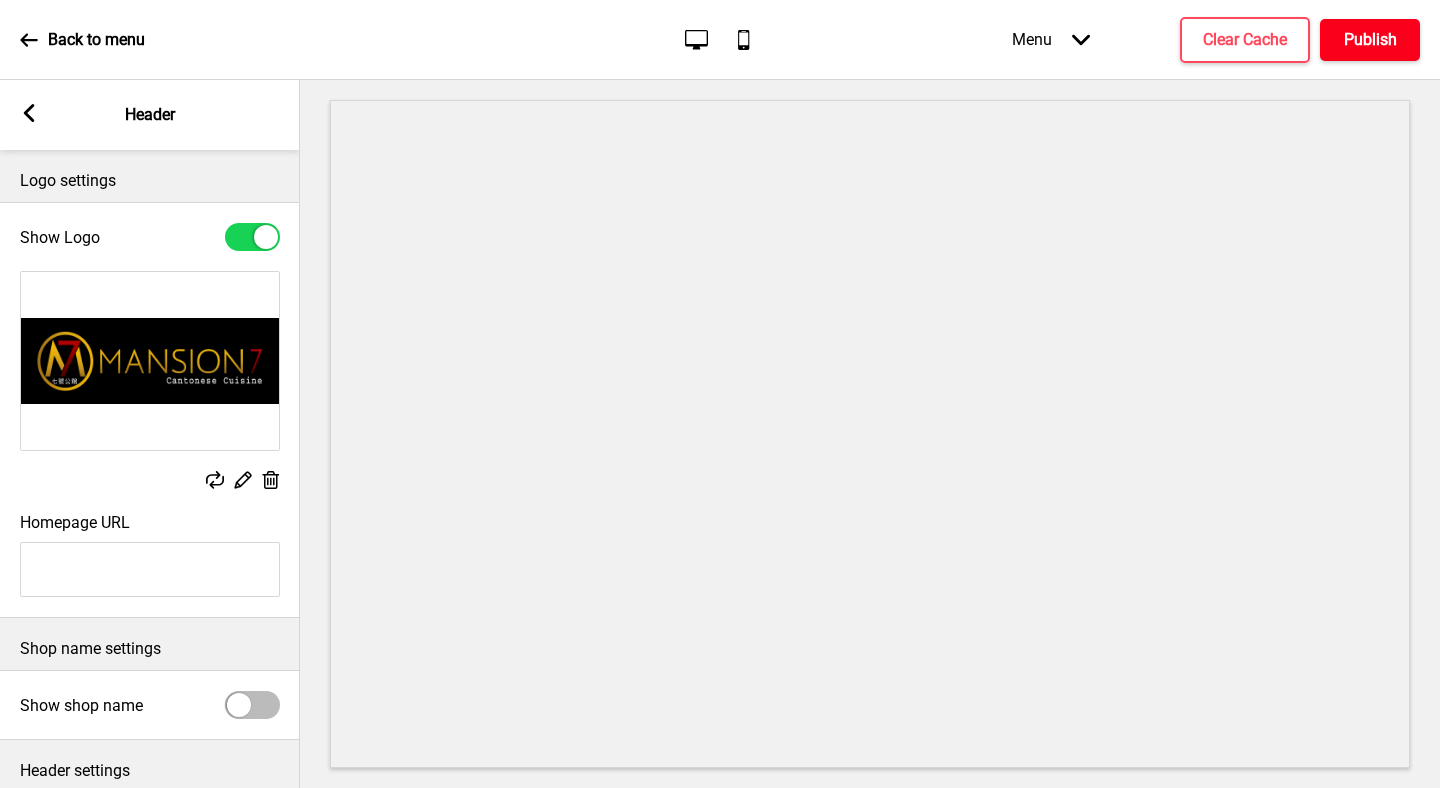 click on "Publish" at bounding box center (1370, 40) 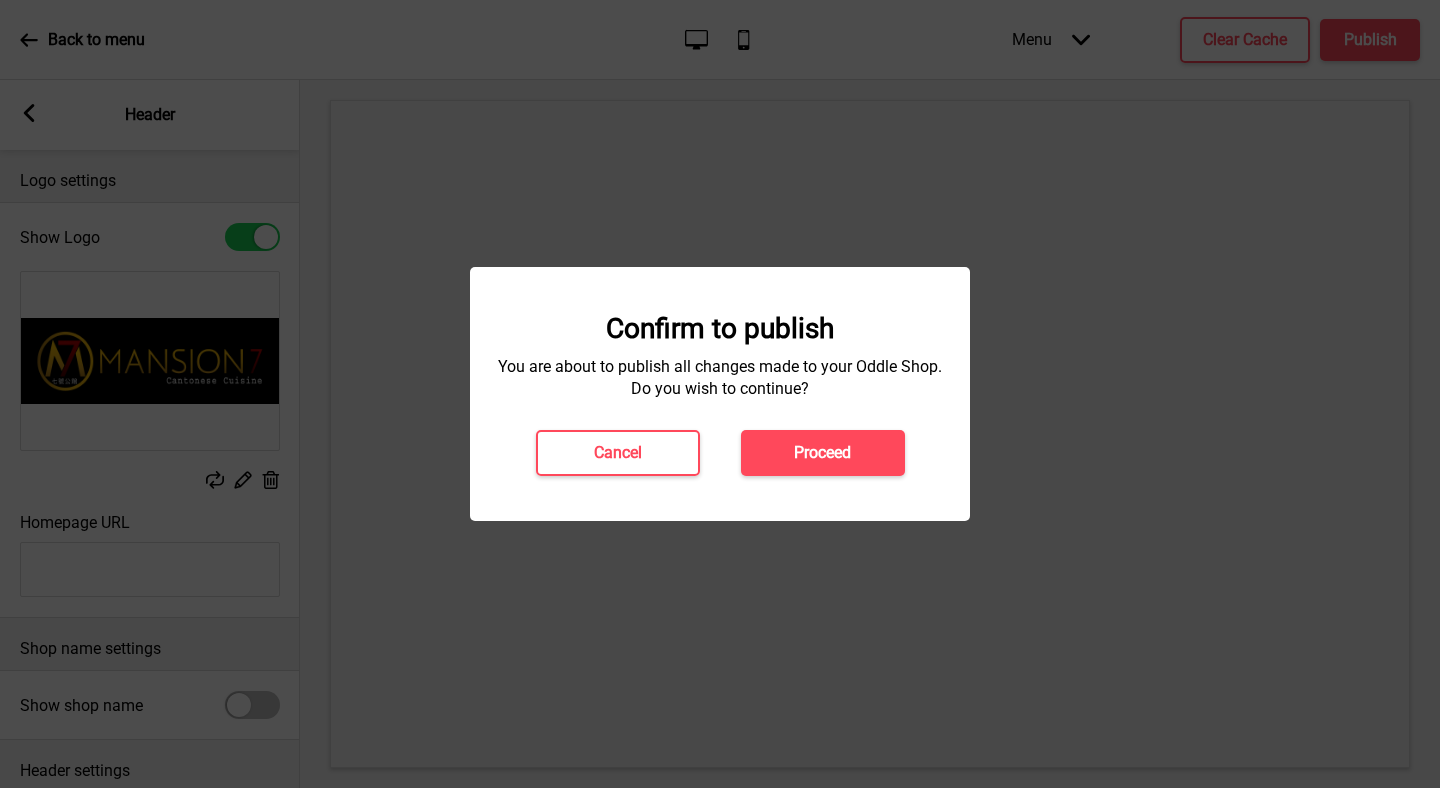click on "Proceed" at bounding box center (822, 453) 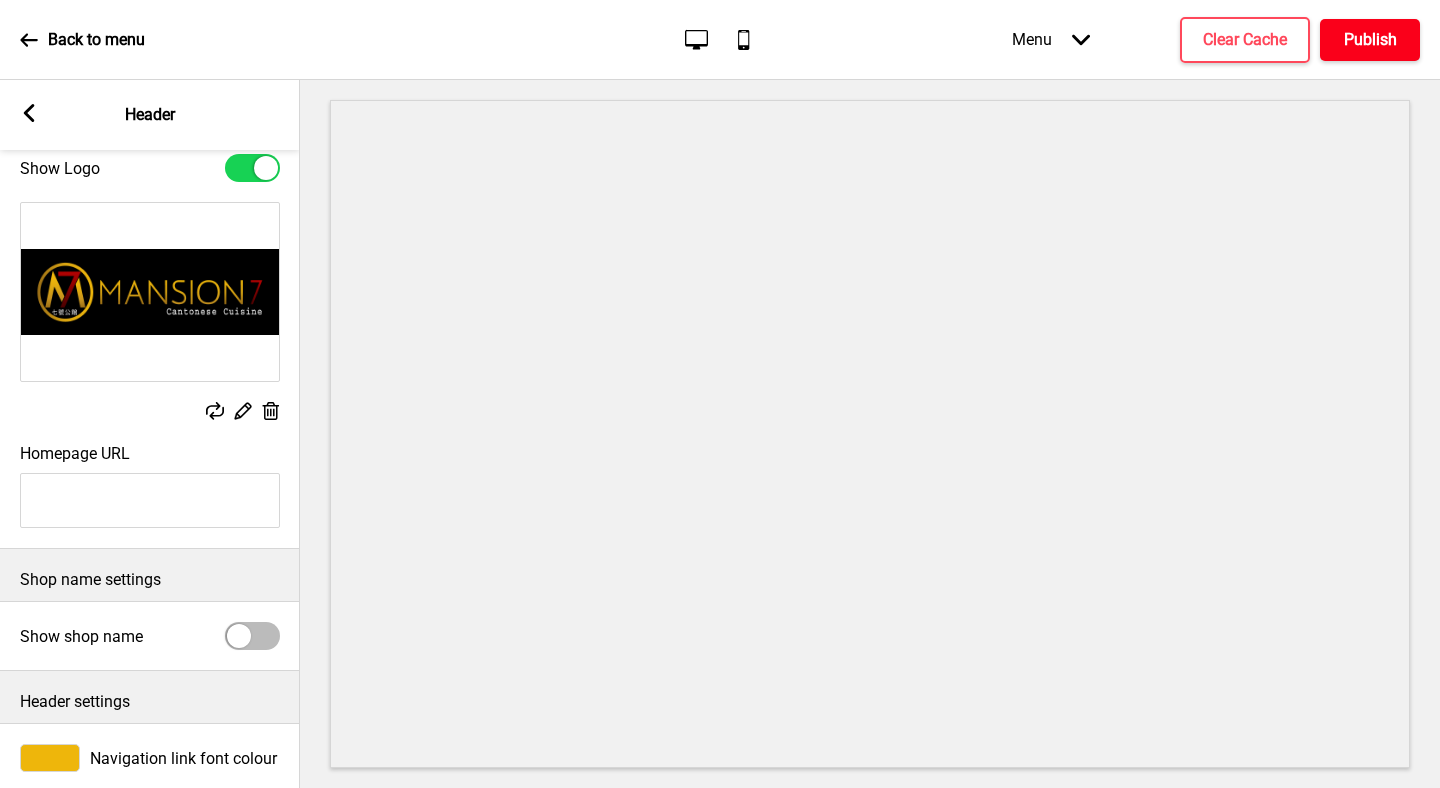 scroll, scrollTop: 73, scrollLeft: 0, axis: vertical 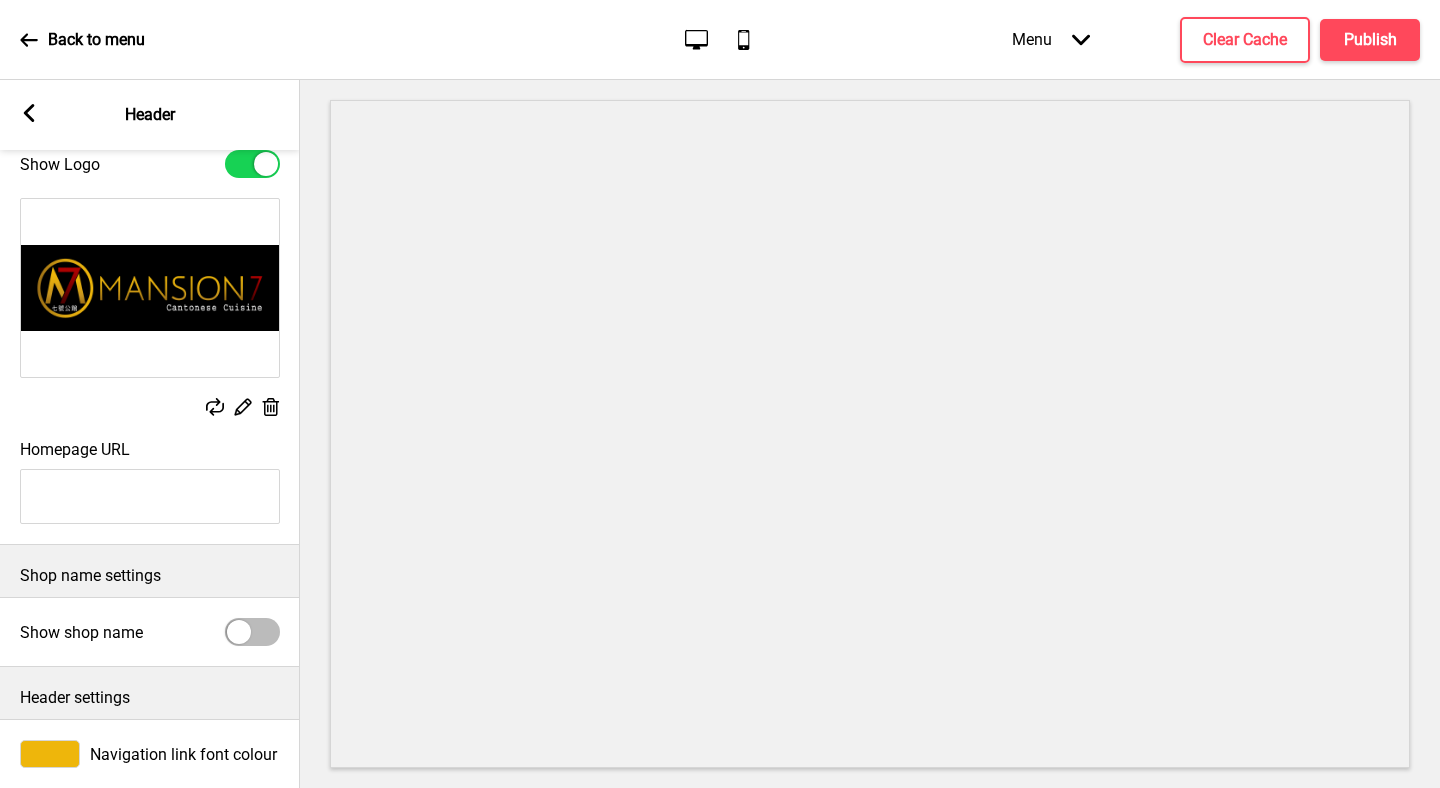 click 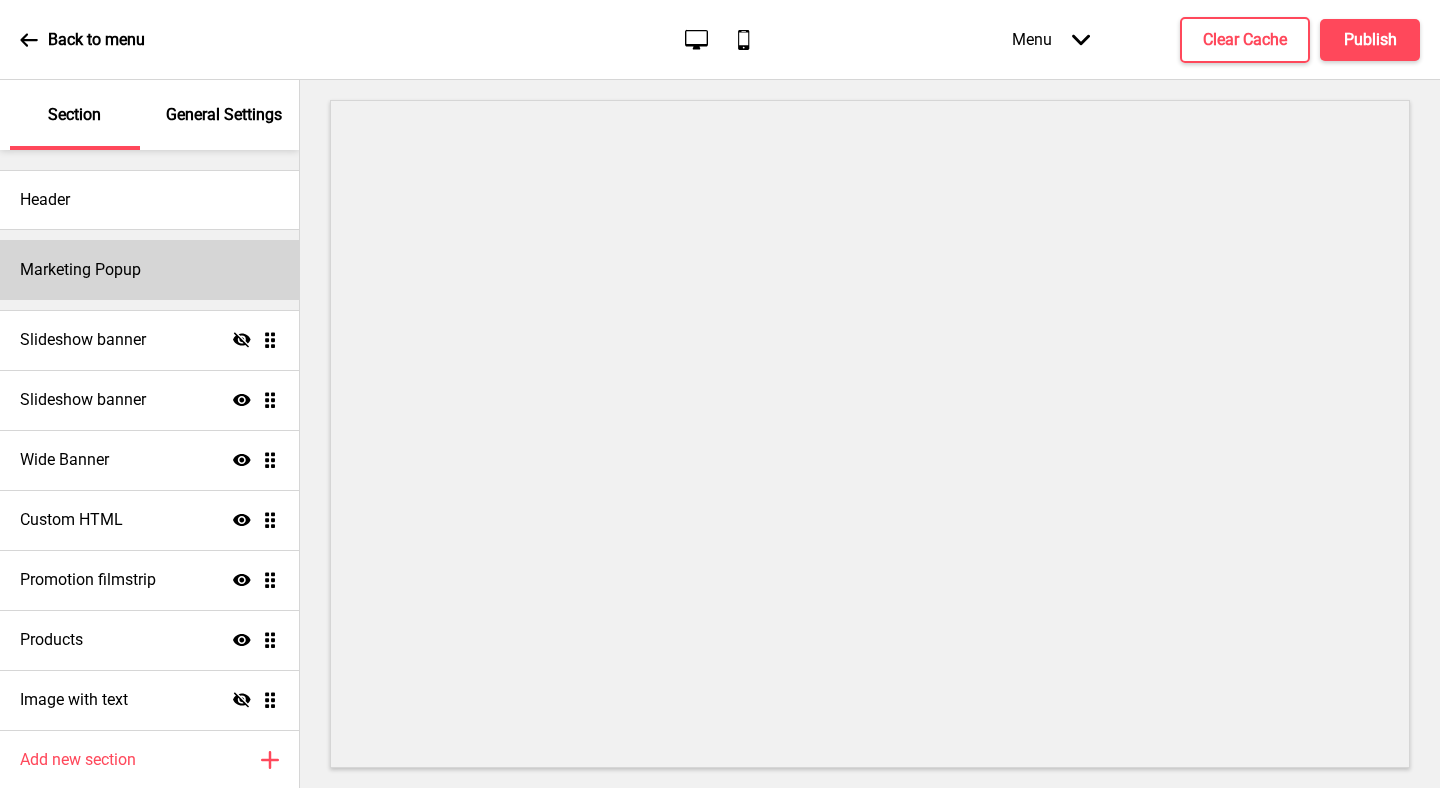 click on "Marketing Popup" at bounding box center [80, 270] 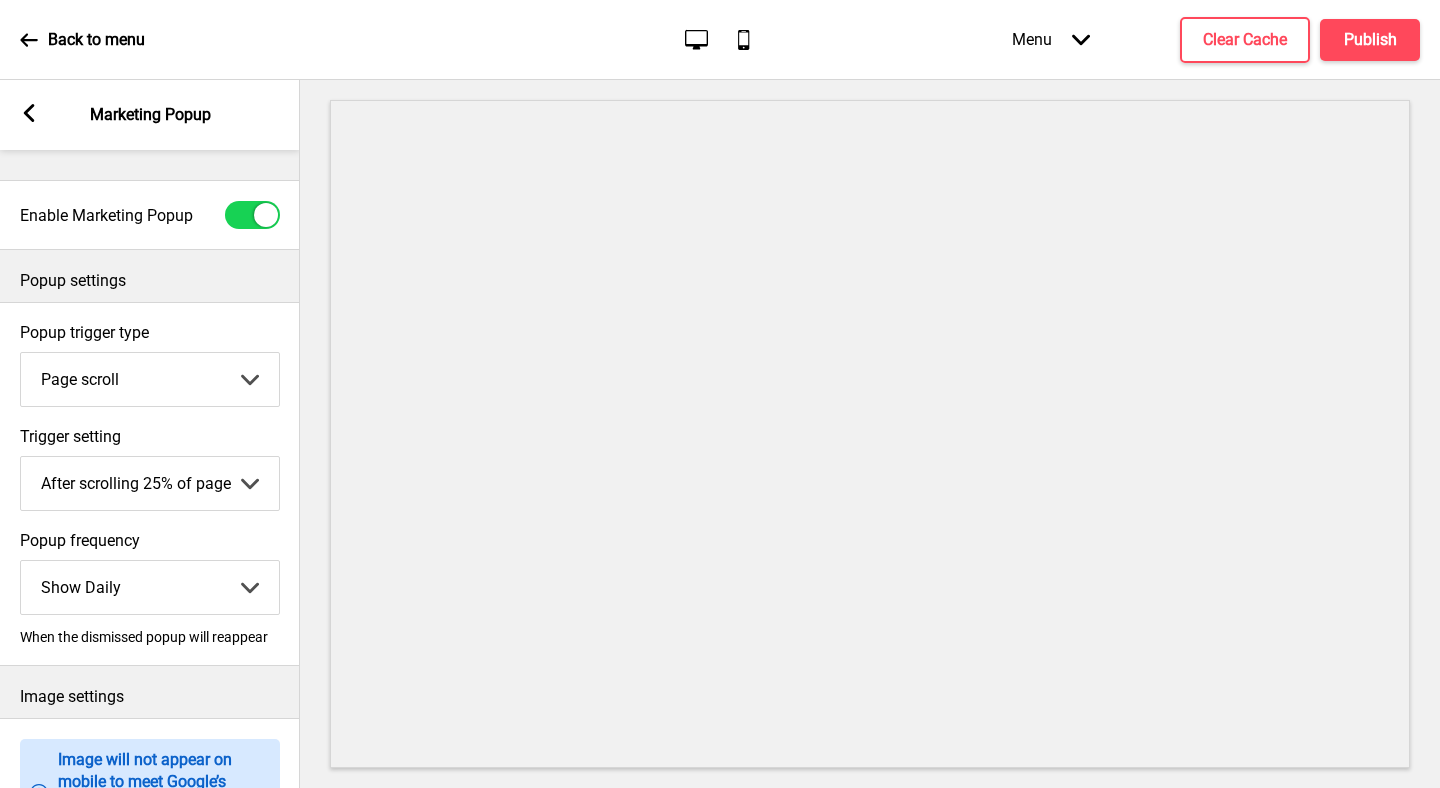 click 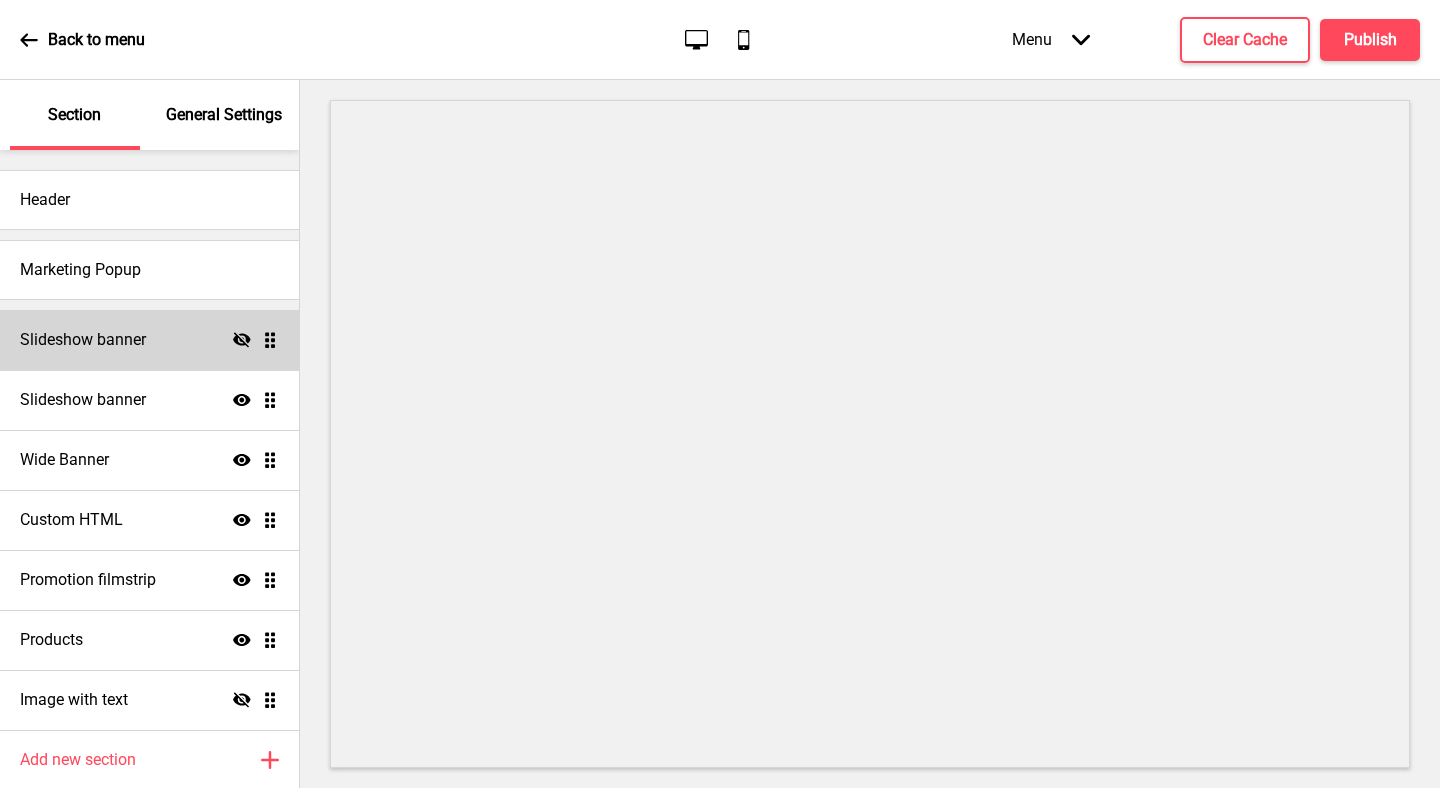 scroll, scrollTop: 35, scrollLeft: 0, axis: vertical 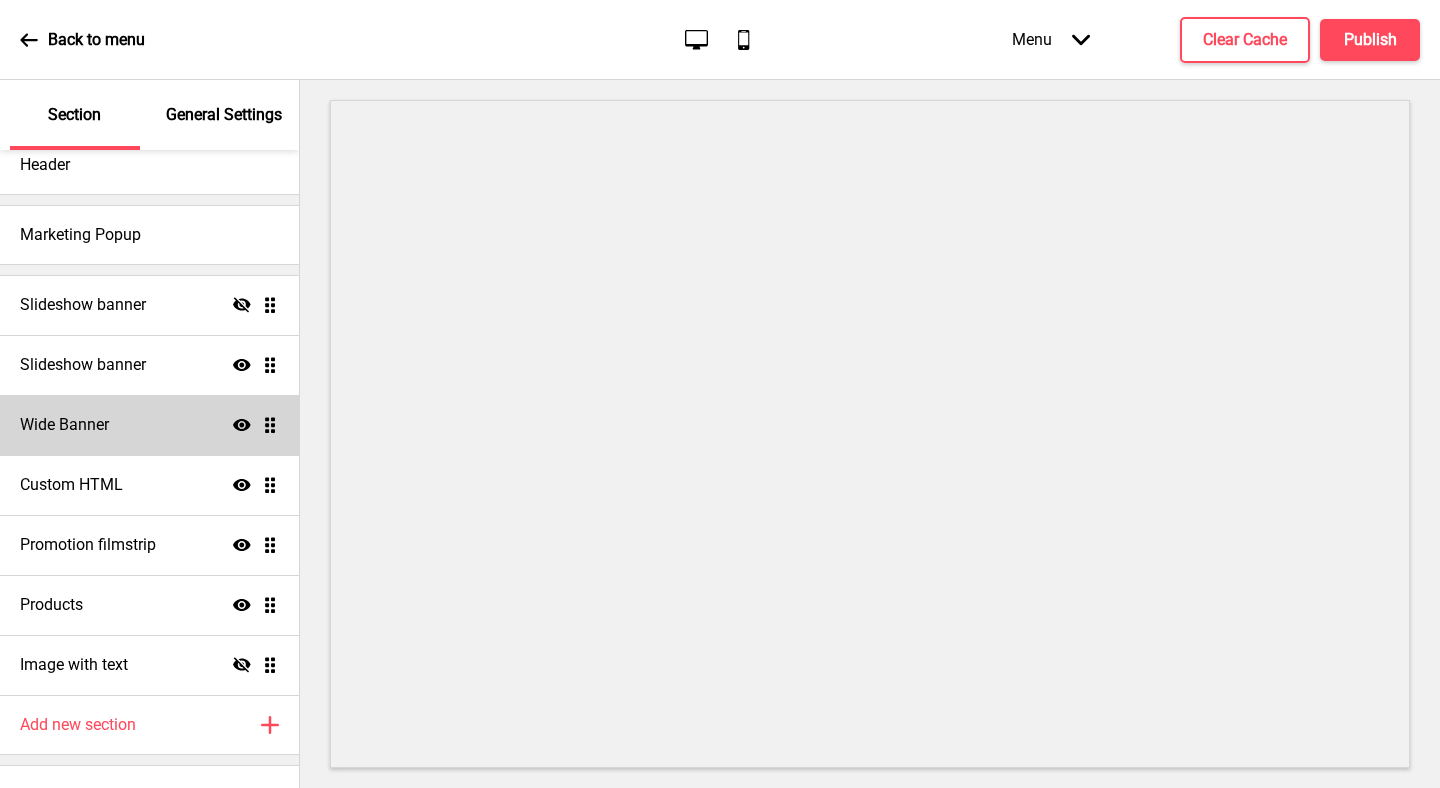 click on "Wide Banner Show Drag" at bounding box center (149, 425) 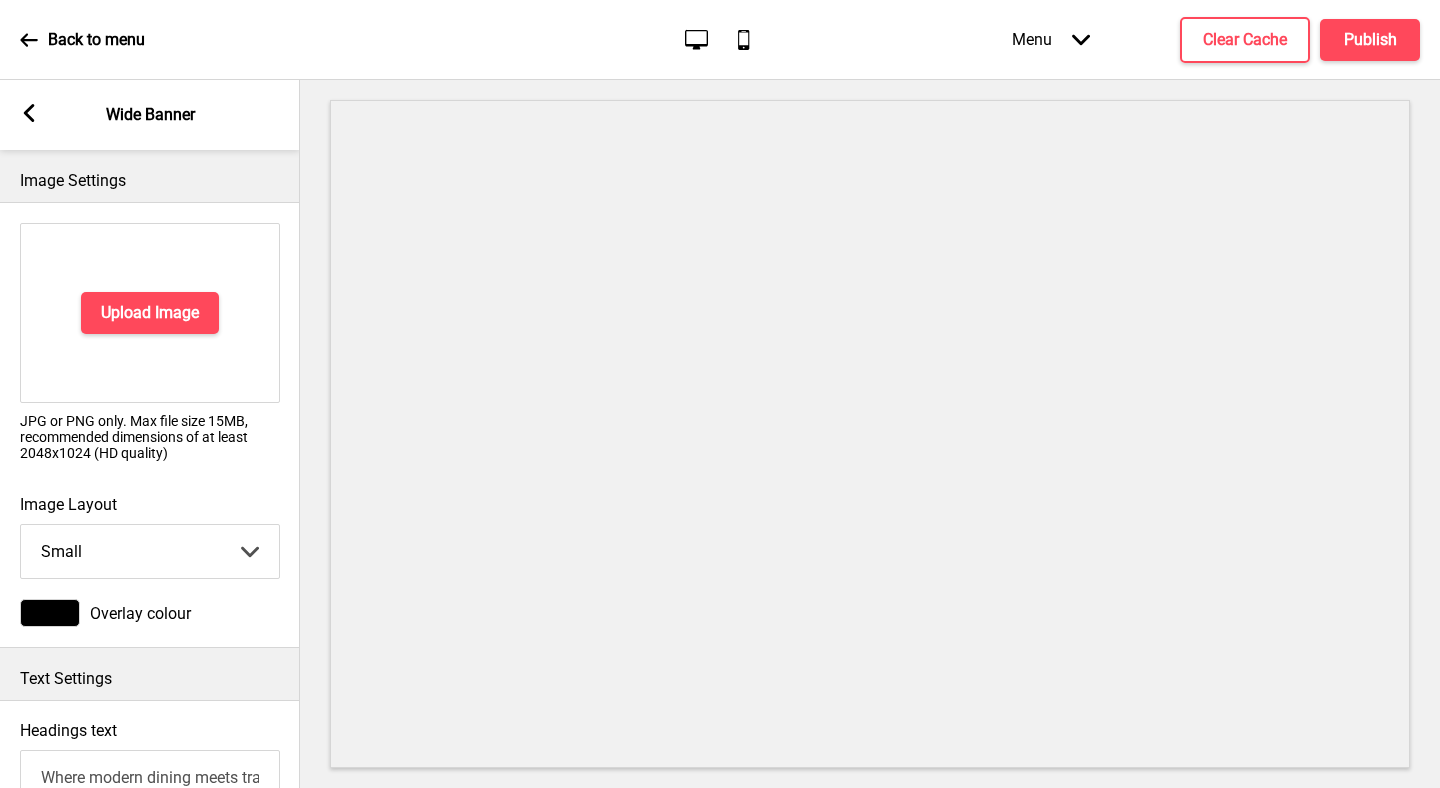 click on "Small Medium Large" at bounding box center [150, 551] 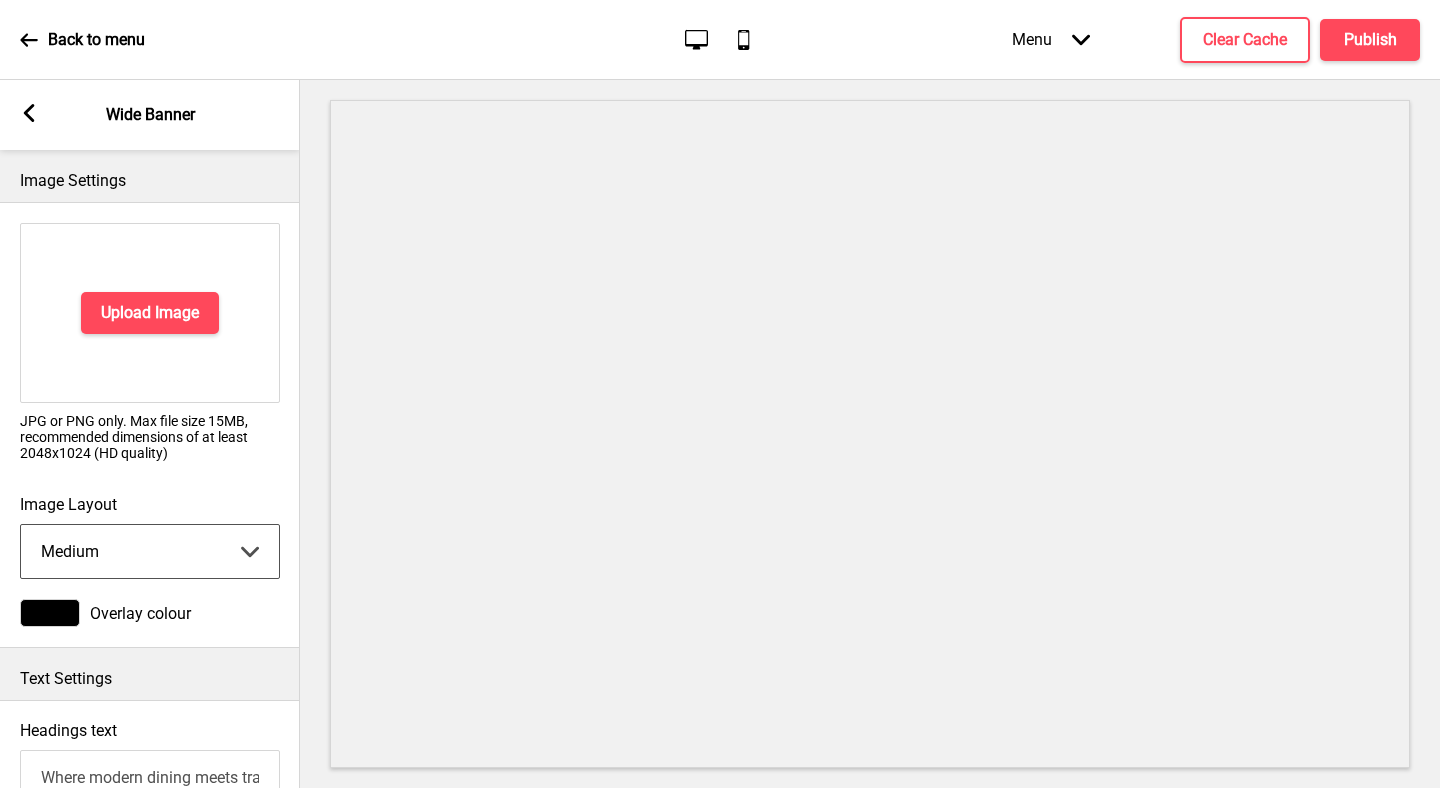 click on "Small Medium Large" at bounding box center (150, 551) 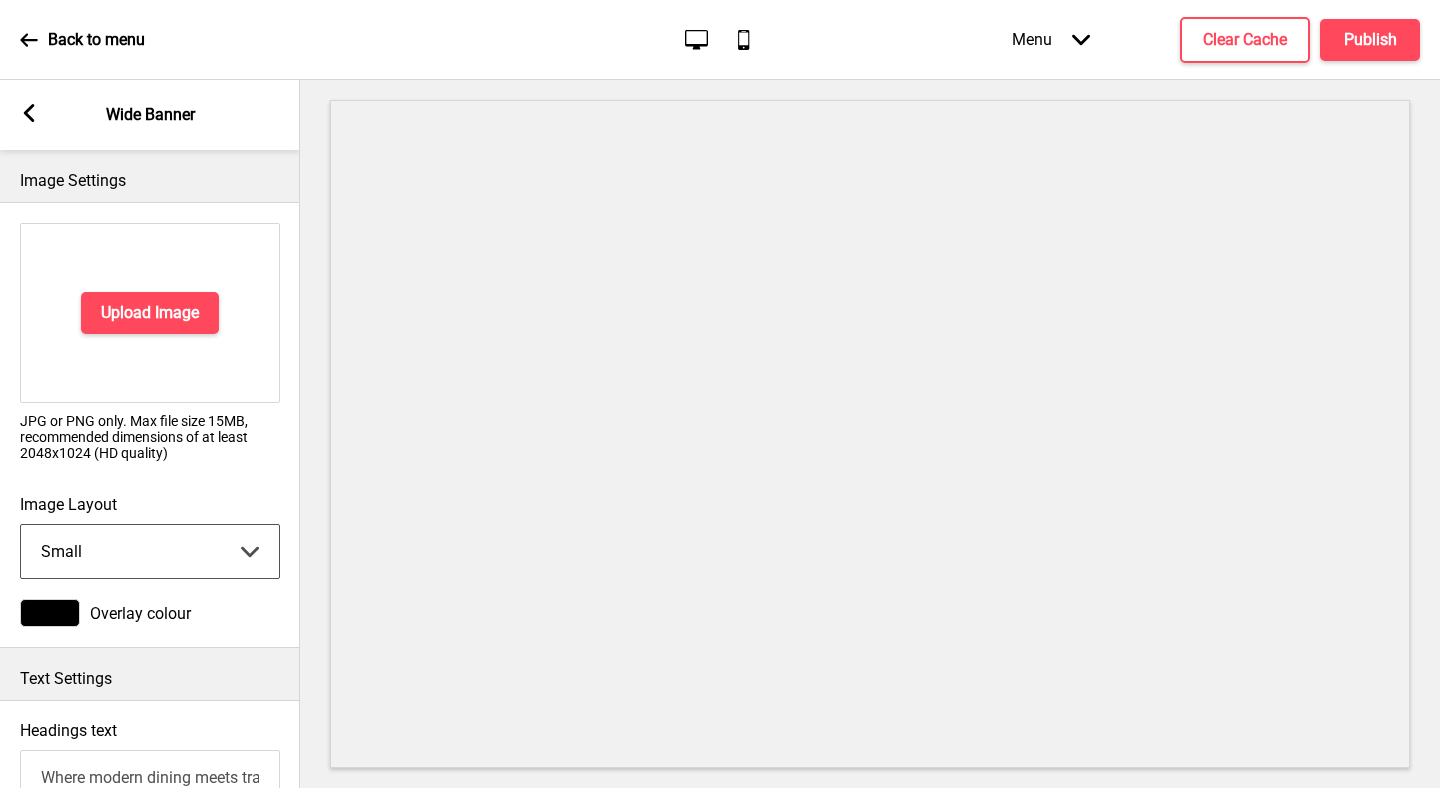 click on "Small Medium Large" at bounding box center (150, 551) 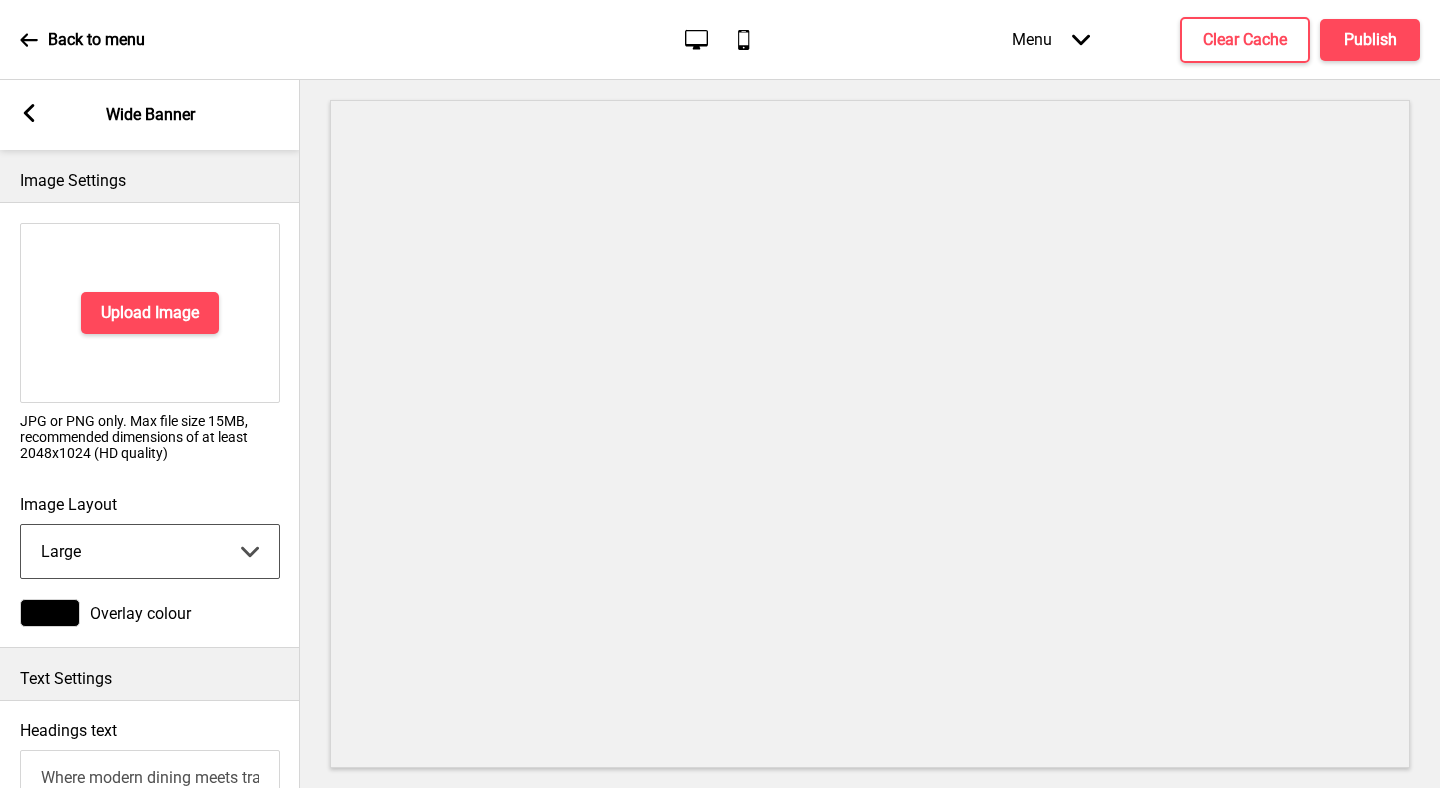 click on "Small Medium Large" at bounding box center [150, 551] 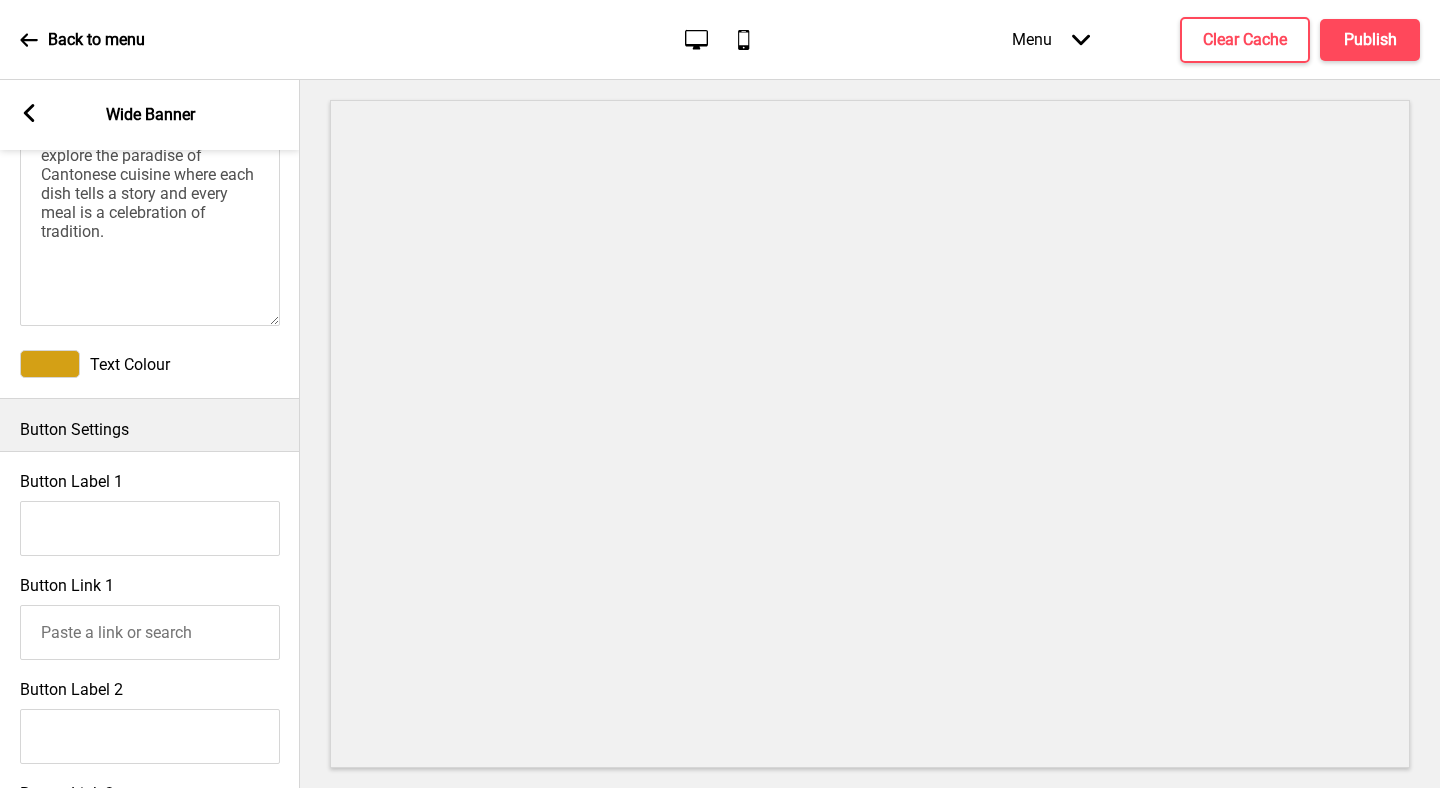 scroll, scrollTop: 784, scrollLeft: 0, axis: vertical 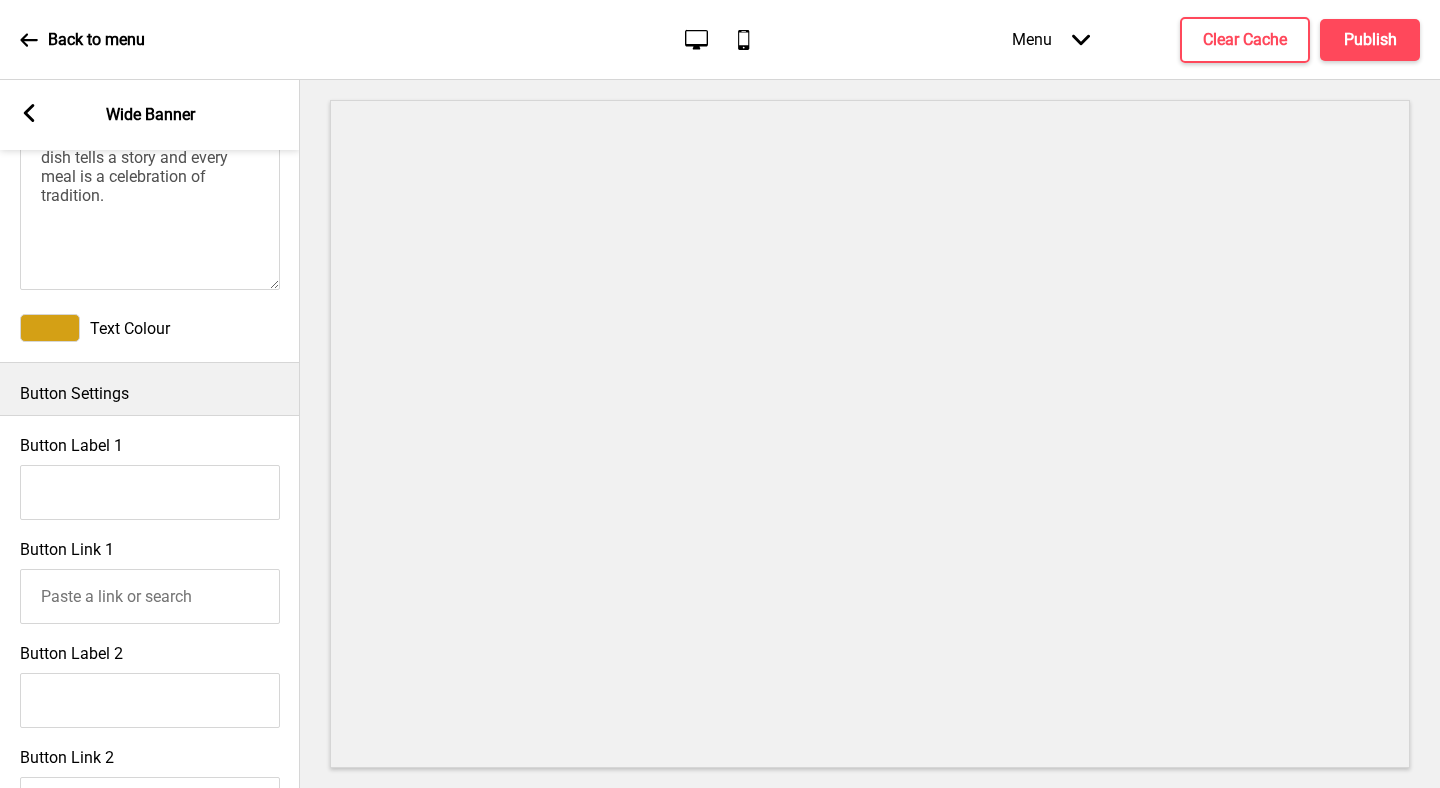 click on "Button Label 1" at bounding box center [150, 492] 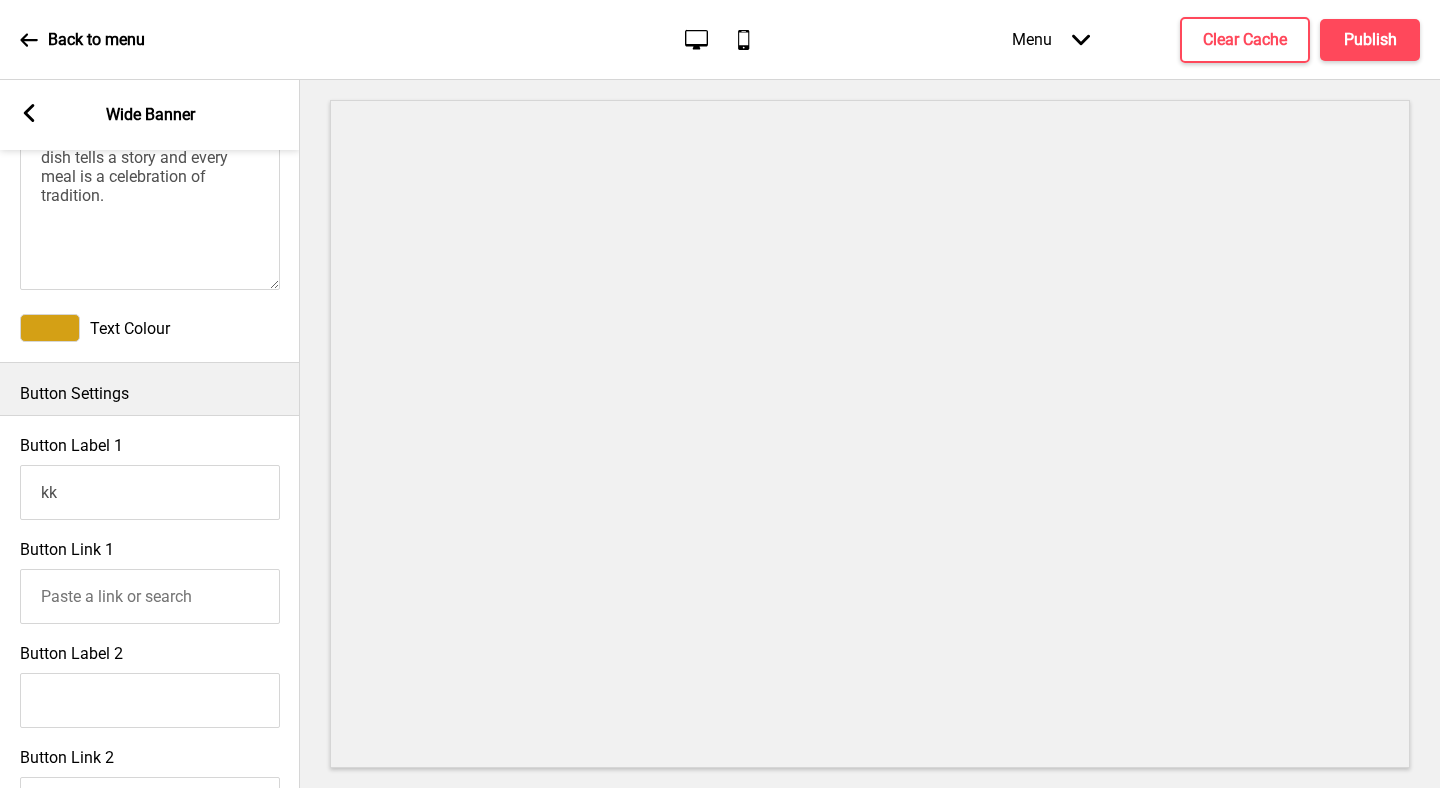 click on "Button Link 1" at bounding box center [150, 582] 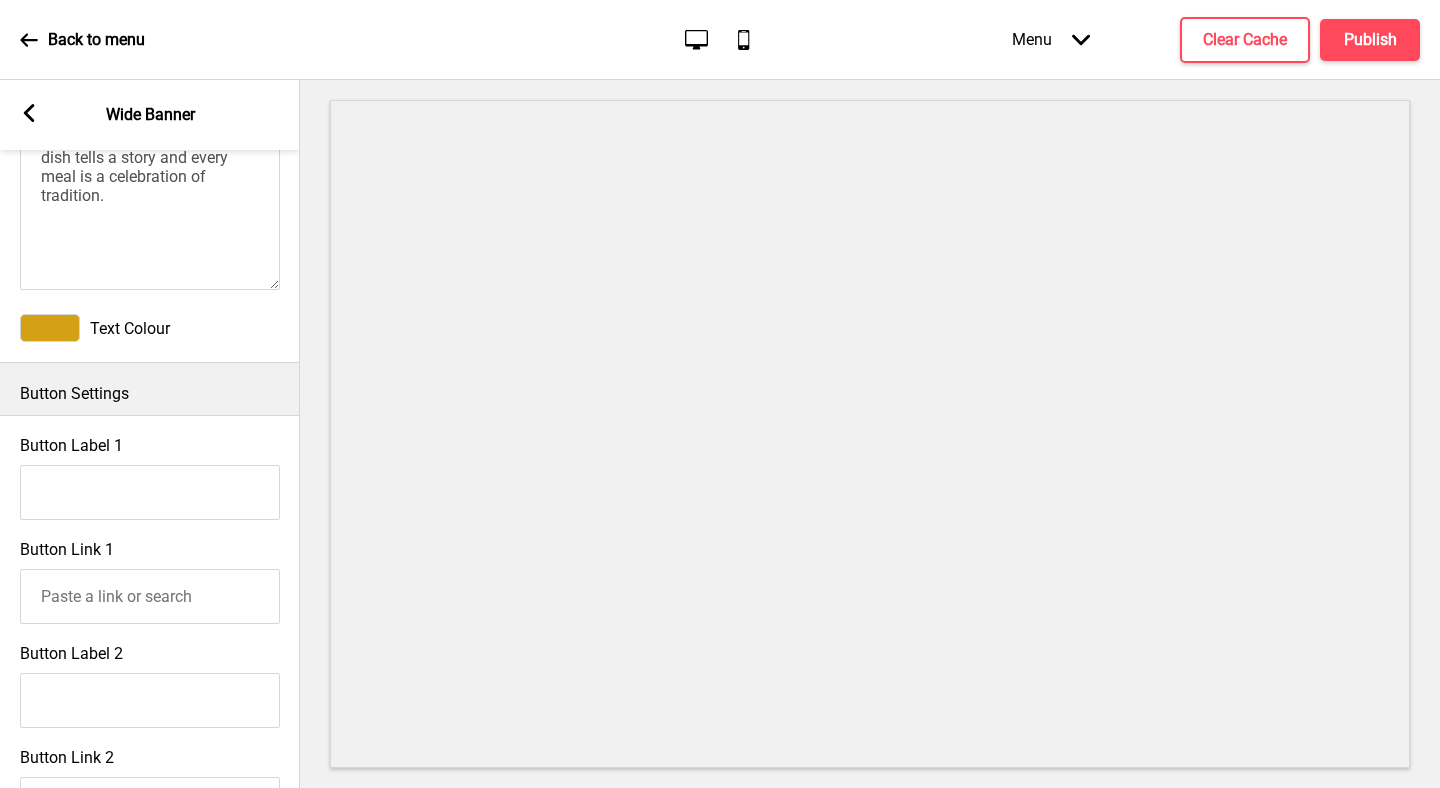 type 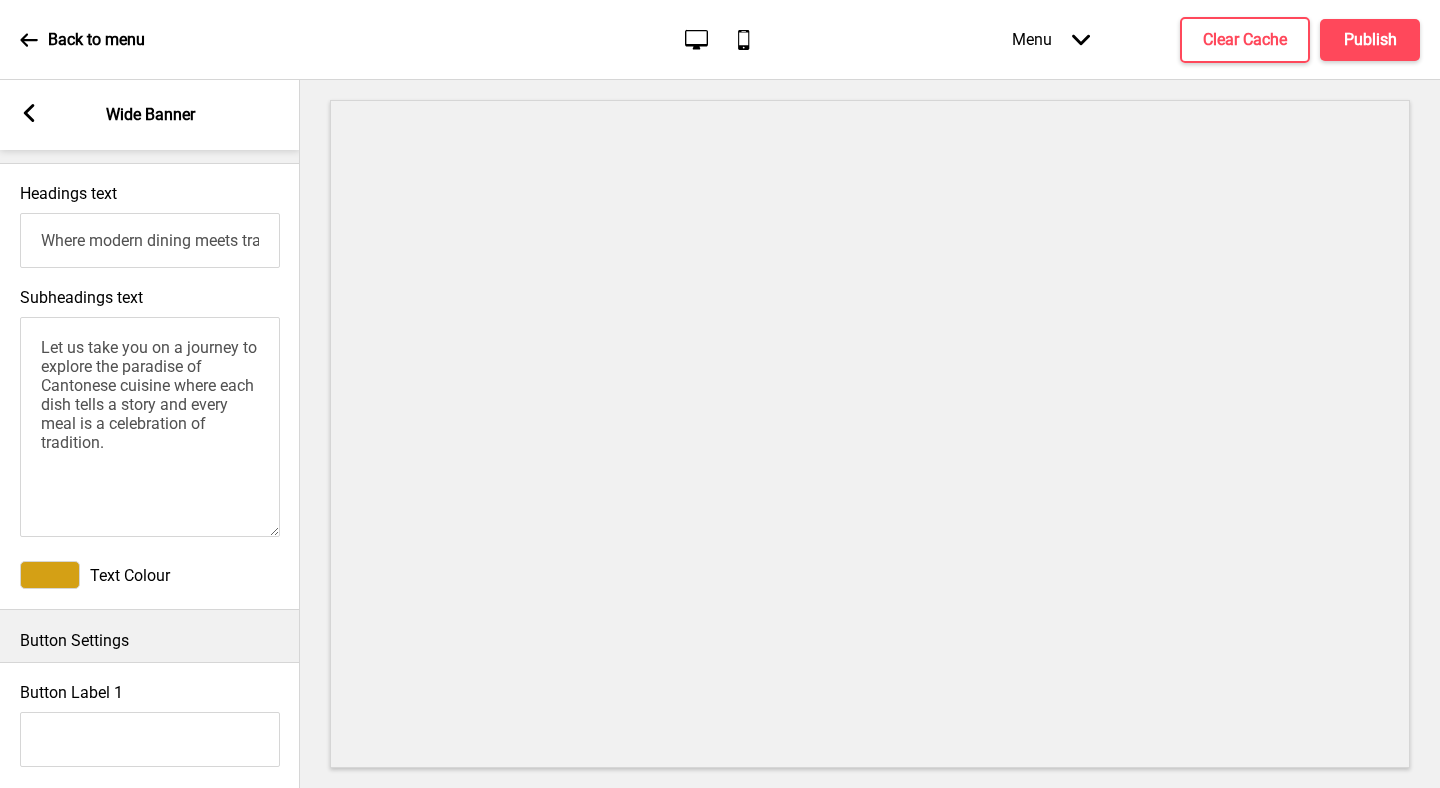 scroll, scrollTop: 492, scrollLeft: 0, axis: vertical 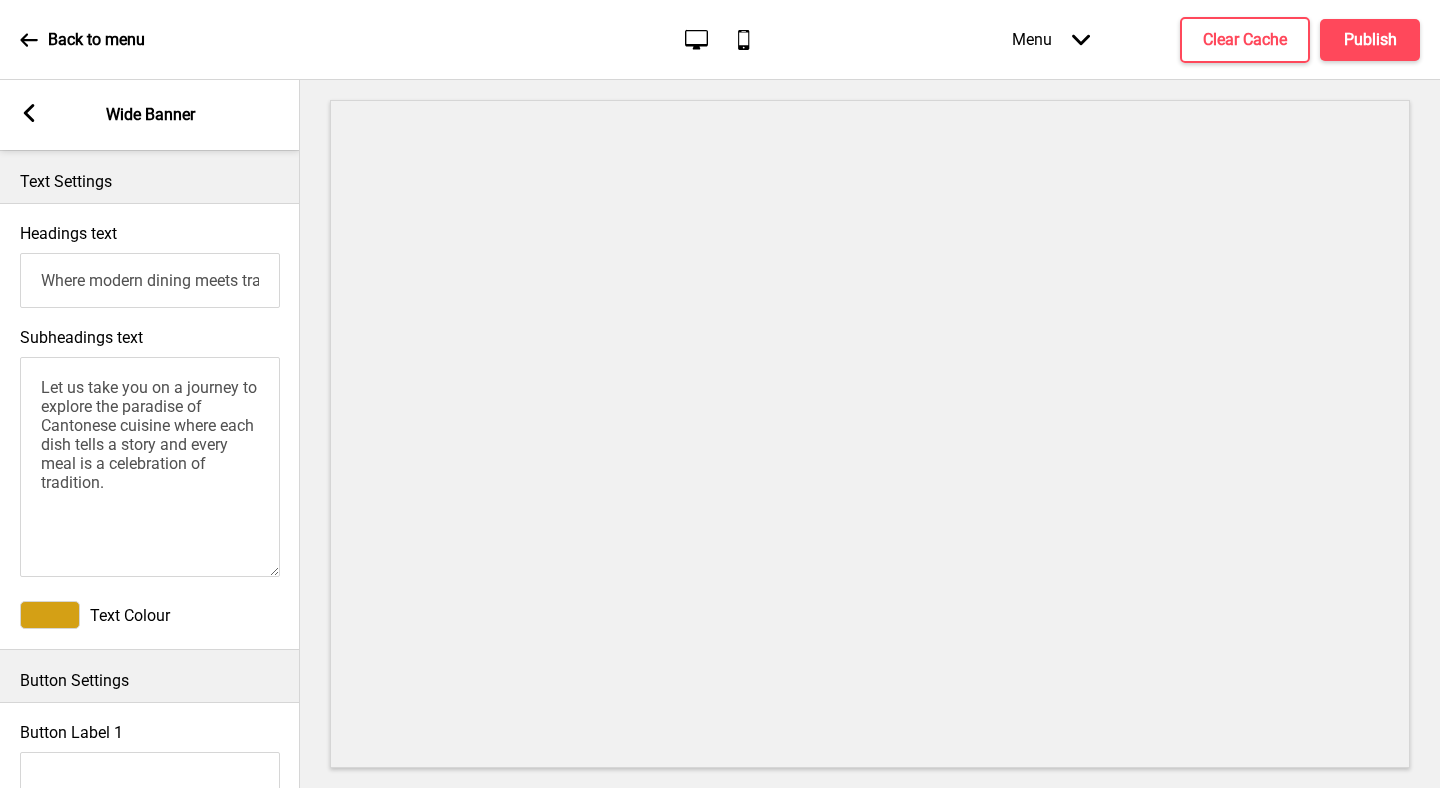 click at bounding box center [50, 615] 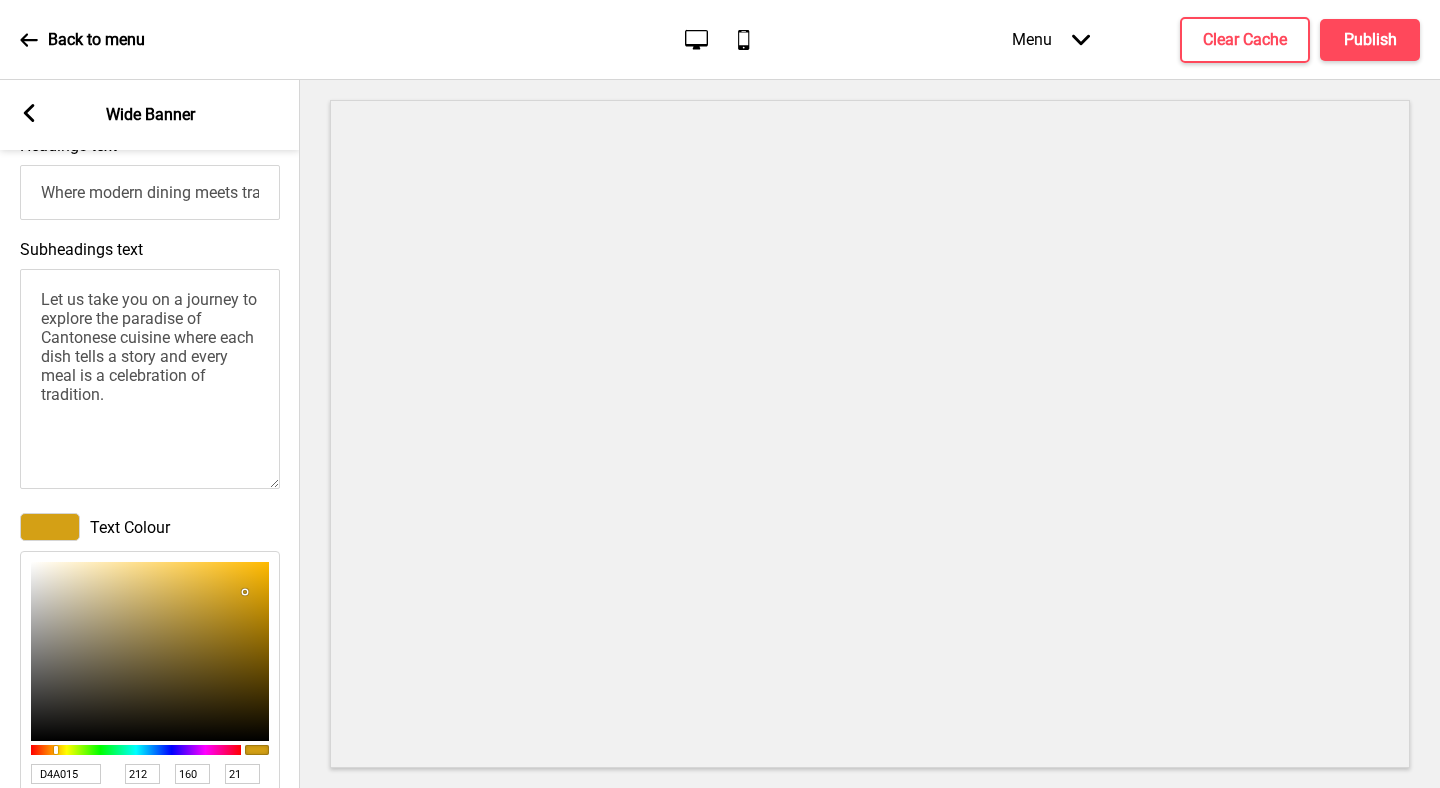 scroll, scrollTop: 592, scrollLeft: 0, axis: vertical 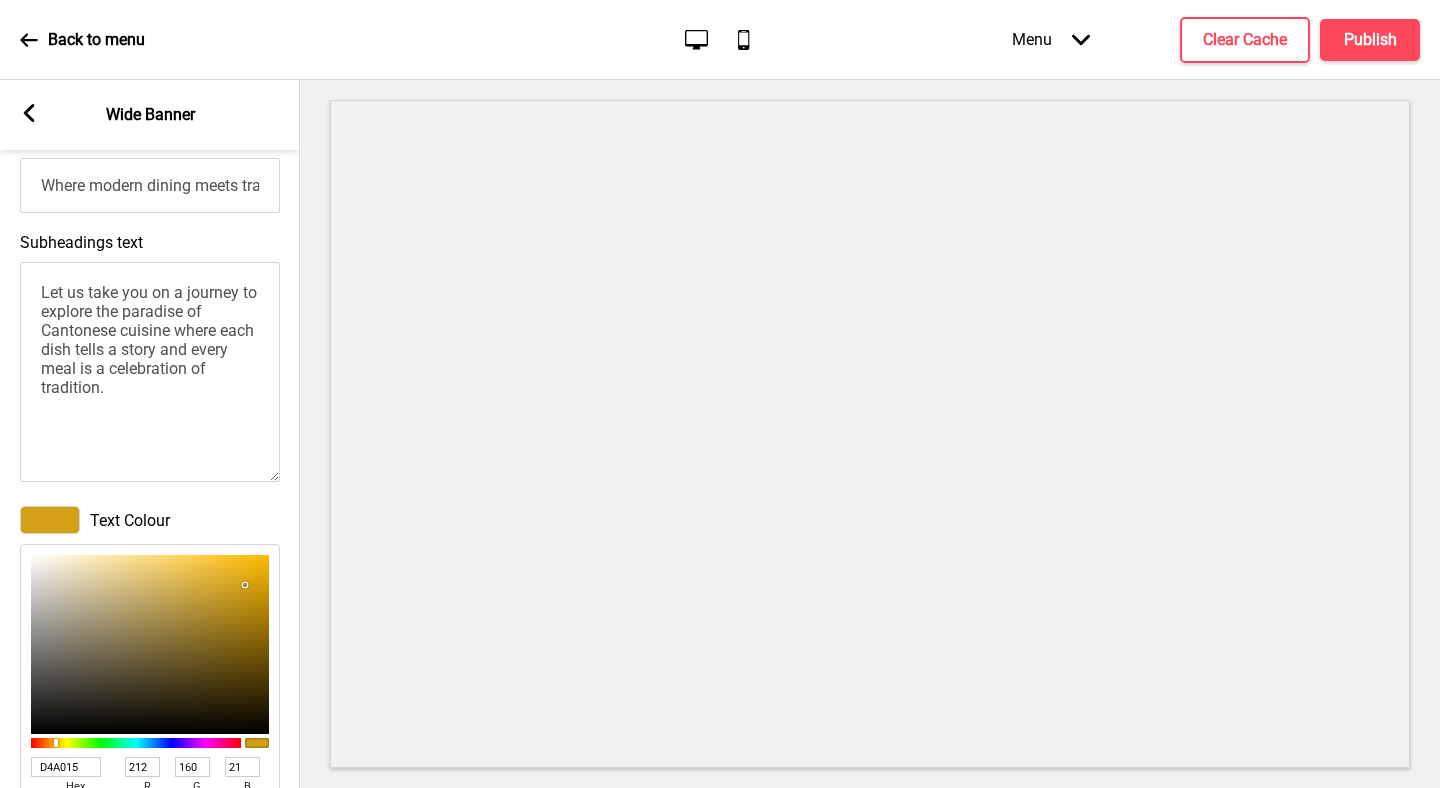 type on "E1DDD3" 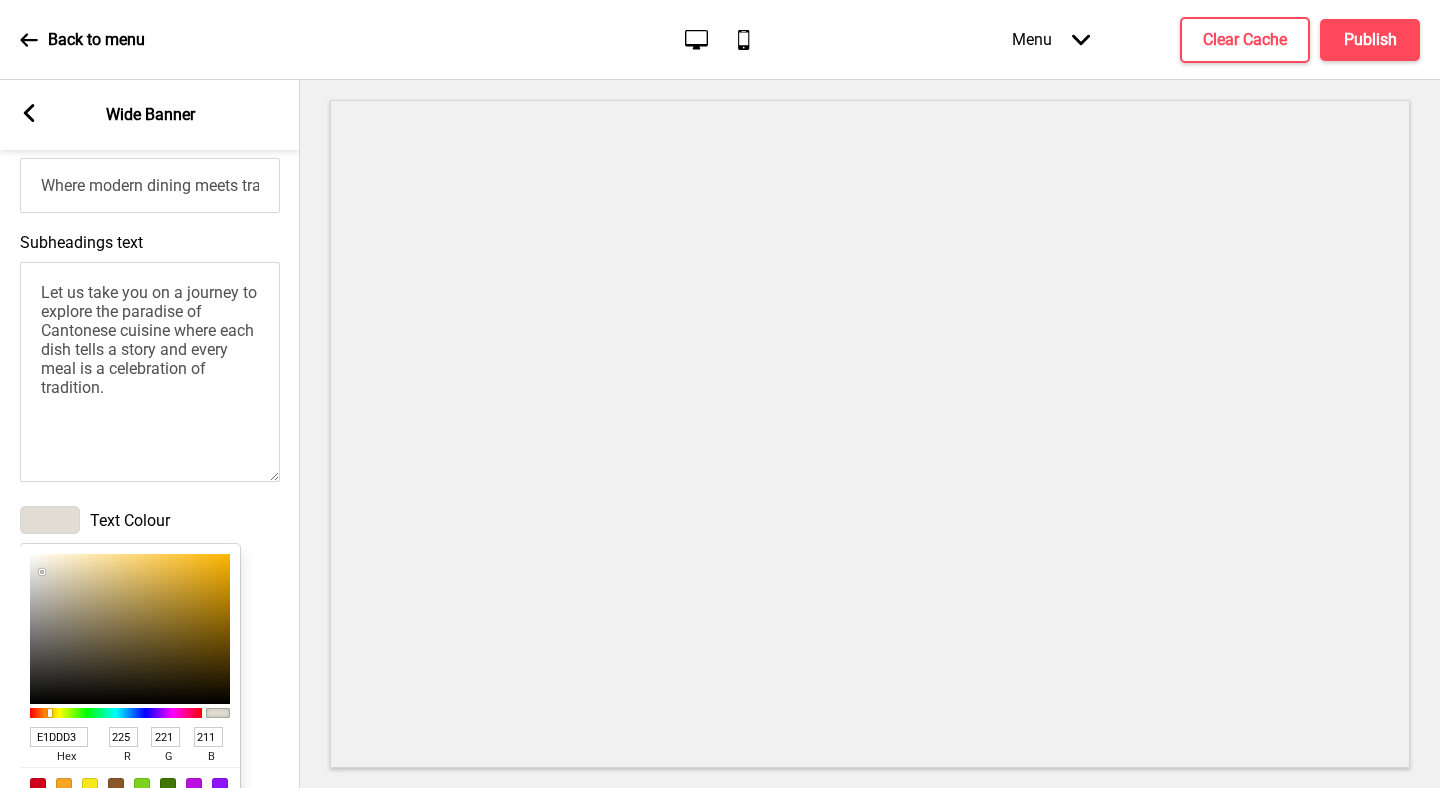 type on "E2DFD5" 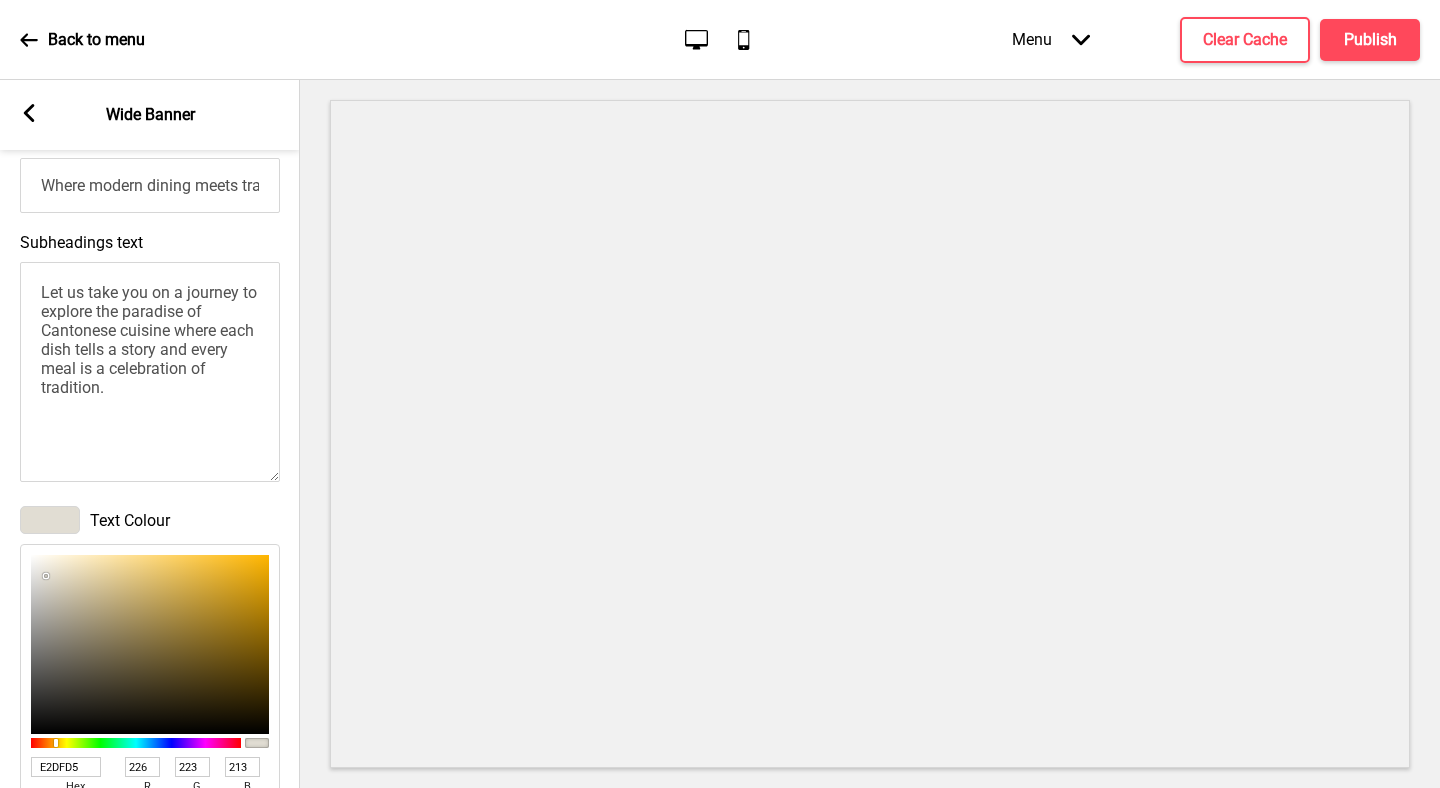 type on "ECEAE2" 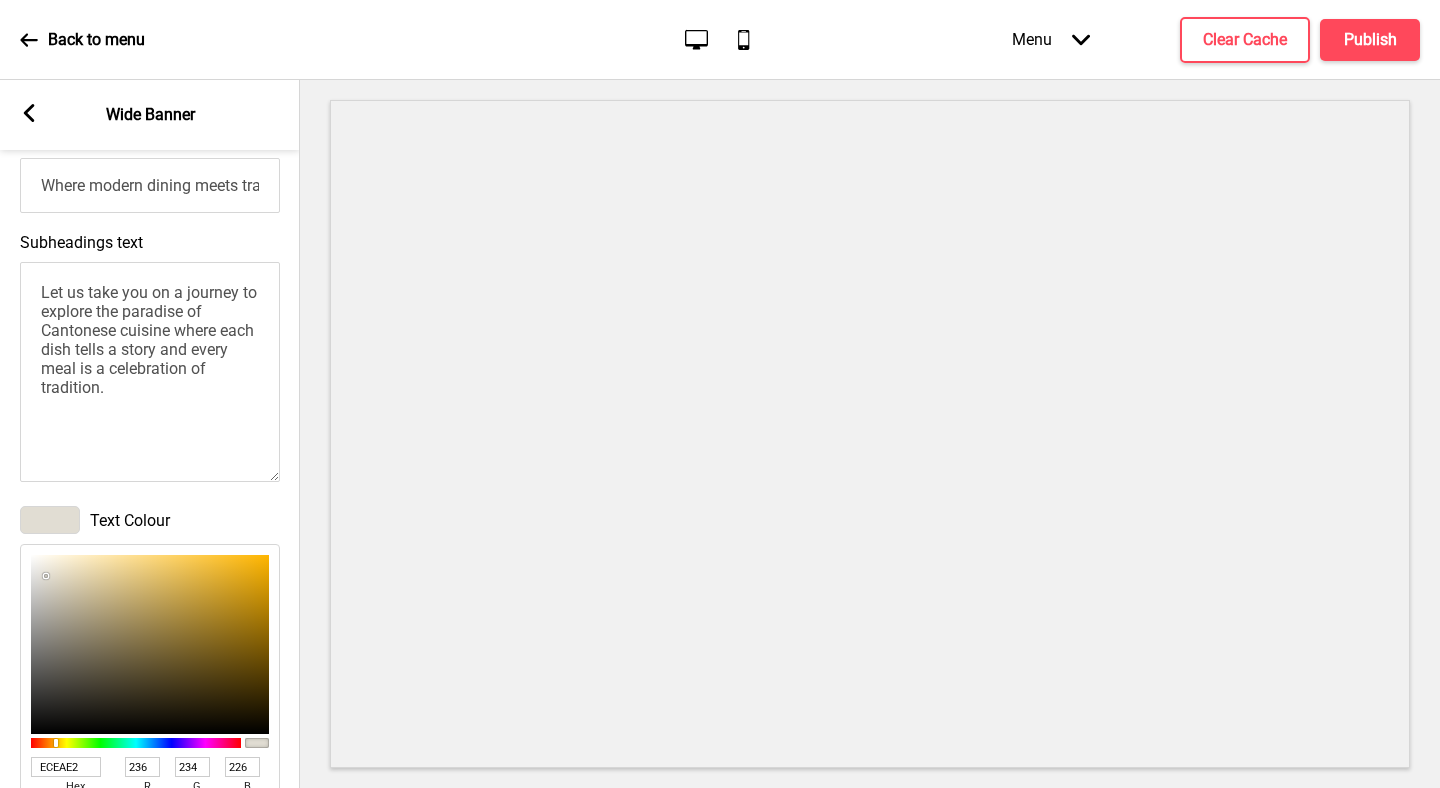 type on "F2F1EB" 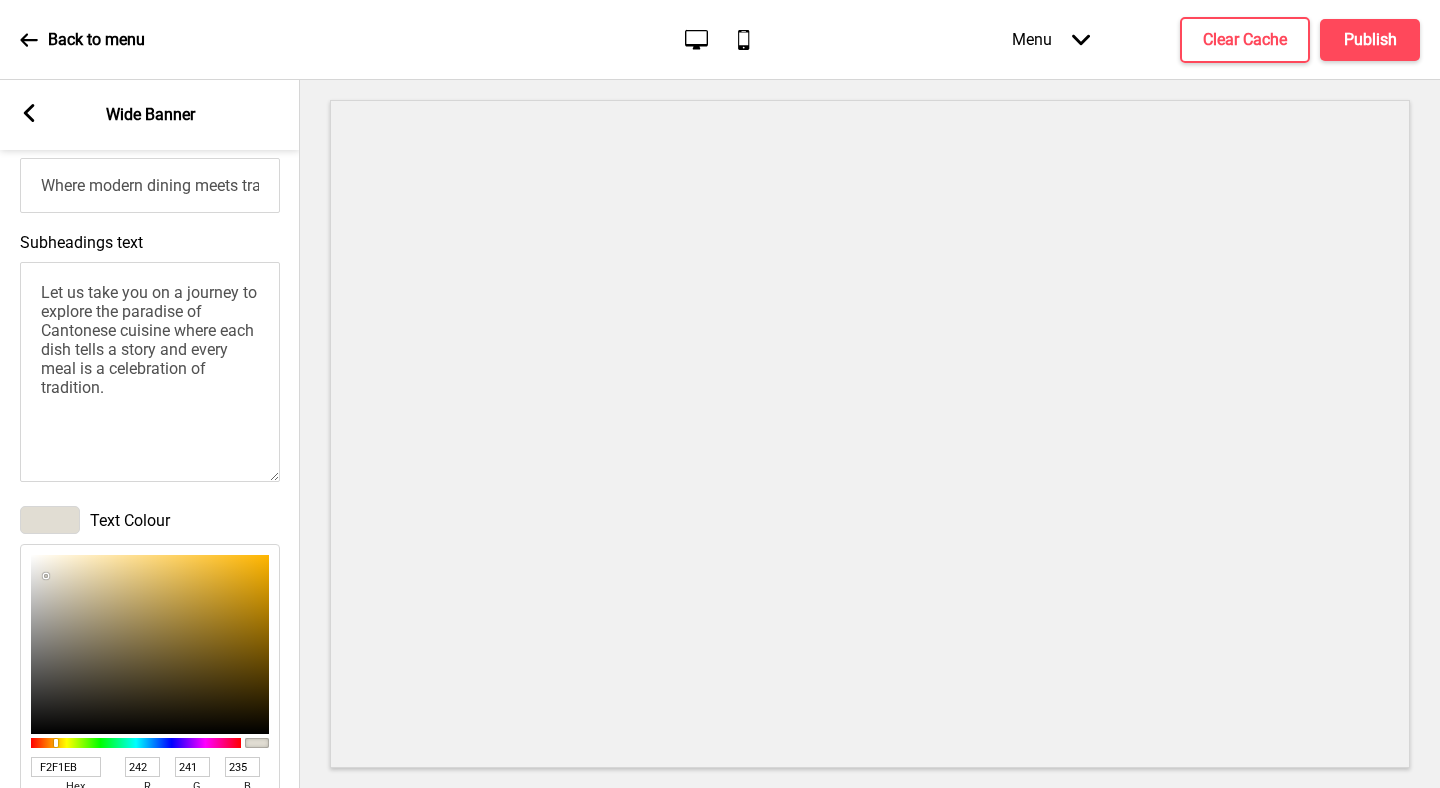 type on "F6F6F1" 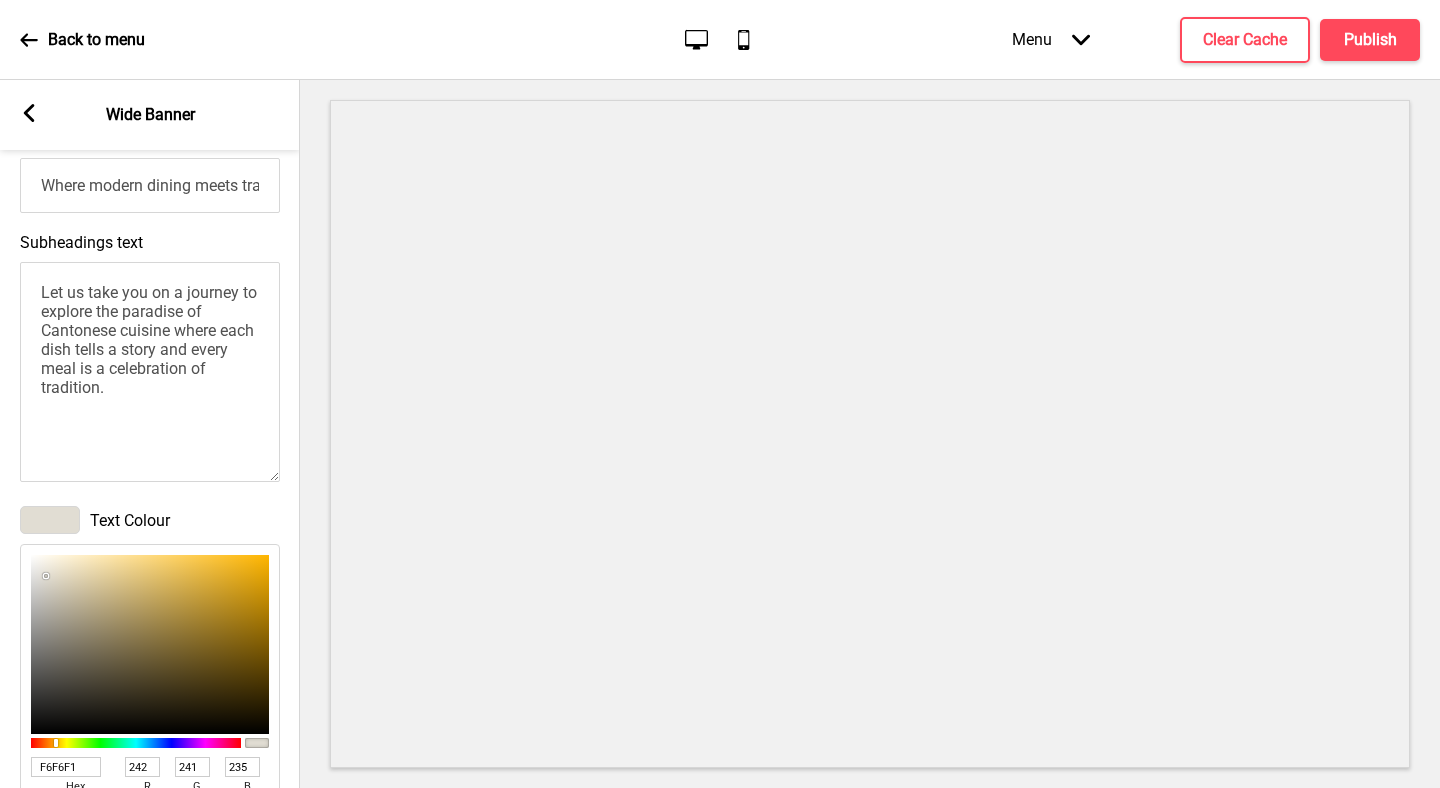type on "246" 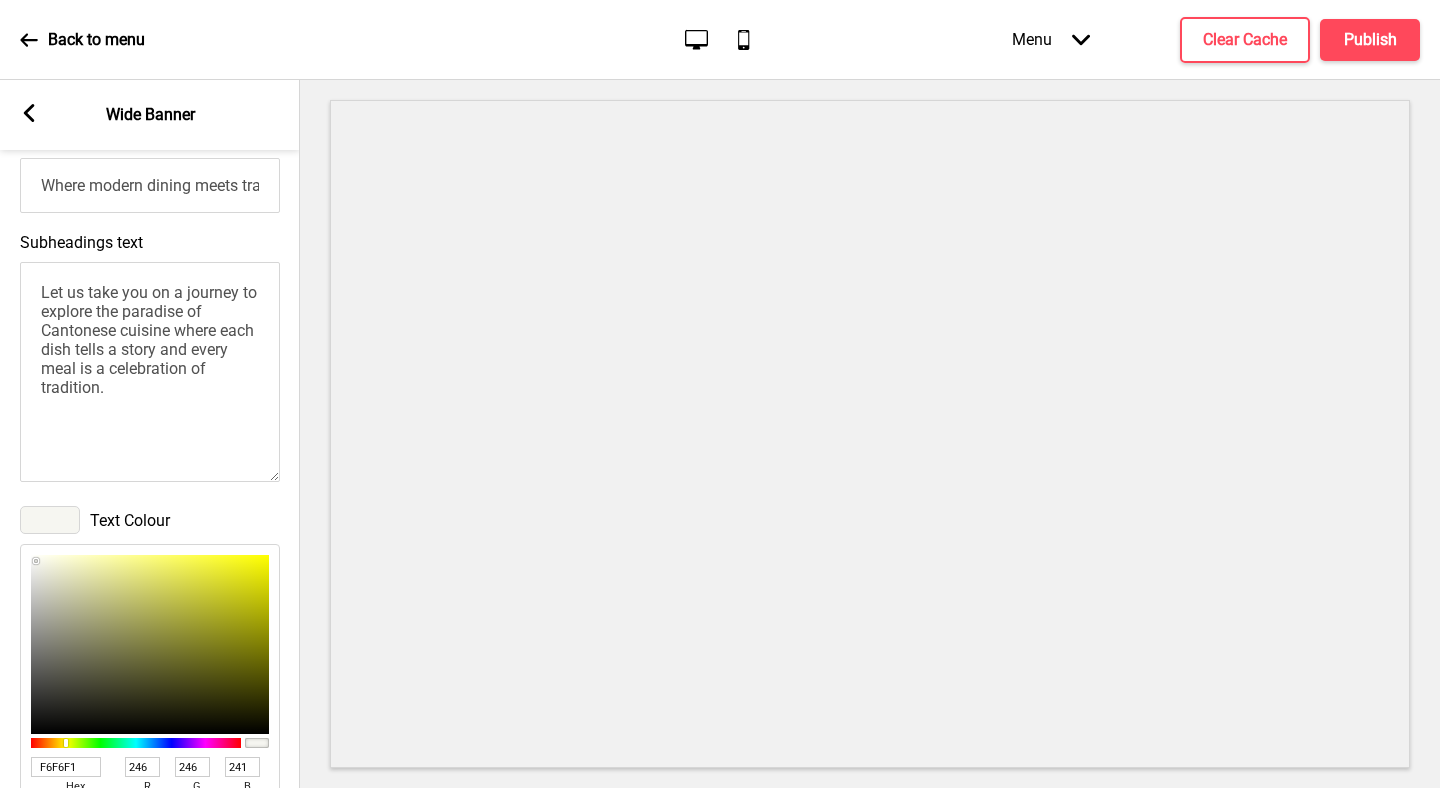 type on "F5F5F0" 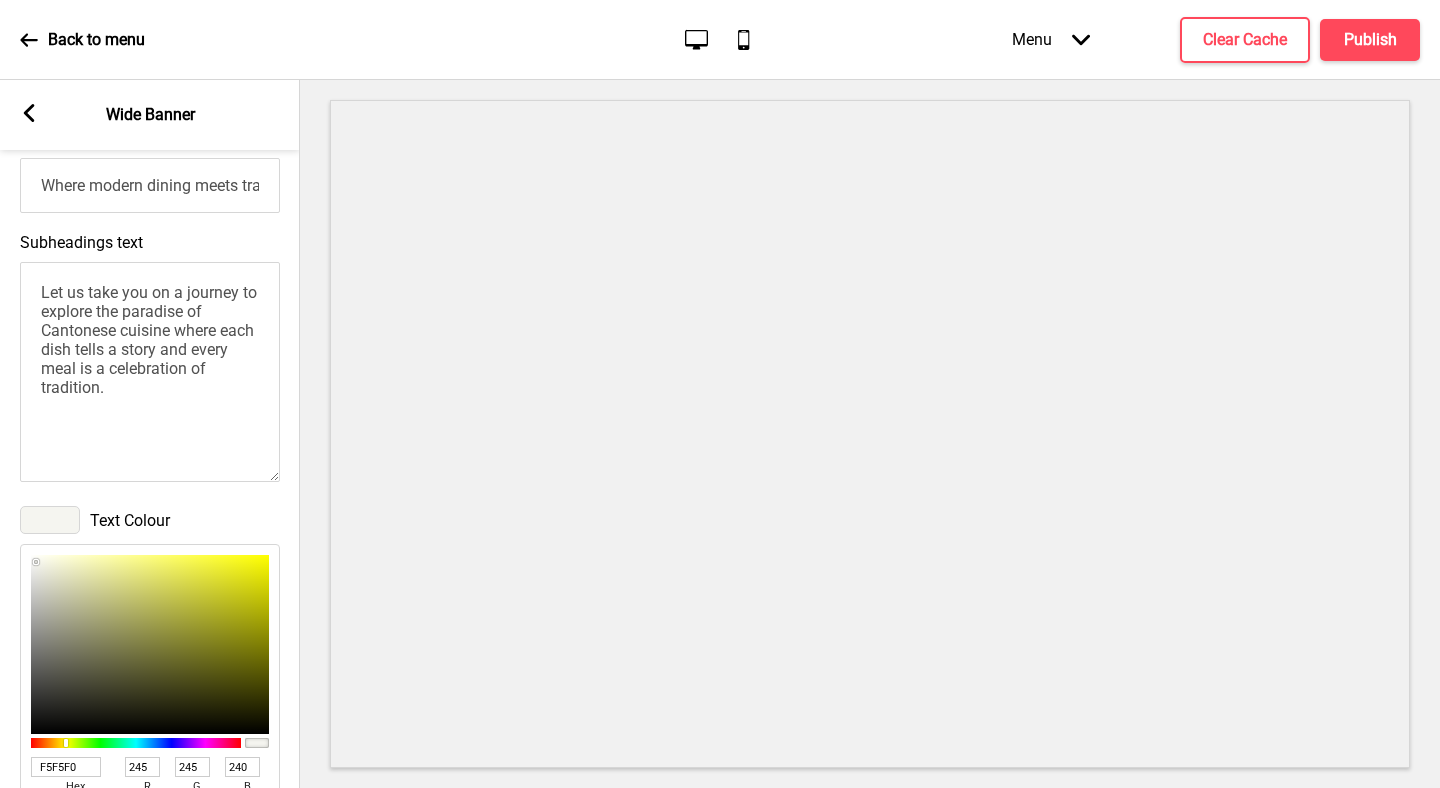 type on "F5F5EF" 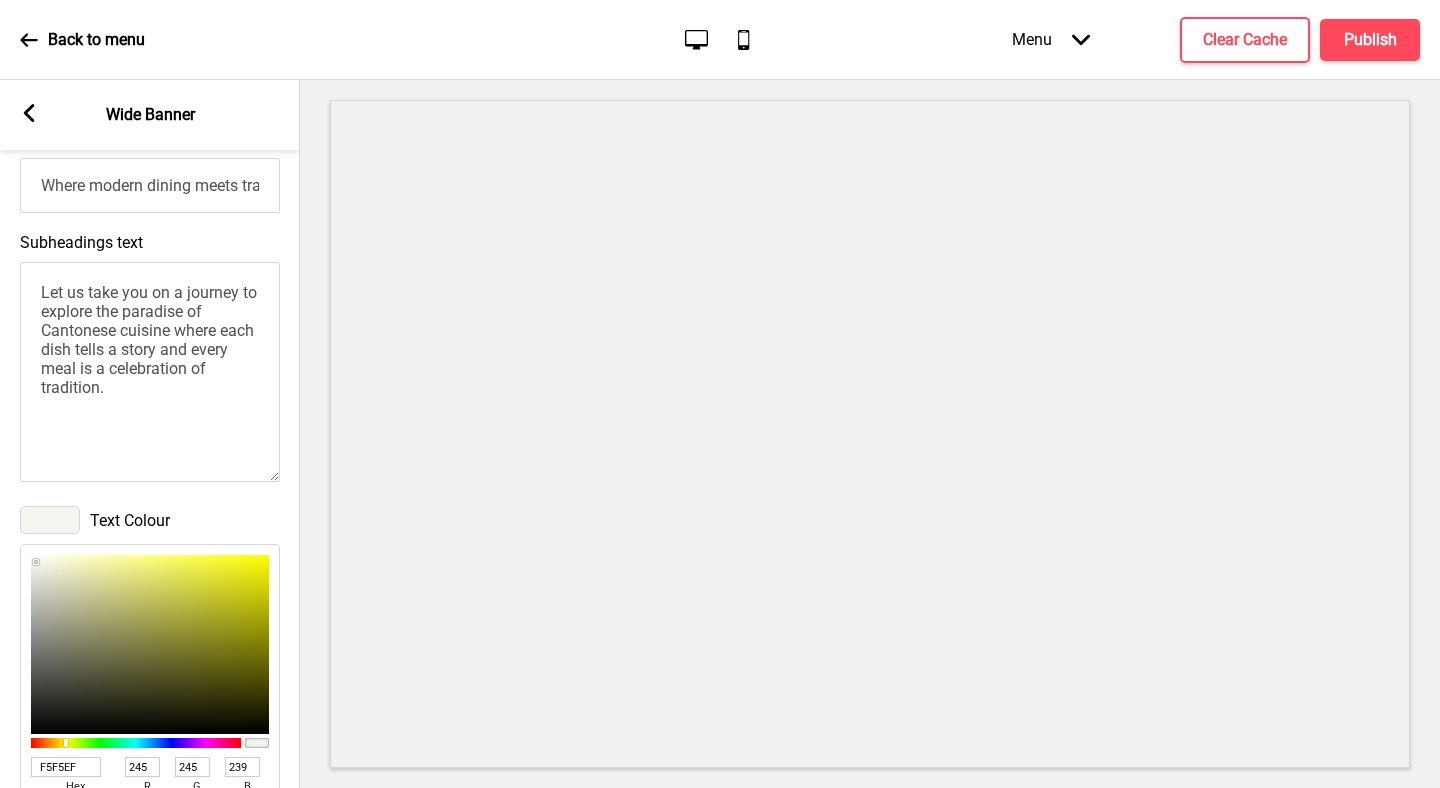 type on "F4F4ED" 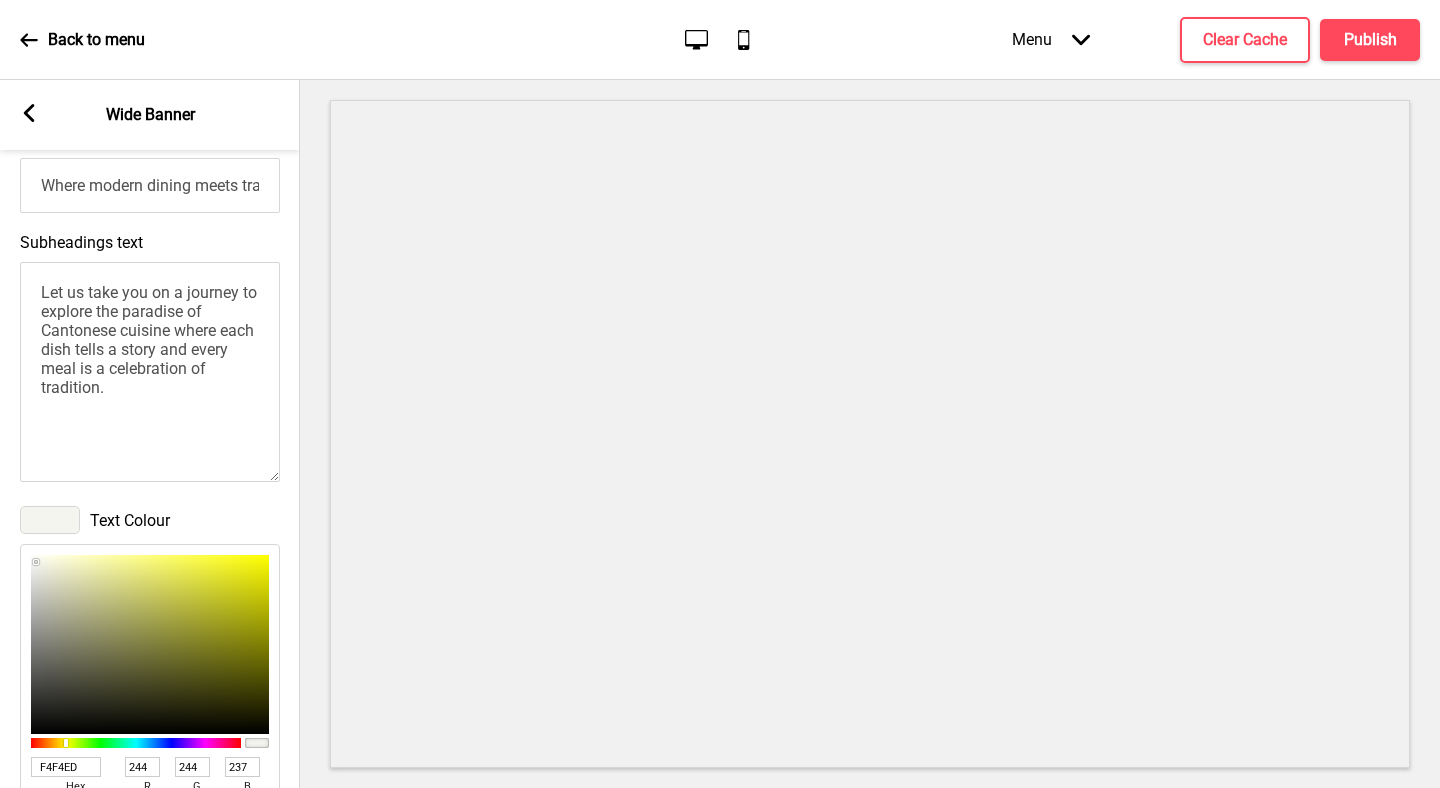 type on "F2F2EB" 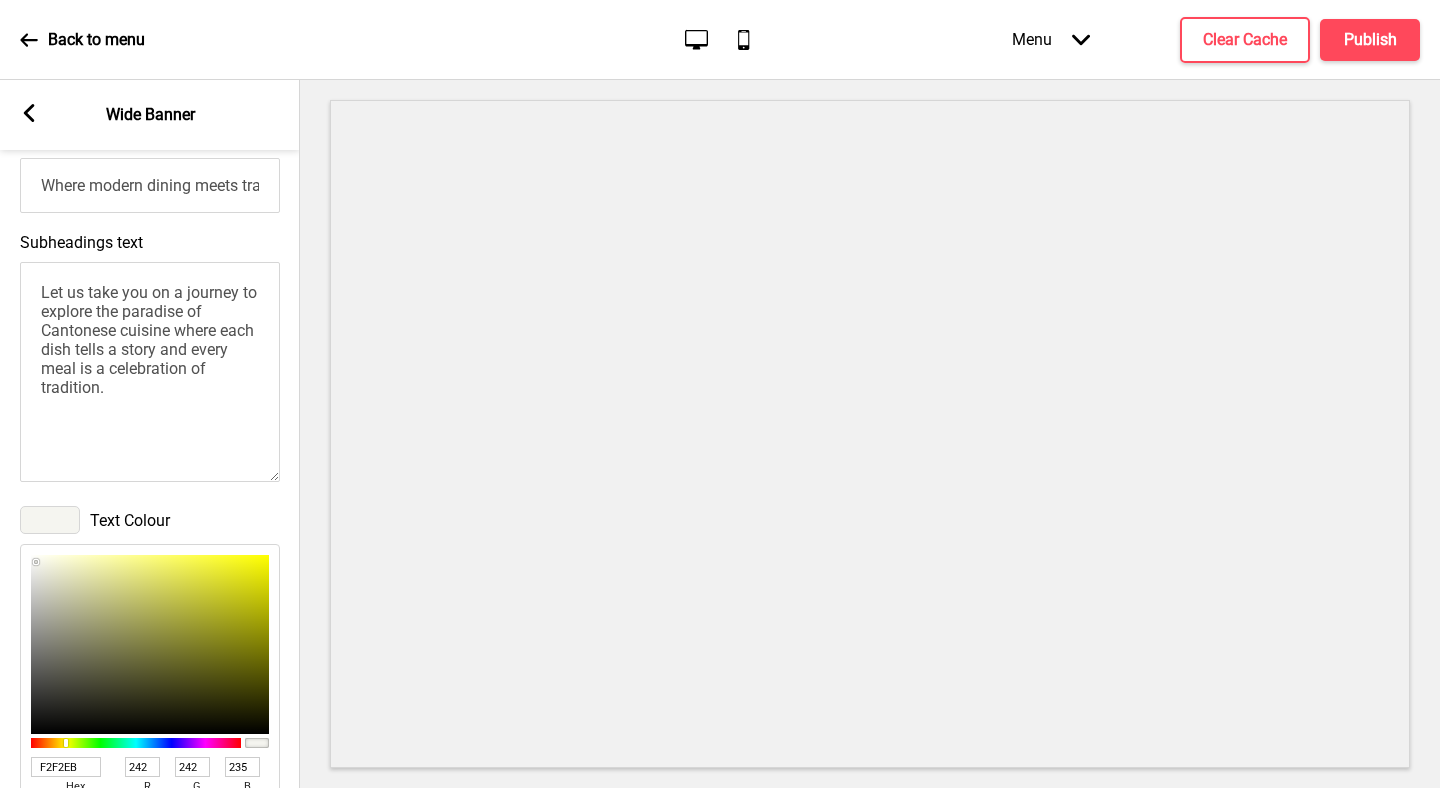 type on "F2F2EA" 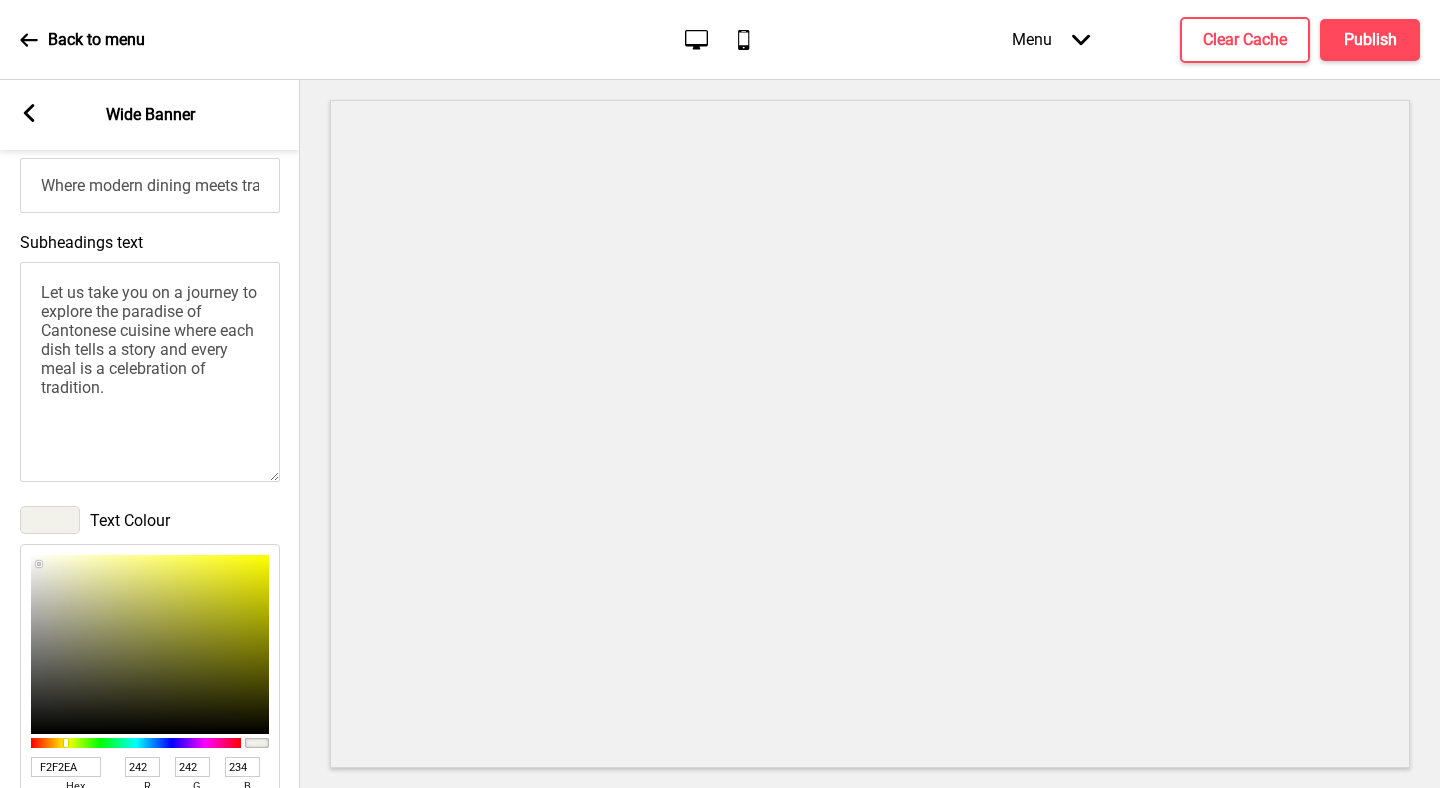 type on "F2F2E9" 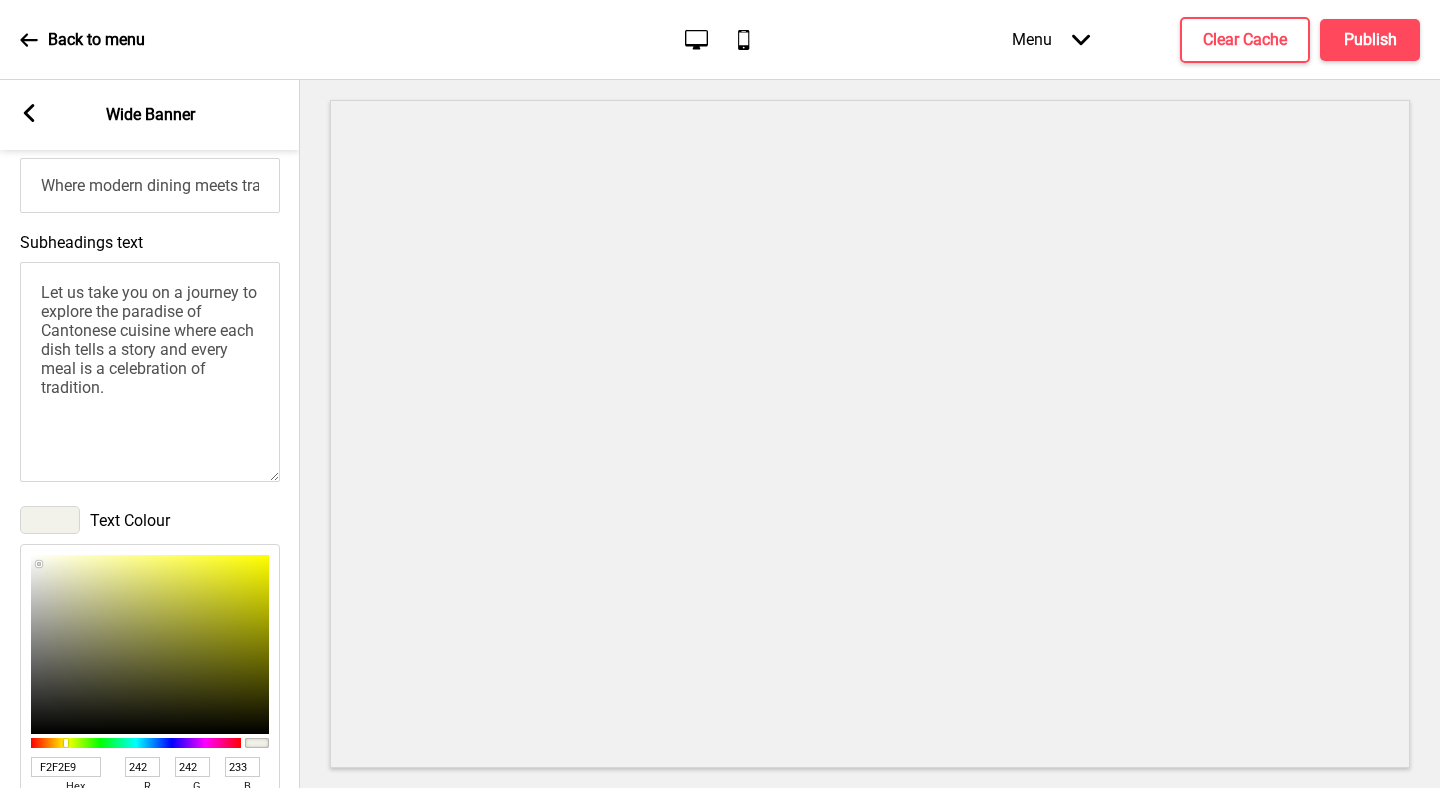 type on "F1F1E8" 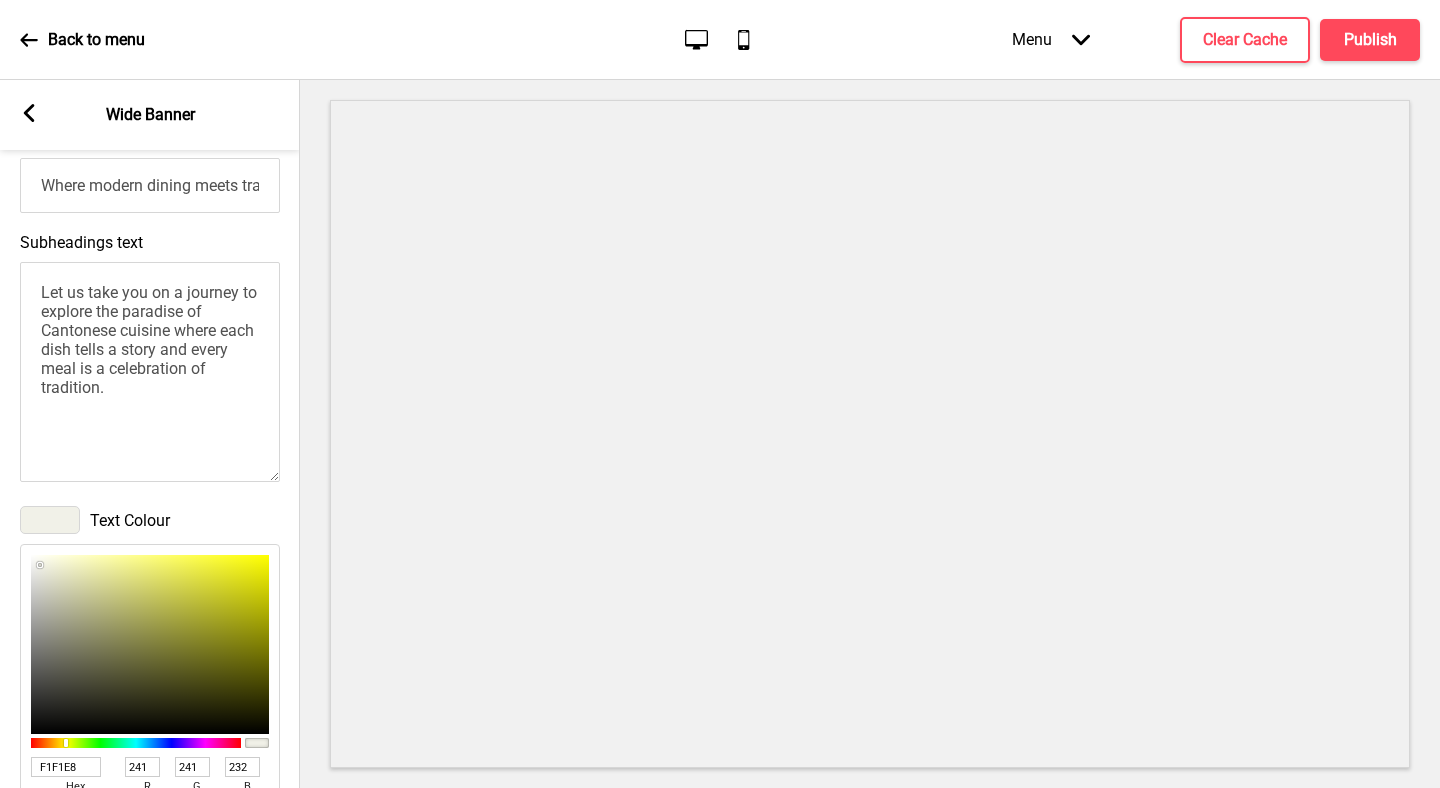 drag, startPoint x: 46, startPoint y: 576, endPoint x: 40, endPoint y: 565, distance: 12.529964 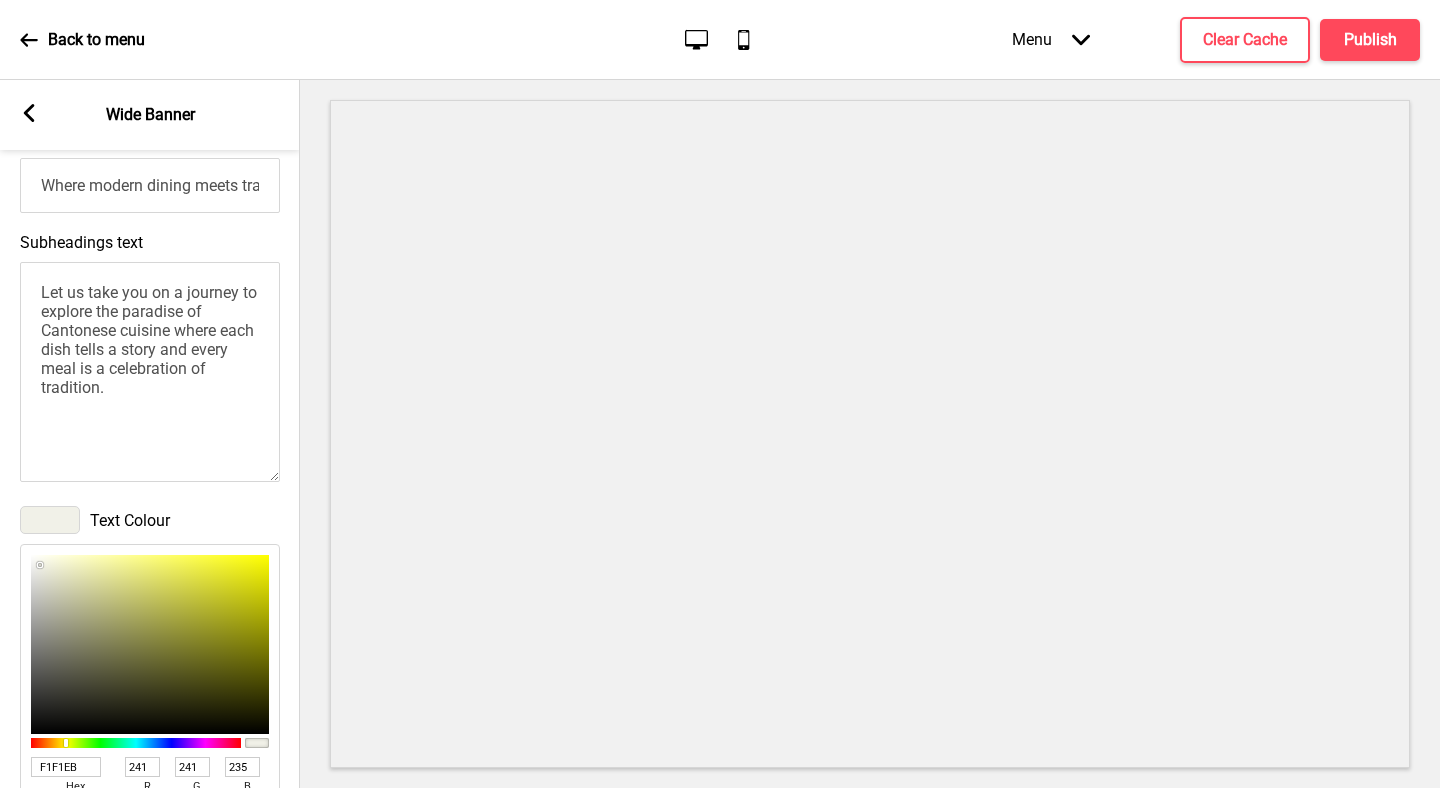 type on "F1F1EE" 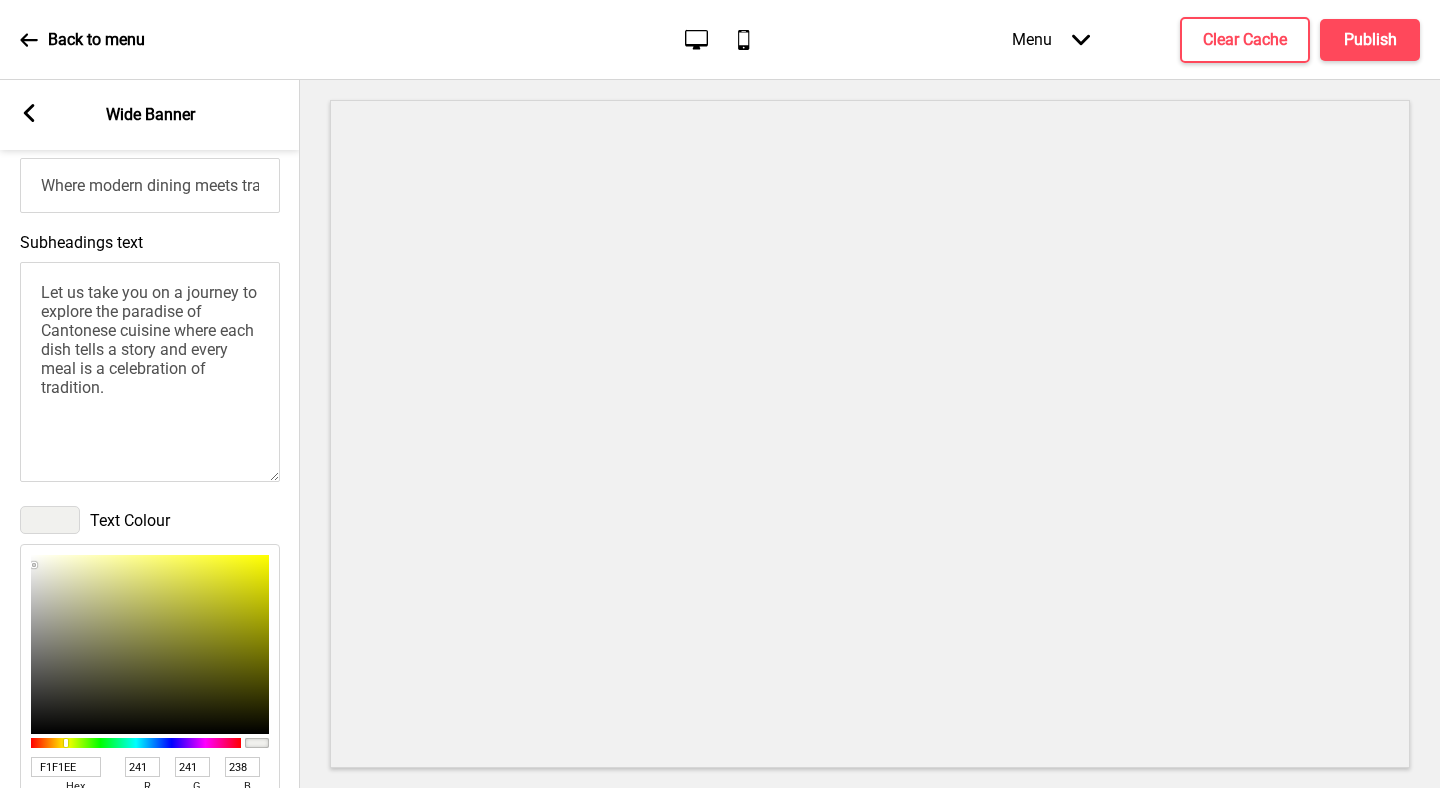 type on "F1F1EF" 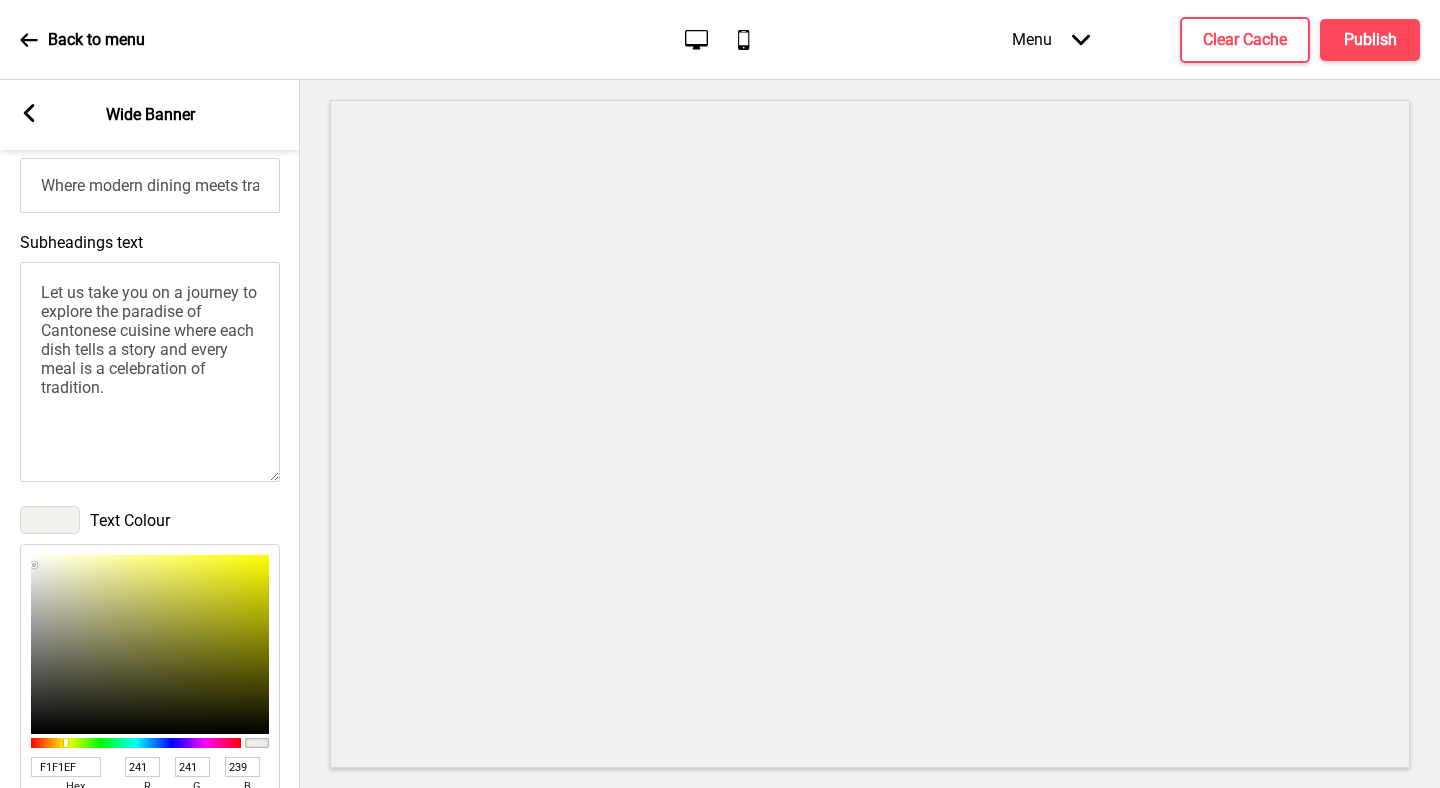 click at bounding box center (34, 565) 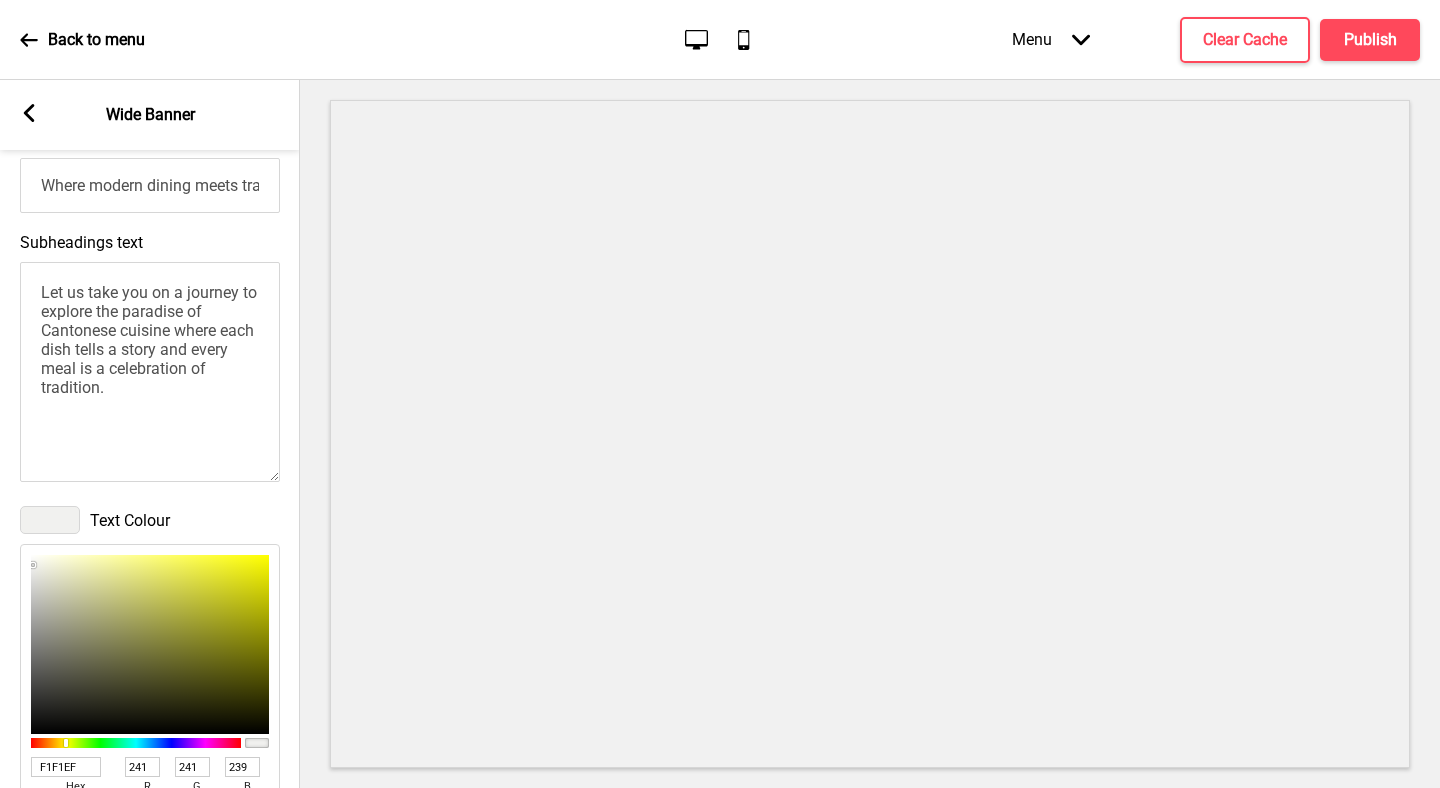 type on "kk" 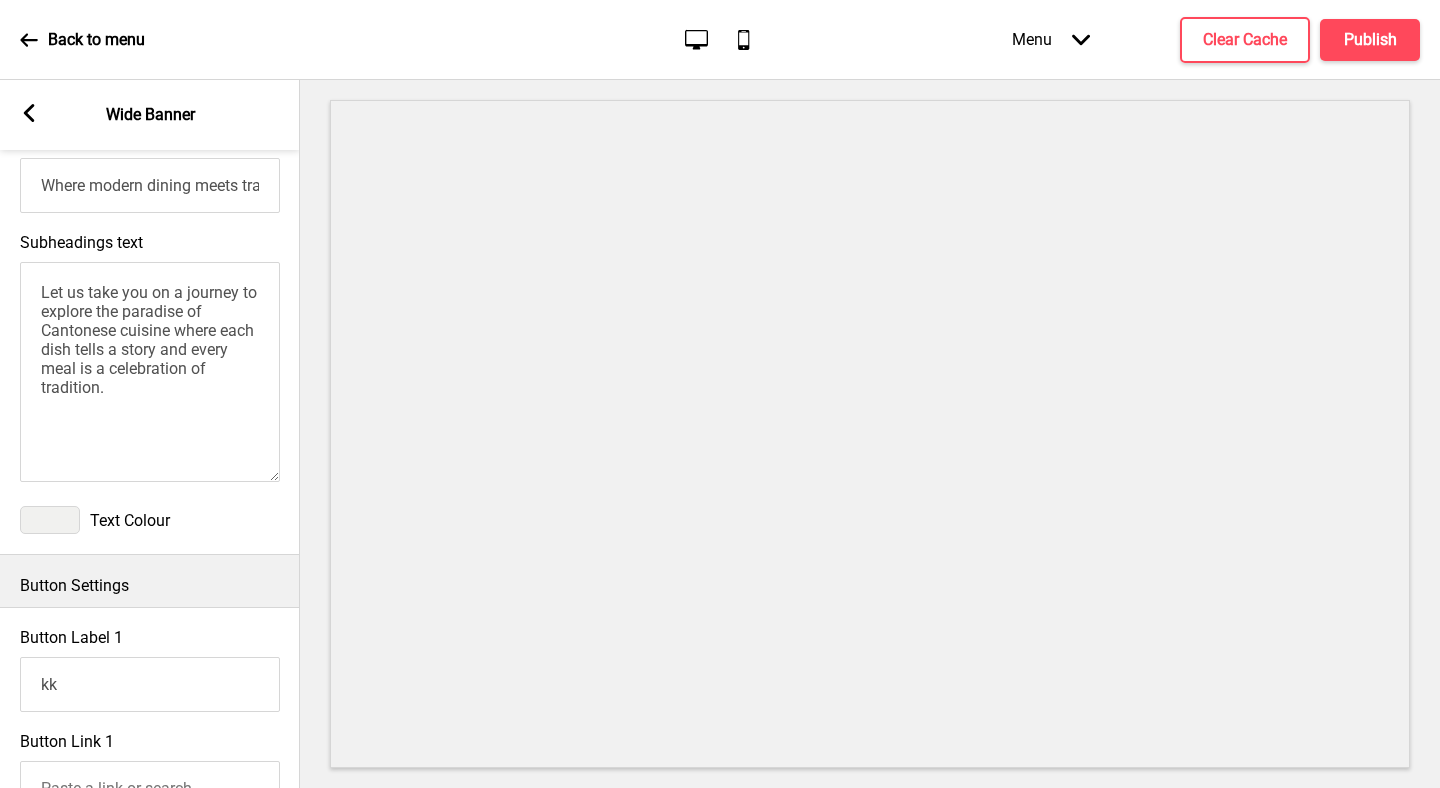 click at bounding box center [50, 520] 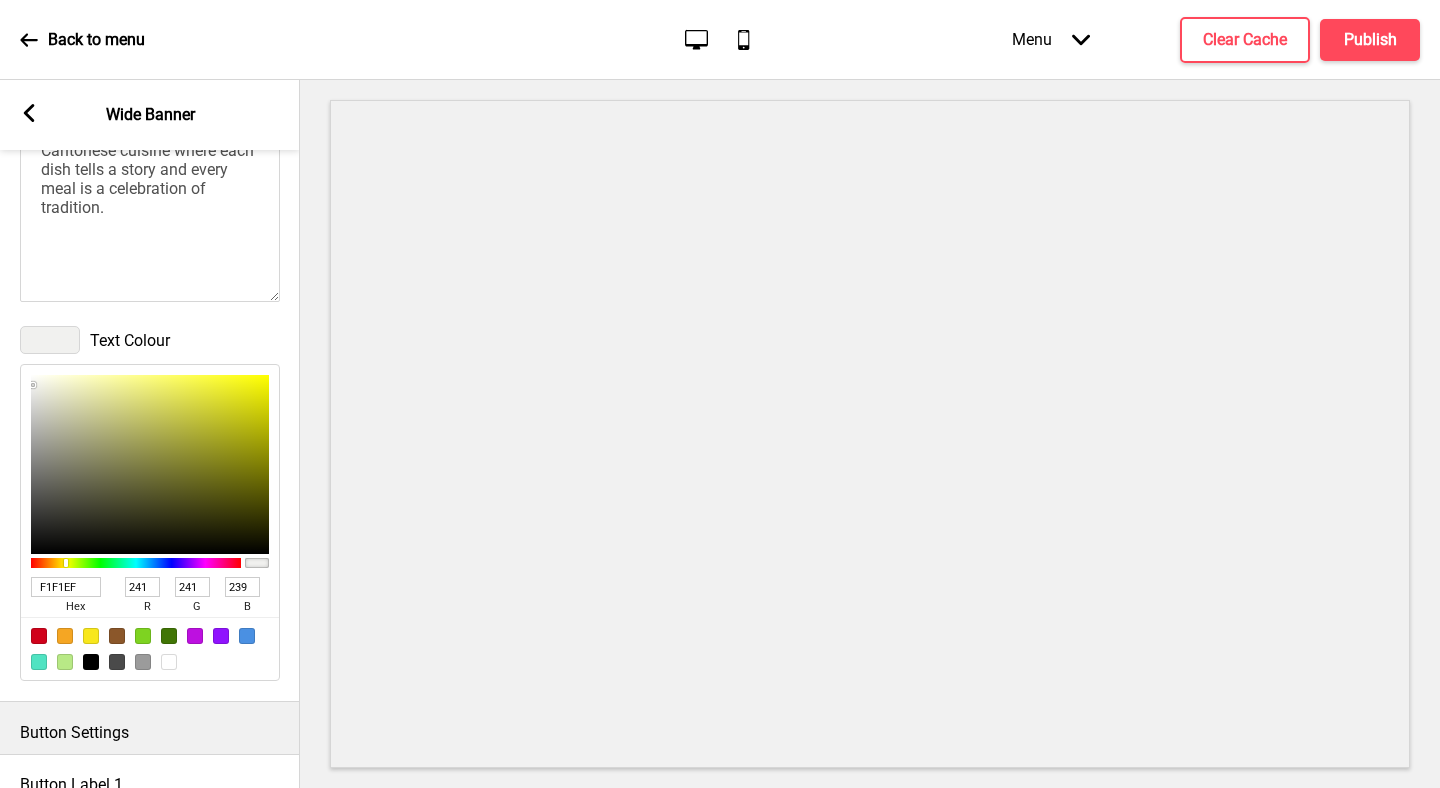 scroll, scrollTop: 805, scrollLeft: 0, axis: vertical 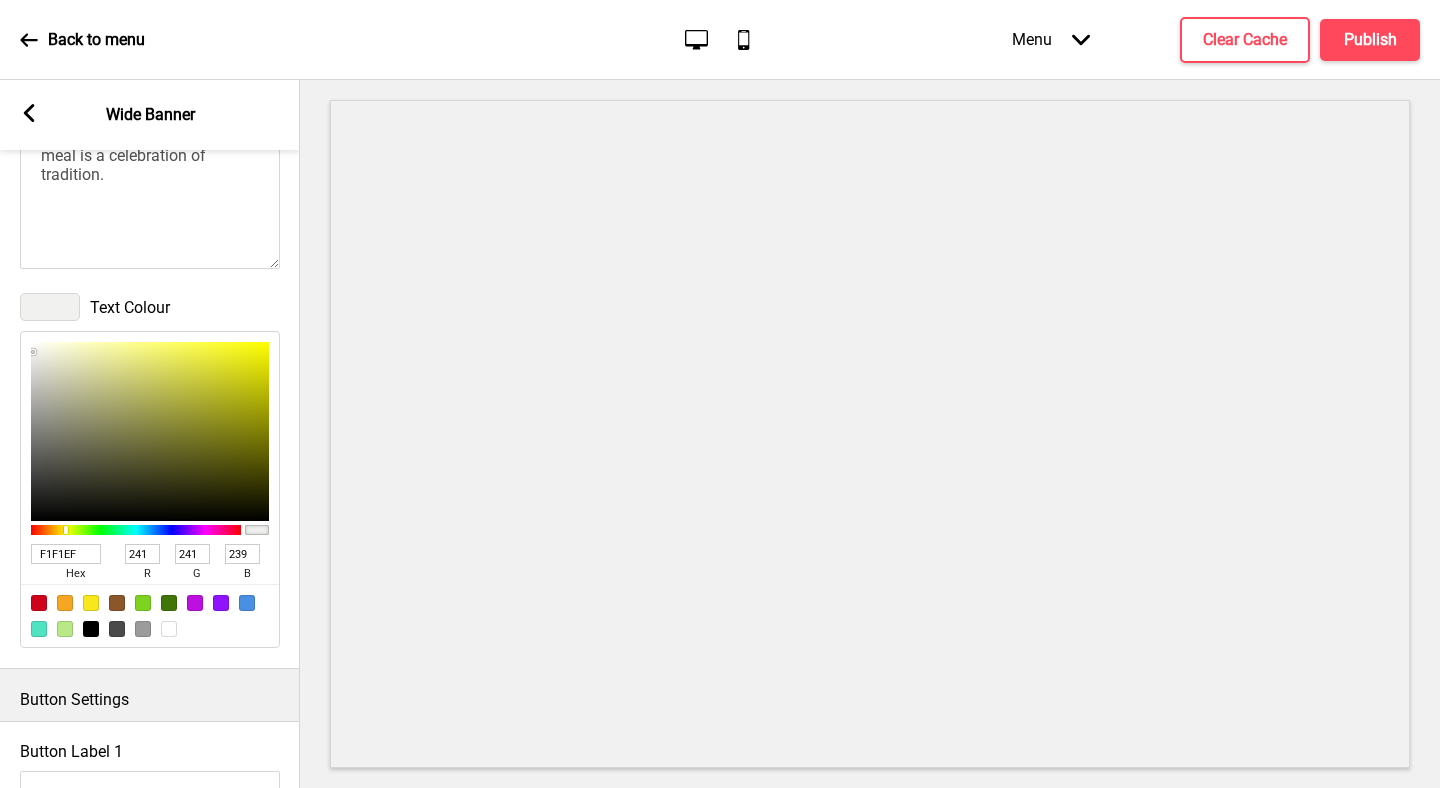 click on "F1F1EF" at bounding box center (66, 554) 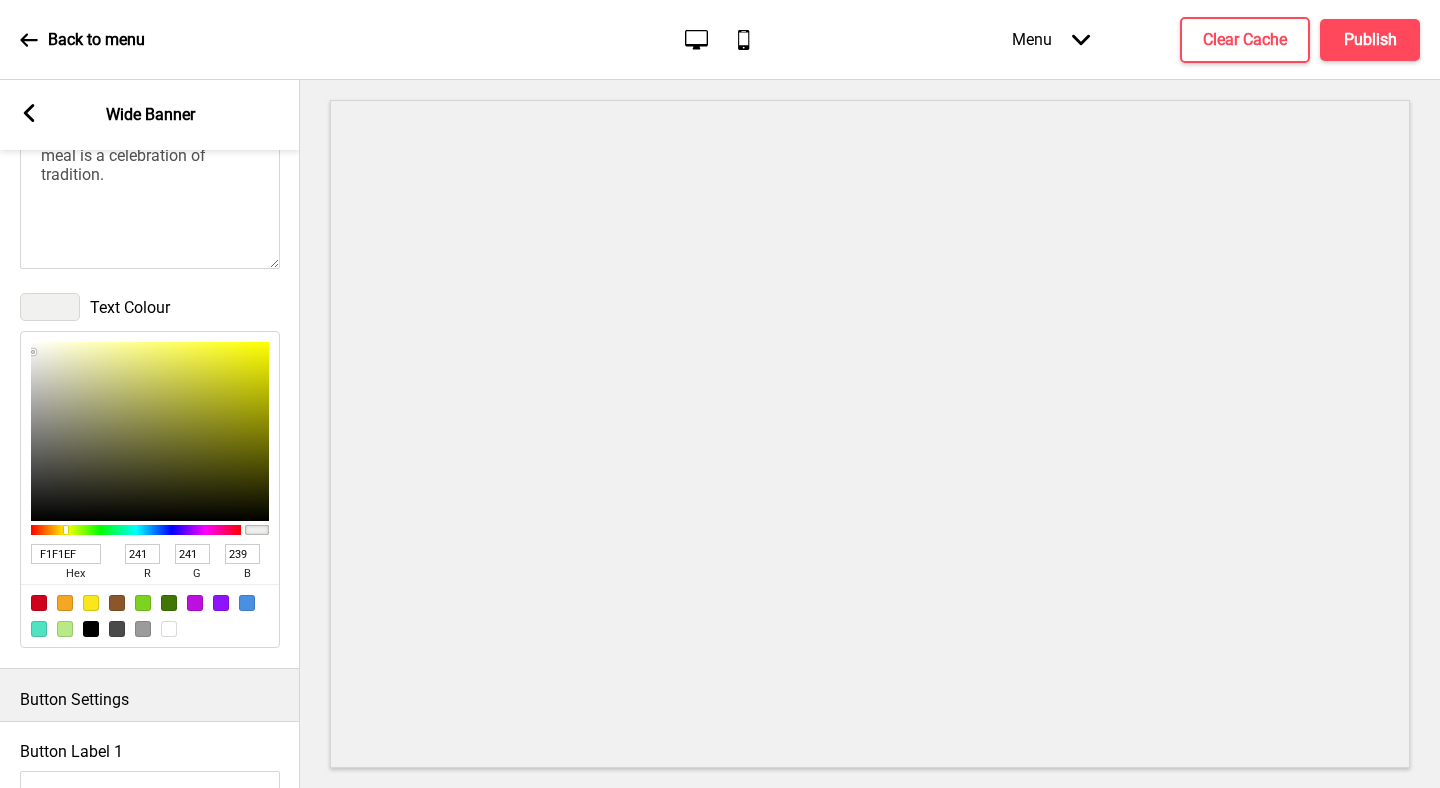 type on "#C2A550" 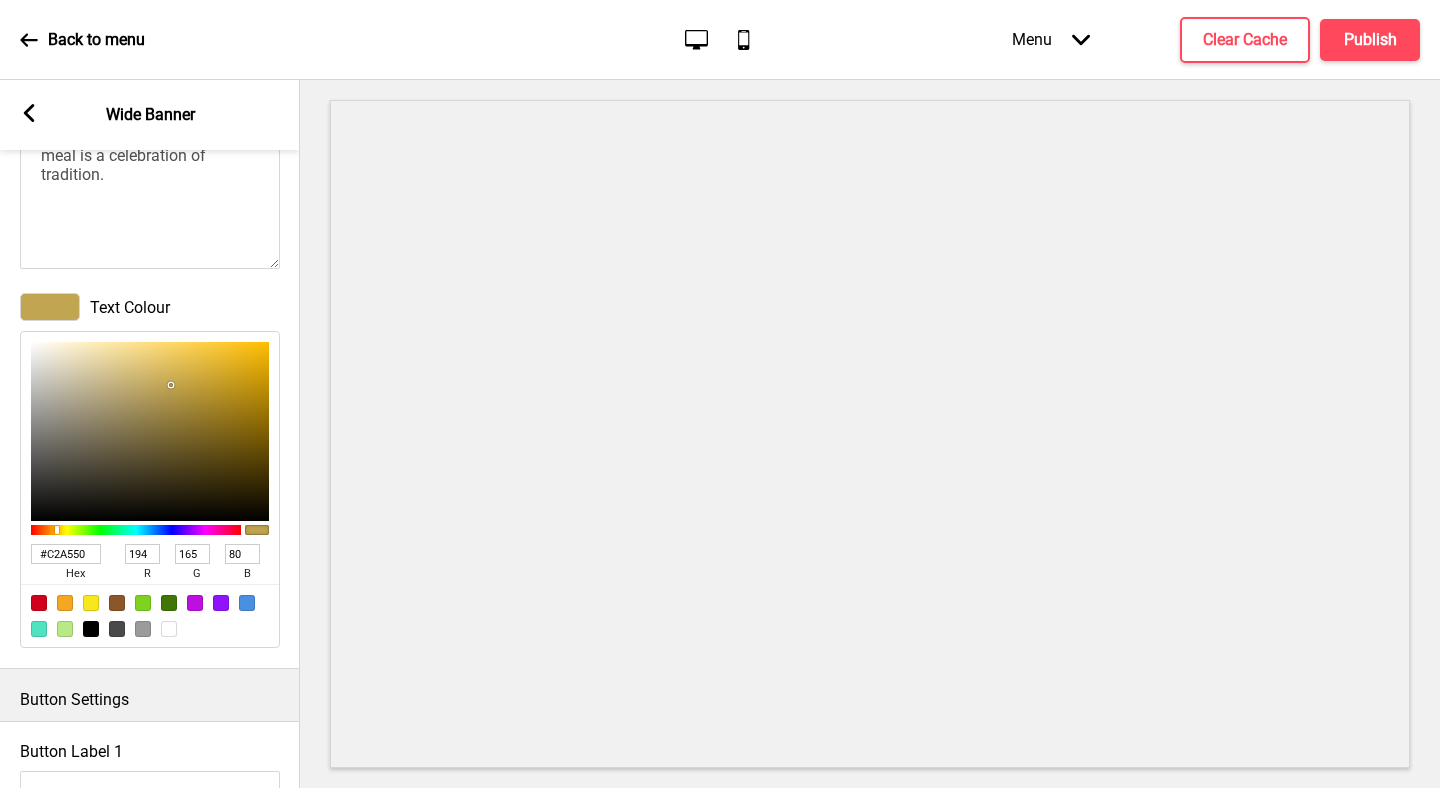type on "C2A550" 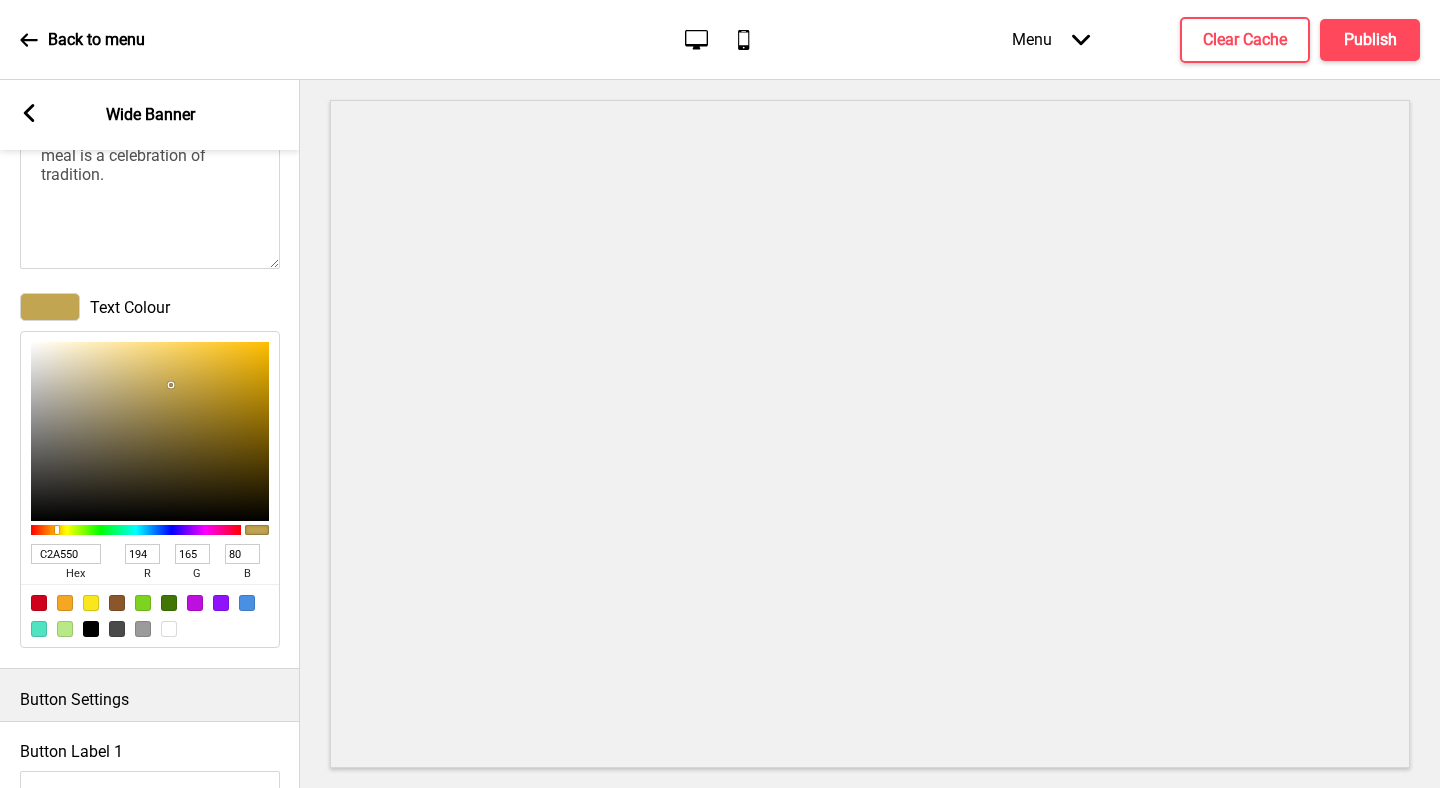 click on "Headings text Where modern dining meets traditional Cantonese Cuisine Subheadings text Let us take you on a journey to explore the paradise of Cantonese cuisine where each dish tells a story and every meal is a celebration of tradition. Text Colour C2A550 hex 194 r 165 g 80 b 100 a" at bounding box center [150, 282] 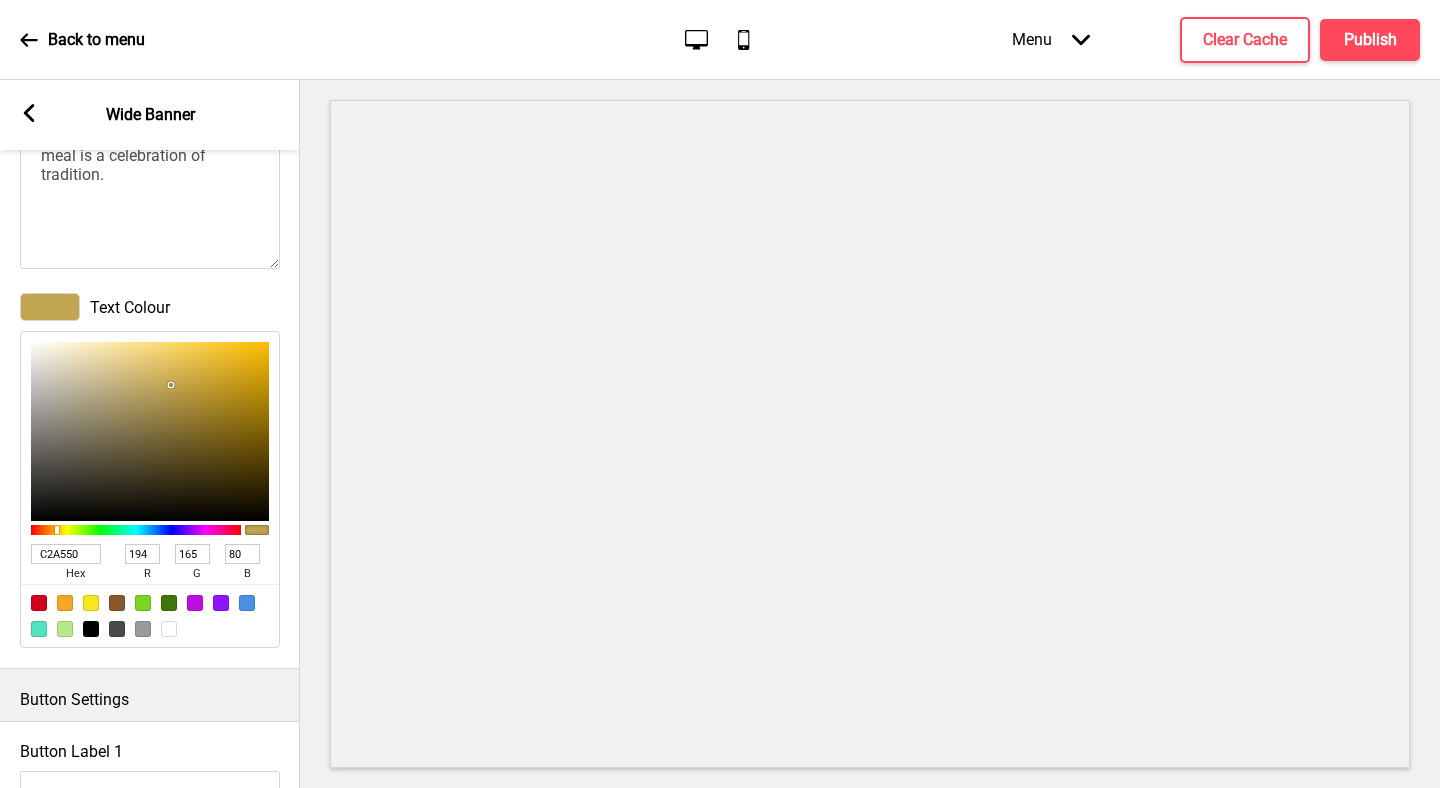 click on "Button Settings" at bounding box center [150, 695] 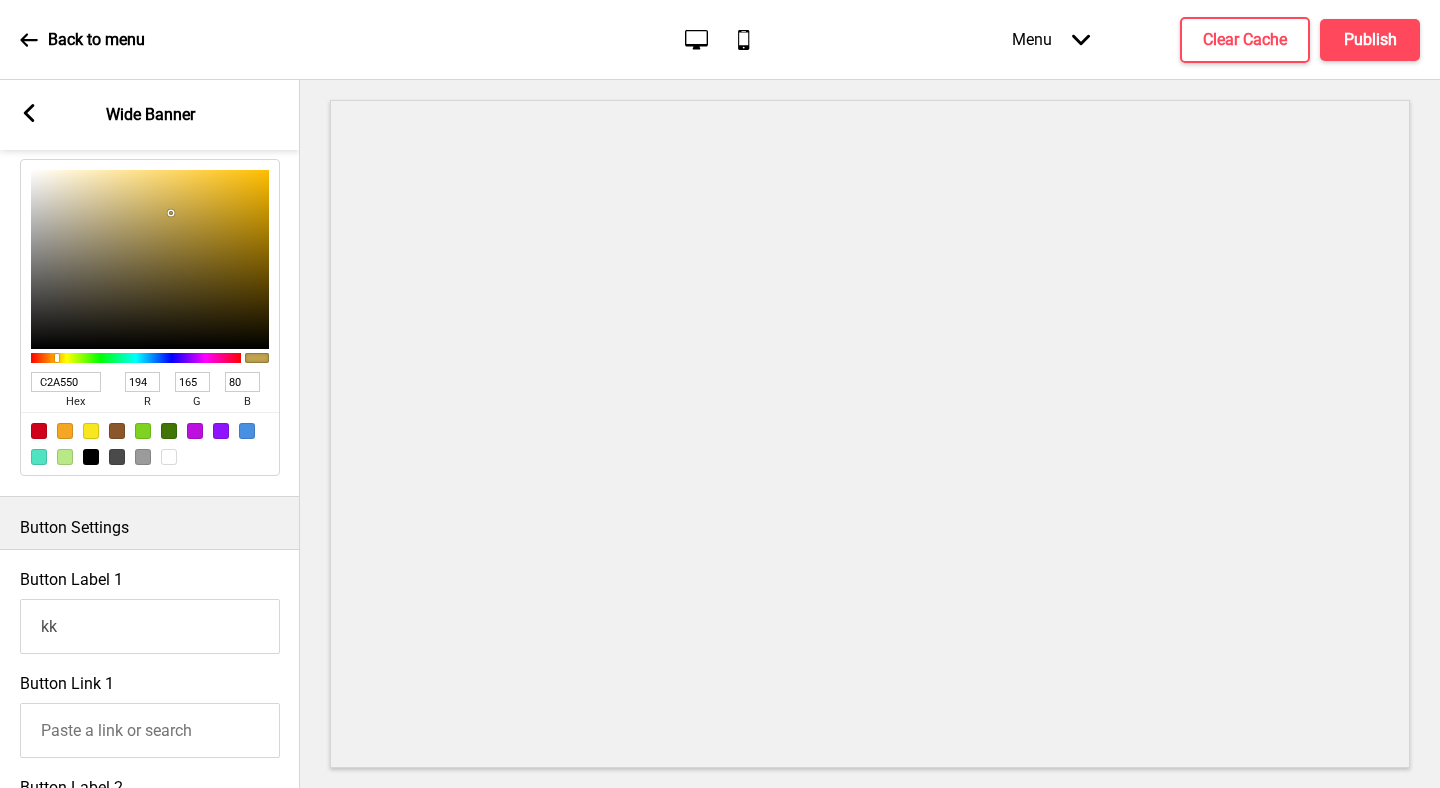 scroll, scrollTop: 991, scrollLeft: 0, axis: vertical 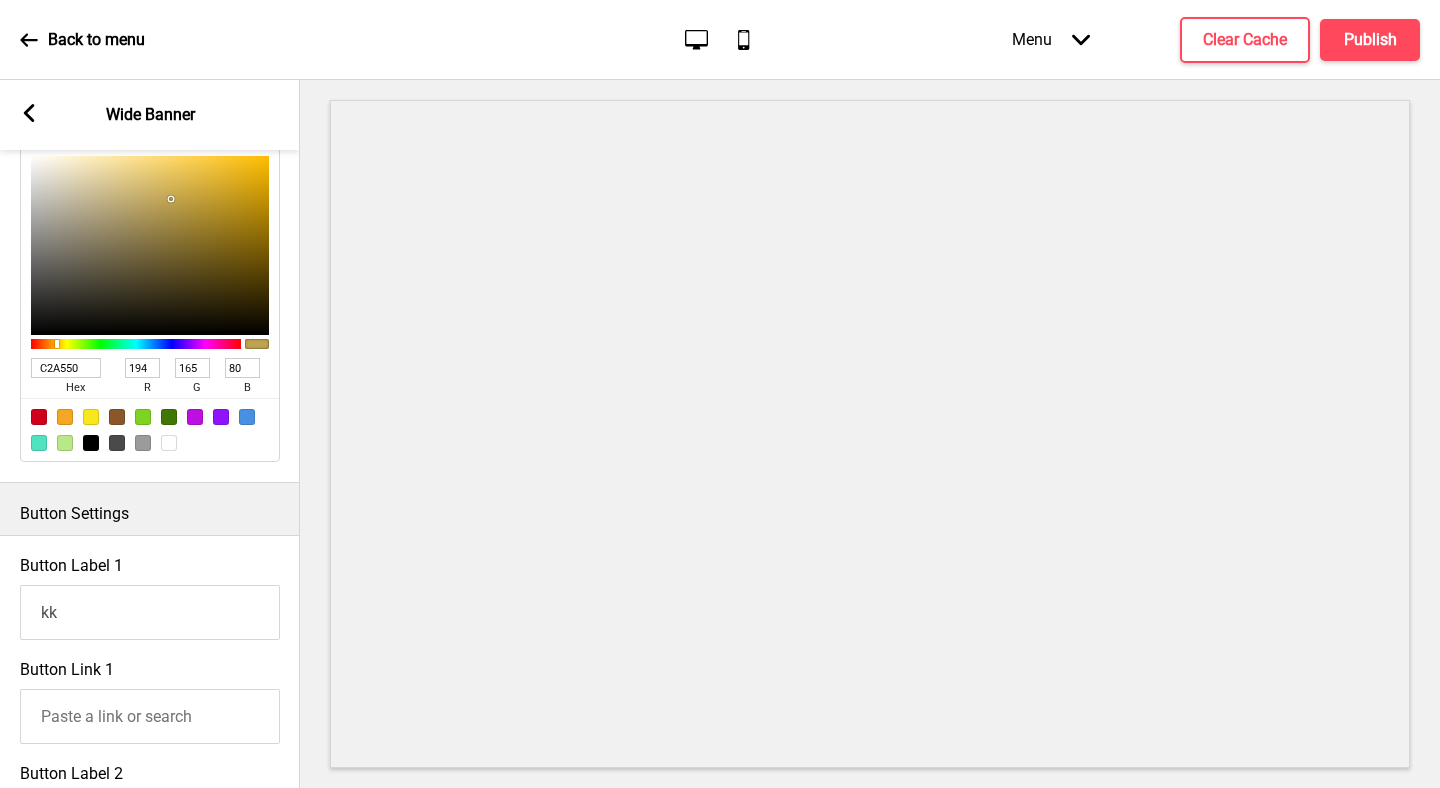 click on "kk" at bounding box center (150, 612) 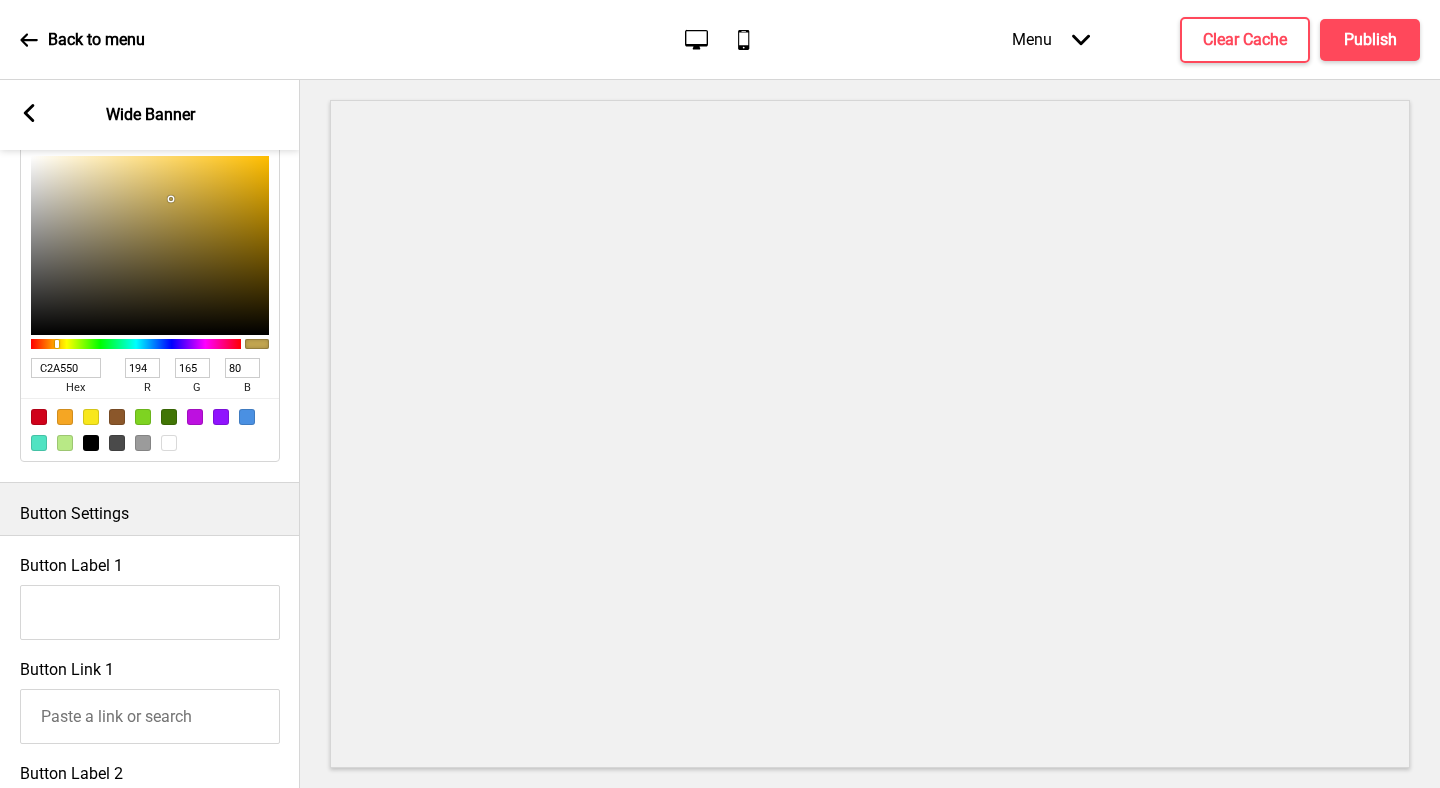 type 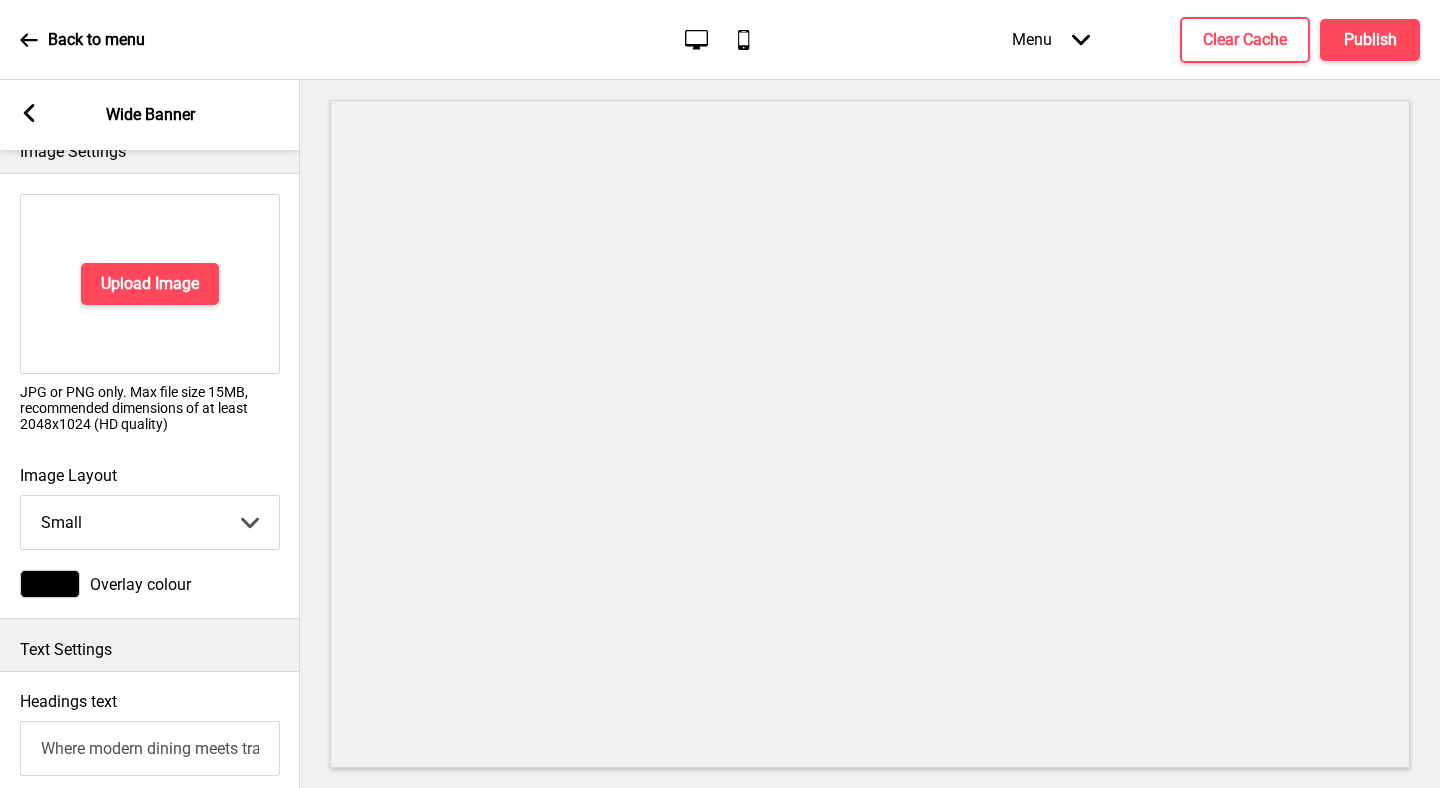 scroll, scrollTop: 0, scrollLeft: 0, axis: both 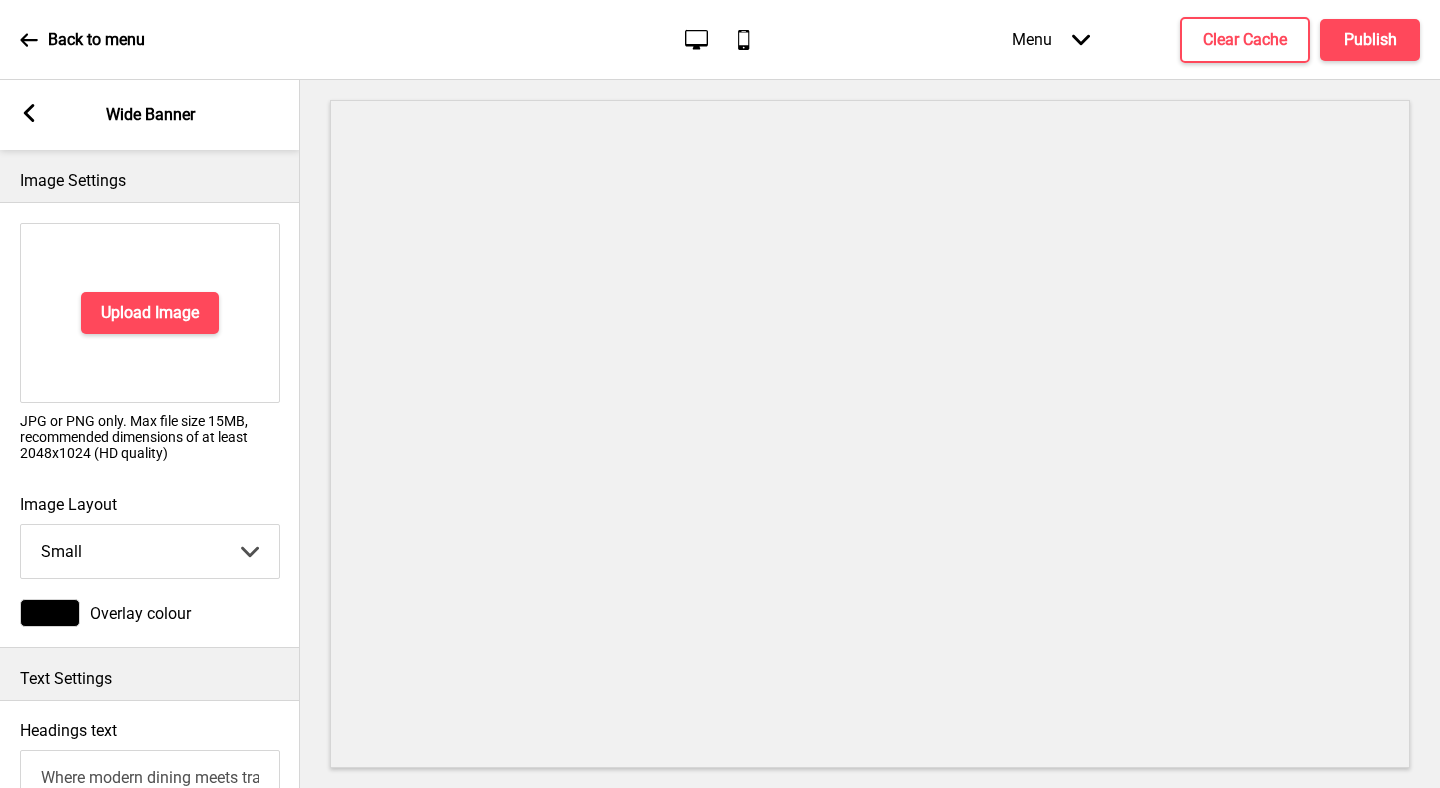 click at bounding box center [50, 613] 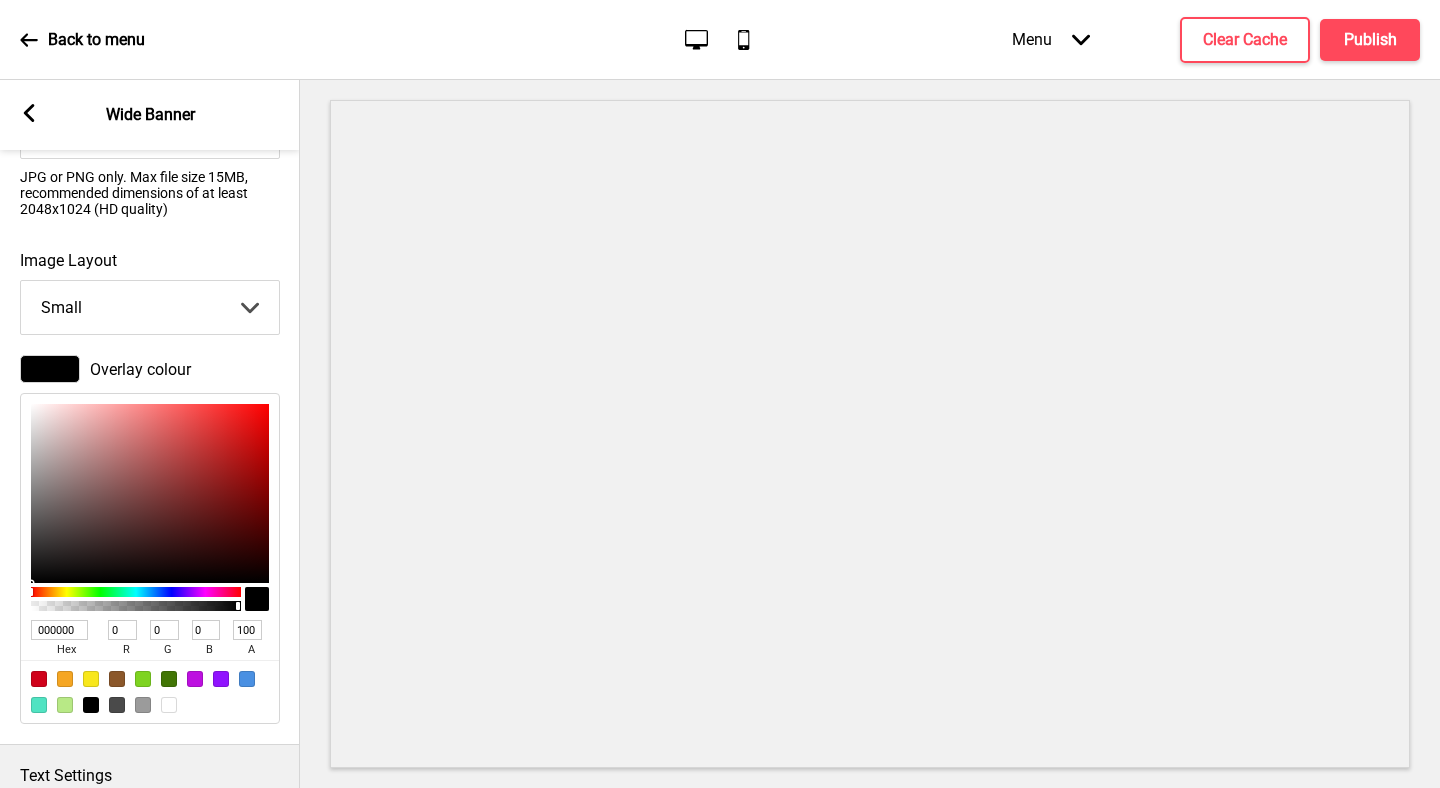 scroll, scrollTop: 248, scrollLeft: 0, axis: vertical 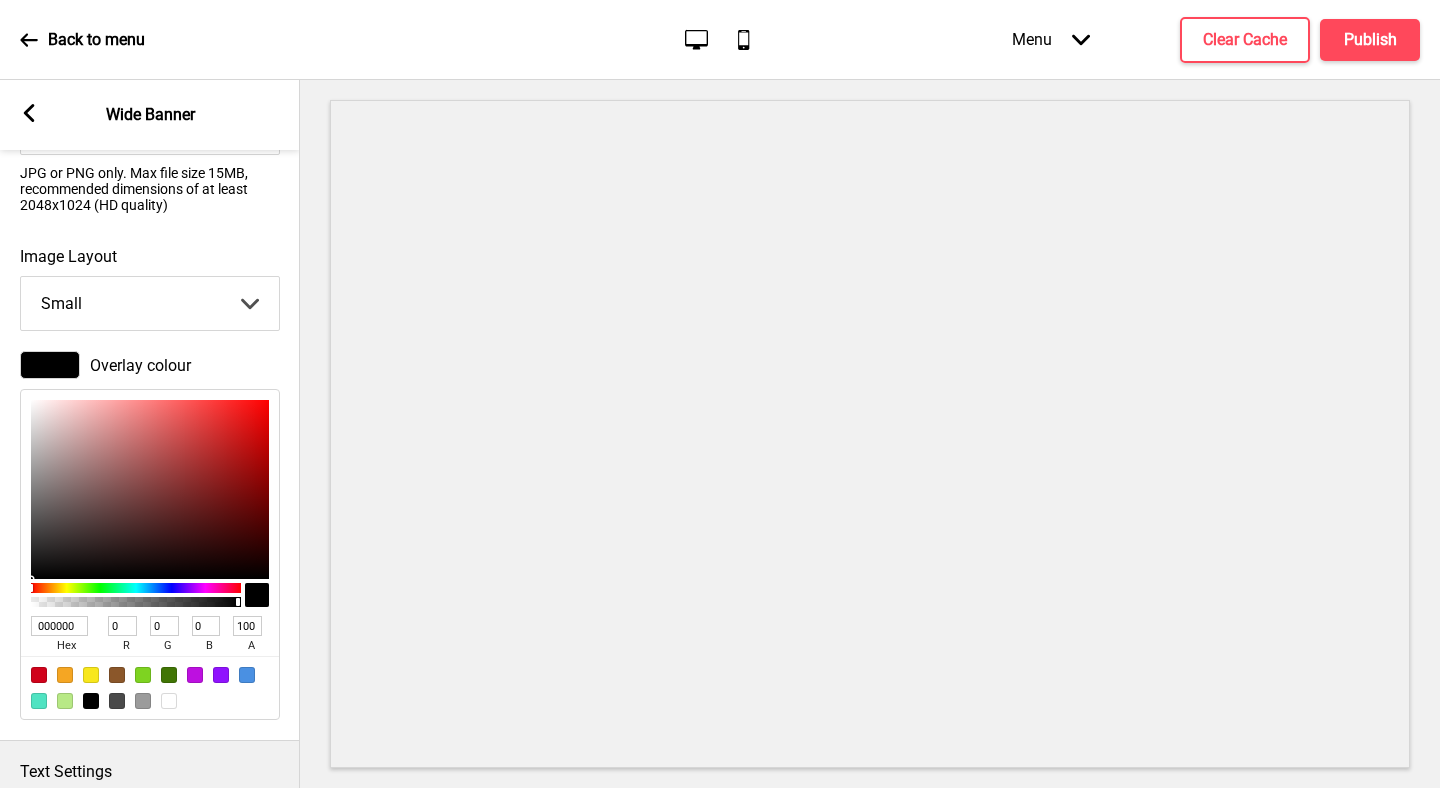 type on "886C6C" 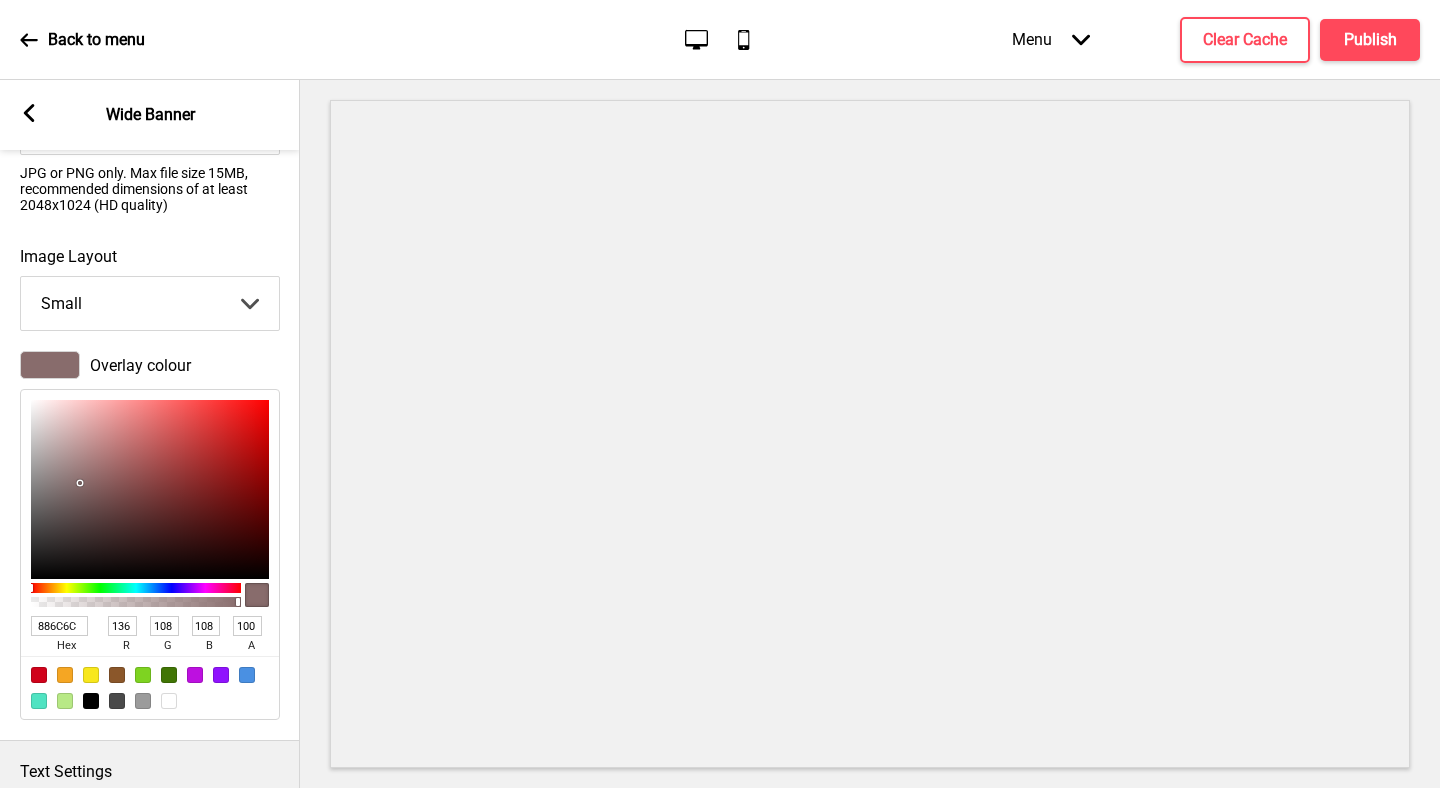 type on "987C7C" 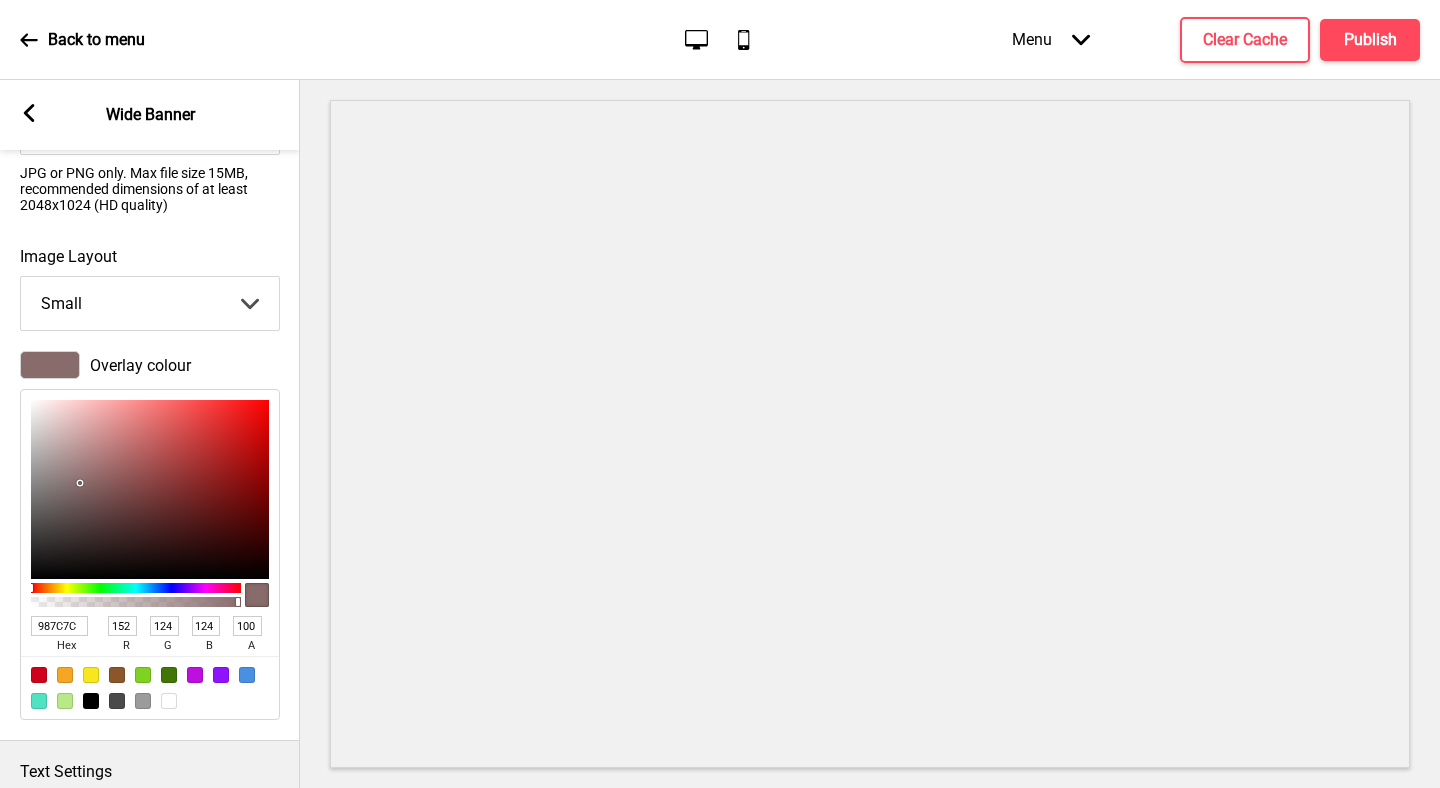 type on "A58989" 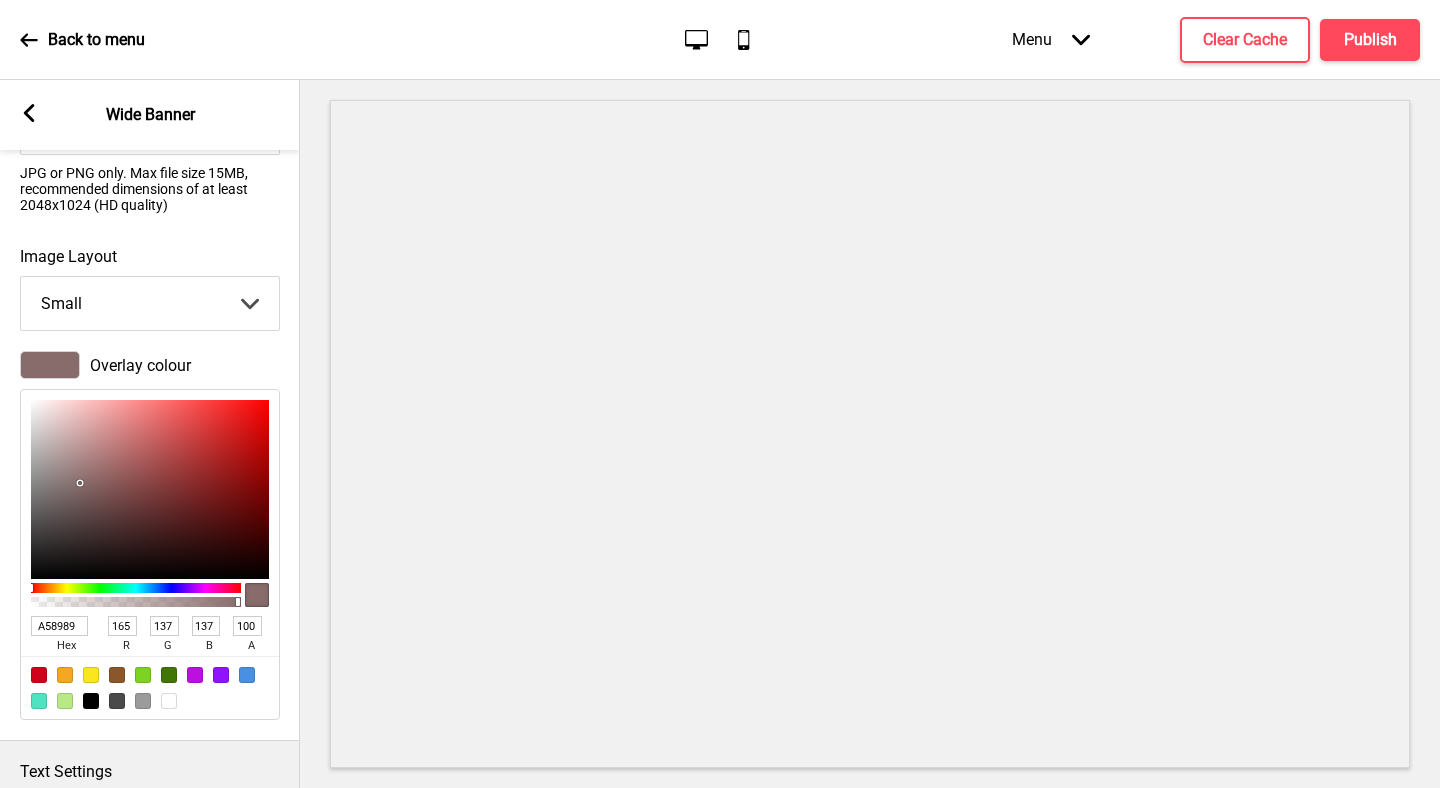 type on "AC9191" 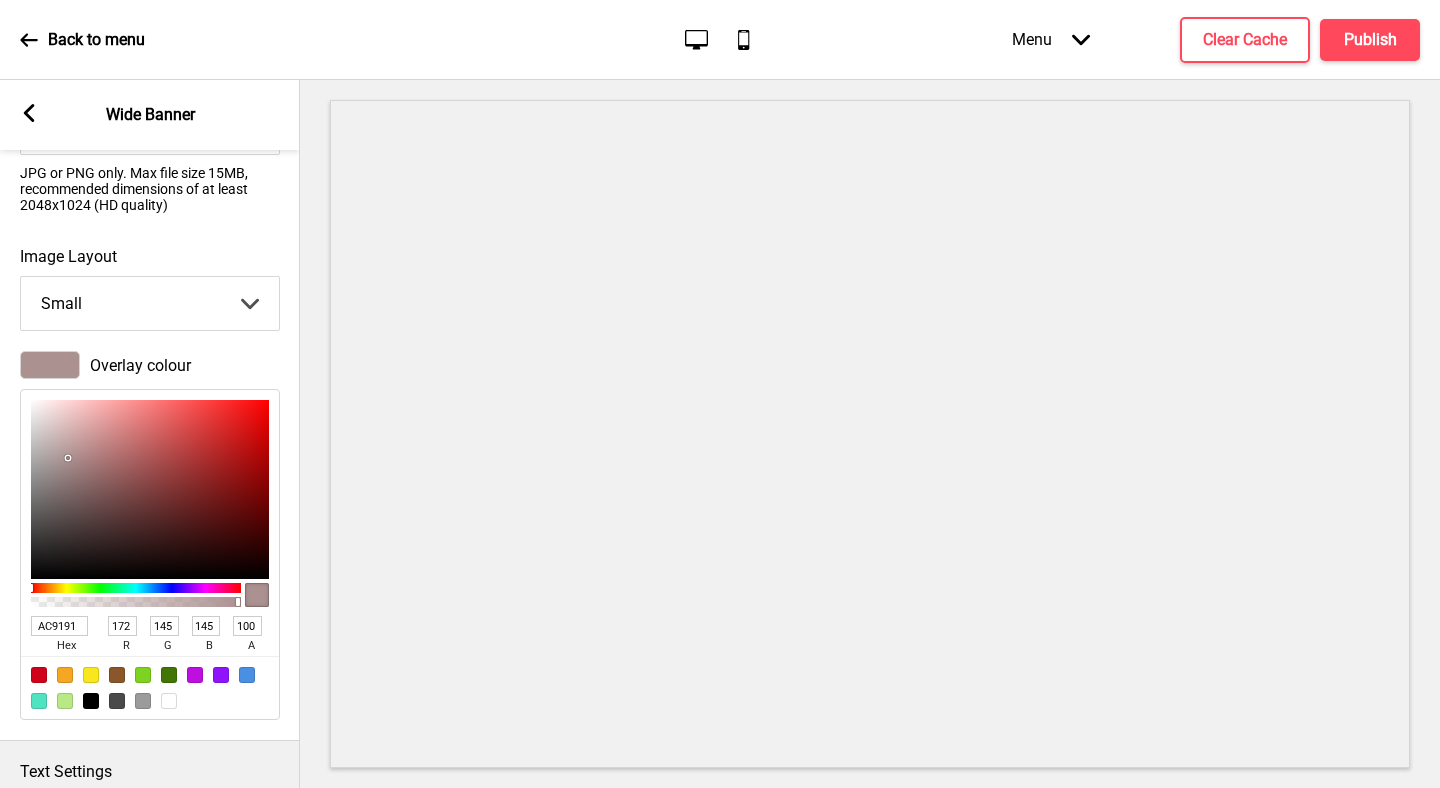 type on "B39A9A" 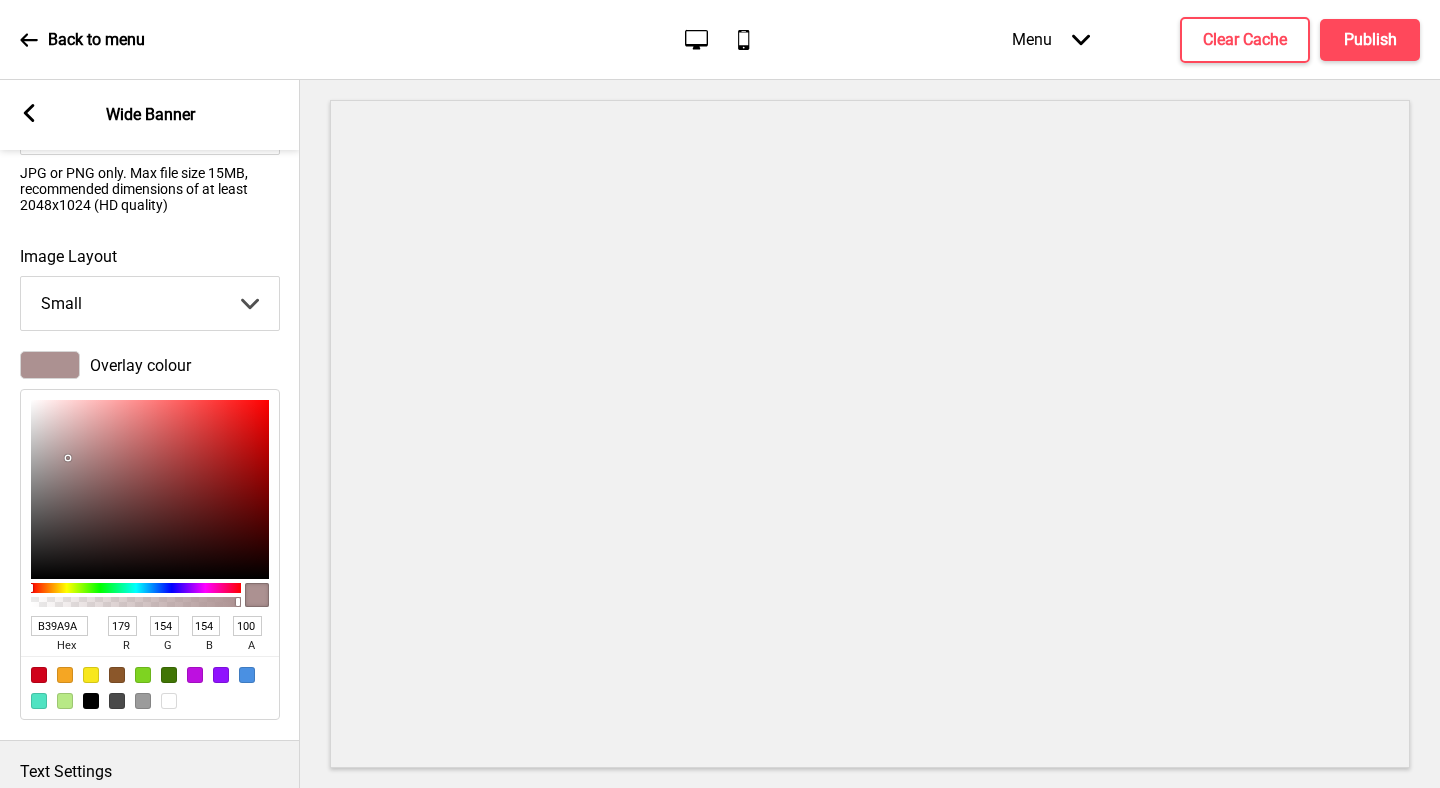 type on "B59C9C" 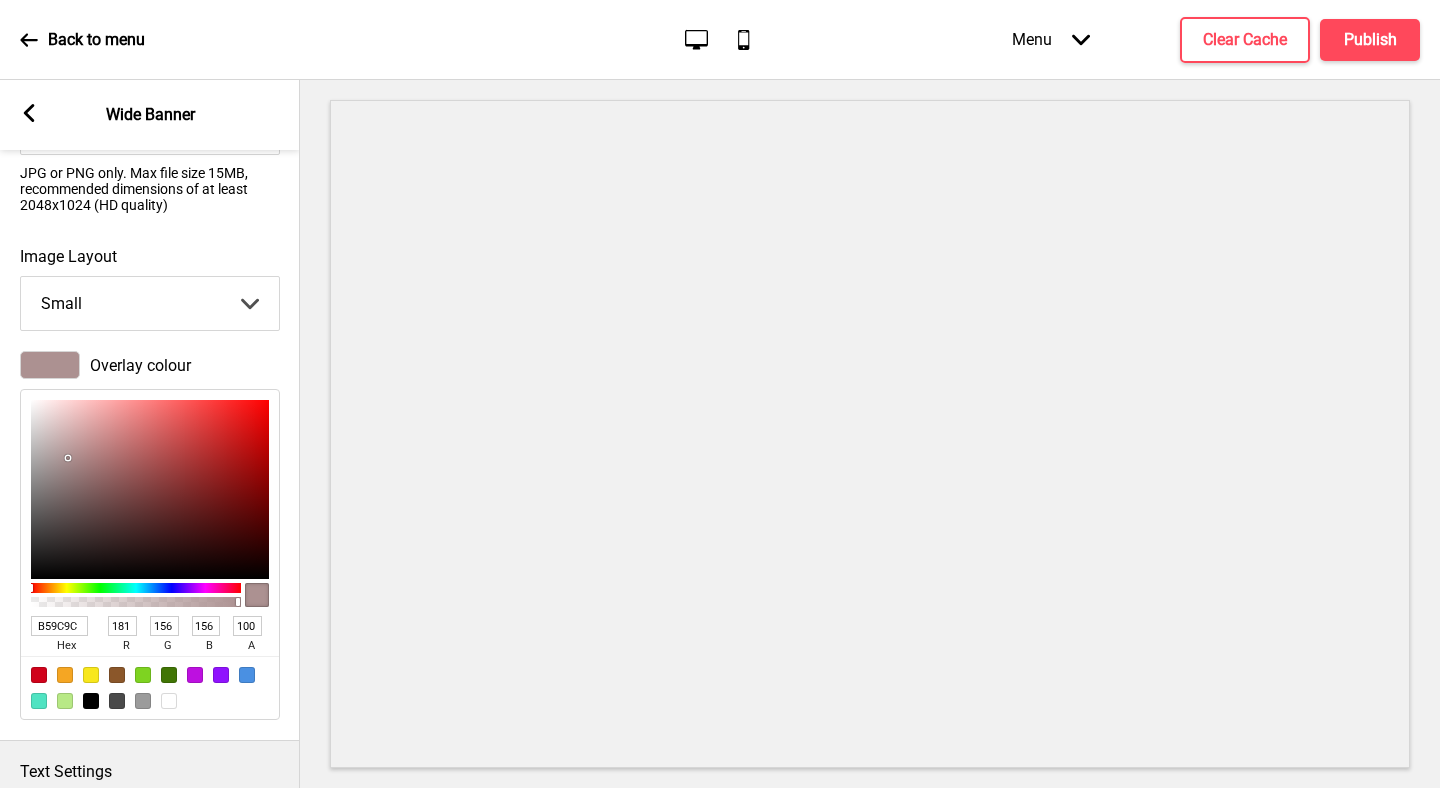 type on "B69D9D" 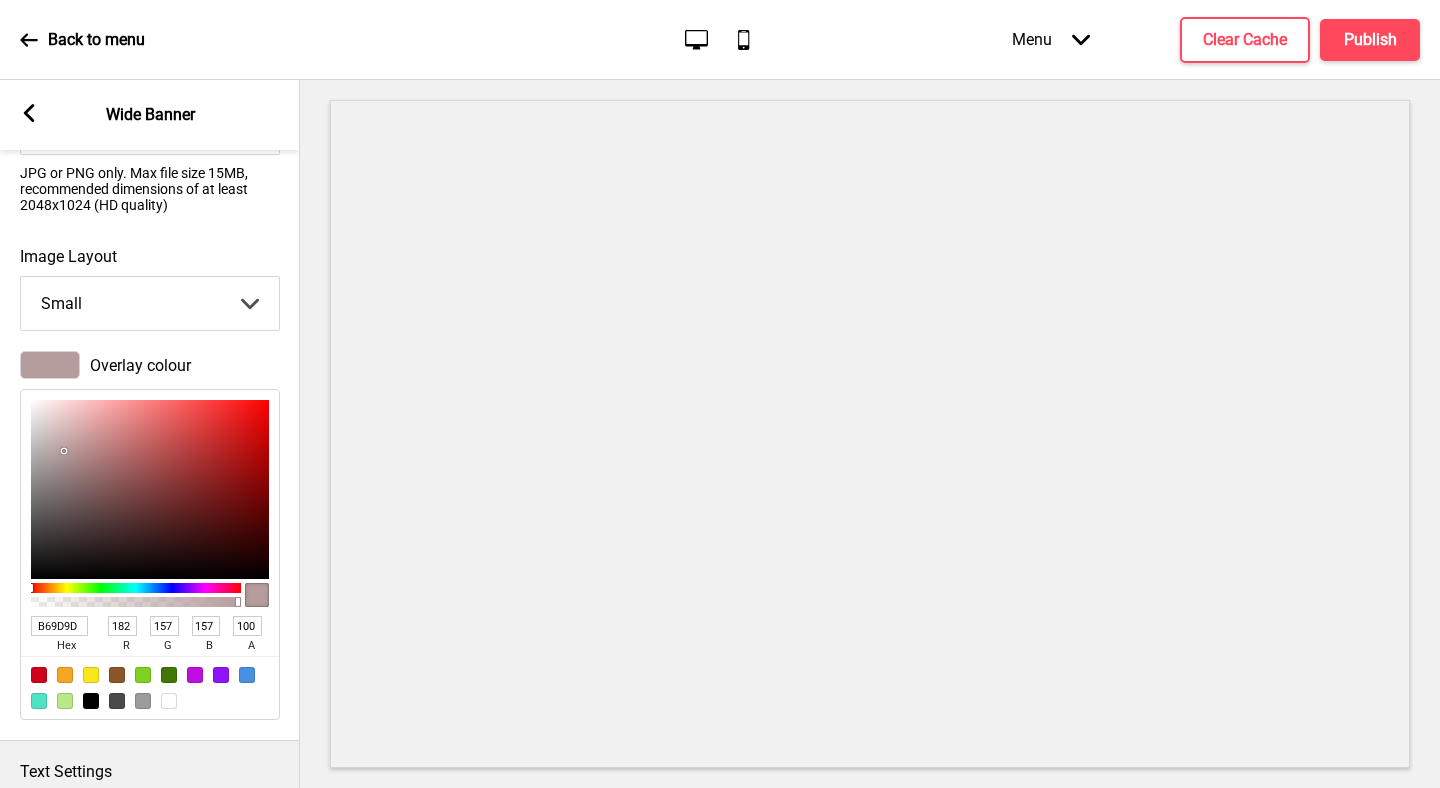 type on "BCA3A3" 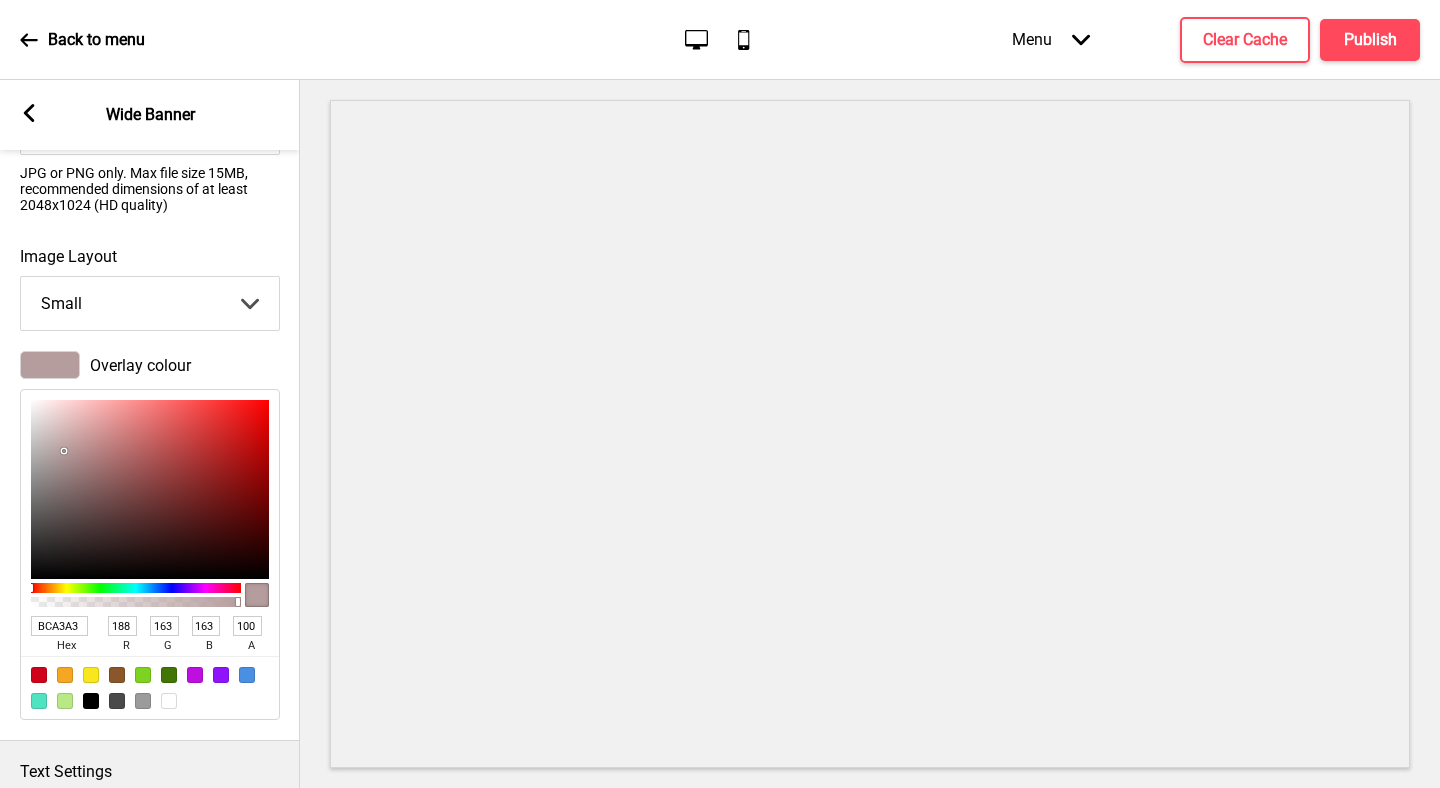 type on "CAB2B2" 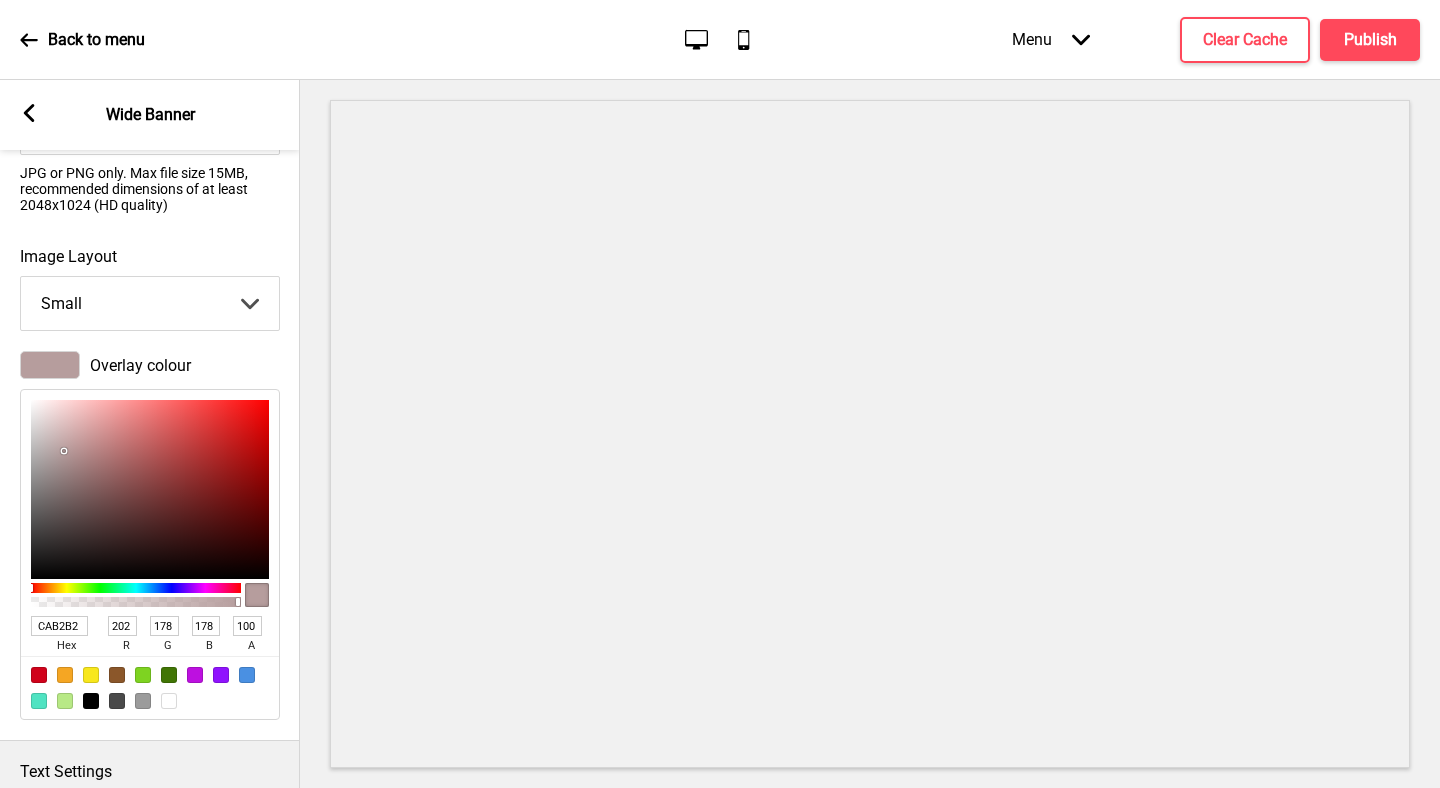 type on "D8C5C5" 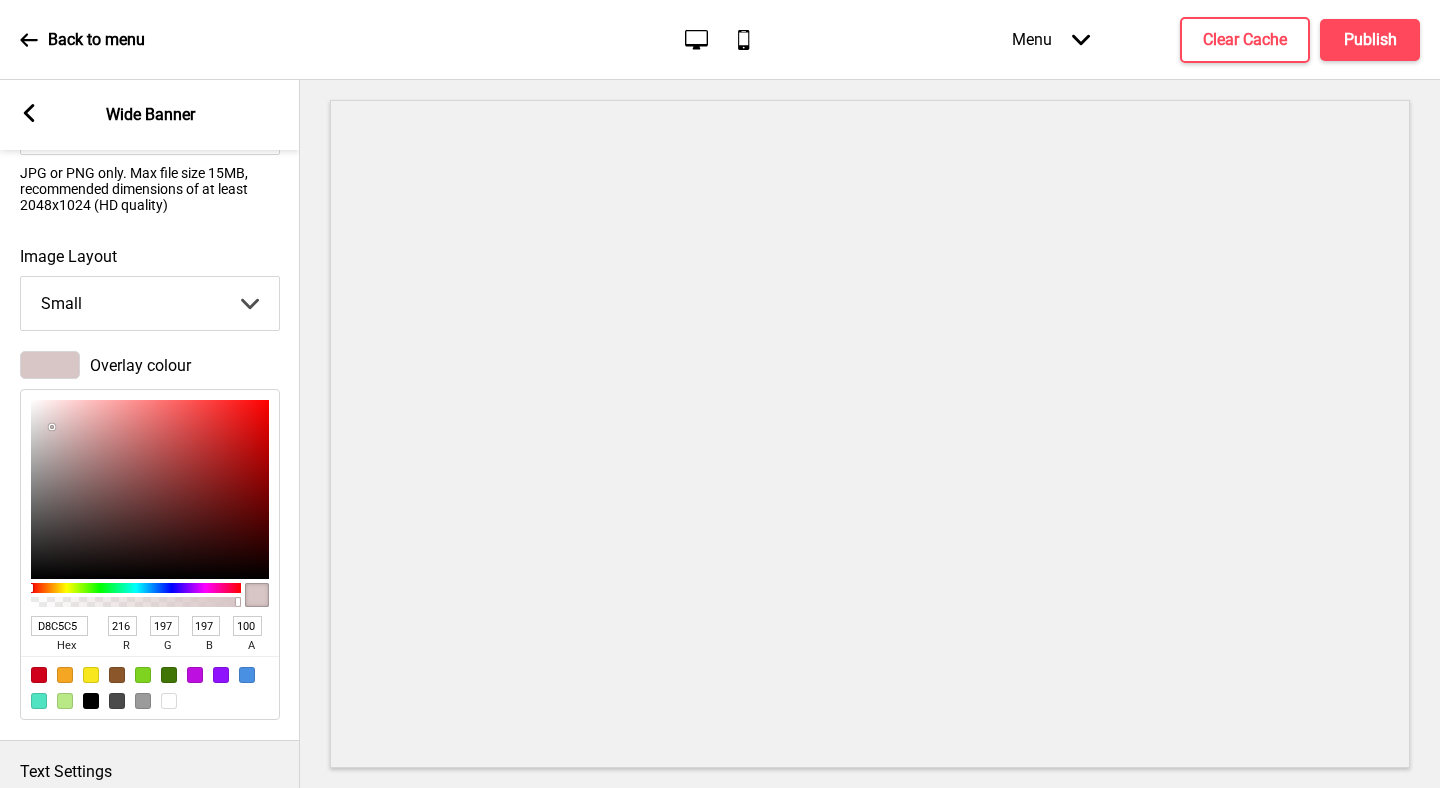type on "E5D8D8" 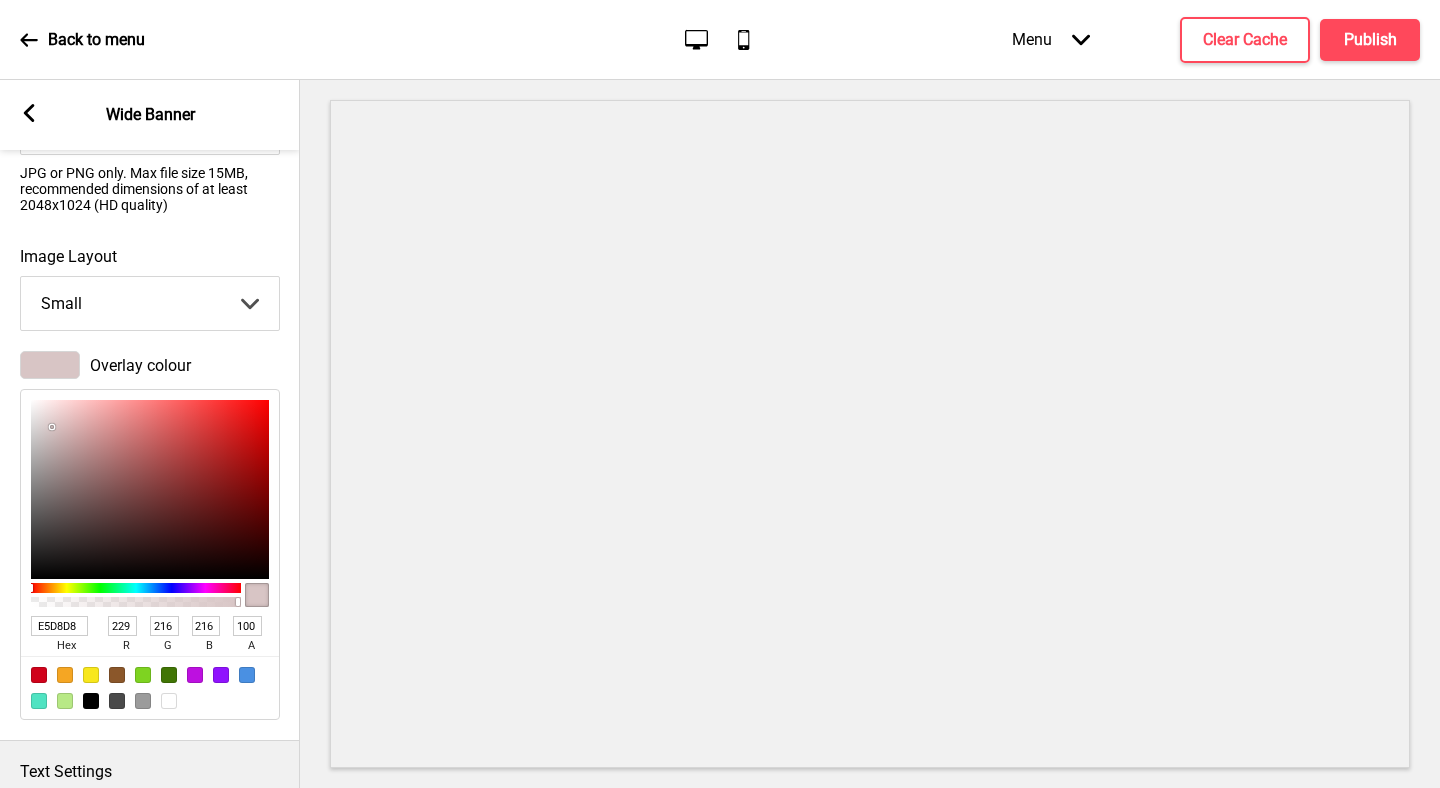 type on "F1E8E8" 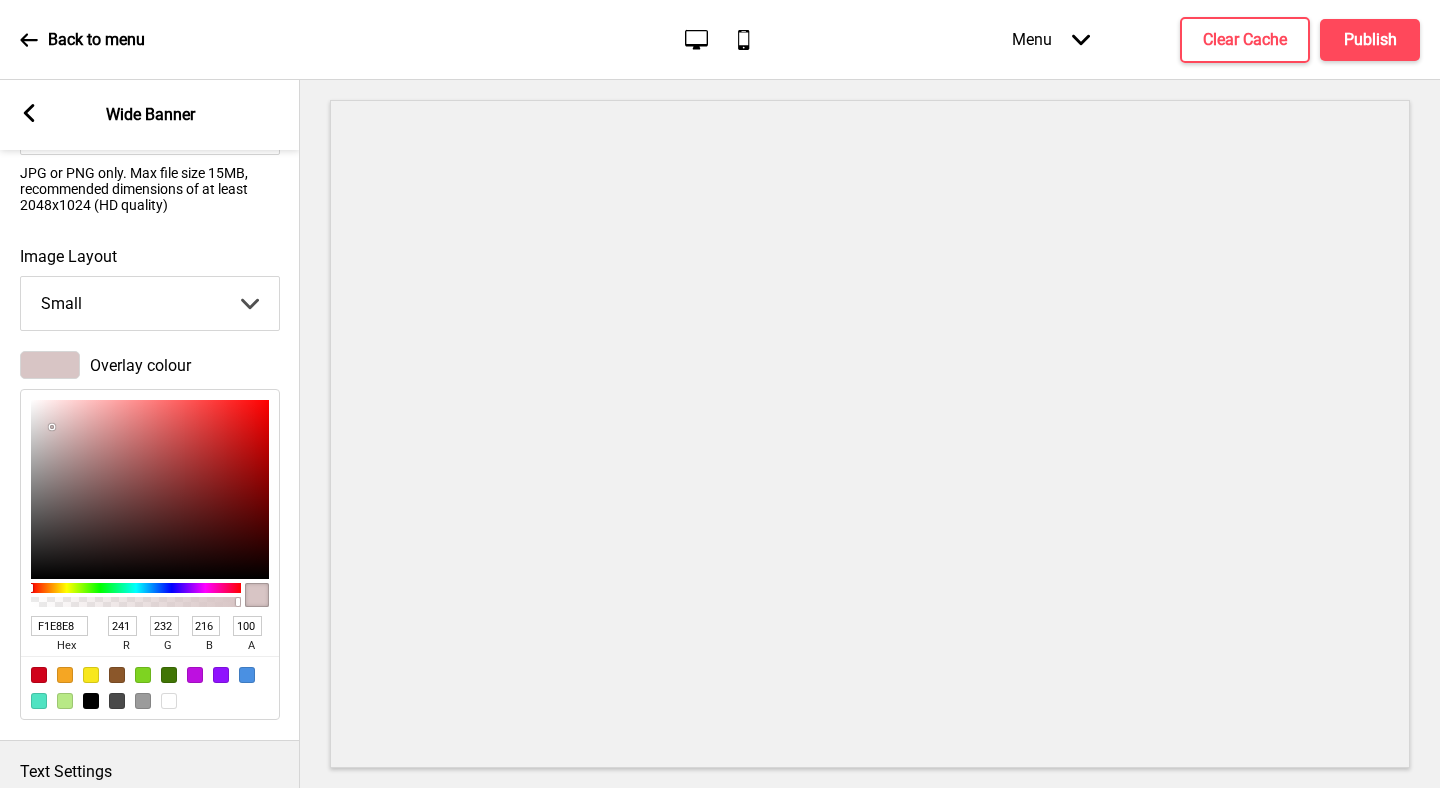 type on "232" 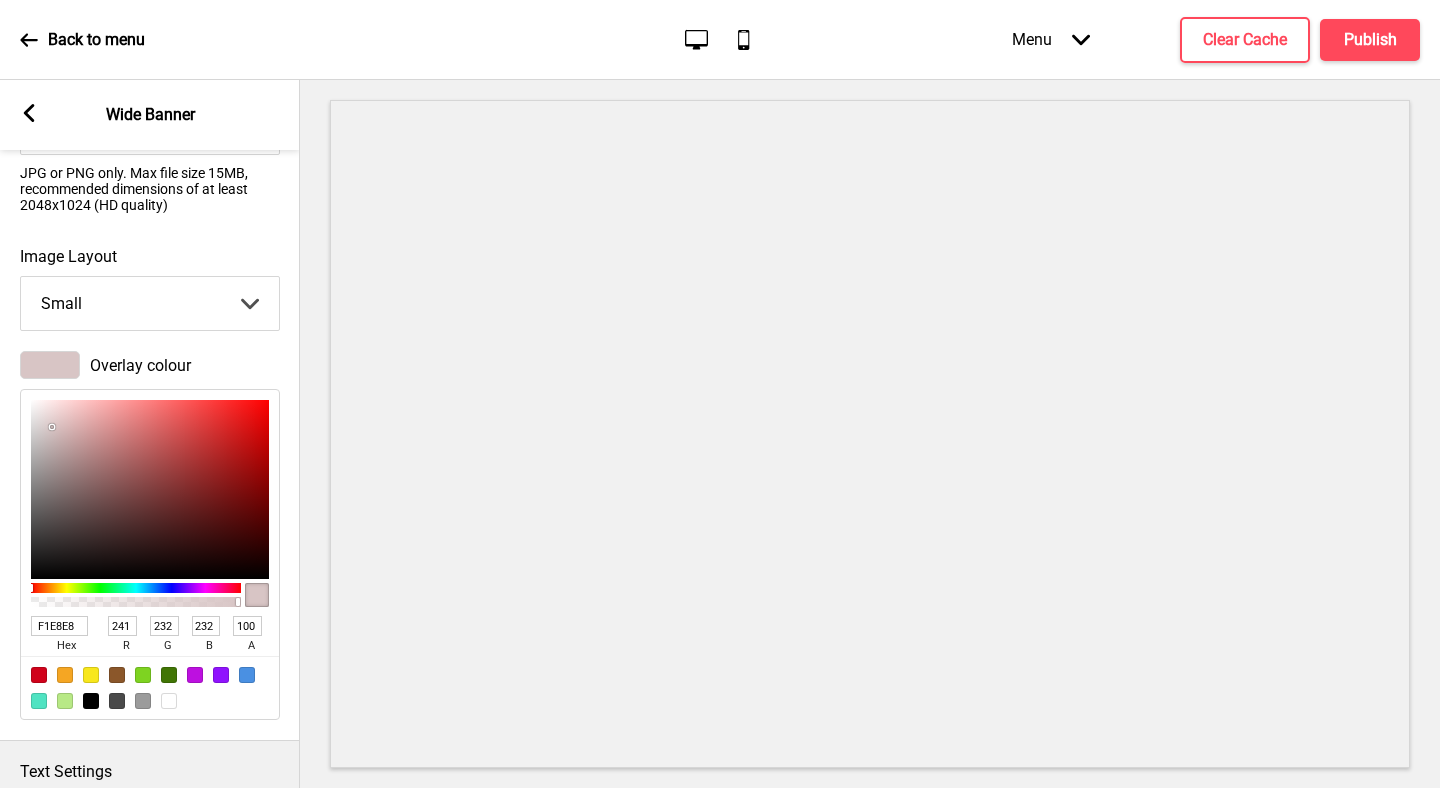 type on "FBF5F5" 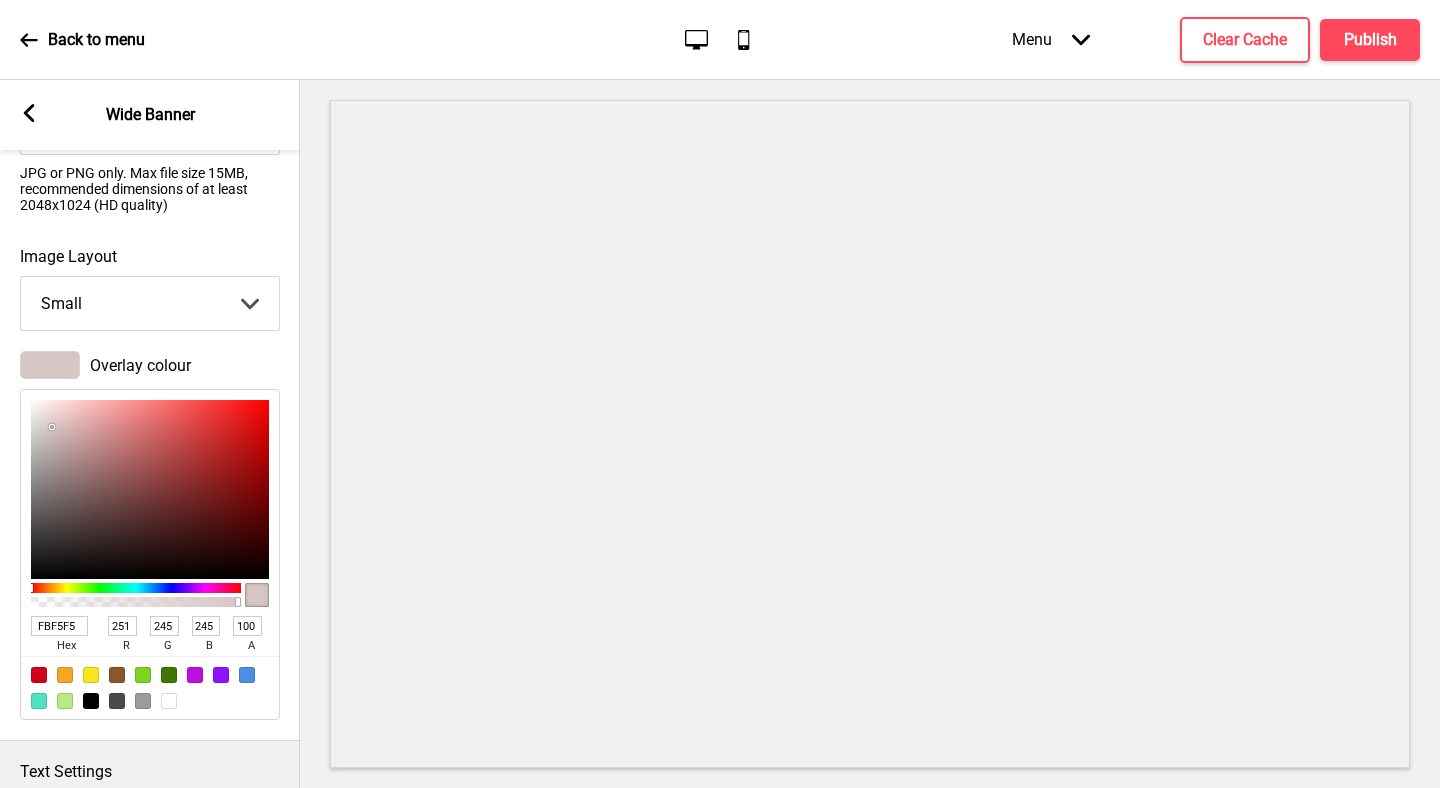 type on "FFFCFC" 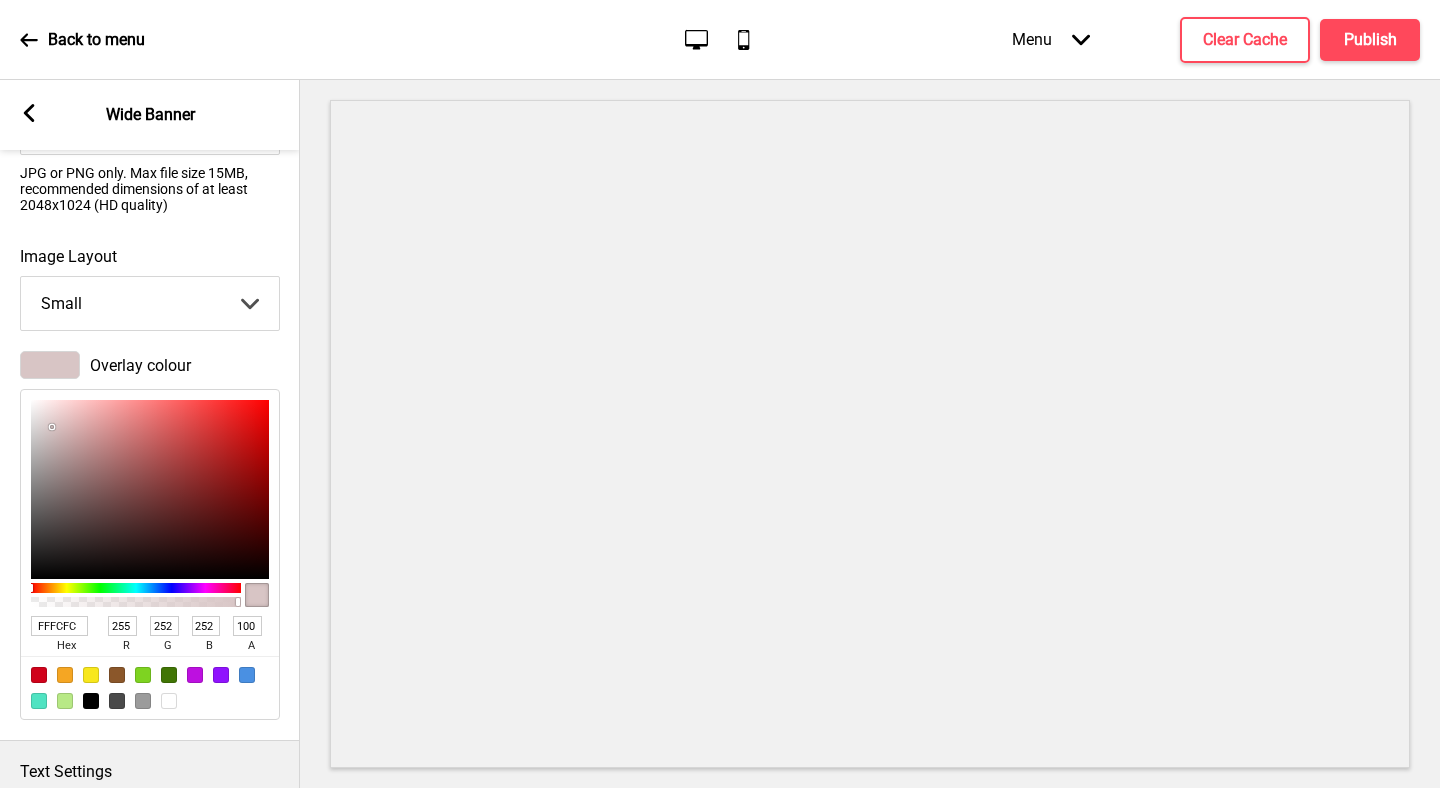 type on "FFFFFF" 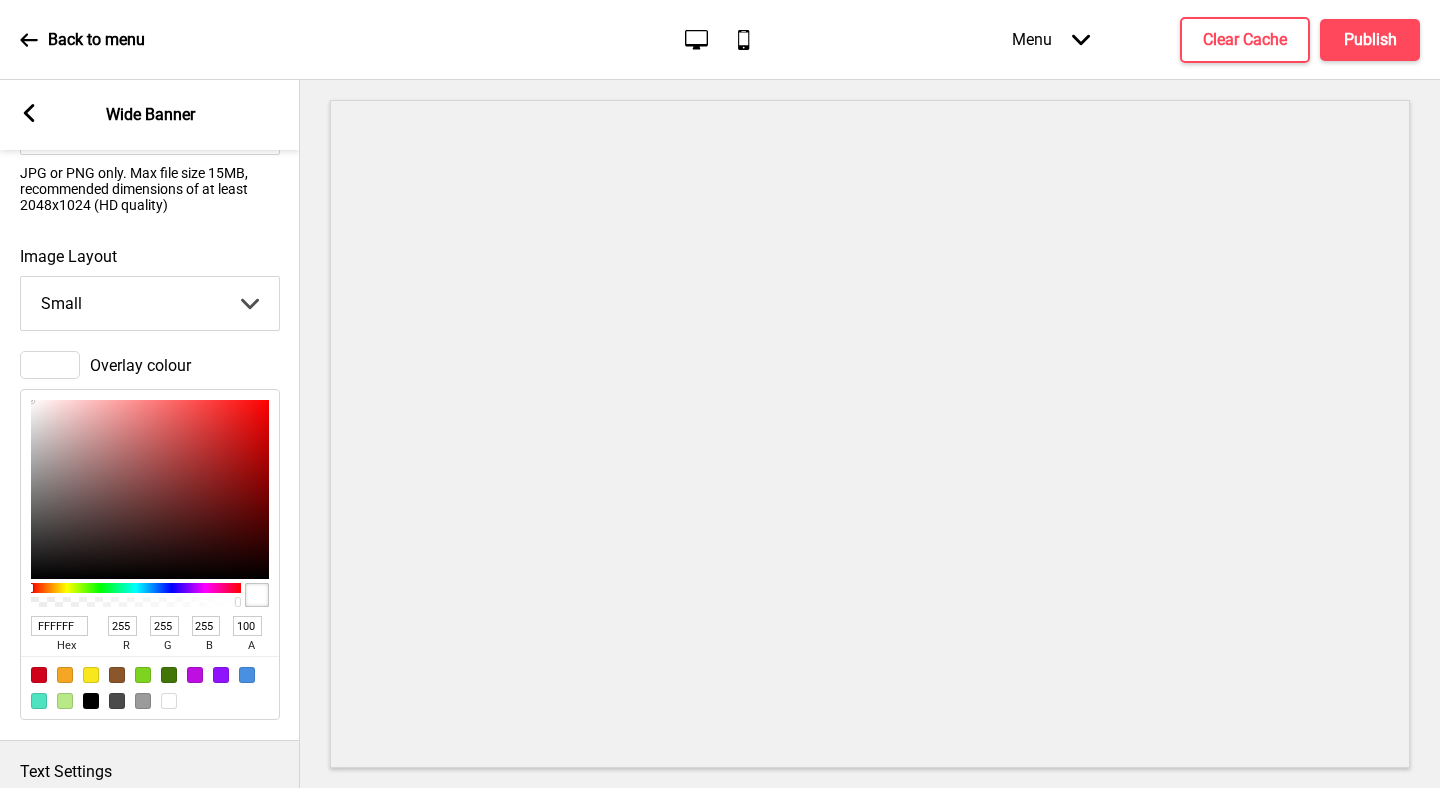 drag, startPoint x: 80, startPoint y: 483, endPoint x: 29, endPoint y: 388, distance: 107.82393 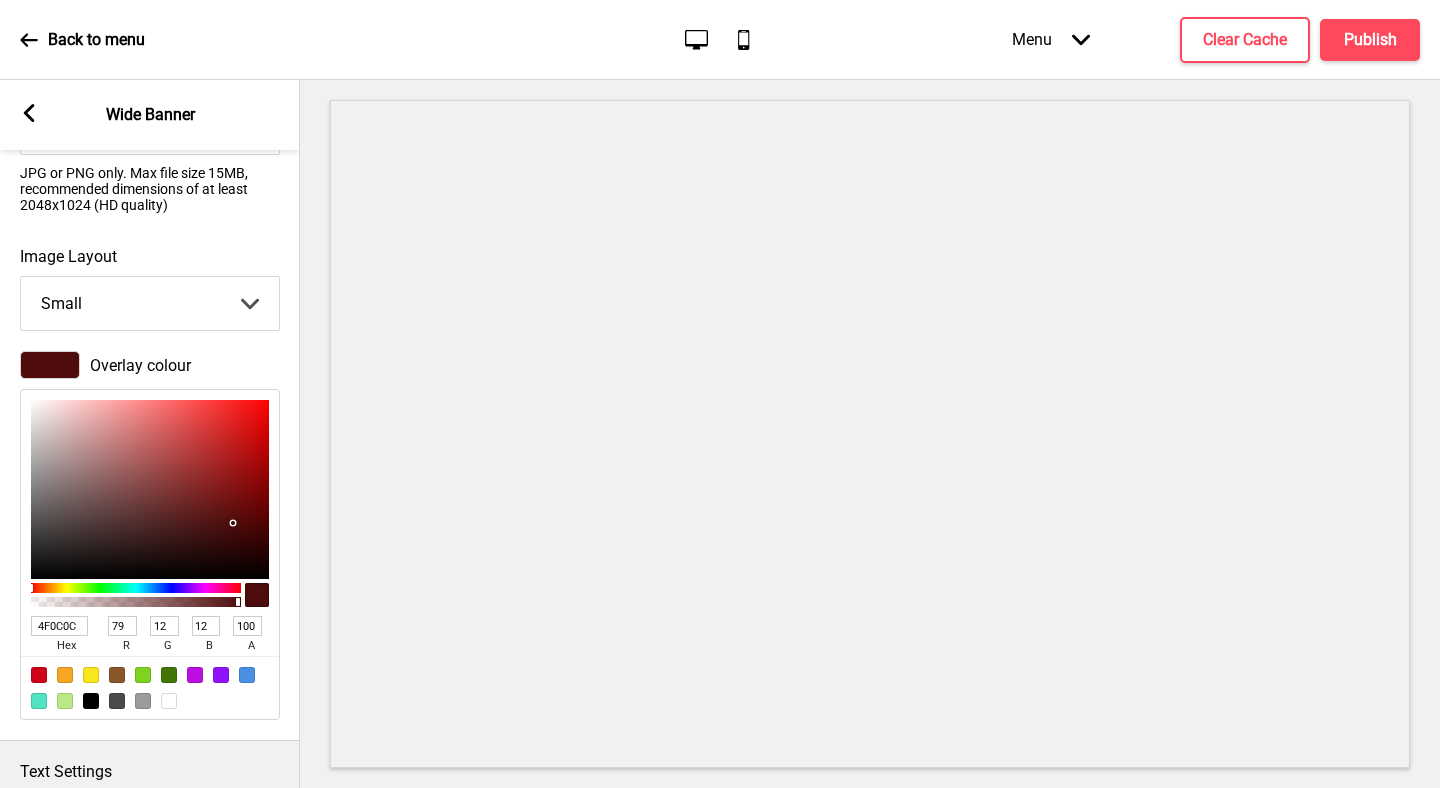 type on "3E0707" 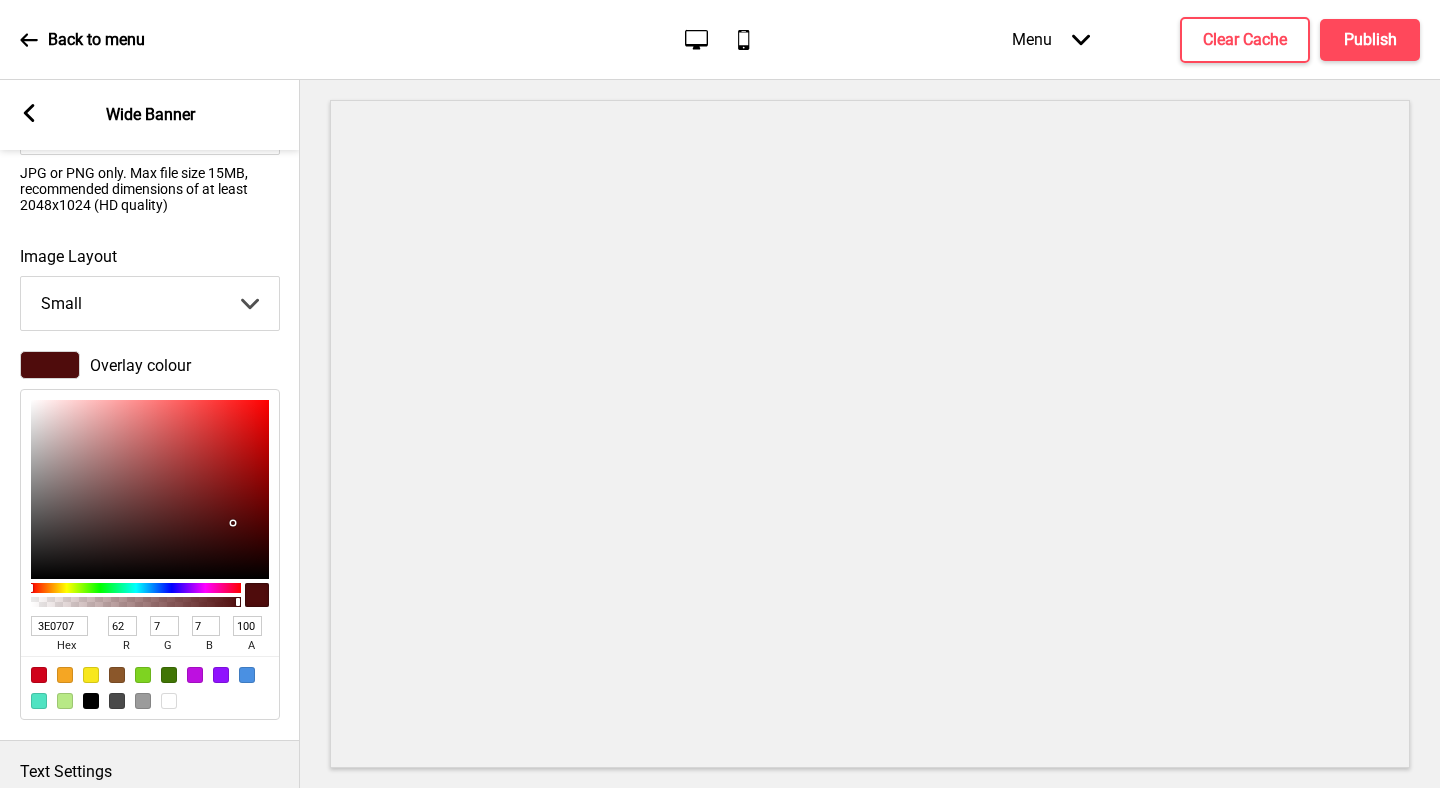 type on "130101" 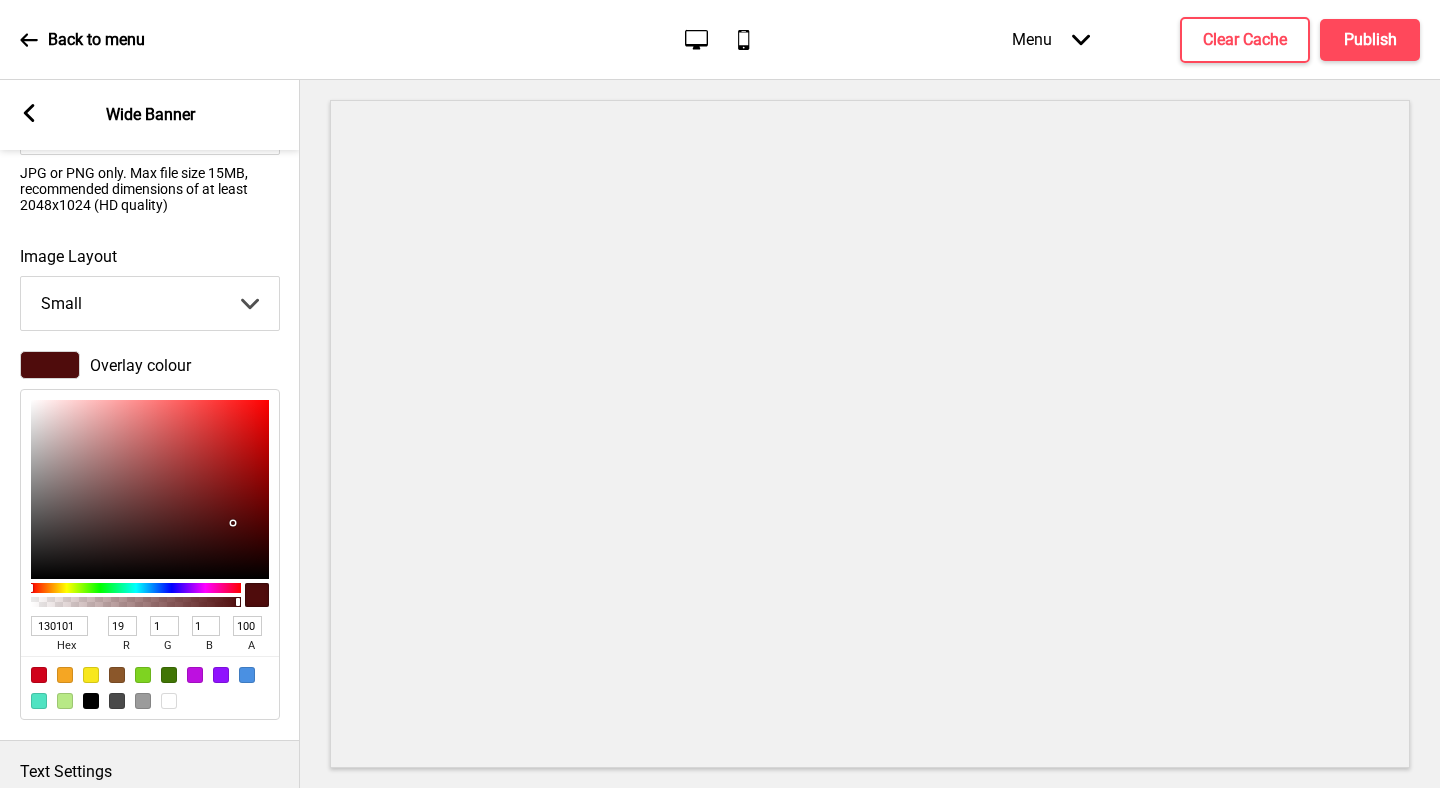 type on "010000" 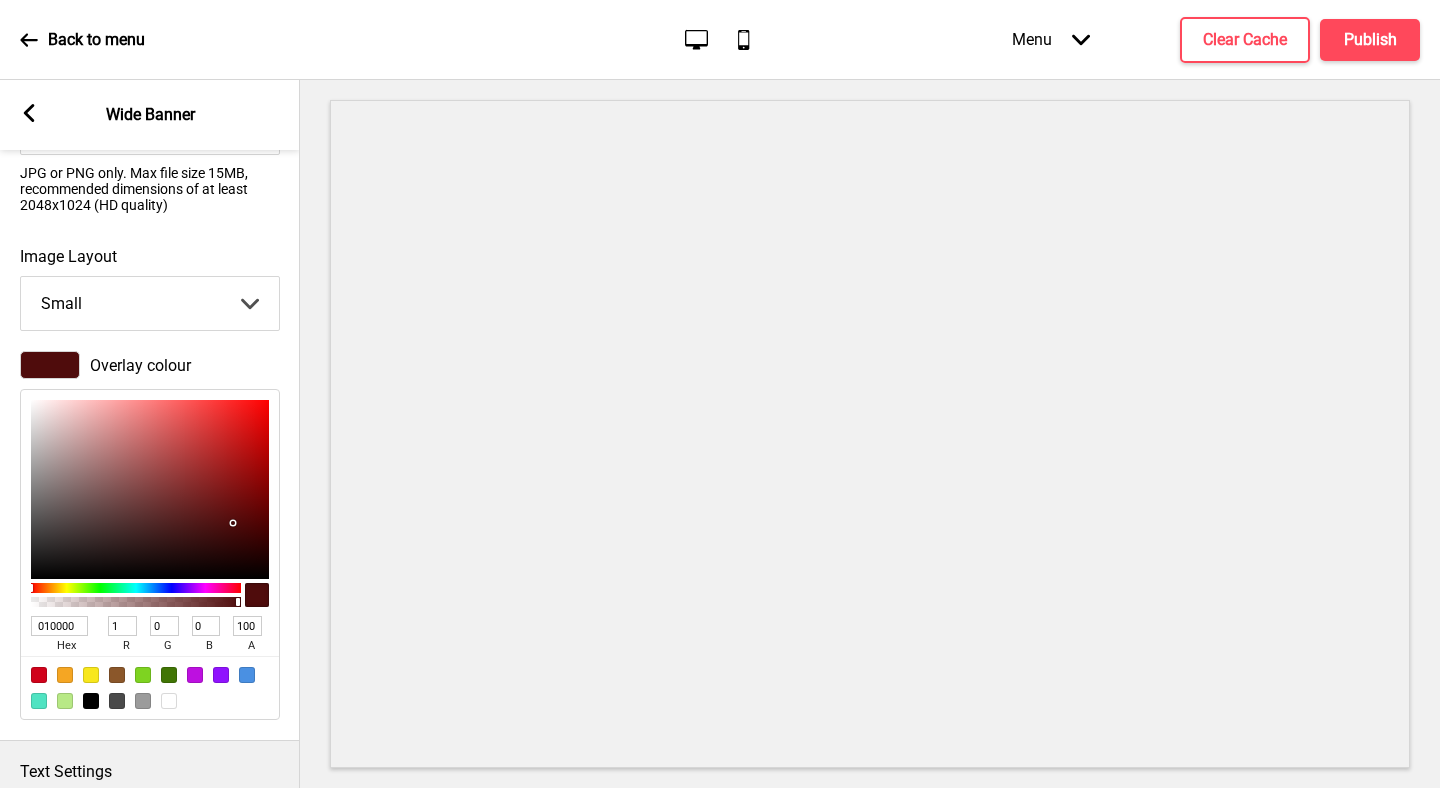 type on "000000" 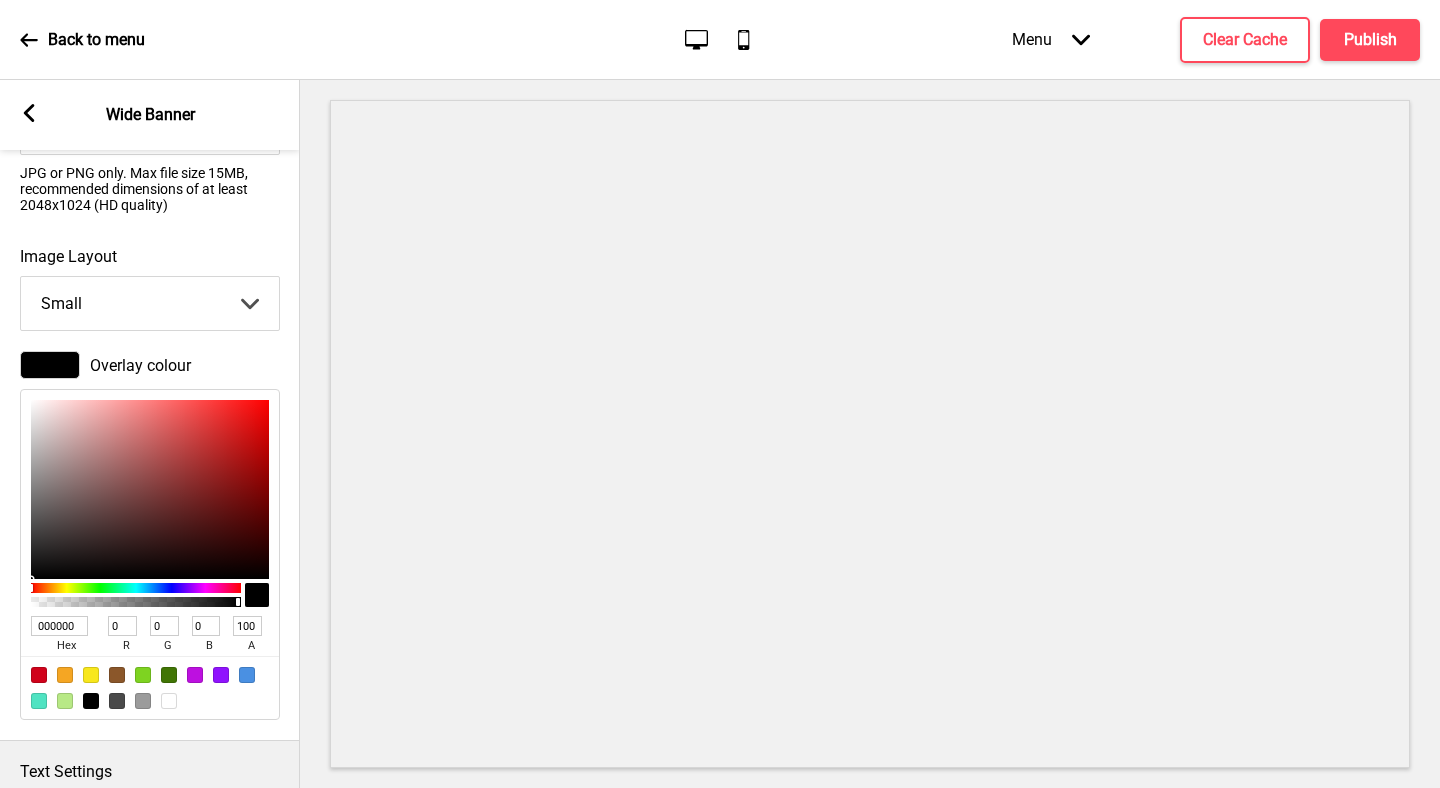 type on "120101" 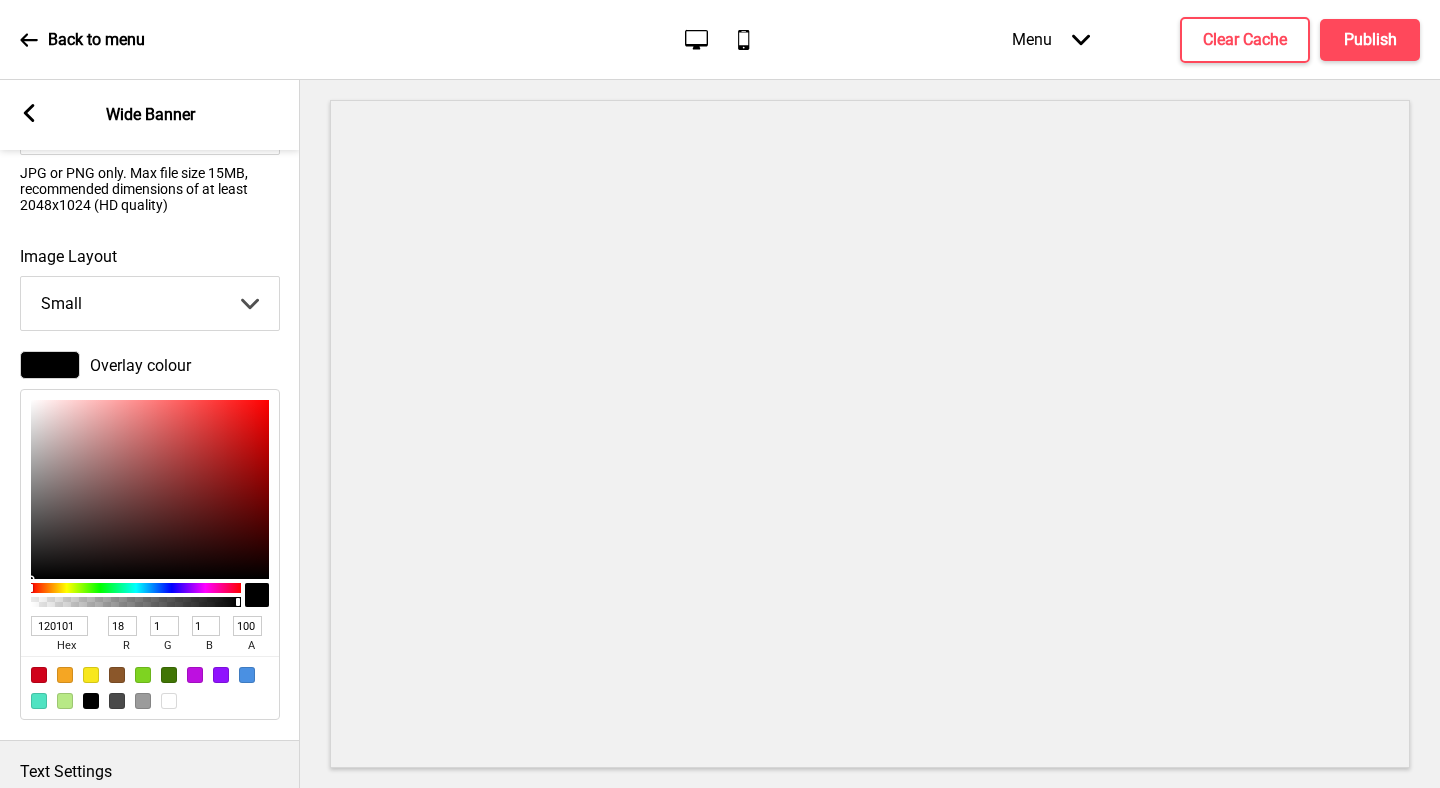 type on "5F0D0D" 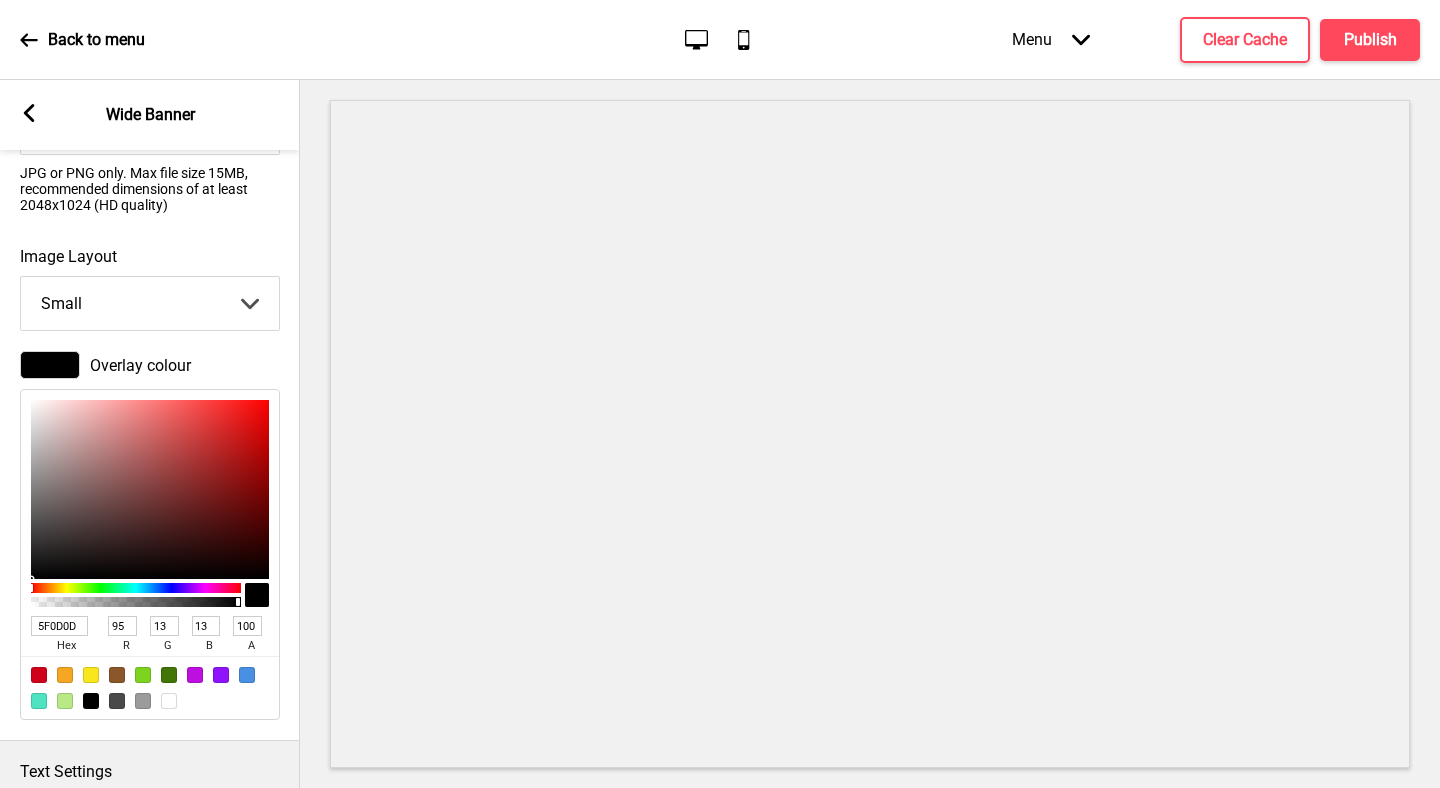type on "8D1616" 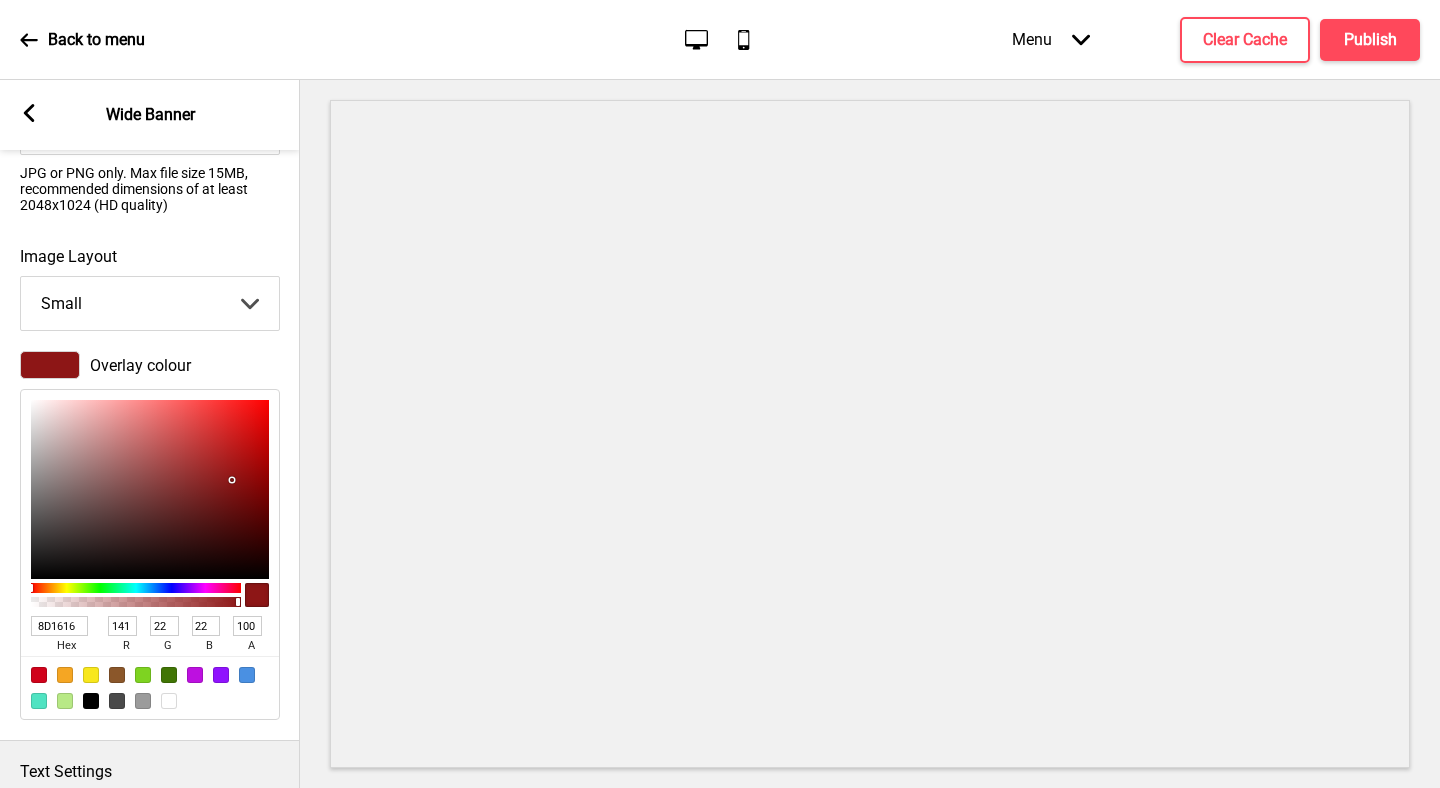 type on "981A1A" 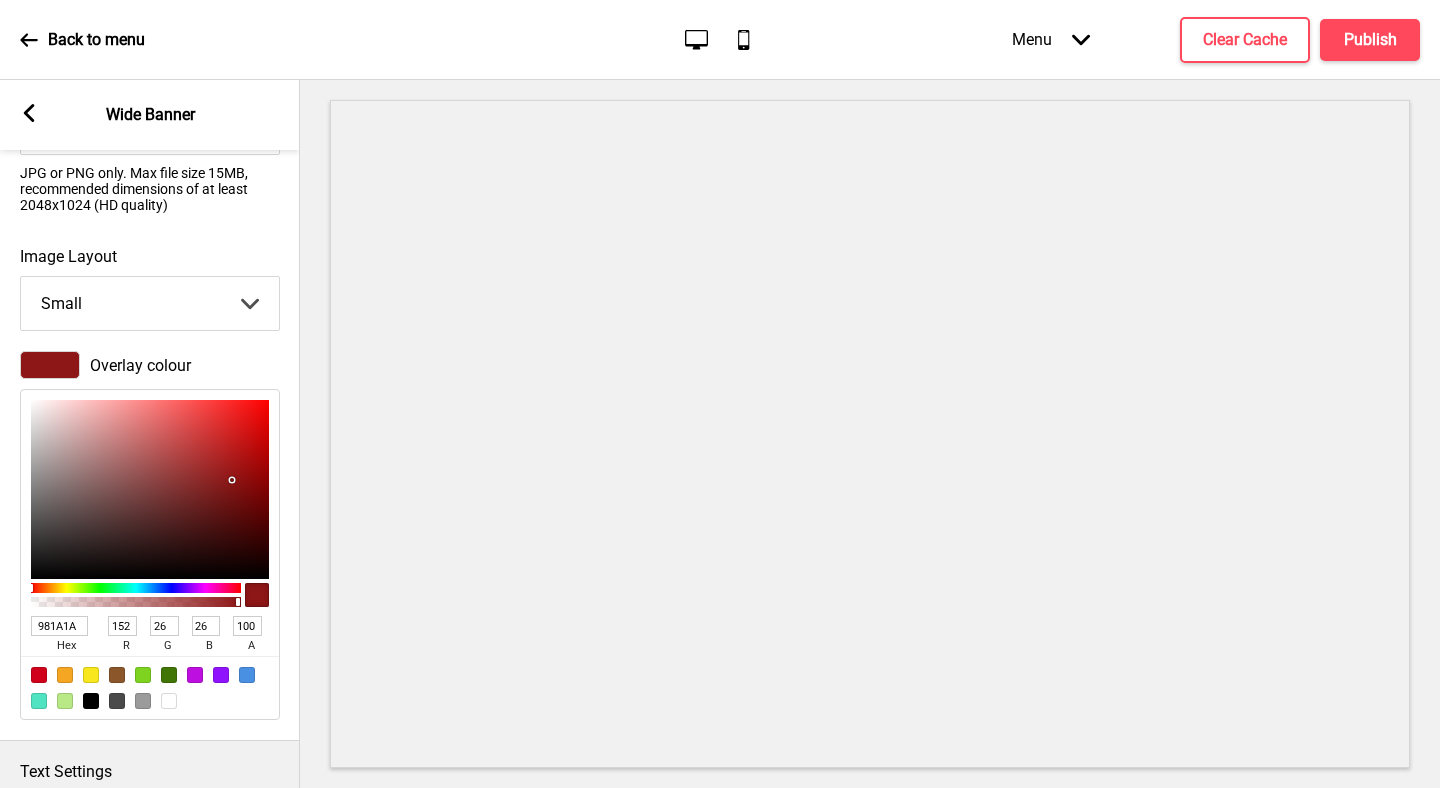 type on "A91C1C" 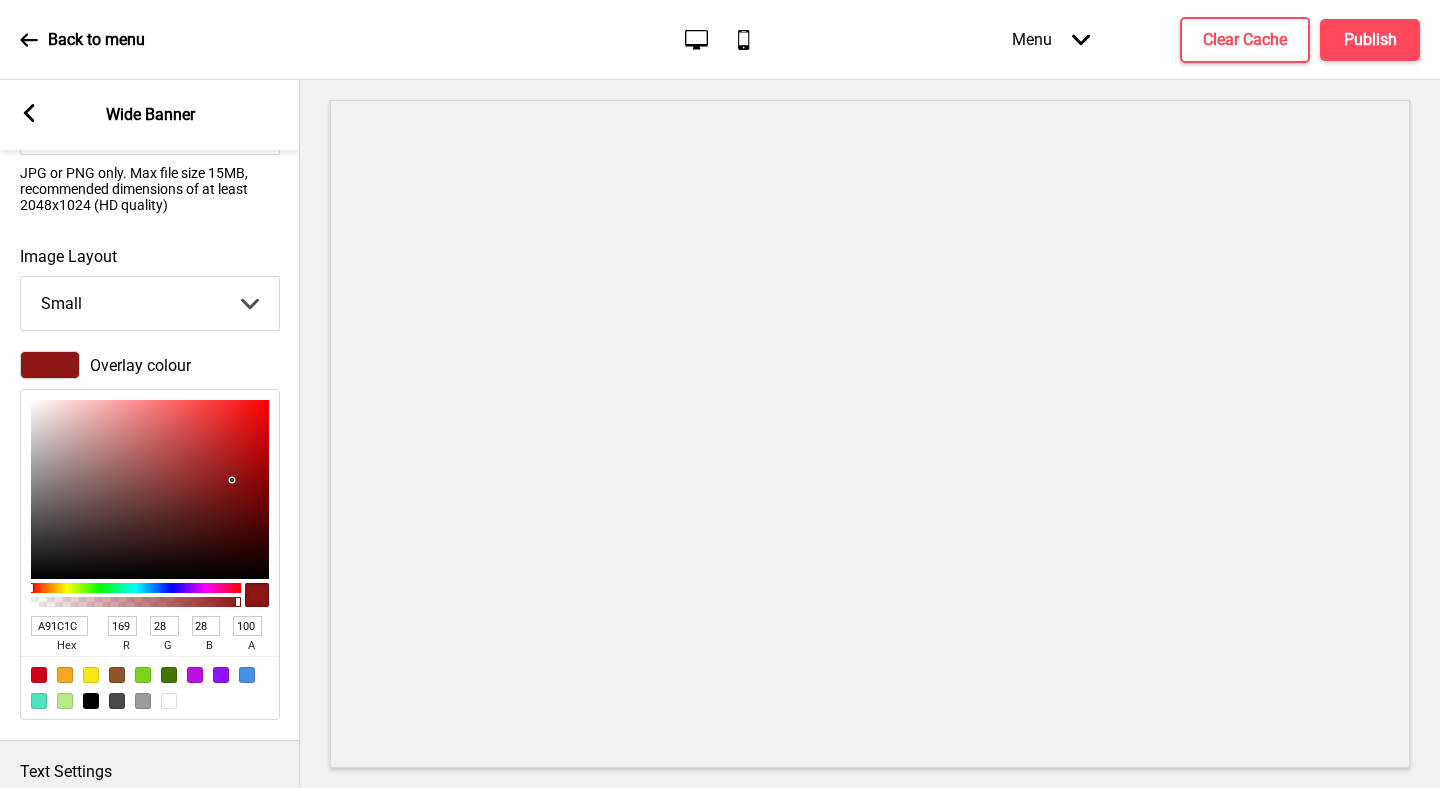 type on "AC1D1D" 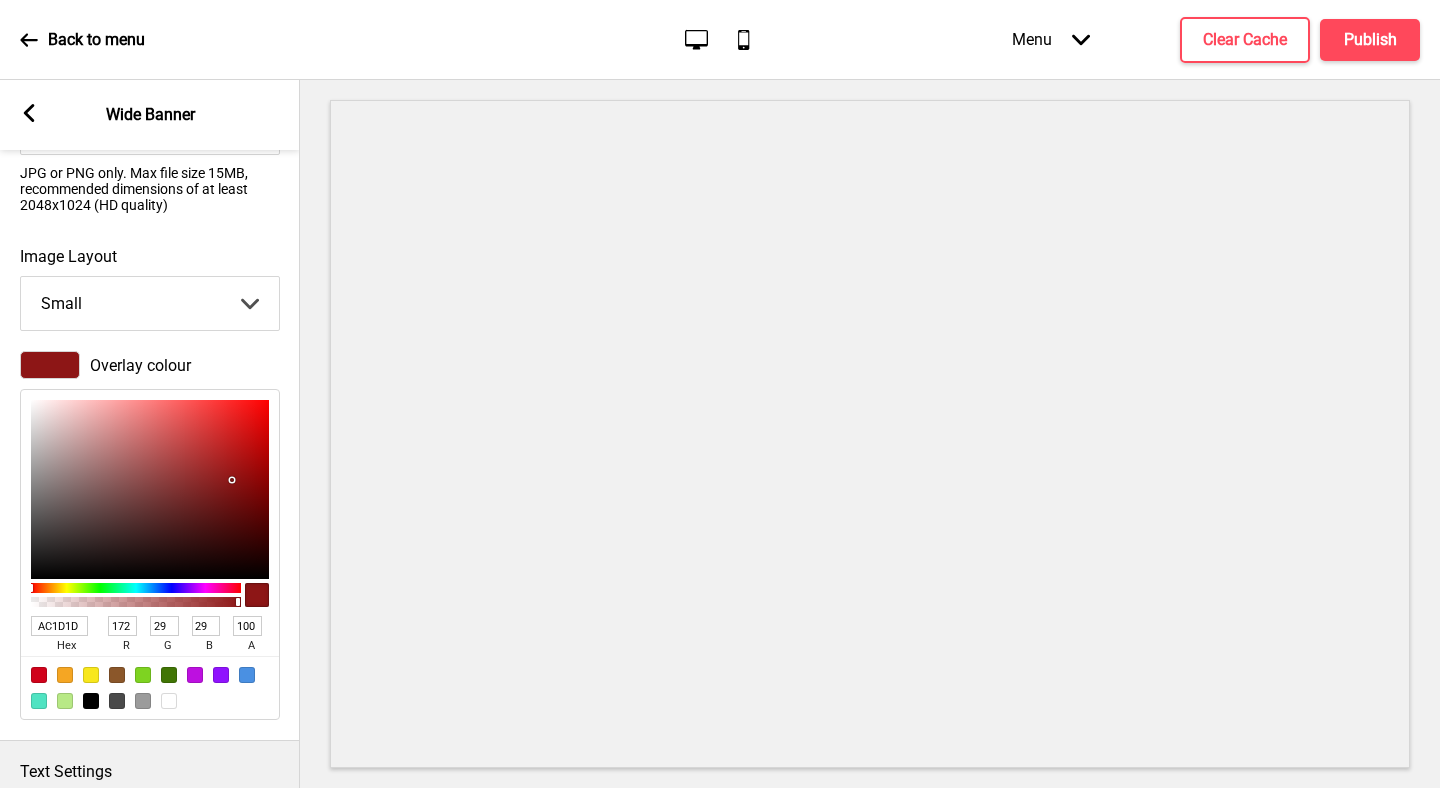 type on "AC1C1C" 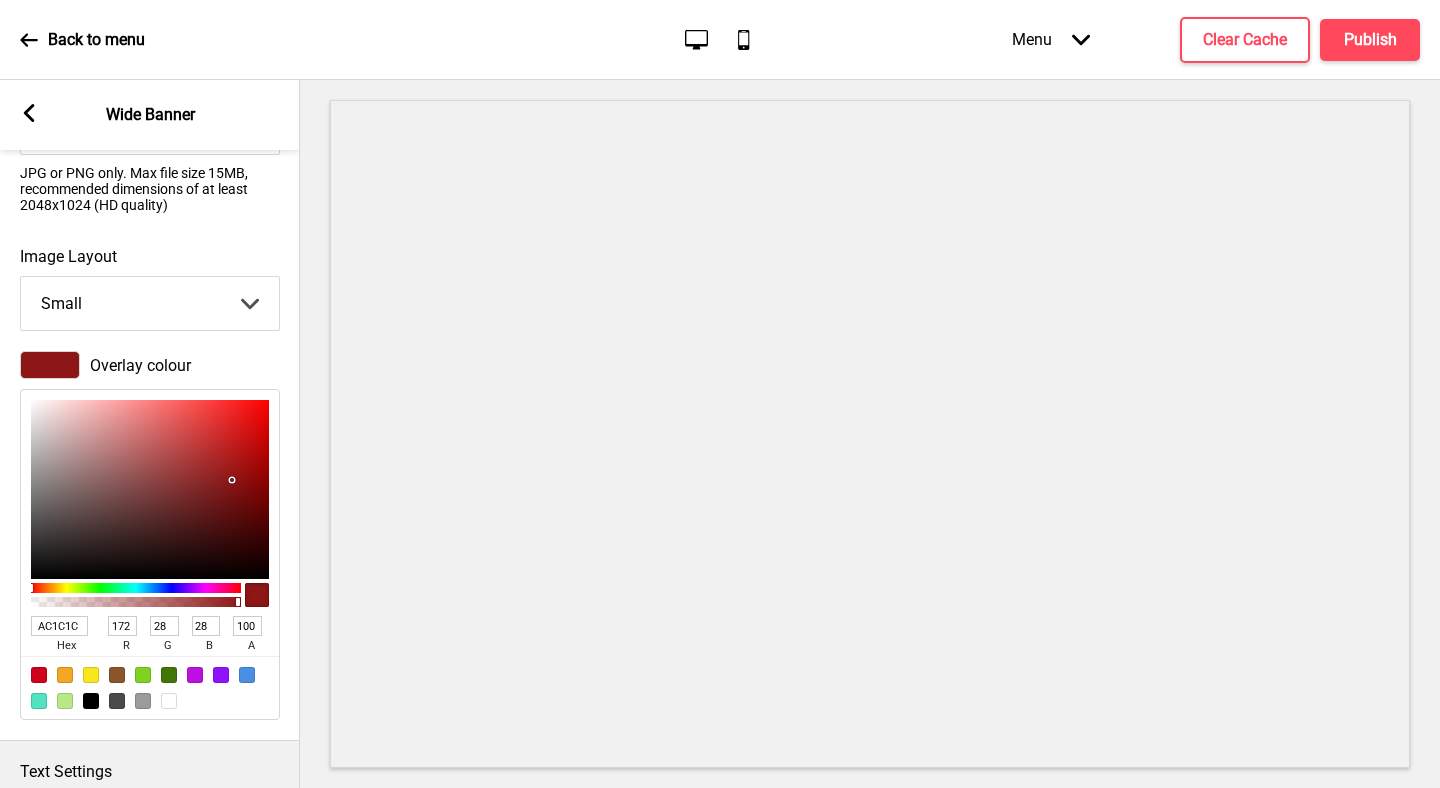 type on "B81E1E" 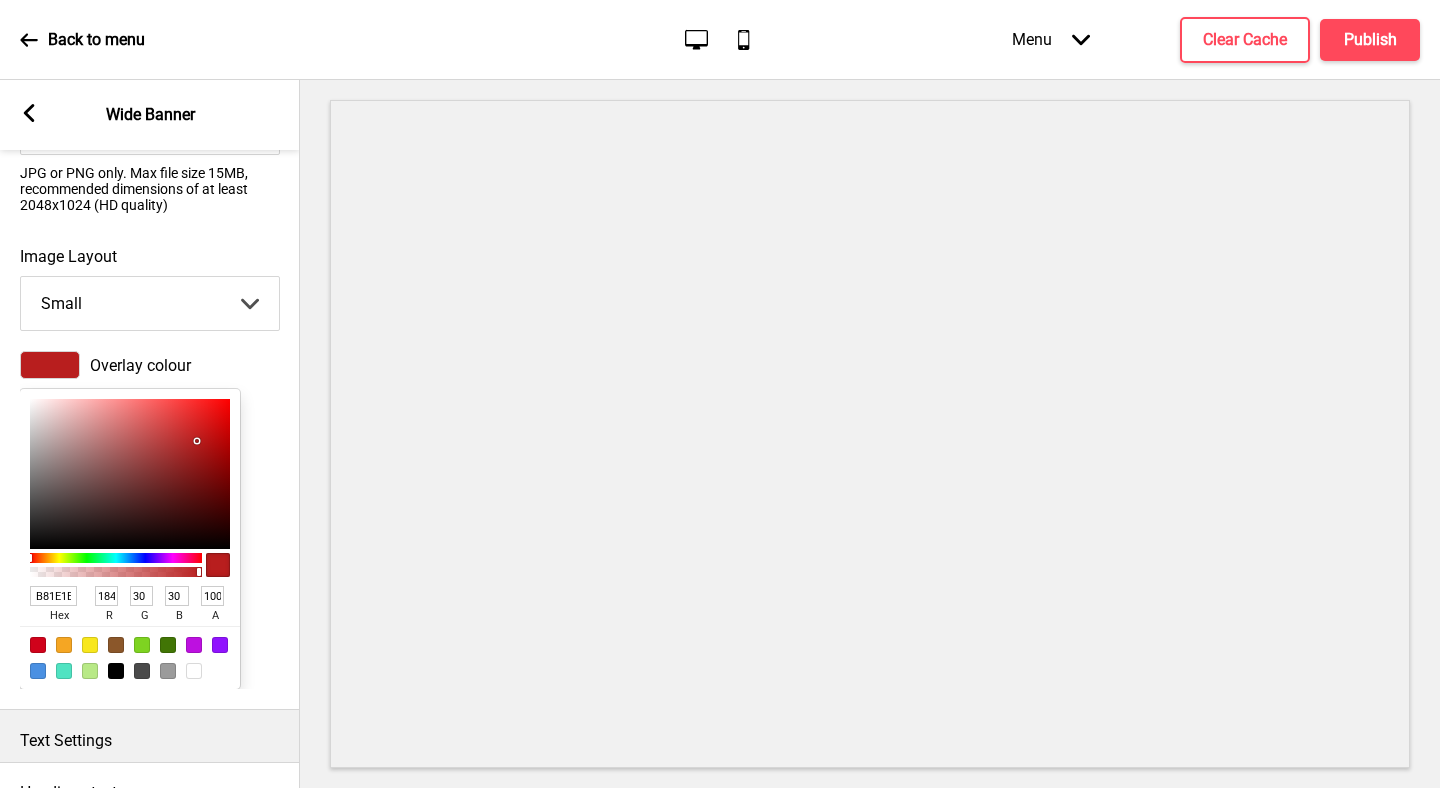 type on "CE2323" 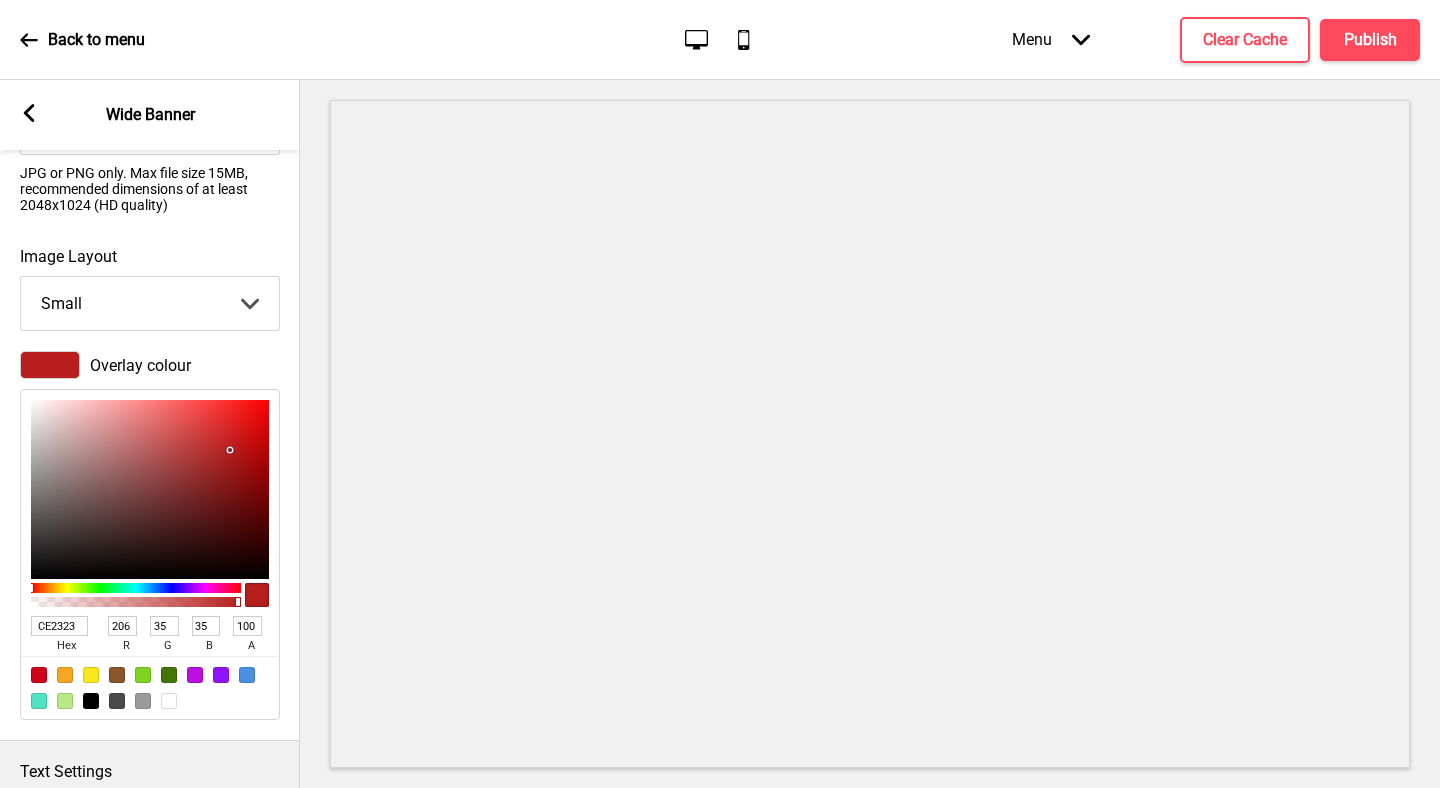 type on "DD2525" 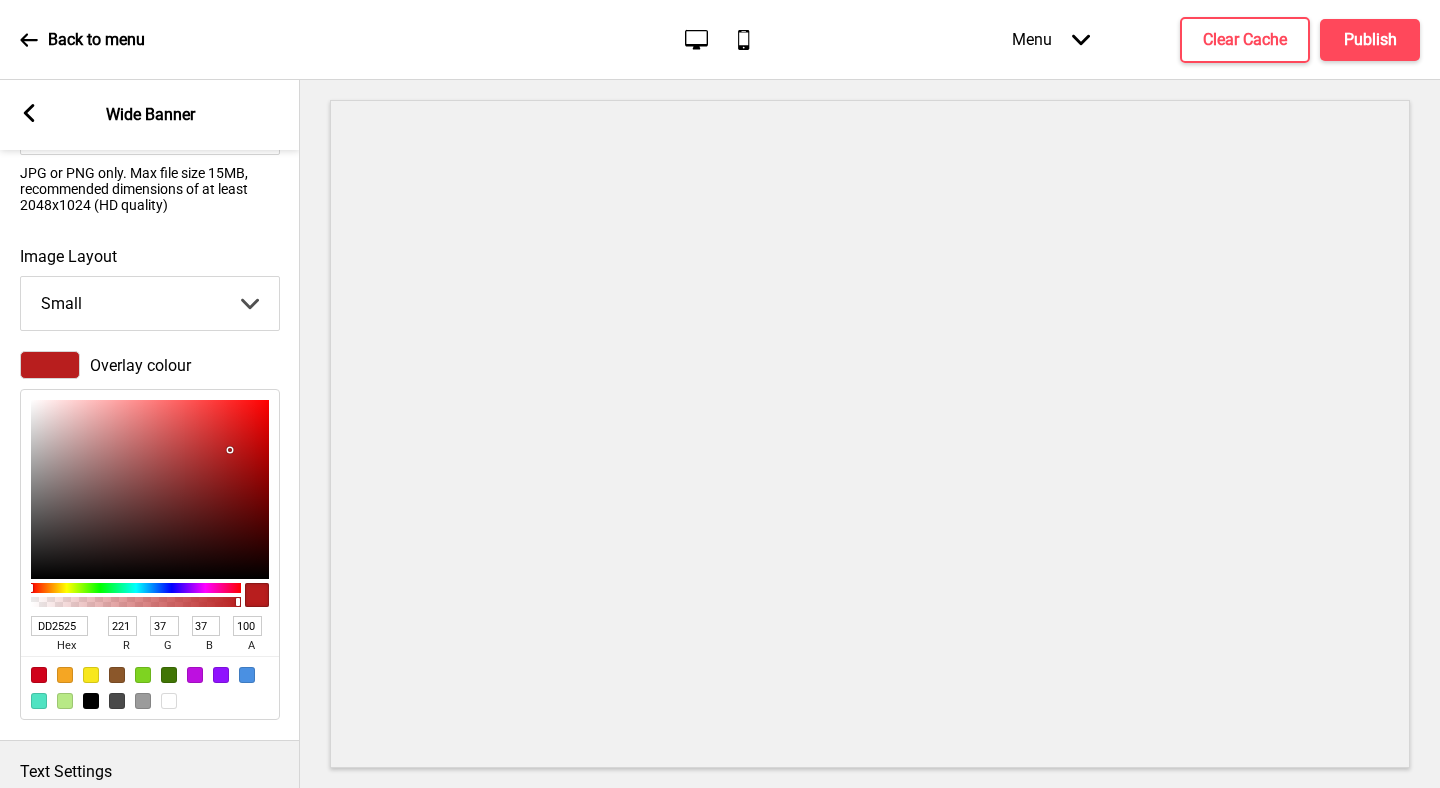 type on "DE2525" 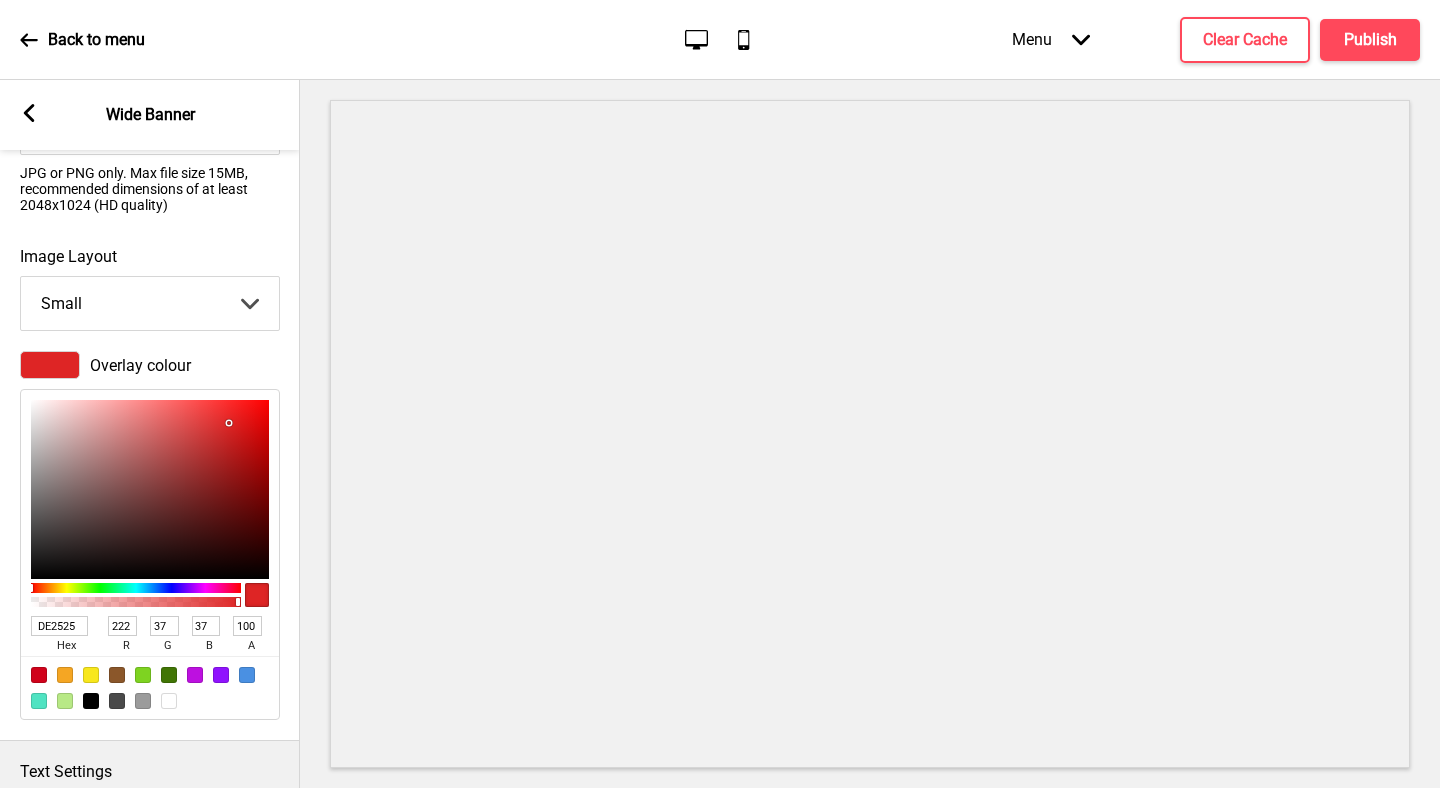 type on "E02626" 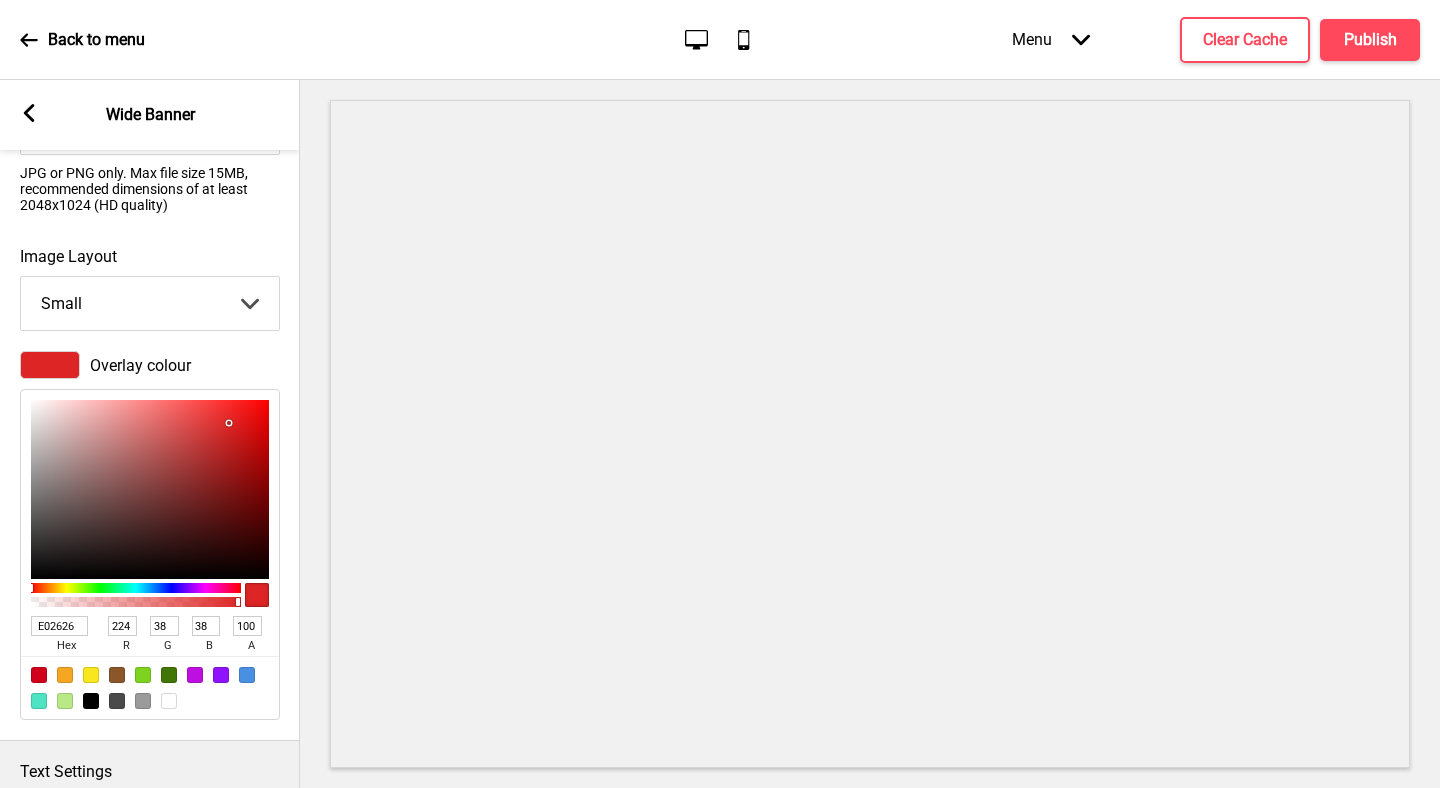 type on "DE2525" 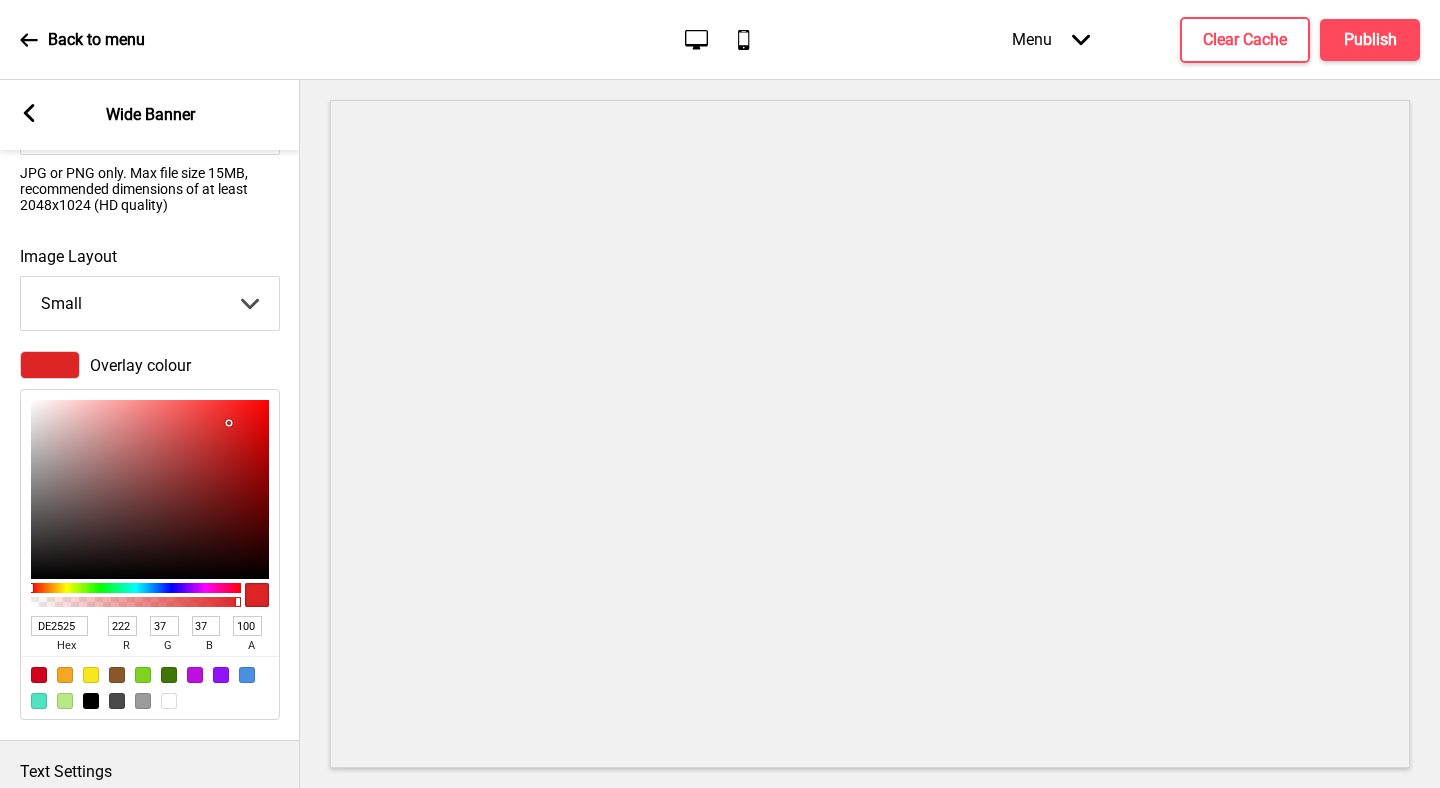 type on "D32323" 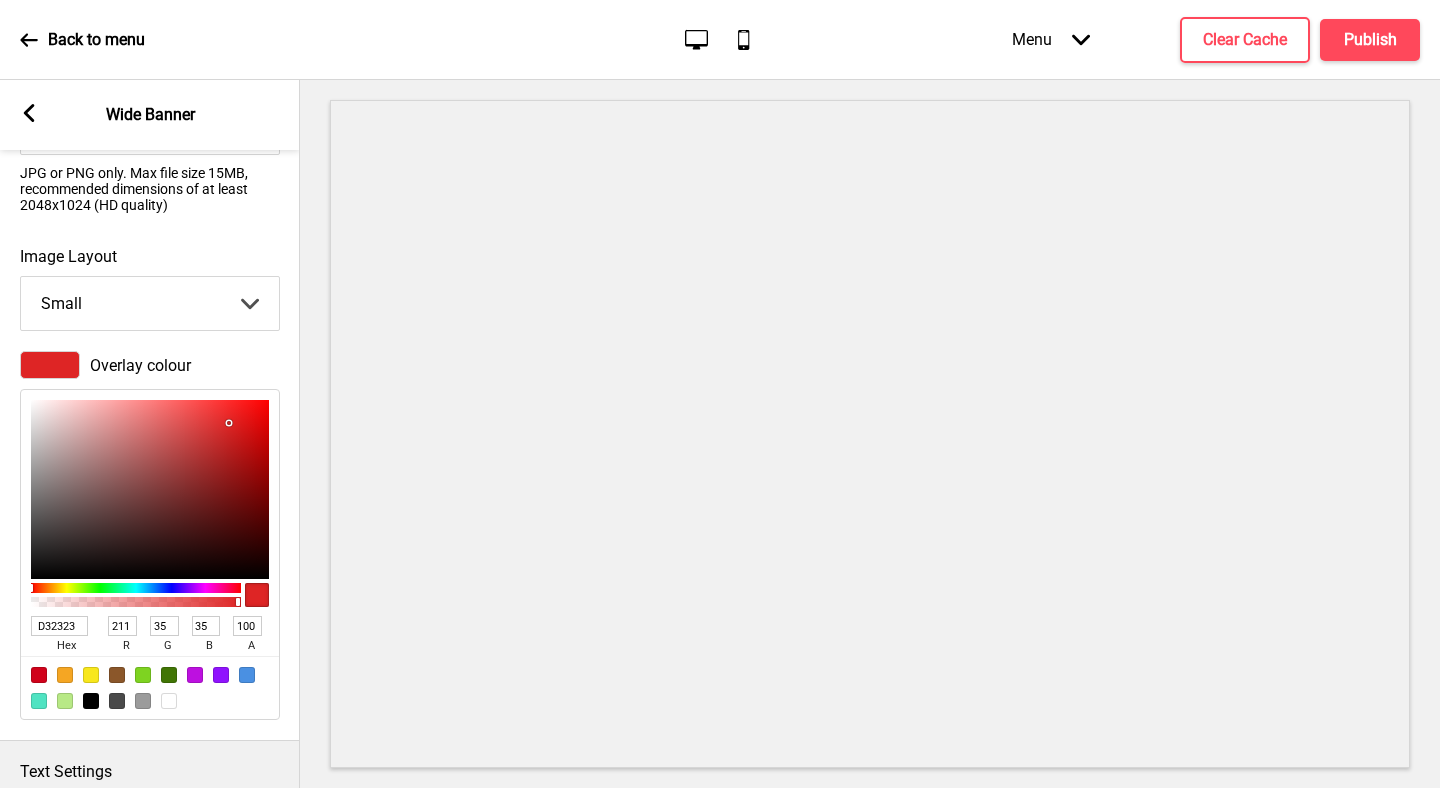 type on "8E1111" 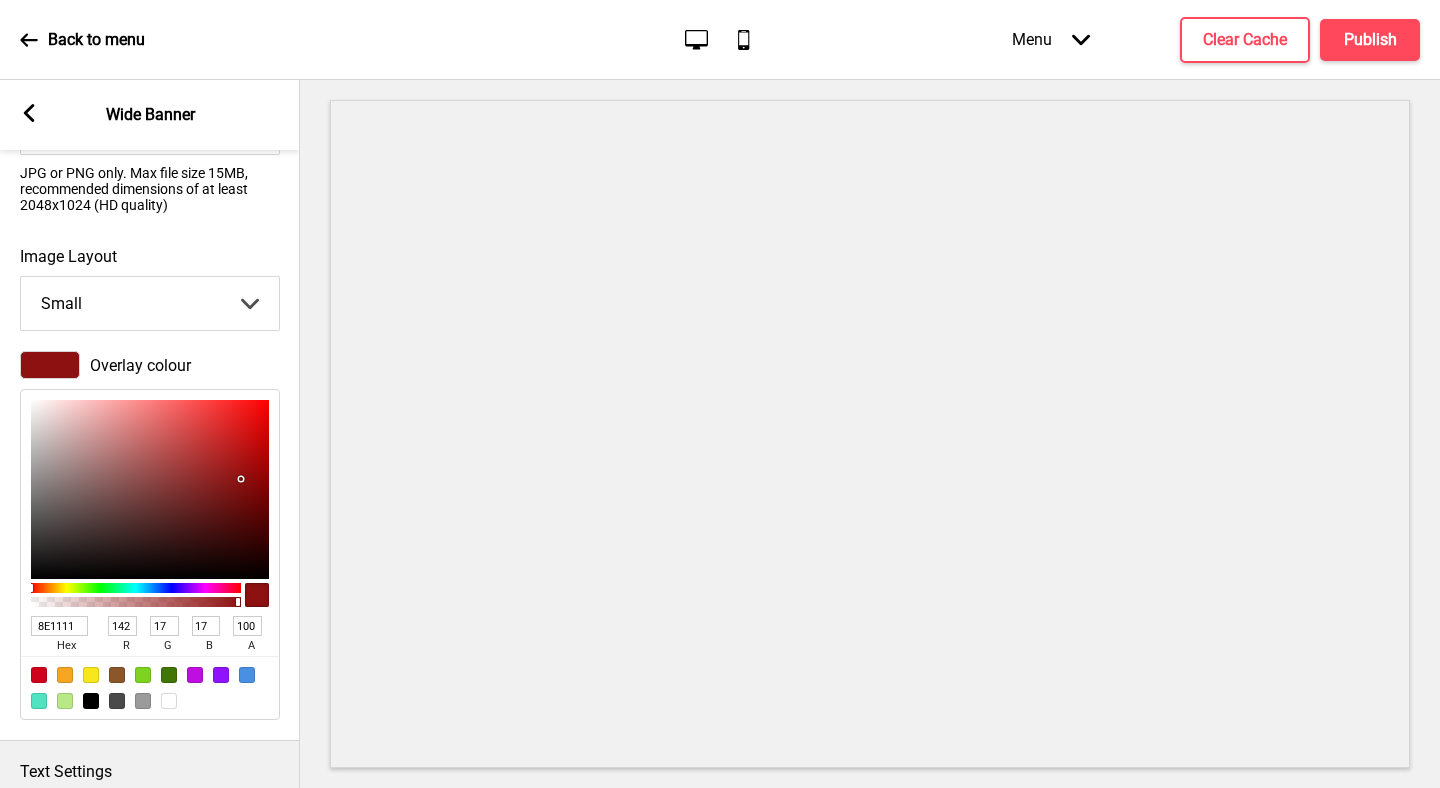 type on "000000" 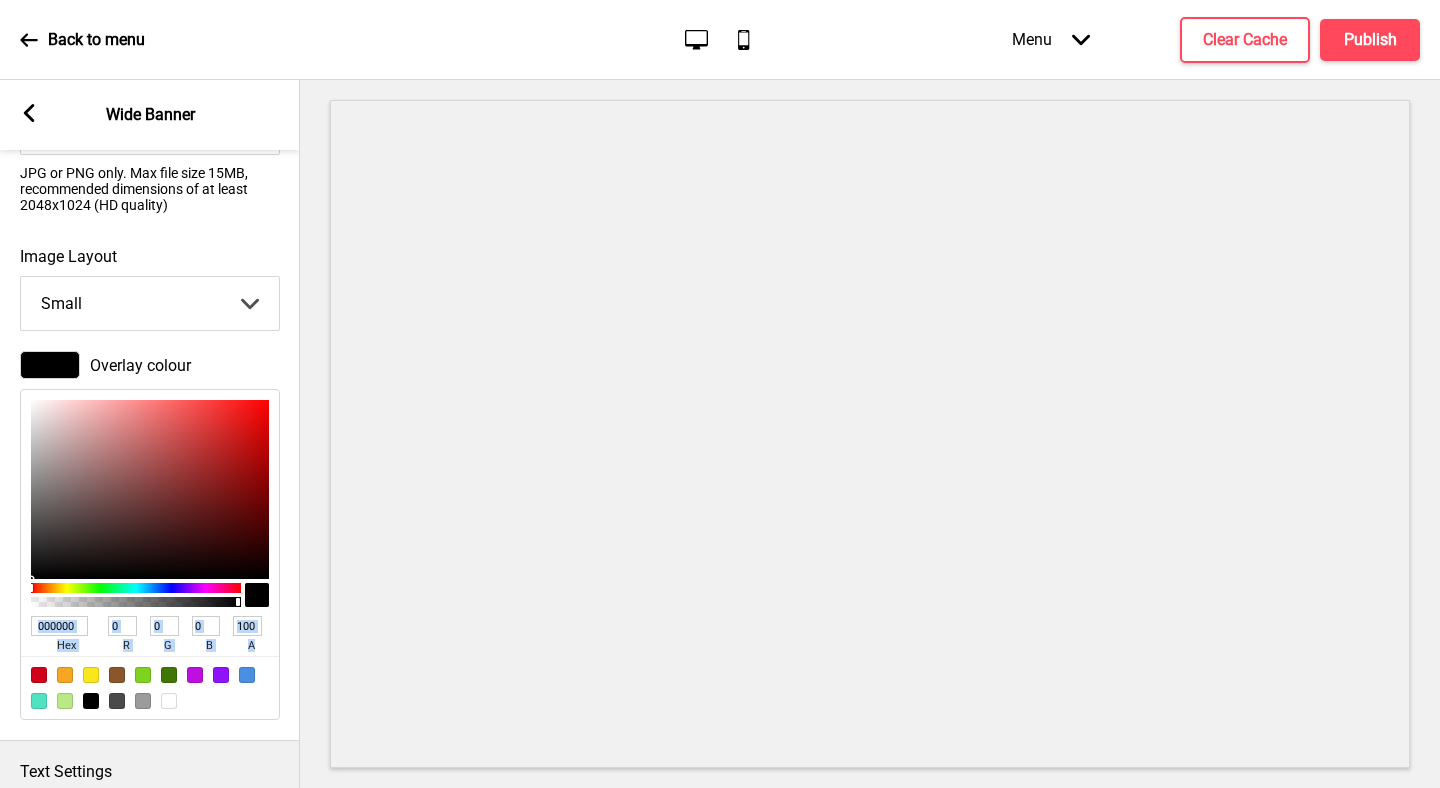 scroll, scrollTop: 0, scrollLeft: 1, axis: horizontal 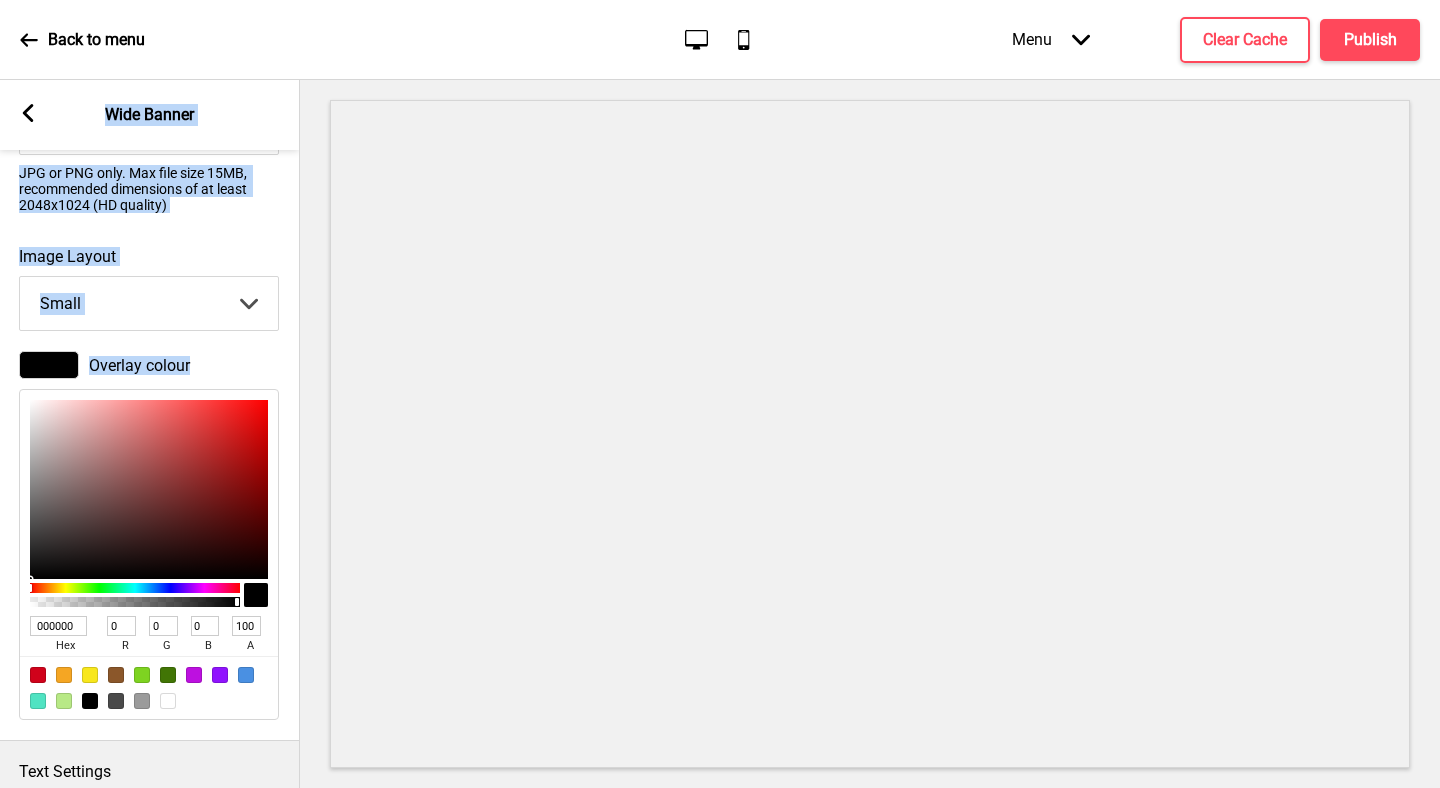 drag, startPoint x: 234, startPoint y: 523, endPoint x: 298, endPoint y: 669, distance: 159.41142 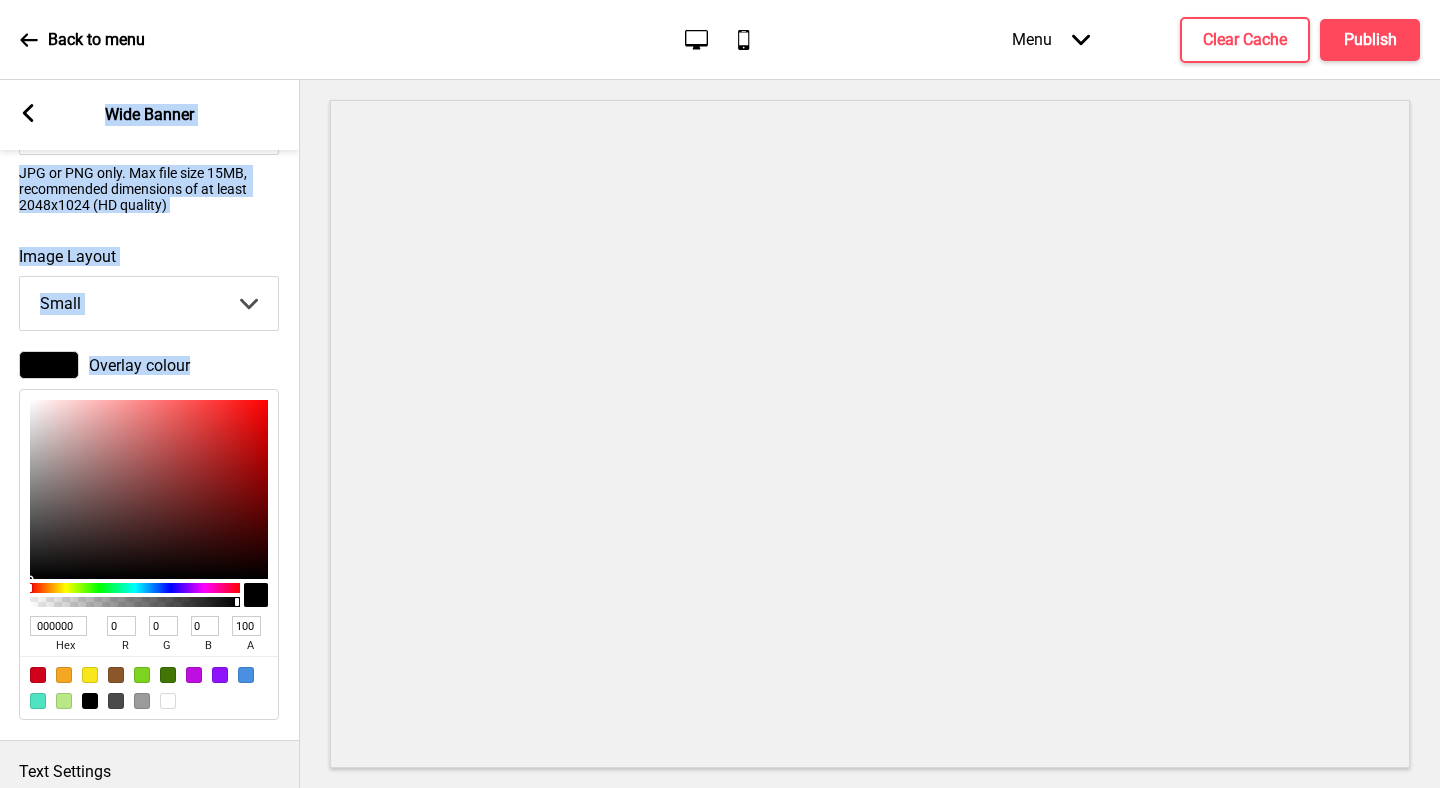 type on "4A0C0C" 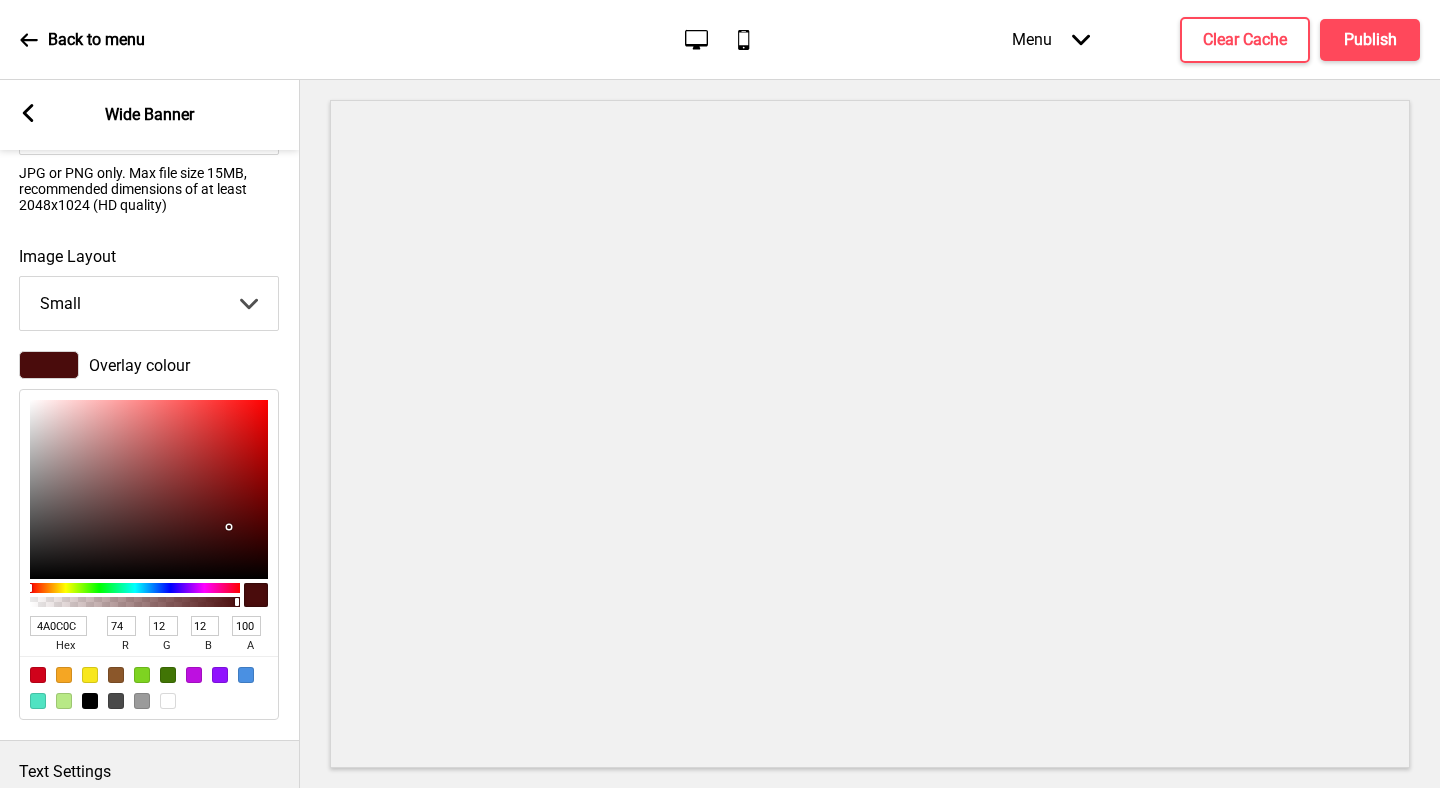 click at bounding box center (149, 489) 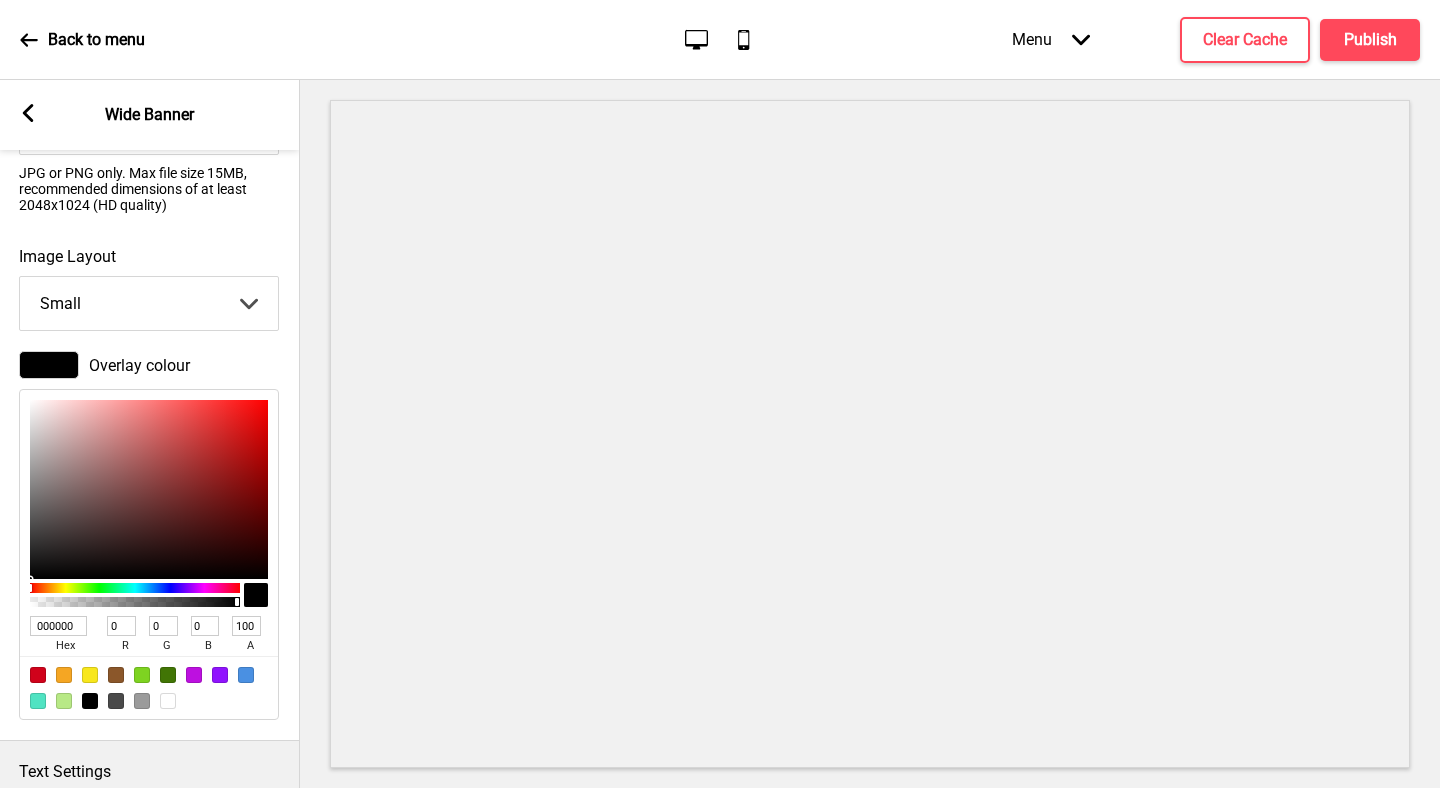 drag, startPoint x: 262, startPoint y: 574, endPoint x: 274, endPoint y: 584, distance: 15.6205 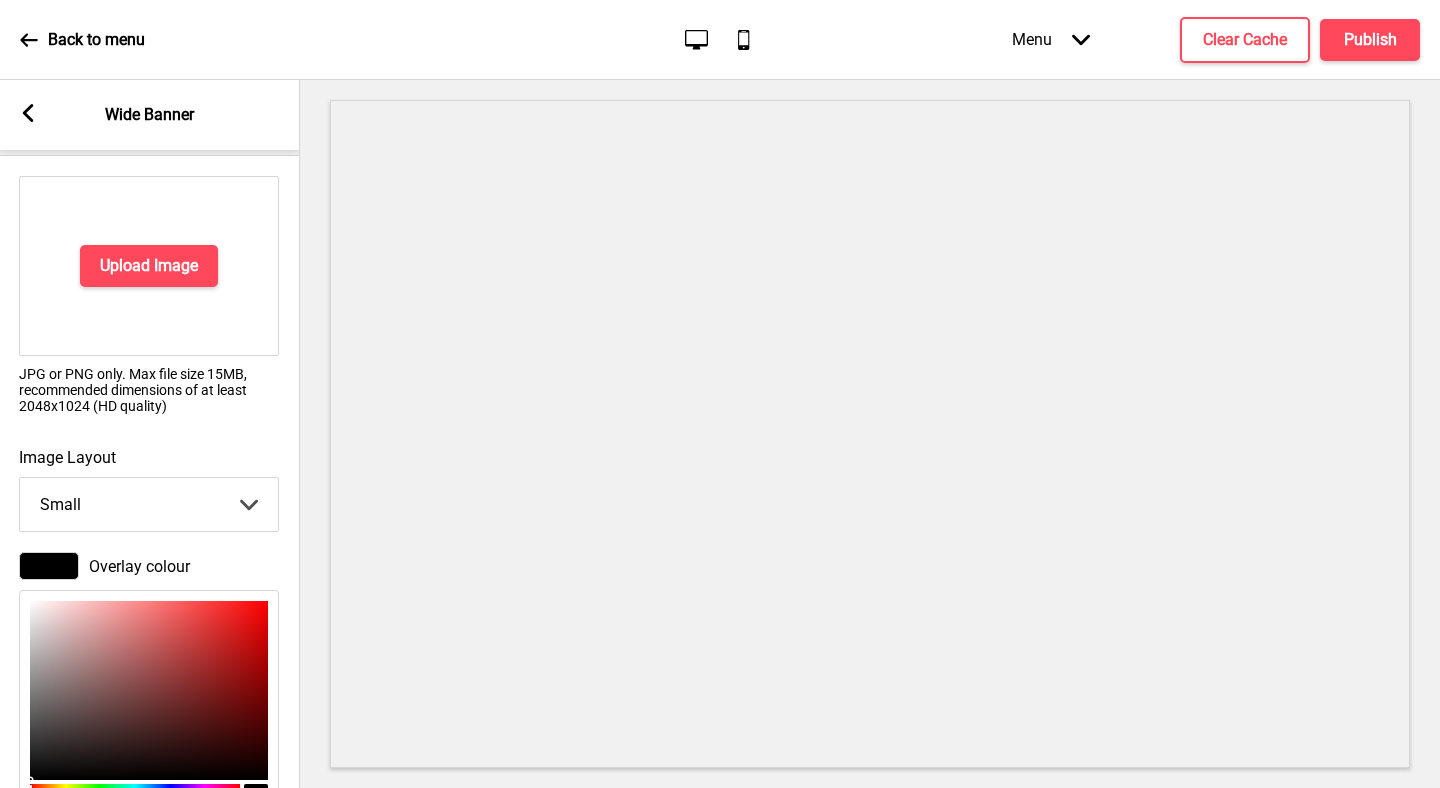 scroll, scrollTop: 0, scrollLeft: 0, axis: both 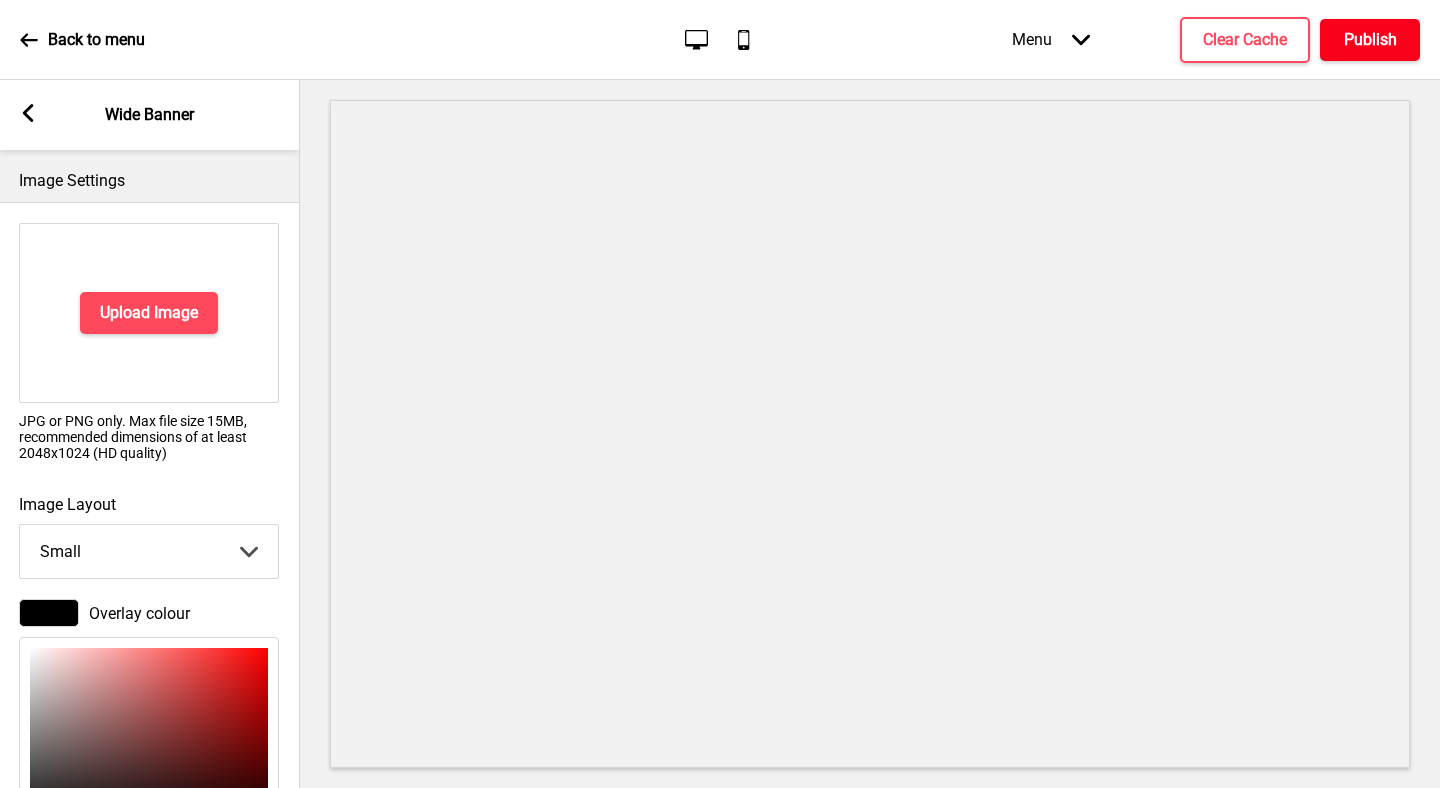 click on "Publish" at bounding box center [1370, 40] 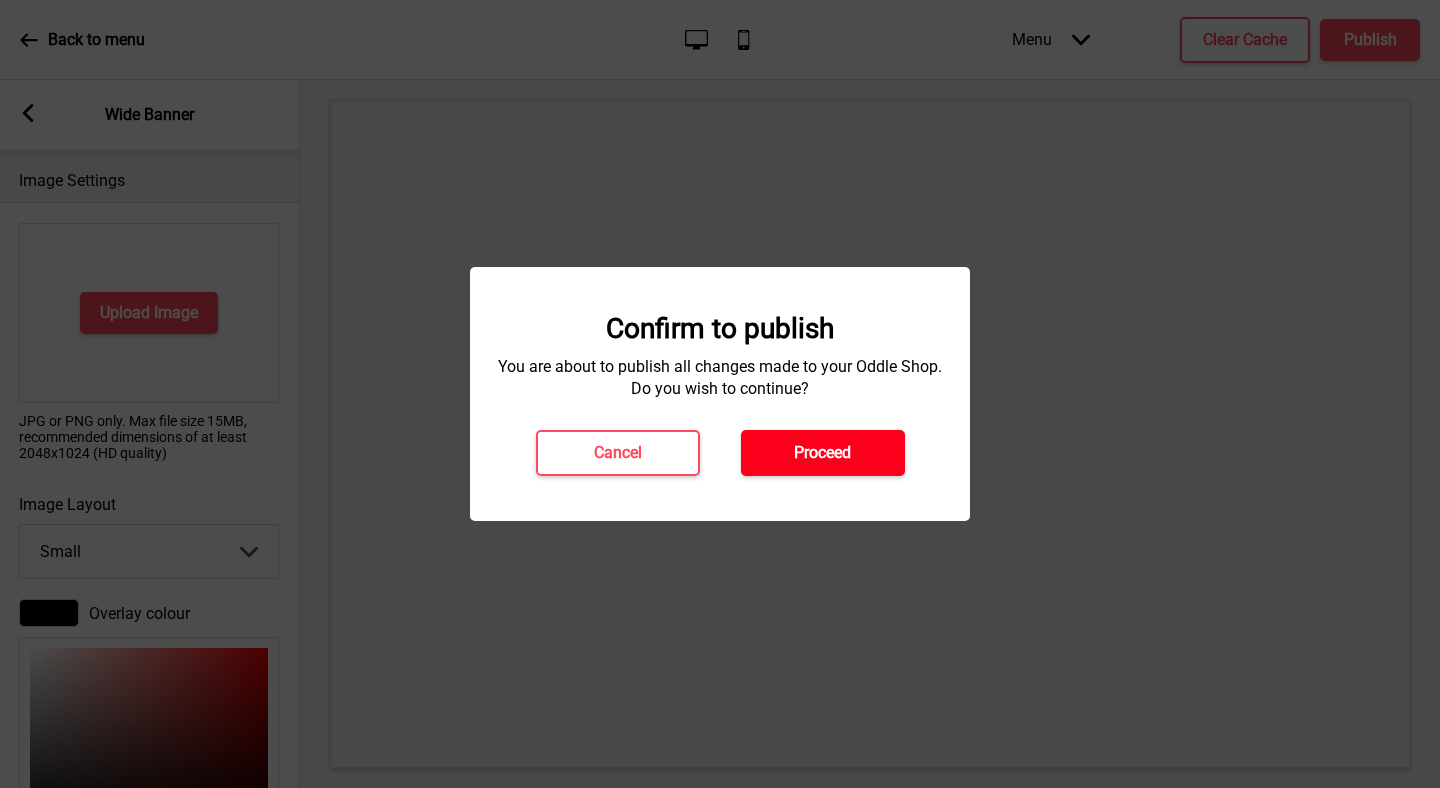 click on "Proceed" at bounding box center [823, 453] 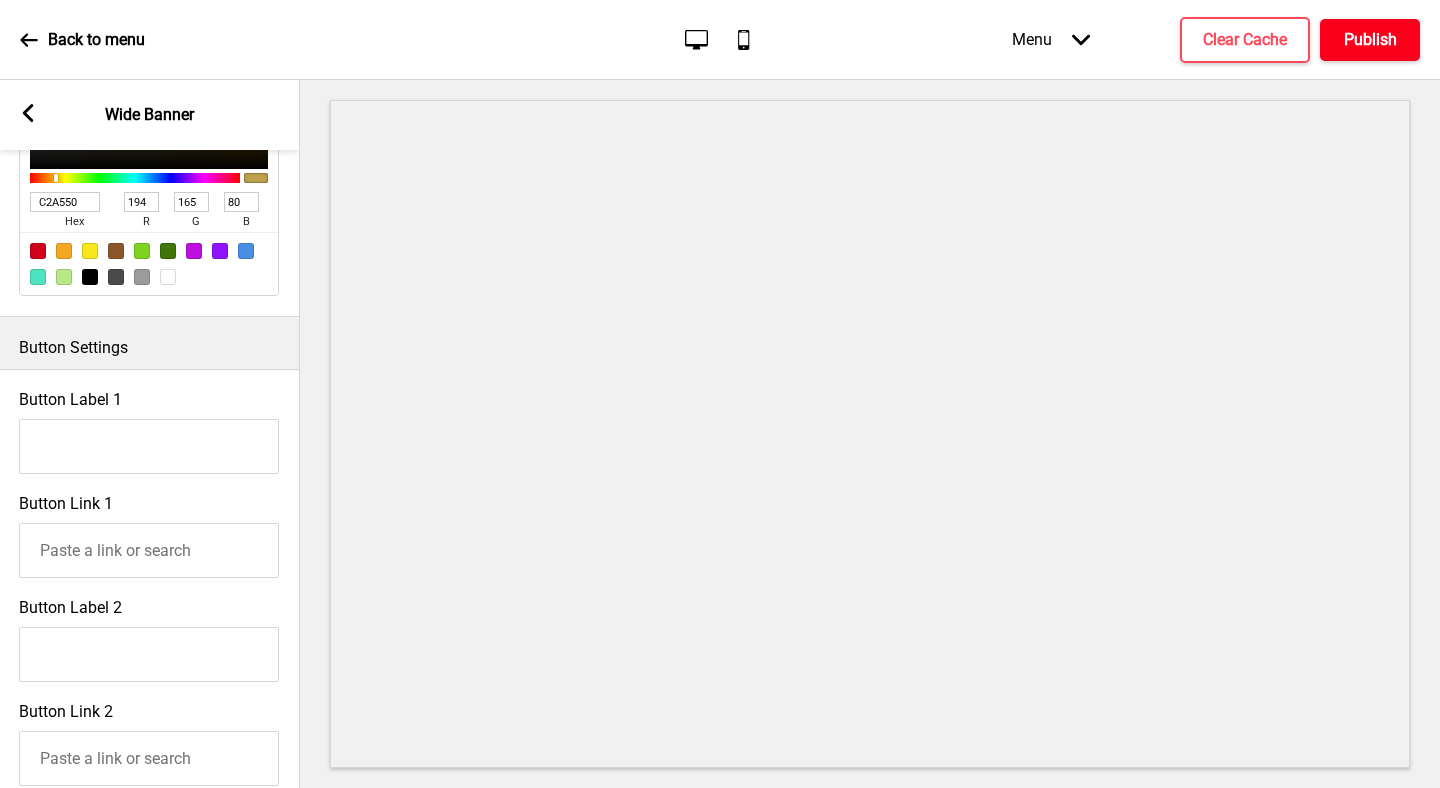 scroll, scrollTop: 1720, scrollLeft: 0, axis: vertical 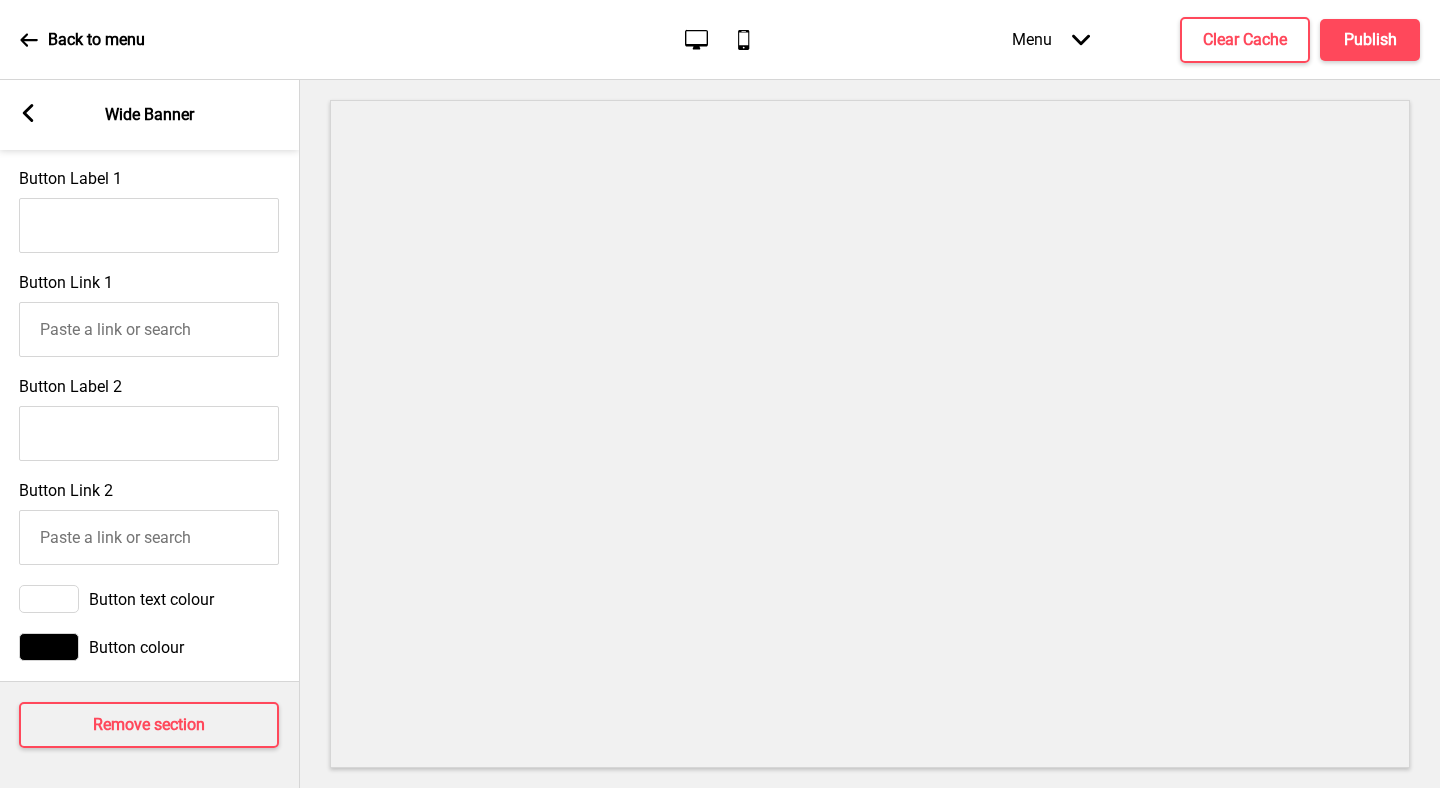 click 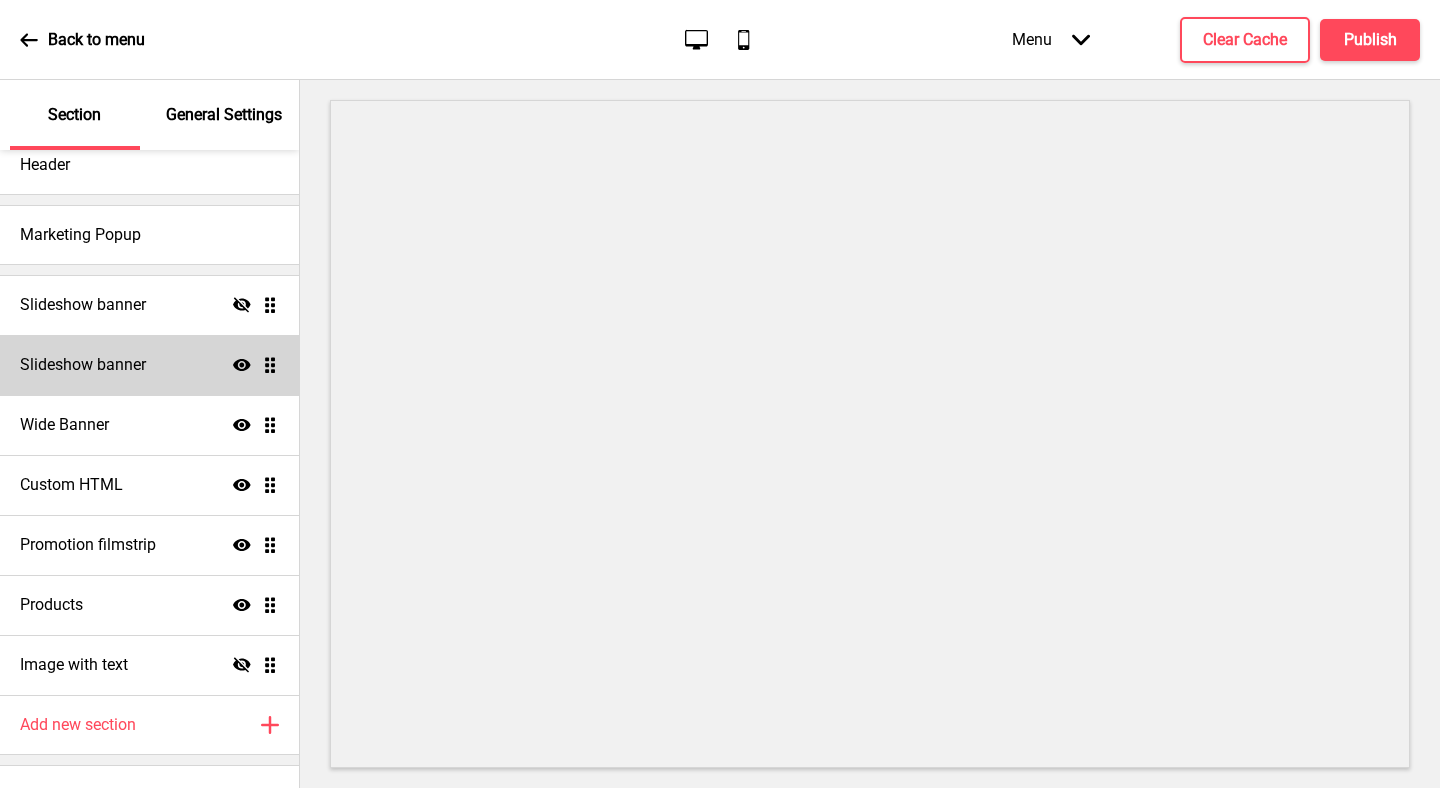scroll, scrollTop: 0, scrollLeft: 0, axis: both 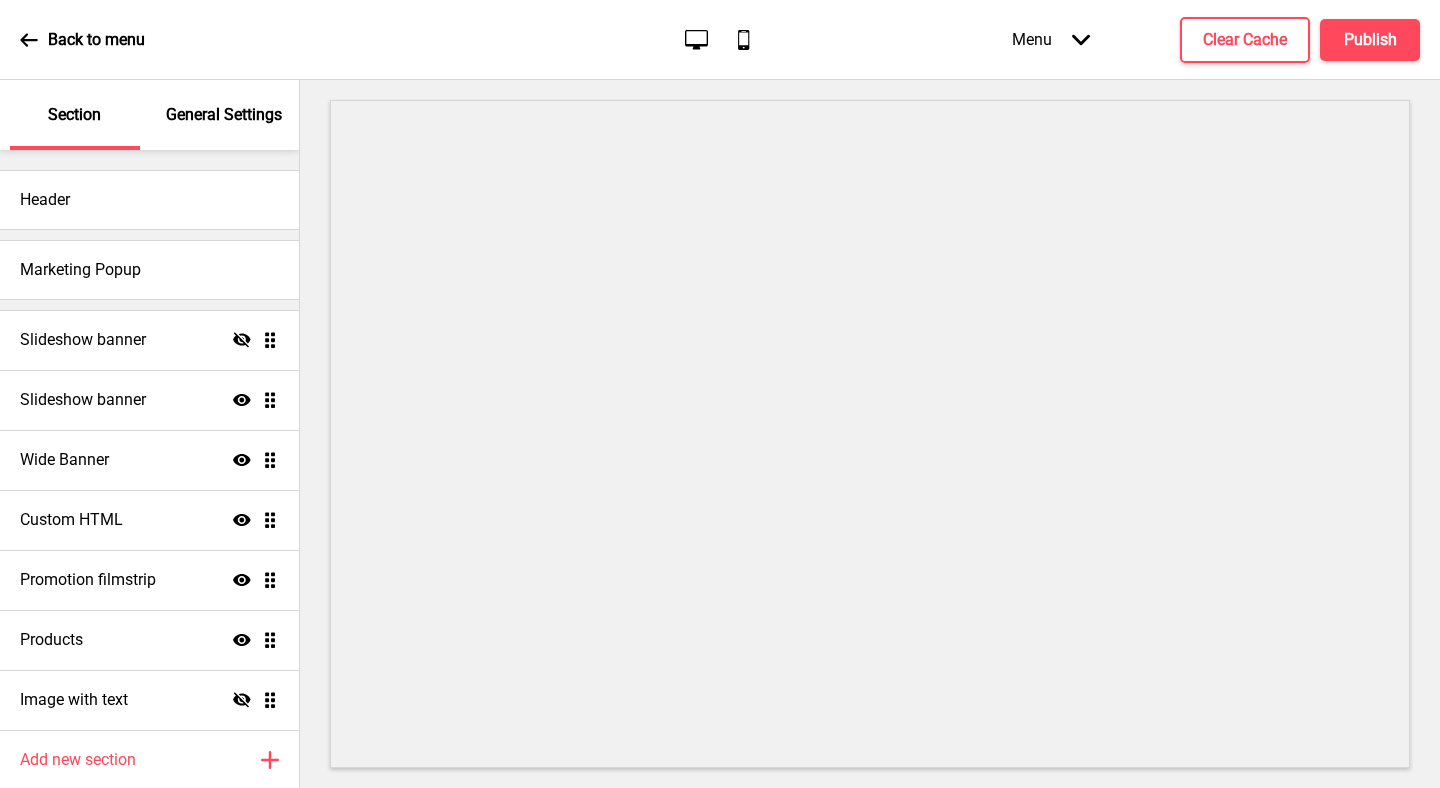 click on "General Settings" at bounding box center [224, 115] 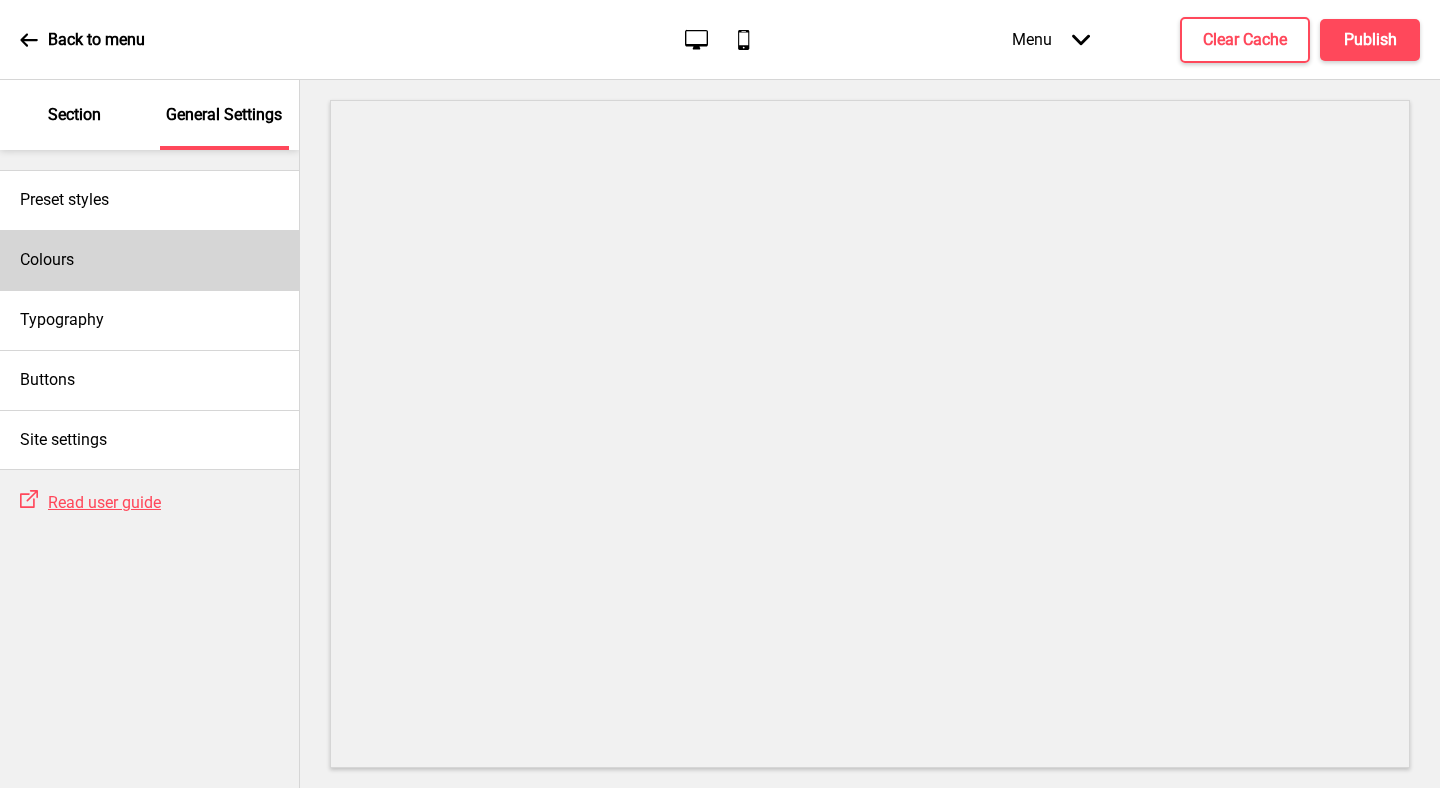 click on "Colours" at bounding box center (149, 260) 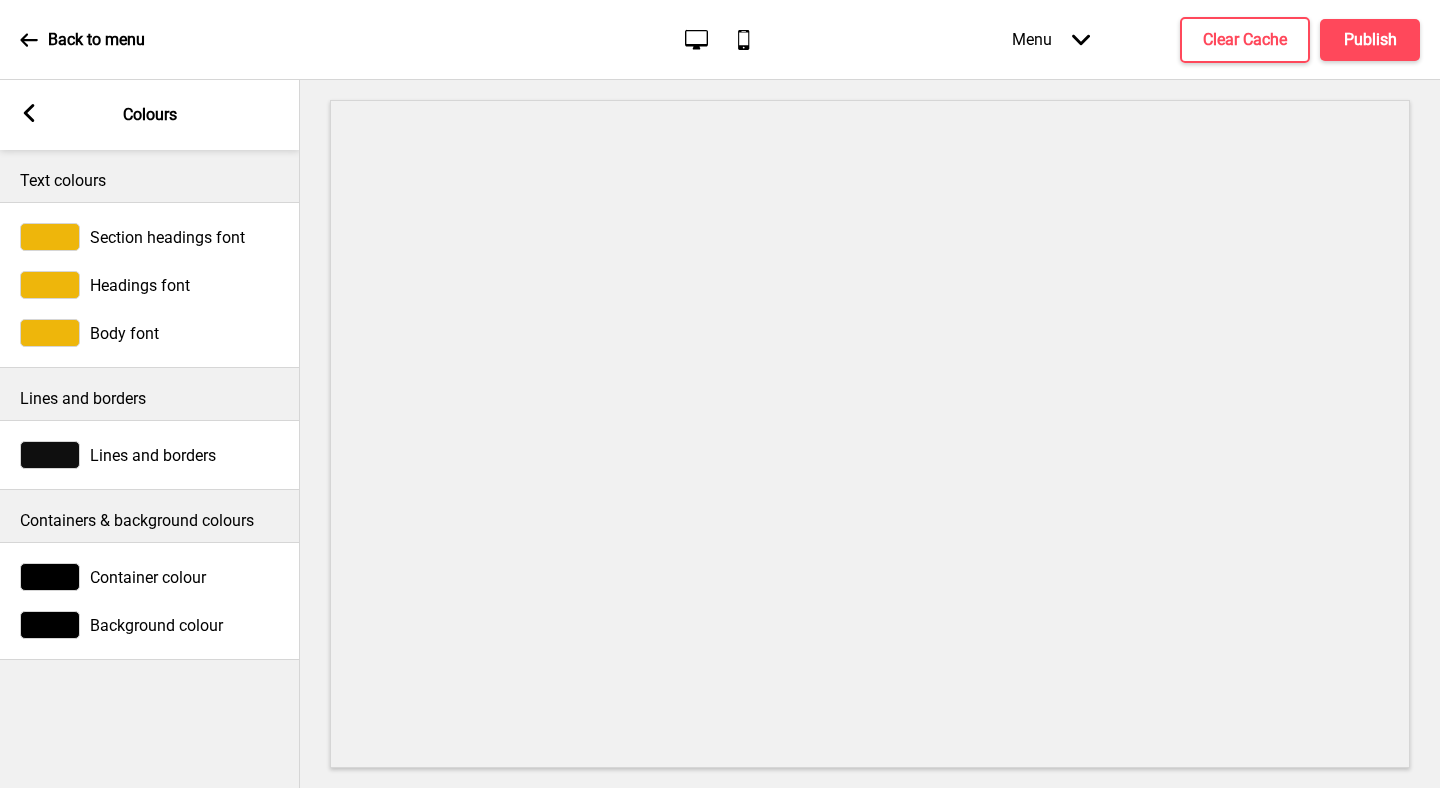 click on "Section headings font" at bounding box center [167, 237] 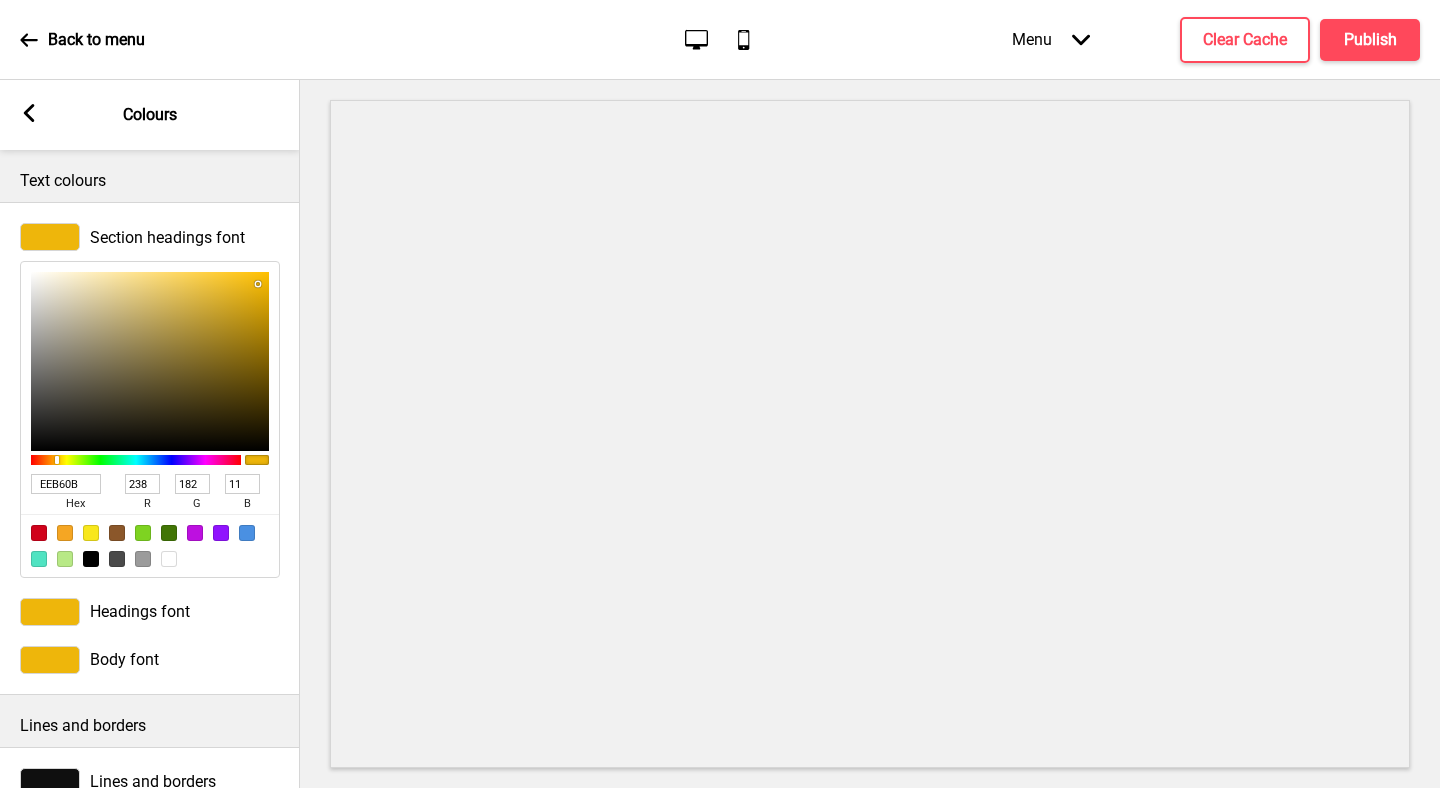 click on "EEB60B" at bounding box center (66, 484) 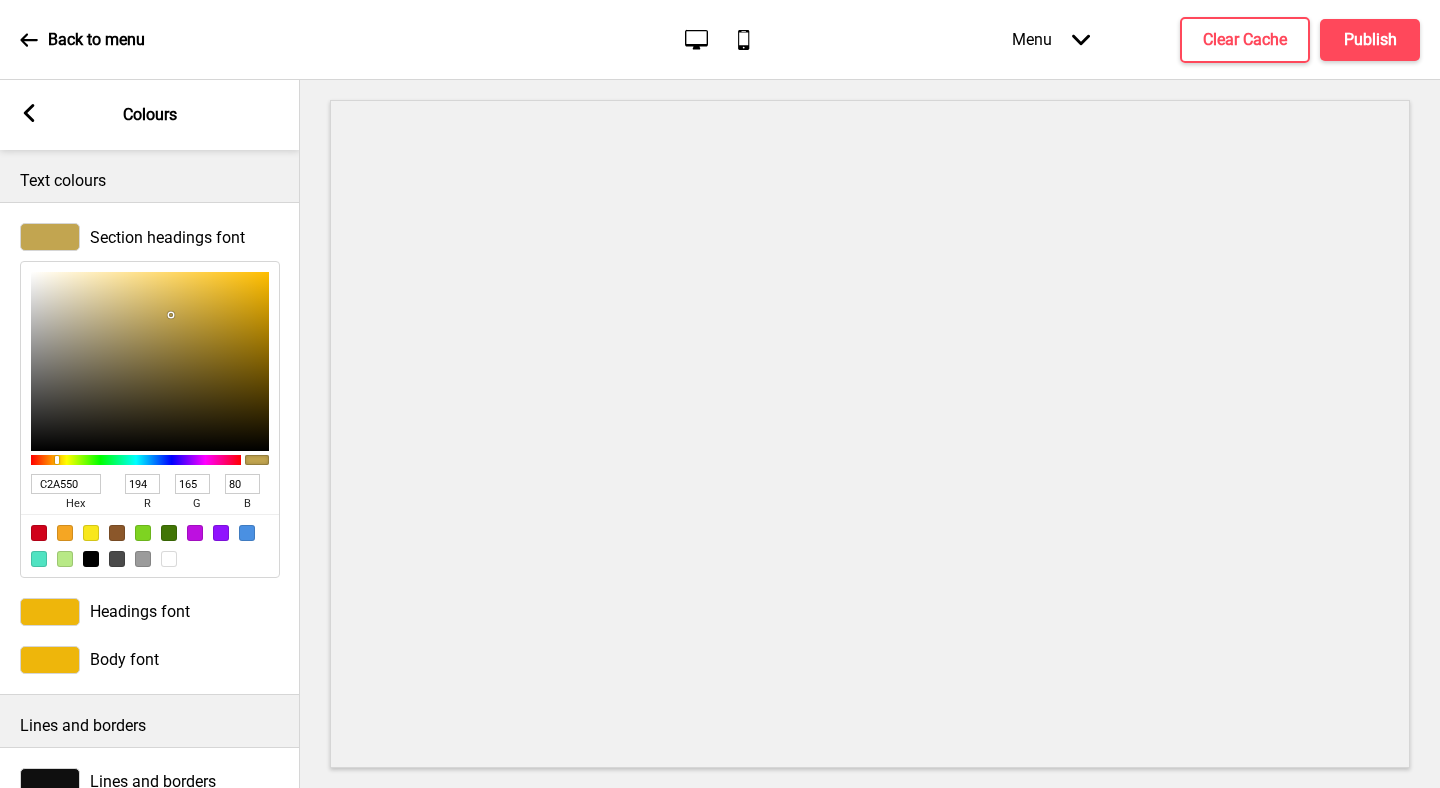 click on "Section headings font" at bounding box center [150, 237] 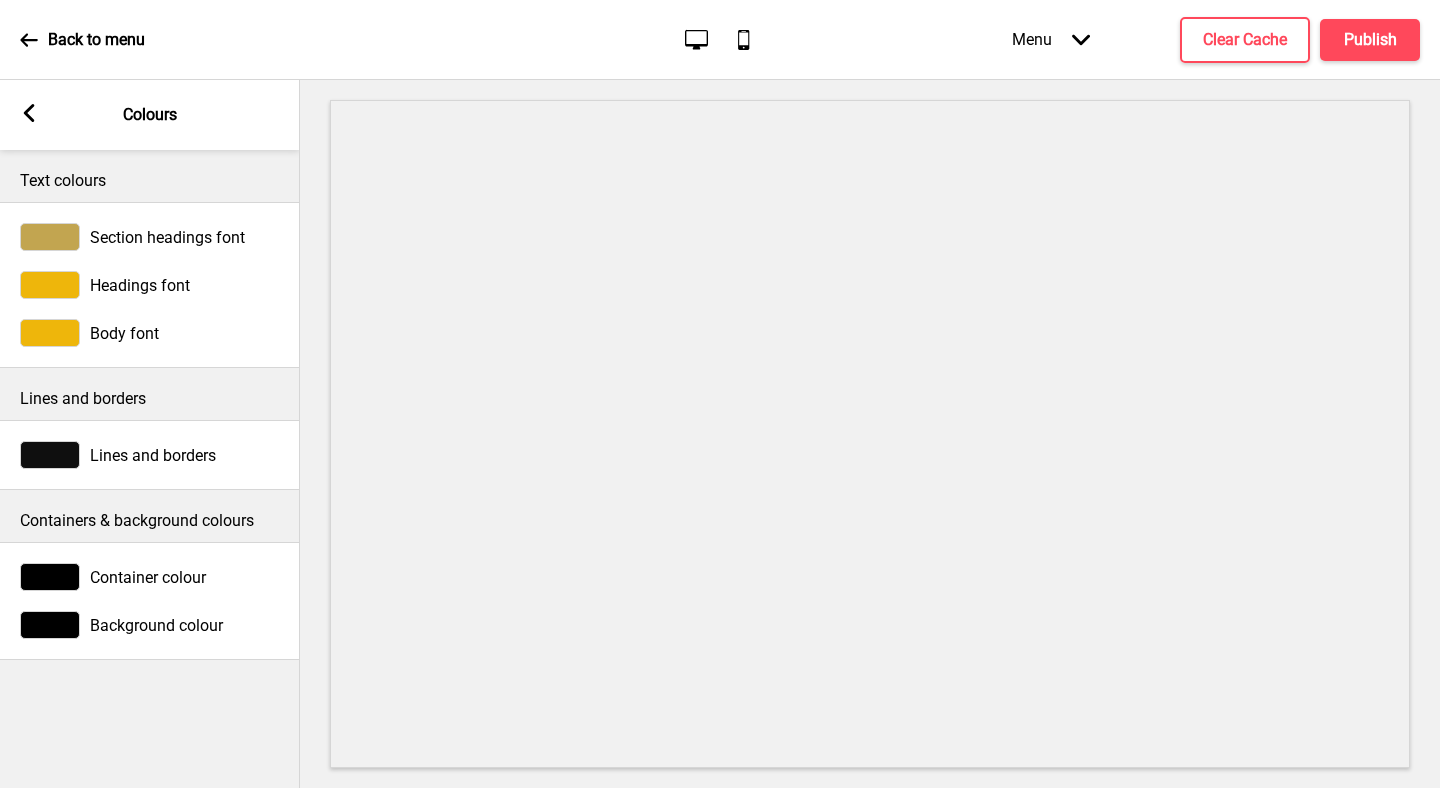 click on "Headings font" at bounding box center (140, 285) 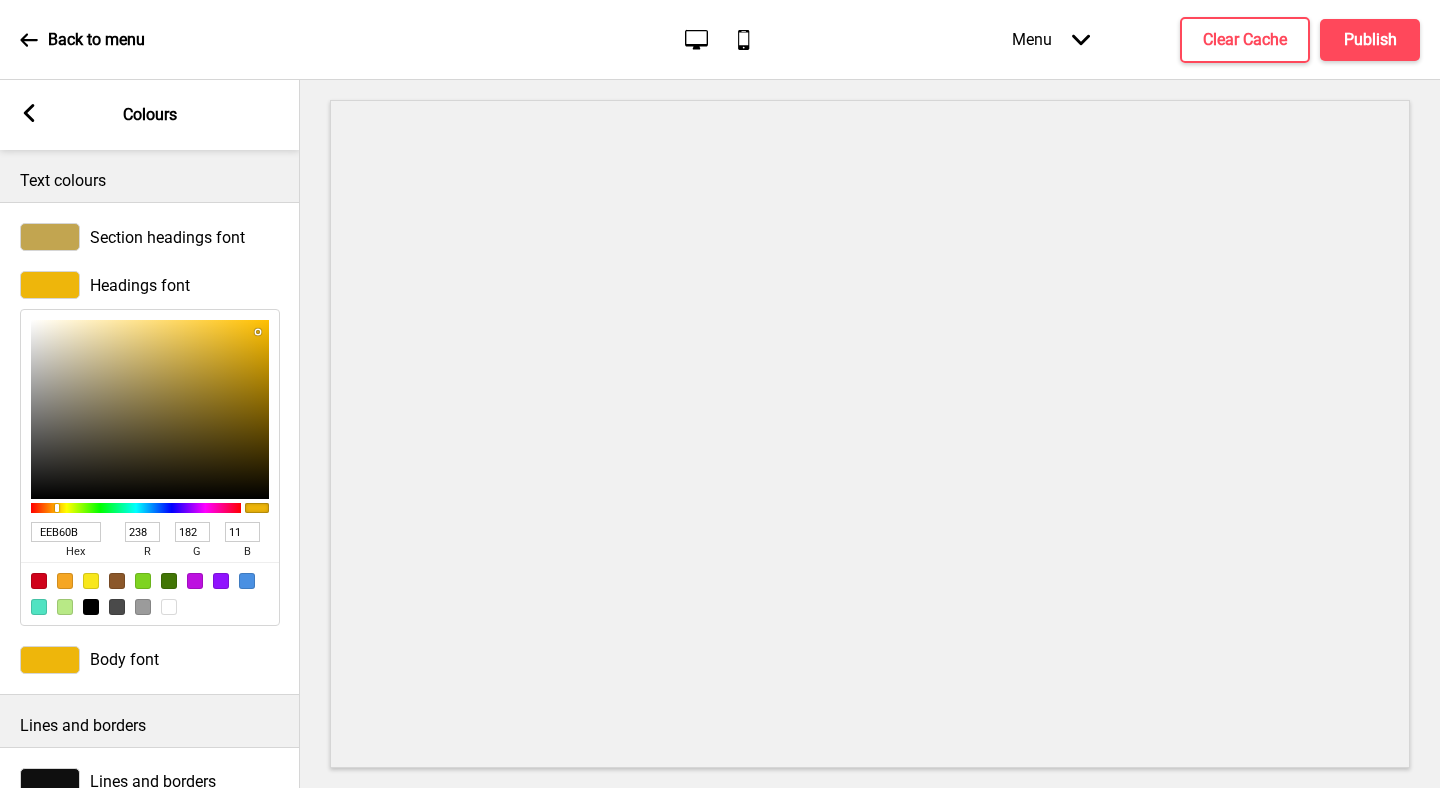 click on "EEB60B" at bounding box center (66, 532) 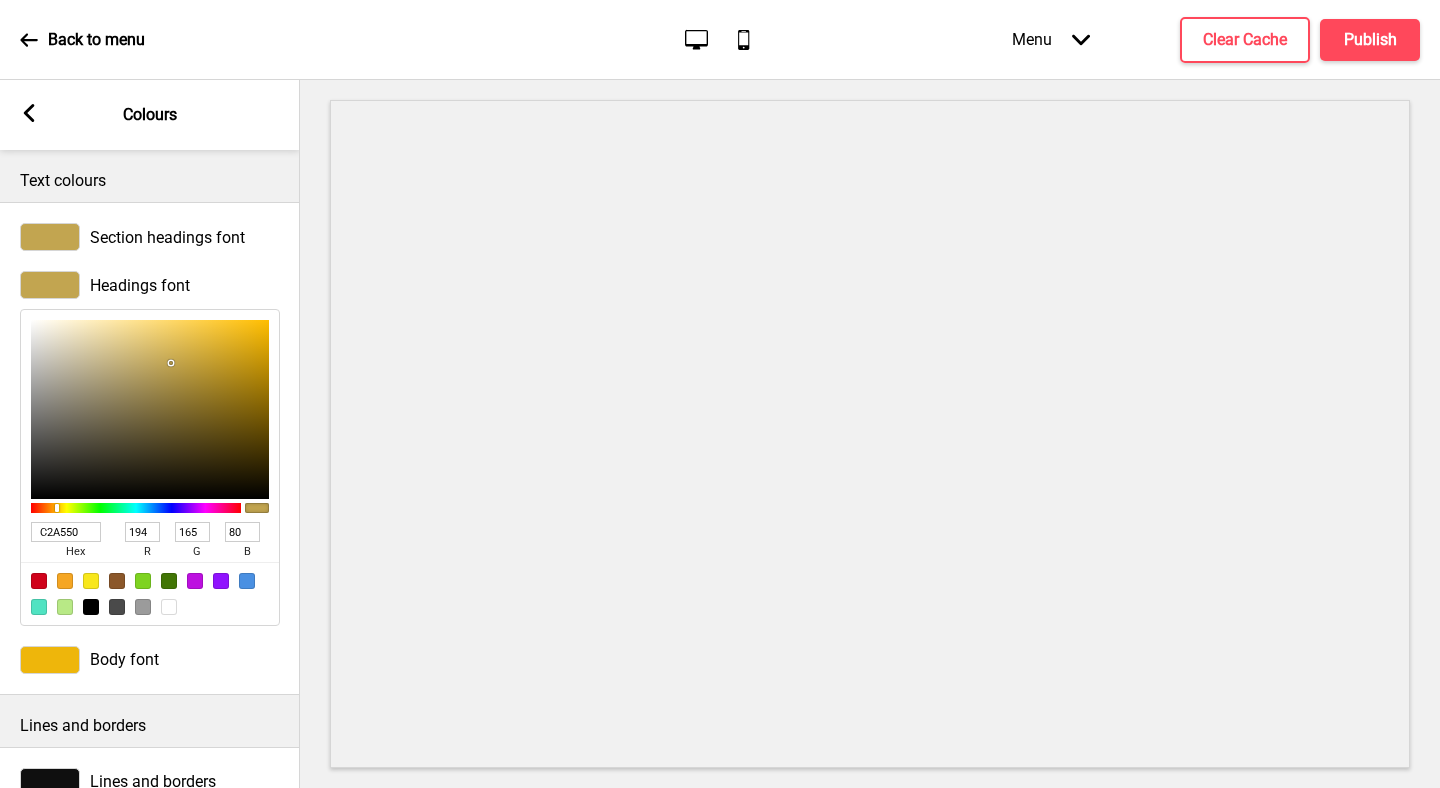 click on "Body font" at bounding box center [150, 660] 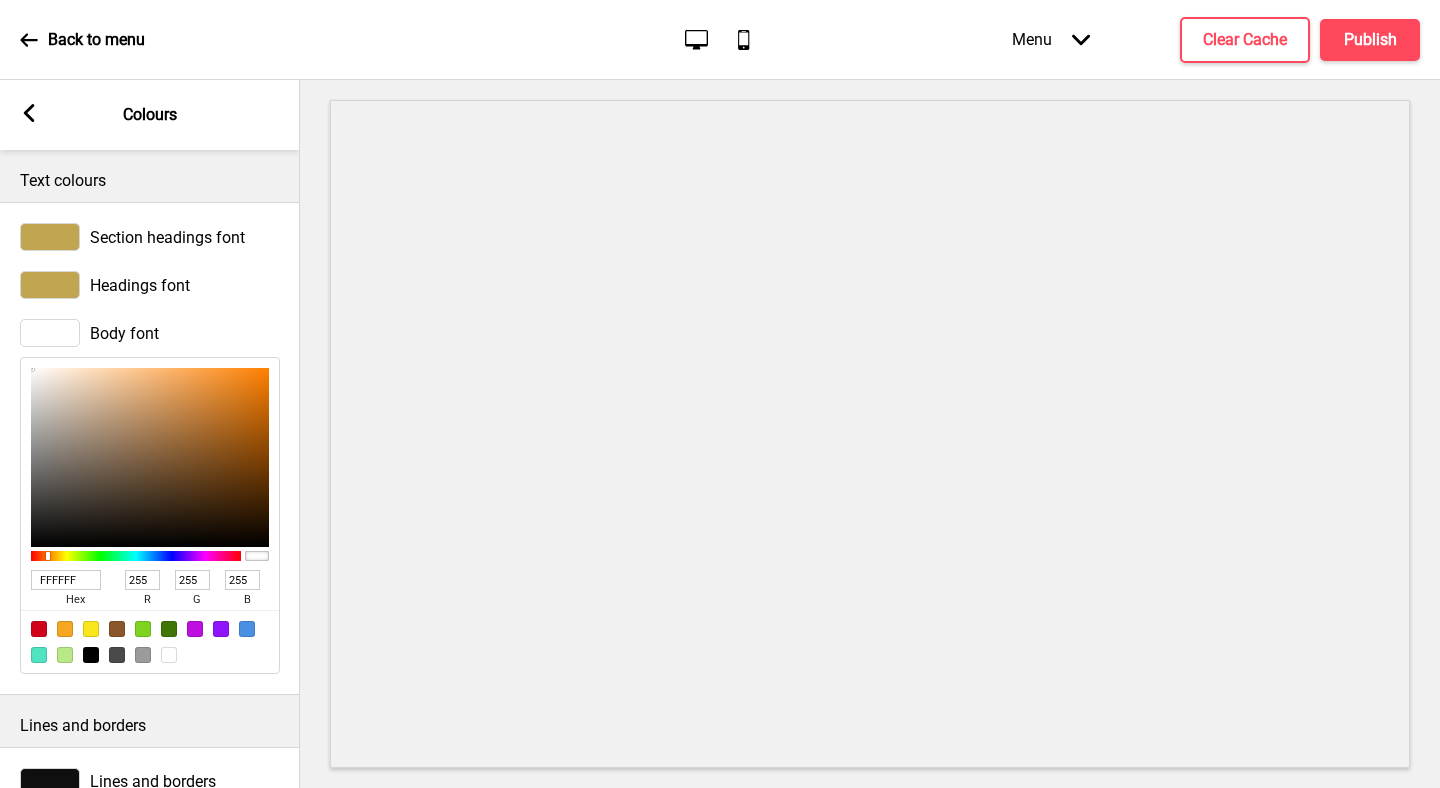 drag, startPoint x: 50, startPoint y: 383, endPoint x: 28, endPoint y: 363, distance: 29.732138 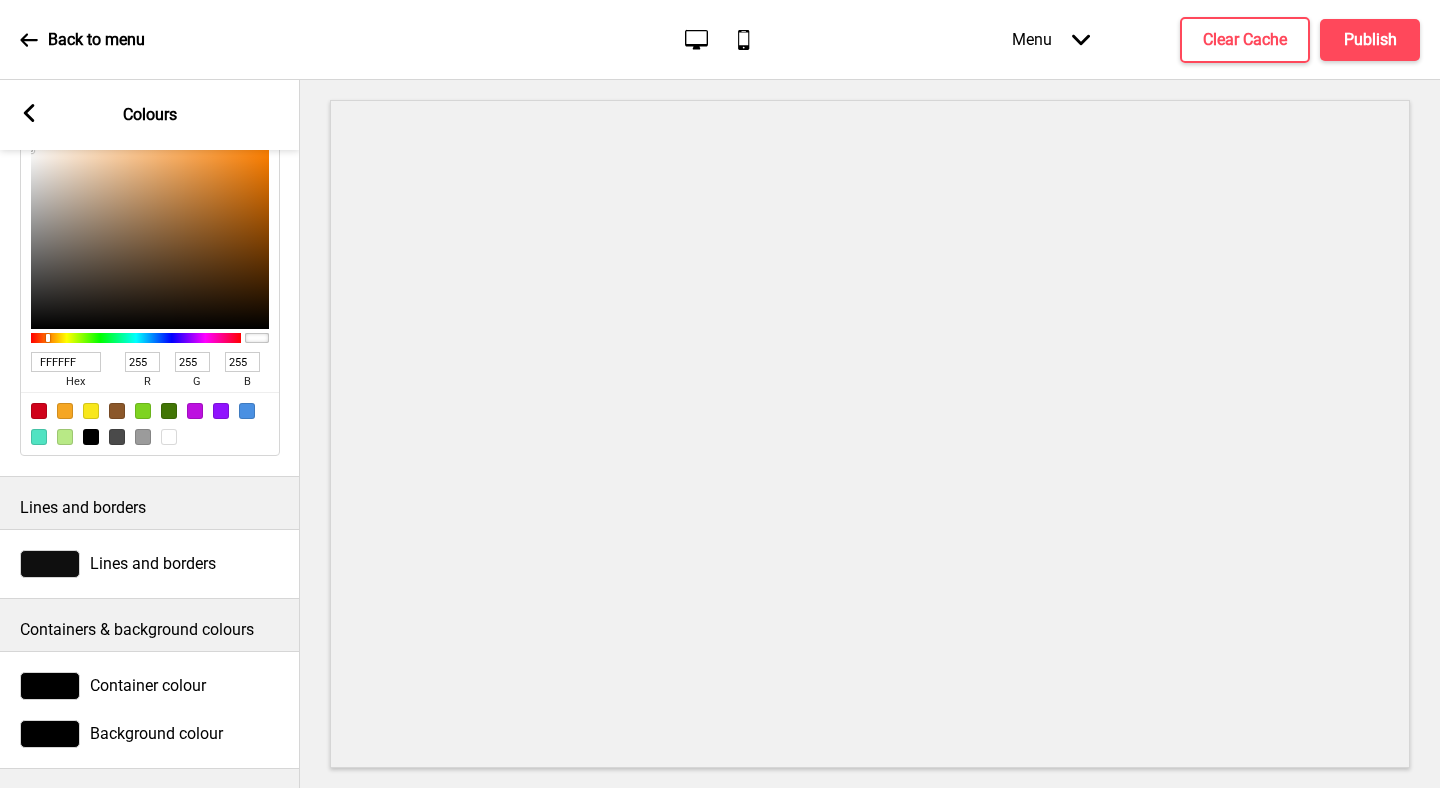 scroll, scrollTop: 0, scrollLeft: 0, axis: both 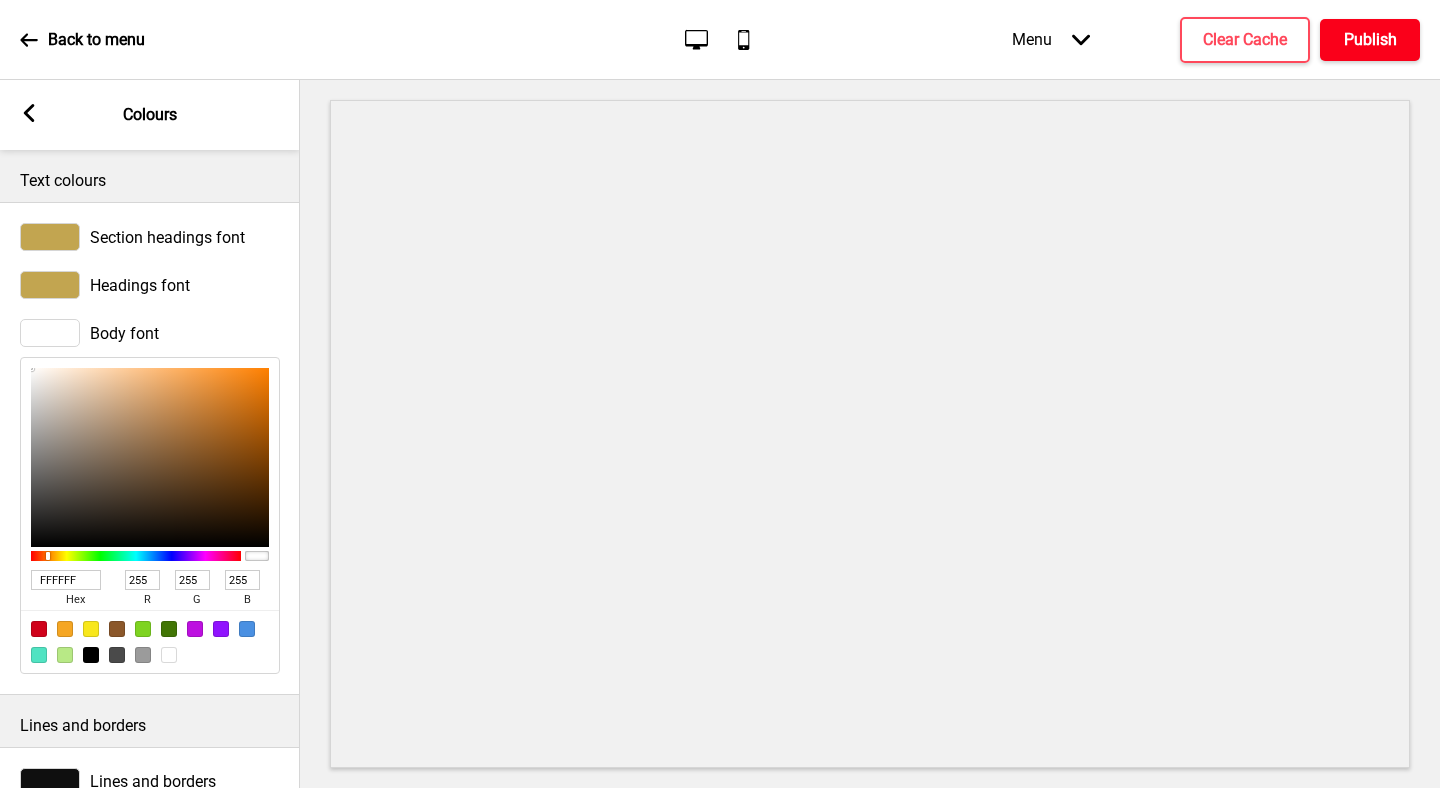 click on "Publish" at bounding box center [1370, 40] 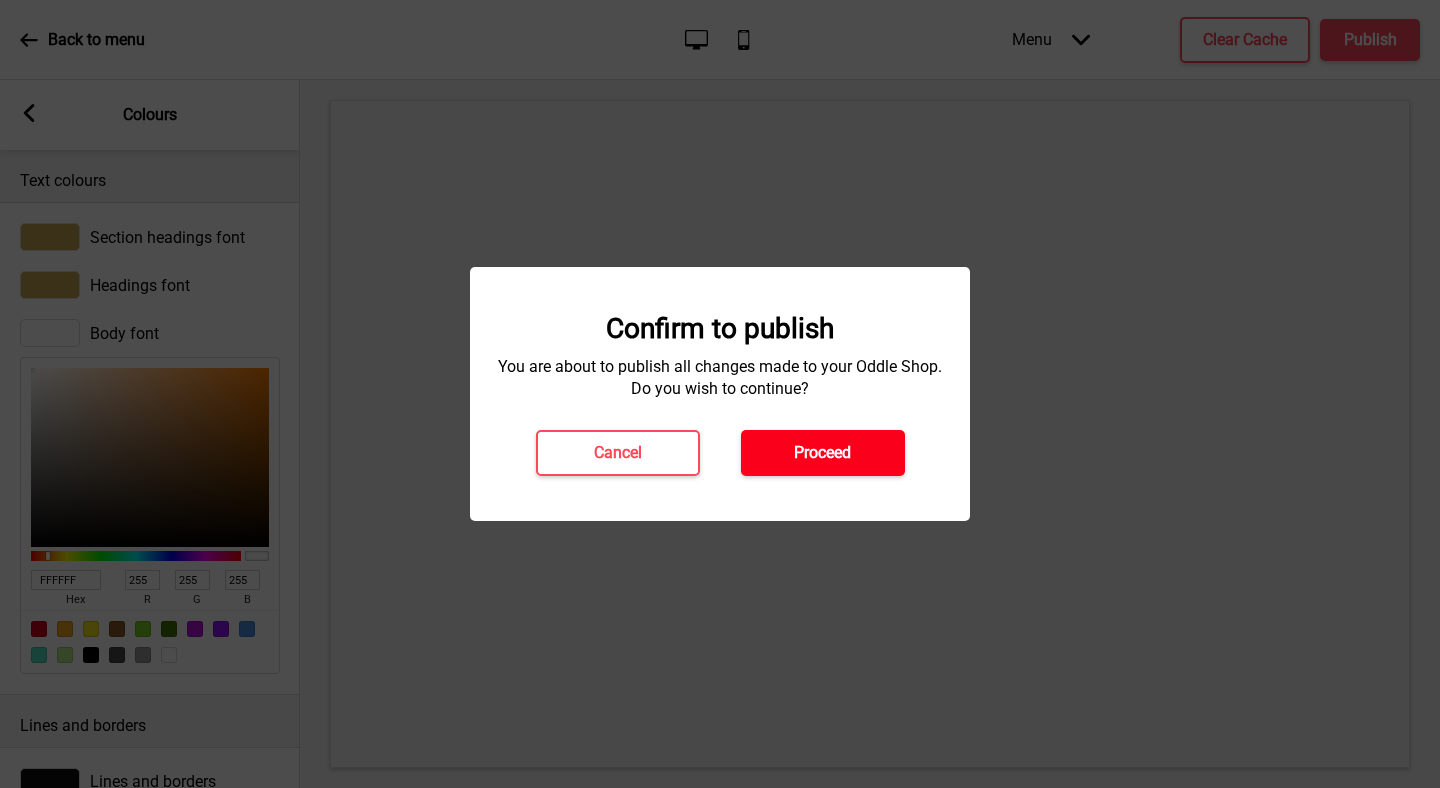 click on "Proceed" at bounding box center [822, 453] 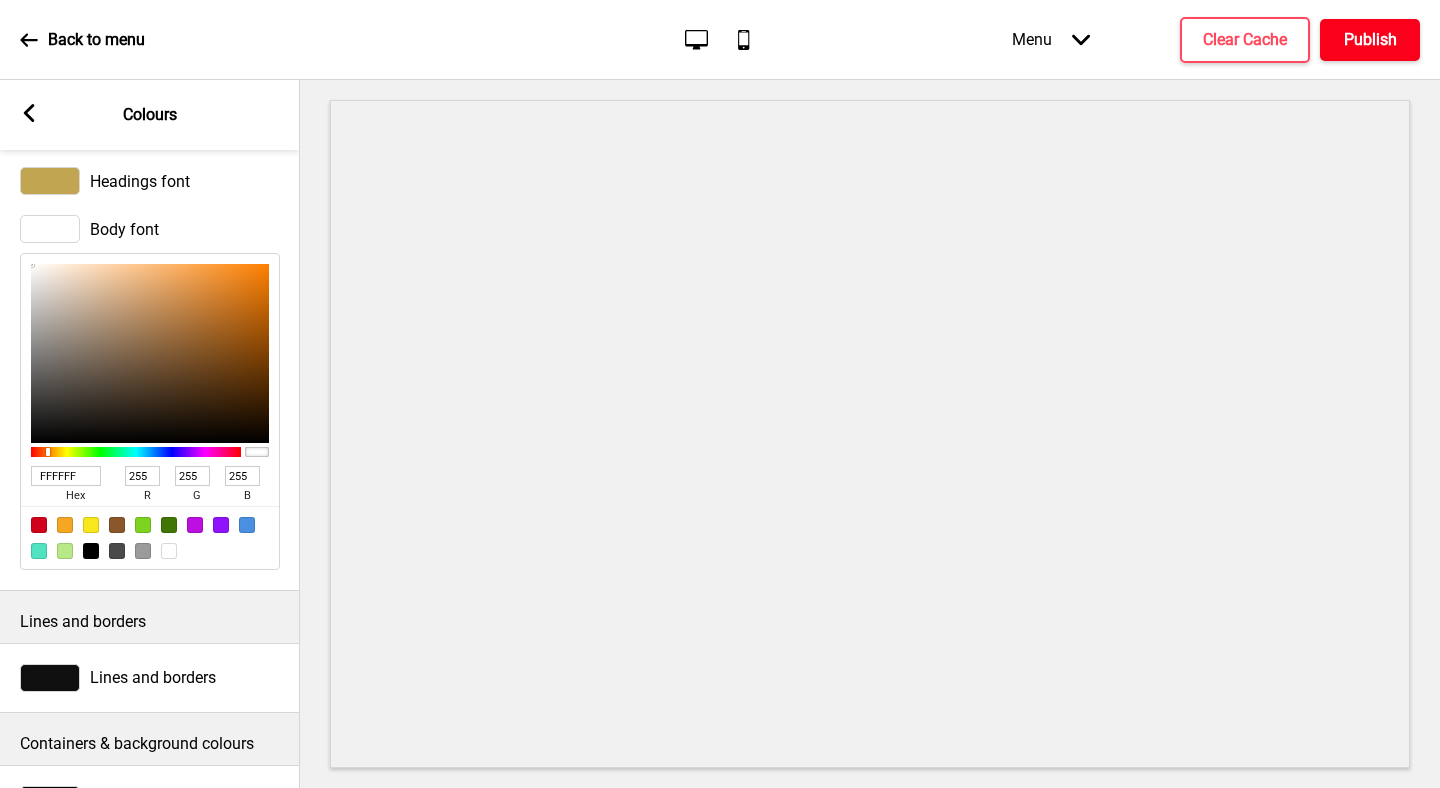 scroll, scrollTop: 110, scrollLeft: 0, axis: vertical 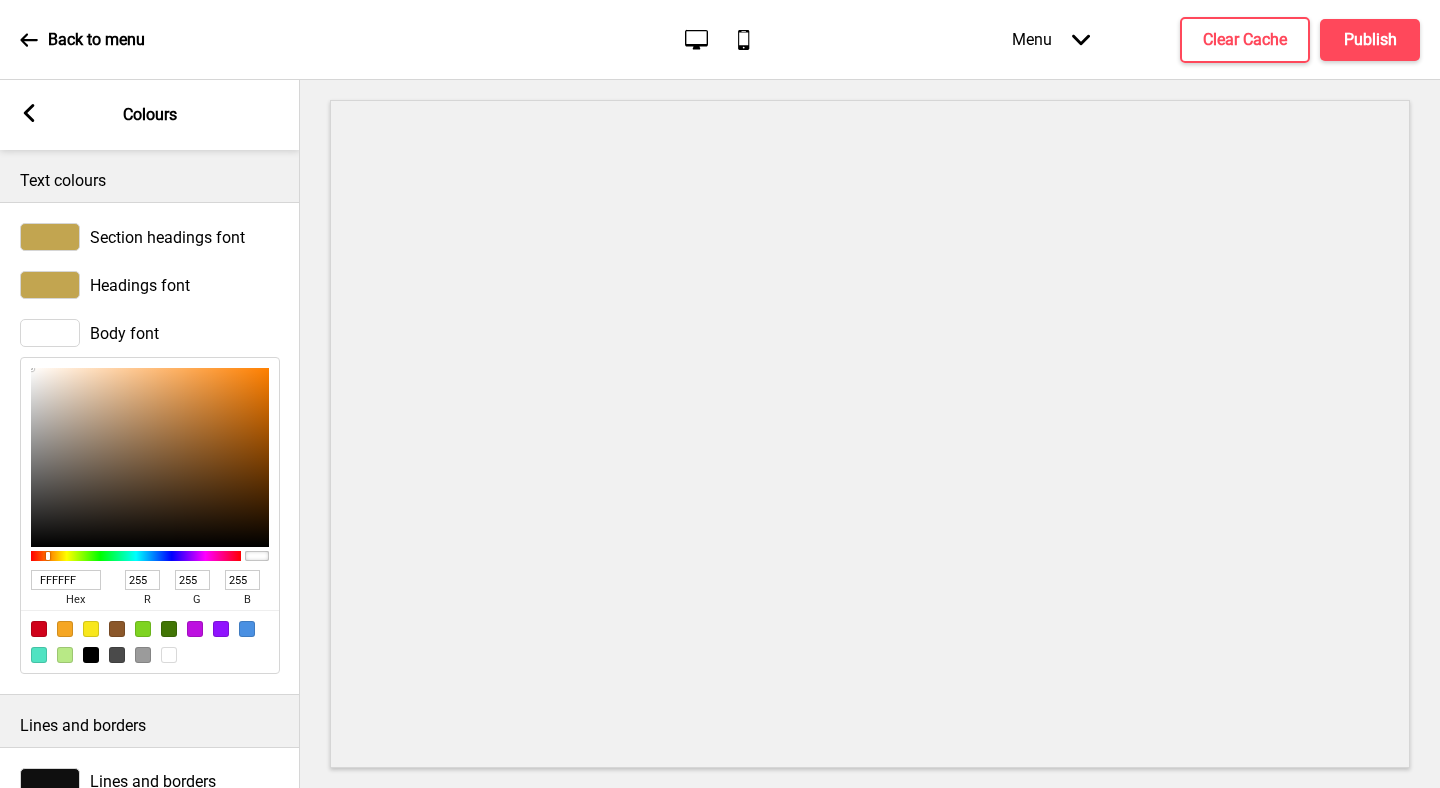 click at bounding box center (50, 285) 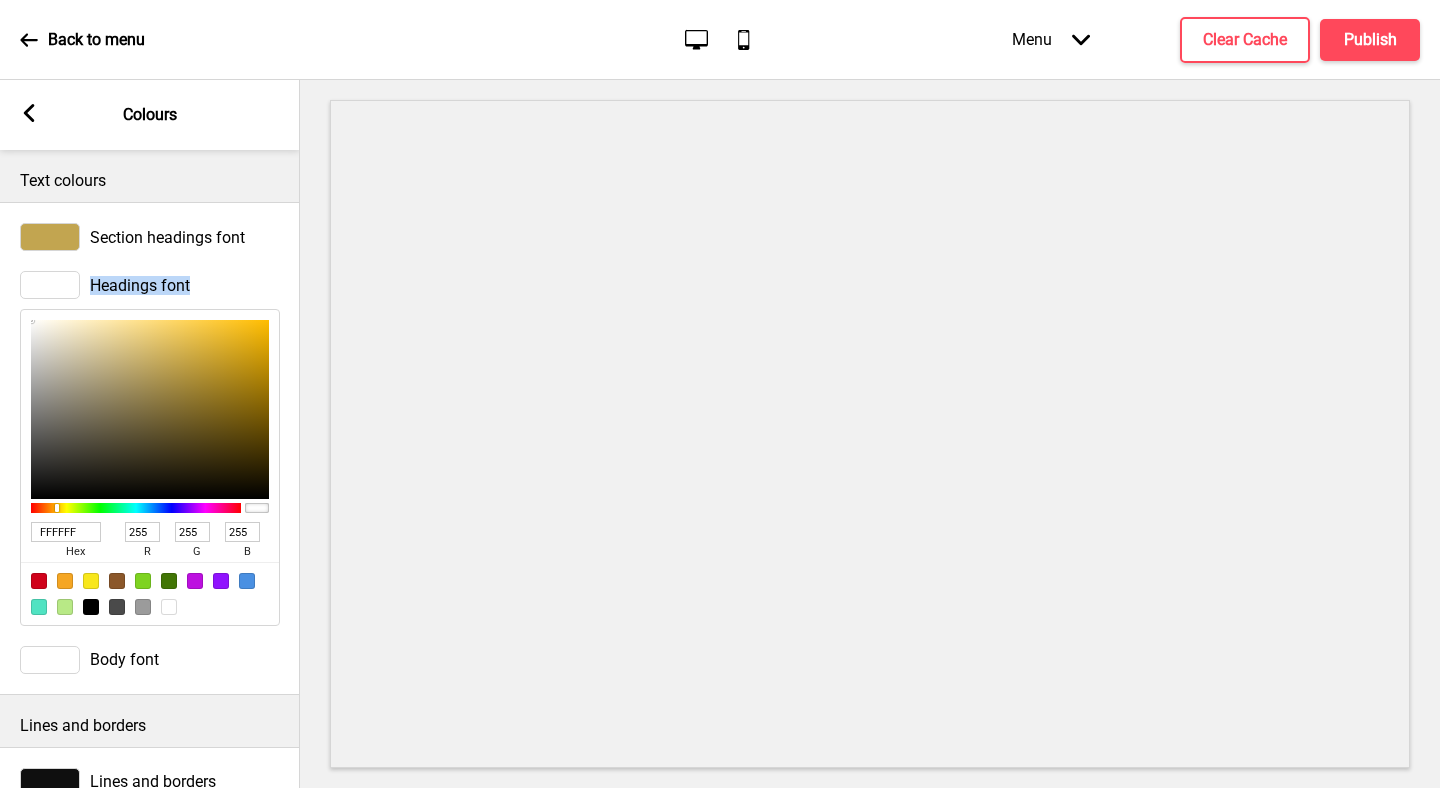 drag, startPoint x: 86, startPoint y: 364, endPoint x: 0, endPoint y: 297, distance: 109.01835 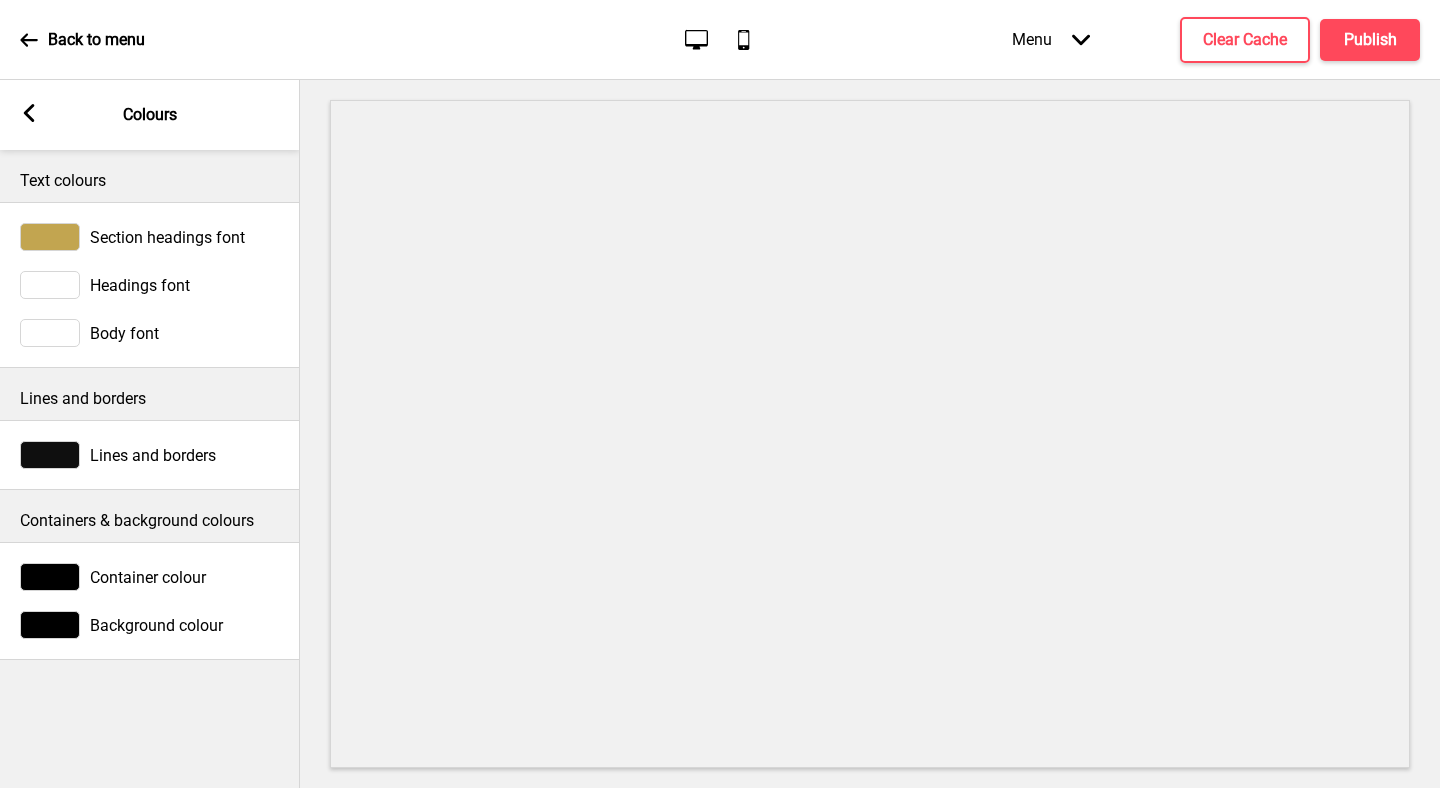 click on "Headings font" at bounding box center (140, 285) 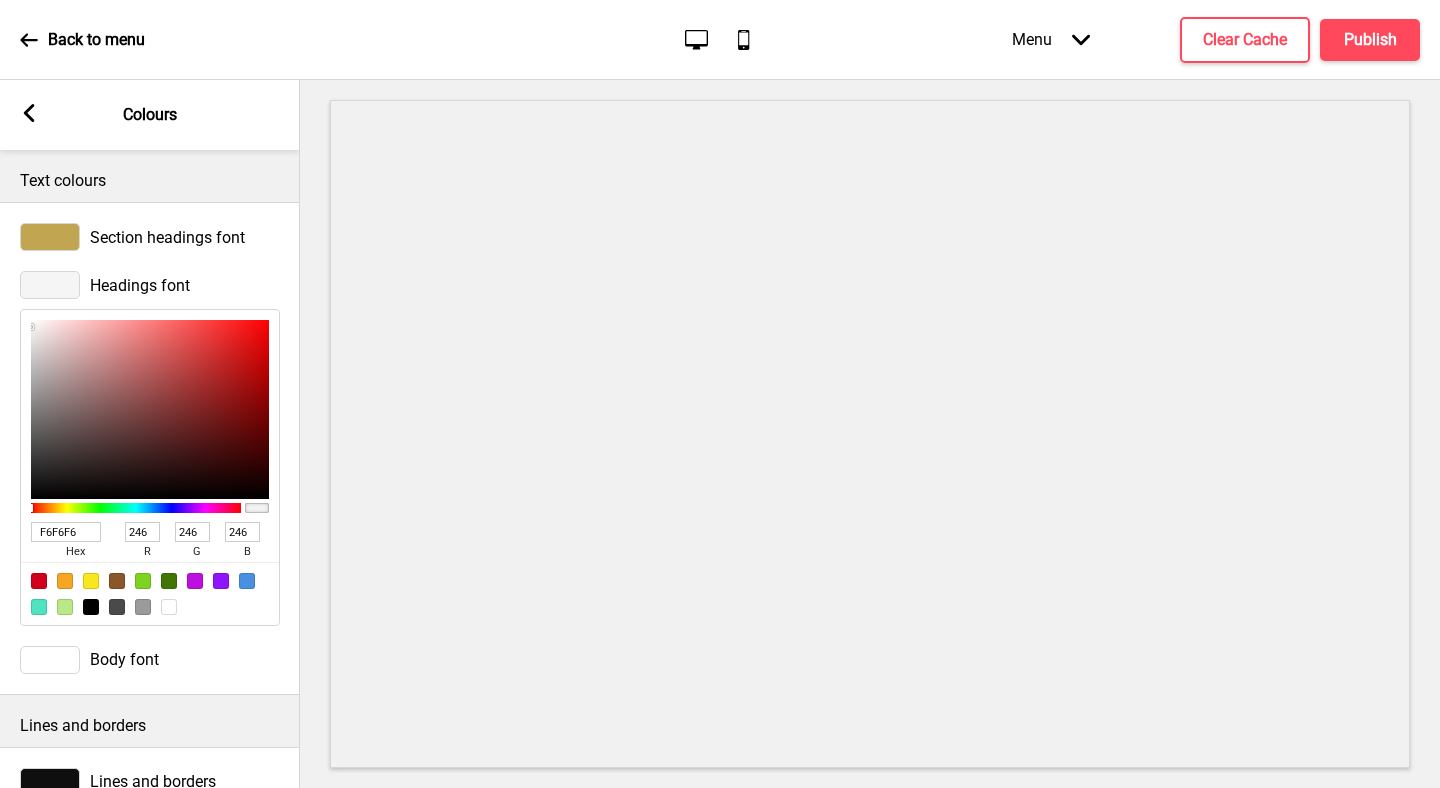 drag, startPoint x: 44, startPoint y: 330, endPoint x: 27, endPoint y: 326, distance: 17.464249 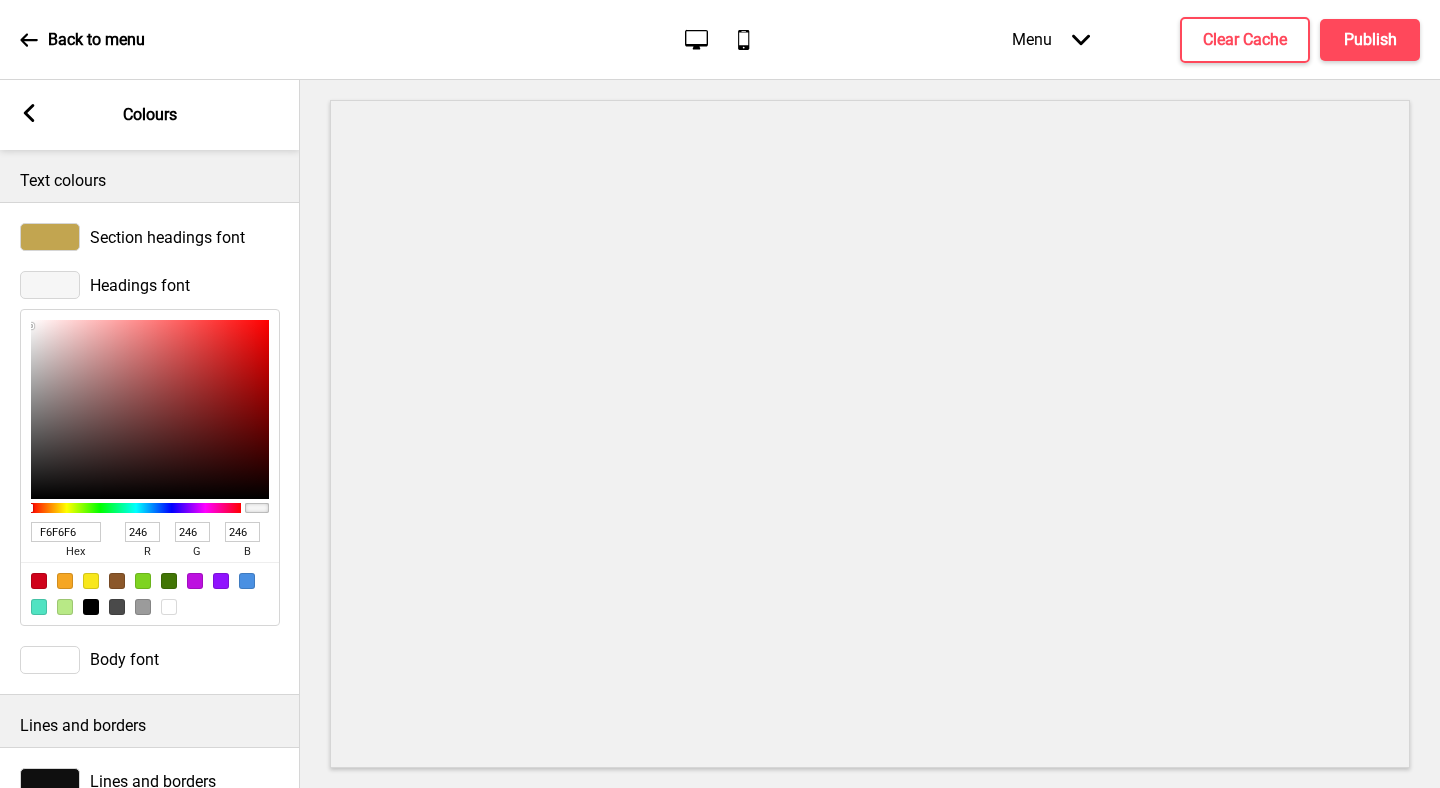 click on "Text colours" at bounding box center (150, 181) 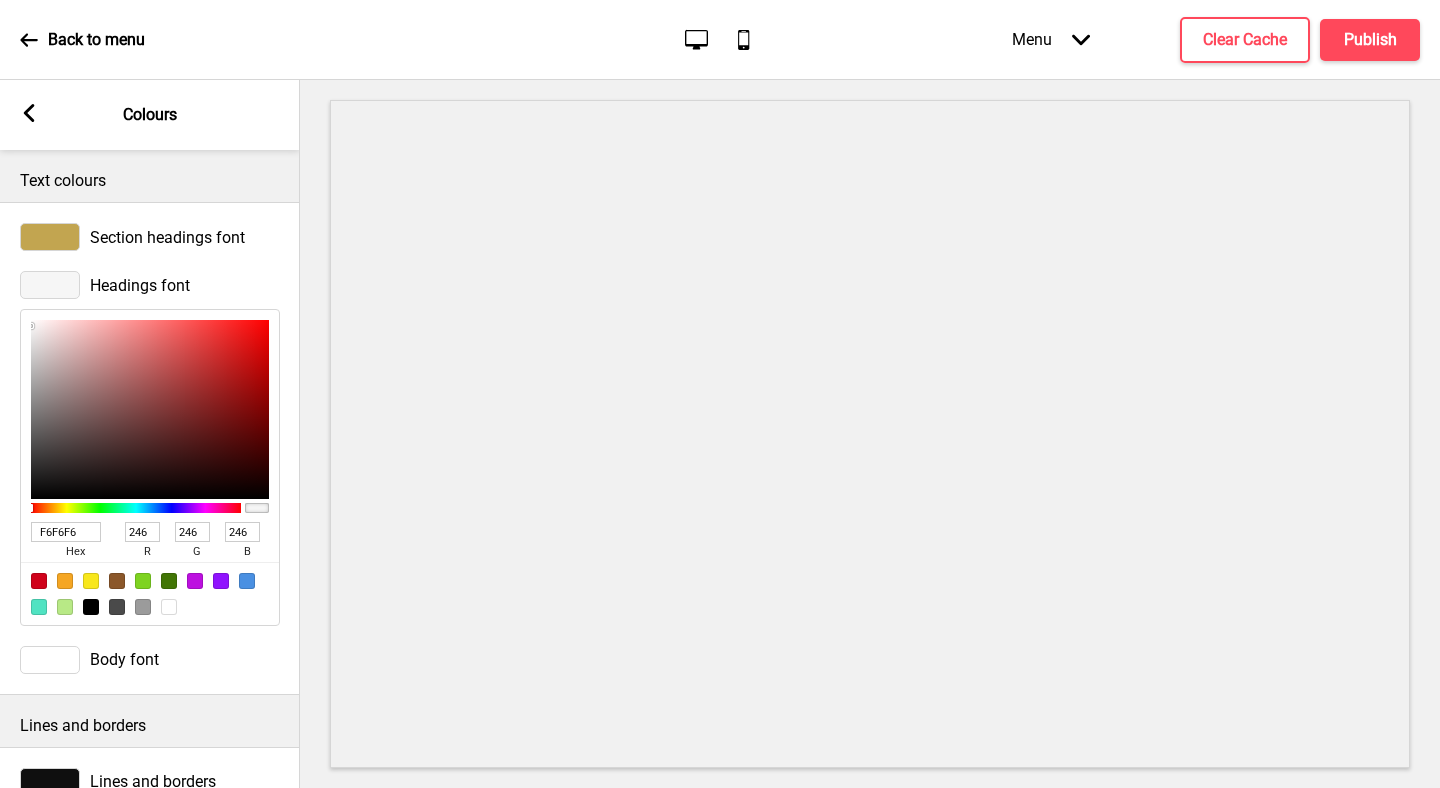 click at bounding box center (50, 285) 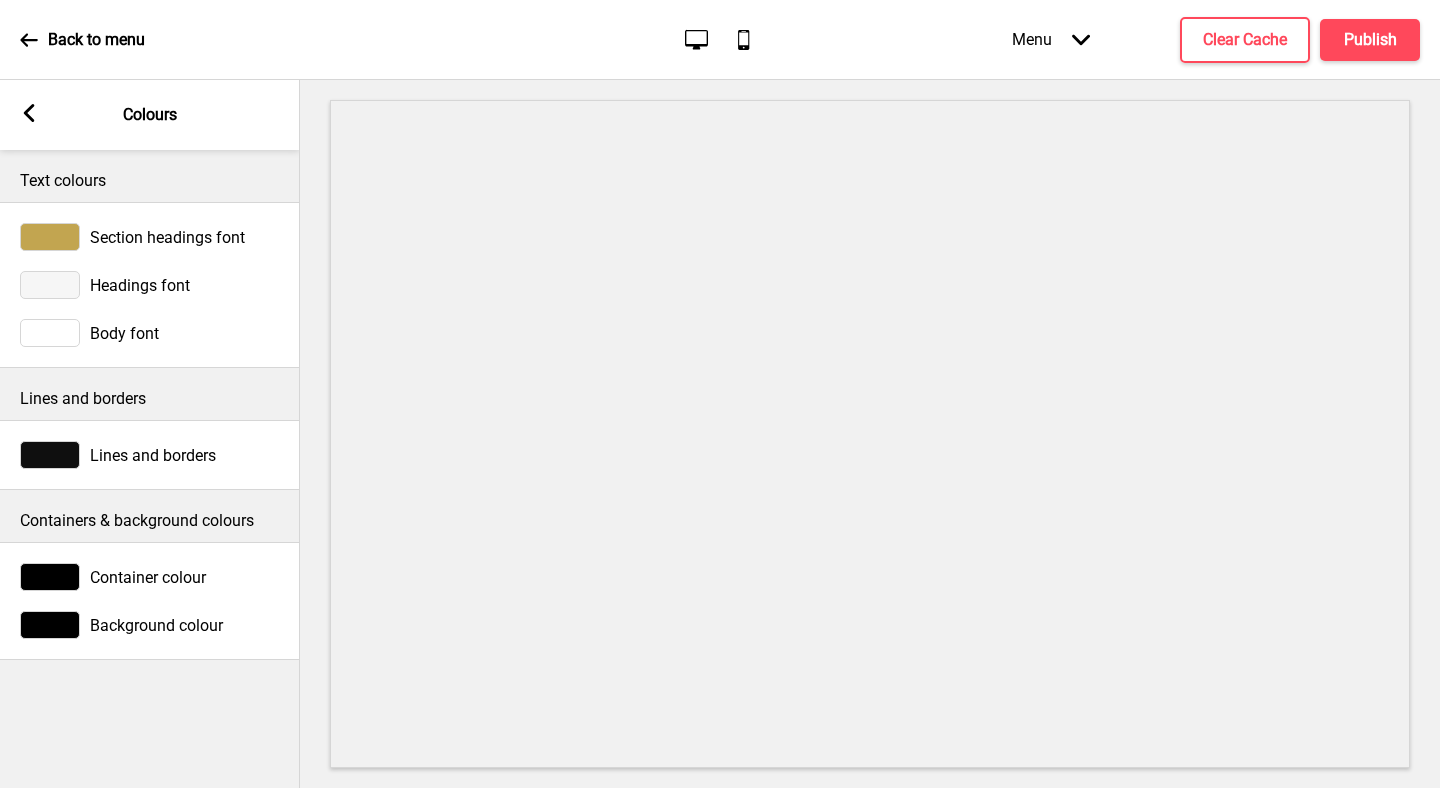 click at bounding box center [50, 285] 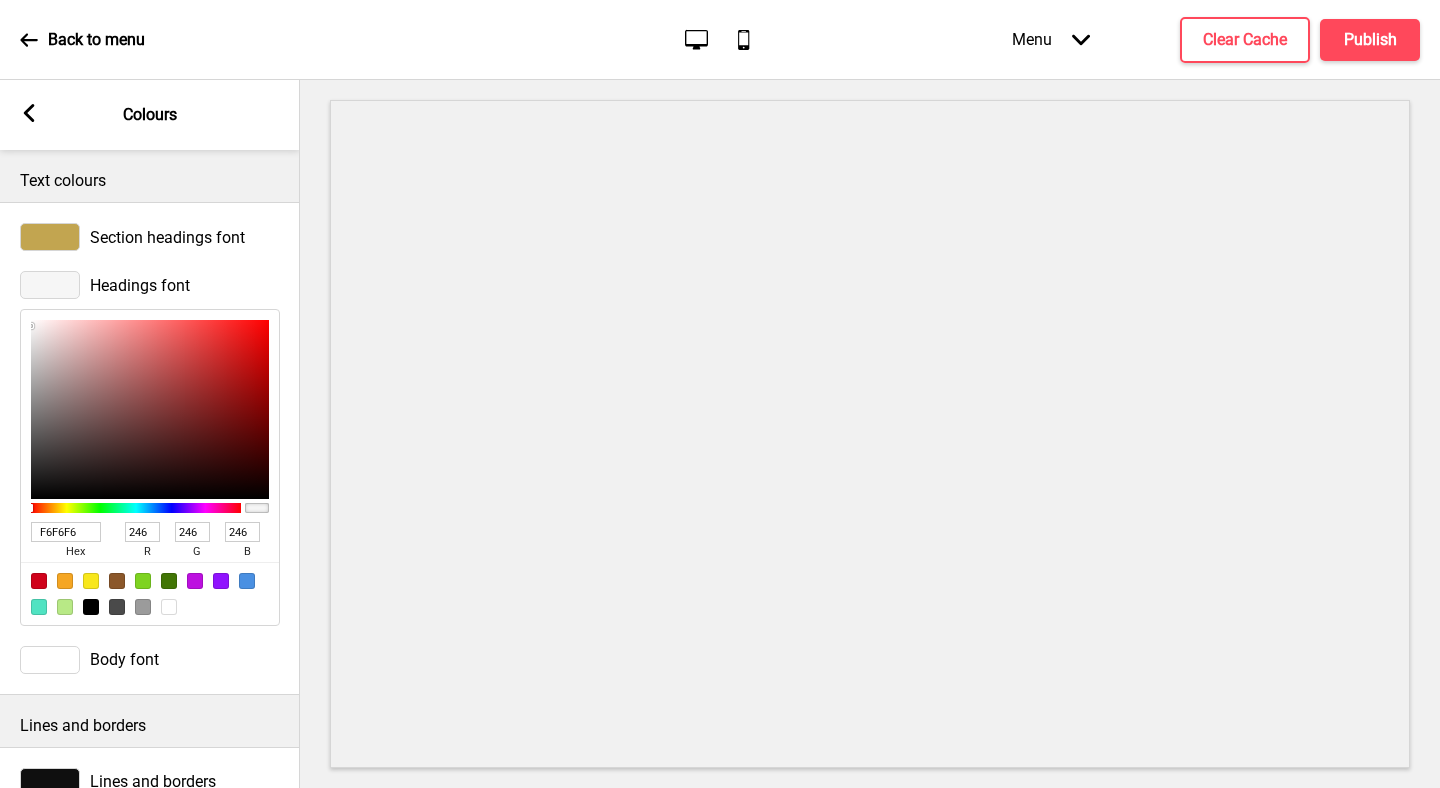 click on "F6F6F6" at bounding box center (66, 532) 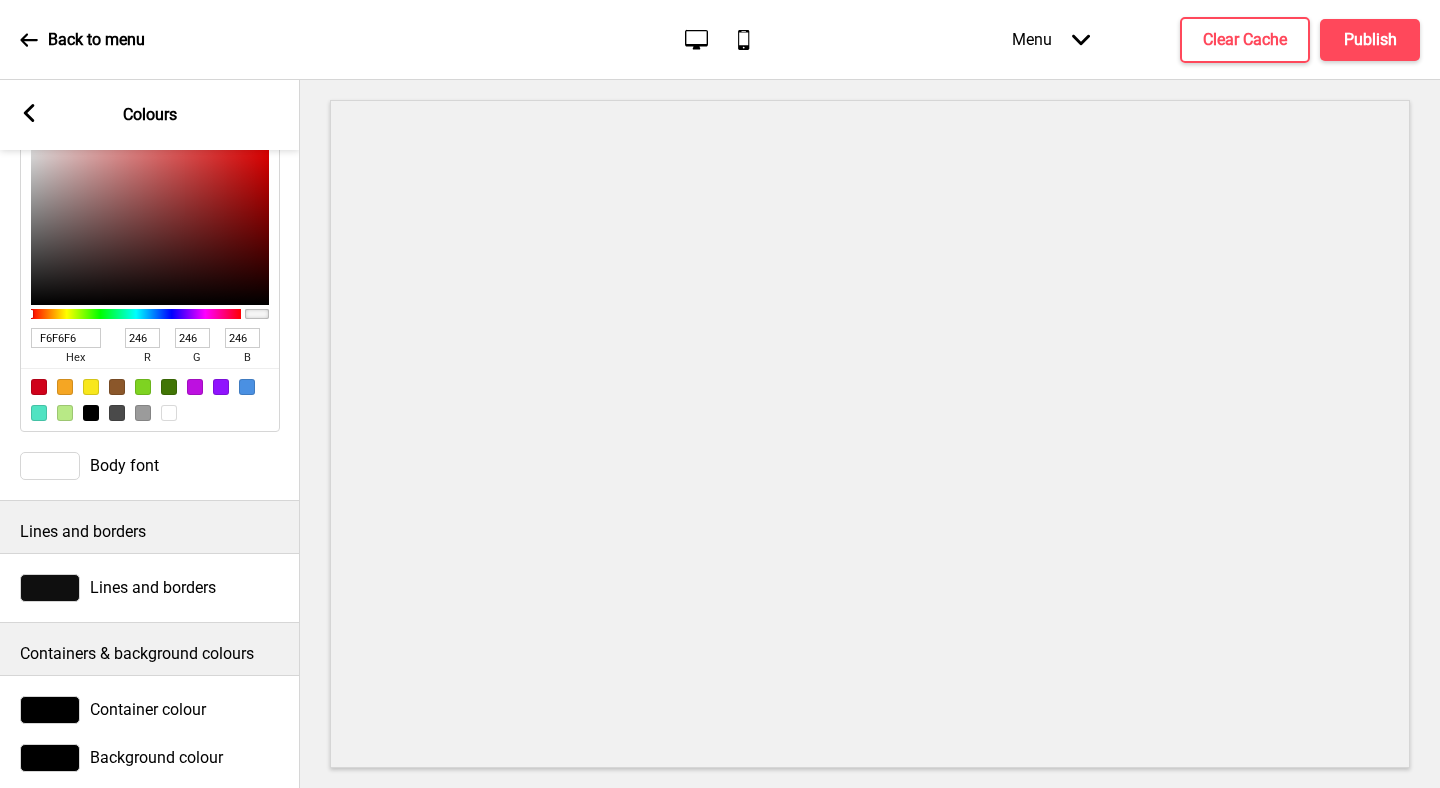 scroll, scrollTop: 218, scrollLeft: 0, axis: vertical 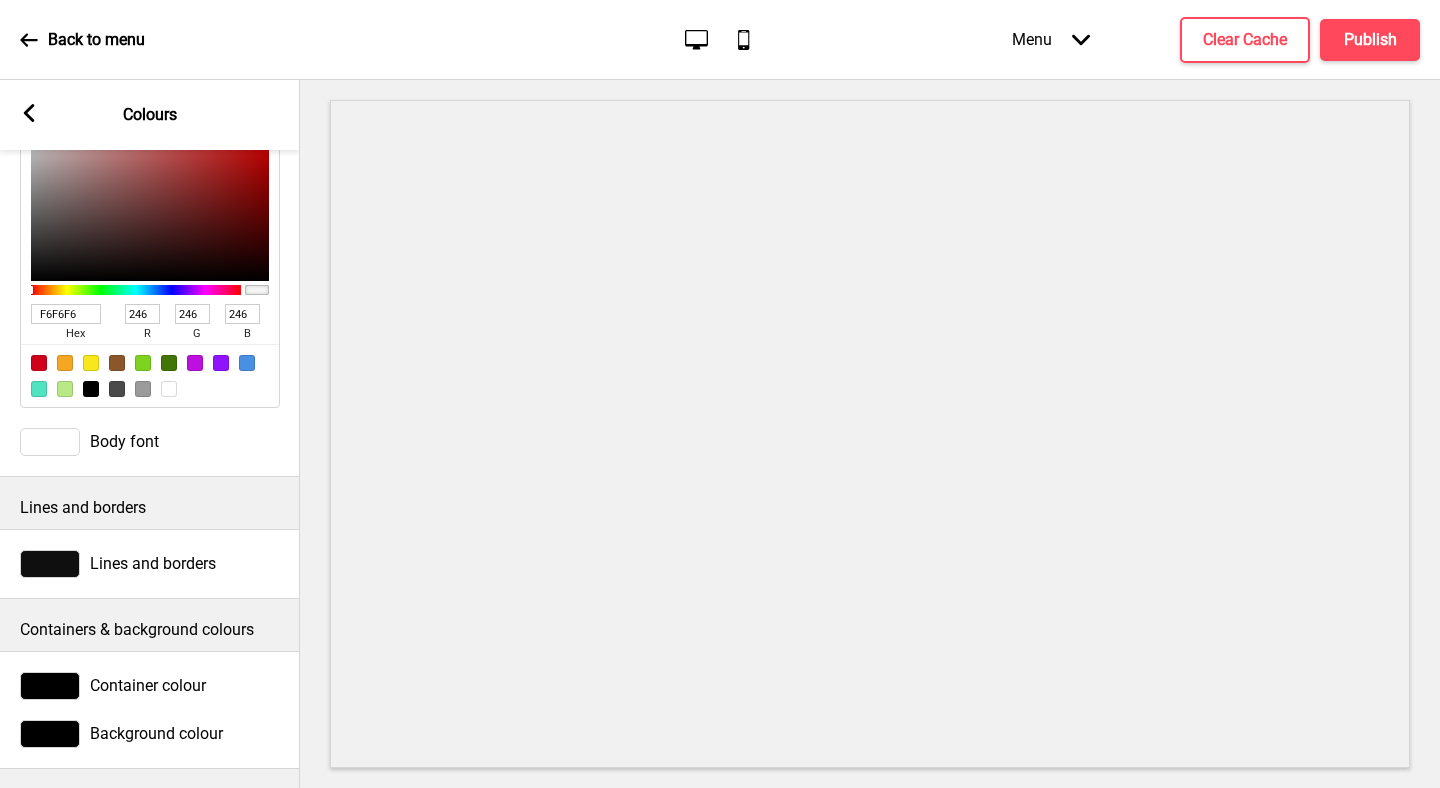click at bounding box center [50, 686] 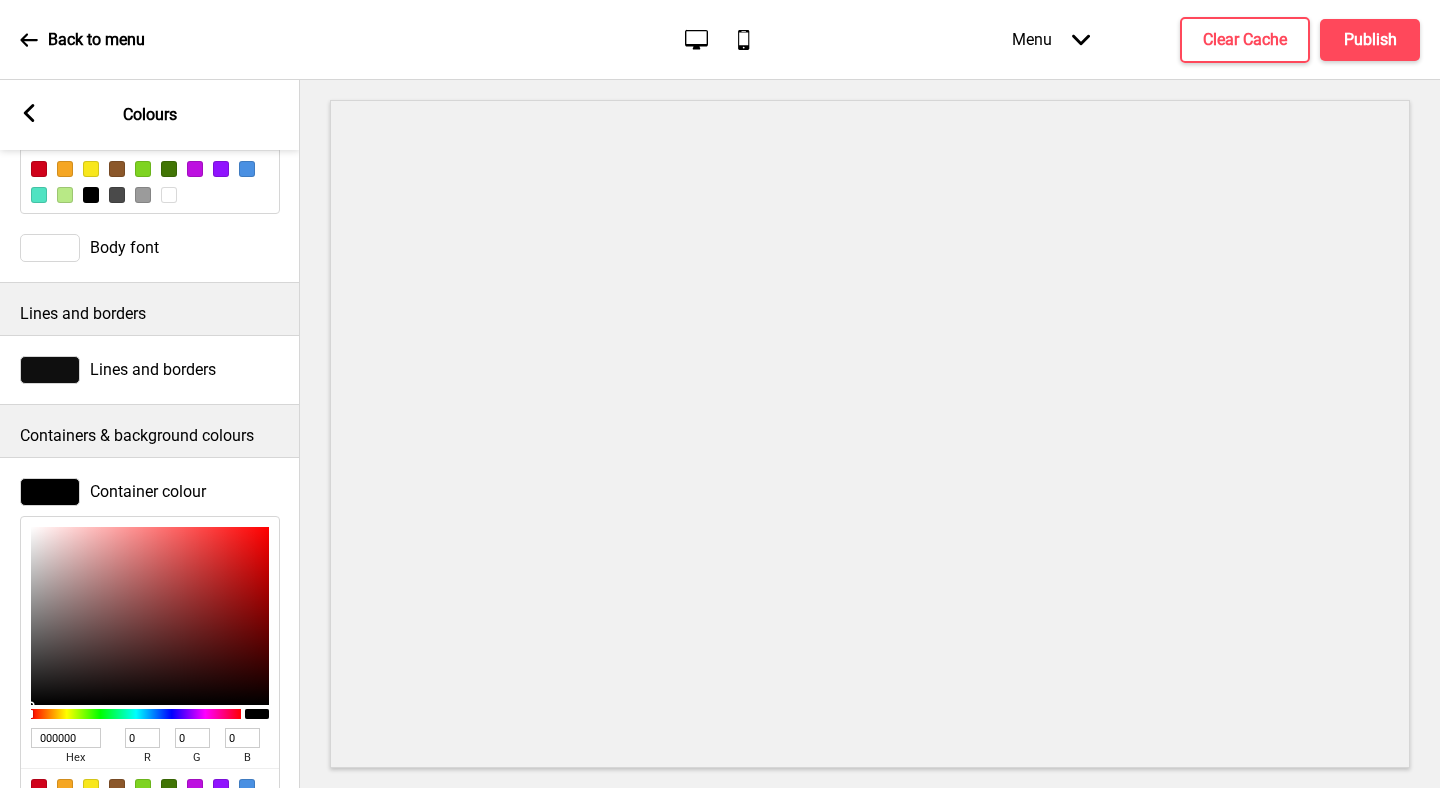 scroll, scrollTop: 545, scrollLeft: 0, axis: vertical 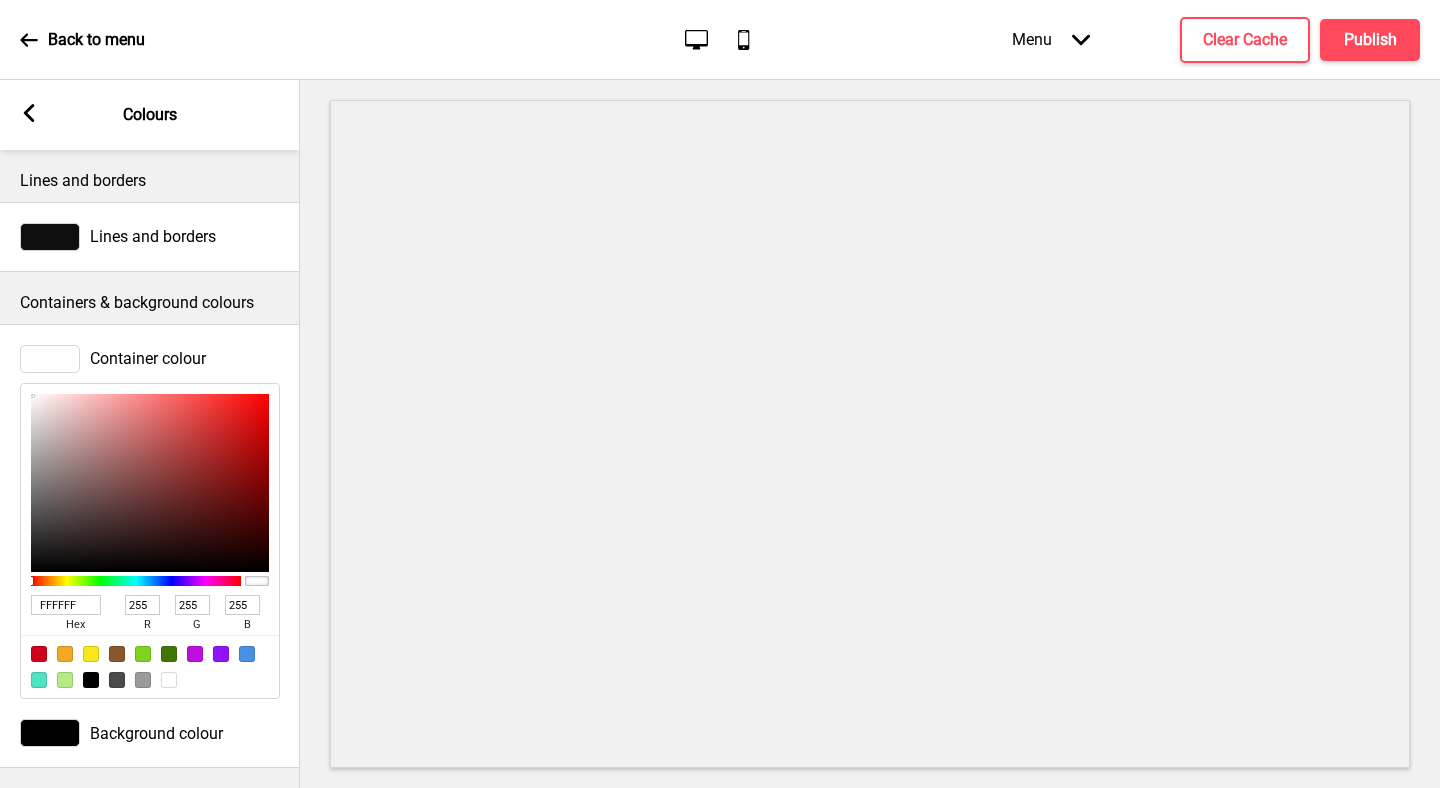 drag, startPoint x: 71, startPoint y: 452, endPoint x: 16, endPoint y: 372, distance: 97.082436 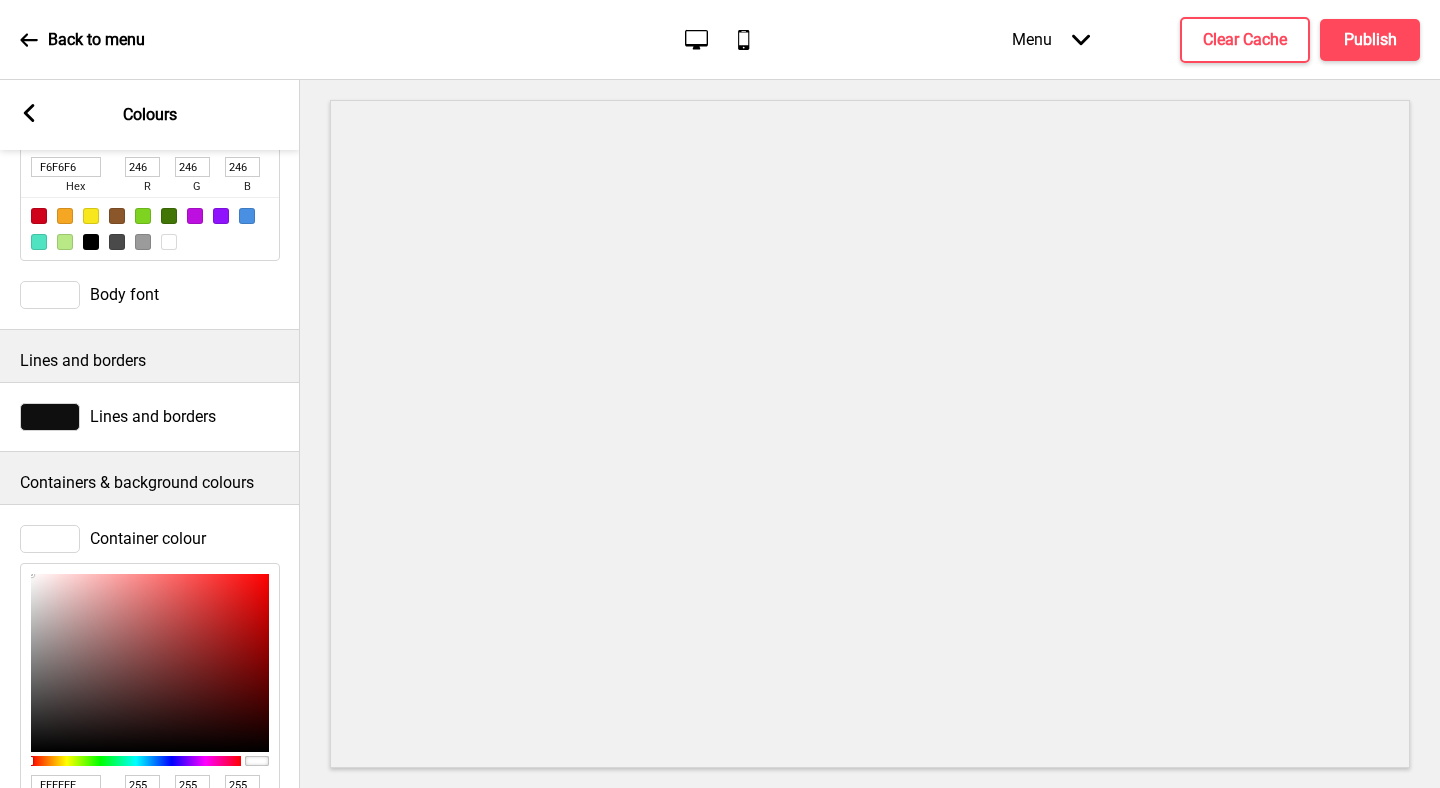 scroll, scrollTop: 341, scrollLeft: 0, axis: vertical 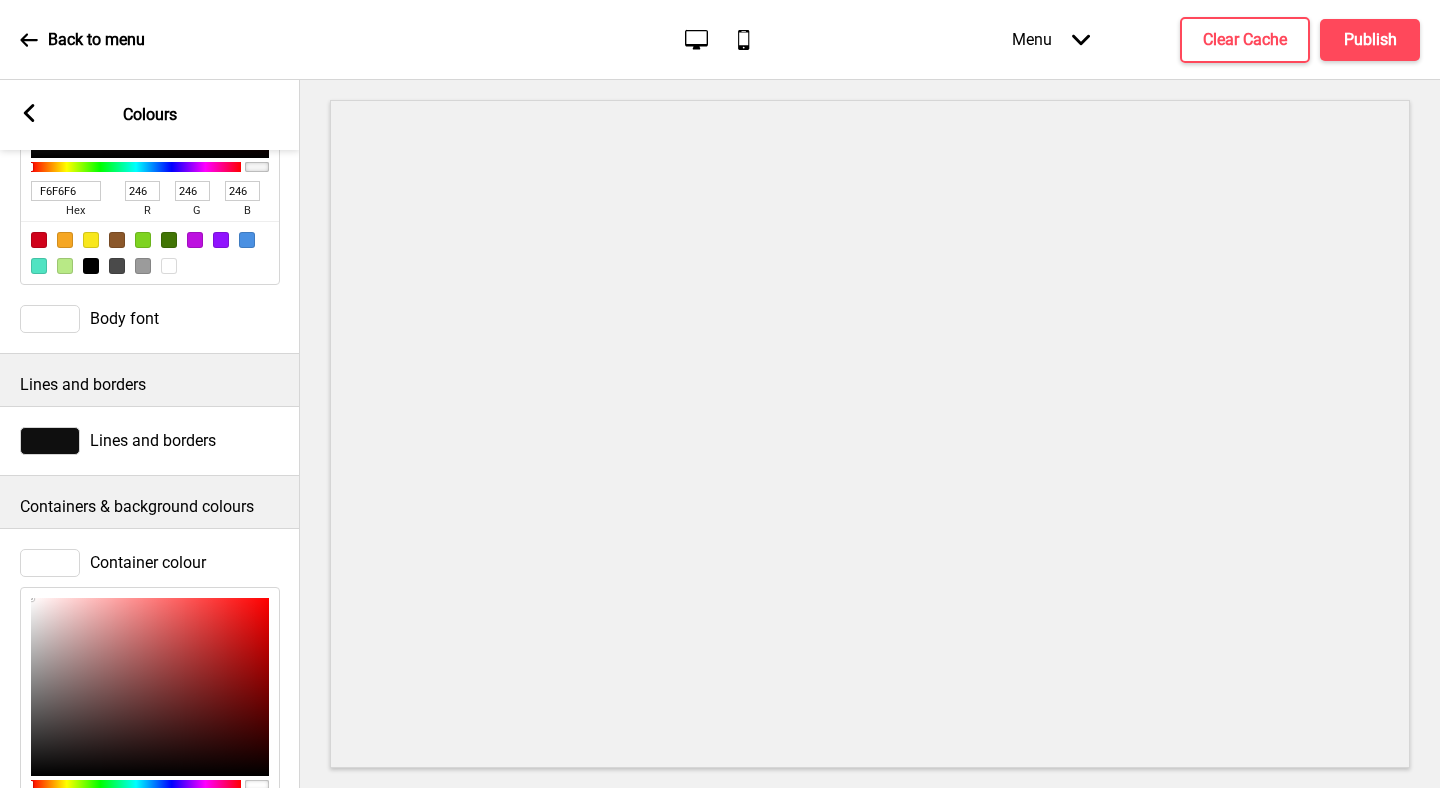 click at bounding box center (50, 319) 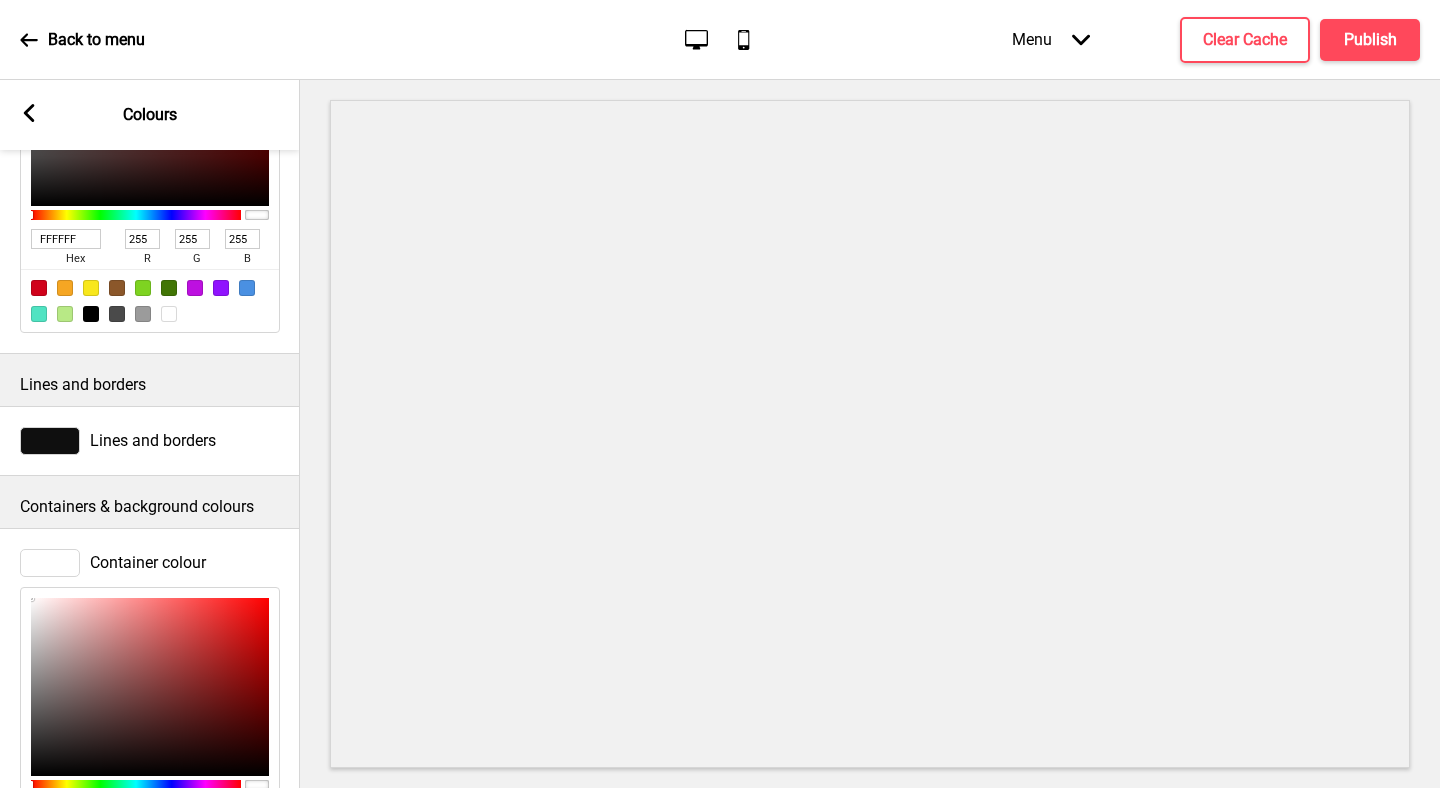 scroll, scrollTop: 340, scrollLeft: 0, axis: vertical 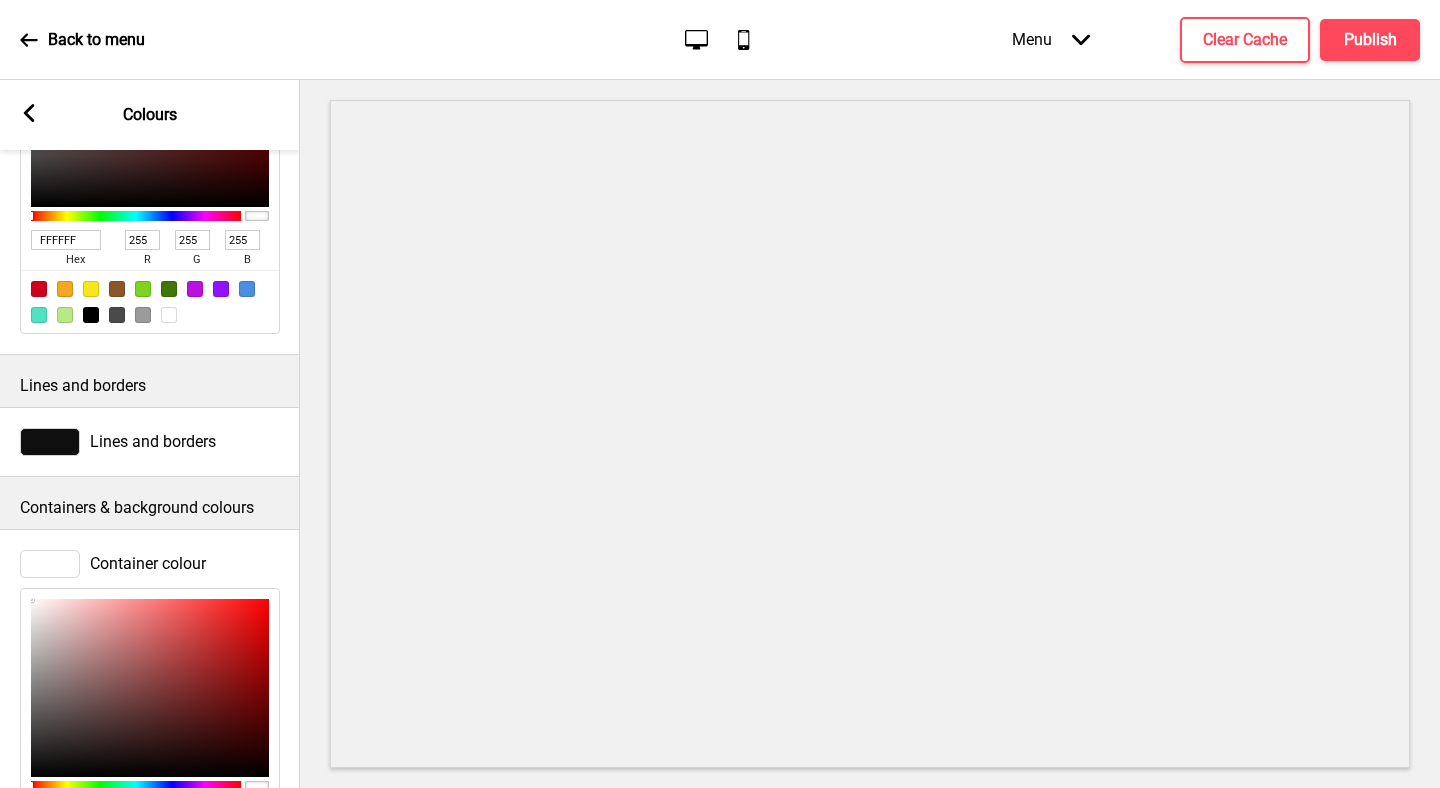 click on "FFFFFF" at bounding box center [66, 240] 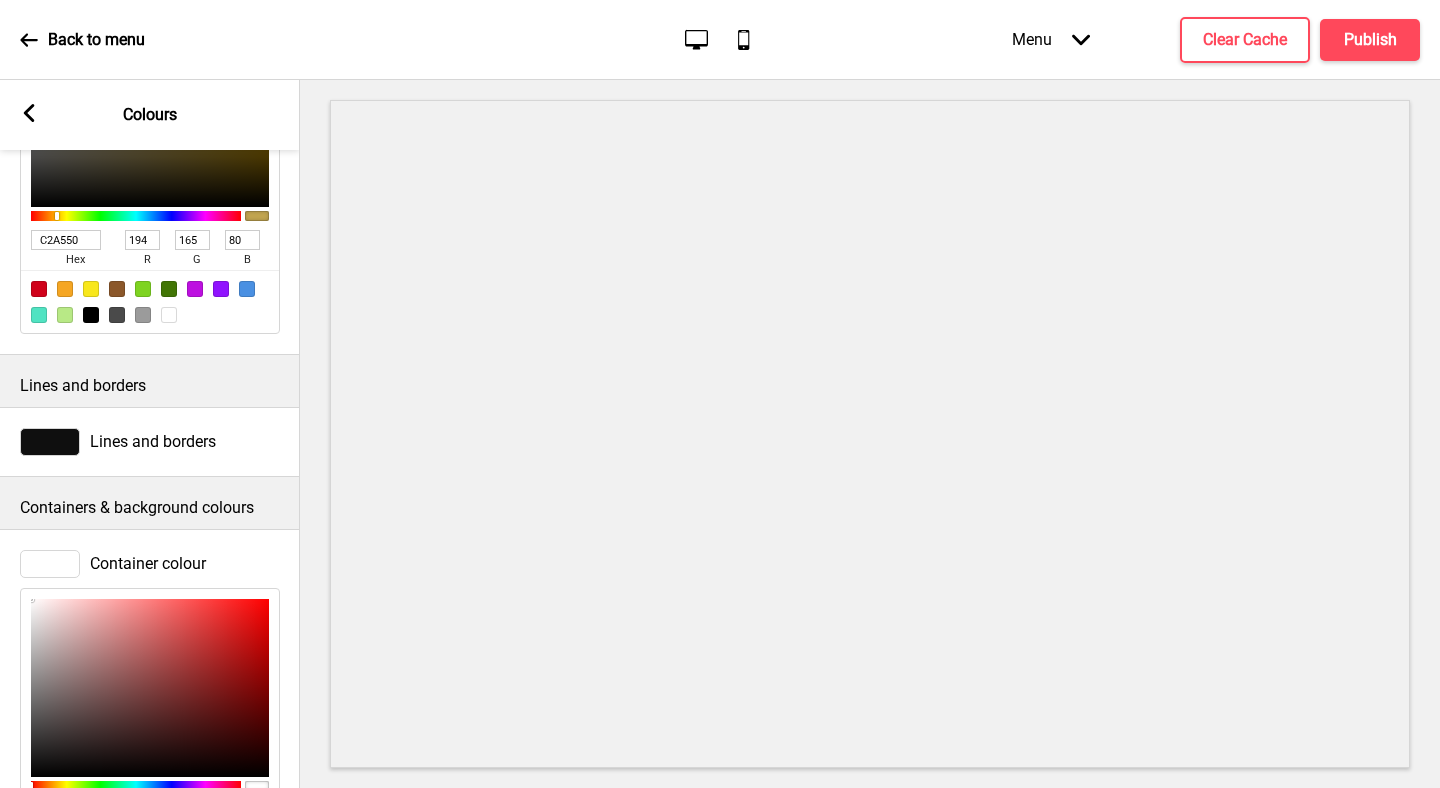 click on "Lines and borders" at bounding box center [150, 381] 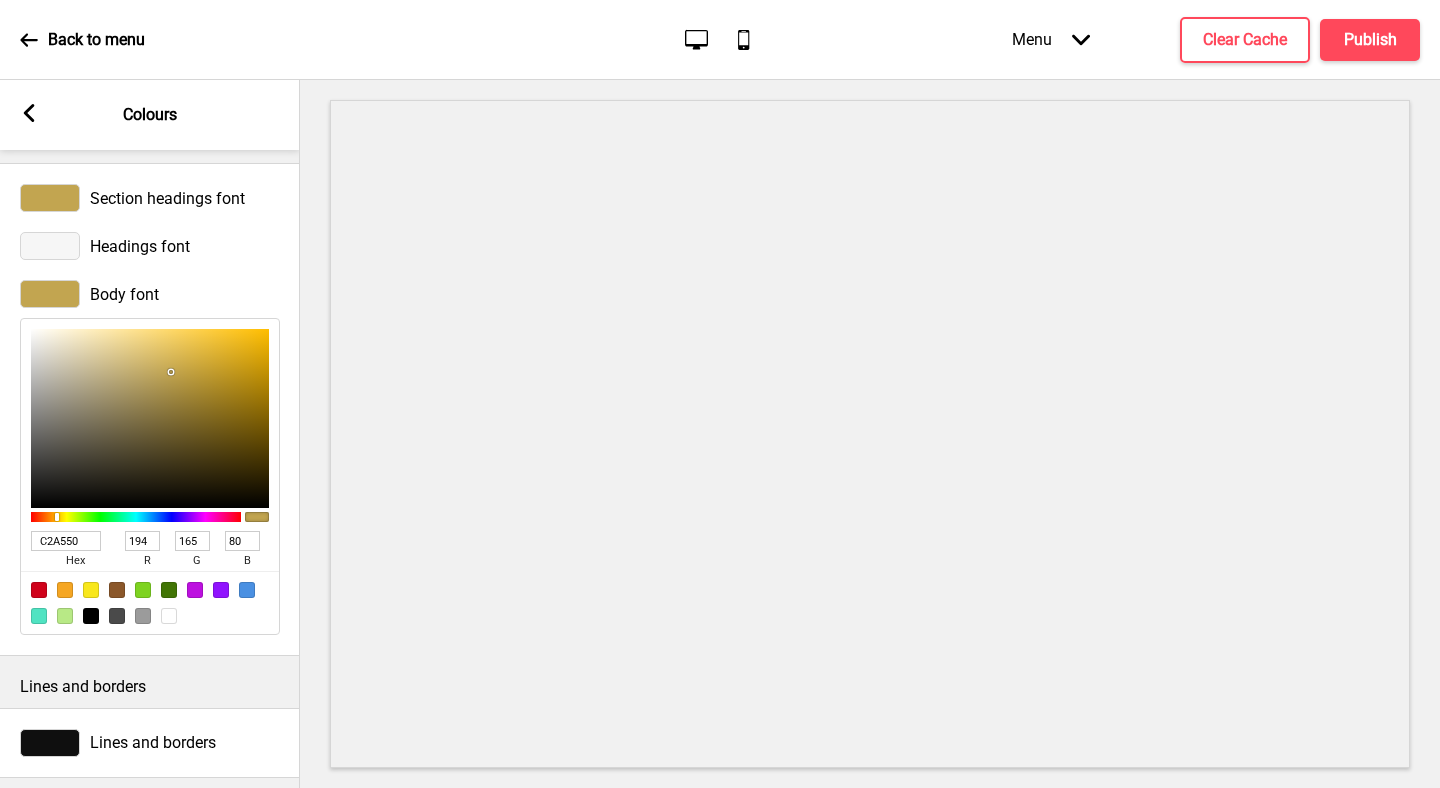 scroll, scrollTop: 9, scrollLeft: 0, axis: vertical 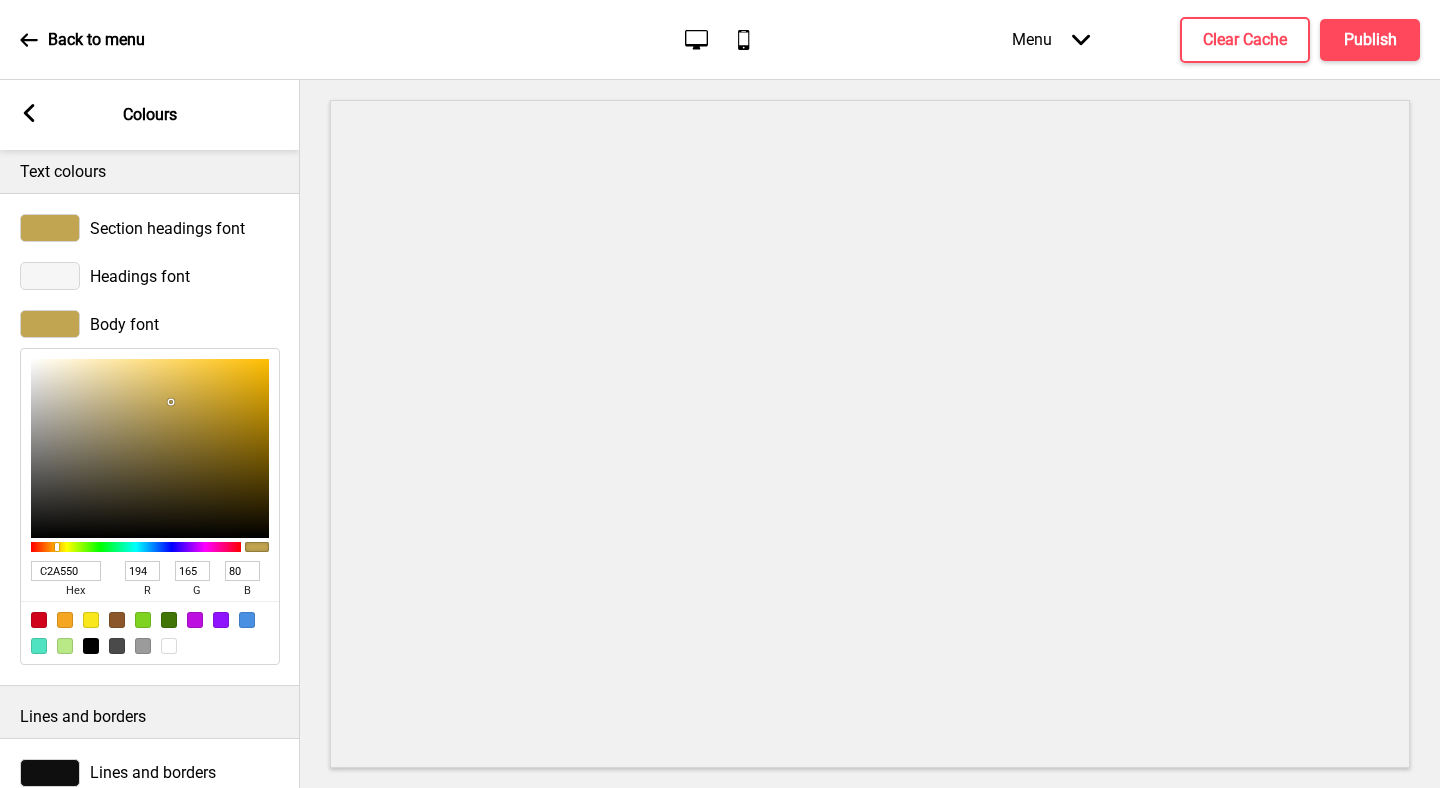 click at bounding box center [50, 276] 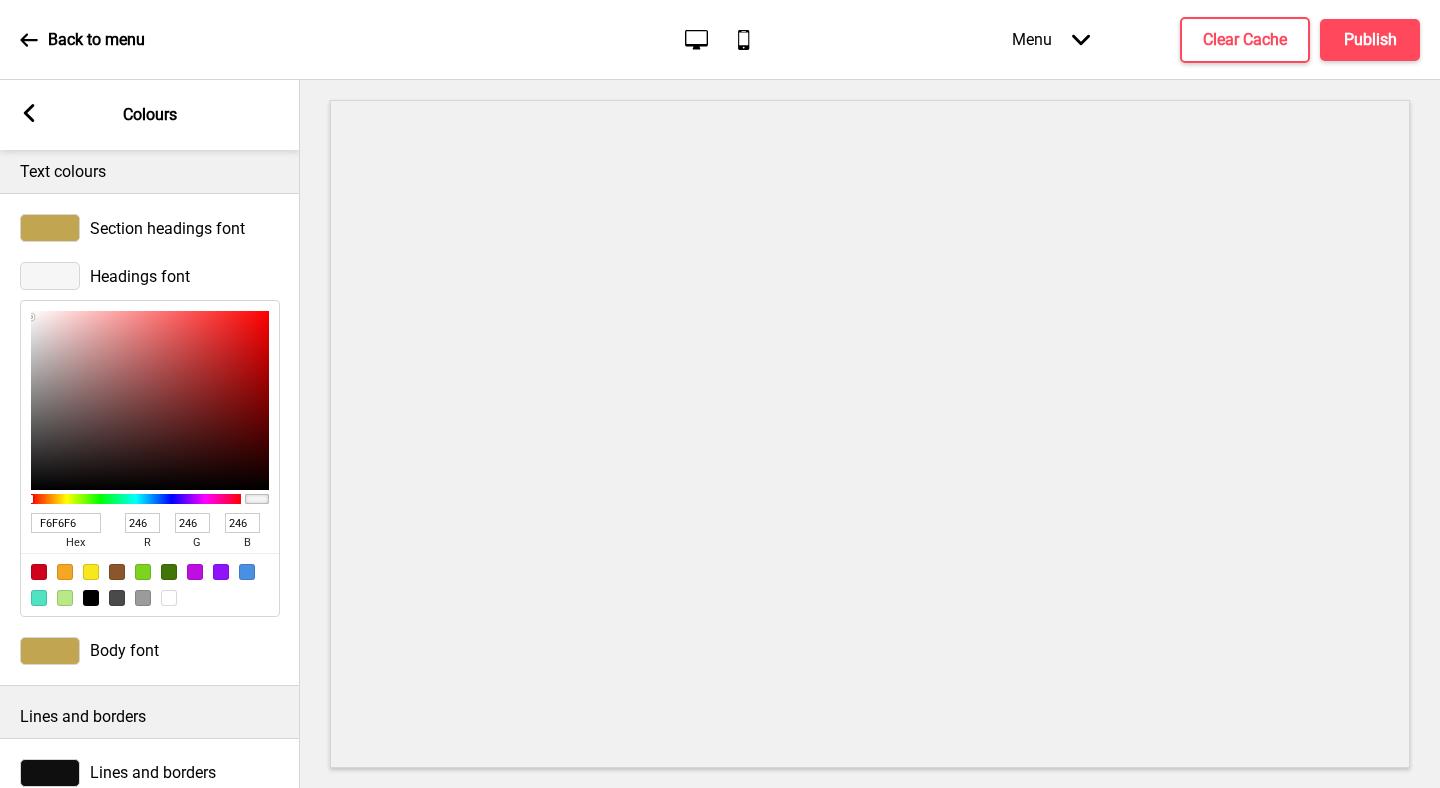 click on "F6F6F6" at bounding box center [66, 523] 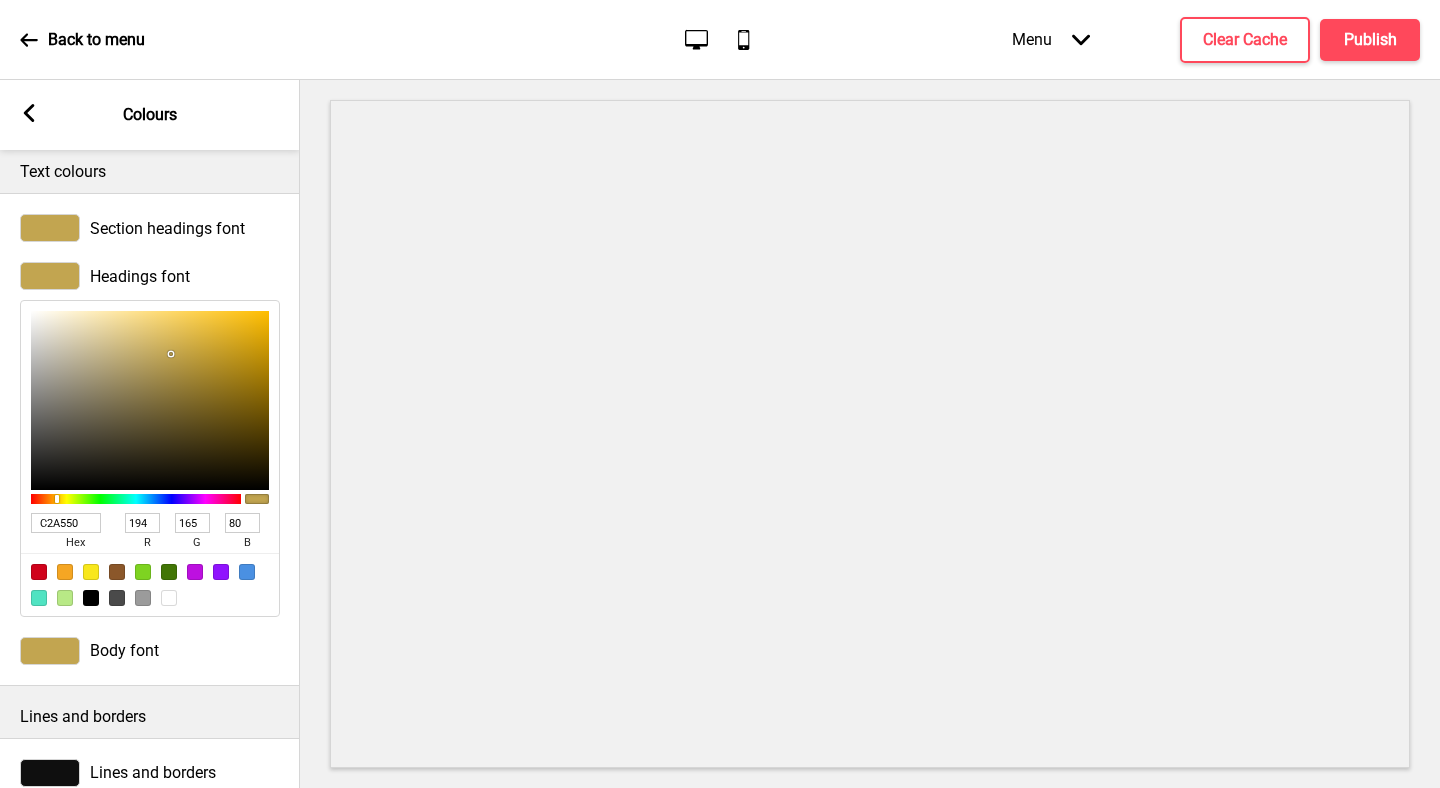 click on "Lines and borders" at bounding box center (150, 712) 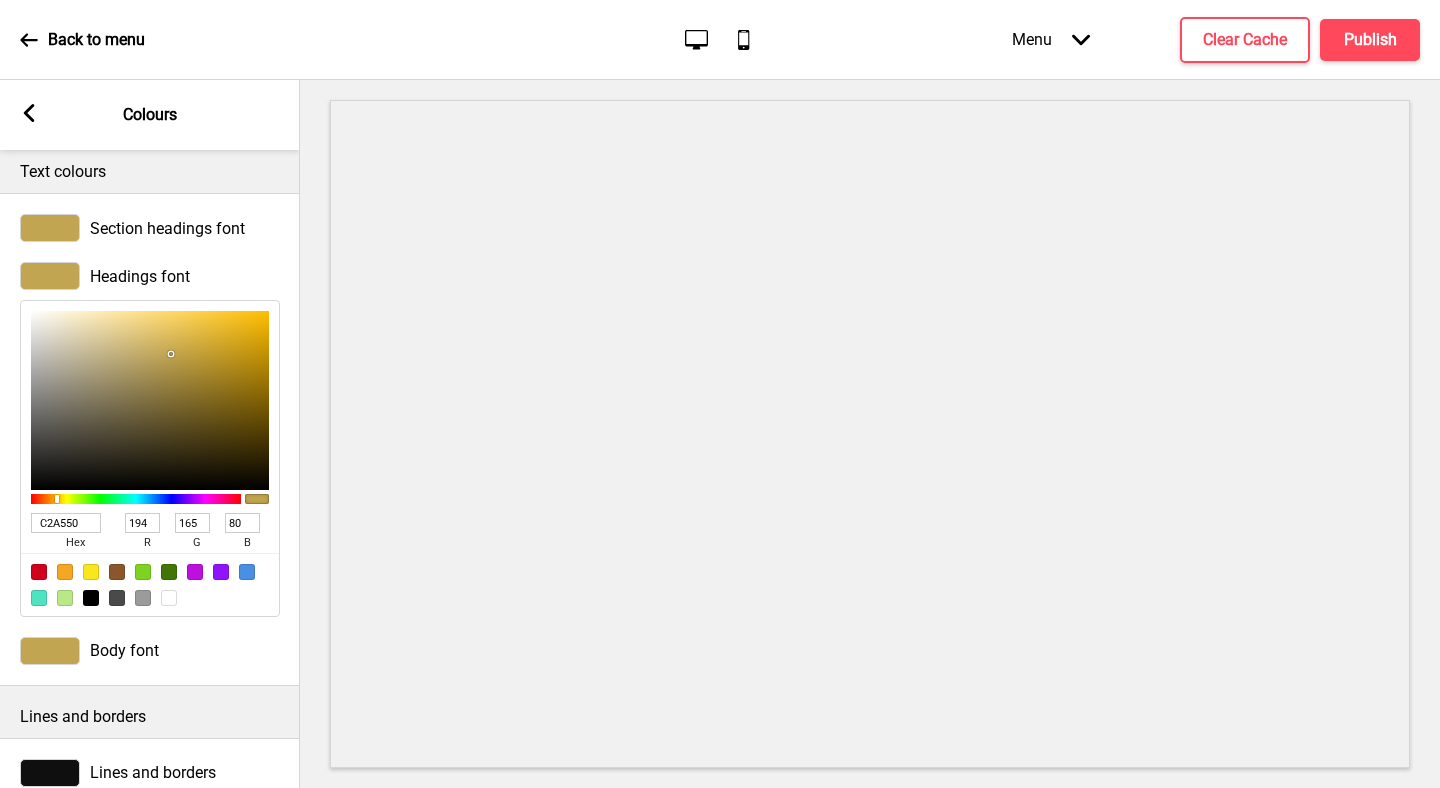 click at bounding box center (50, 276) 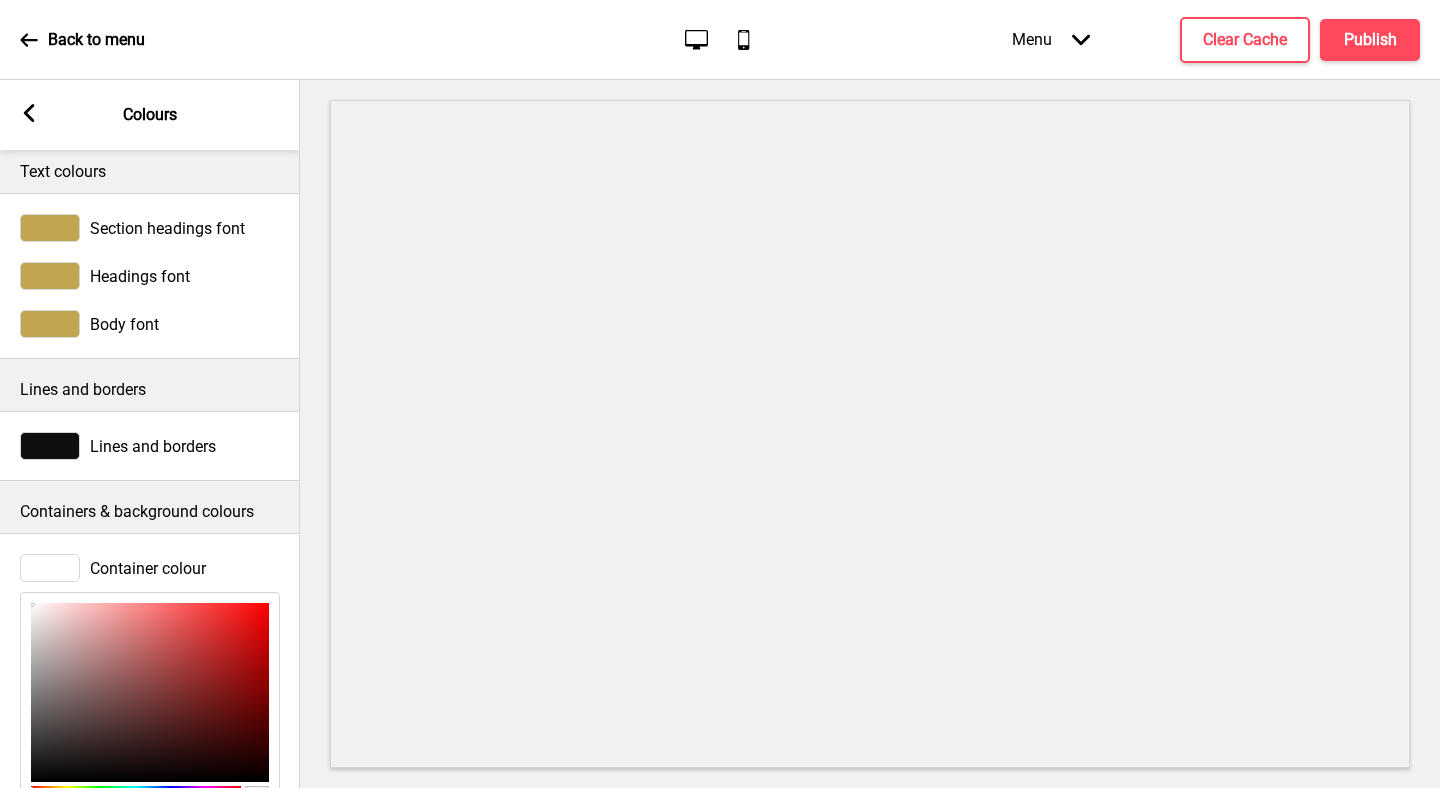 click at bounding box center [50, 276] 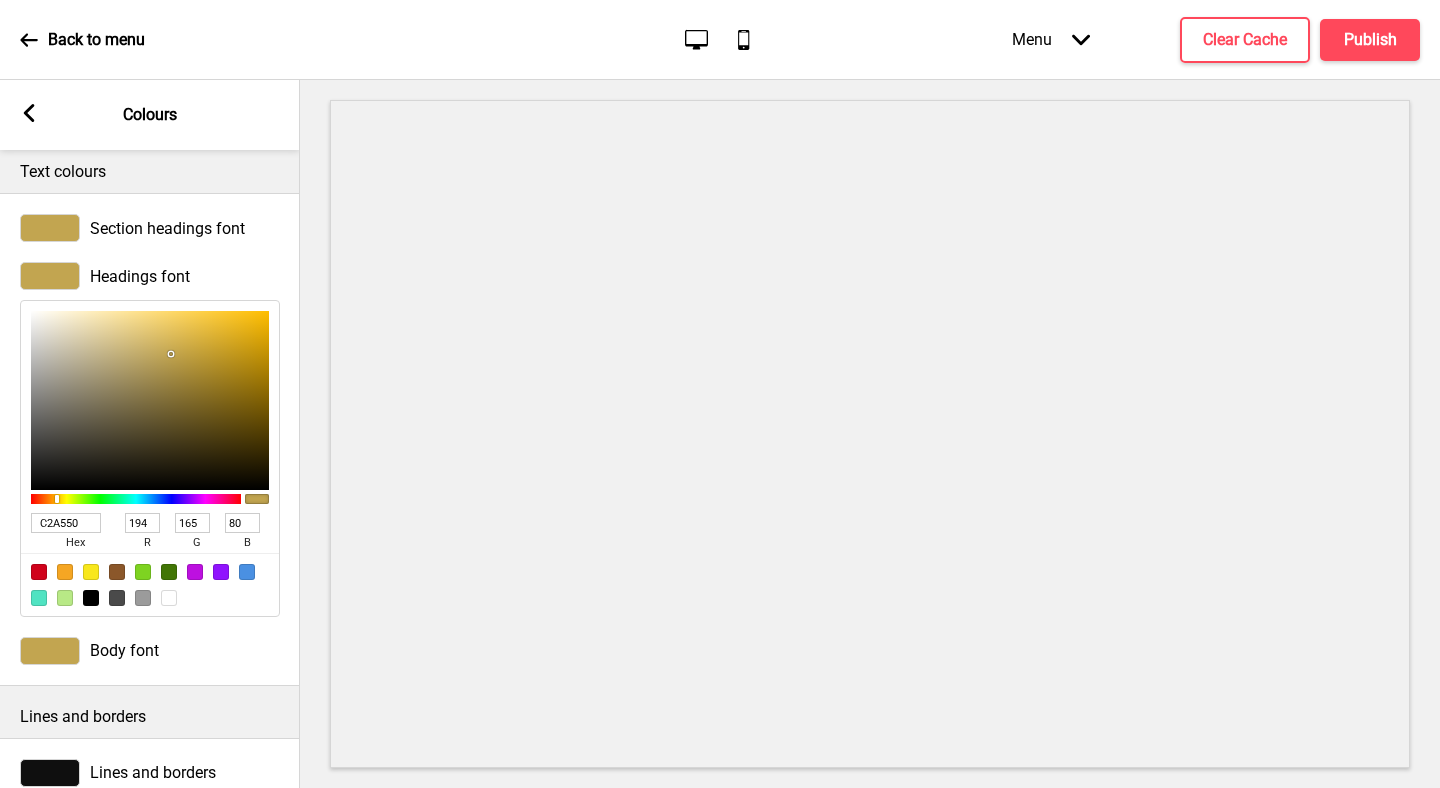 click on "C2A550" at bounding box center [66, 523] 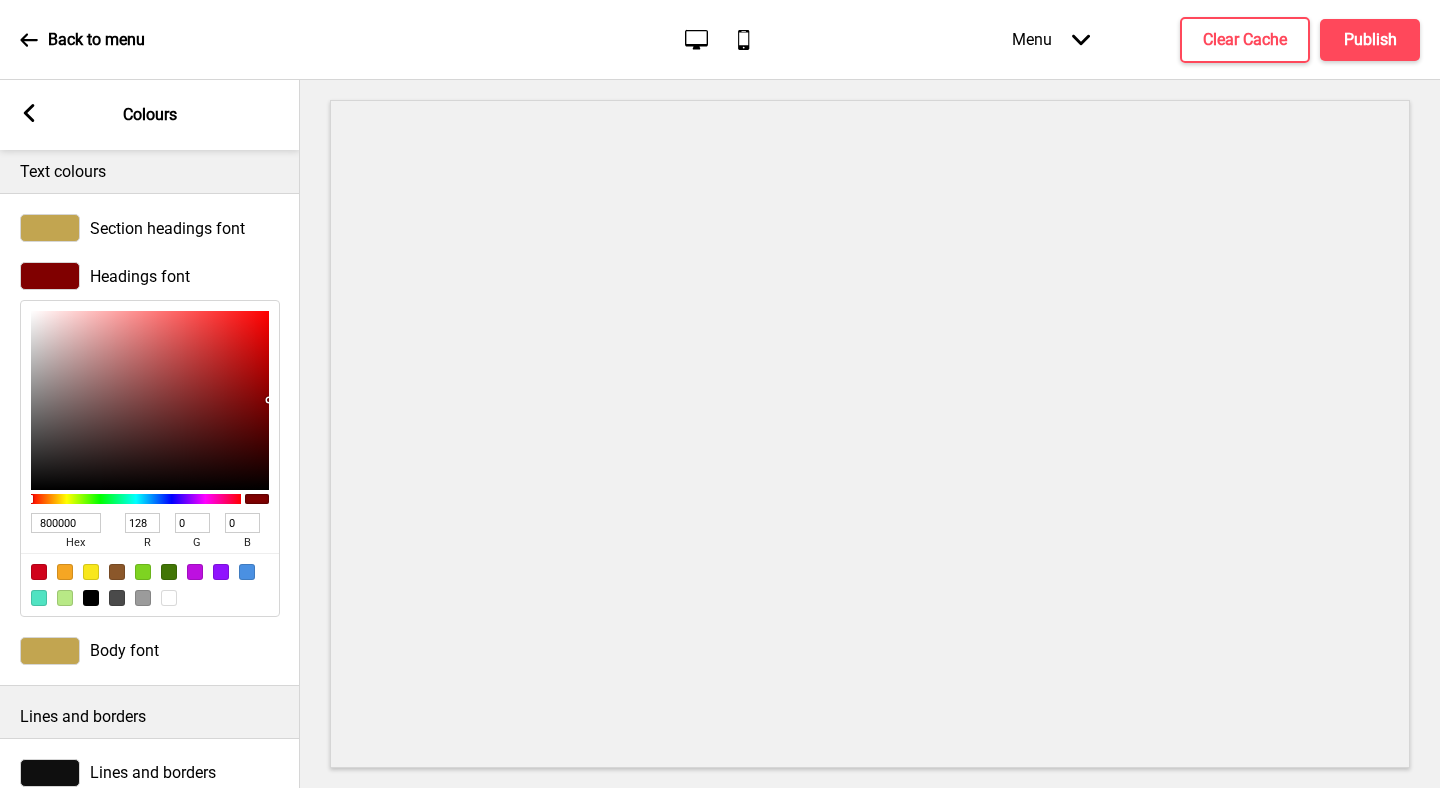 click on "Body font" at bounding box center [150, 651] 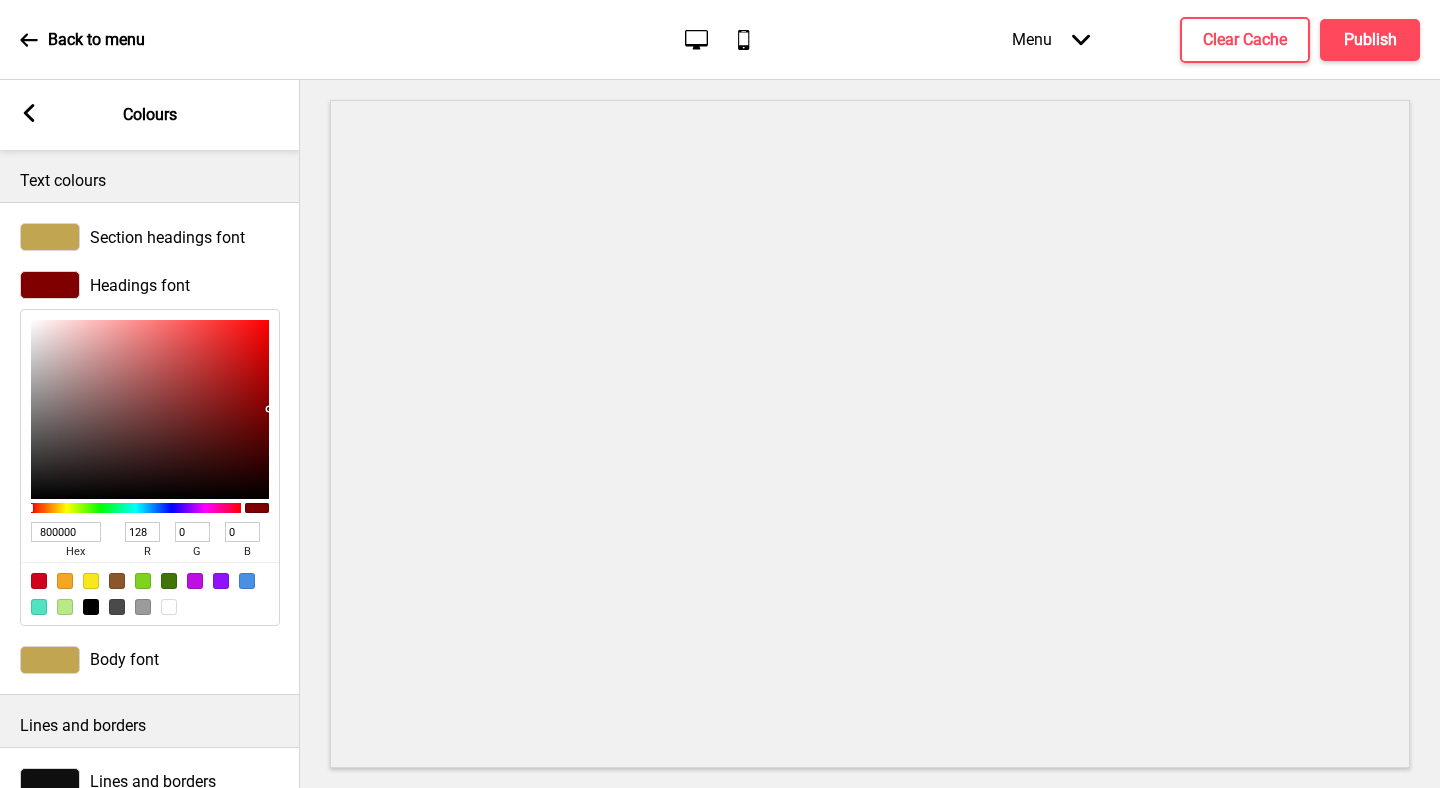 scroll, scrollTop: 545, scrollLeft: 0, axis: vertical 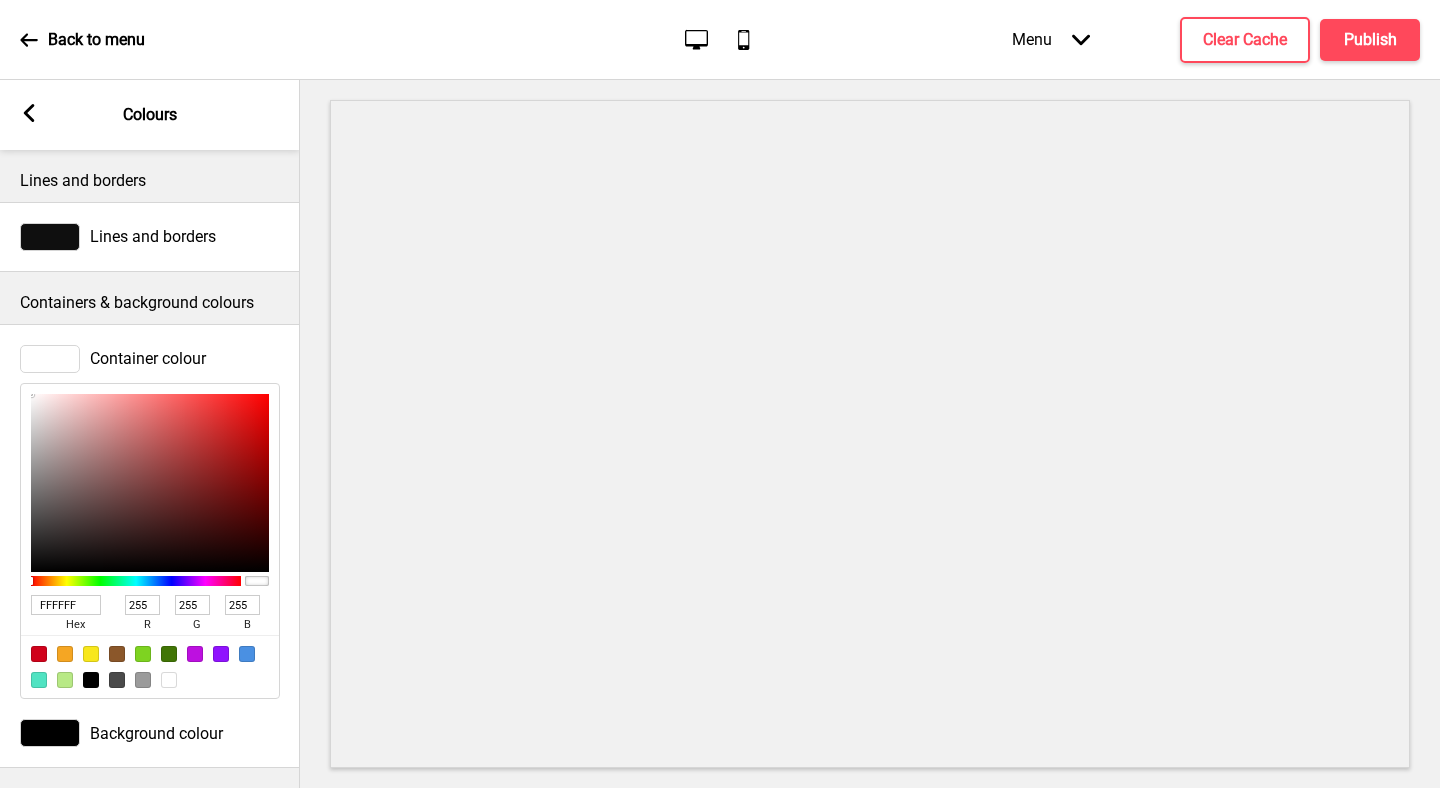 click at bounding box center [50, 359] 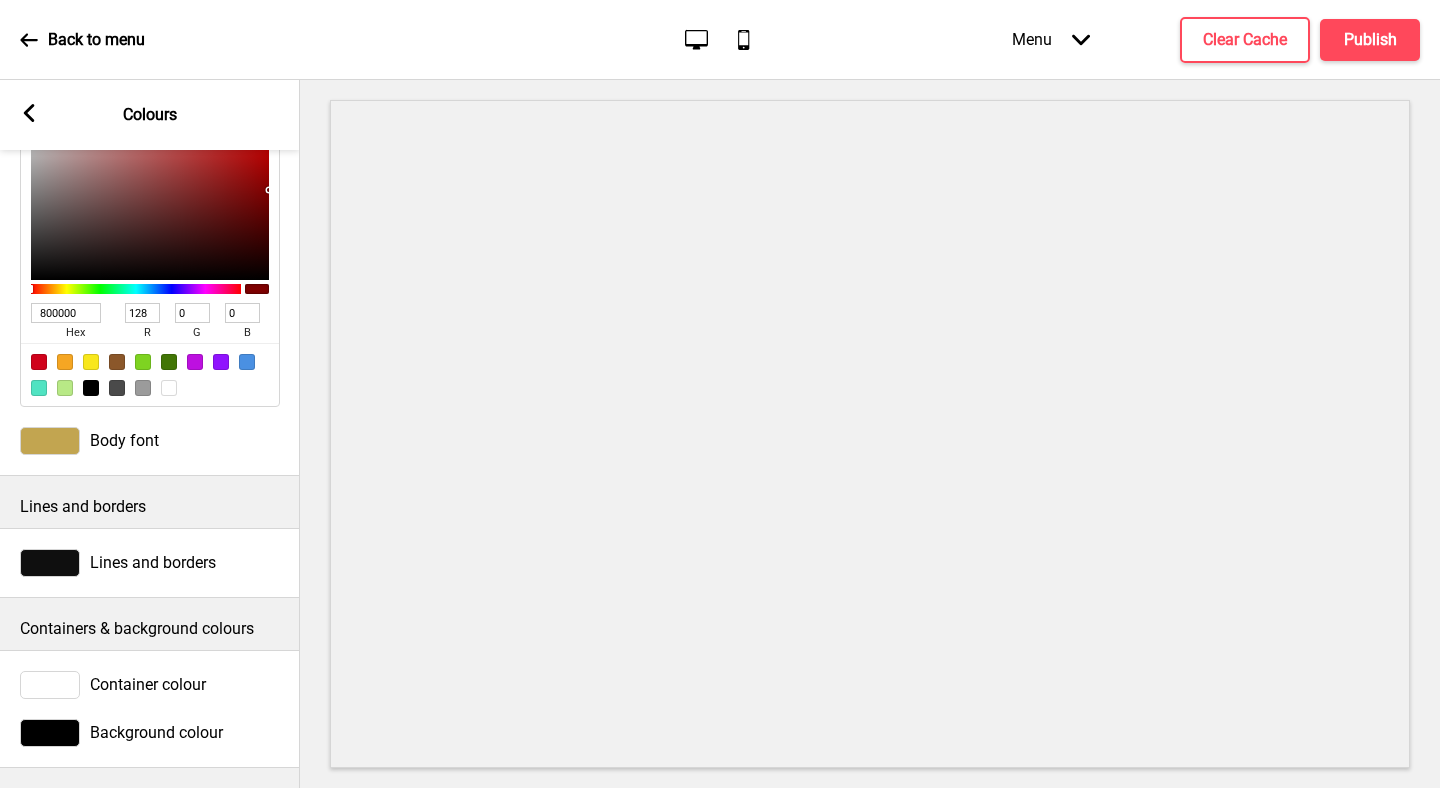 scroll, scrollTop: 218, scrollLeft: 0, axis: vertical 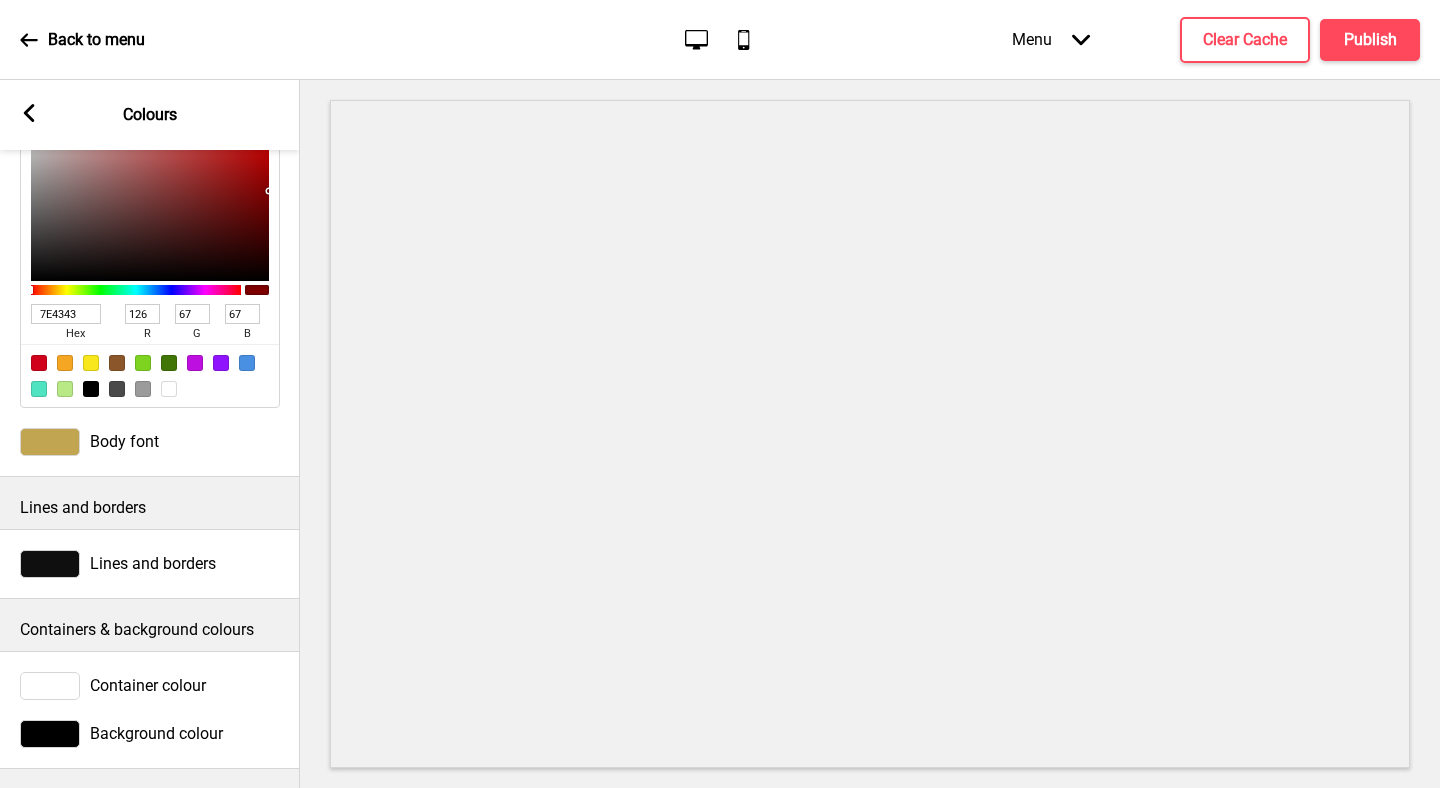 click at bounding box center (150, 191) 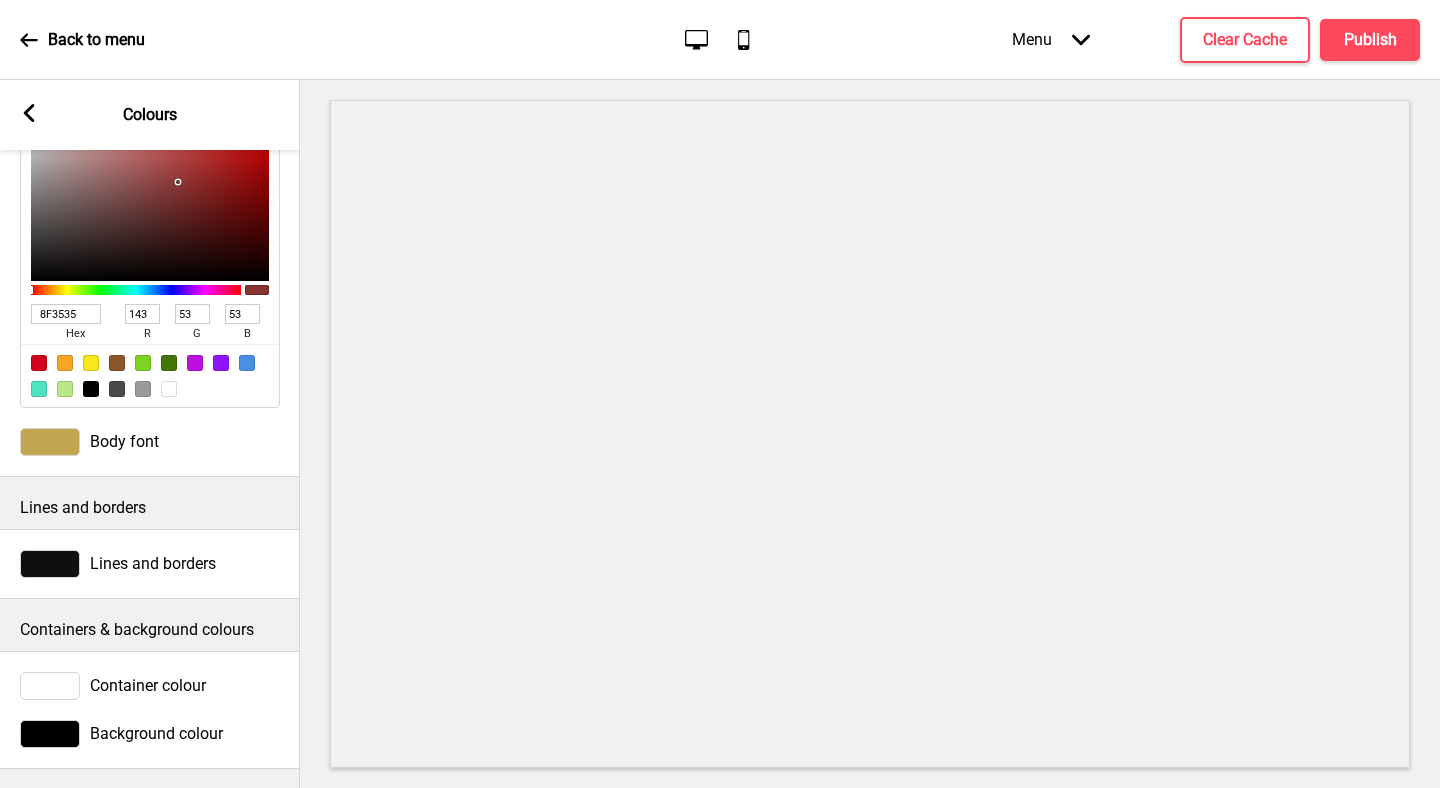 drag, startPoint x: 145, startPoint y: 189, endPoint x: 181, endPoint y: 180, distance: 37.107952 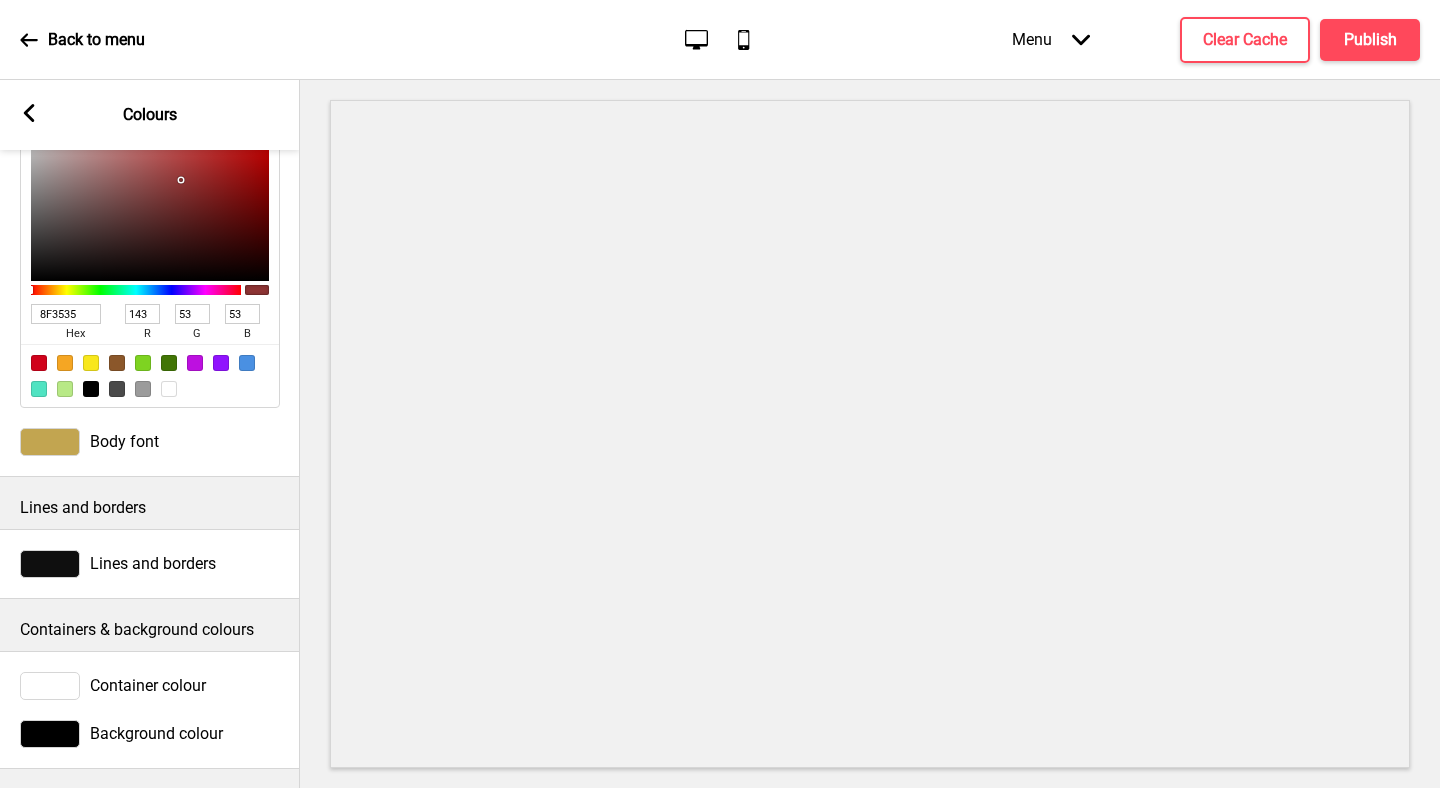 click at bounding box center [870, 434] 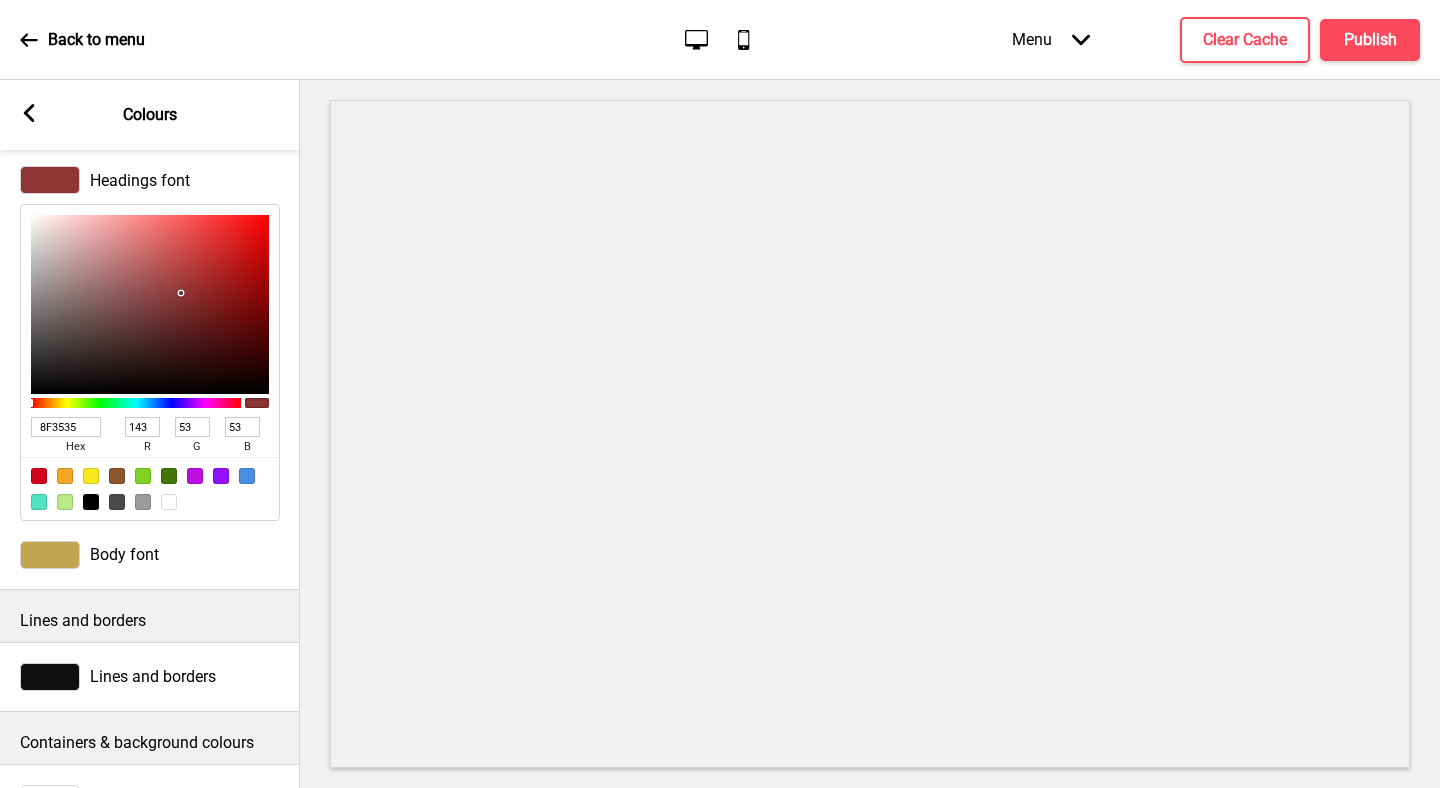 scroll, scrollTop: 0, scrollLeft: 0, axis: both 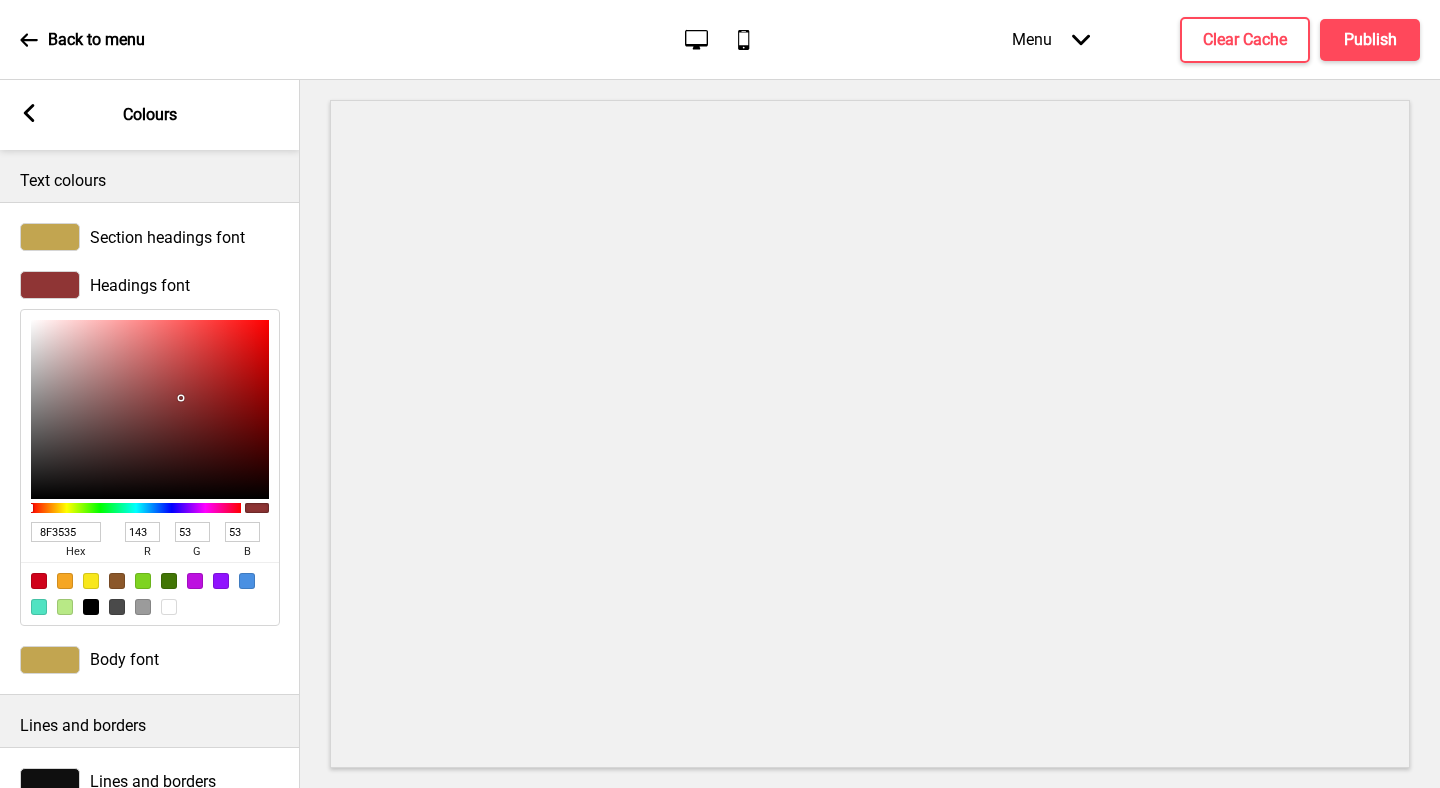 click on "8F3535" at bounding box center [66, 532] 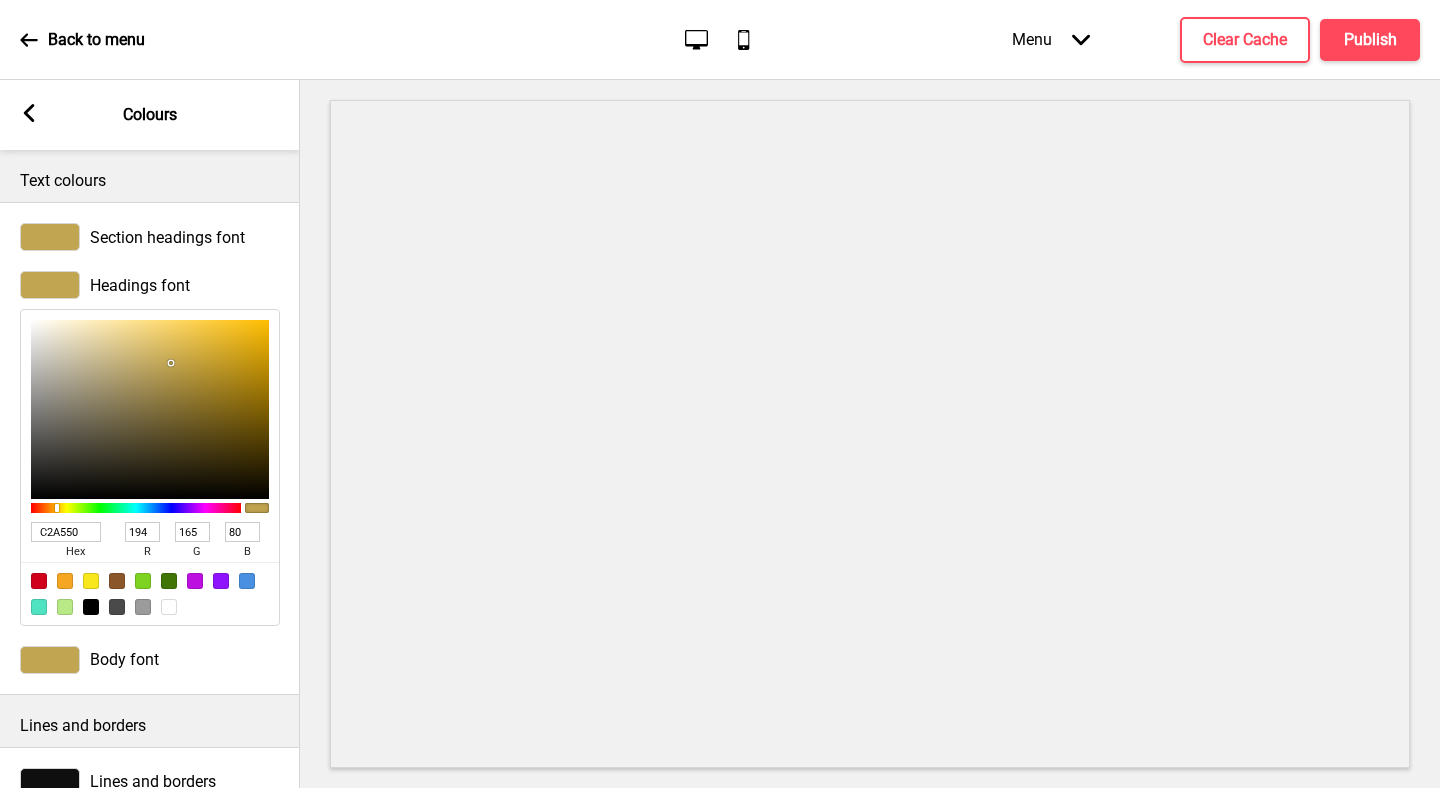 click at bounding box center [870, 434] 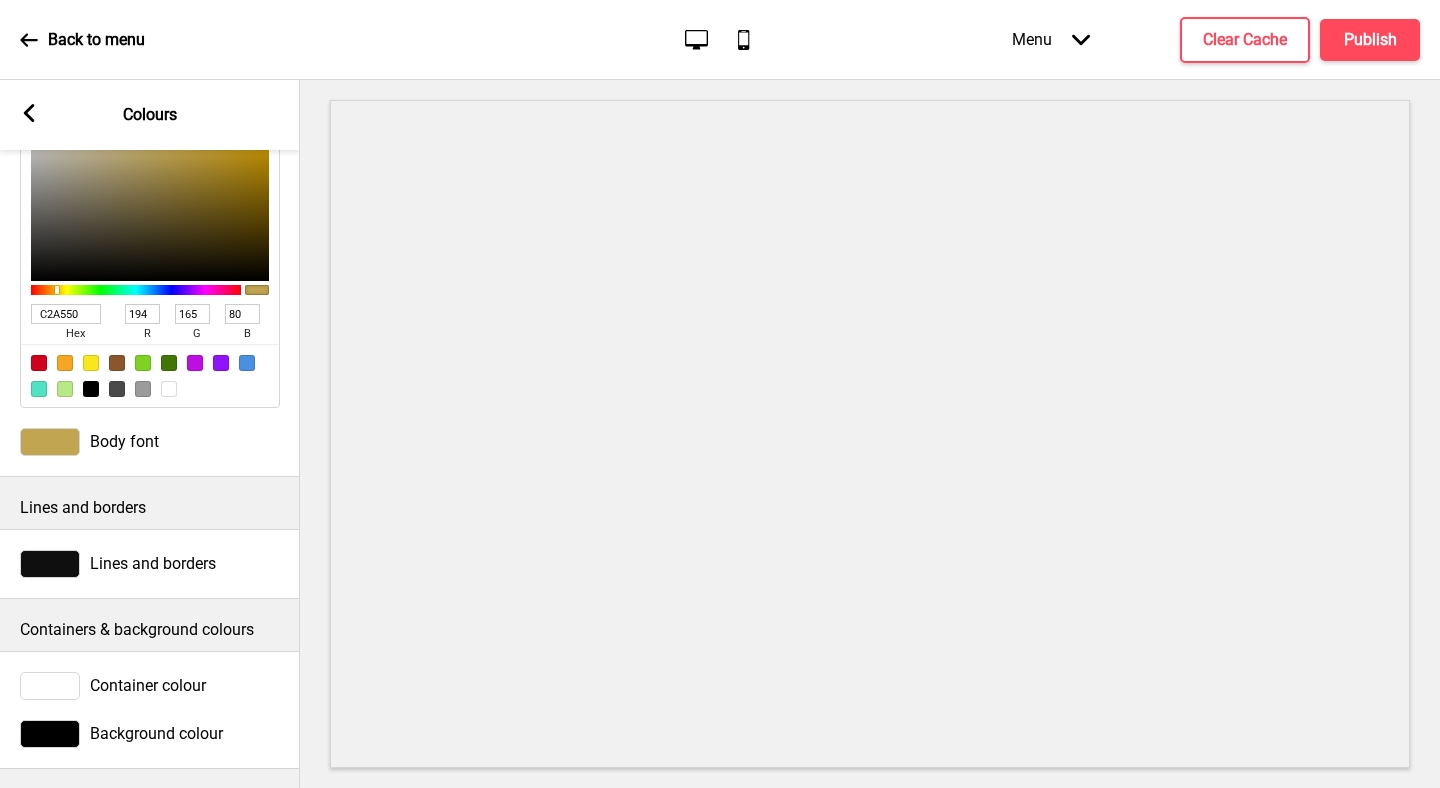 click at bounding box center [50, 686] 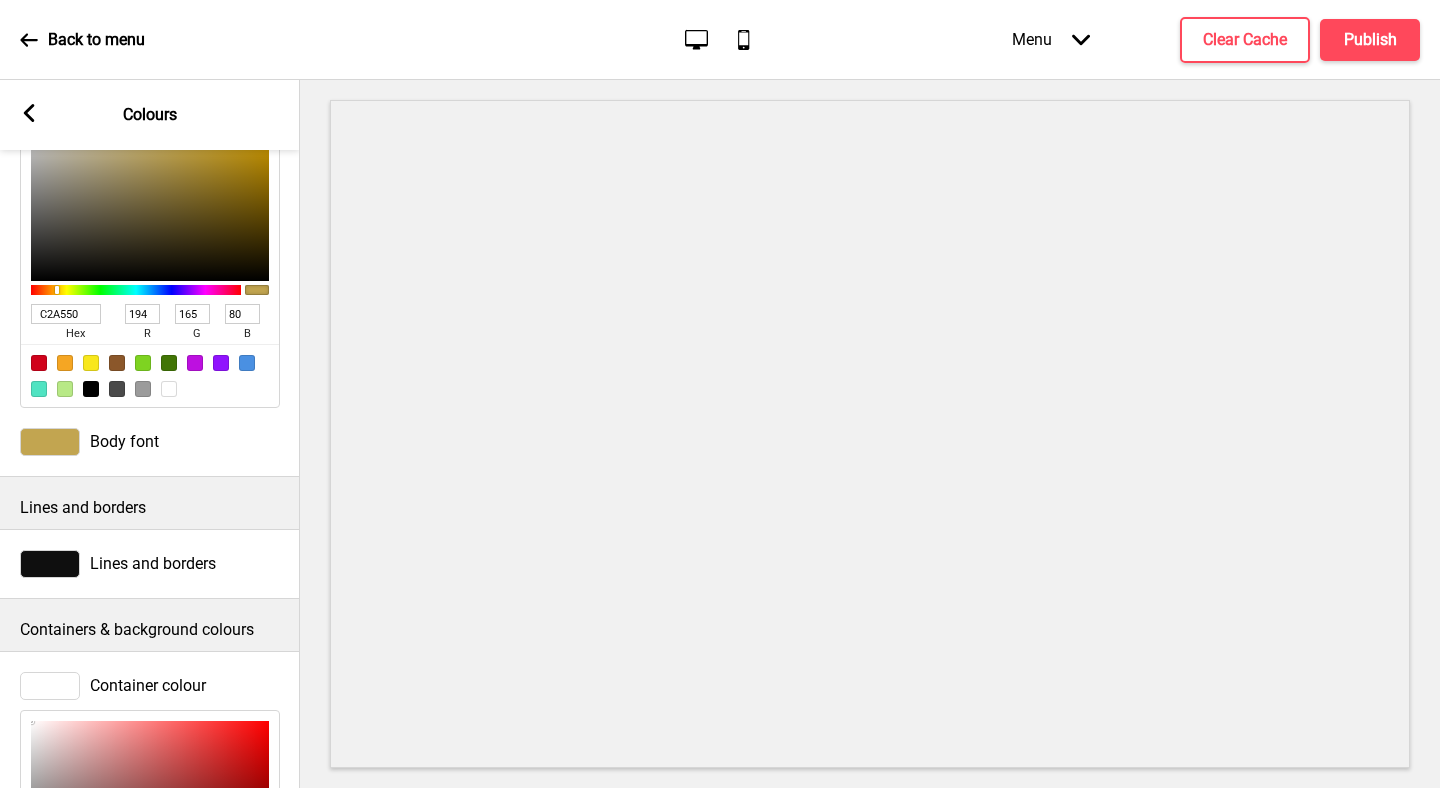 scroll, scrollTop: 545, scrollLeft: 0, axis: vertical 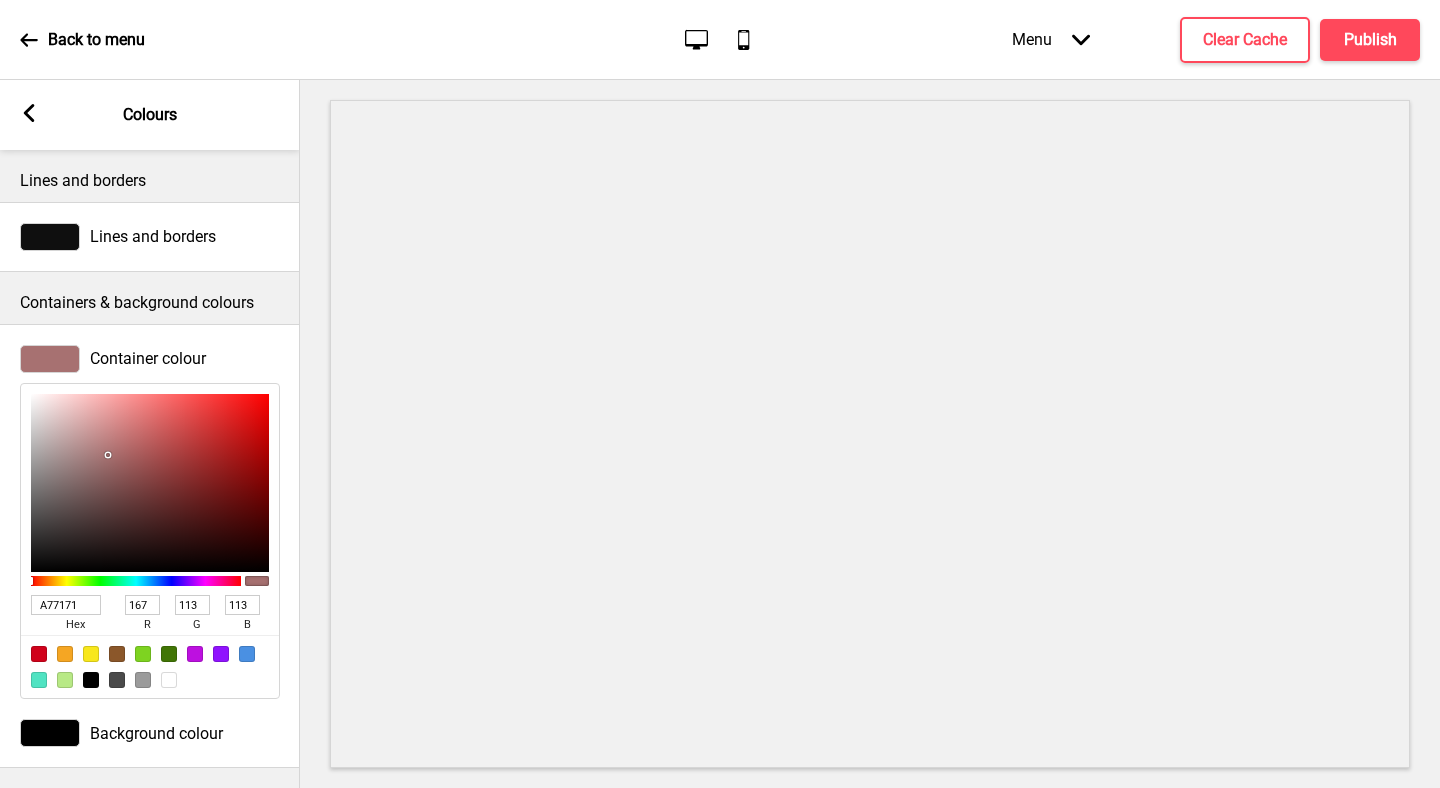 click at bounding box center (150, 483) 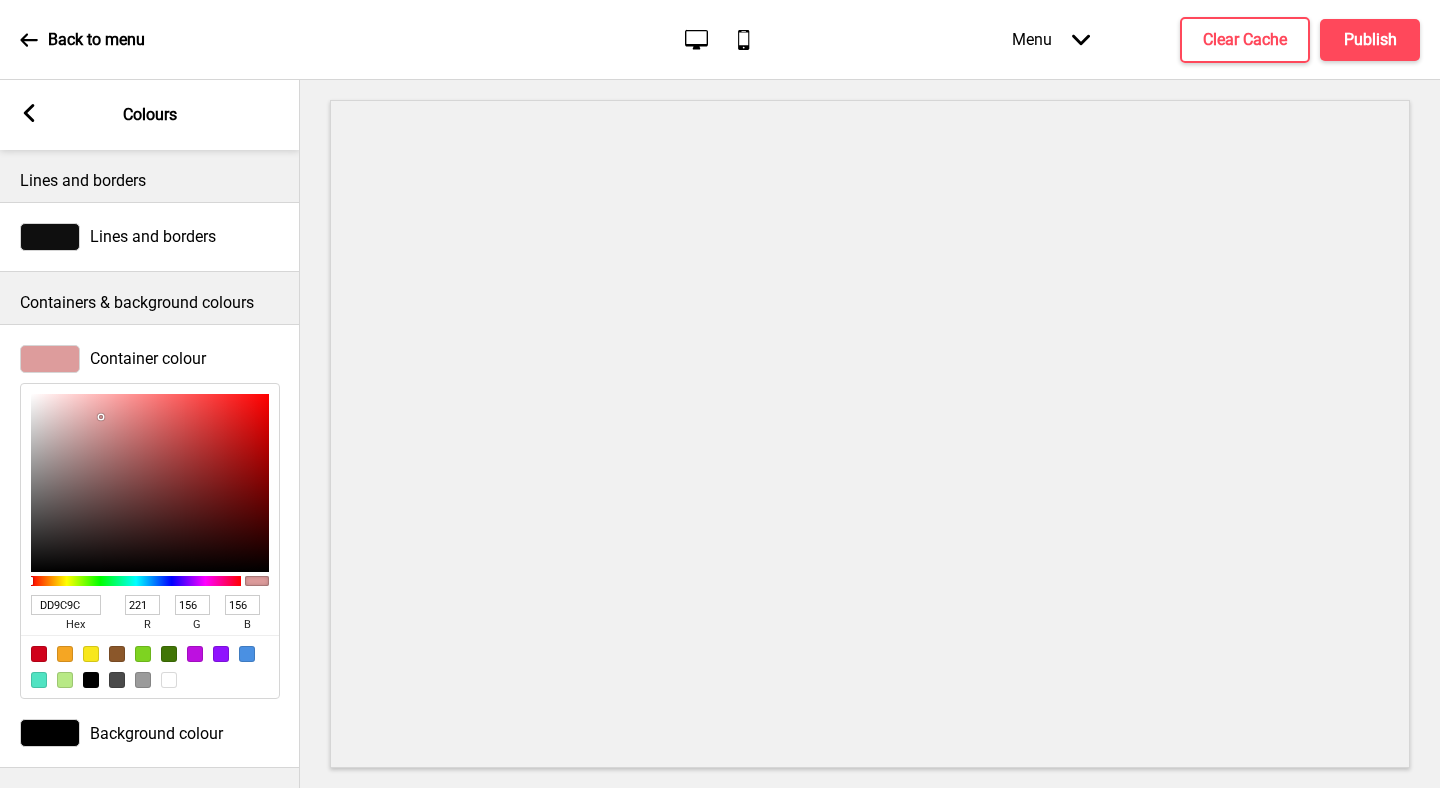 click at bounding box center (150, 483) 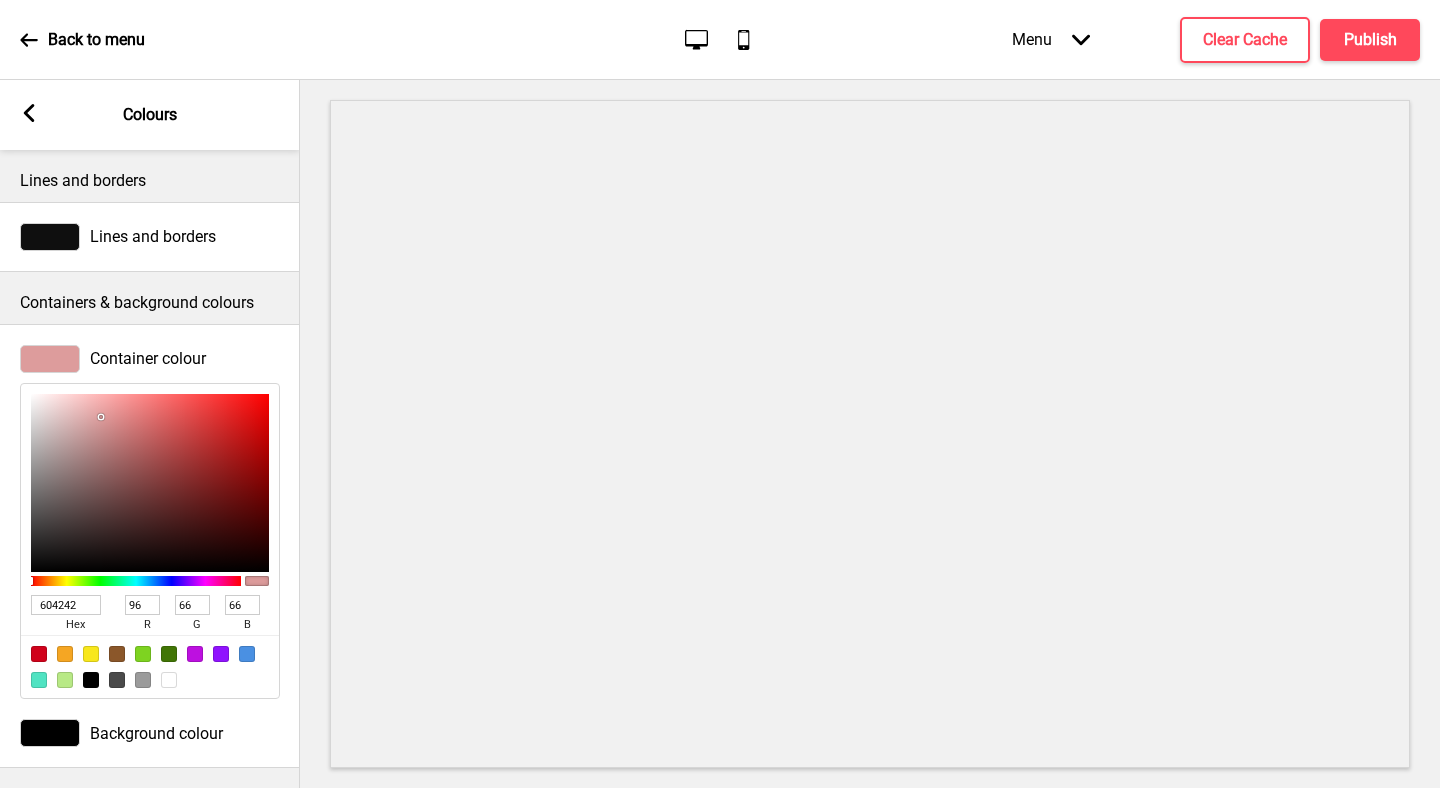 click at bounding box center (150, 483) 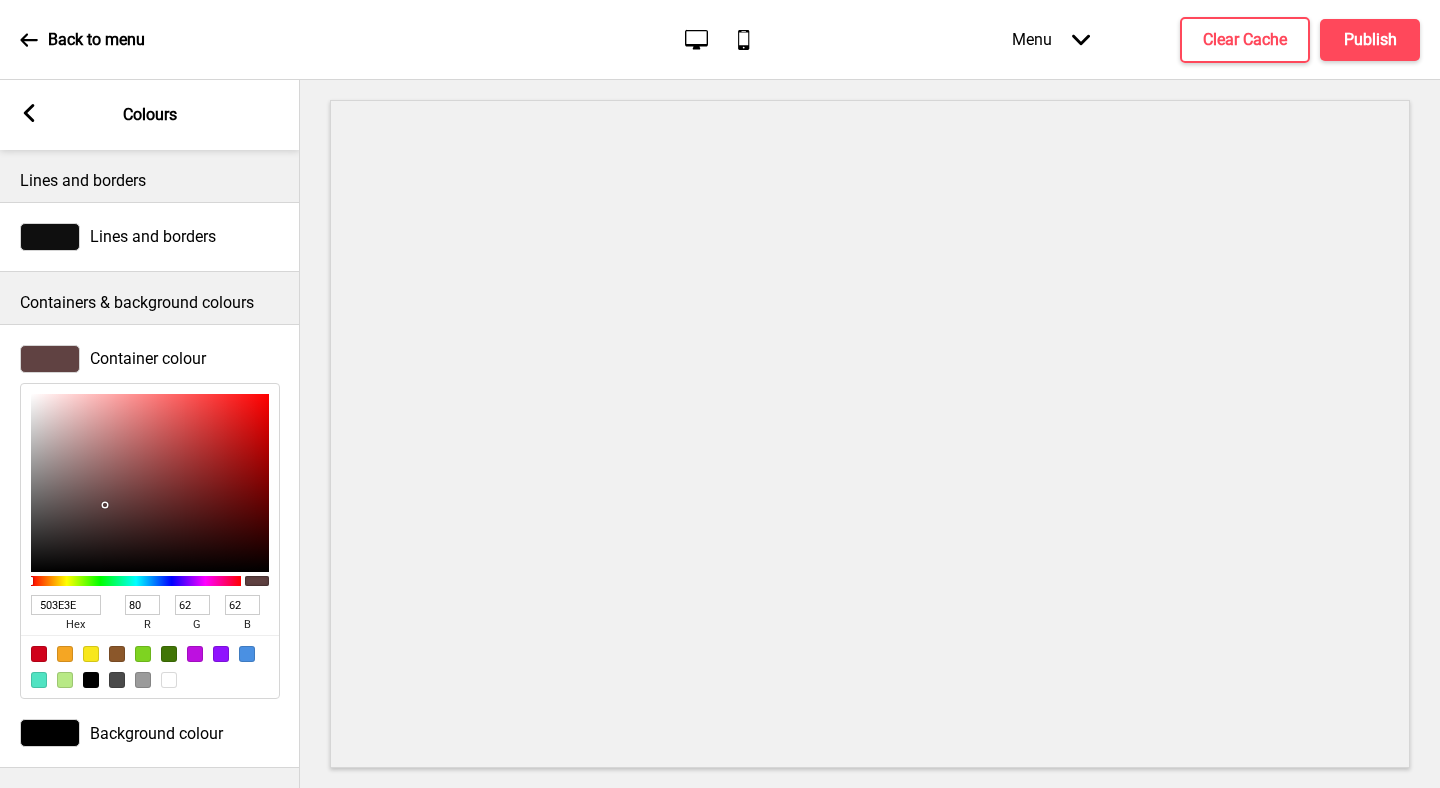 click at bounding box center (150, 483) 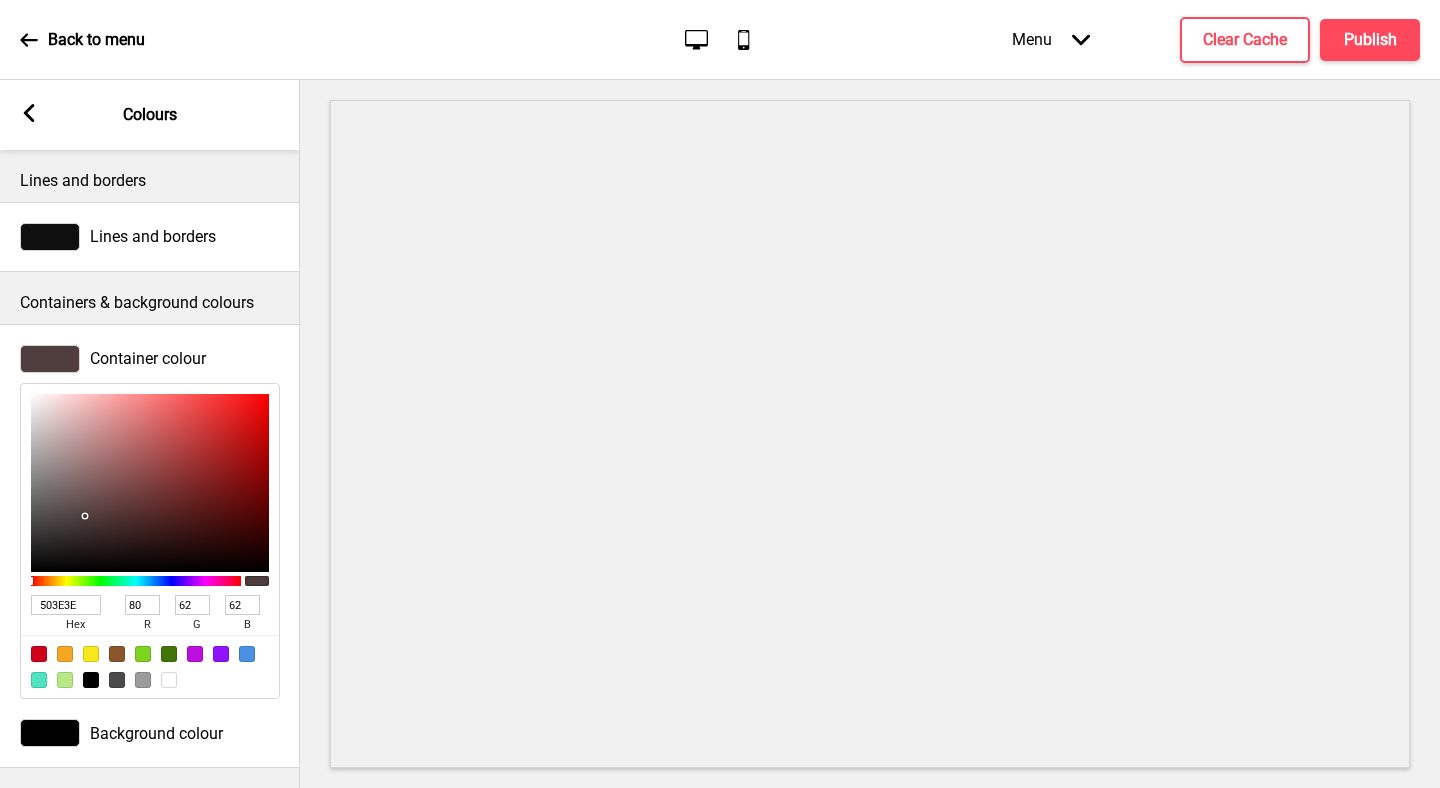 scroll, scrollTop: 0, scrollLeft: 0, axis: both 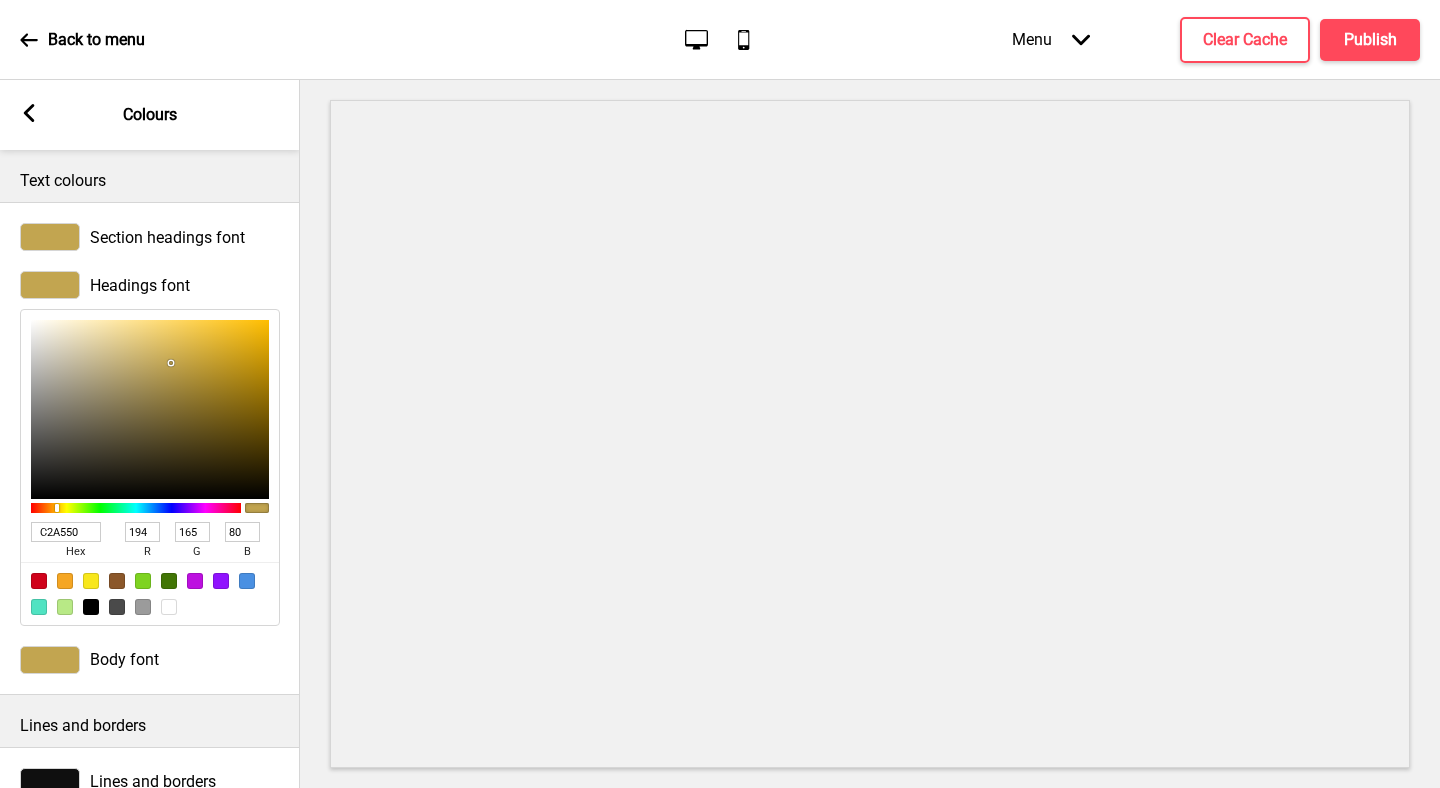 click at bounding box center [50, 660] 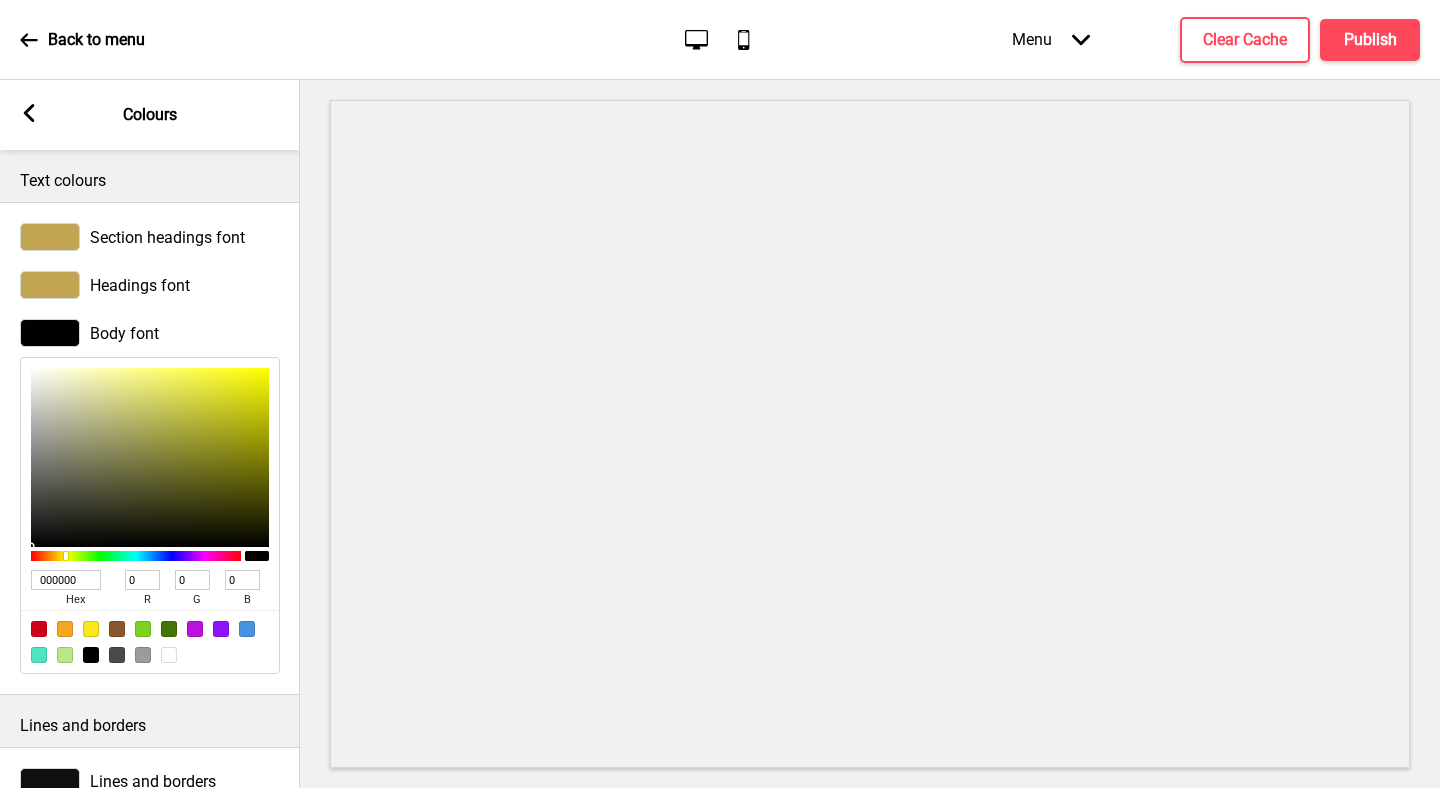 drag, startPoint x: 66, startPoint y: 519, endPoint x: 16, endPoint y: 561, distance: 65.29931 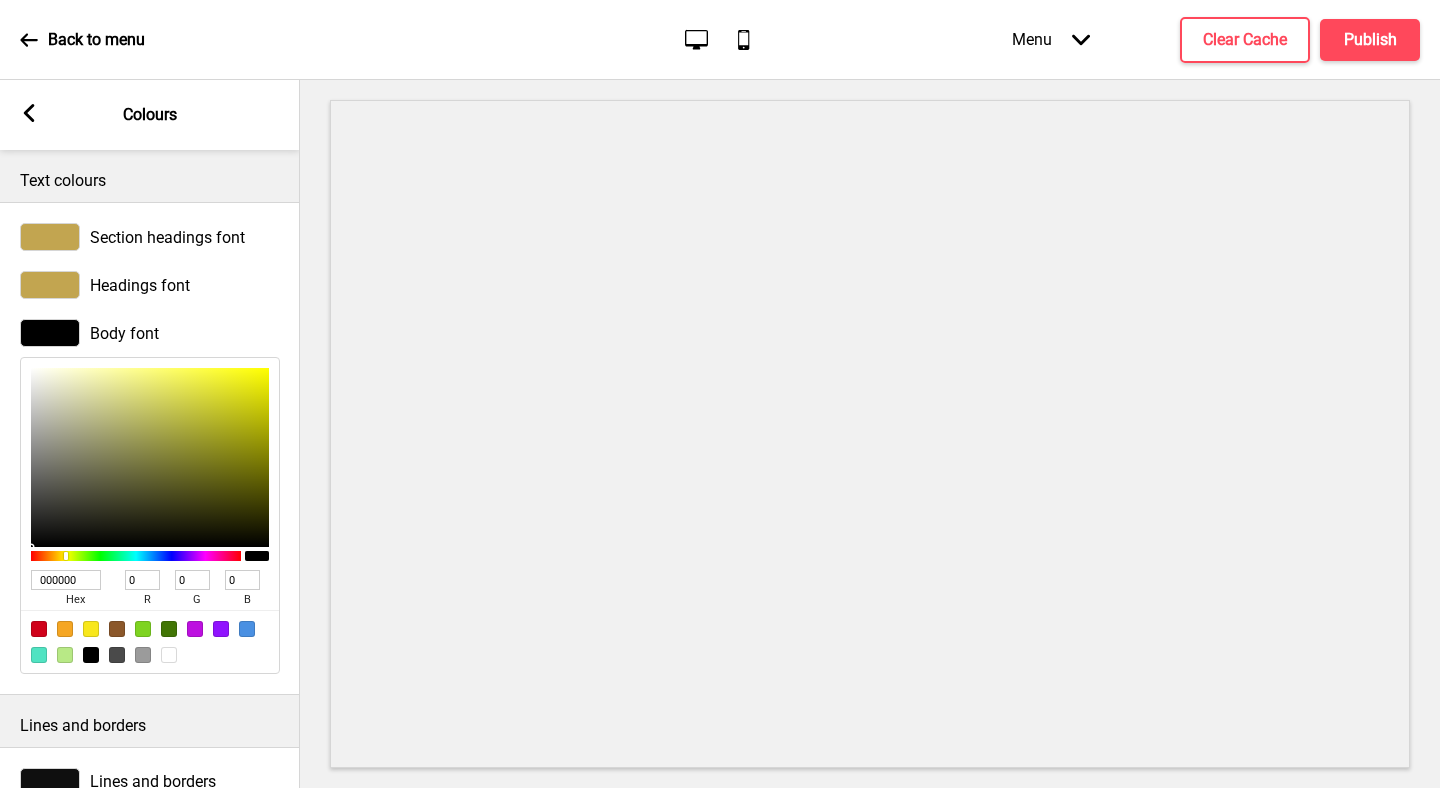 click at bounding box center (870, 434) 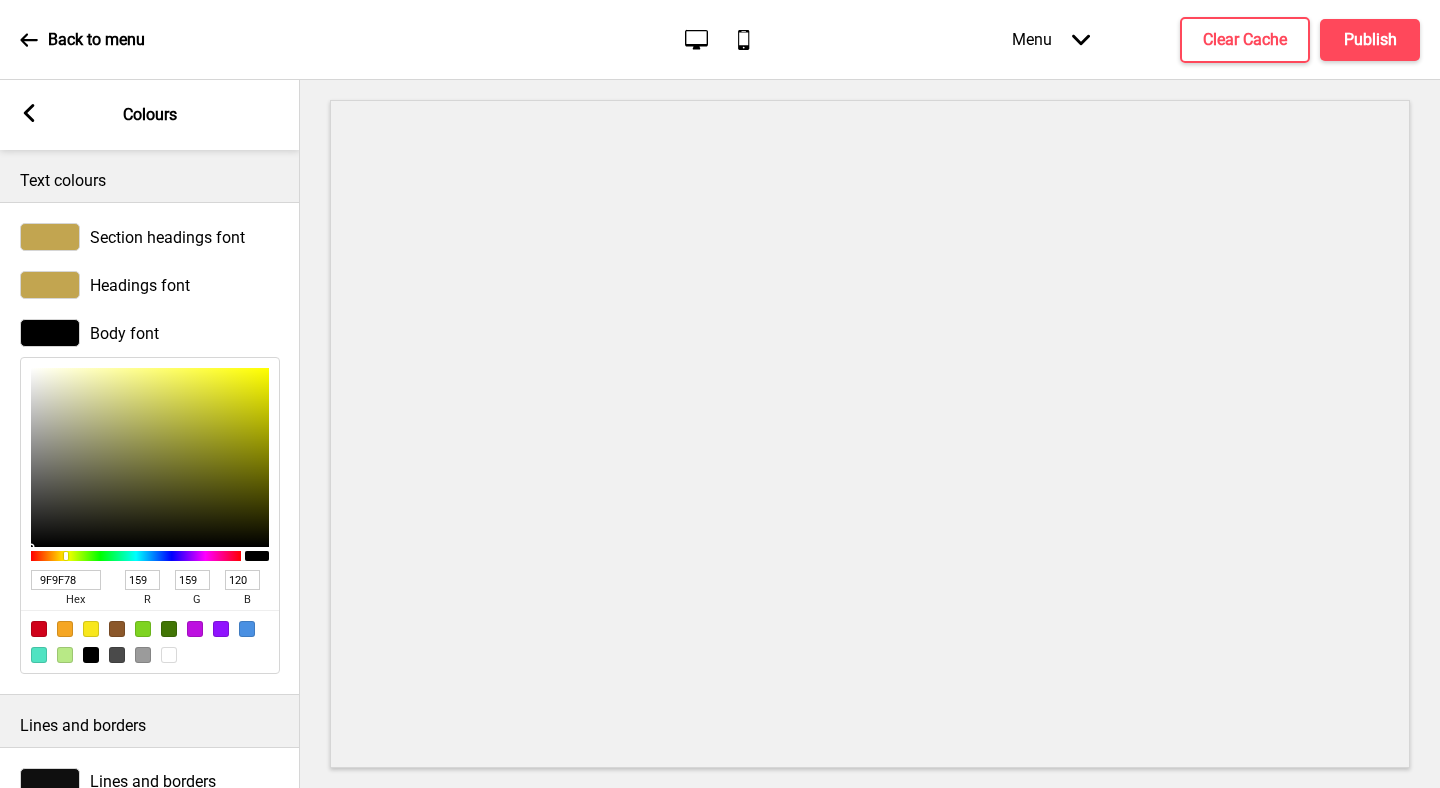 click at bounding box center [150, 457] 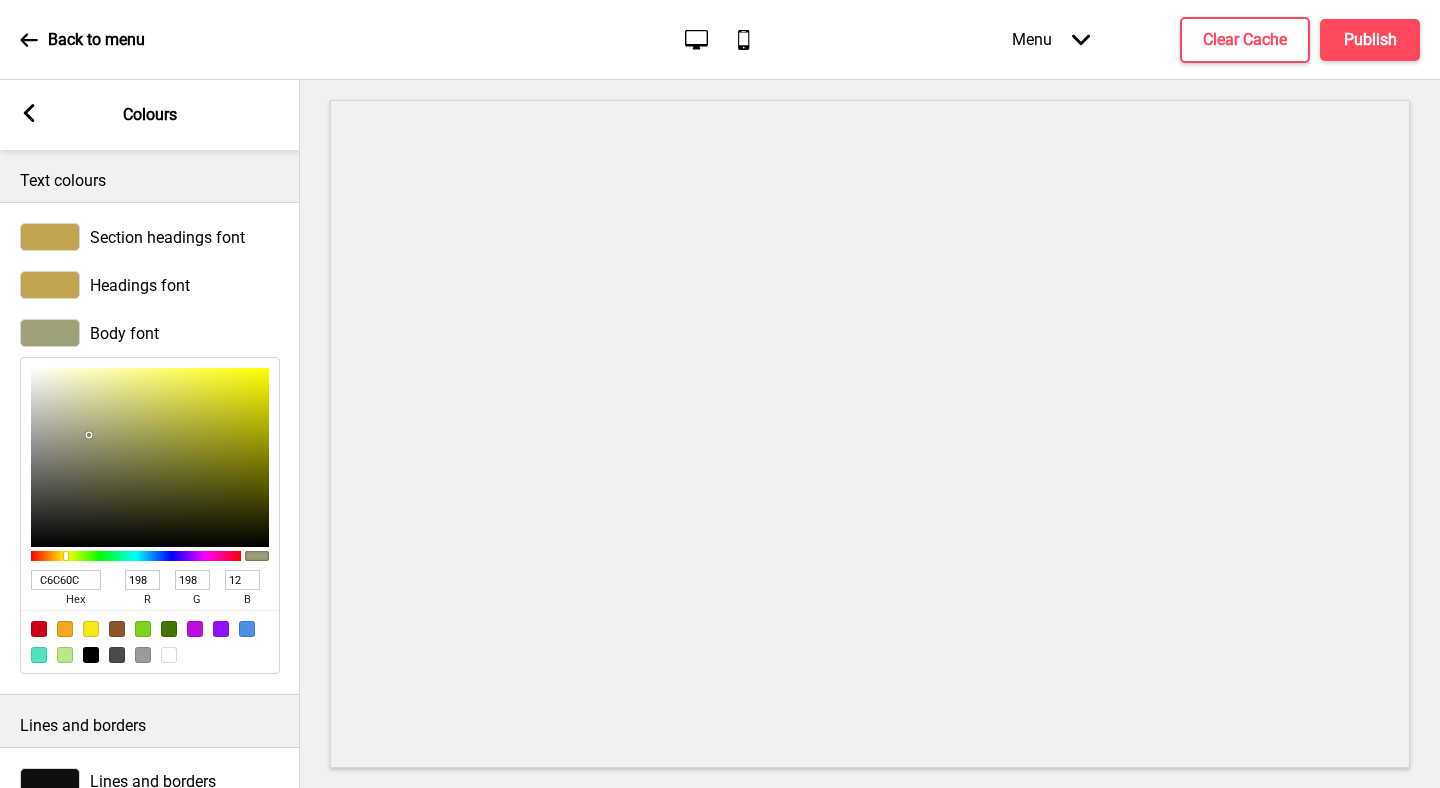 click at bounding box center (150, 457) 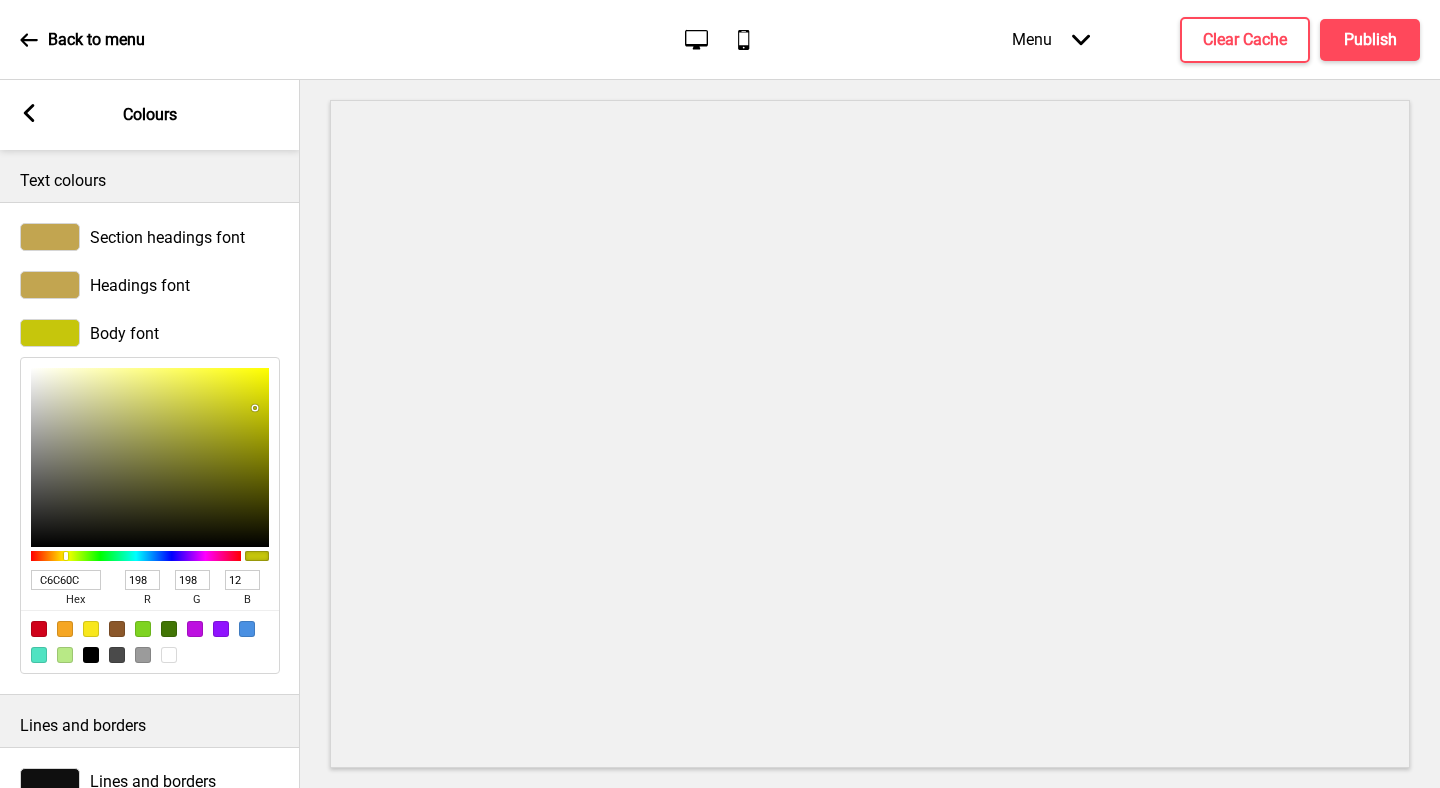 click at bounding box center (50, 285) 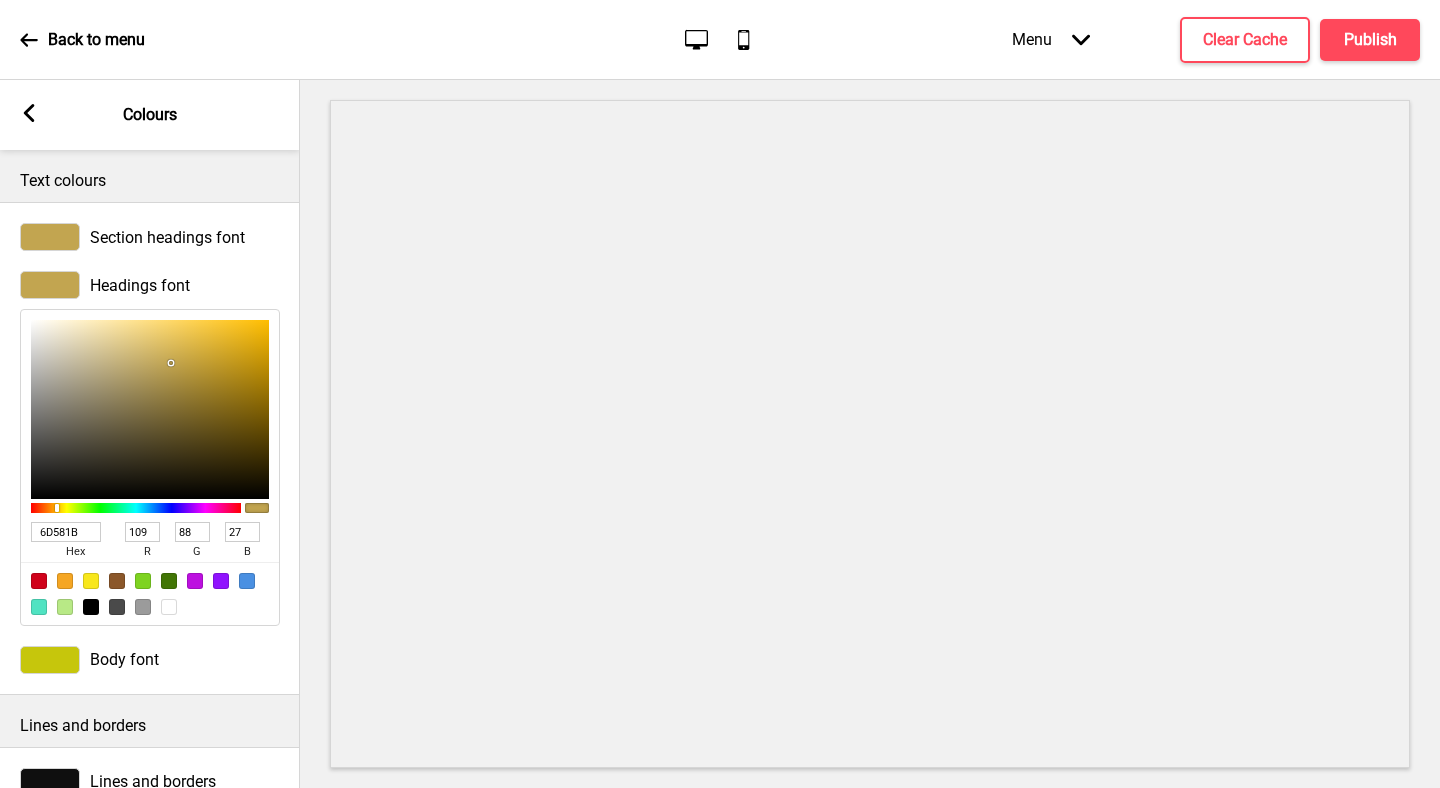 click at bounding box center [150, 409] 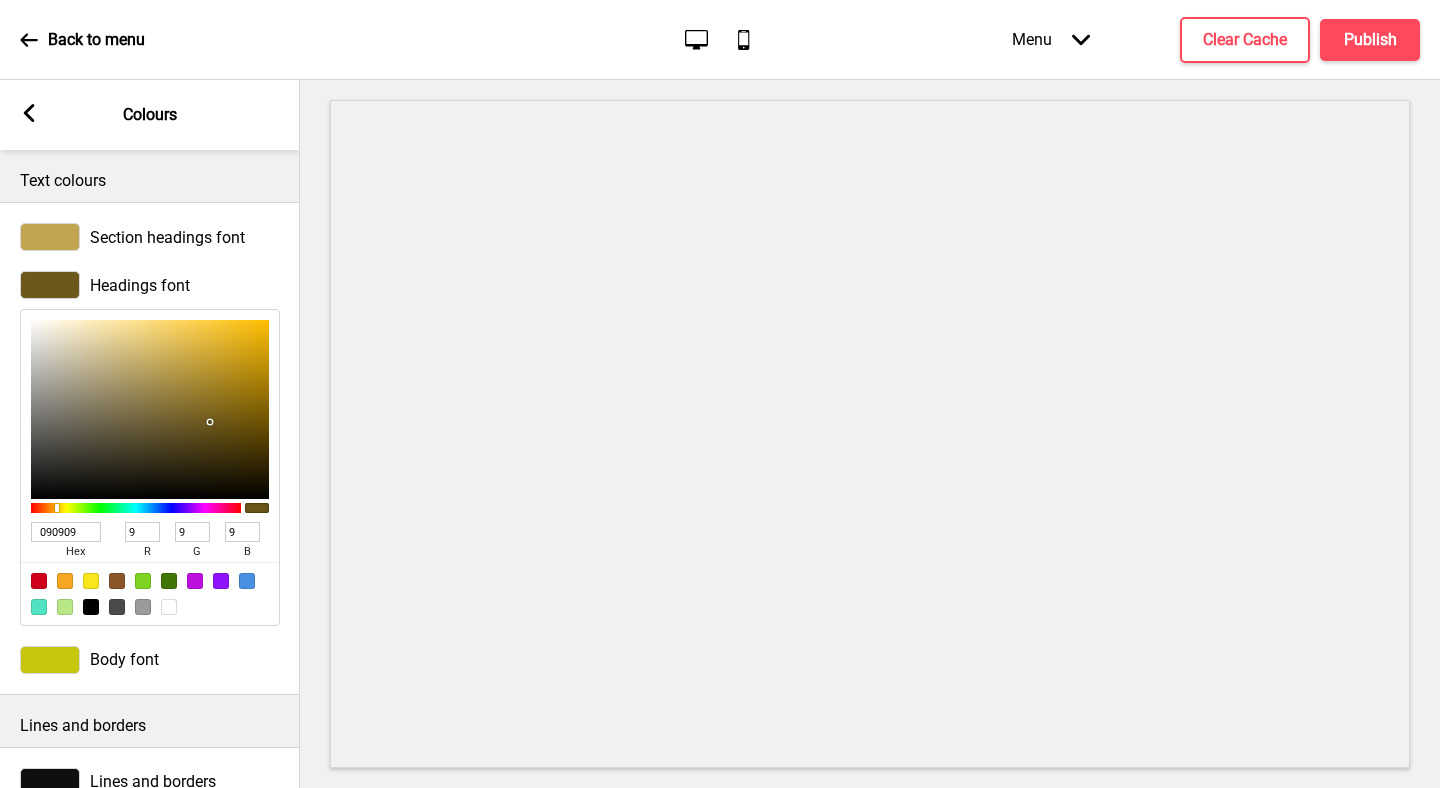click at bounding box center (150, 409) 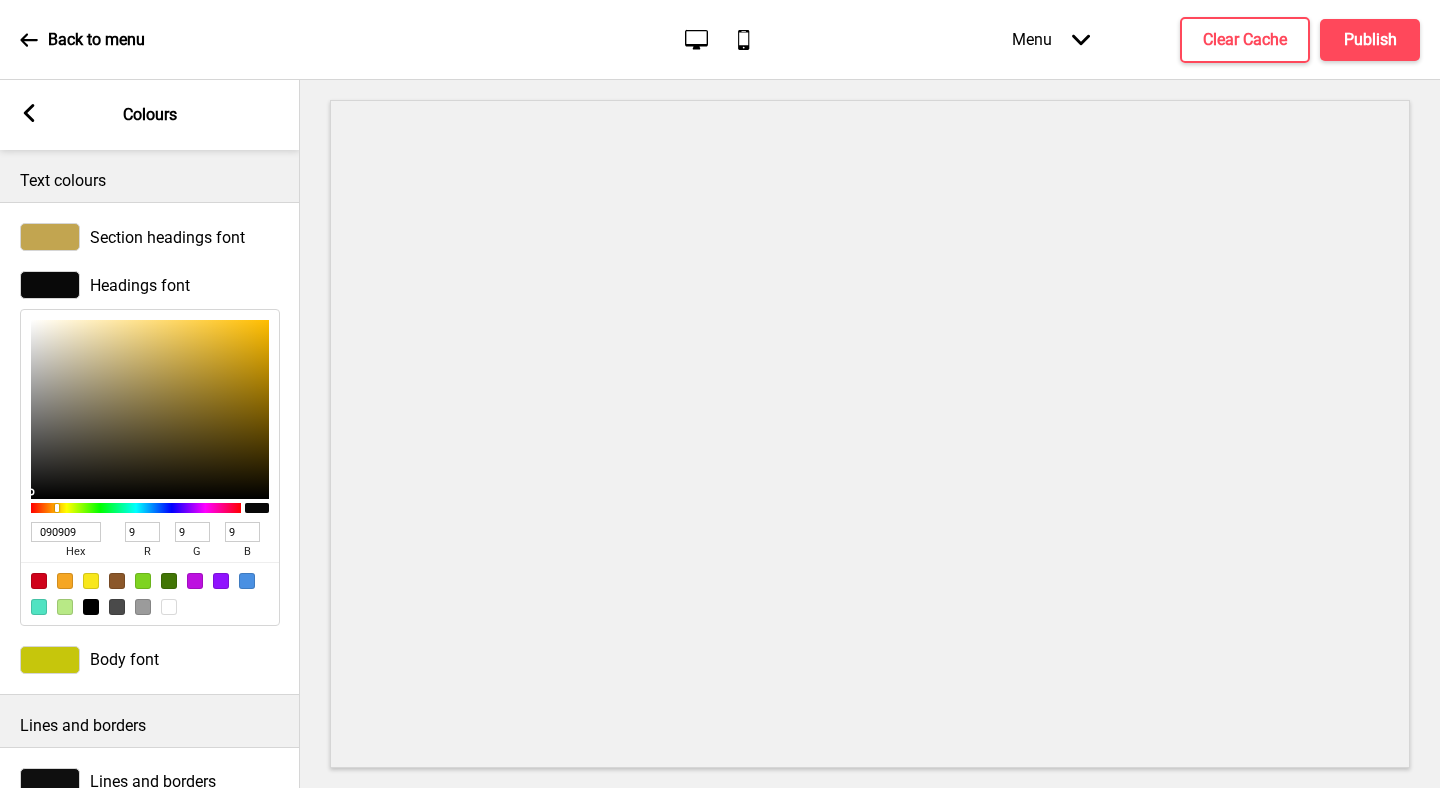 click at bounding box center (50, 285) 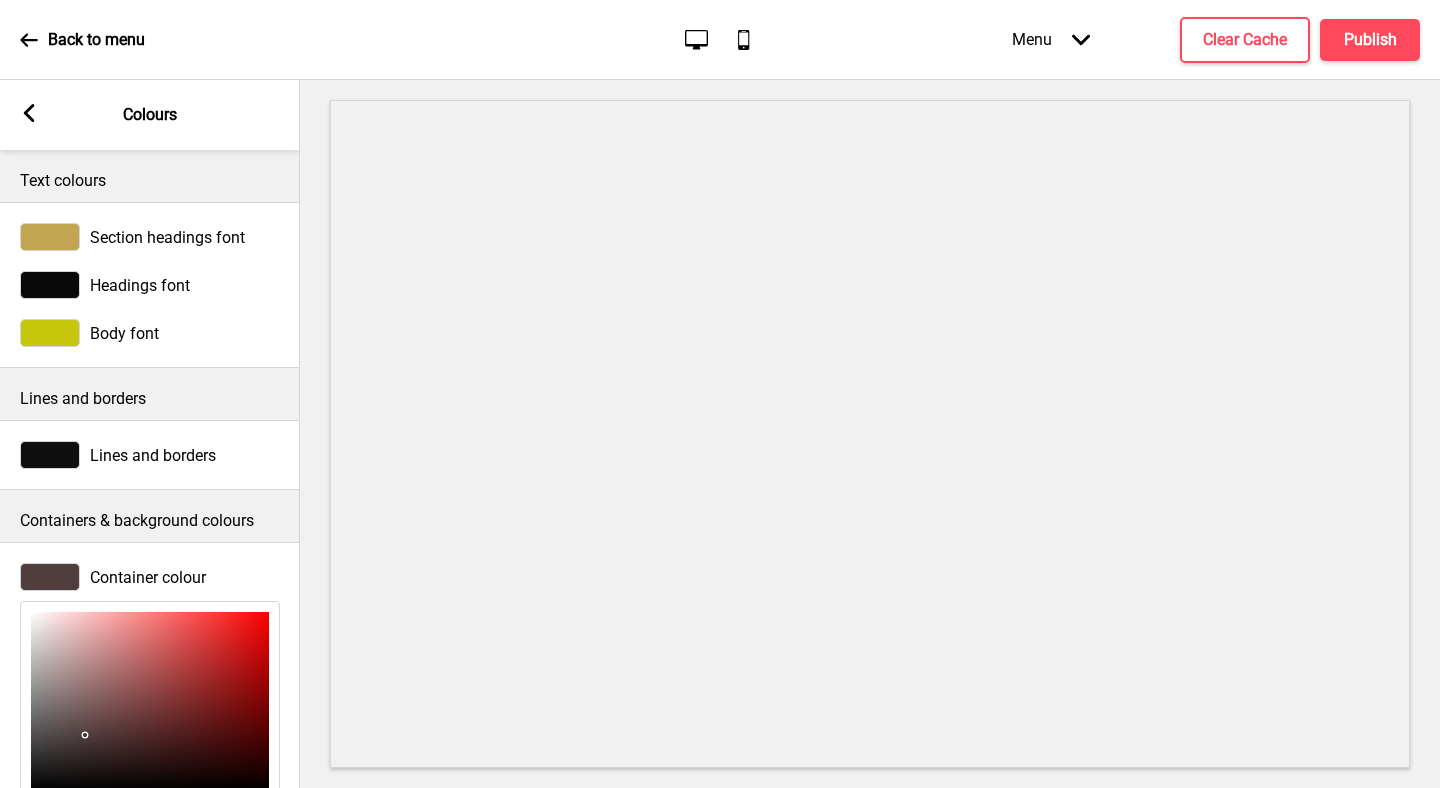 click at bounding box center [50, 285] 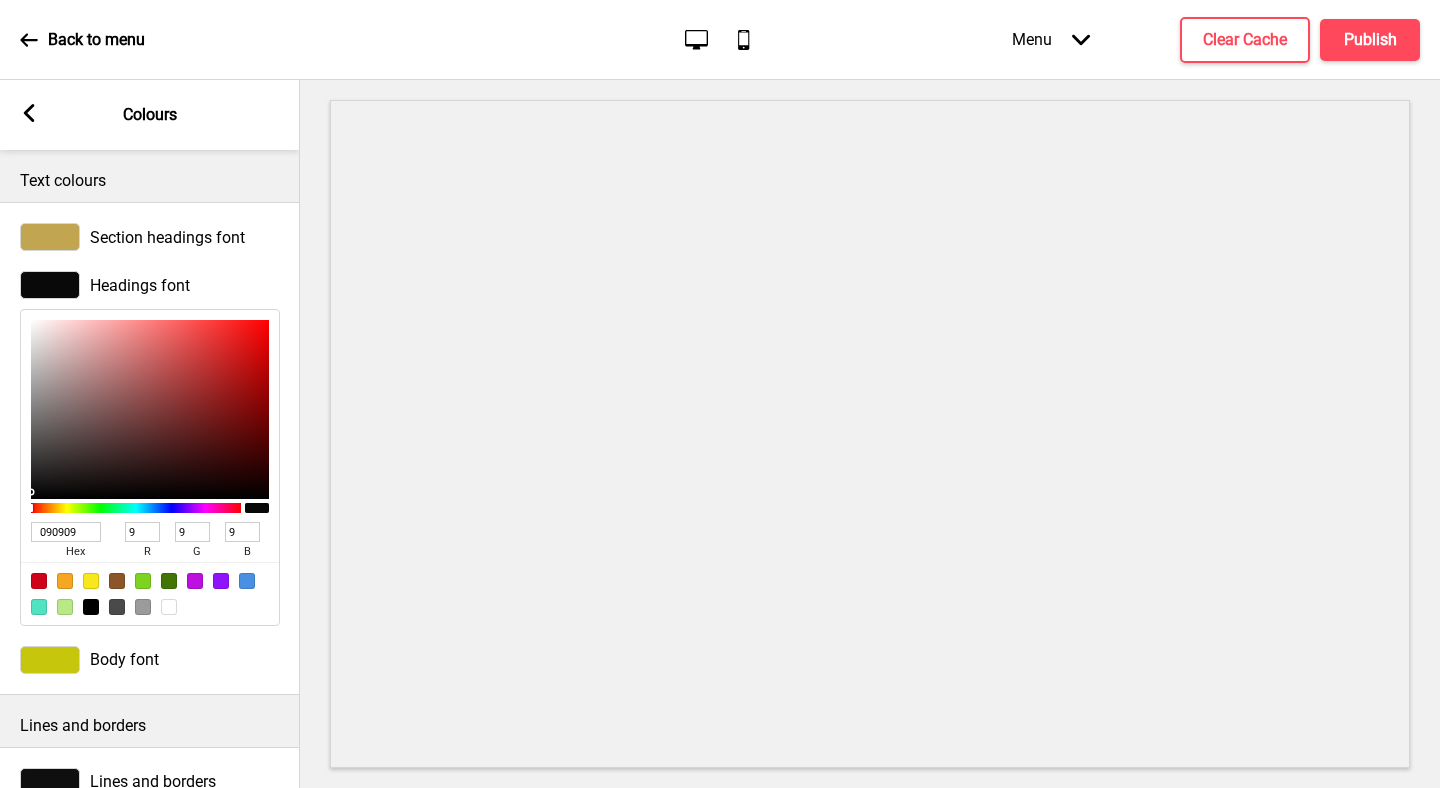 click on "090909" at bounding box center [66, 532] 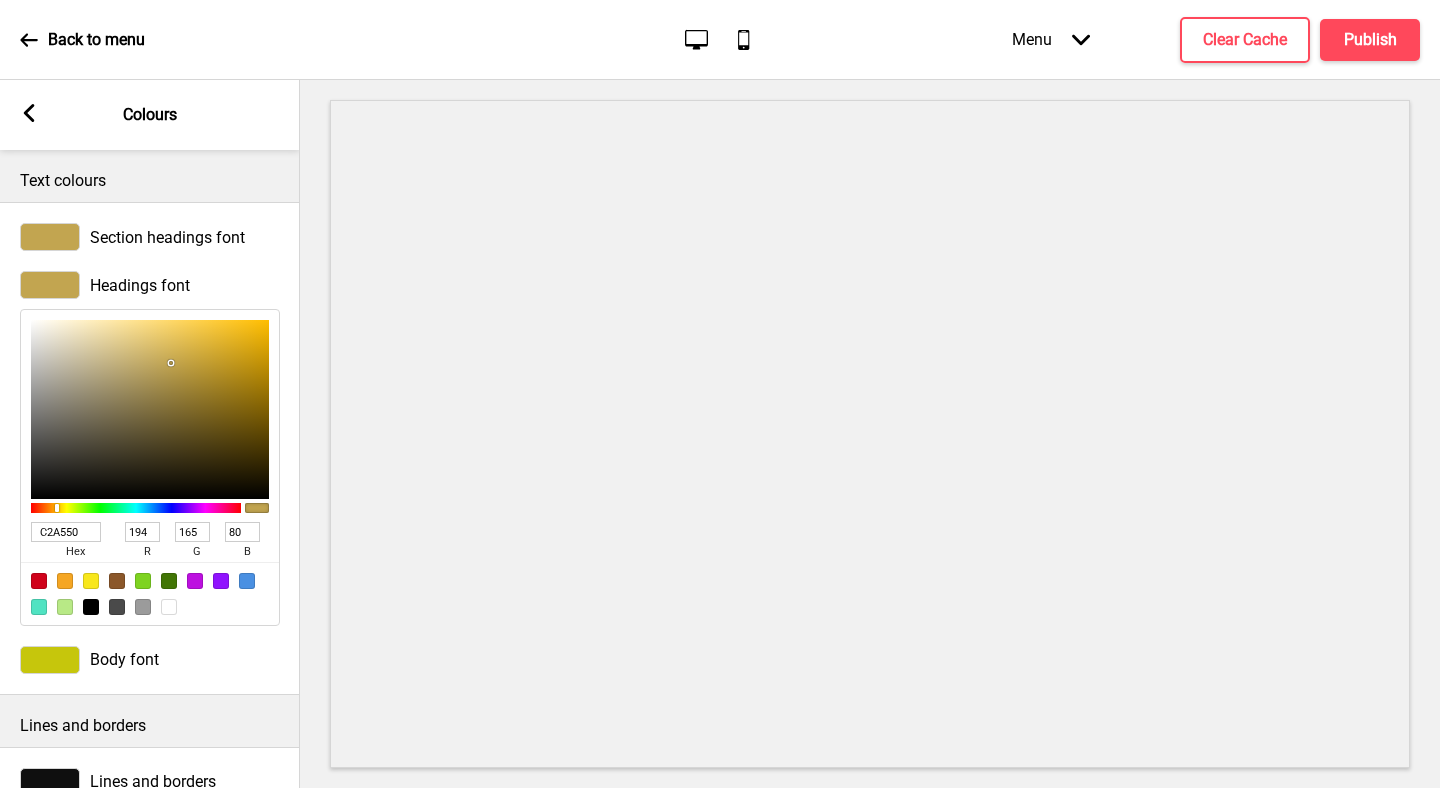click at bounding box center (50, 660) 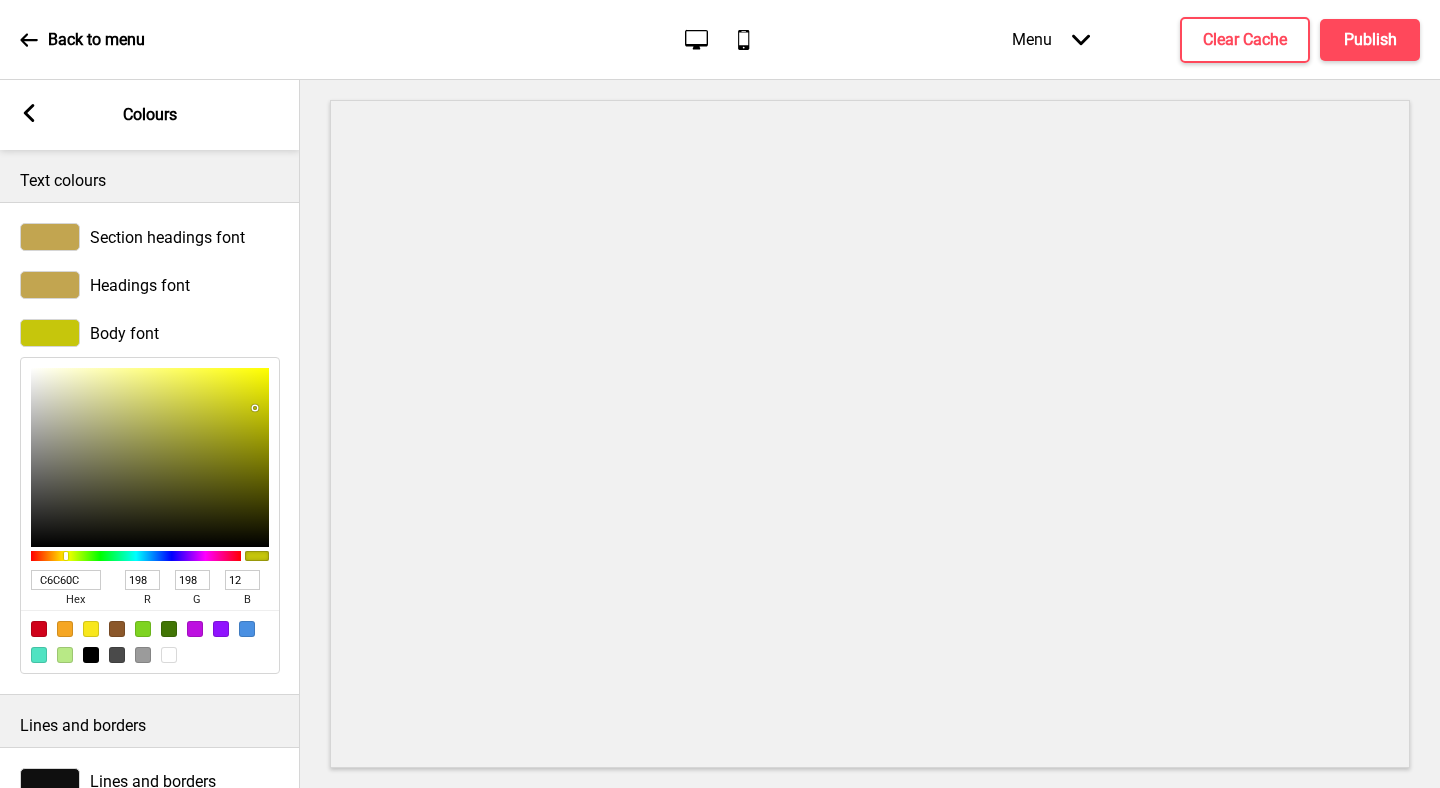 click on "C6C60C" at bounding box center (66, 580) 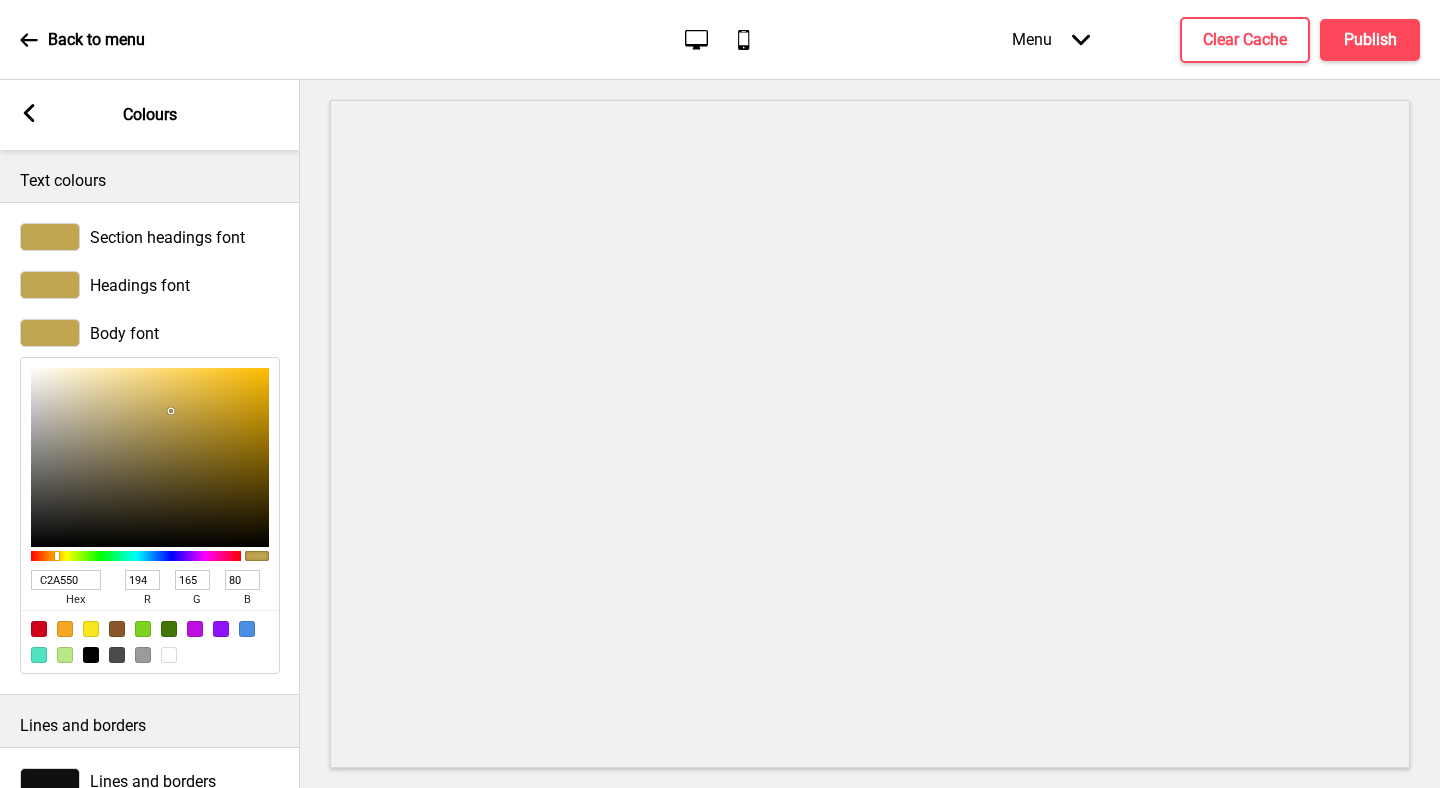 click on "Body font C2A550 hex 194 r 165 g 80 b 100 a" at bounding box center (150, 496) 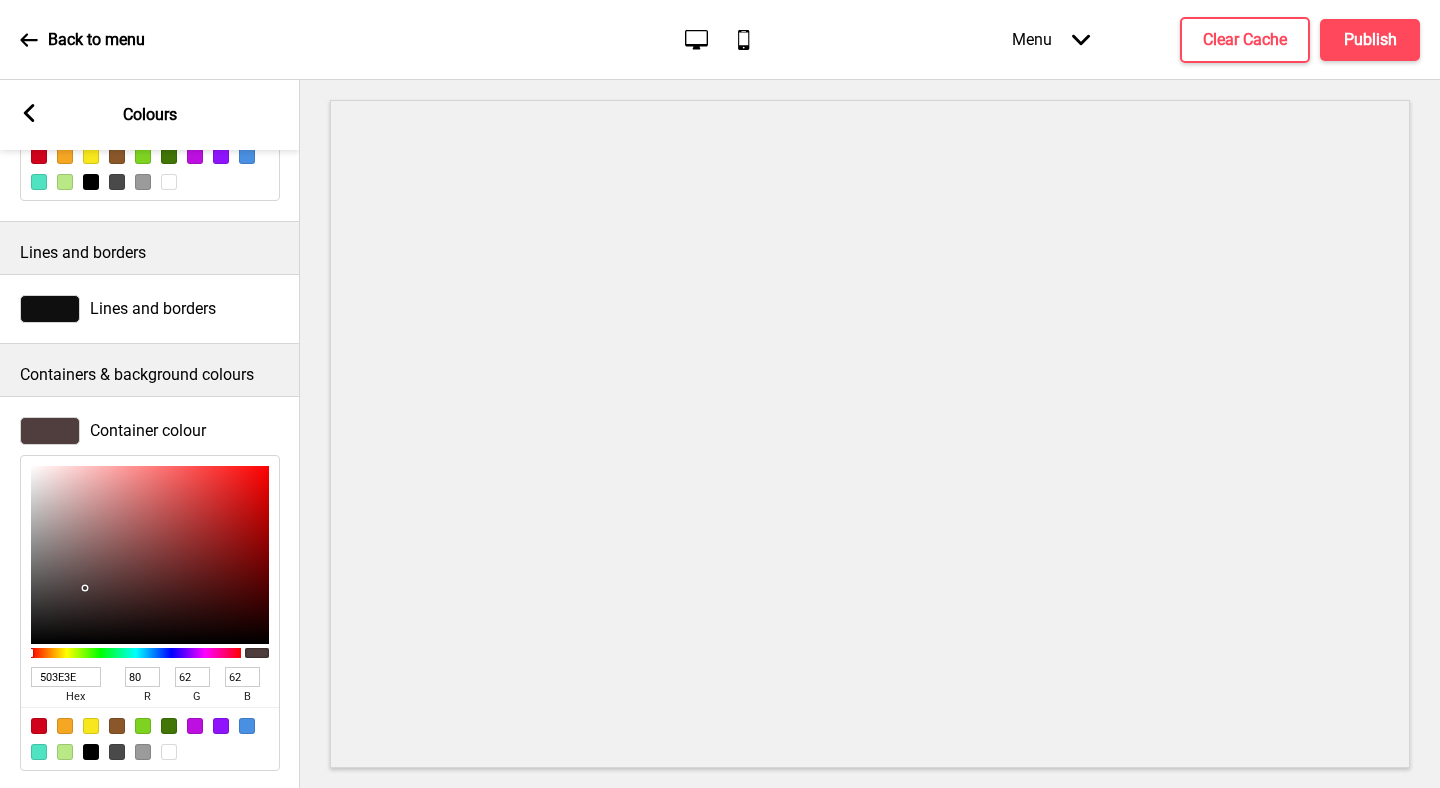 click at bounding box center (50, 431) 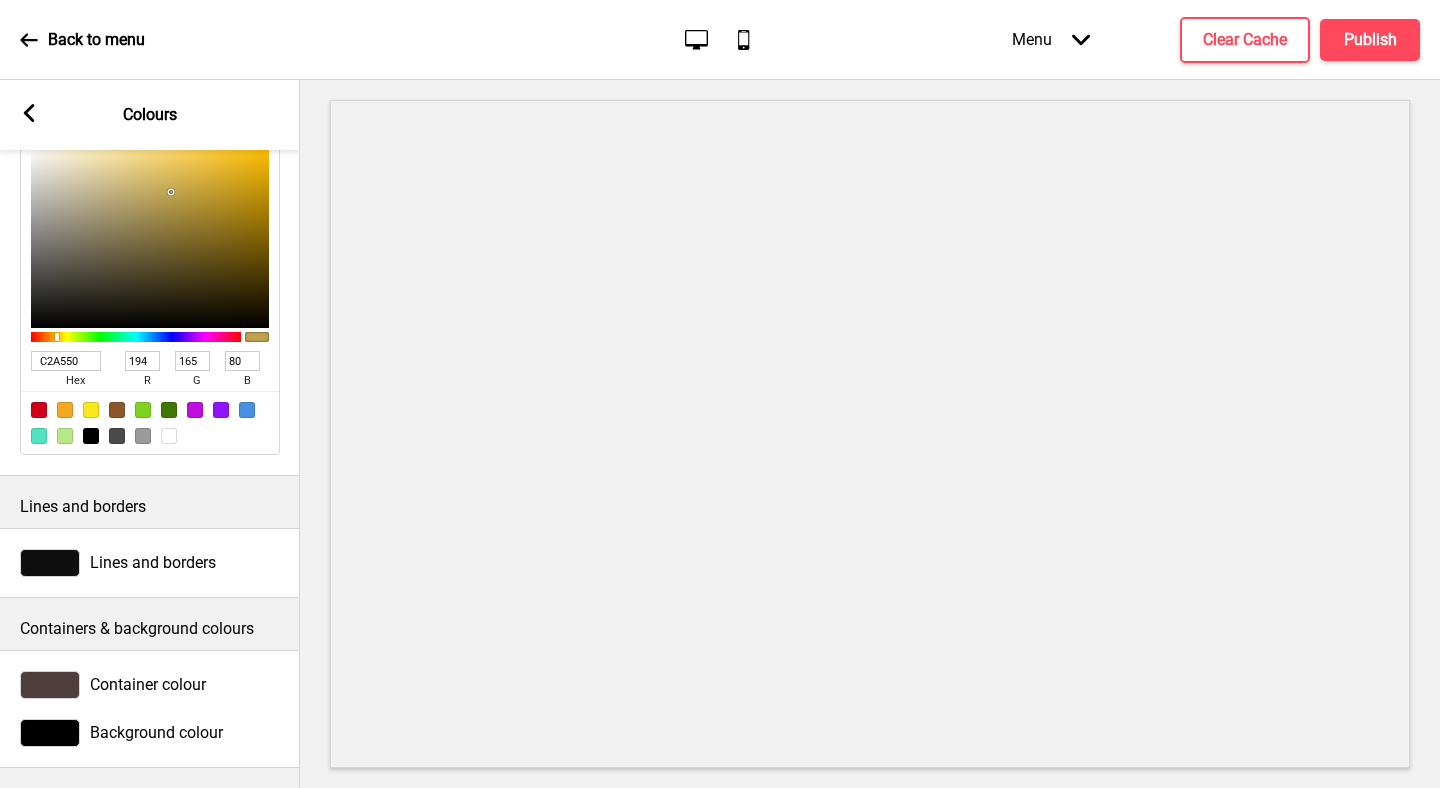 scroll, scrollTop: 218, scrollLeft: 0, axis: vertical 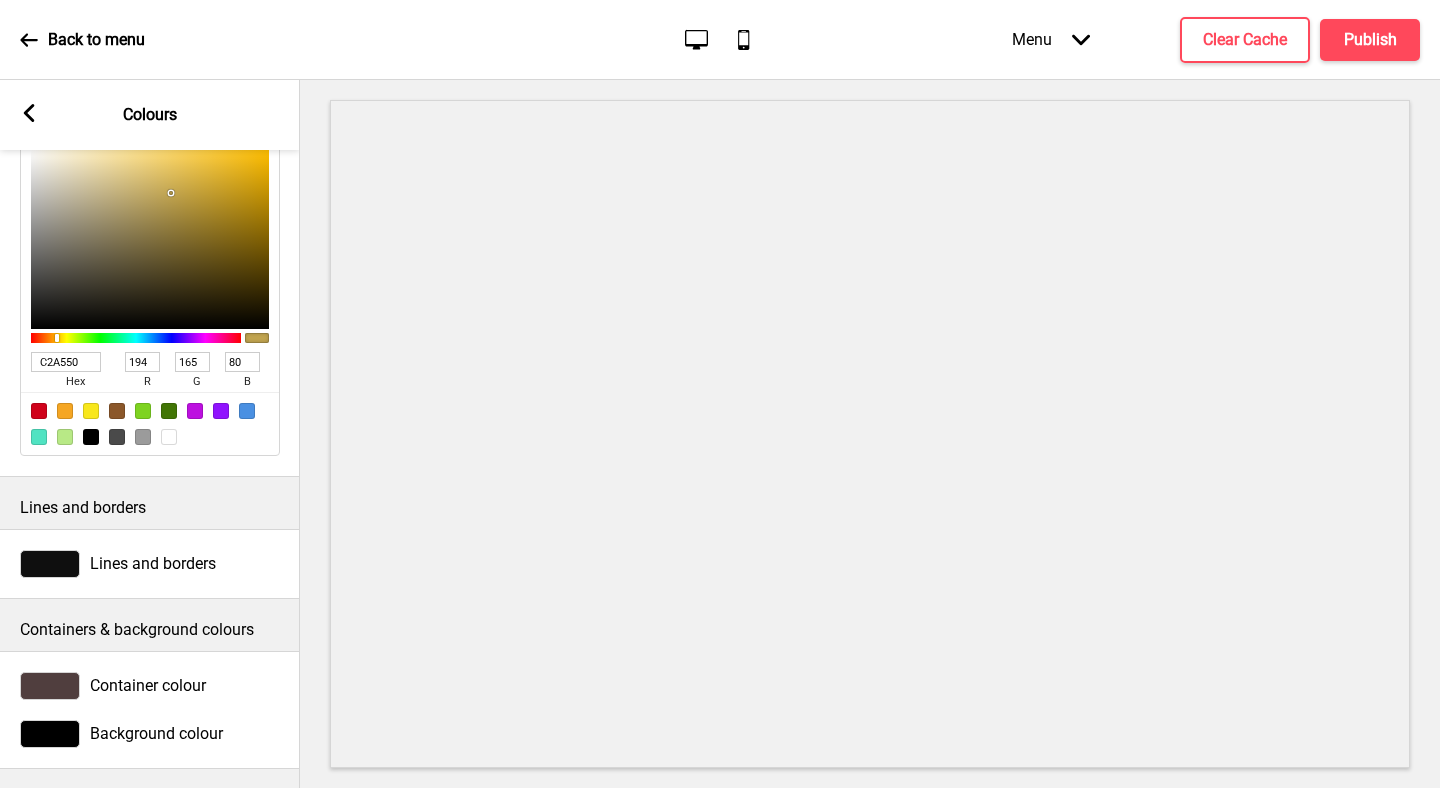 click at bounding box center (50, 686) 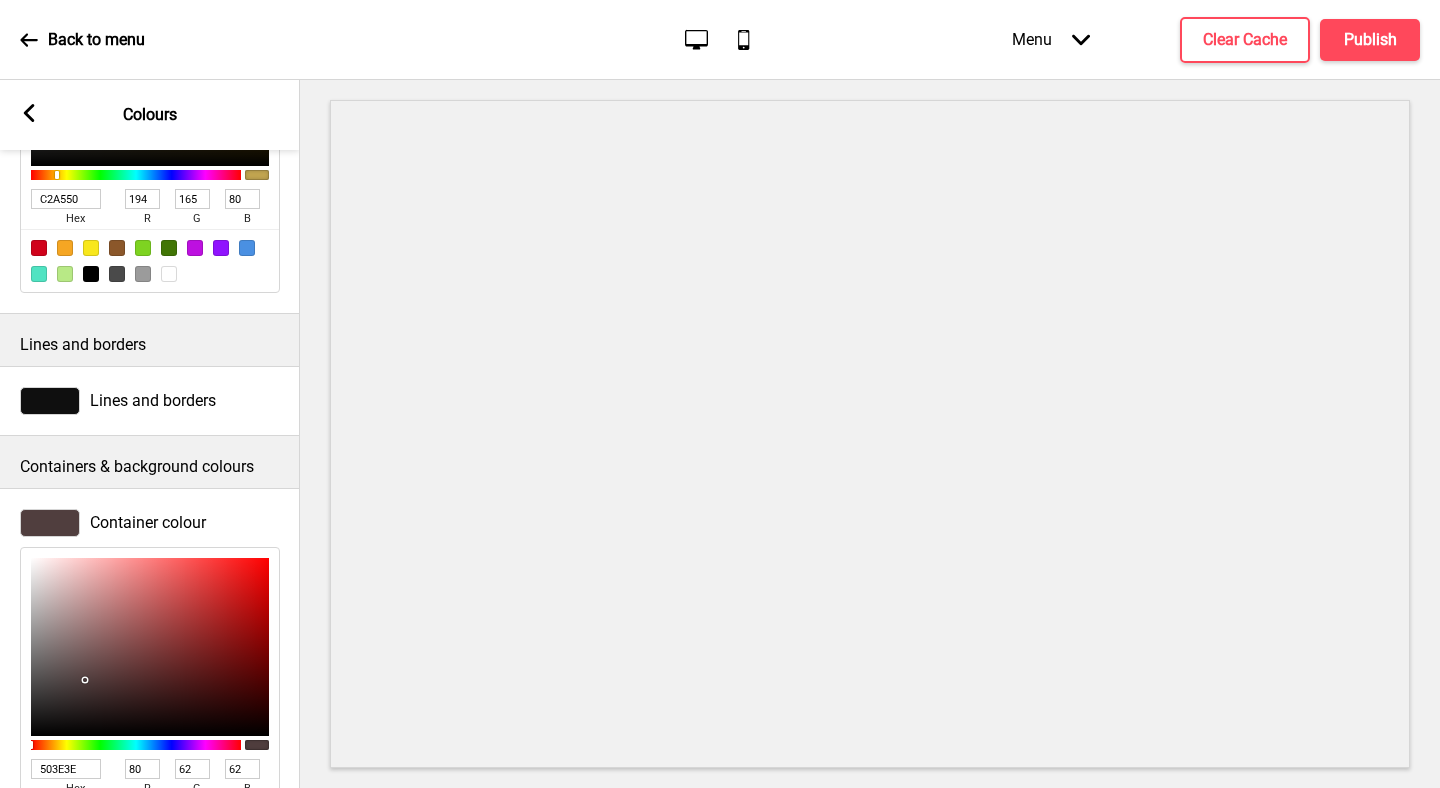 scroll, scrollTop: 473, scrollLeft: 0, axis: vertical 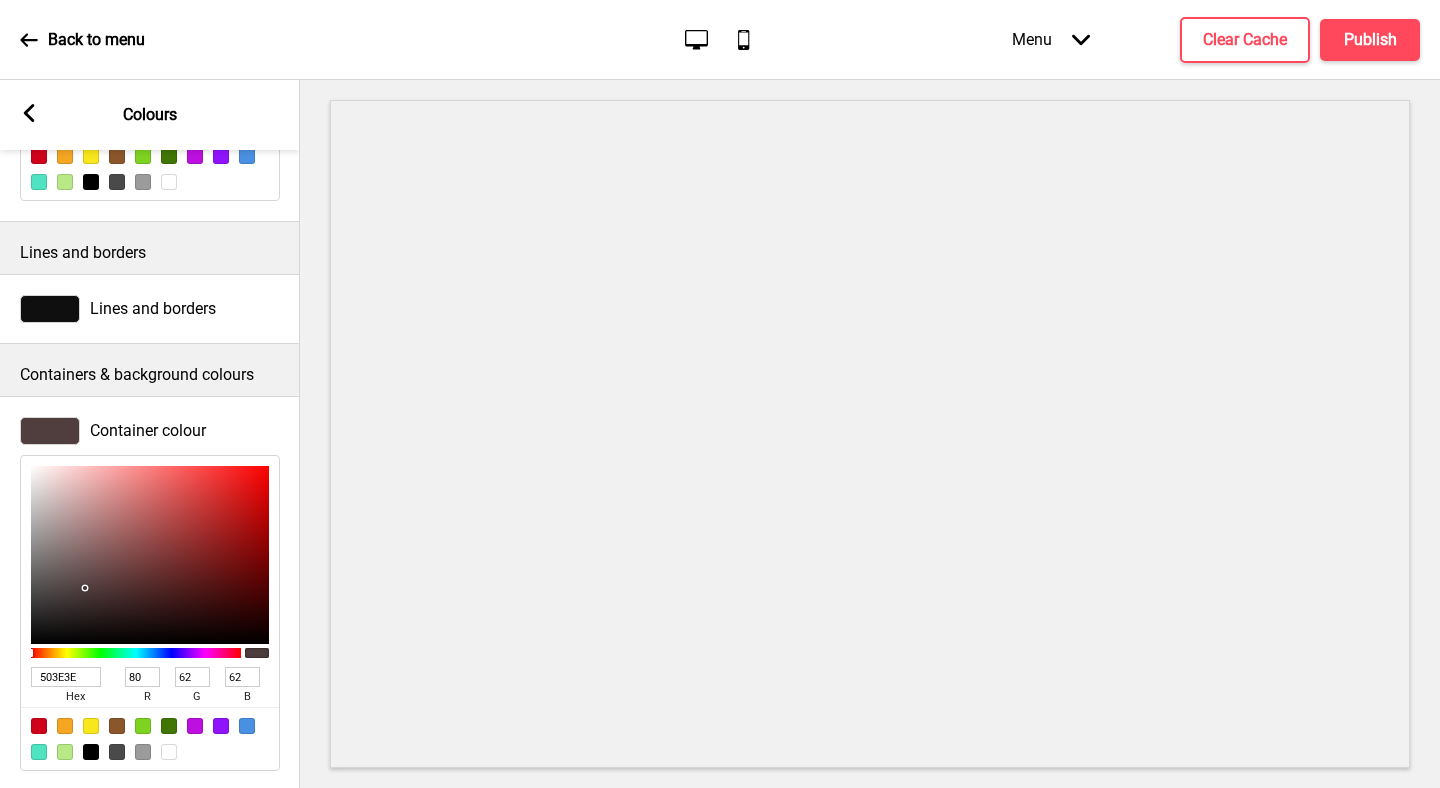 click on "503E3E" at bounding box center [66, 677] 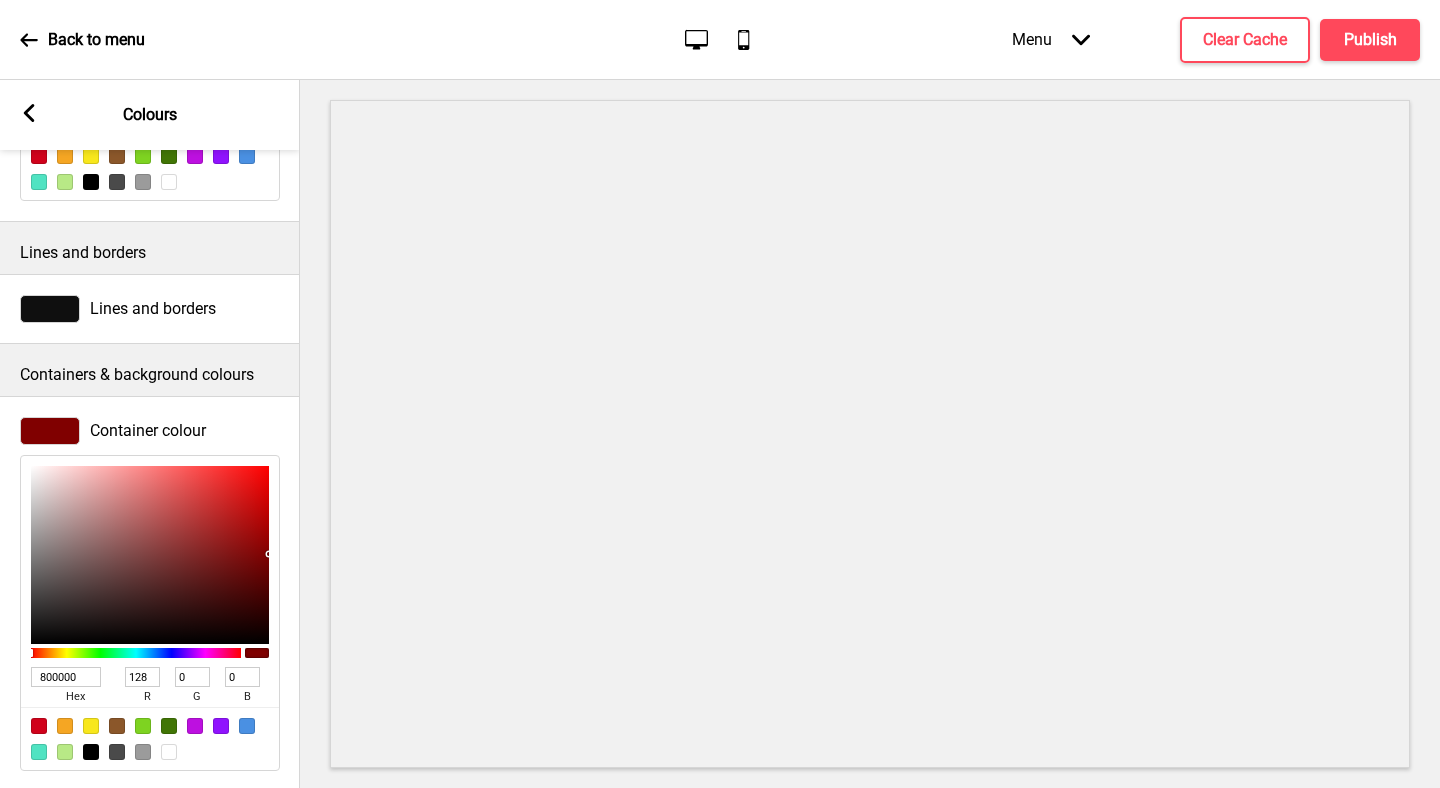 click at bounding box center (870, 434) 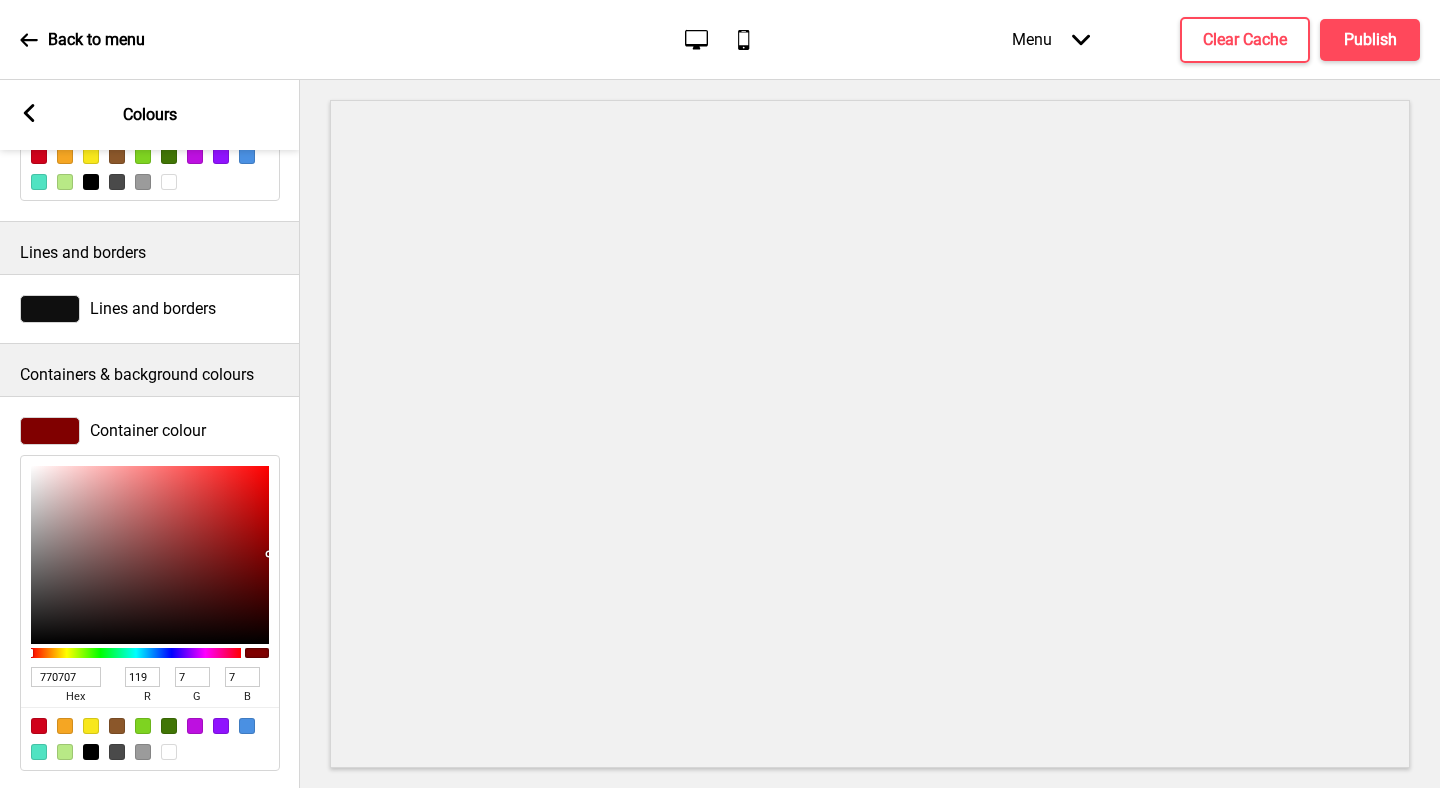 click at bounding box center [150, 555] 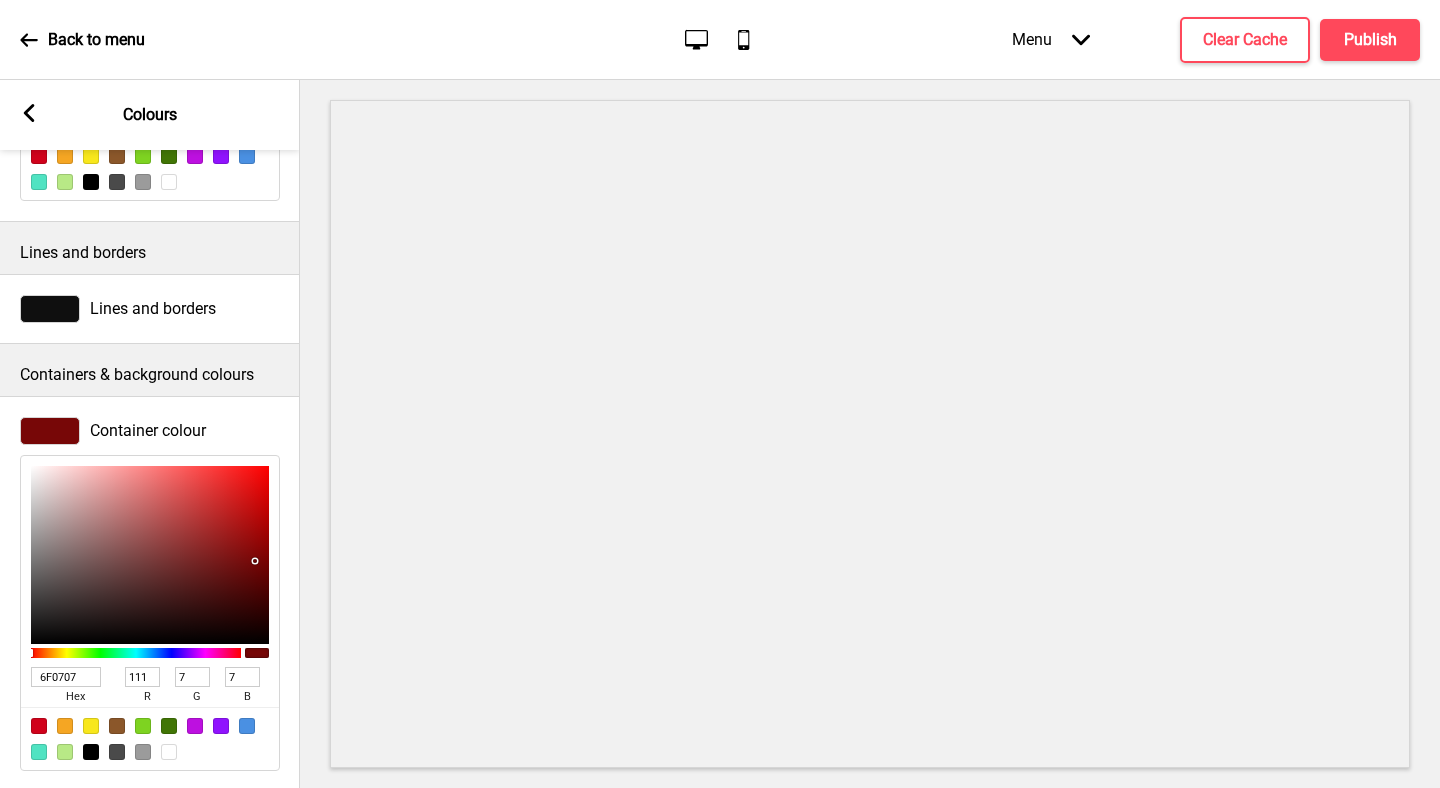 click at bounding box center [150, 555] 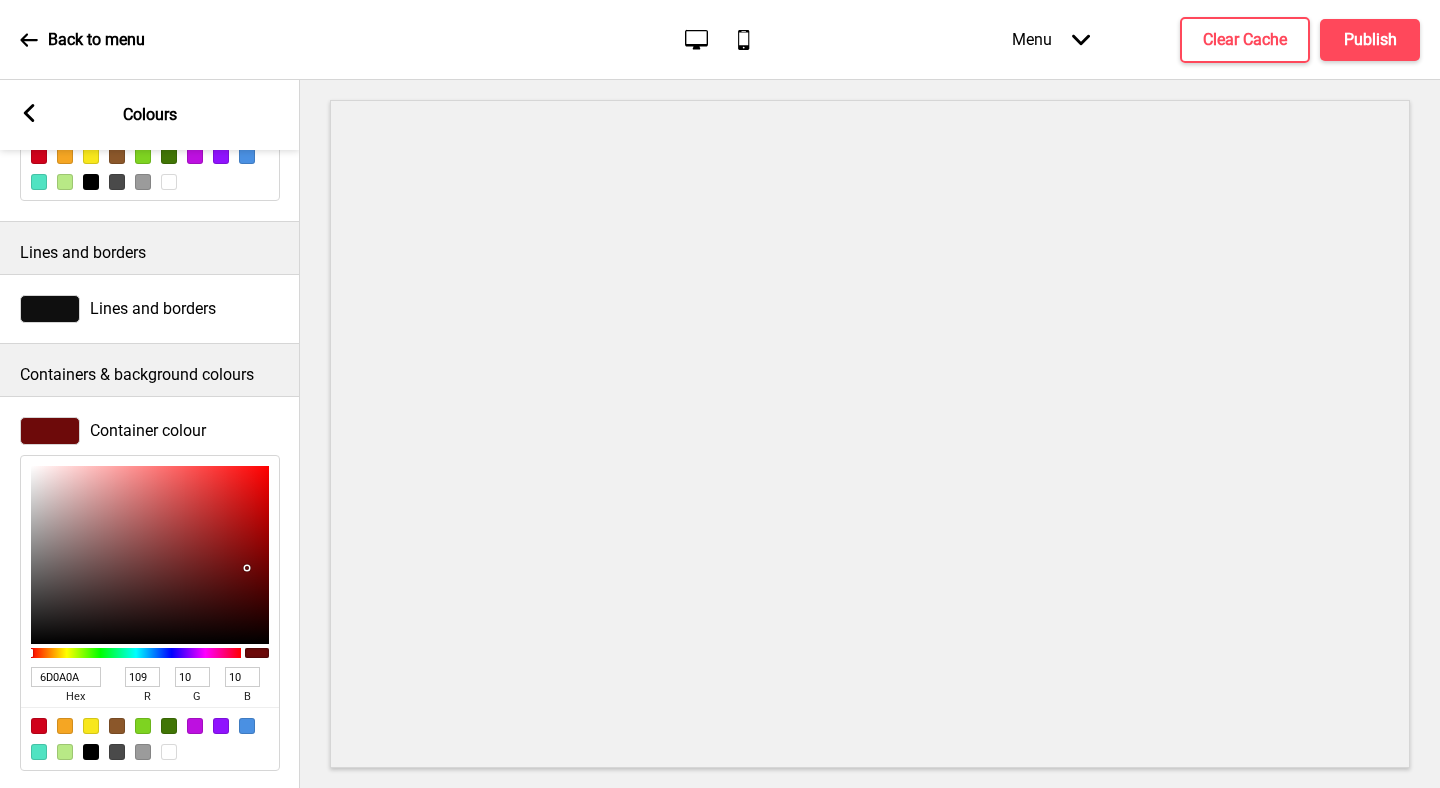 click at bounding box center (150, 555) 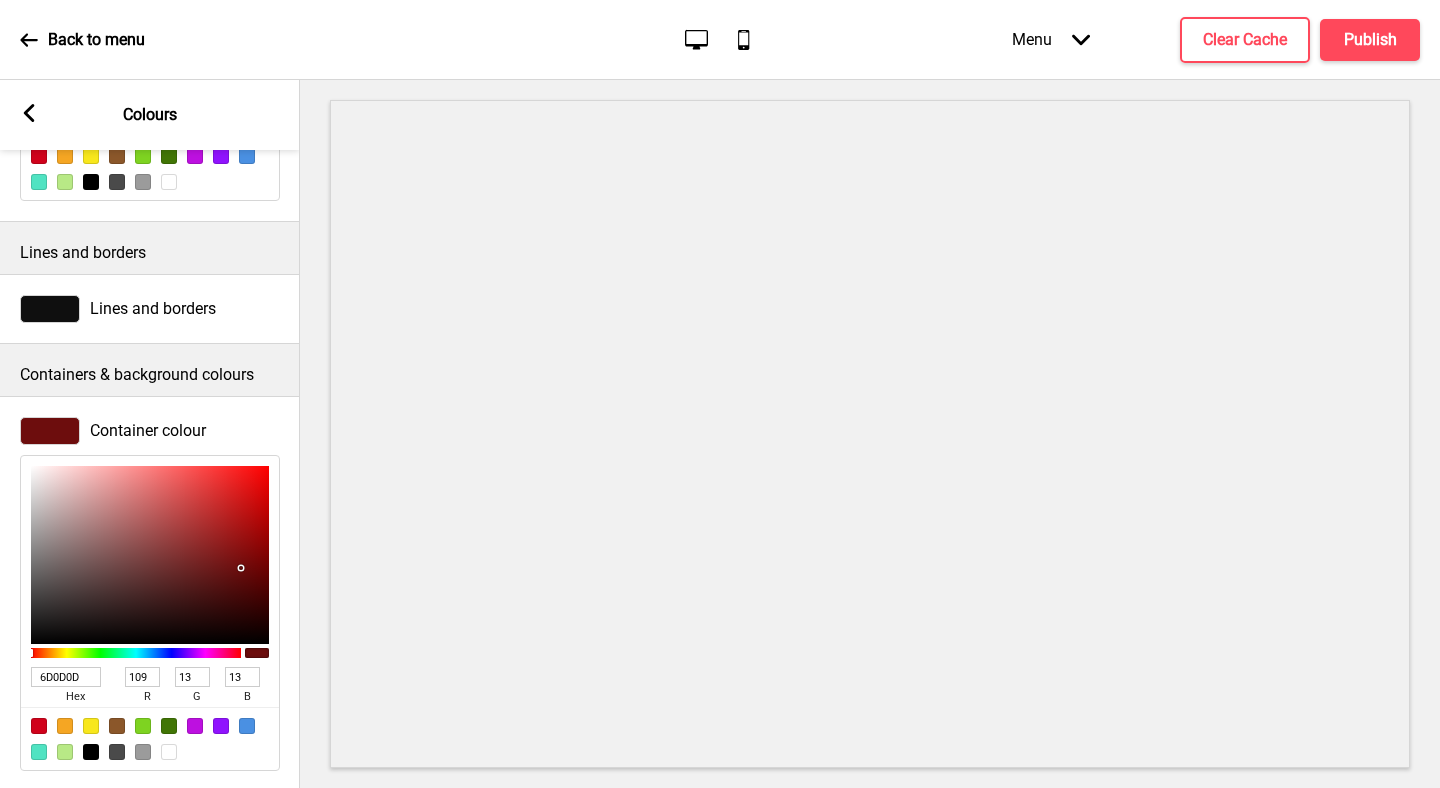 click at bounding box center [150, 555] 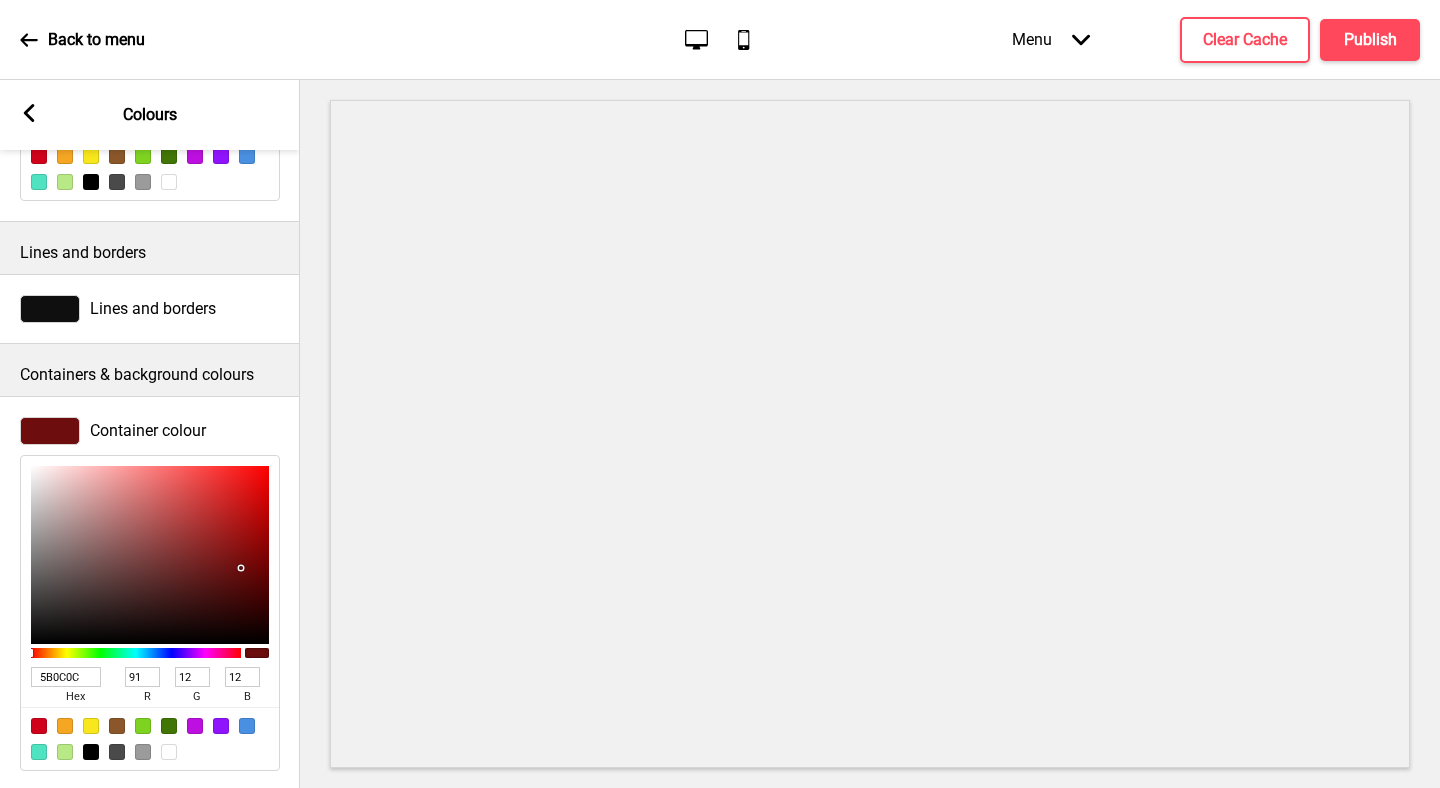 click at bounding box center (150, 555) 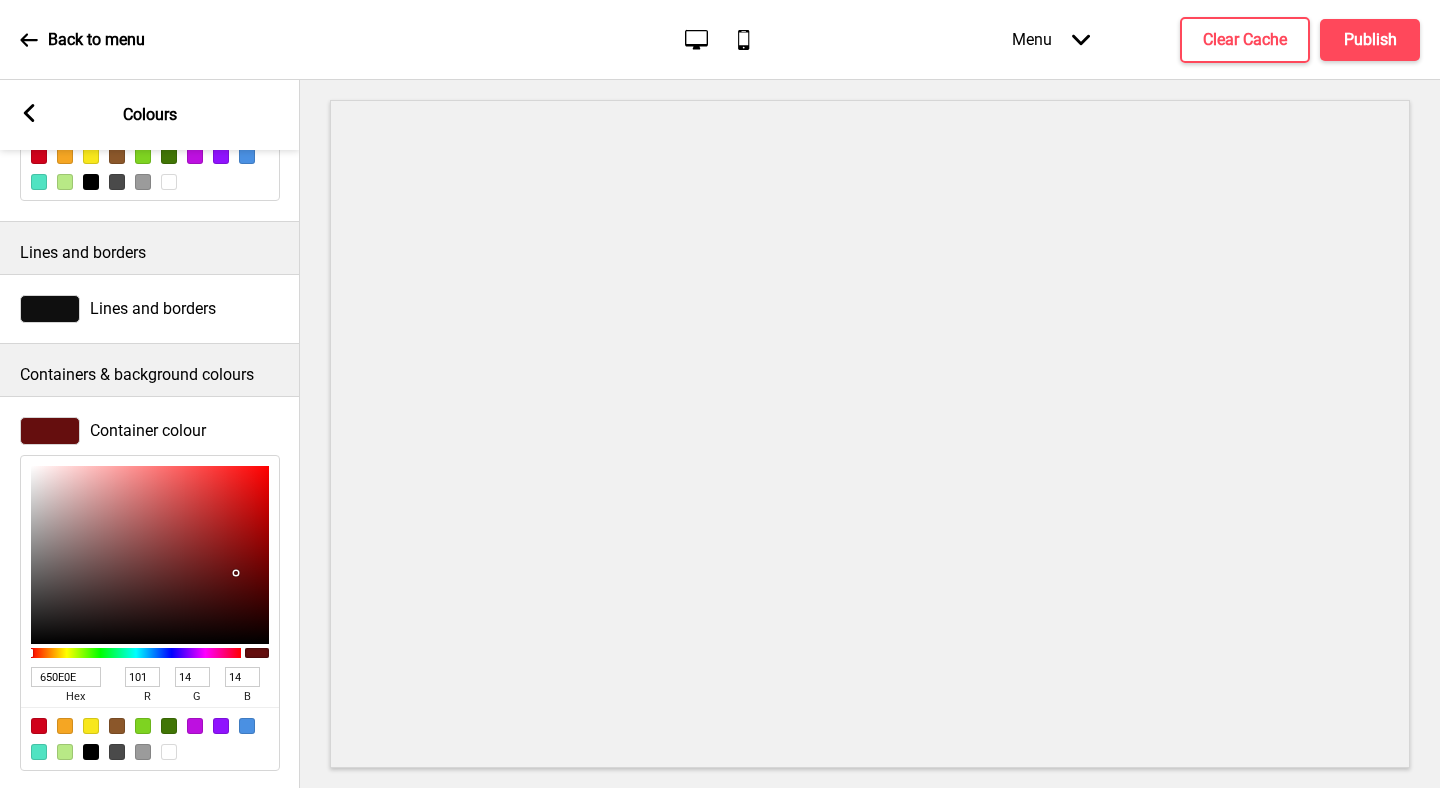 click at bounding box center [150, 555] 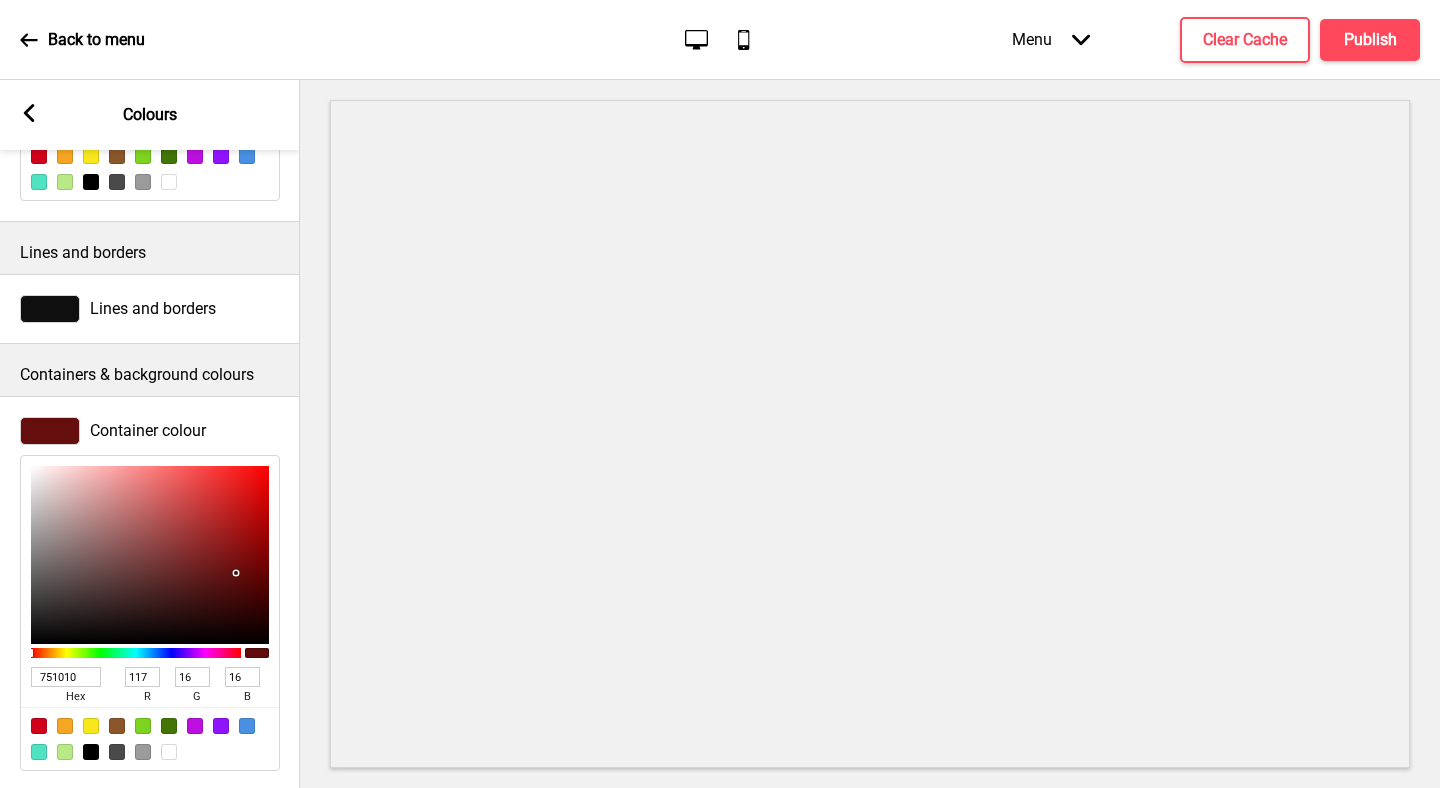 click at bounding box center [150, 555] 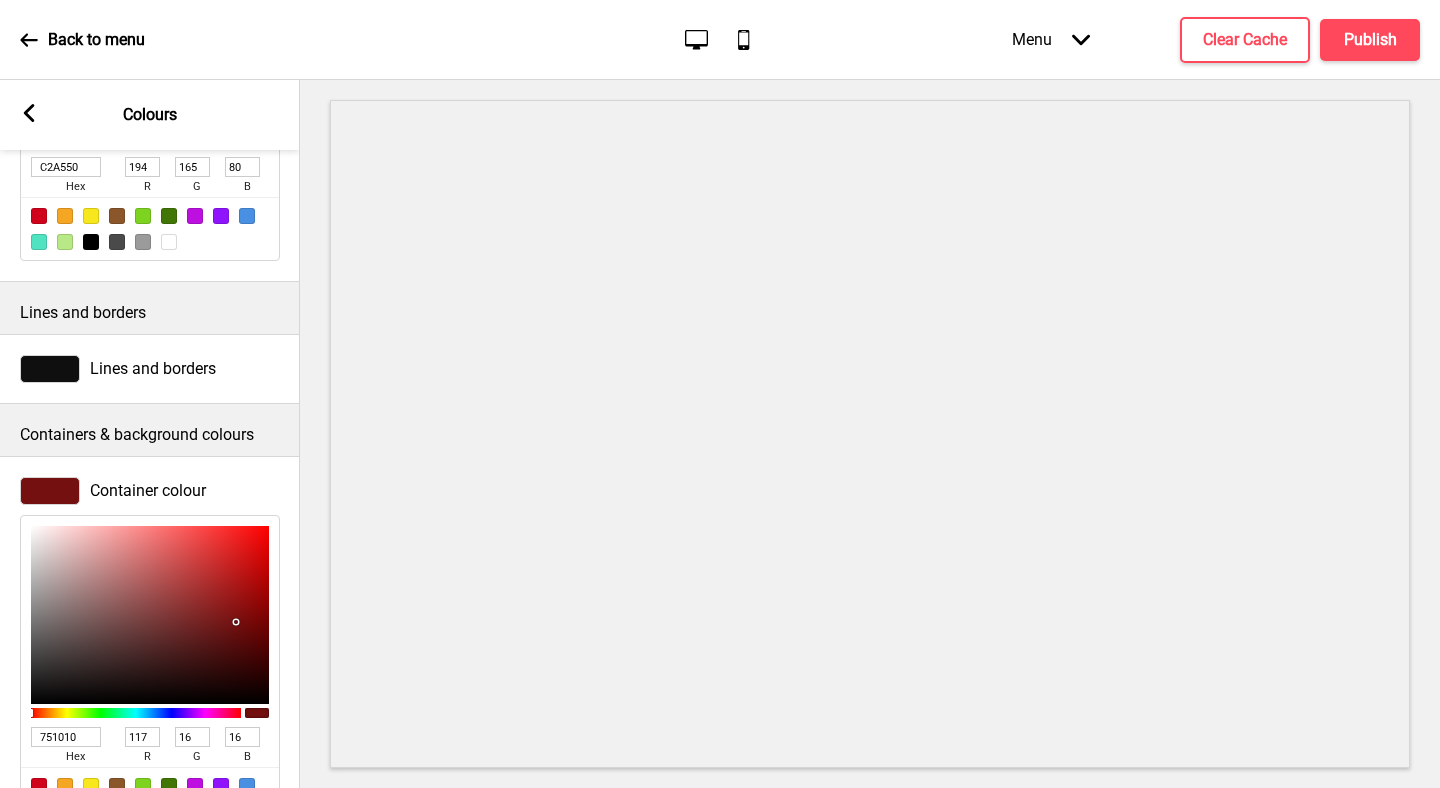 scroll, scrollTop: 545, scrollLeft: 0, axis: vertical 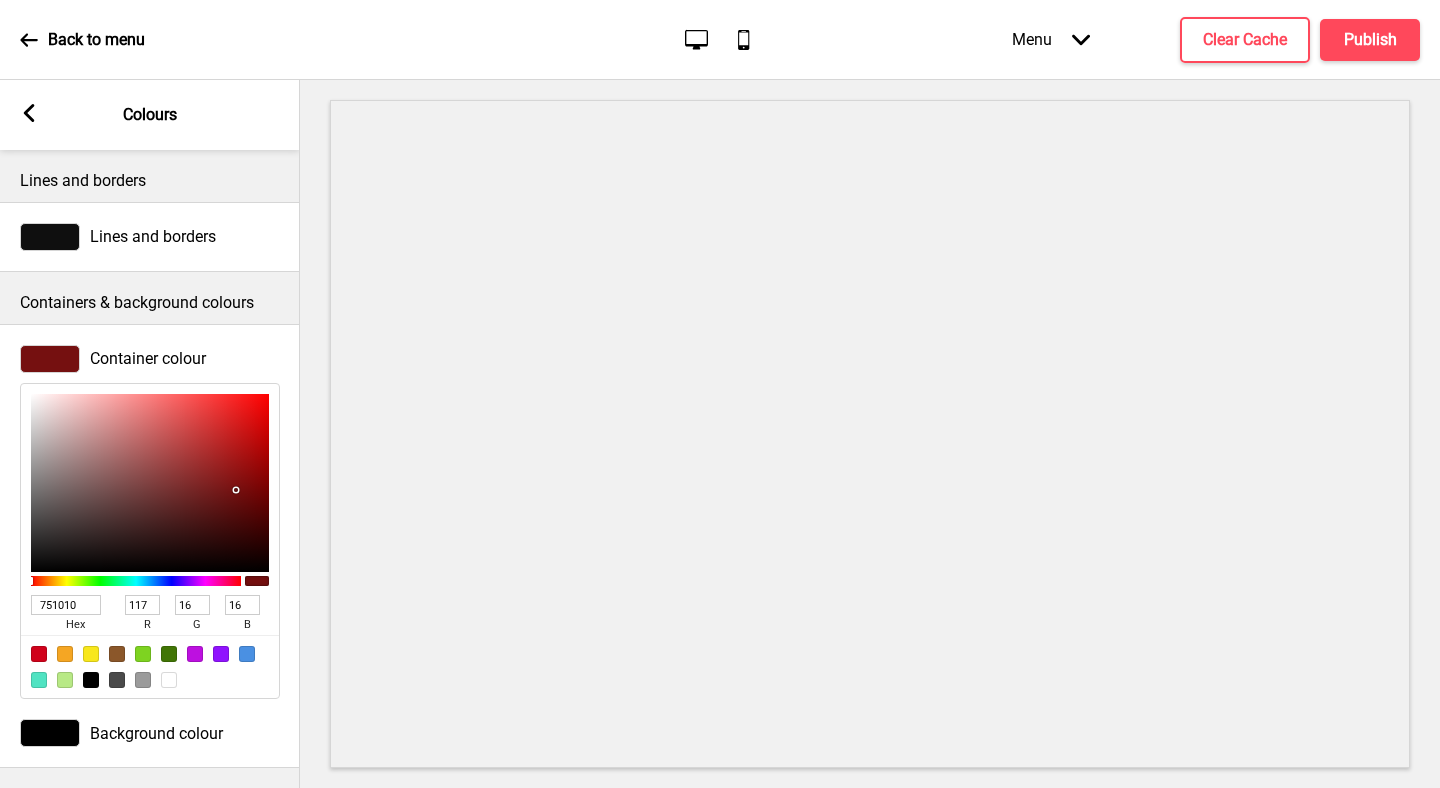 click at bounding box center [50, 733] 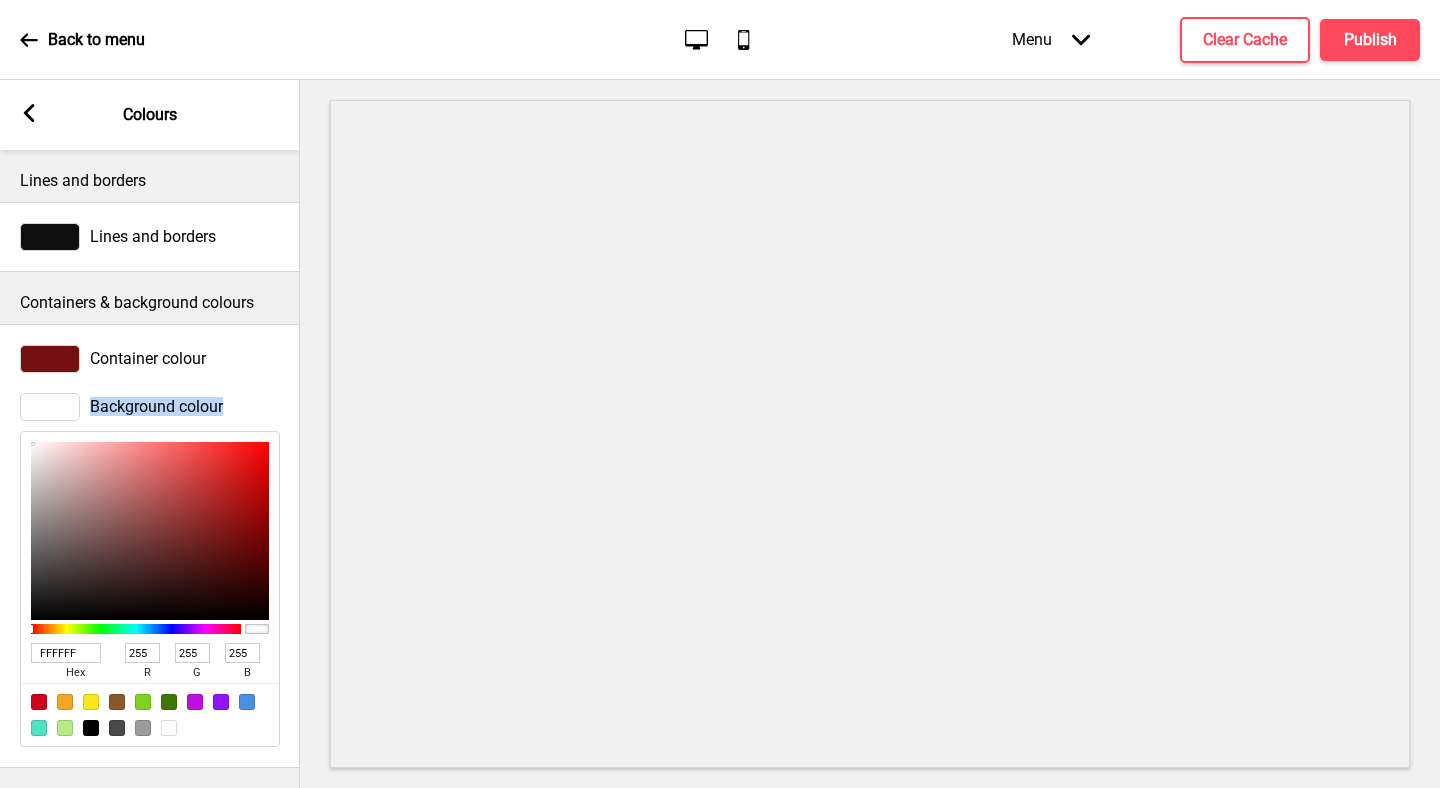 drag, startPoint x: 58, startPoint y: 456, endPoint x: 4, endPoint y: 415, distance: 67.80118 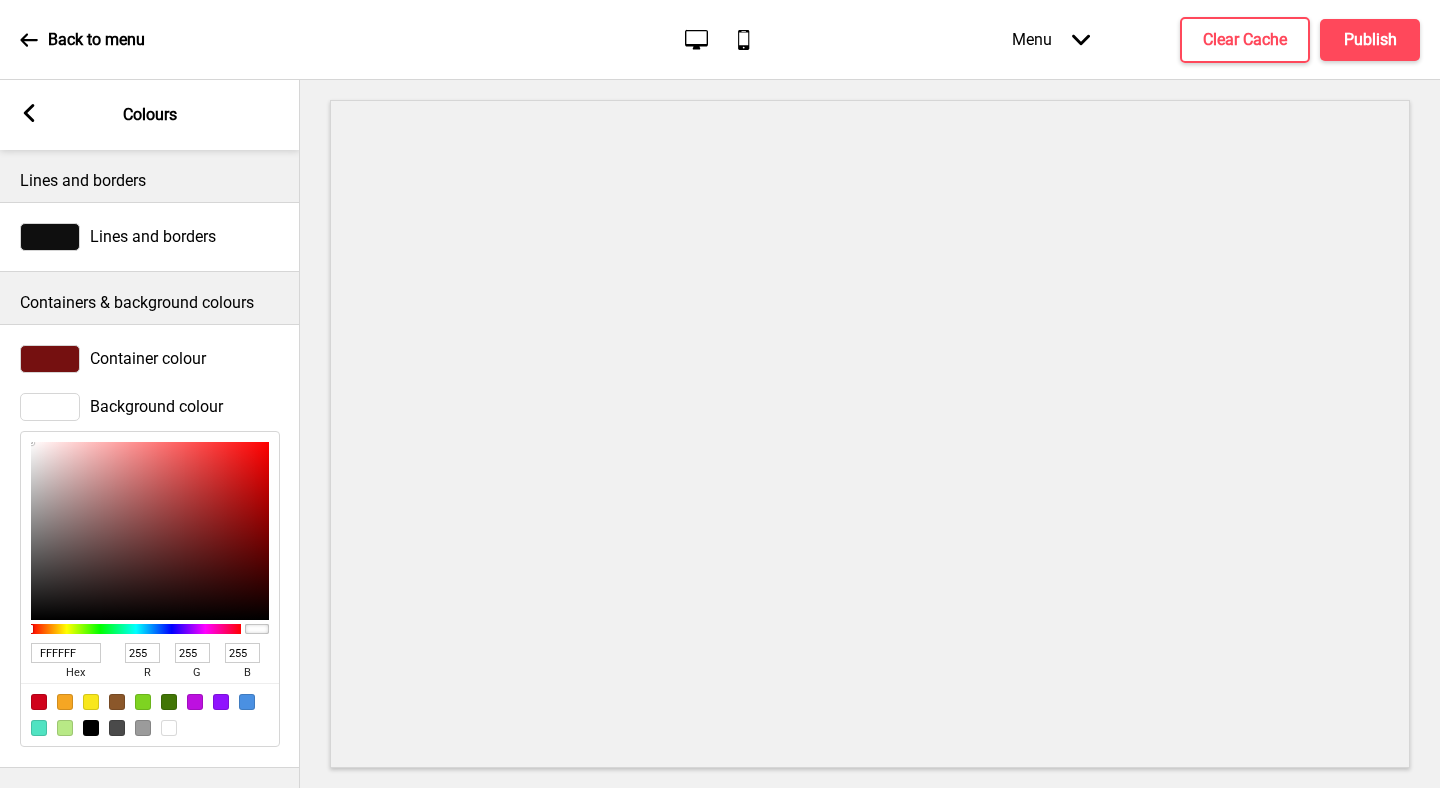 click at bounding box center [50, 359] 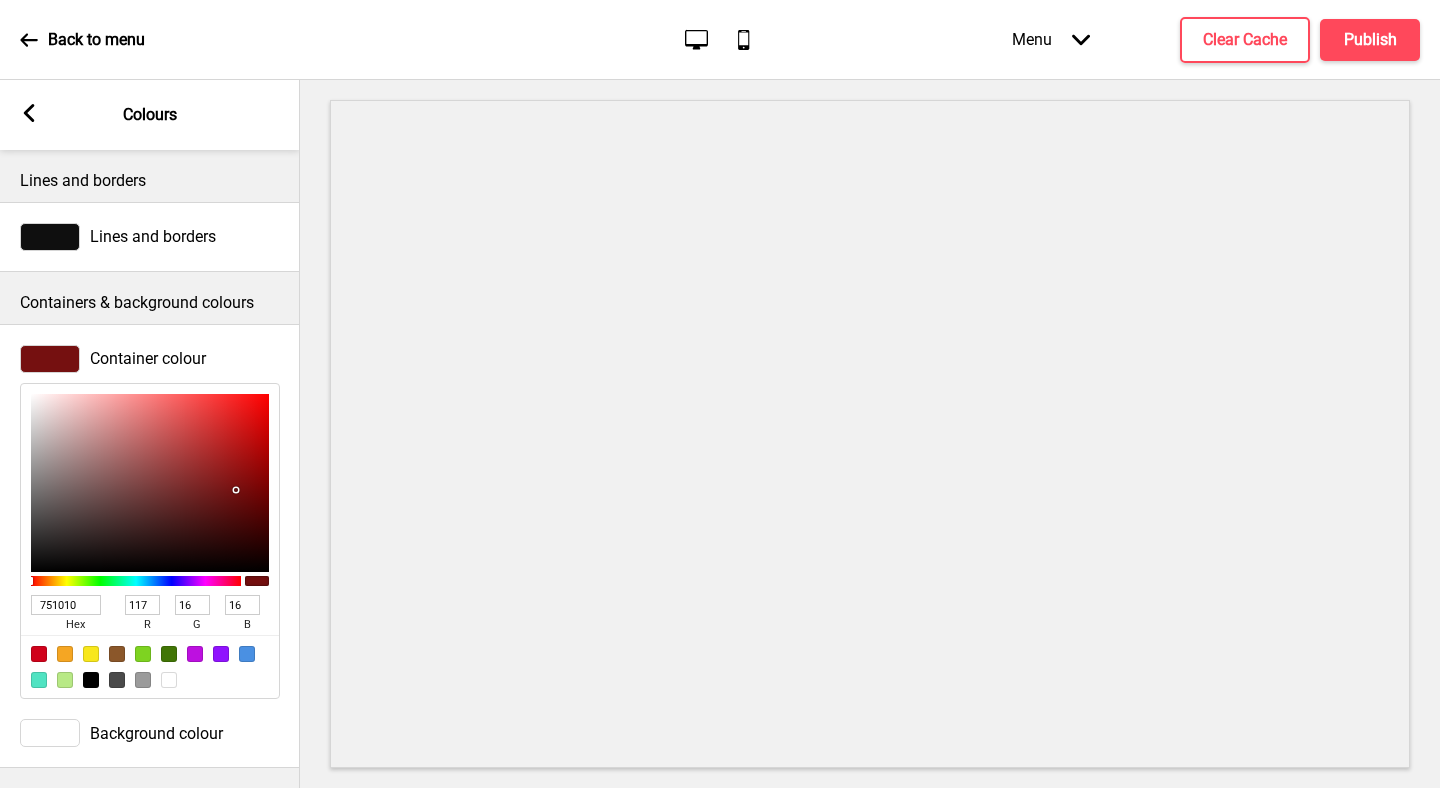 click on "751010" at bounding box center (66, 605) 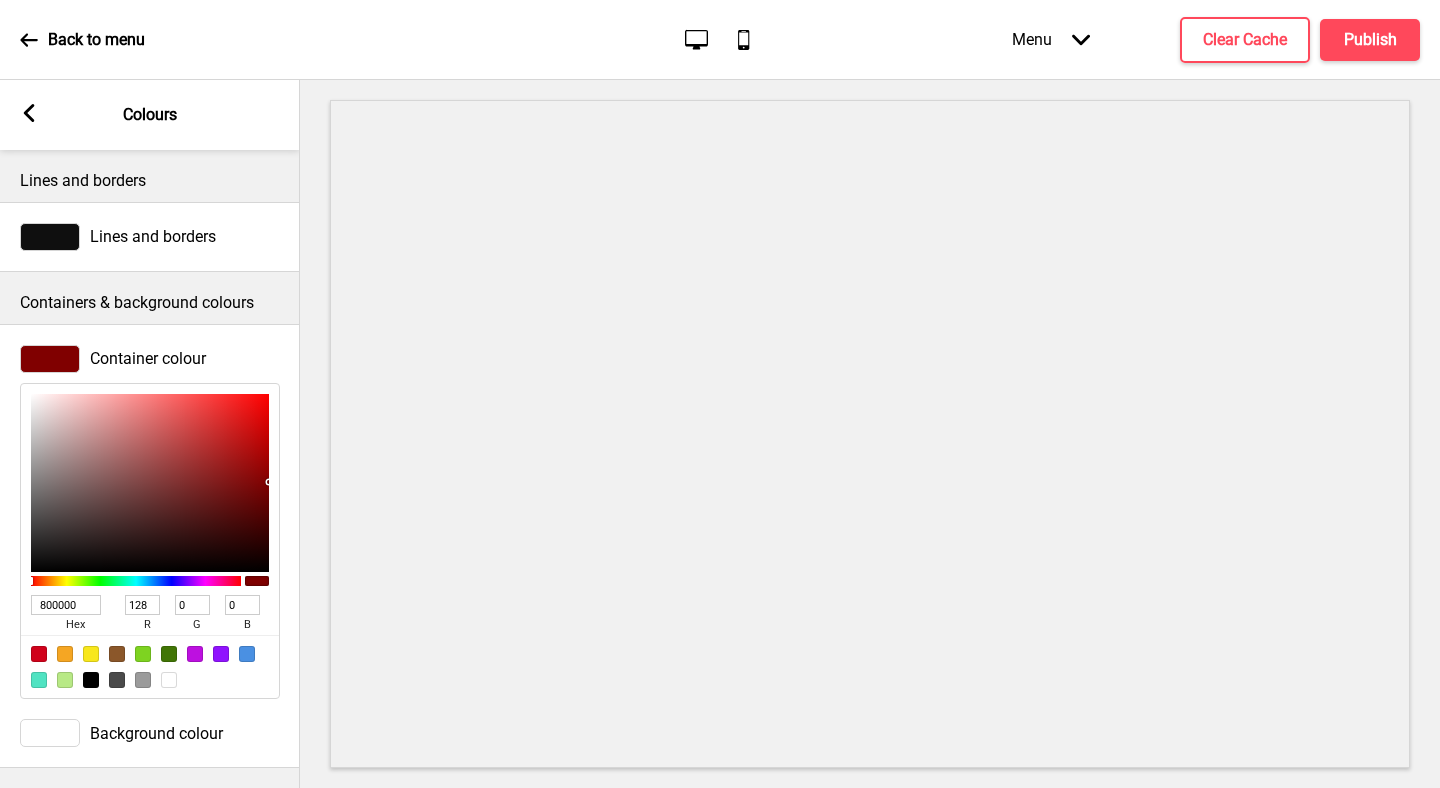 click on "Container colour 800000 hex 128 r 0 g 0 b 100 a" at bounding box center (150, 522) 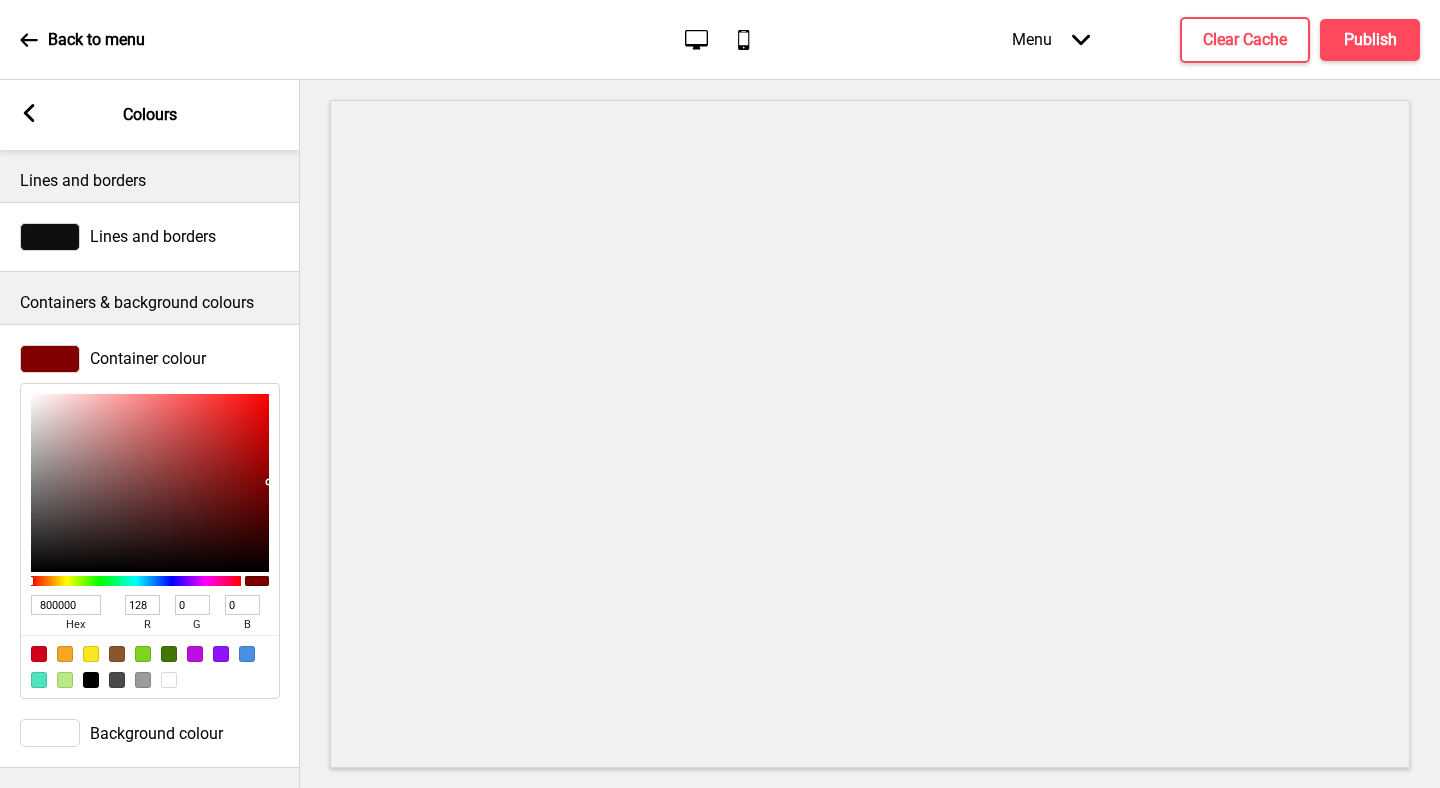 click at bounding box center [870, 434] 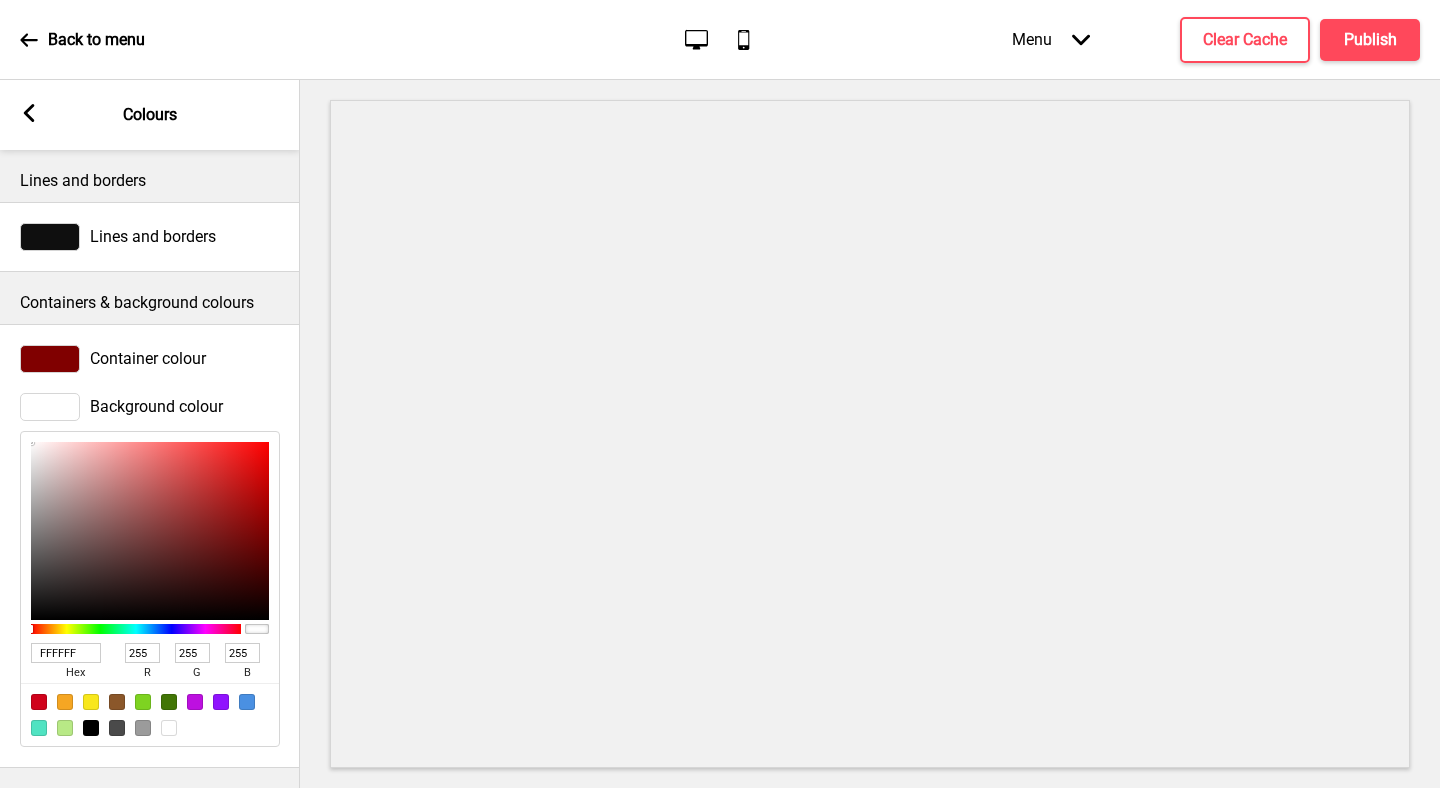 click on "FFFFFF" at bounding box center [66, 653] 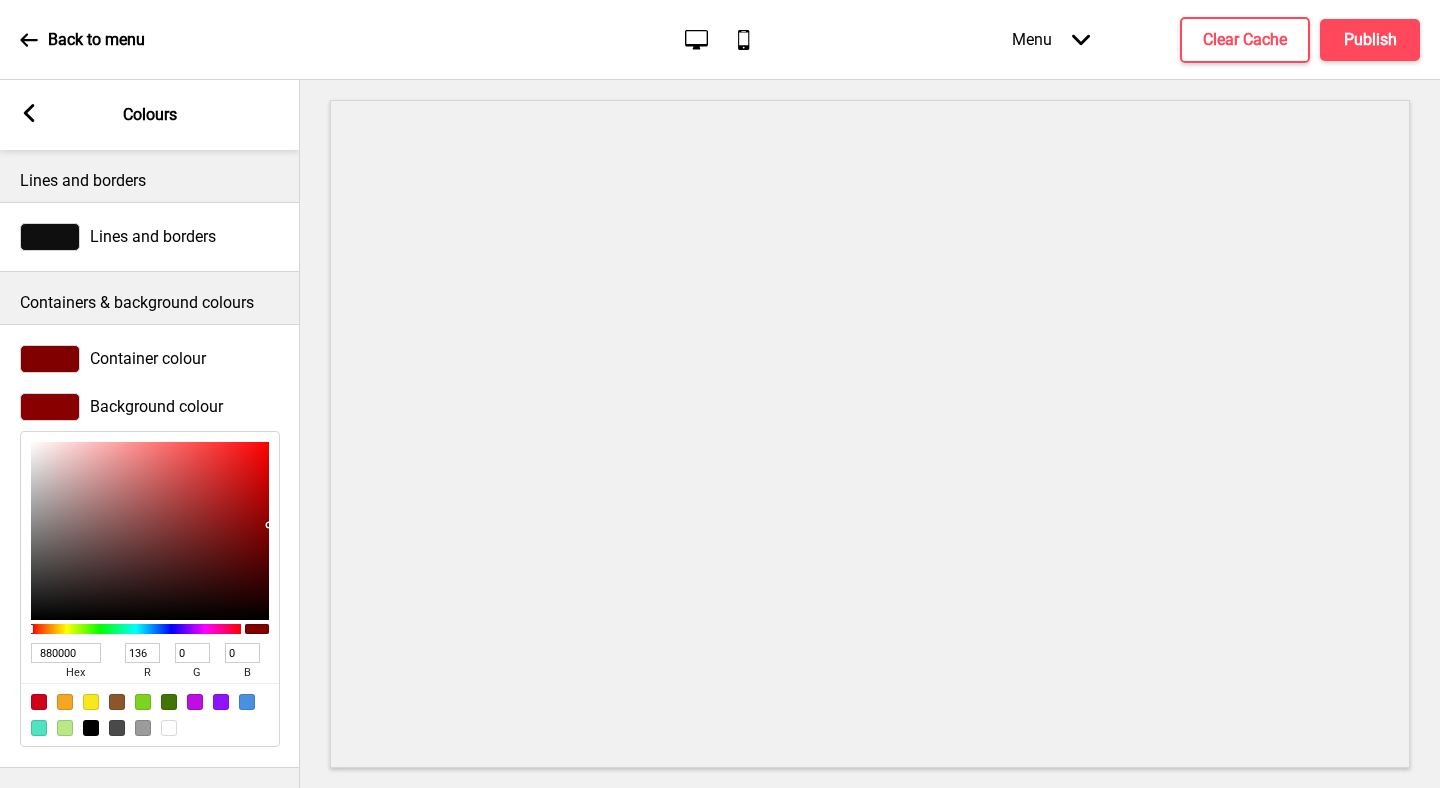 click on "Background colour 880000 hex 136 r 0 g 0 b 100 a" at bounding box center [150, 570] 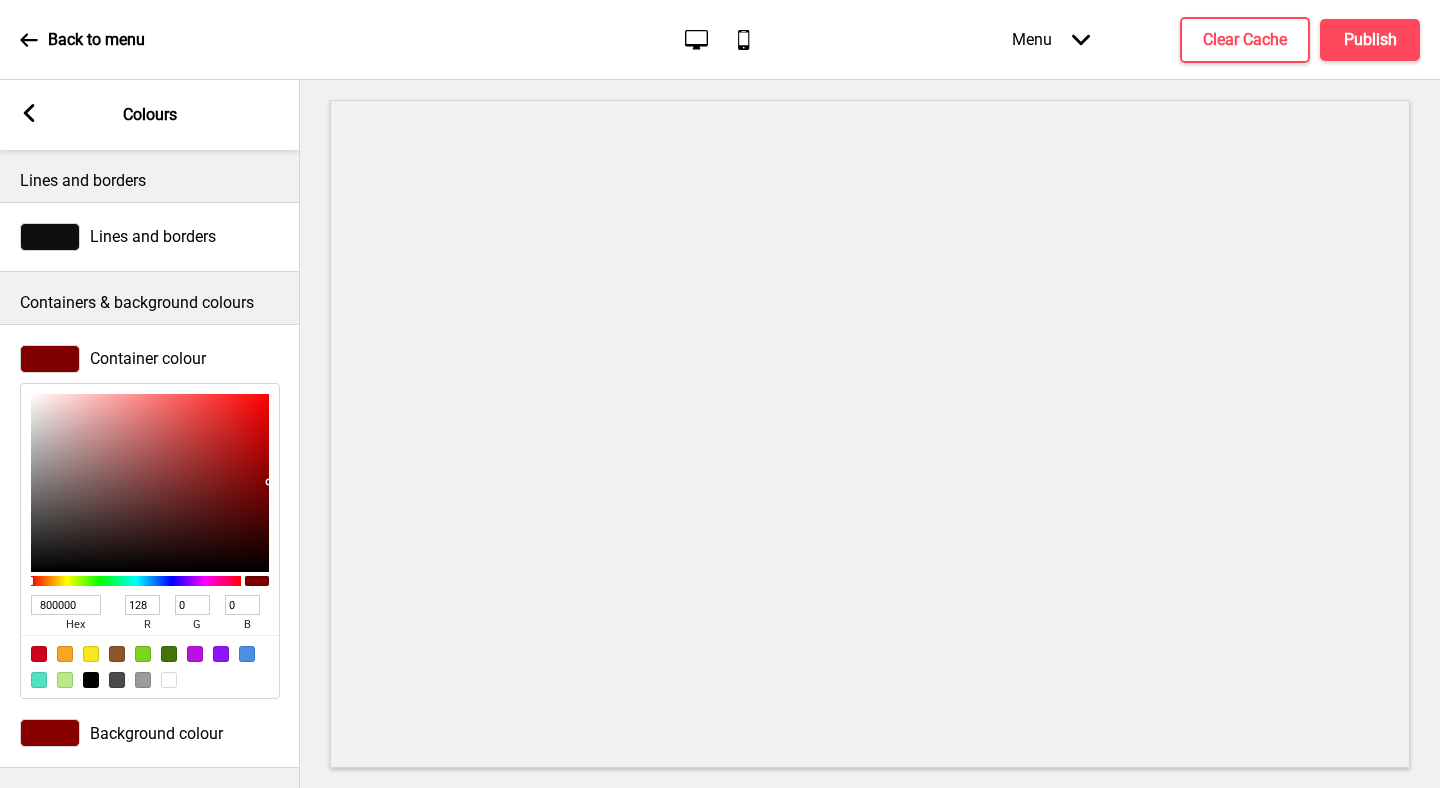 click on "800000" at bounding box center (66, 605) 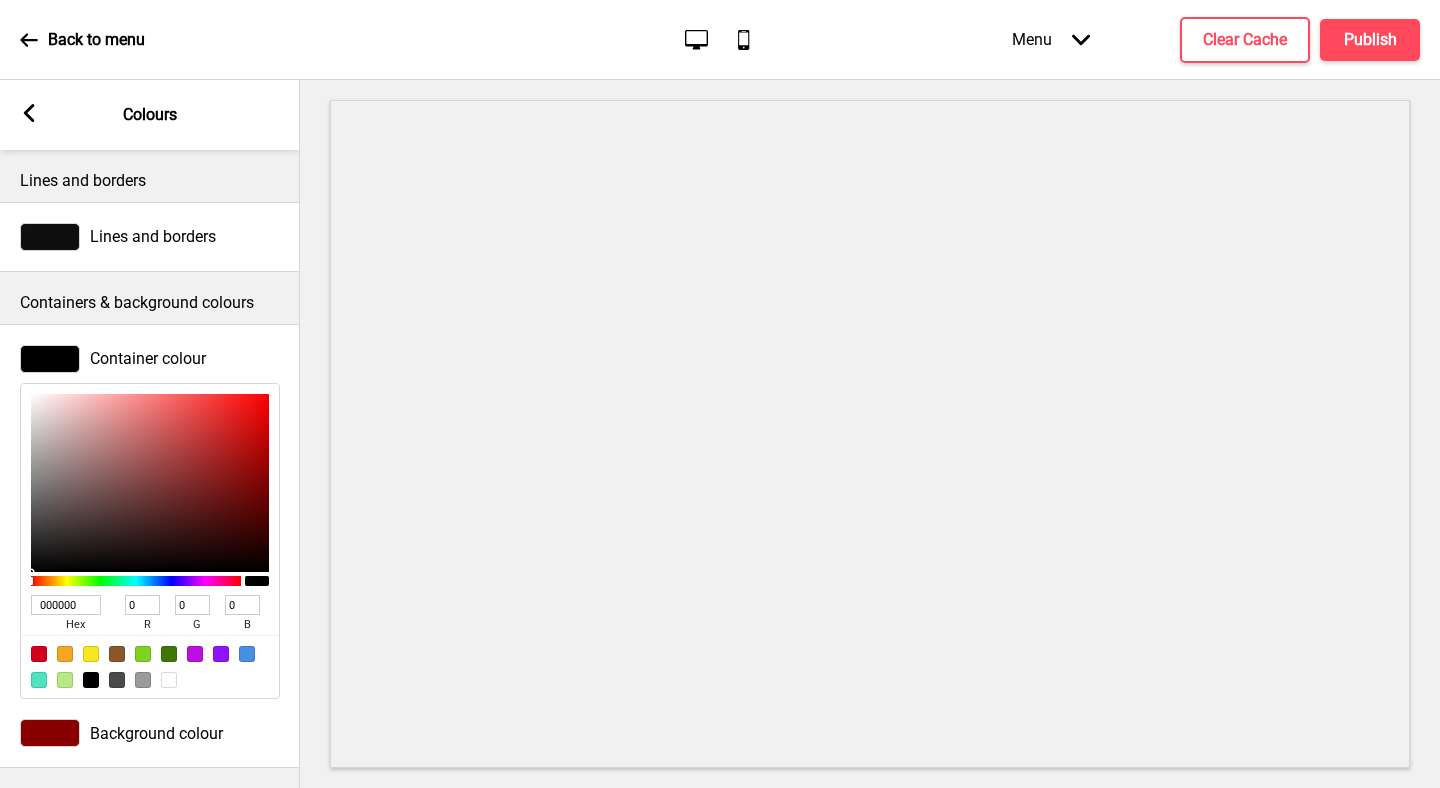click on "Container colour 000000 hex 0 r 0 g 0 b 100 a" at bounding box center (150, 522) 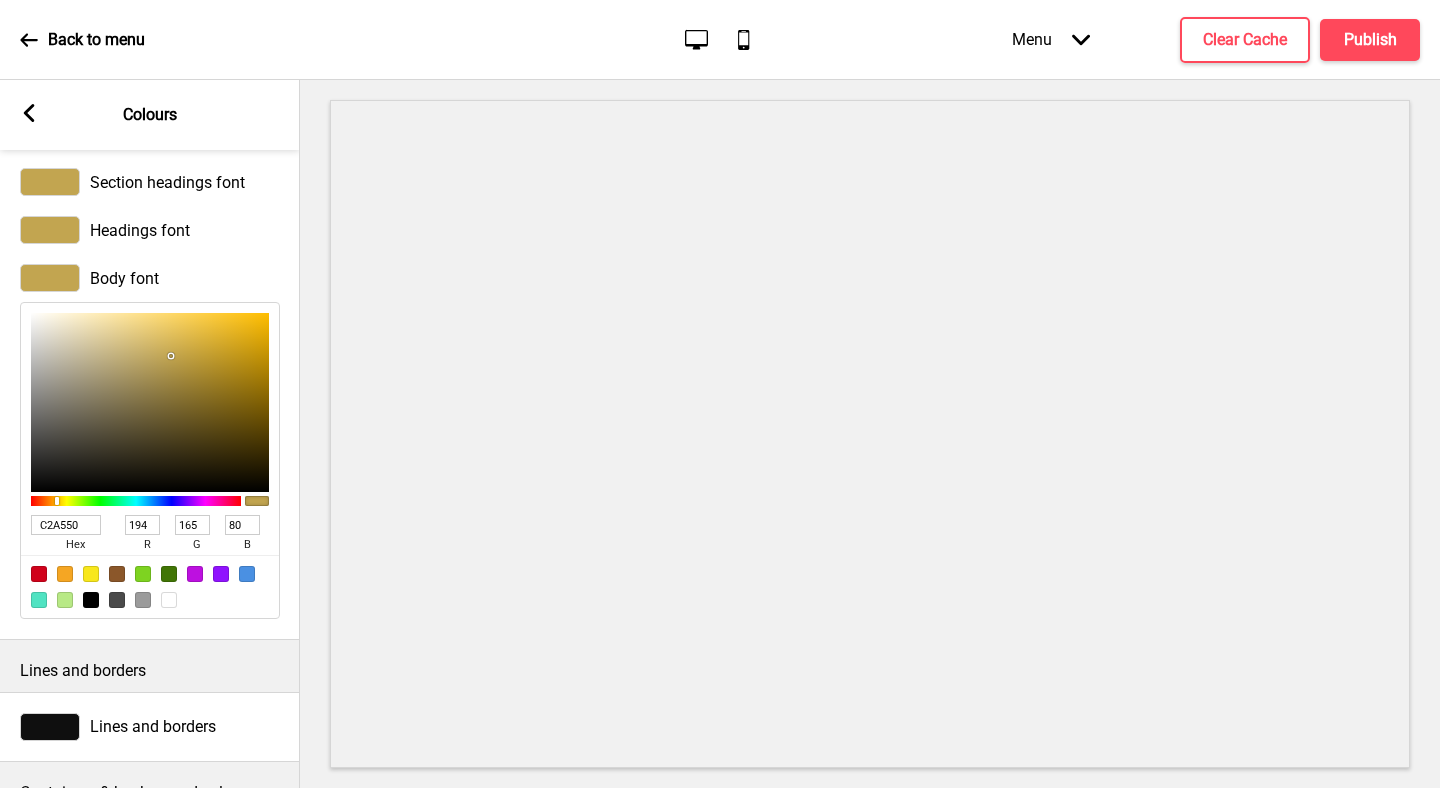 scroll, scrollTop: 0, scrollLeft: 0, axis: both 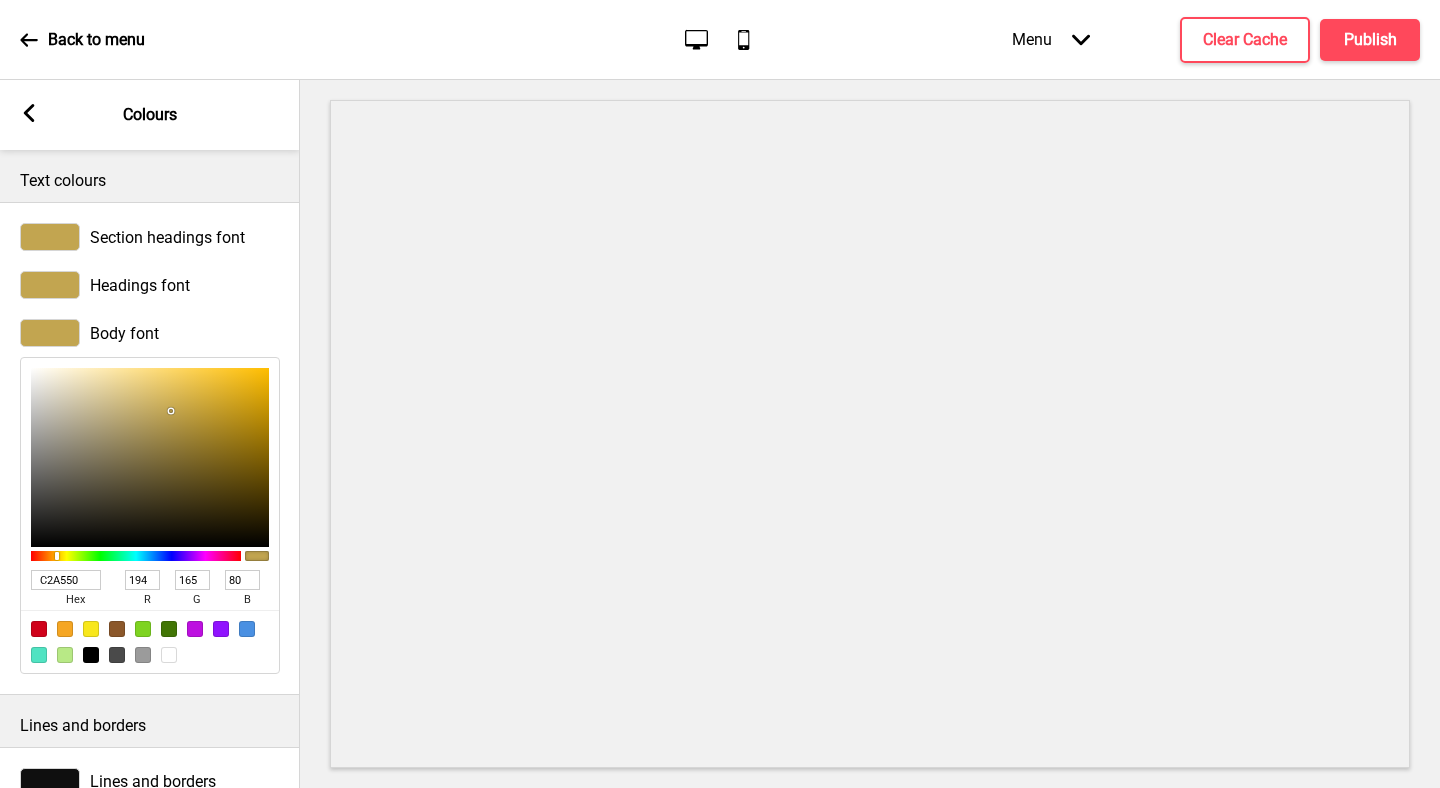 click at bounding box center (50, 285) 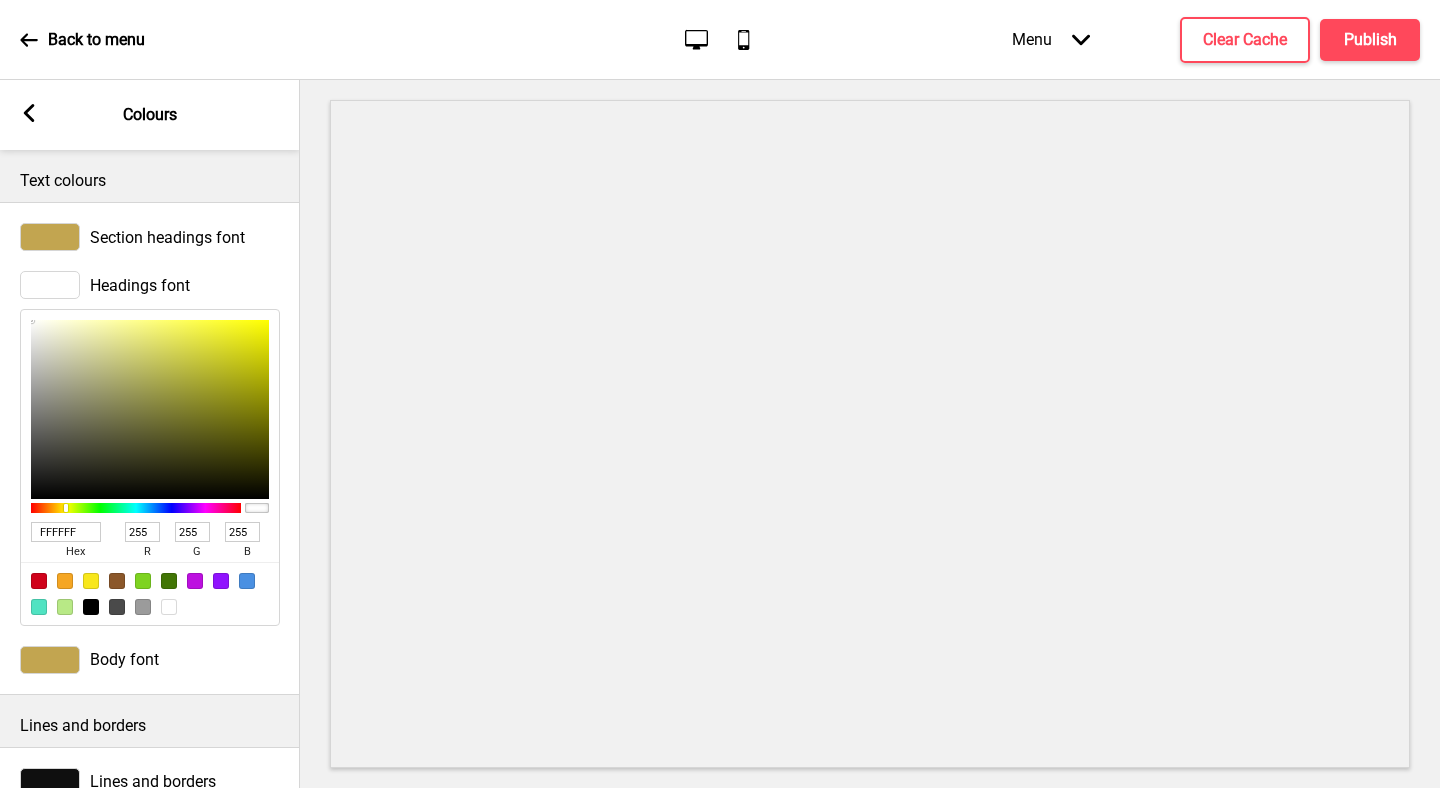 drag, startPoint x: 45, startPoint y: 340, endPoint x: 27, endPoint y: 302, distance: 42.047592 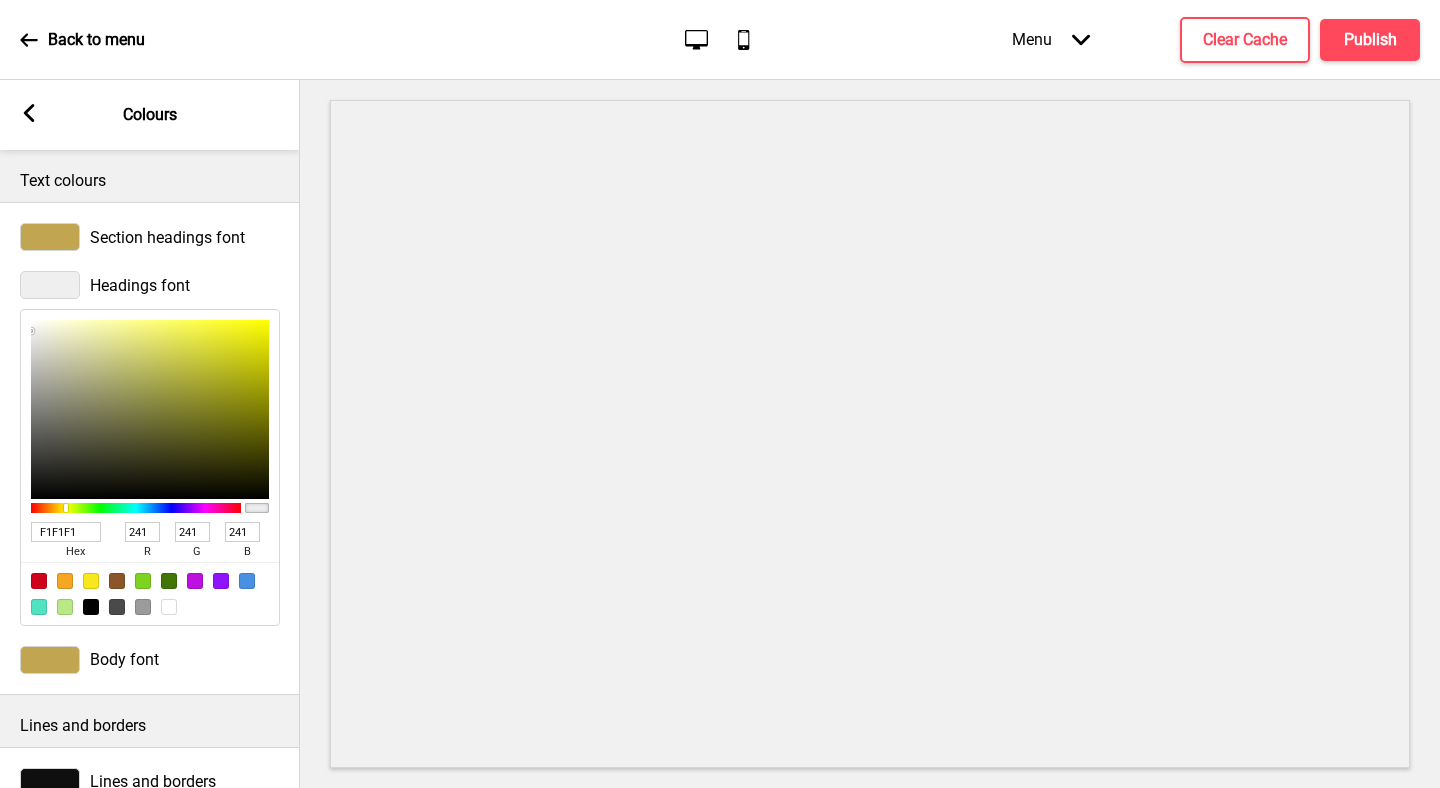 click on "F1F1F1 hex 241 r 241 g 241 b 100 a" at bounding box center (150, 467) 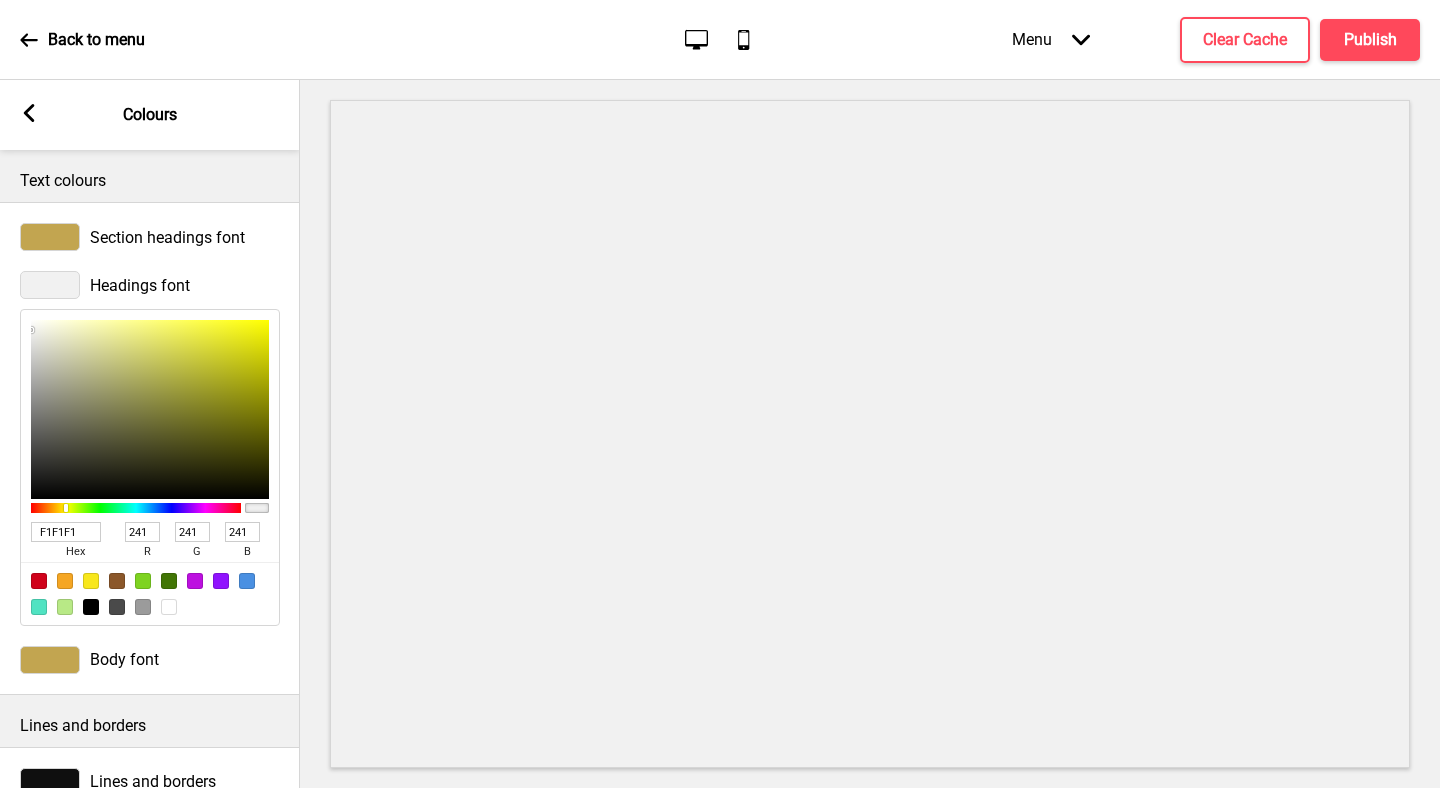 click on "Headings font F1F1F1 hex 241 r 241 g 241 b 100 a" at bounding box center [150, 448] 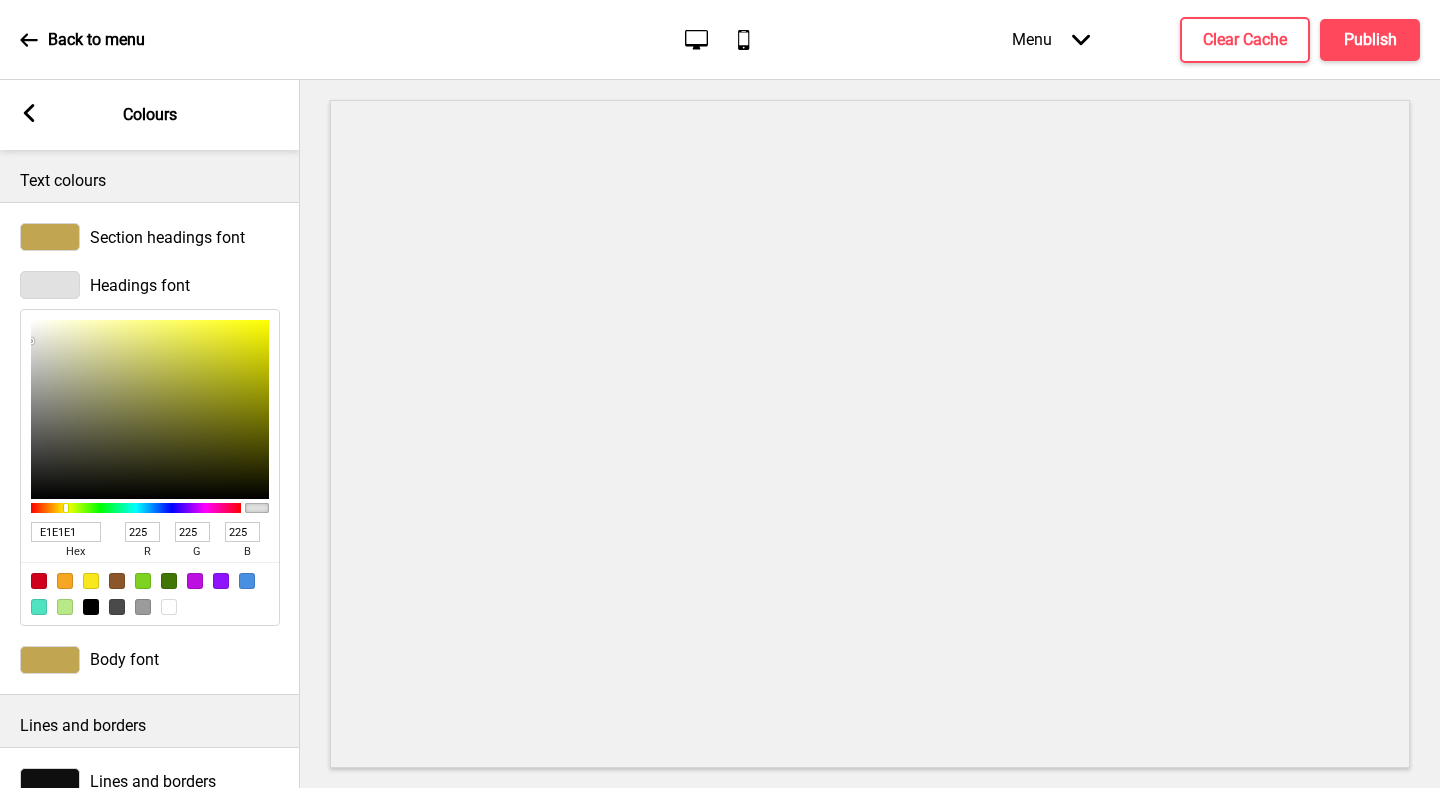 drag, startPoint x: 36, startPoint y: 341, endPoint x: 19, endPoint y: 341, distance: 17 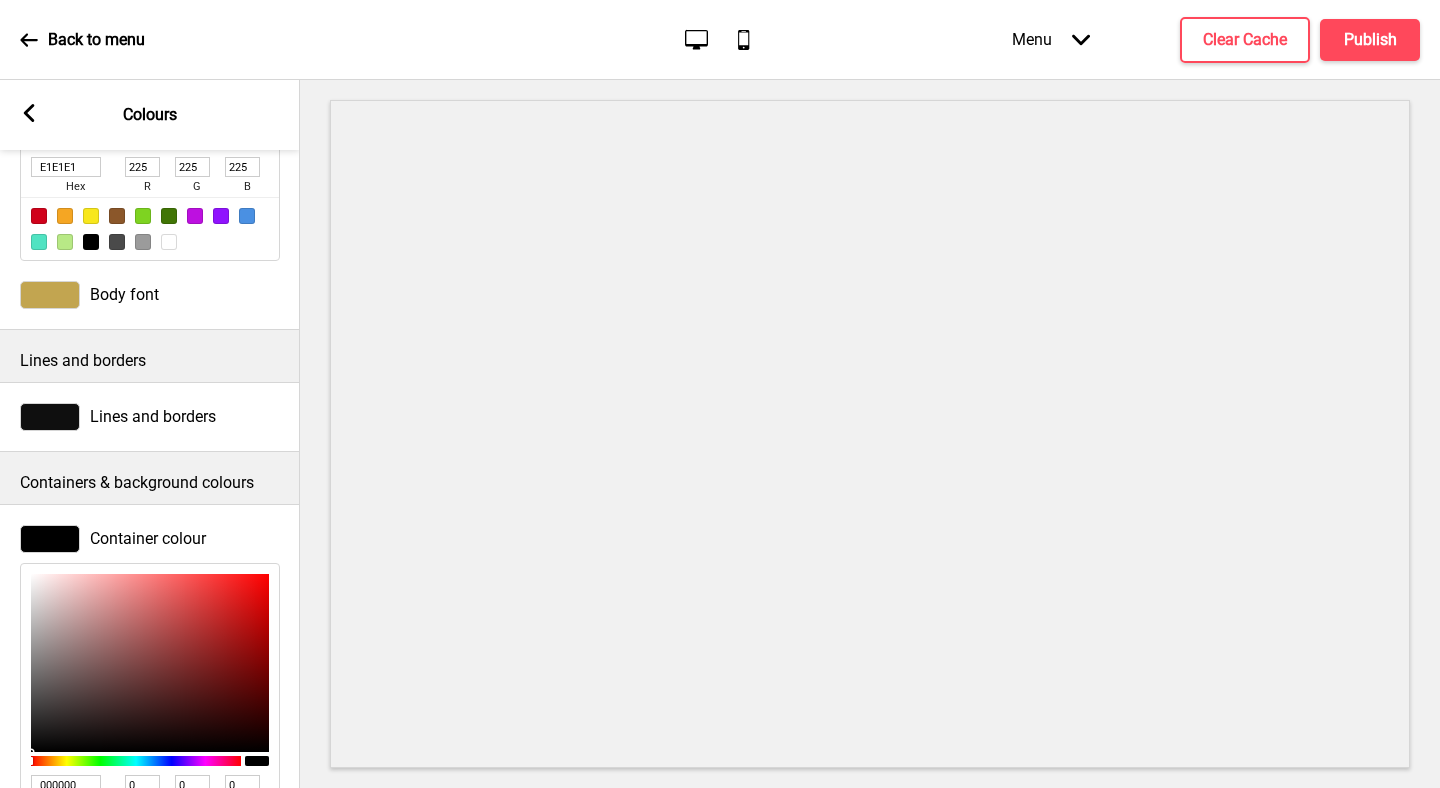 scroll, scrollTop: 369, scrollLeft: 0, axis: vertical 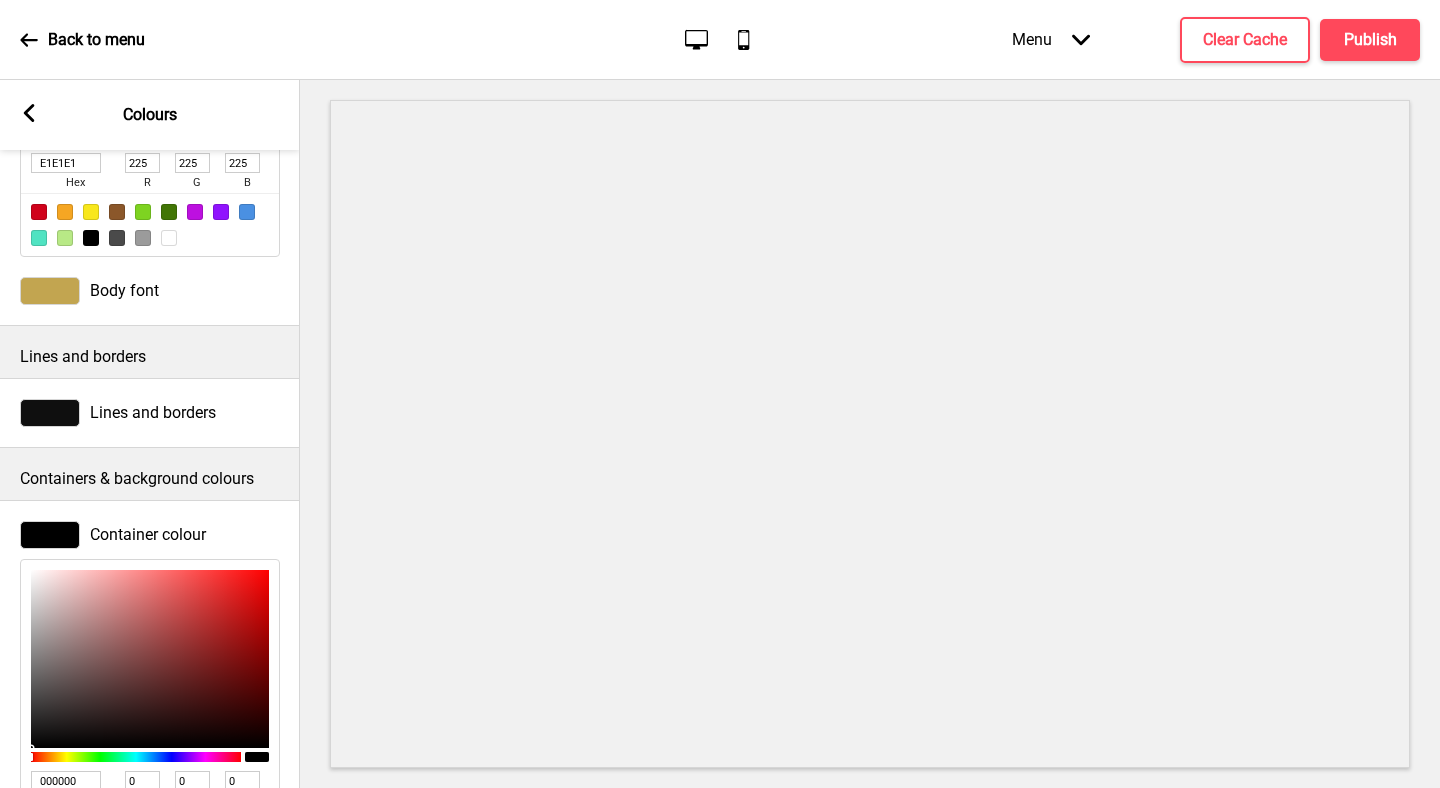 click 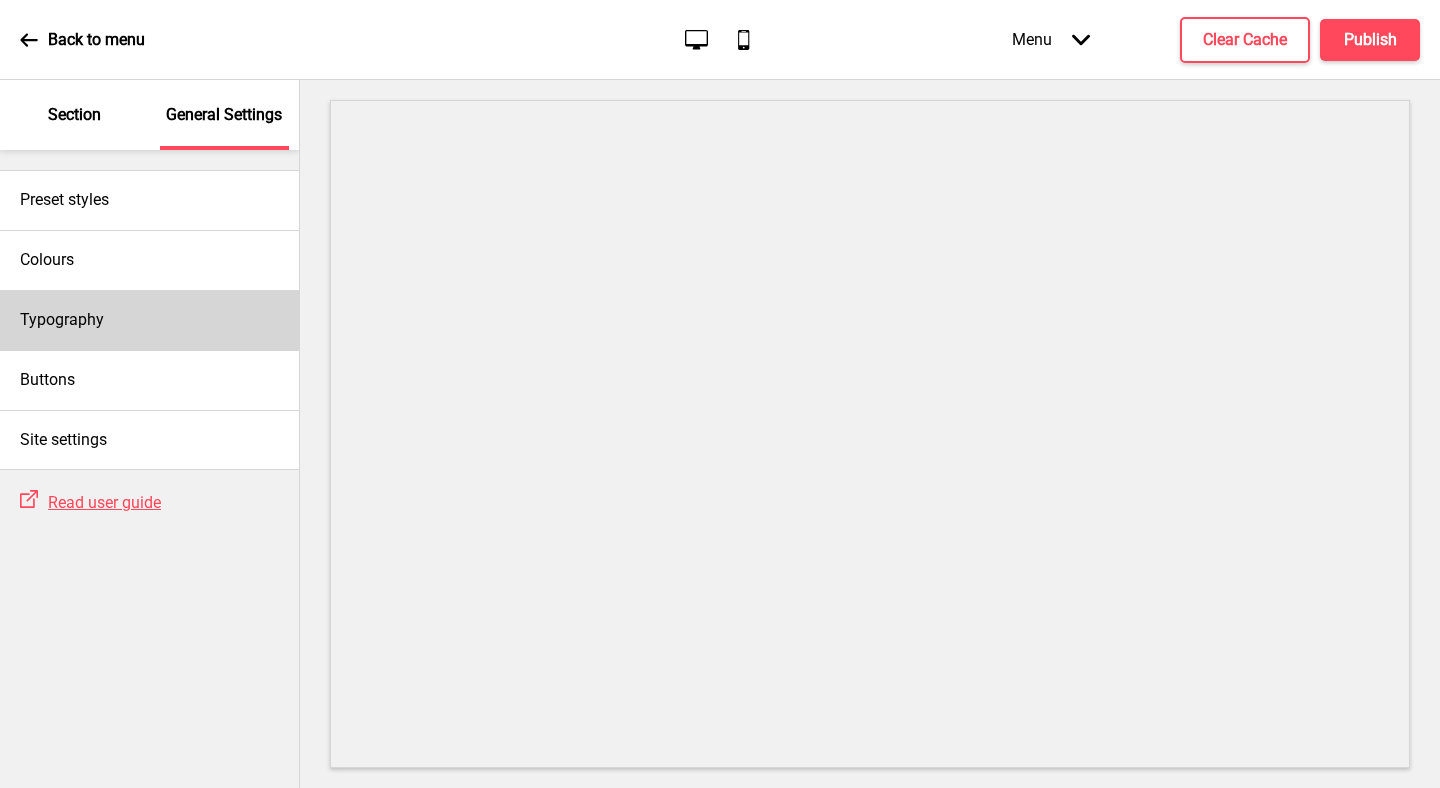 click on "Typography" at bounding box center [149, 320] 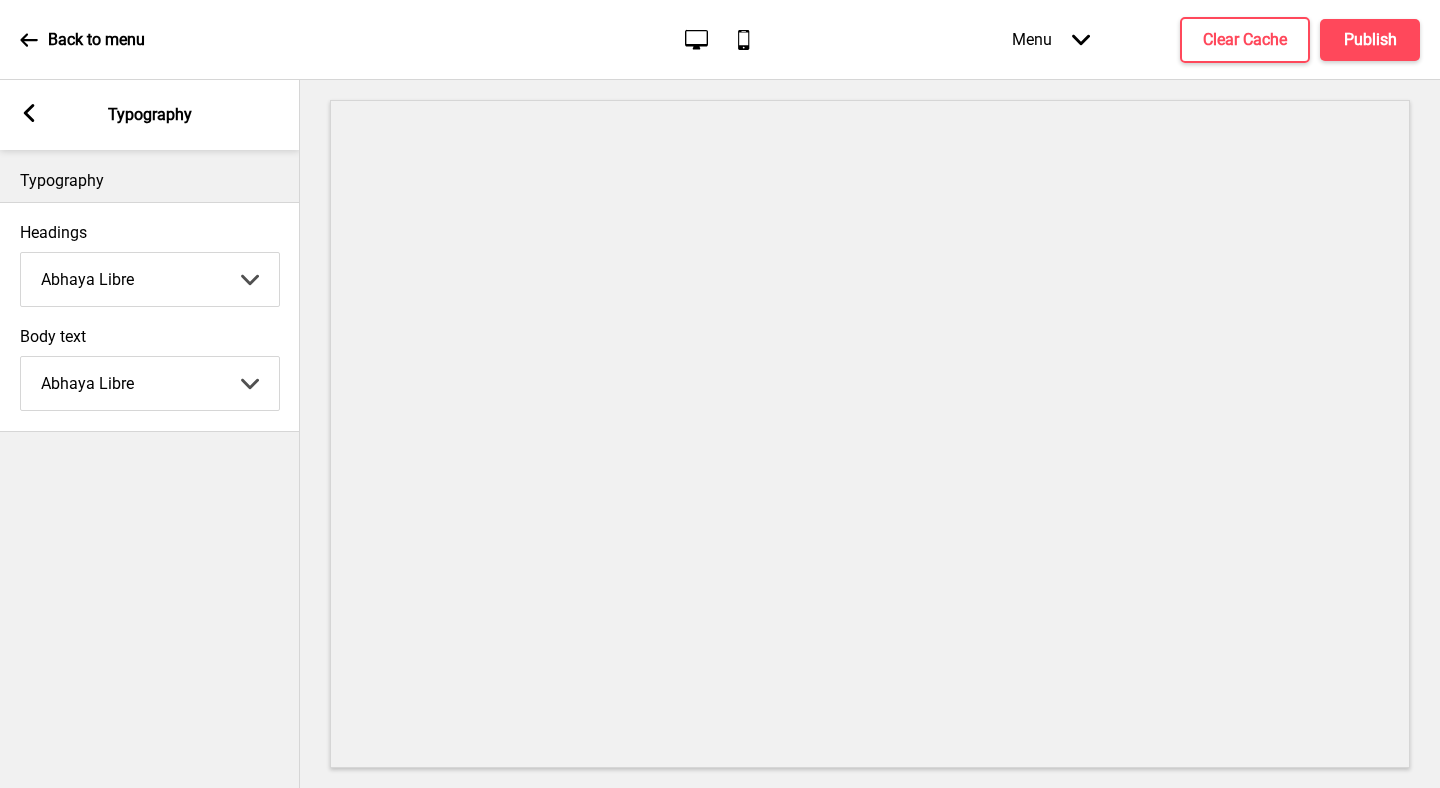 click on "Abhaya Libre Abril Fatface Adobe Garamond Pro Arimo Arsenal Arvo Berkshire Swash Be Vietnam Pro Bitter Bree Serif Cantora One Cabin Courgette Coustard Glegoo Hammersmith One Hind Guntur Josefin Sans Jost Kalam Lato Libre [PERSON_NAME] Libre [PERSON_NAME] [PERSON_NAME] Nunito Sans Oregano [PERSON_NAME] Playfair Display Prata Quattrocento Quicksand Roboto Roboto Slab [PERSON_NAME] Signika Trocchi Ubuntu Vollkorn Yeseva One 王漢宗細黑體繁 王漢宗細圓體繁 王漢宗粗明體繁 小米兰亭简 腾翔嘉丽细圆简 腾祥睿黑简 王漢宗波卡體繁一空陰 王漢宗粗圓體繁一雙空 瀨戶字體繁 田氏方筆刷體繁 田氏细笔刷體繁 站酷快乐简体 站酷酷黑 站酷小薇字体简体 Aa晚风 Aa荷包鼓鼓 中文 STSong" at bounding box center (150, 279) 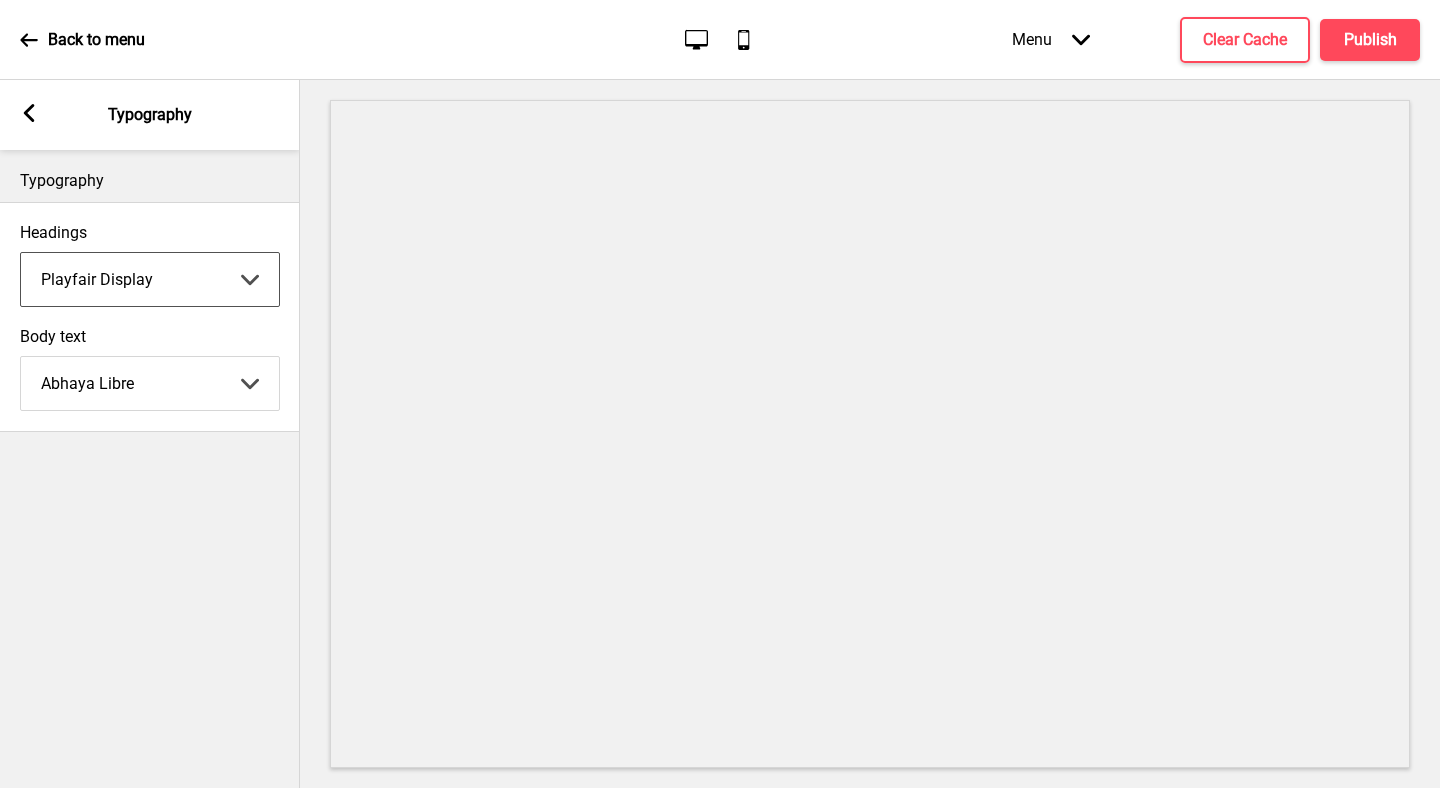 click on "Abhaya Libre Abril Fatface Adobe Garamond Pro Arimo Arsenal Arvo Berkshire Swash Be Vietnam Pro Bitter Bree Serif Cantora One Cabin Courgette Coustard Glegoo Hammersmith One Hind Guntur Josefin Sans Jost Kalam Lato Libre [PERSON_NAME] Libre [PERSON_NAME] [PERSON_NAME] Nunito Sans Oregano [PERSON_NAME] Playfair Display Prata Quattrocento Quicksand Roboto Roboto Slab [PERSON_NAME] Signika Trocchi Ubuntu Vollkorn Yeseva One 王漢宗細黑體繁 王漢宗細圓體繁 王漢宗粗明體繁 小米兰亭简 腾翔嘉丽细圆简 腾祥睿黑简 王漢宗波卡體繁一空陰 王漢宗粗圓體繁一雙空 瀨戶字體繁 田氏方筆刷體繁 田氏细笔刷體繁 站酷快乐简体 站酷酷黑 站酷小薇字体简体 Aa晚风 Aa荷包鼓鼓 中文 STSong" at bounding box center [150, 279] 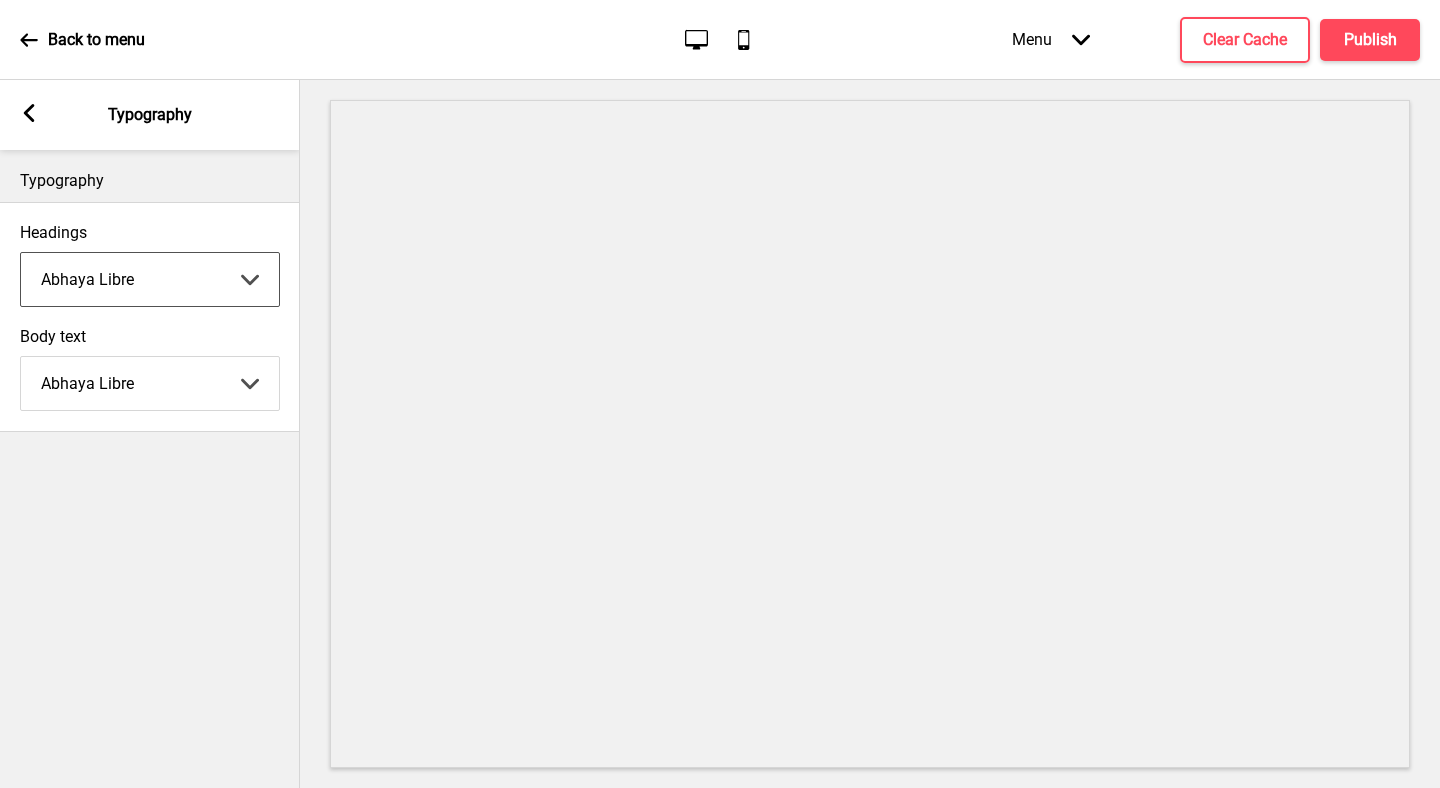 click on "Abhaya Libre Abril Fatface Adobe Garamond Pro Arimo Arsenal Arvo Berkshire Swash Be Vietnam Pro Bitter Bree Serif Cantora One Cabin Courgette Coustard Glegoo Hammersmith One Hind Guntur Josefin Sans Jost Kalam Lato Libre [PERSON_NAME] Libre [PERSON_NAME] [PERSON_NAME] Nunito Sans Oregano [PERSON_NAME] Playfair Display Prata Quattrocento Quicksand Roboto Roboto Slab [PERSON_NAME] Signika Trocchi Ubuntu Vollkorn Yeseva One 王漢宗細黑體繁 王漢宗細圓體繁 王漢宗粗明體繁 小米兰亭简 腾翔嘉丽细圆简 腾祥睿黑简 王漢宗波卡體繁一空陰 王漢宗粗圓體繁一雙空 瀨戶字體繁 田氏方筆刷體繁 田氏细笔刷體繁 站酷快乐简体 站酷酷黑 站酷小薇字体简体 Aa晚风 Aa荷包鼓鼓 中文 STSong" at bounding box center [150, 279] 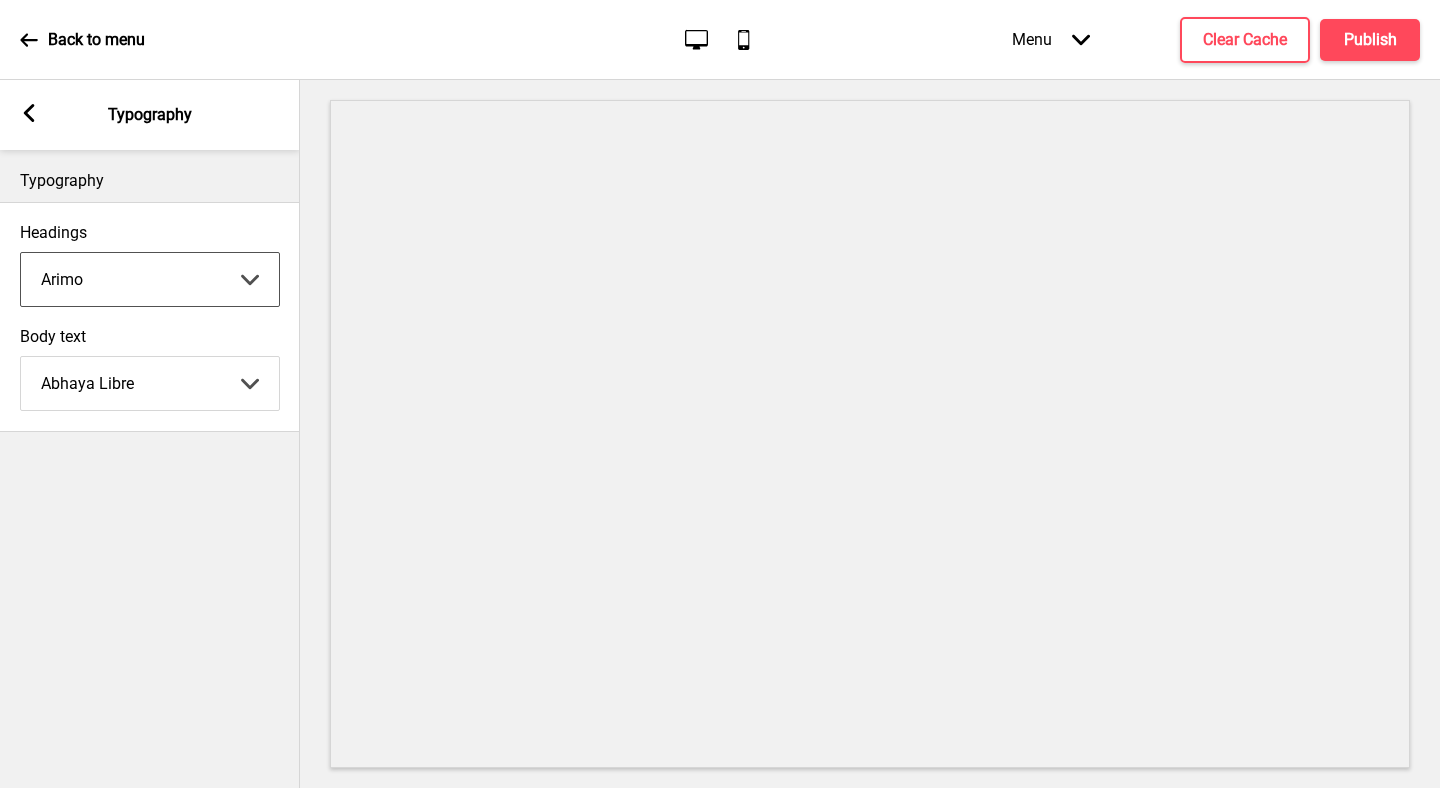 click on "Abhaya Libre Abril Fatface Adobe Garamond Pro Arimo Arsenal Arvo Berkshire Swash Be Vietnam Pro Bitter Bree Serif Cantora One Cabin Courgette Coustard Glegoo Hammersmith One Hind Guntur Josefin Sans Jost Kalam Lato Libre [PERSON_NAME] Libre [PERSON_NAME] [PERSON_NAME] Nunito Sans Oregano [PERSON_NAME] Playfair Display Prata Quattrocento Quicksand Roboto Roboto Slab [PERSON_NAME] Signika Trocchi Ubuntu Vollkorn Yeseva One 王漢宗細黑體繁 王漢宗細圓體繁 王漢宗粗明體繁 小米兰亭简 腾翔嘉丽细圆简 腾祥睿黑简 王漢宗波卡體繁一空陰 王漢宗粗圓體繁一雙空 瀨戶字體繁 田氏方筆刷體繁 田氏细笔刷體繁 站酷快乐简体 站酷酷黑 站酷小薇字体简体 Aa晚风 Aa荷包鼓鼓 中文 STSong" at bounding box center [150, 279] 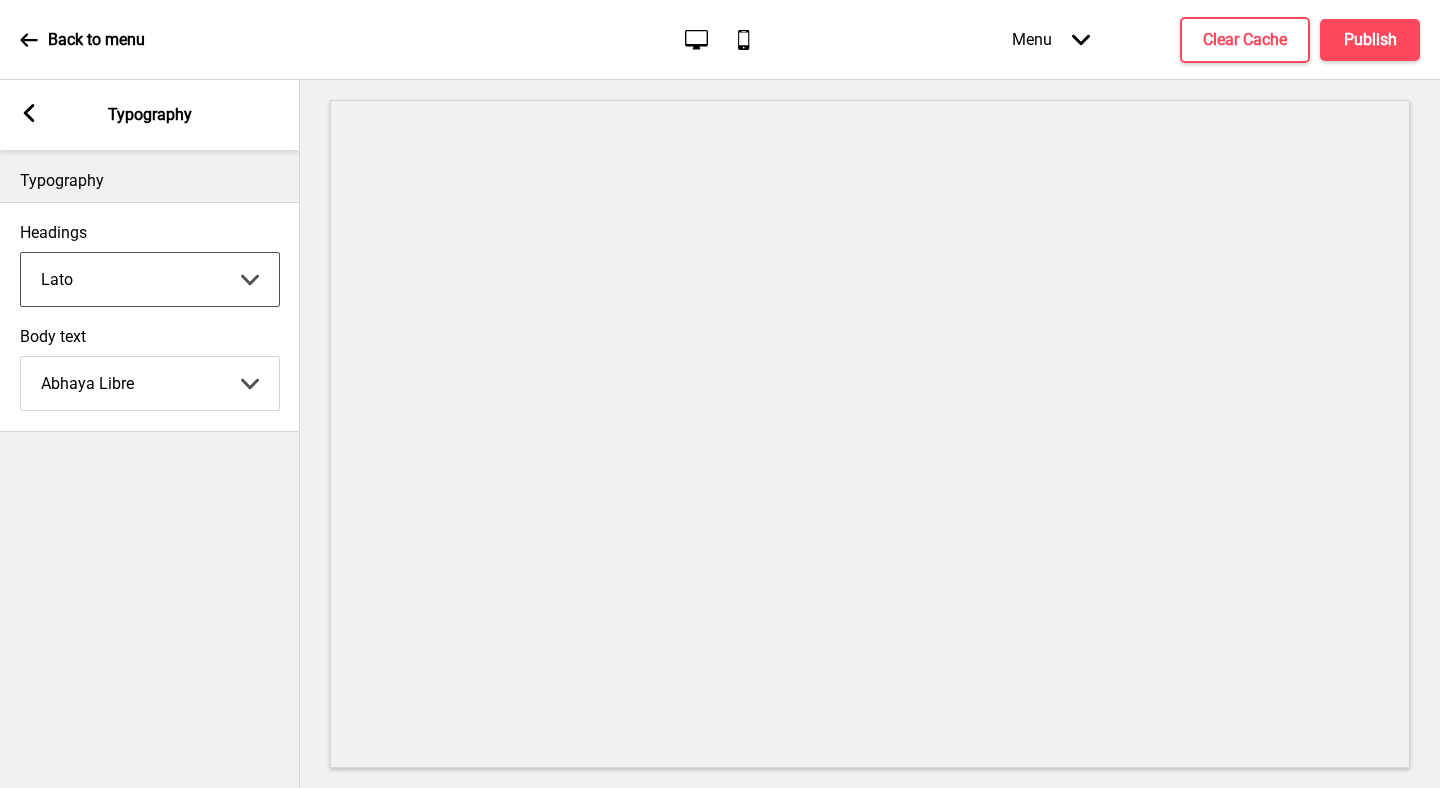 click on "Abhaya Libre Abril Fatface Adobe Garamond Pro Arimo Arsenal Arvo Berkshire Swash Be Vietnam Pro Bitter Bree Serif Cantora One Cabin Courgette Coustard Glegoo Hammersmith One Hind Guntur Josefin Sans Jost Kalam Lato Libre [PERSON_NAME] Libre [PERSON_NAME] [PERSON_NAME] Nunito Sans Oregano [PERSON_NAME] Playfair Display Prata Quattrocento Quicksand Roboto Roboto Slab [PERSON_NAME] Signika Trocchi Ubuntu Vollkorn Yeseva One 王漢宗細黑體繁 王漢宗細圓體繁 王漢宗粗明體繁 小米兰亭简 腾翔嘉丽细圆简 腾祥睿黑简 王漢宗波卡體繁一空陰 王漢宗粗圓體繁一雙空 瀨戶字體繁 田氏方筆刷體繁 田氏细笔刷體繁 站酷快乐简体 站酷酷黑 站酷小薇字体简体 Aa晚风 Aa荷包鼓鼓 中文 STSong" at bounding box center (150, 383) 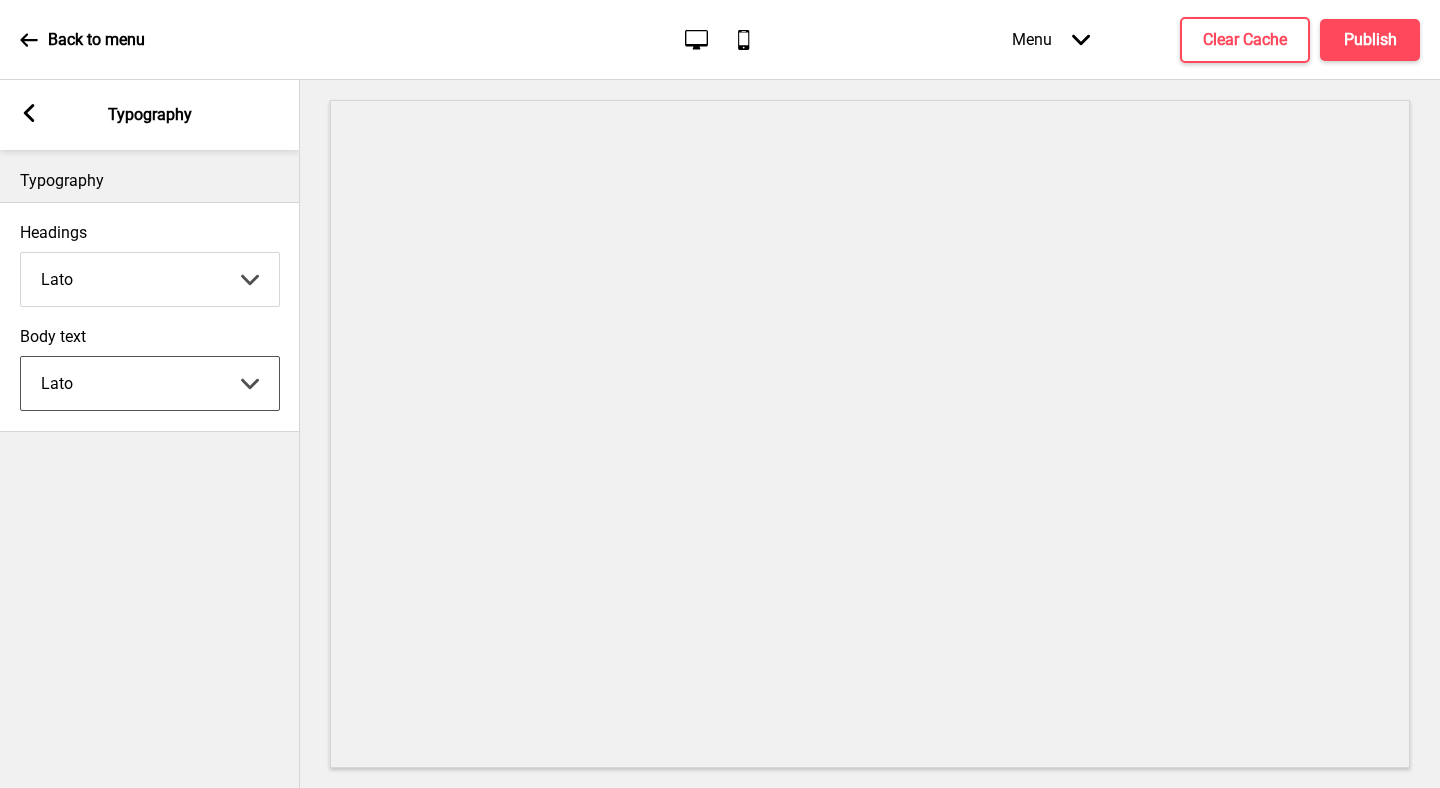 click on "Abhaya Libre Abril Fatface Adobe Garamond Pro Arimo Arsenal Arvo Berkshire Swash Be Vietnam Pro Bitter Bree Serif Cantora One Cabin Courgette Coustard Glegoo Hammersmith One Hind Guntur Josefin Sans Jost Kalam Lato Libre [PERSON_NAME] Libre [PERSON_NAME] [PERSON_NAME] Nunito Sans Oregano [PERSON_NAME] Playfair Display Prata Quattrocento Quicksand Roboto Roboto Slab [PERSON_NAME] Signika Trocchi Ubuntu Vollkorn Yeseva One 王漢宗細黑體繁 王漢宗細圓體繁 王漢宗粗明體繁 小米兰亭简 腾翔嘉丽细圆简 腾祥睿黑简 王漢宗波卡體繁一空陰 王漢宗粗圓體繁一雙空 瀨戶字體繁 田氏方筆刷體繁 田氏细笔刷體繁 站酷快乐简体 站酷酷黑 站酷小薇字体简体 Aa晚风 Aa荷包鼓鼓 中文 STSong" at bounding box center [150, 279] 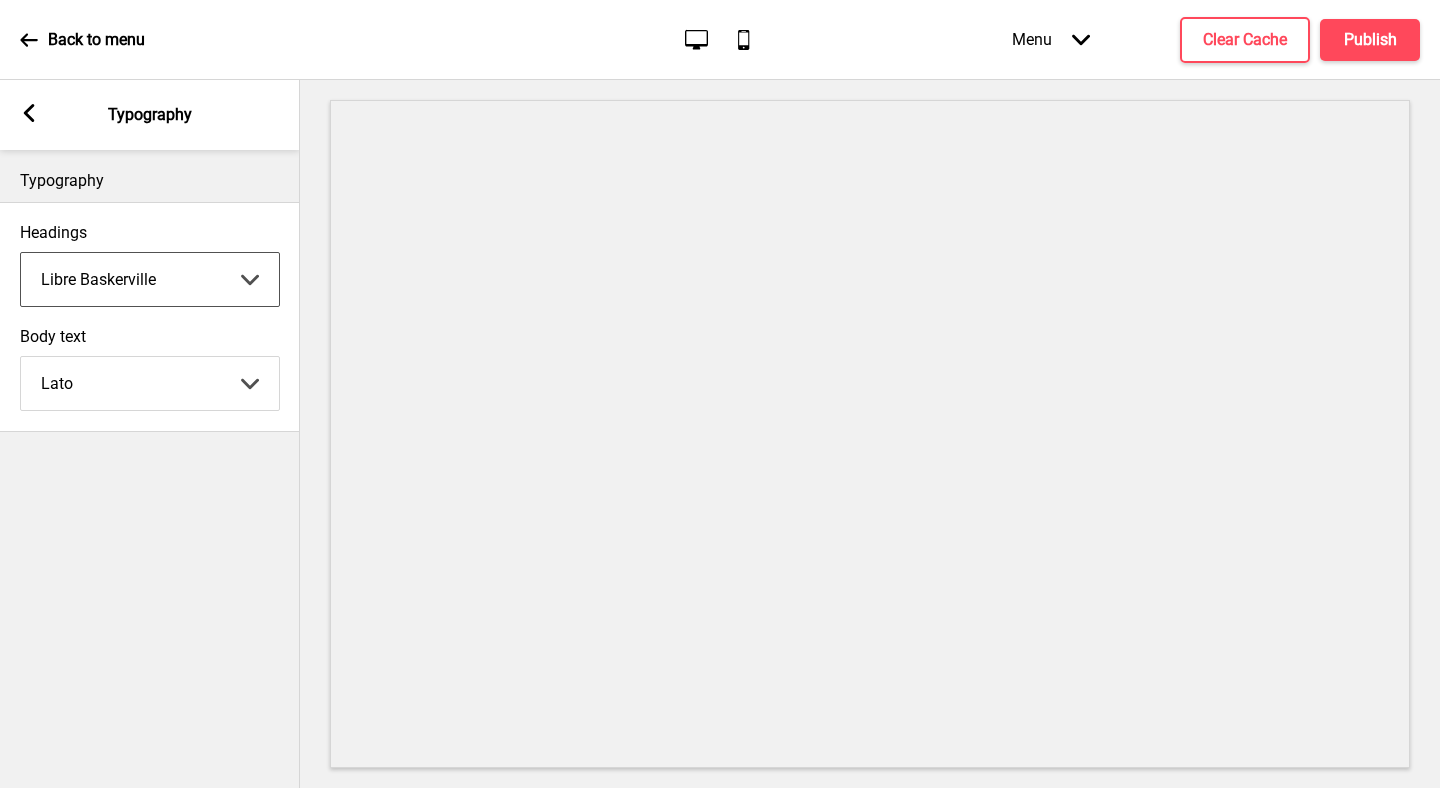 click on "Abhaya Libre Abril Fatface Adobe Garamond Pro Arimo Arsenal Arvo Berkshire Swash Be Vietnam Pro Bitter Bree Serif Cantora One Cabin Courgette Coustard Glegoo Hammersmith One Hind Guntur Josefin Sans Jost Kalam Lato Libre [PERSON_NAME] Libre [PERSON_NAME] [PERSON_NAME] Nunito Sans Oregano [PERSON_NAME] Playfair Display Prata Quattrocento Quicksand Roboto Roboto Slab [PERSON_NAME] Signika Trocchi Ubuntu Vollkorn Yeseva One 王漢宗細黑體繁 王漢宗細圓體繁 王漢宗粗明體繁 小米兰亭简 腾翔嘉丽细圆简 腾祥睿黑简 王漢宗波卡體繁一空陰 王漢宗粗圓體繁一雙空 瀨戶字體繁 田氏方筆刷體繁 田氏细笔刷體繁 站酷快乐简体 站酷酷黑 站酷小薇字体简体 Aa晚风 Aa荷包鼓鼓 中文 STSong" at bounding box center [150, 279] 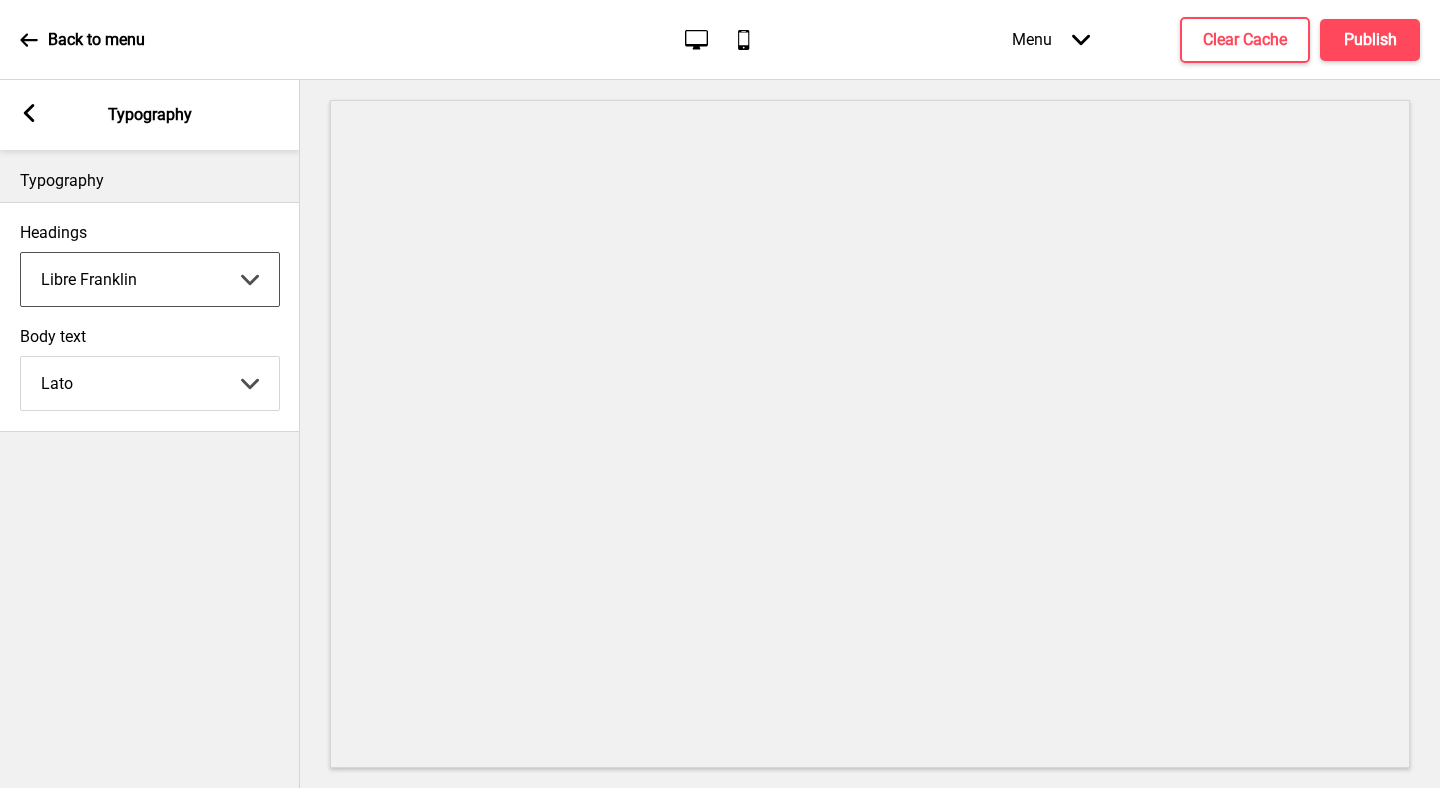 click on "Abhaya Libre Abril Fatface Adobe Garamond Pro Arimo Arsenal Arvo Berkshire Swash Be Vietnam Pro Bitter Bree Serif Cantora One Cabin Courgette Coustard Glegoo Hammersmith One Hind Guntur Josefin Sans Jost Kalam Lato Libre [PERSON_NAME] Libre [PERSON_NAME] [PERSON_NAME] Nunito Sans Oregano [PERSON_NAME] Playfair Display Prata Quattrocento Quicksand Roboto Roboto Slab [PERSON_NAME] Signika Trocchi Ubuntu Vollkorn Yeseva One 王漢宗細黑體繁 王漢宗細圓體繁 王漢宗粗明體繁 小米兰亭简 腾翔嘉丽细圆简 腾祥睿黑简 王漢宗波卡體繁一空陰 王漢宗粗圓體繁一雙空 瀨戶字體繁 田氏方筆刷體繁 田氏细笔刷體繁 站酷快乐简体 站酷酷黑 站酷小薇字体简体 Aa晚风 Aa荷包鼓鼓 中文 STSong" at bounding box center [150, 279] 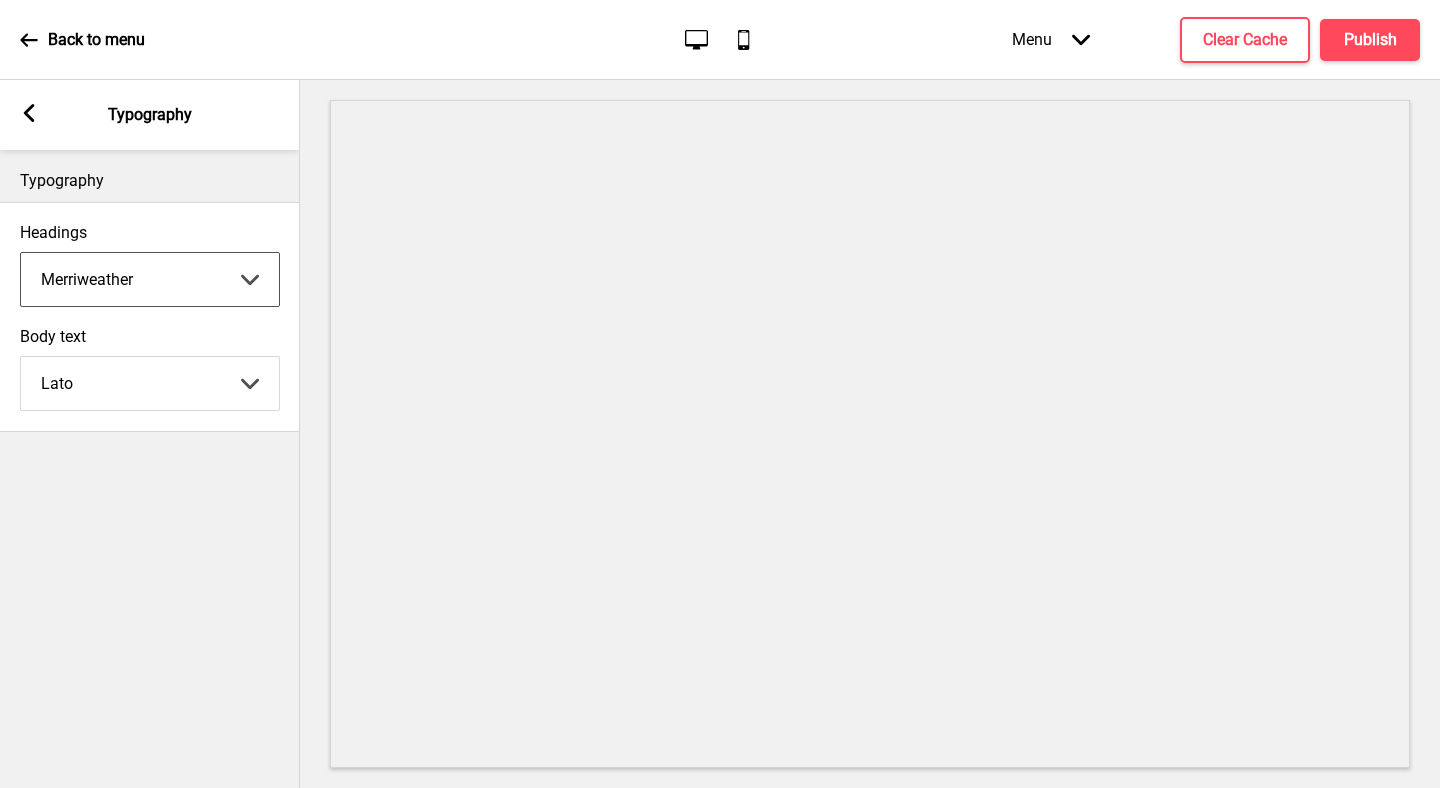 click on "Abhaya Libre Abril Fatface Adobe Garamond Pro Arimo Arsenal Arvo Berkshire Swash Be Vietnam Pro Bitter Bree Serif Cantora One Cabin Courgette Coustard Glegoo Hammersmith One Hind Guntur Josefin Sans Jost Kalam Lato Libre [PERSON_NAME] Libre [PERSON_NAME] [PERSON_NAME] Nunito Sans Oregano [PERSON_NAME] Playfair Display Prata Quattrocento Quicksand Roboto Roboto Slab [PERSON_NAME] Signika Trocchi Ubuntu Vollkorn Yeseva One 王漢宗細黑體繁 王漢宗細圓體繁 王漢宗粗明體繁 小米兰亭简 腾翔嘉丽细圆简 腾祥睿黑简 王漢宗波卡體繁一空陰 王漢宗粗圓體繁一雙空 瀨戶字體繁 田氏方筆刷體繁 田氏细笔刷體繁 站酷快乐简体 站酷酷黑 站酷小薇字体简体 Aa晚风 Aa荷包鼓鼓 中文 STSong" at bounding box center (150, 279) 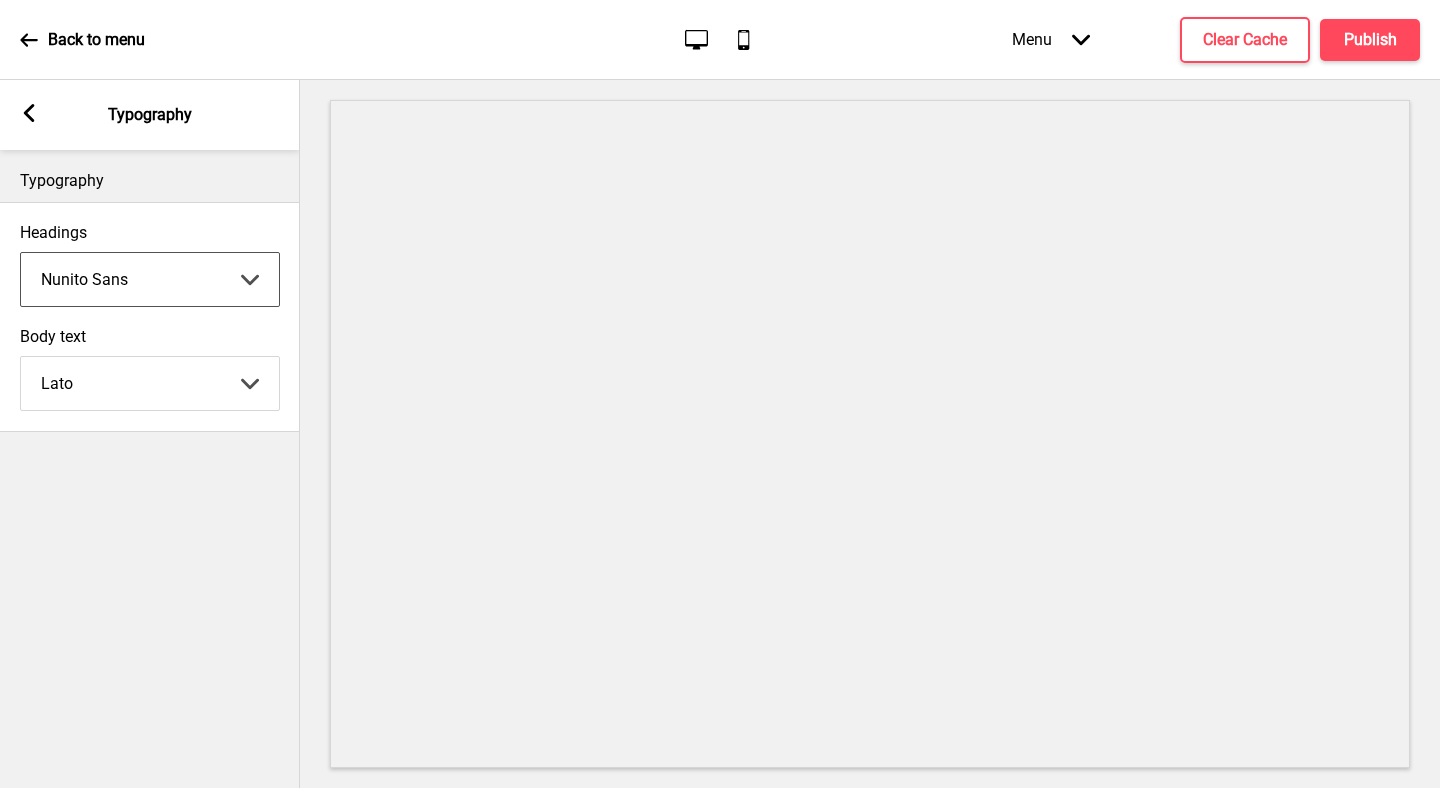 click on "Abhaya Libre Abril Fatface Adobe Garamond Pro Arimo Arsenal Arvo Berkshire Swash Be Vietnam Pro Bitter Bree Serif Cantora One Cabin Courgette Coustard Glegoo Hammersmith One Hind Guntur Josefin Sans Jost Kalam Lato Libre [PERSON_NAME] Libre [PERSON_NAME] [PERSON_NAME] Nunito Sans Oregano [PERSON_NAME] Playfair Display Prata Quattrocento Quicksand Roboto Roboto Slab [PERSON_NAME] Signika Trocchi Ubuntu Vollkorn Yeseva One 王漢宗細黑體繁 王漢宗細圓體繁 王漢宗粗明體繁 小米兰亭简 腾翔嘉丽细圆简 腾祥睿黑简 王漢宗波卡體繁一空陰 王漢宗粗圓體繁一雙空 瀨戶字體繁 田氏方筆刷體繁 田氏细笔刷體繁 站酷快乐简体 站酷酷黑 站酷小薇字体简体 Aa晚风 Aa荷包鼓鼓 中文 STSong" at bounding box center [150, 279] 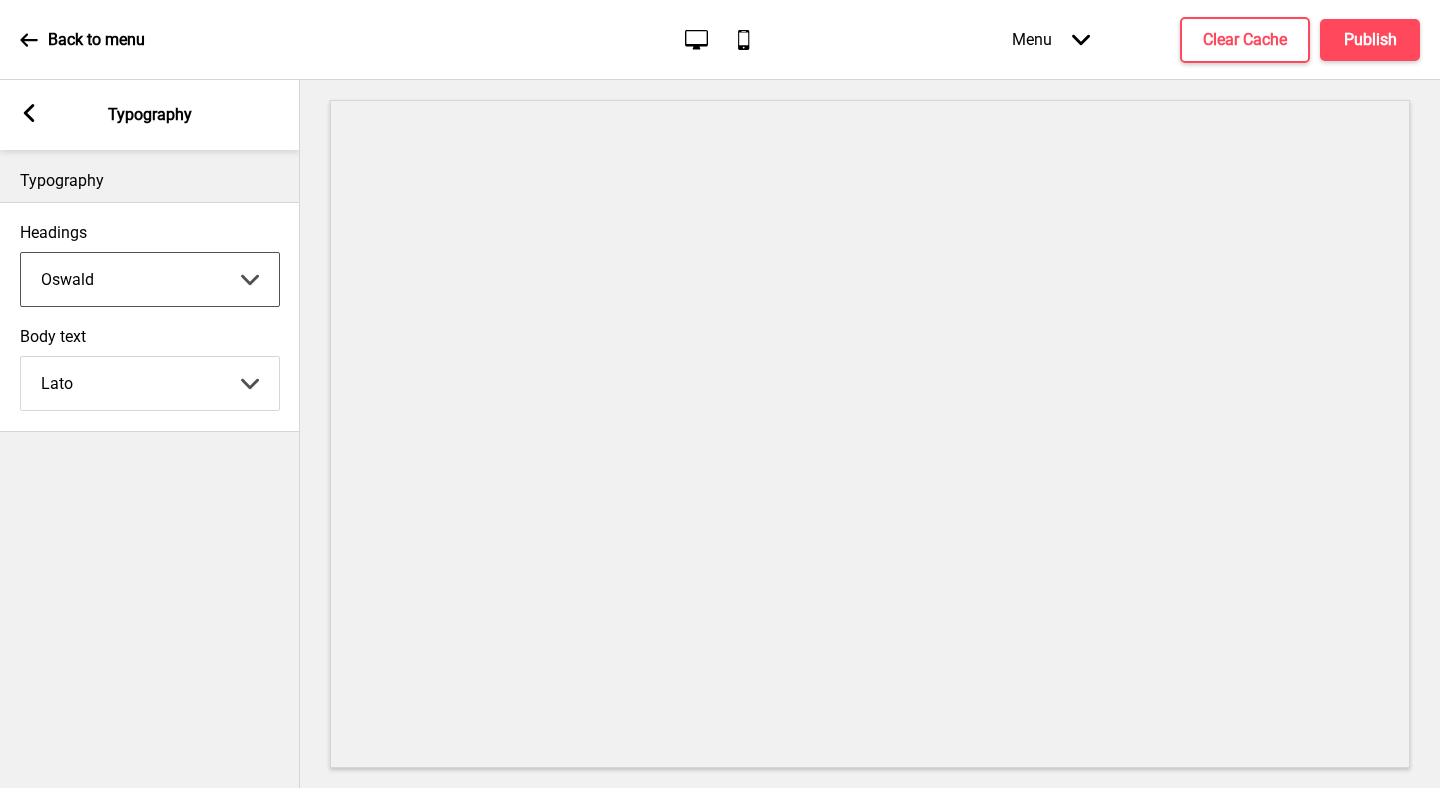 click on "Abhaya Libre Abril Fatface Adobe Garamond Pro Arimo Arsenal Arvo Berkshire Swash Be Vietnam Pro Bitter Bree Serif Cantora One Cabin Courgette Coustard Glegoo Hammersmith One Hind Guntur Josefin Sans Jost Kalam Lato Libre [PERSON_NAME] Libre [PERSON_NAME] [PERSON_NAME] Nunito Sans Oregano [PERSON_NAME] Playfair Display Prata Quattrocento Quicksand Roboto Roboto Slab [PERSON_NAME] Signika Trocchi Ubuntu Vollkorn Yeseva One 王漢宗細黑體繁 王漢宗細圓體繁 王漢宗粗明體繁 小米兰亭简 腾翔嘉丽细圆简 腾祥睿黑简 王漢宗波卡體繁一空陰 王漢宗粗圓體繁一雙空 瀨戶字體繁 田氏方筆刷體繁 田氏细笔刷體繁 站酷快乐简体 站酷酷黑 站酷小薇字体简体 Aa晚风 Aa荷包鼓鼓 中文 STSong" at bounding box center [150, 279] 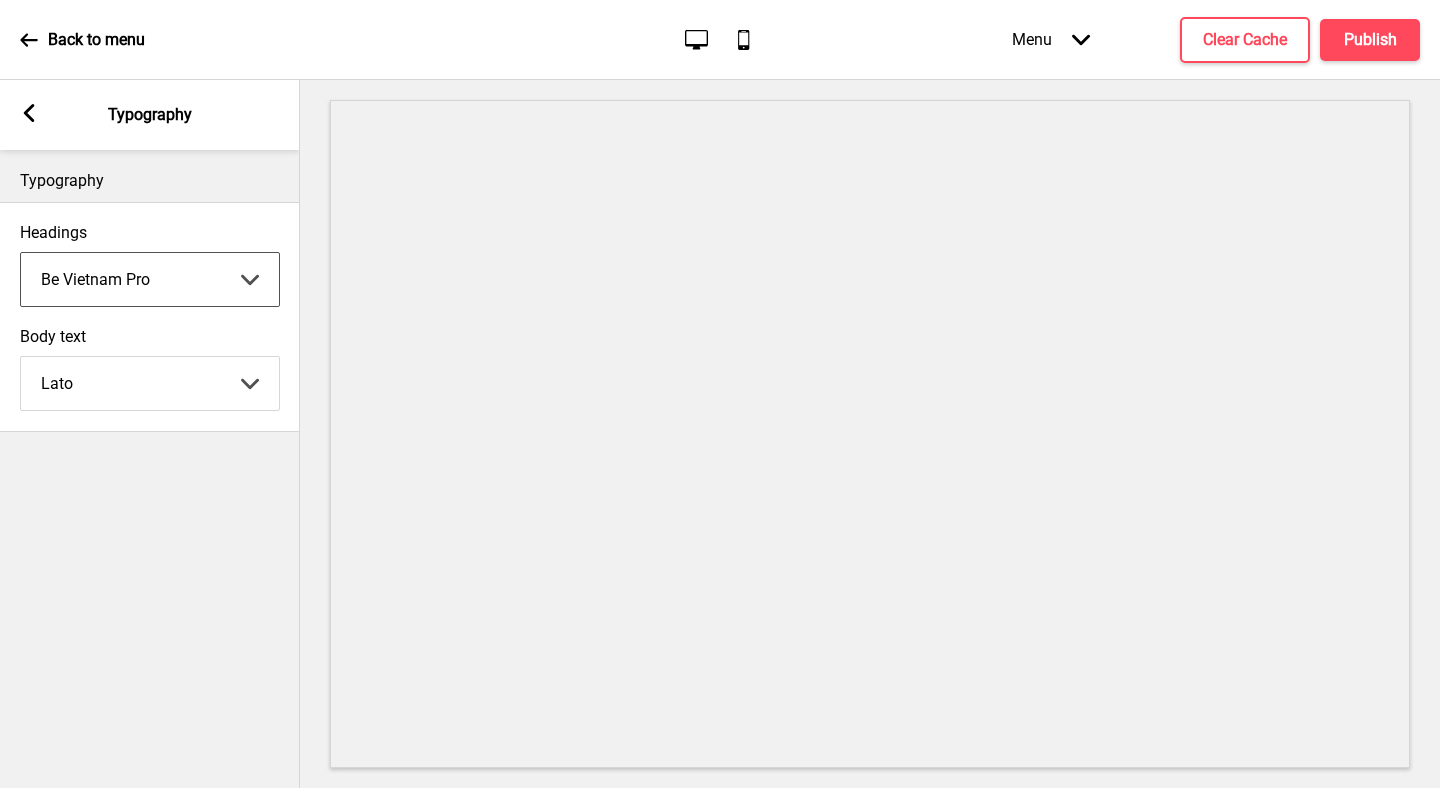 click on "Abhaya Libre Abril Fatface Adobe Garamond Pro Arimo Arsenal Arvo Berkshire Swash Be Vietnam Pro Bitter Bree Serif Cantora One Cabin Courgette Coustard Glegoo Hammersmith One Hind Guntur Josefin Sans Jost Kalam Lato Libre [PERSON_NAME] Libre [PERSON_NAME] [PERSON_NAME] Nunito Sans Oregano [PERSON_NAME] Playfair Display Prata Quattrocento Quicksand Roboto Roboto Slab [PERSON_NAME] Signika Trocchi Ubuntu Vollkorn Yeseva One 王漢宗細黑體繁 王漢宗細圓體繁 王漢宗粗明體繁 小米兰亭简 腾翔嘉丽细圆简 腾祥睿黑简 王漢宗波卡體繁一空陰 王漢宗粗圓體繁一雙空 瀨戶字體繁 田氏方筆刷體繁 田氏细笔刷體繁 站酷快乐简体 站酷酷黑 站酷小薇字体简体 Aa晚风 Aa荷包鼓鼓 中文 STSong" at bounding box center (150, 279) 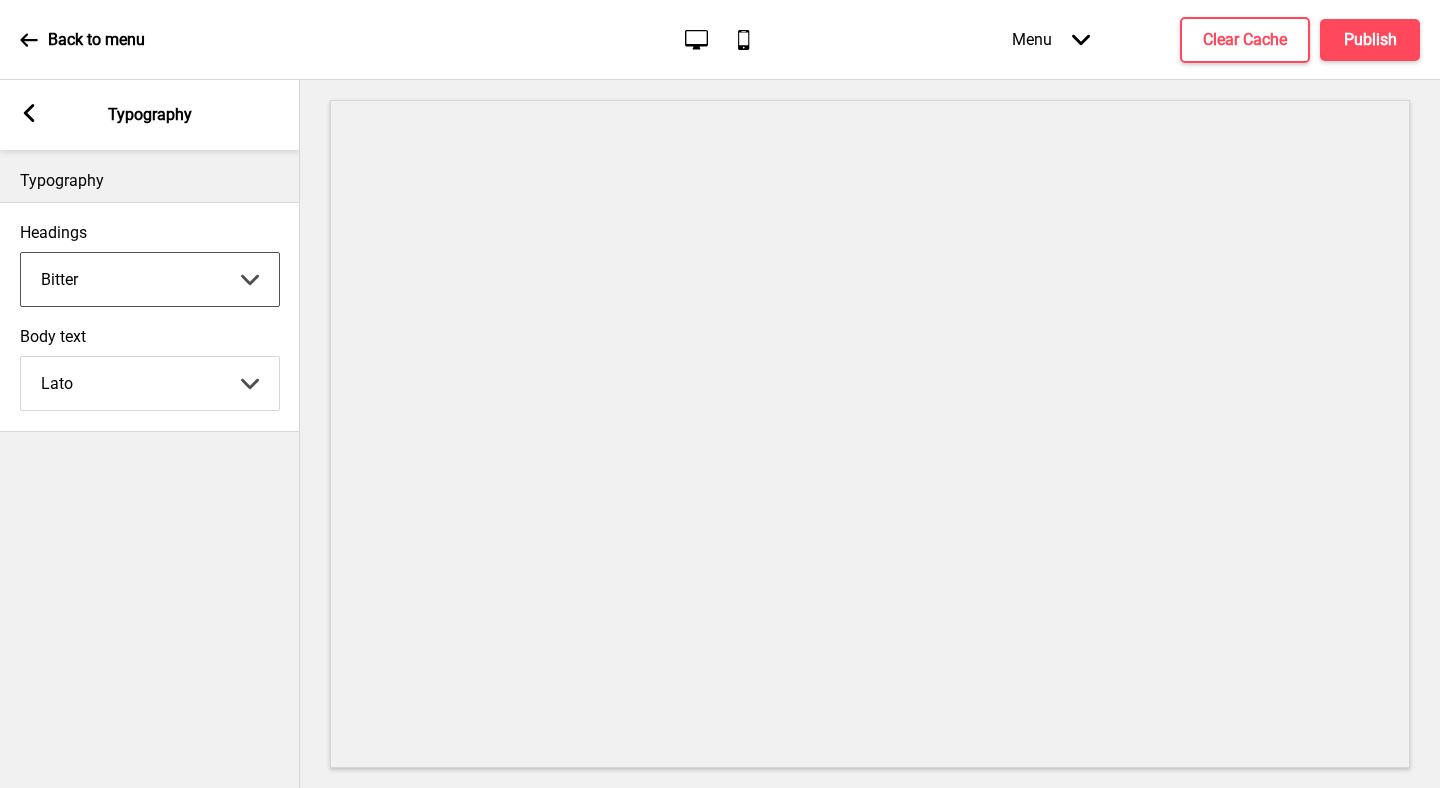 click on "Abhaya Libre Abril Fatface Adobe Garamond Pro Arimo Arsenal Arvo Berkshire Swash Be Vietnam Pro Bitter Bree Serif Cantora One Cabin Courgette Coustard Glegoo Hammersmith One Hind Guntur Josefin Sans Jost Kalam Lato Libre [PERSON_NAME] Libre [PERSON_NAME] [PERSON_NAME] Nunito Sans Oregano [PERSON_NAME] Playfair Display Prata Quattrocento Quicksand Roboto Roboto Slab [PERSON_NAME] Signika Trocchi Ubuntu Vollkorn Yeseva One 王漢宗細黑體繁 王漢宗細圓體繁 王漢宗粗明體繁 小米兰亭简 腾翔嘉丽细圆简 腾祥睿黑简 王漢宗波卡體繁一空陰 王漢宗粗圓體繁一雙空 瀨戶字體繁 田氏方筆刷體繁 田氏细笔刷體繁 站酷快乐简体 站酷酷黑 站酷小薇字体简体 Aa晚风 Aa荷包鼓鼓 中文 STSong" at bounding box center [150, 279] 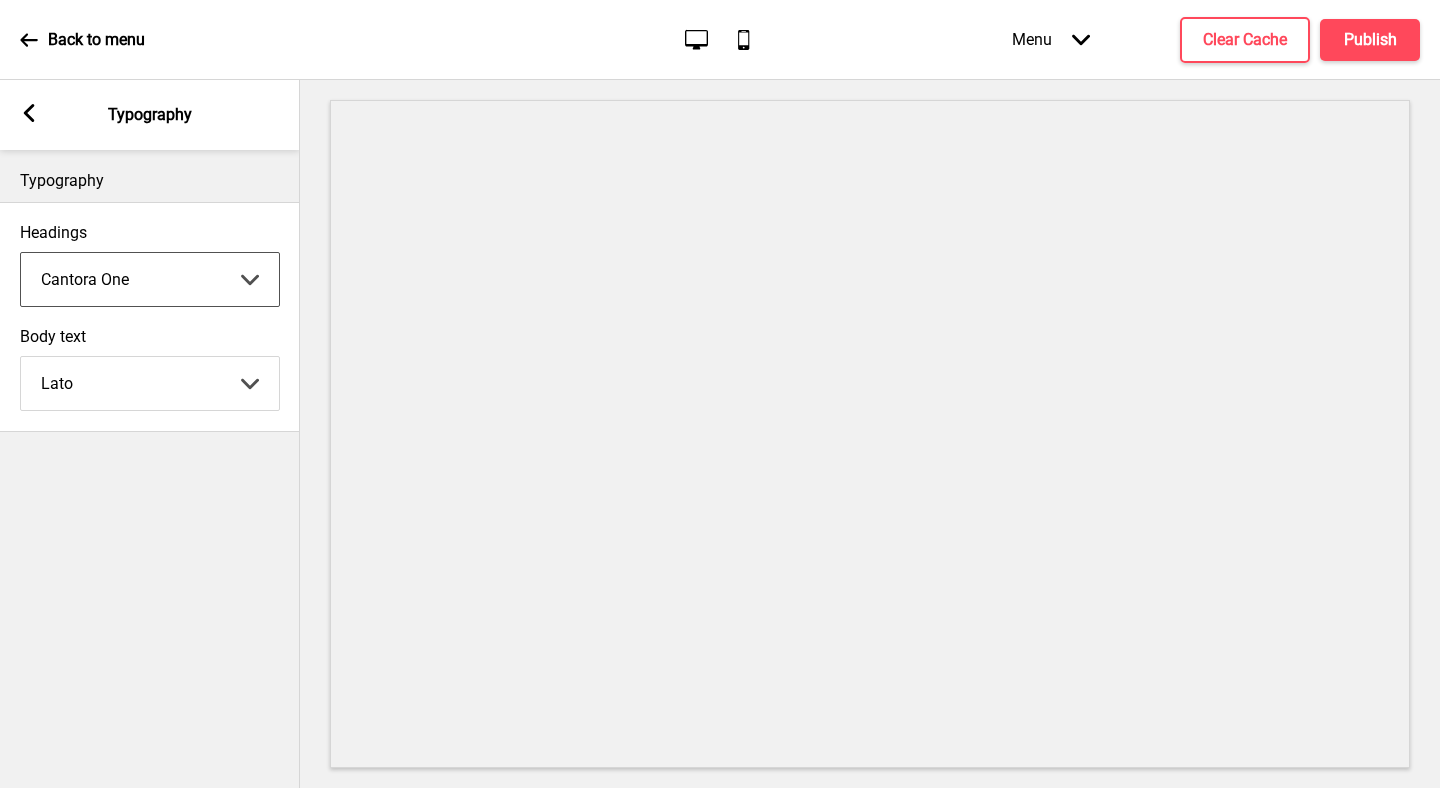 click on "Abhaya Libre Abril Fatface Adobe Garamond Pro Arimo Arsenal Arvo Berkshire Swash Be Vietnam Pro Bitter Bree Serif Cantora One Cabin Courgette Coustard Glegoo Hammersmith One Hind Guntur Josefin Sans Jost Kalam Lato Libre [PERSON_NAME] Libre [PERSON_NAME] [PERSON_NAME] Nunito Sans Oregano [PERSON_NAME] Playfair Display Prata Quattrocento Quicksand Roboto Roboto Slab [PERSON_NAME] Signika Trocchi Ubuntu Vollkorn Yeseva One 王漢宗細黑體繁 王漢宗細圓體繁 王漢宗粗明體繁 小米兰亭简 腾翔嘉丽细圆简 腾祥睿黑简 王漢宗波卡體繁一空陰 王漢宗粗圓體繁一雙空 瀨戶字體繁 田氏方筆刷體繁 田氏细笔刷體繁 站酷快乐简体 站酷酷黑 站酷小薇字体简体 Aa晚风 Aa荷包鼓鼓 中文 STSong" at bounding box center [150, 279] 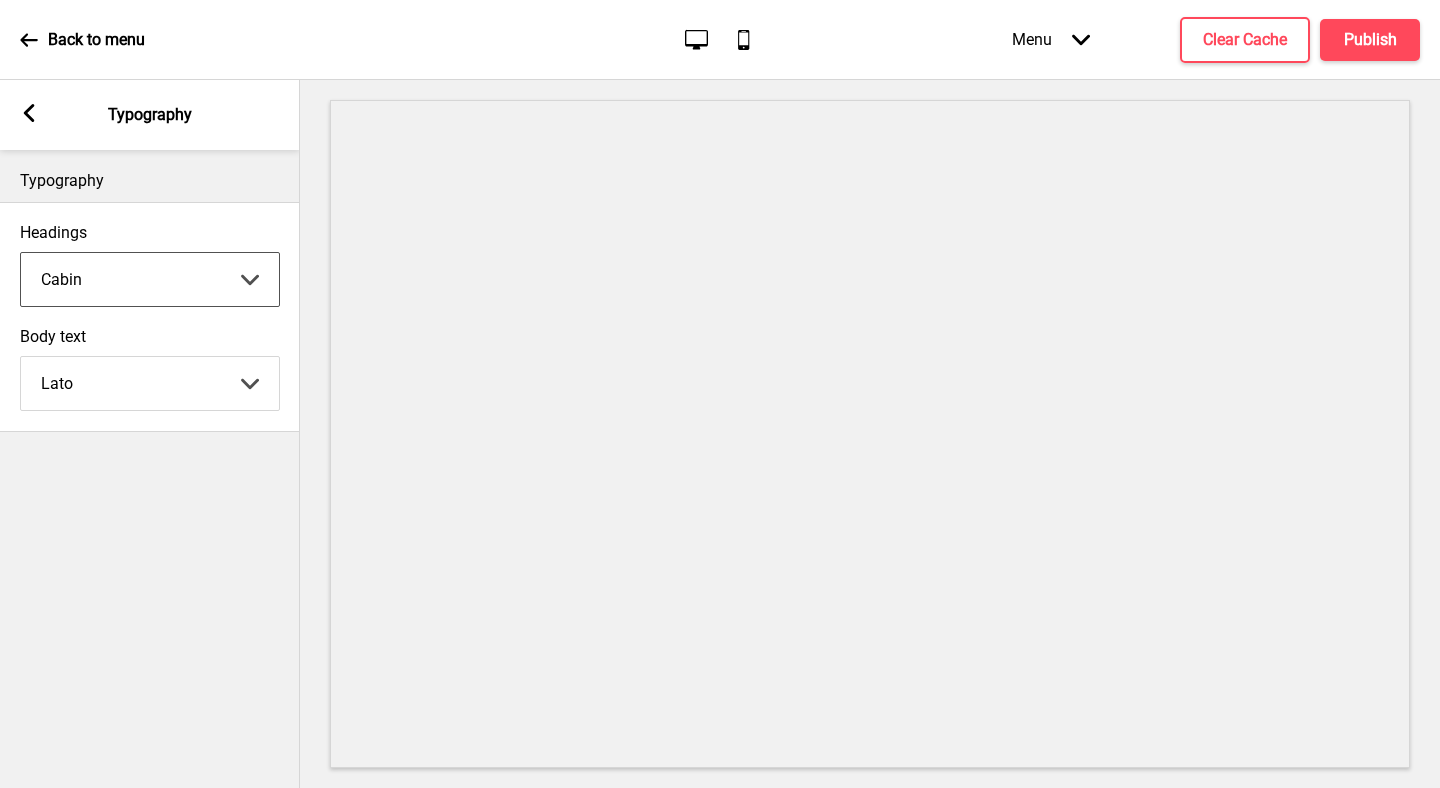 click on "Abhaya Libre Abril Fatface Adobe Garamond Pro Arimo Arsenal Arvo Berkshire Swash Be Vietnam Pro Bitter Bree Serif Cantora One Cabin Courgette Coustard Glegoo Hammersmith One Hind Guntur Josefin Sans Jost Kalam Lato Libre [PERSON_NAME] Libre [PERSON_NAME] [PERSON_NAME] Nunito Sans Oregano [PERSON_NAME] Playfair Display Prata Quattrocento Quicksand Roboto Roboto Slab [PERSON_NAME] Signika Trocchi Ubuntu Vollkorn Yeseva One 王漢宗細黑體繁 王漢宗細圓體繁 王漢宗粗明體繁 小米兰亭简 腾翔嘉丽细圆简 腾祥睿黑简 王漢宗波卡體繁一空陰 王漢宗粗圓體繁一雙空 瀨戶字體繁 田氏方筆刷體繁 田氏细笔刷體繁 站酷快乐简体 站酷酷黑 站酷小薇字体简体 Aa晚风 Aa荷包鼓鼓 中文 STSong" at bounding box center (150, 279) 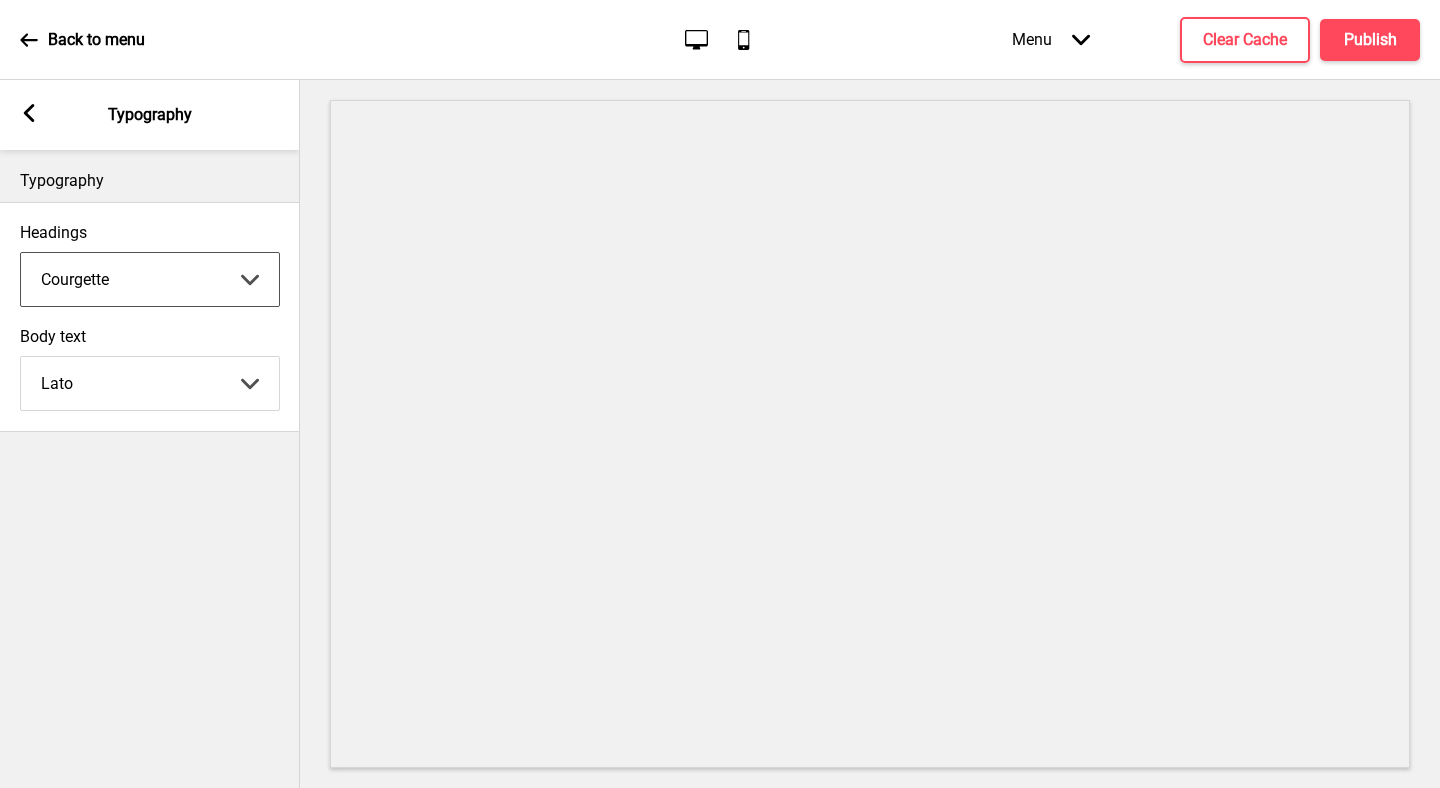 click on "Abhaya Libre Abril Fatface Adobe Garamond Pro Arimo Arsenal Arvo Berkshire Swash Be Vietnam Pro Bitter Bree Serif Cantora One Cabin Courgette Coustard Glegoo Hammersmith One Hind Guntur Josefin Sans Jost Kalam Lato Libre [PERSON_NAME] Libre [PERSON_NAME] [PERSON_NAME] Nunito Sans Oregano [PERSON_NAME] Playfair Display Prata Quattrocento Quicksand Roboto Roboto Slab [PERSON_NAME] Signika Trocchi Ubuntu Vollkorn Yeseva One 王漢宗細黑體繁 王漢宗細圓體繁 王漢宗粗明體繁 小米兰亭简 腾翔嘉丽细圆简 腾祥睿黑简 王漢宗波卡體繁一空陰 王漢宗粗圓體繁一雙空 瀨戶字體繁 田氏方筆刷體繁 田氏细笔刷體繁 站酷快乐简体 站酷酷黑 站酷小薇字体简体 Aa晚风 Aa荷包鼓鼓 中文 STSong" at bounding box center (150, 279) 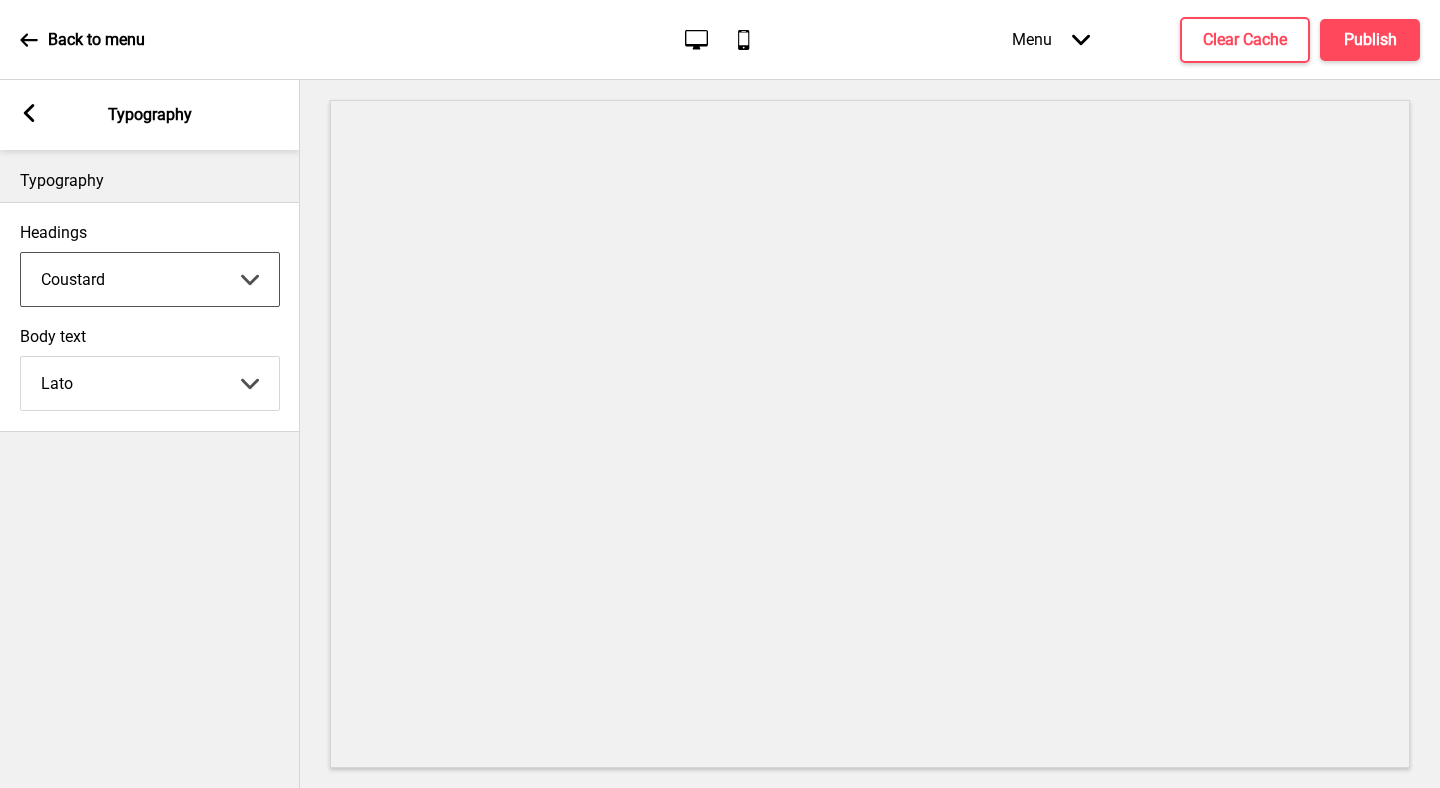 click on "Abhaya Libre Abril Fatface Adobe Garamond Pro Arimo Arsenal Arvo Berkshire Swash Be Vietnam Pro Bitter Bree Serif Cantora One Cabin Courgette Coustard Glegoo Hammersmith One Hind Guntur Josefin Sans Jost Kalam Lato Libre [PERSON_NAME] Libre [PERSON_NAME] [PERSON_NAME] Nunito Sans Oregano [PERSON_NAME] Playfair Display Prata Quattrocento Quicksand Roboto Roboto Slab [PERSON_NAME] Signika Trocchi Ubuntu Vollkorn Yeseva One 王漢宗細黑體繁 王漢宗細圓體繁 王漢宗粗明體繁 小米兰亭简 腾翔嘉丽细圆简 腾祥睿黑简 王漢宗波卡體繁一空陰 王漢宗粗圓體繁一雙空 瀨戶字體繁 田氏方筆刷體繁 田氏细笔刷體繁 站酷快乐简体 站酷酷黑 站酷小薇字体简体 Aa晚风 Aa荷包鼓鼓 中文 STSong" at bounding box center [150, 279] 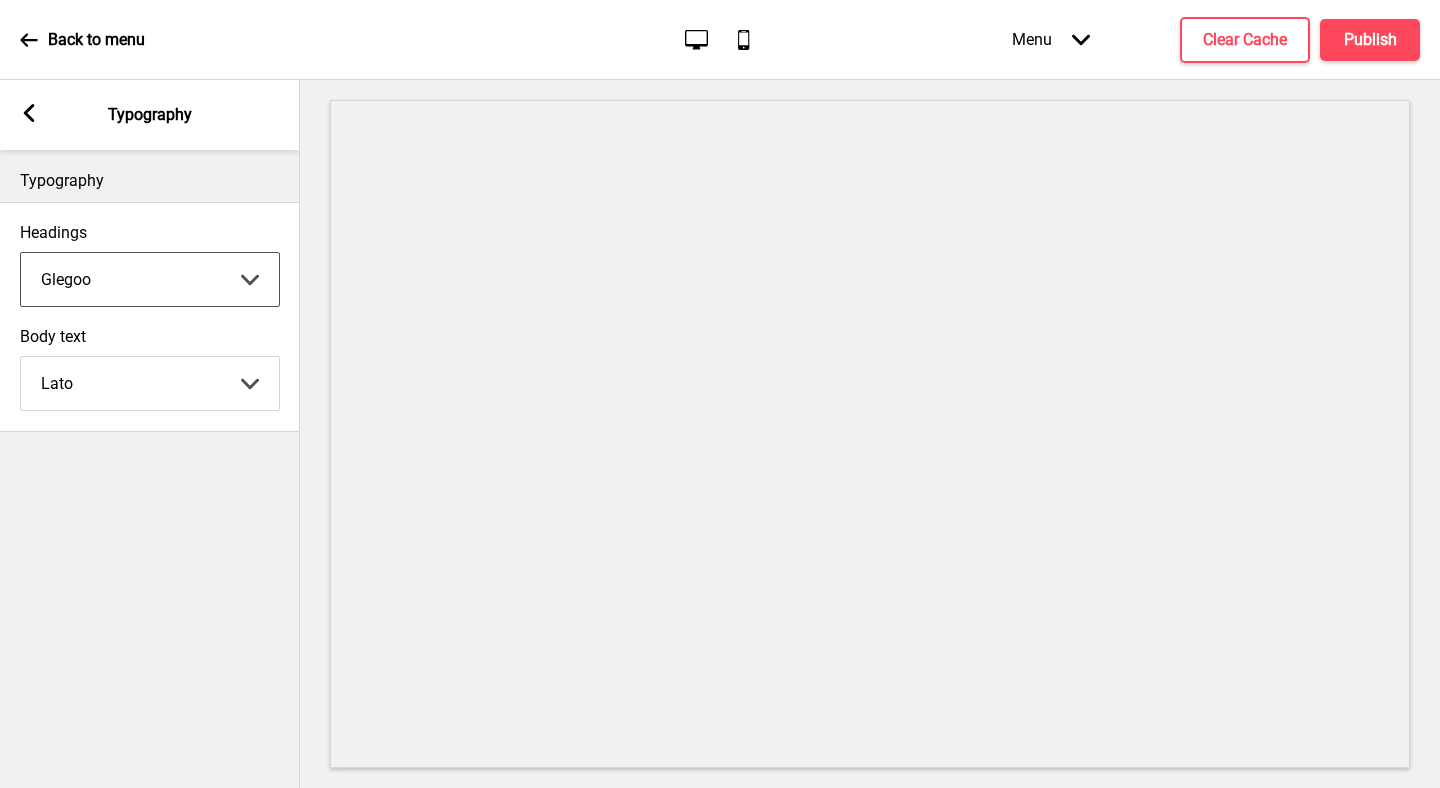 click on "Abhaya Libre Abril Fatface Adobe Garamond Pro Arimo Arsenal Arvo Berkshire Swash Be Vietnam Pro Bitter Bree Serif Cantora One Cabin Courgette Coustard Glegoo Hammersmith One Hind Guntur Josefin Sans Jost Kalam Lato Libre [PERSON_NAME] Libre [PERSON_NAME] [PERSON_NAME] Nunito Sans Oregano [PERSON_NAME] Playfair Display Prata Quattrocento Quicksand Roboto Roboto Slab [PERSON_NAME] Signika Trocchi Ubuntu Vollkorn Yeseva One 王漢宗細黑體繁 王漢宗細圓體繁 王漢宗粗明體繁 小米兰亭简 腾翔嘉丽细圆简 腾祥睿黑简 王漢宗波卡體繁一空陰 王漢宗粗圓體繁一雙空 瀨戶字體繁 田氏方筆刷體繁 田氏细笔刷體繁 站酷快乐简体 站酷酷黑 站酷小薇字体简体 Aa晚风 Aa荷包鼓鼓 中文 STSong" at bounding box center [150, 279] 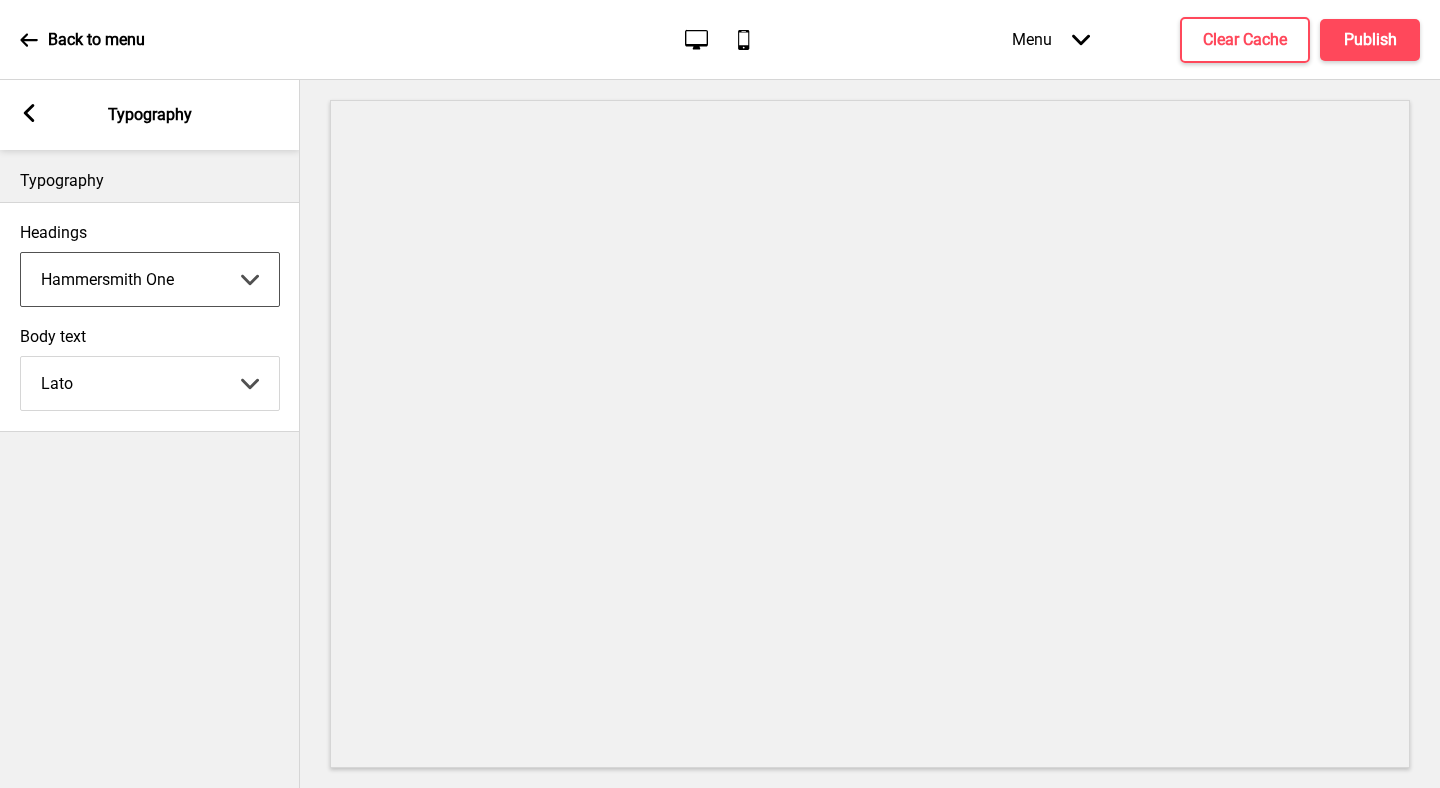 click on "Abhaya Libre Abril Fatface Adobe Garamond Pro Arimo Arsenal Arvo Berkshire Swash Be Vietnam Pro Bitter Bree Serif Cantora One Cabin Courgette Coustard Glegoo Hammersmith One Hind Guntur Josefin Sans Jost Kalam Lato Libre [PERSON_NAME] Libre [PERSON_NAME] [PERSON_NAME] Nunito Sans Oregano [PERSON_NAME] Playfair Display Prata Quattrocento Quicksand Roboto Roboto Slab [PERSON_NAME] Signika Trocchi Ubuntu Vollkorn Yeseva One 王漢宗細黑體繁 王漢宗細圓體繁 王漢宗粗明體繁 小米兰亭简 腾翔嘉丽细圆简 腾祥睿黑简 王漢宗波卡體繁一空陰 王漢宗粗圓體繁一雙空 瀨戶字體繁 田氏方筆刷體繁 田氏细笔刷體繁 站酷快乐简体 站酷酷黑 站酷小薇字体简体 Aa晚风 Aa荷包鼓鼓 中文 STSong" at bounding box center [150, 279] 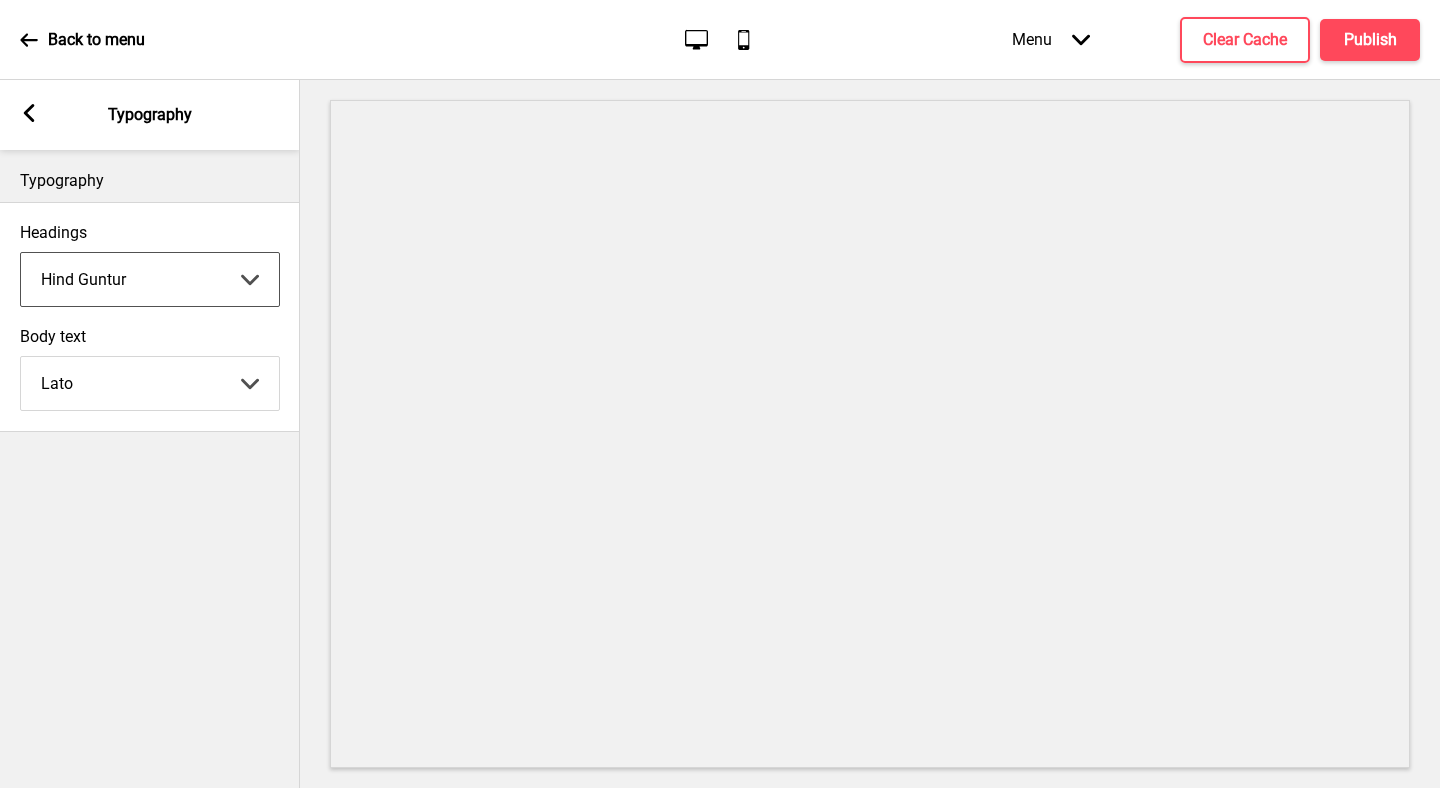 click on "Abhaya Libre Abril Fatface Adobe Garamond Pro Arimo Arsenal Arvo Berkshire Swash Be Vietnam Pro Bitter Bree Serif Cantora One Cabin Courgette Coustard Glegoo Hammersmith One Hind Guntur Josefin Sans Jost Kalam Lato Libre [PERSON_NAME] Libre [PERSON_NAME] [PERSON_NAME] Nunito Sans Oregano [PERSON_NAME] Playfair Display Prata Quattrocento Quicksand Roboto Roboto Slab [PERSON_NAME] Signika Trocchi Ubuntu Vollkorn Yeseva One 王漢宗細黑體繁 王漢宗細圓體繁 王漢宗粗明體繁 小米兰亭简 腾翔嘉丽细圆简 腾祥睿黑简 王漢宗波卡體繁一空陰 王漢宗粗圓體繁一雙空 瀨戶字體繁 田氏方筆刷體繁 田氏细笔刷體繁 站酷快乐简体 站酷酷黑 站酷小薇字体简体 Aa晚风 Aa荷包鼓鼓 中文 STSong" at bounding box center (150, 279) 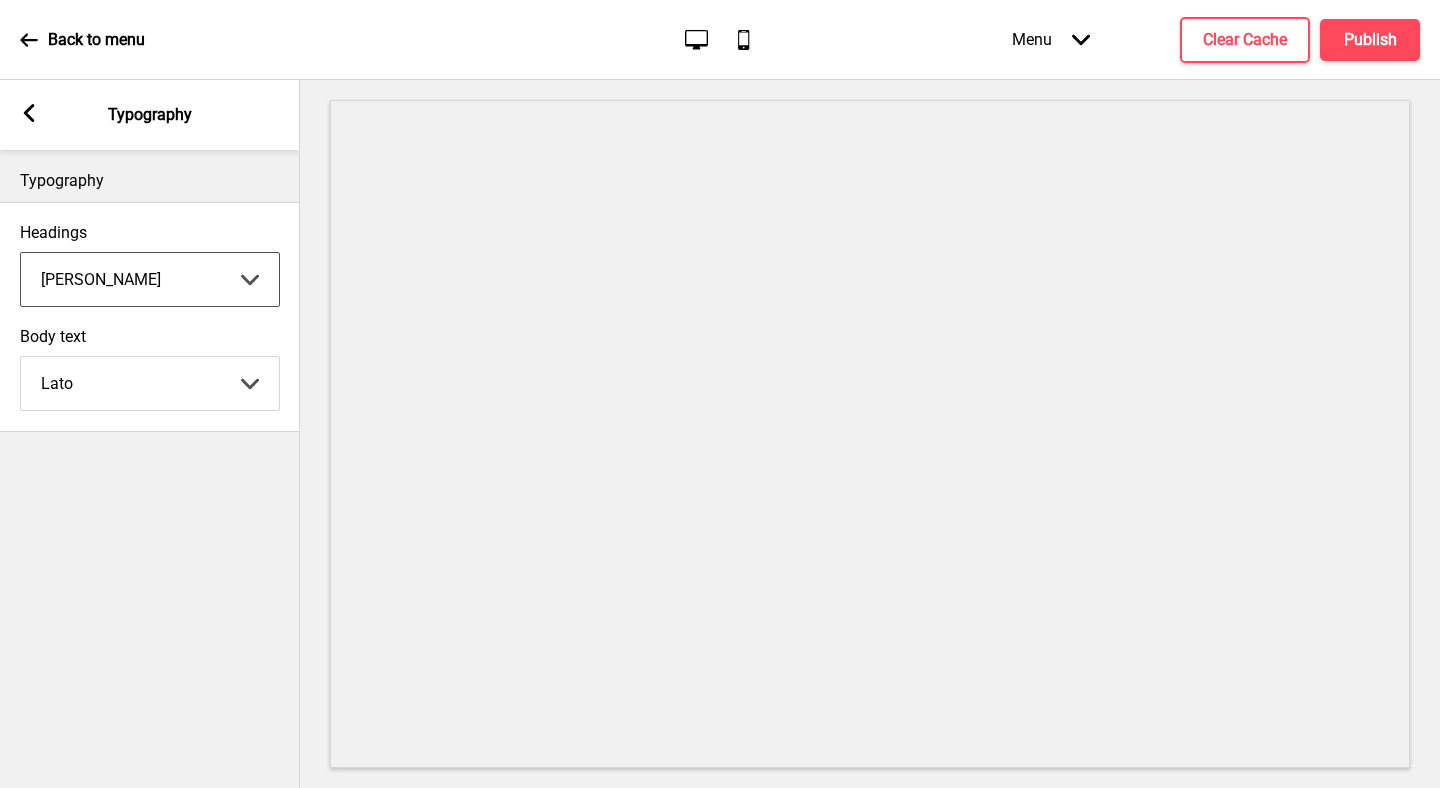 click on "Abhaya Libre Abril Fatface Adobe Garamond Pro Arimo Arsenal Arvo Berkshire Swash Be Vietnam Pro Bitter Bree Serif Cantora One Cabin Courgette Coustard Glegoo Hammersmith One Hind Guntur Josefin Sans Jost Kalam Lato Libre [PERSON_NAME] Libre [PERSON_NAME] [PERSON_NAME] Nunito Sans Oregano [PERSON_NAME] Playfair Display Prata Quattrocento Quicksand Roboto Roboto Slab [PERSON_NAME] Signika Trocchi Ubuntu Vollkorn Yeseva One 王漢宗細黑體繁 王漢宗細圓體繁 王漢宗粗明體繁 小米兰亭简 腾翔嘉丽细圆简 腾祥睿黑简 王漢宗波卡體繁一空陰 王漢宗粗圓體繁一雙空 瀨戶字體繁 田氏方筆刷體繁 田氏细笔刷體繁 站酷快乐简体 站酷酷黑 站酷小薇字体简体 Aa晚风 Aa荷包鼓鼓 中文 STSong" at bounding box center (150, 279) 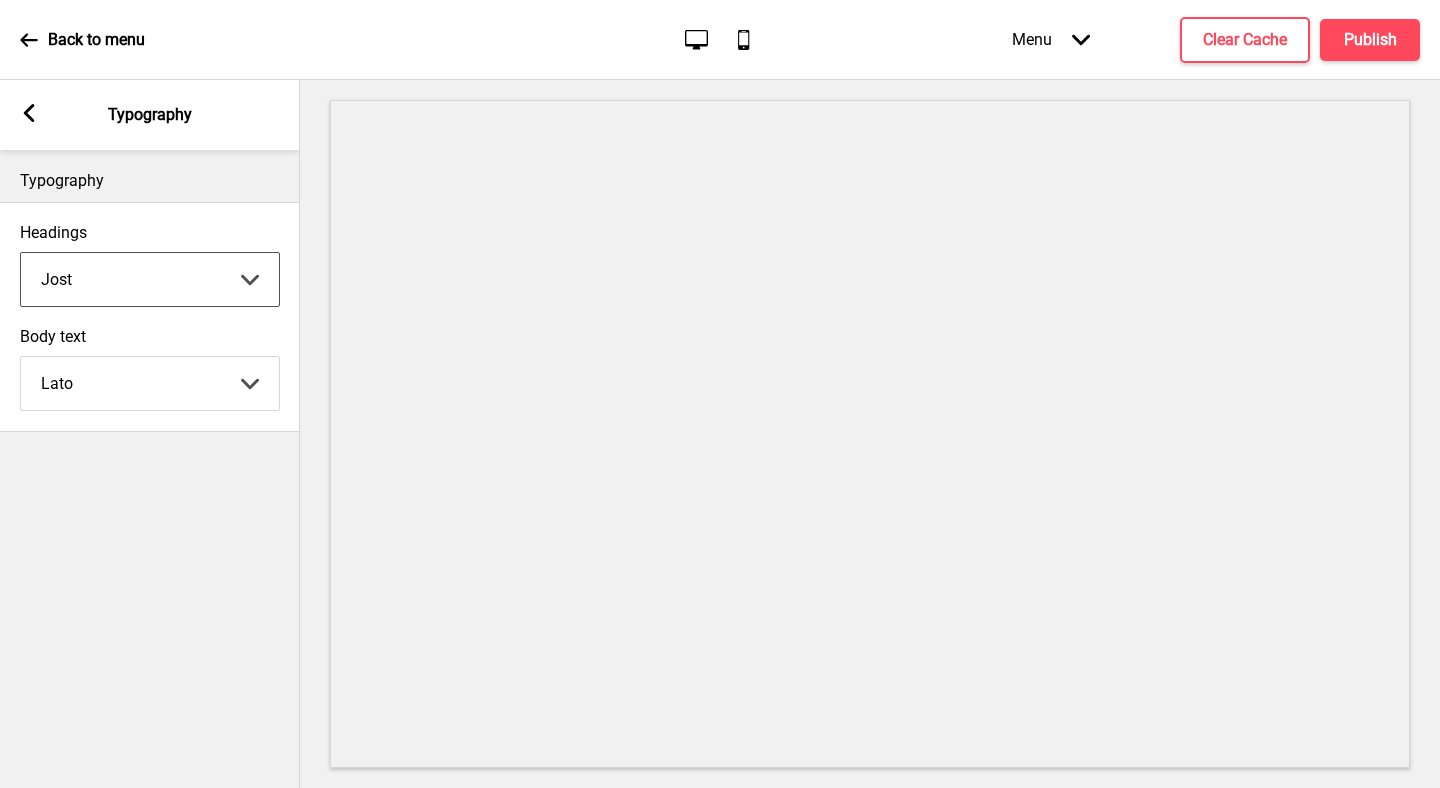 click on "Abhaya Libre Abril Fatface Adobe Garamond Pro Arimo Arsenal Arvo Berkshire Swash Be Vietnam Pro Bitter Bree Serif Cantora One Cabin Courgette Coustard Glegoo Hammersmith One Hind Guntur Josefin Sans Jost Kalam Lato Libre [PERSON_NAME] Libre [PERSON_NAME] [PERSON_NAME] Nunito Sans Oregano [PERSON_NAME] Playfair Display Prata Quattrocento Quicksand Roboto Roboto Slab [PERSON_NAME] Signika Trocchi Ubuntu Vollkorn Yeseva One 王漢宗細黑體繁 王漢宗細圓體繁 王漢宗粗明體繁 小米兰亭简 腾翔嘉丽细圆简 腾祥睿黑简 王漢宗波卡體繁一空陰 王漢宗粗圓體繁一雙空 瀨戶字體繁 田氏方筆刷體繁 田氏细笔刷體繁 站酷快乐简体 站酷酷黑 站酷小薇字体简体 Aa晚风 Aa荷包鼓鼓 中文 STSong" at bounding box center [150, 279] 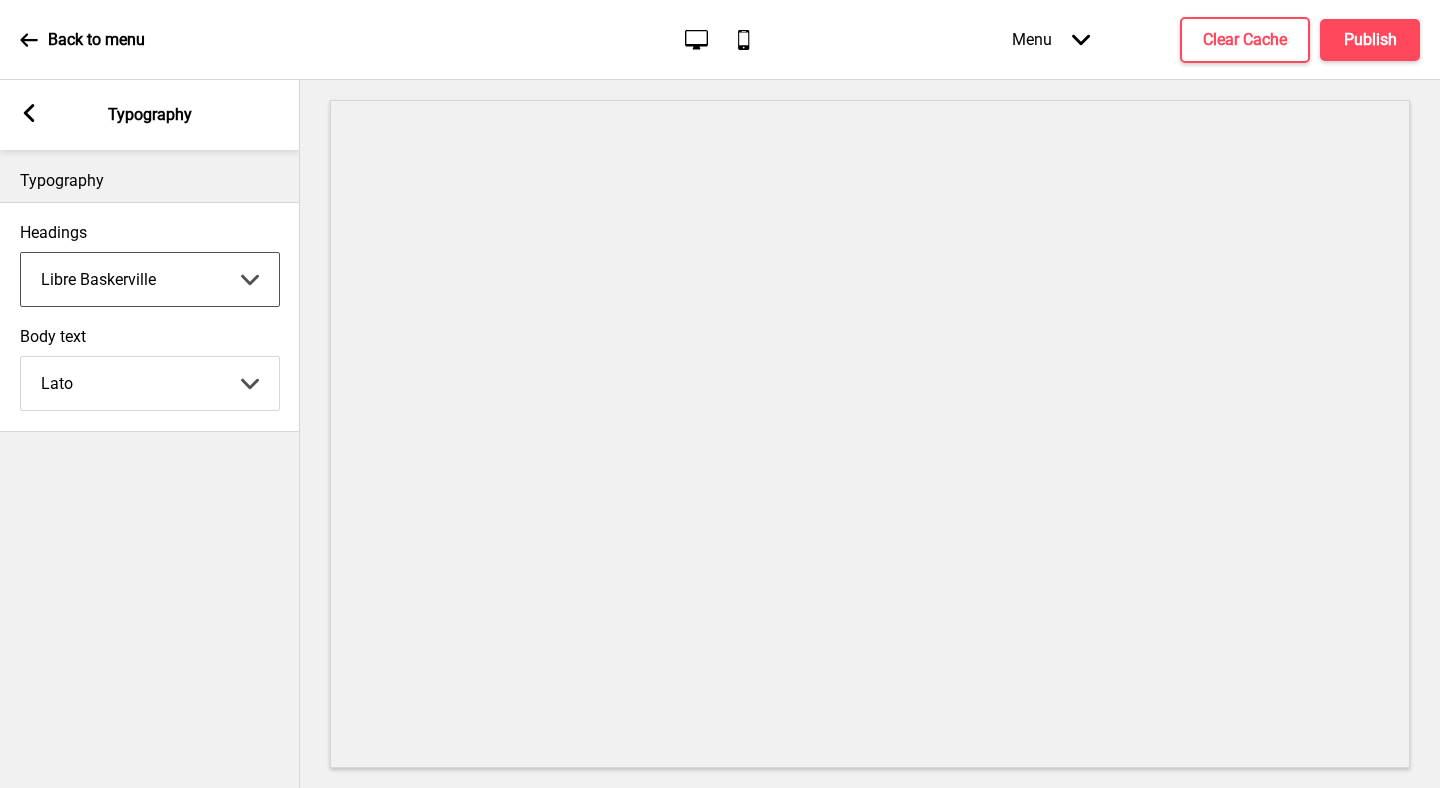 click on "Abhaya Libre Abril Fatface Adobe Garamond Pro Arimo Arsenal Arvo Berkshire Swash Be Vietnam Pro Bitter Bree Serif Cantora One Cabin Courgette Coustard Glegoo Hammersmith One Hind Guntur Josefin Sans Jost Kalam Lato Libre [PERSON_NAME] Libre [PERSON_NAME] [PERSON_NAME] Nunito Sans Oregano [PERSON_NAME] Playfair Display Prata Quattrocento Quicksand Roboto Roboto Slab [PERSON_NAME] Signika Trocchi Ubuntu Vollkorn Yeseva One 王漢宗細黑體繁 王漢宗細圓體繁 王漢宗粗明體繁 小米兰亭简 腾翔嘉丽细圆简 腾祥睿黑简 王漢宗波卡體繁一空陰 王漢宗粗圓體繁一雙空 瀨戶字體繁 田氏方筆刷體繁 田氏细笔刷體繁 站酷快乐简体 站酷酷黑 站酷小薇字体简体 Aa晚风 Aa荷包鼓鼓 中文 STSong" at bounding box center [150, 279] 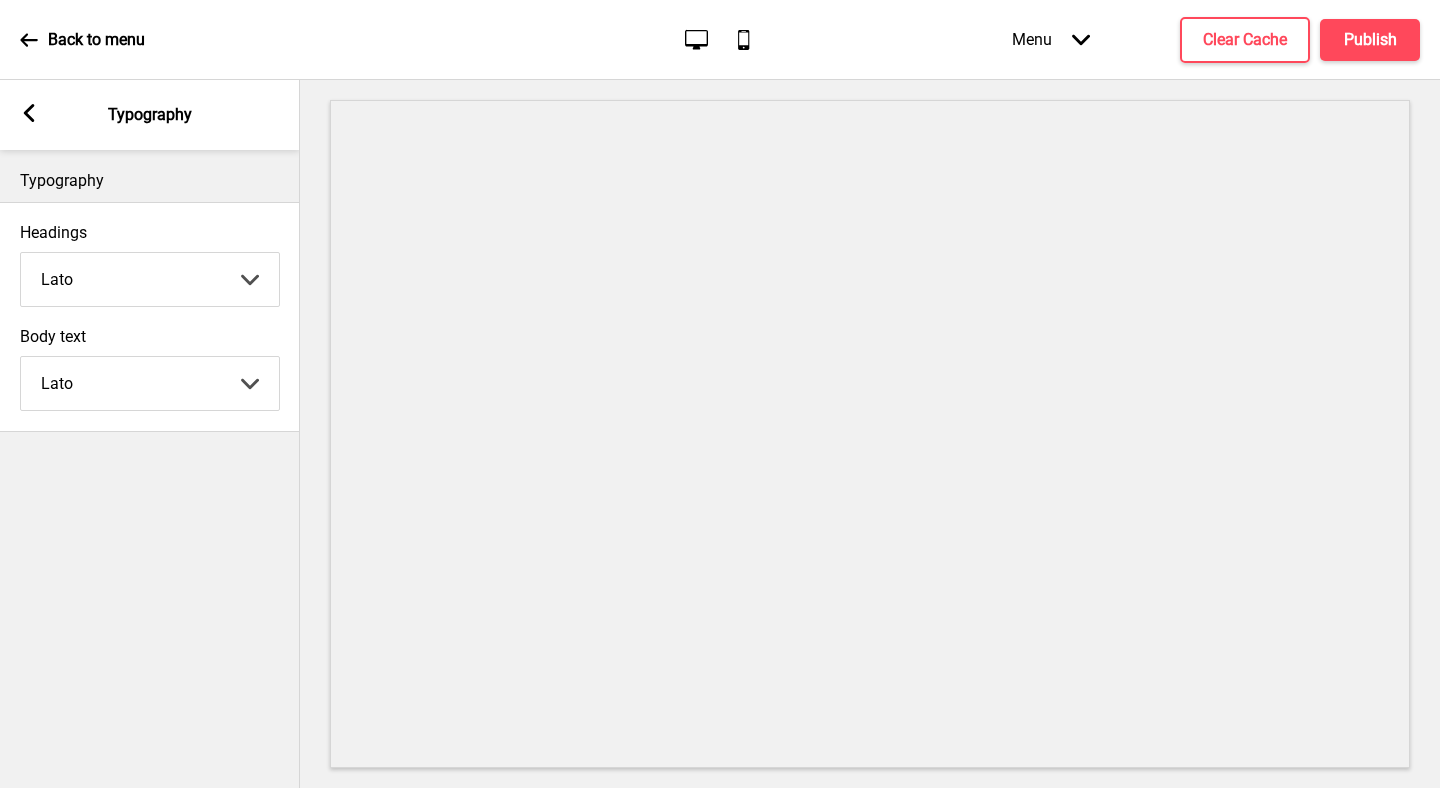 click 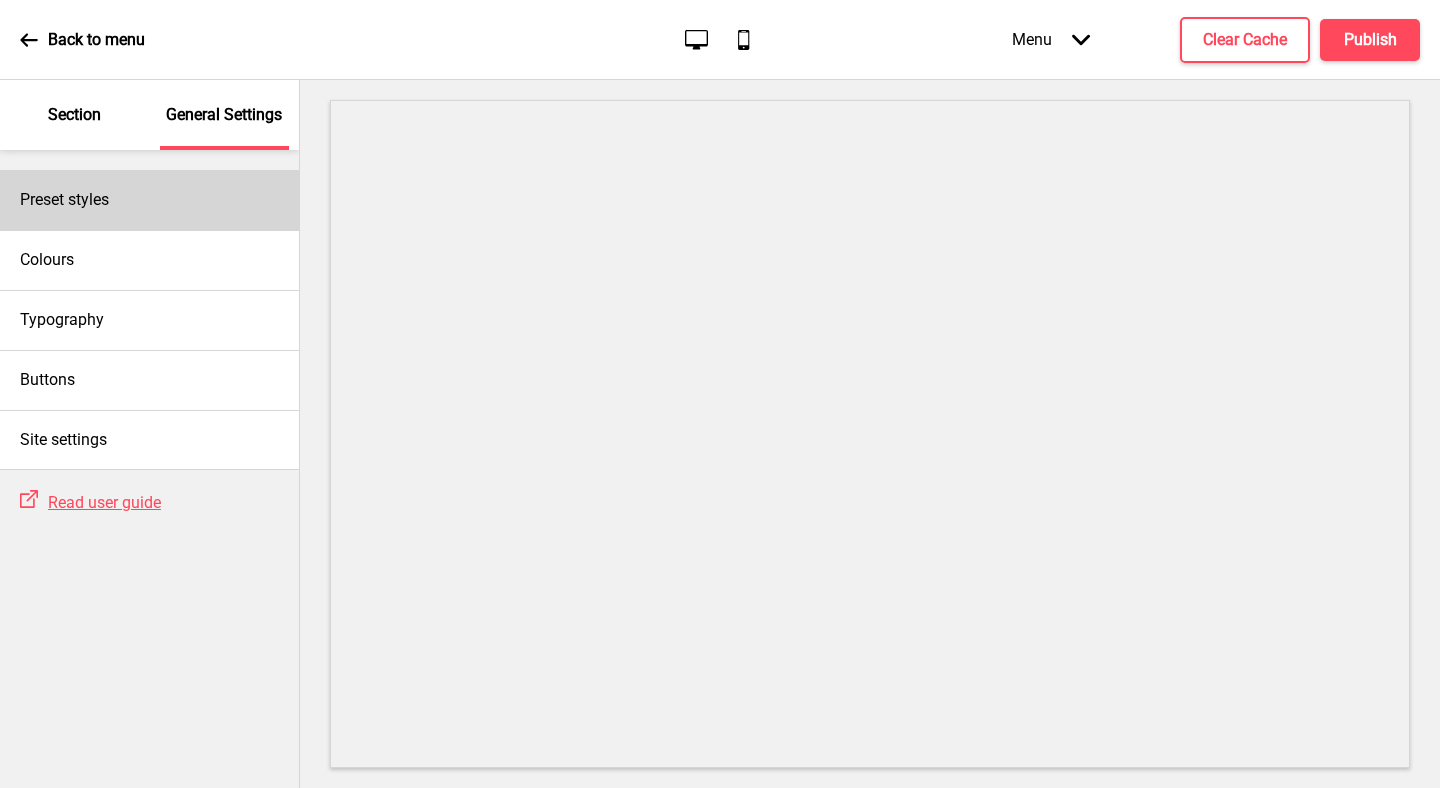 click on "Preset styles" at bounding box center (149, 200) 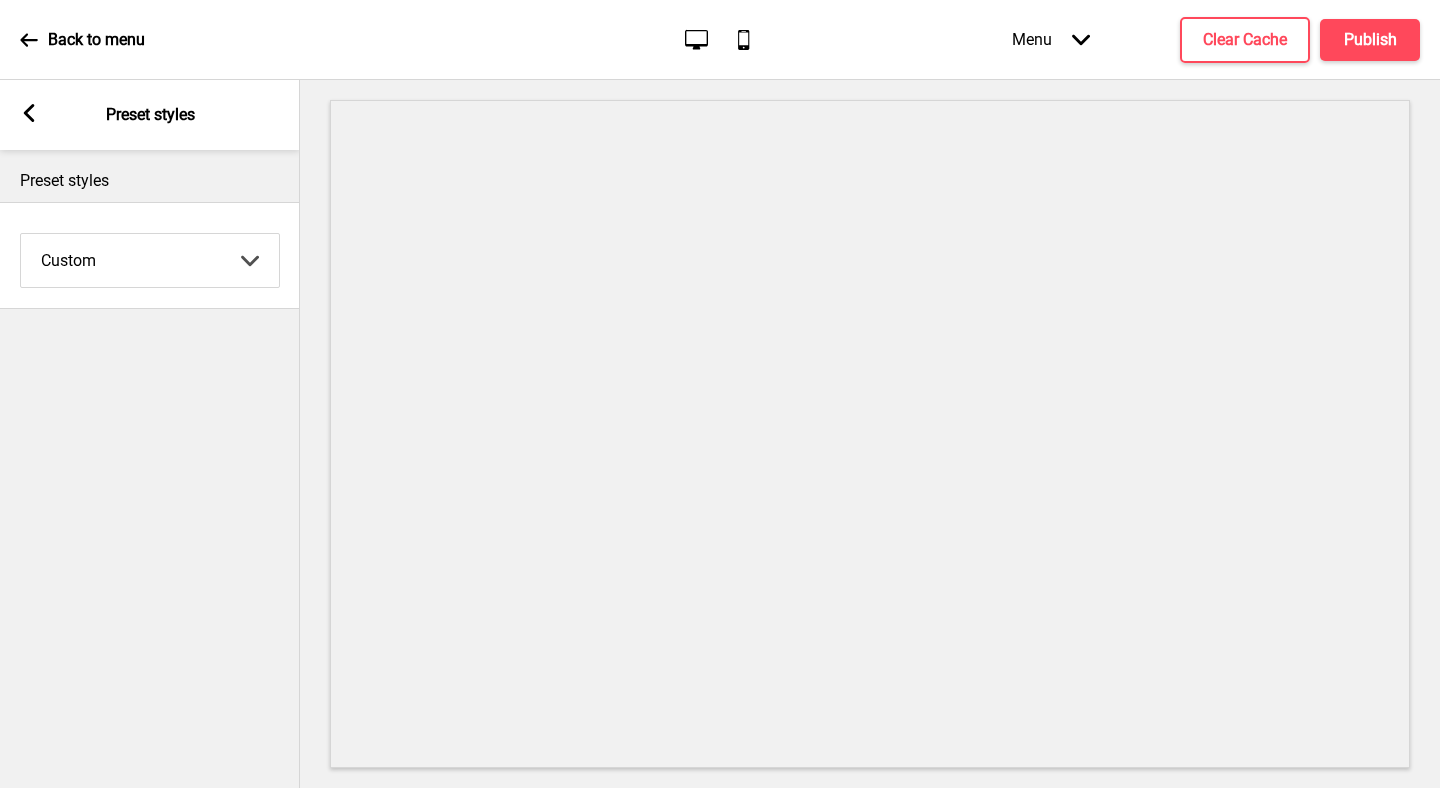 click on "Coffee Contrast Dark Earth Marine Minimalist Modern Oddle Pastel Yellow Fruits Custom" at bounding box center [150, 260] 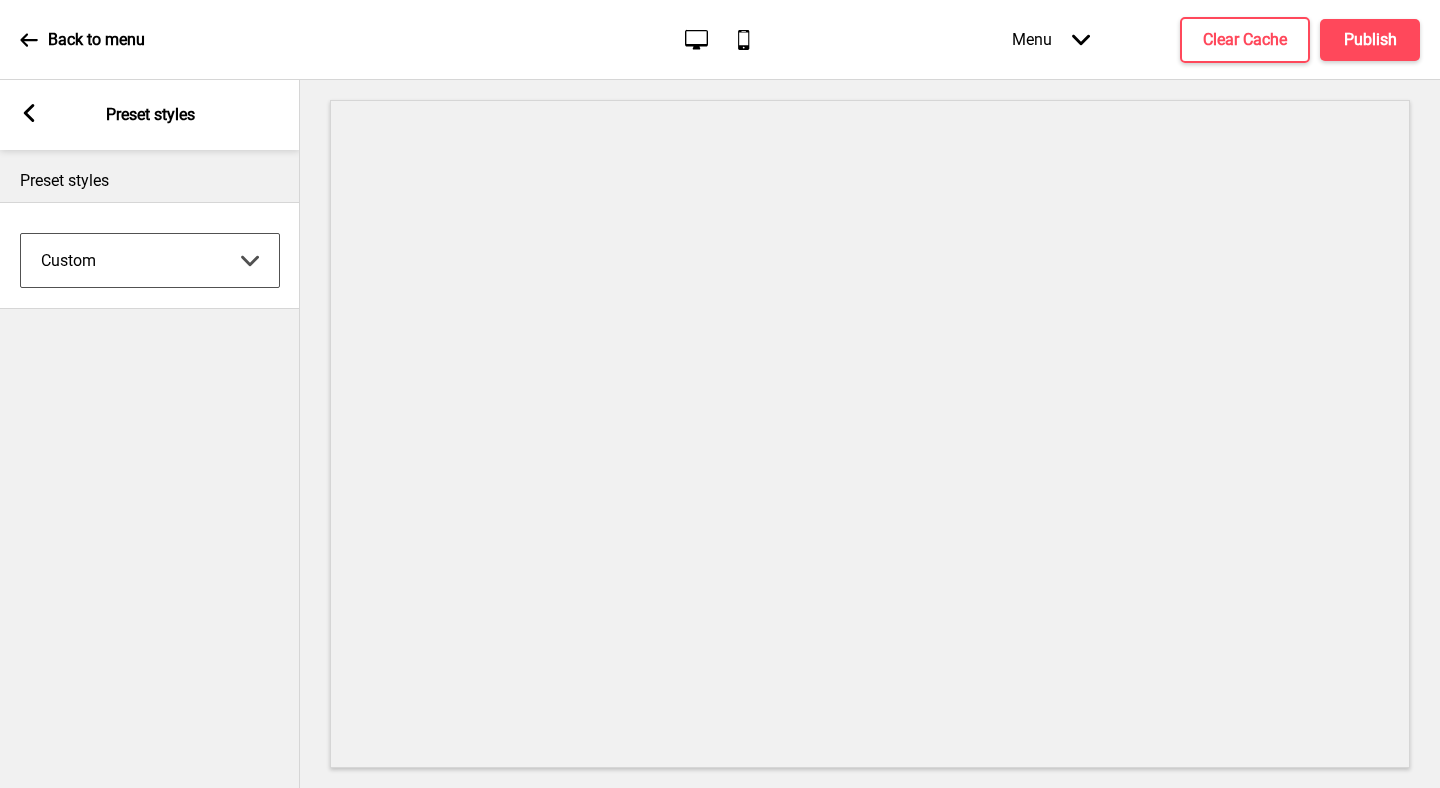 click 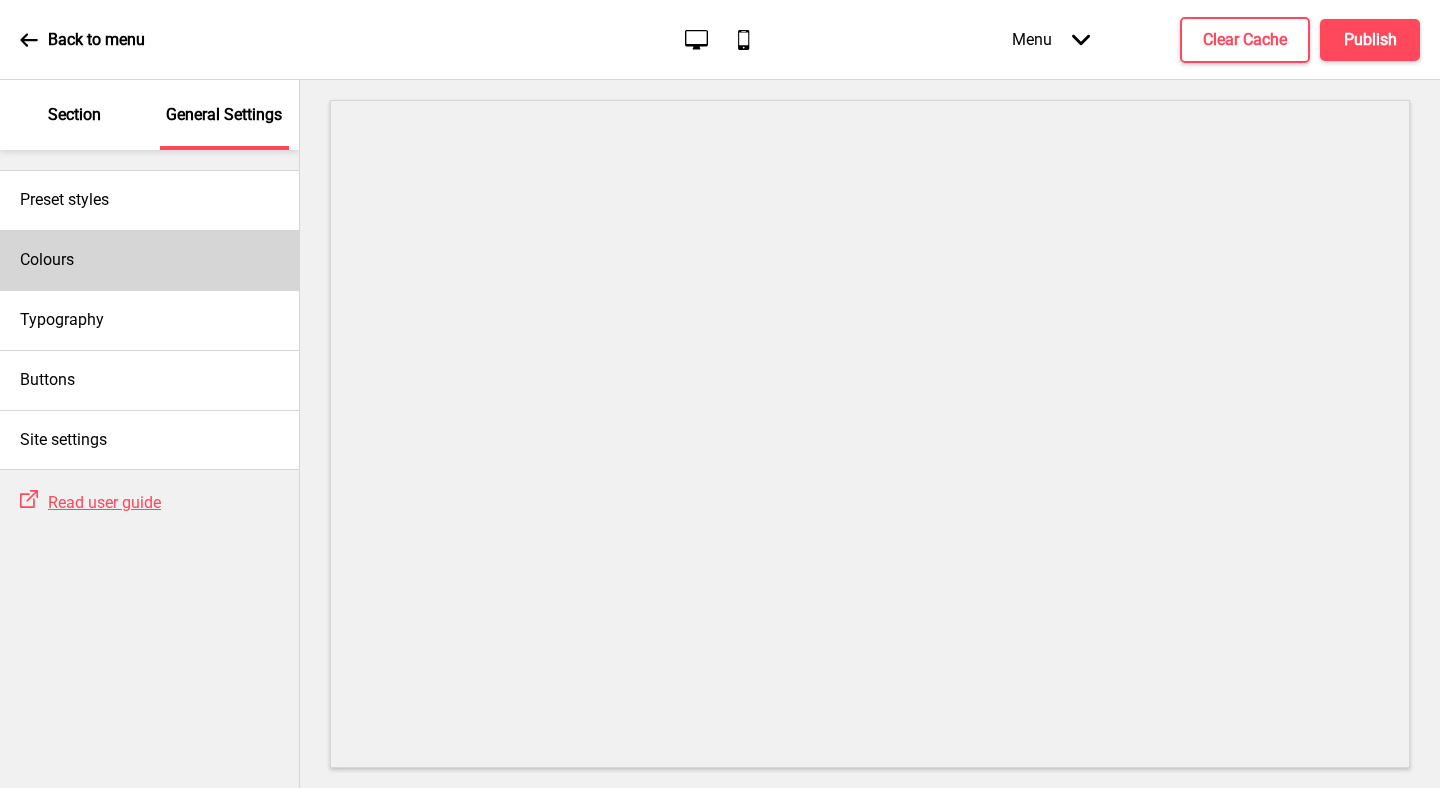click on "Colours" at bounding box center [149, 260] 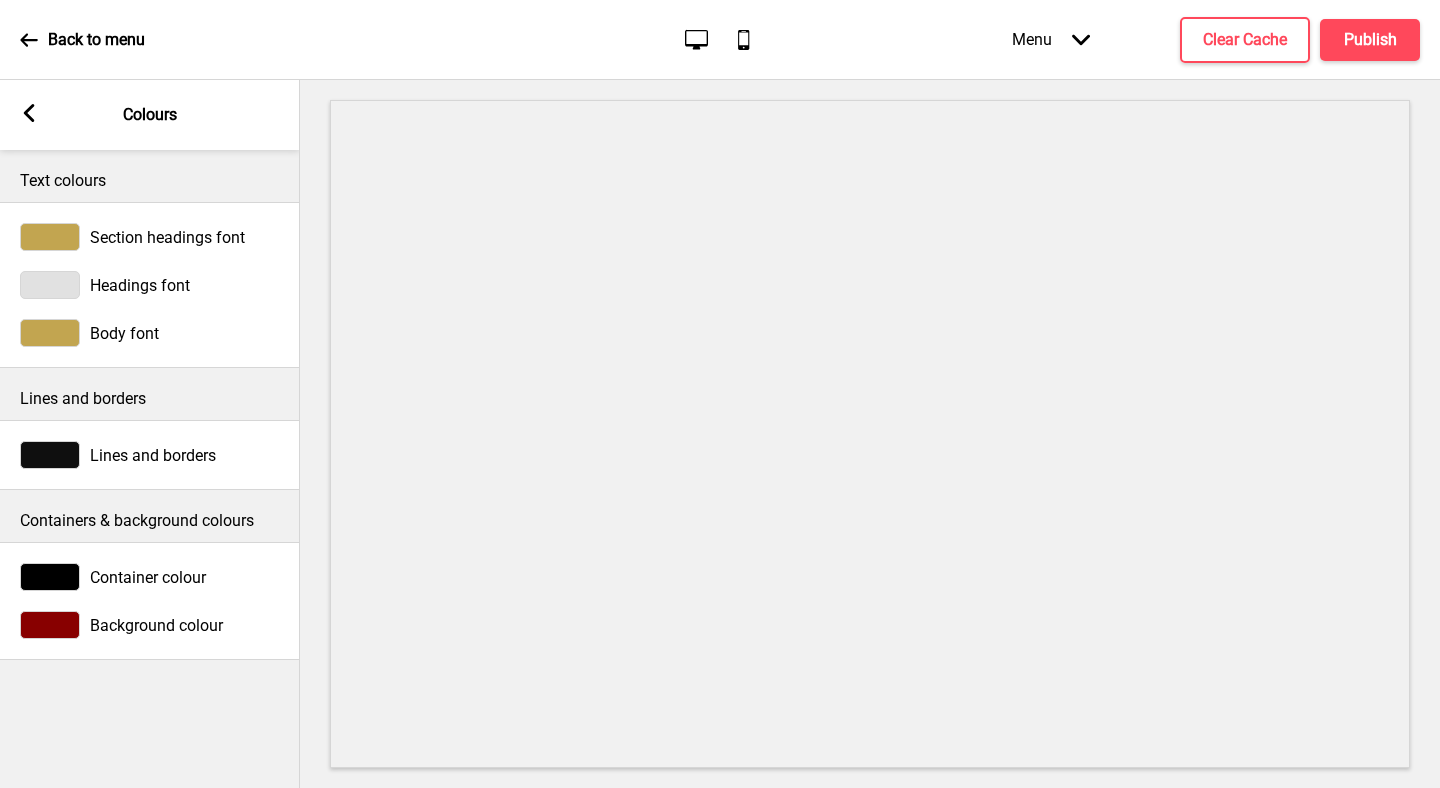 click 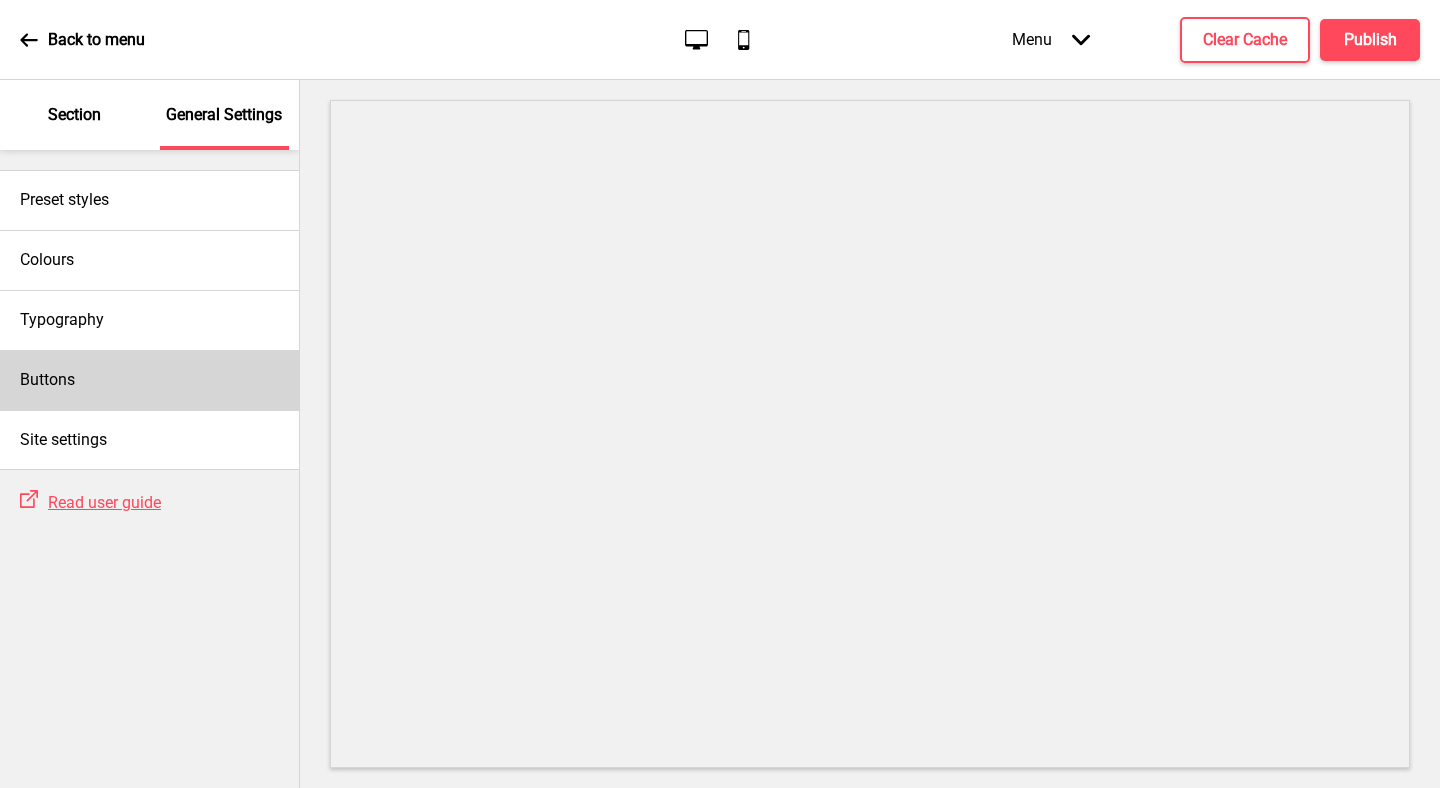 click on "Buttons" at bounding box center [149, 380] 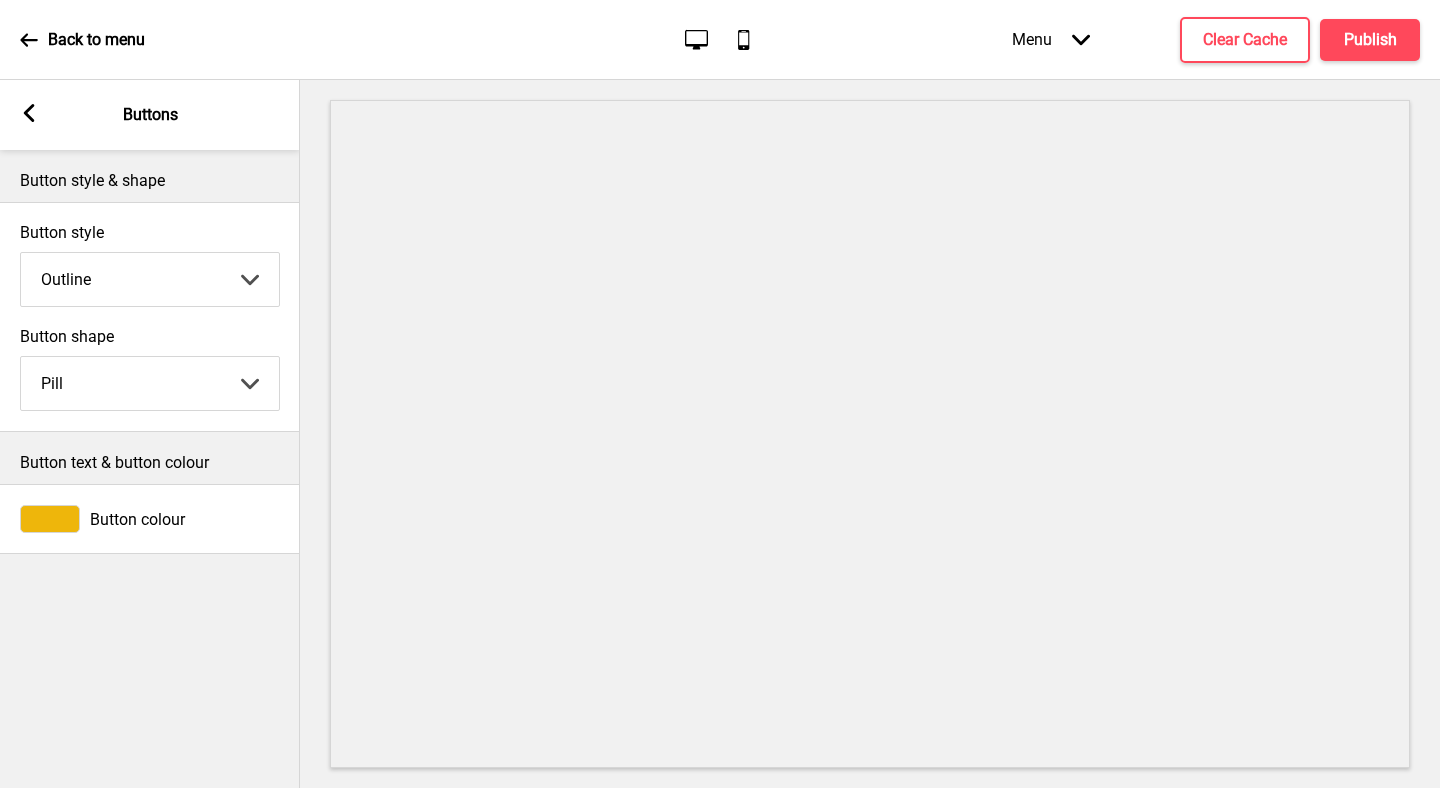 click at bounding box center [50, 519] 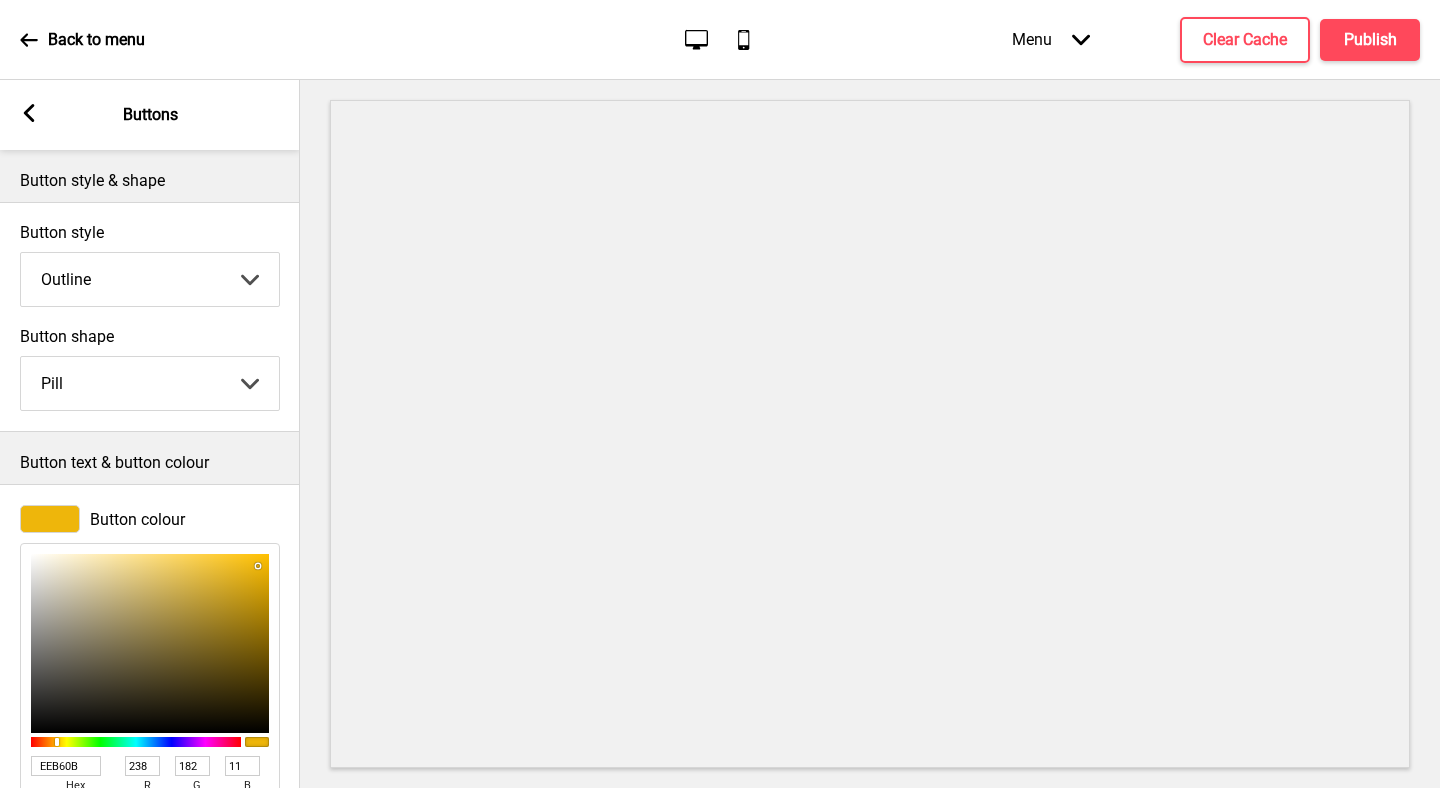 scroll, scrollTop: 63, scrollLeft: 0, axis: vertical 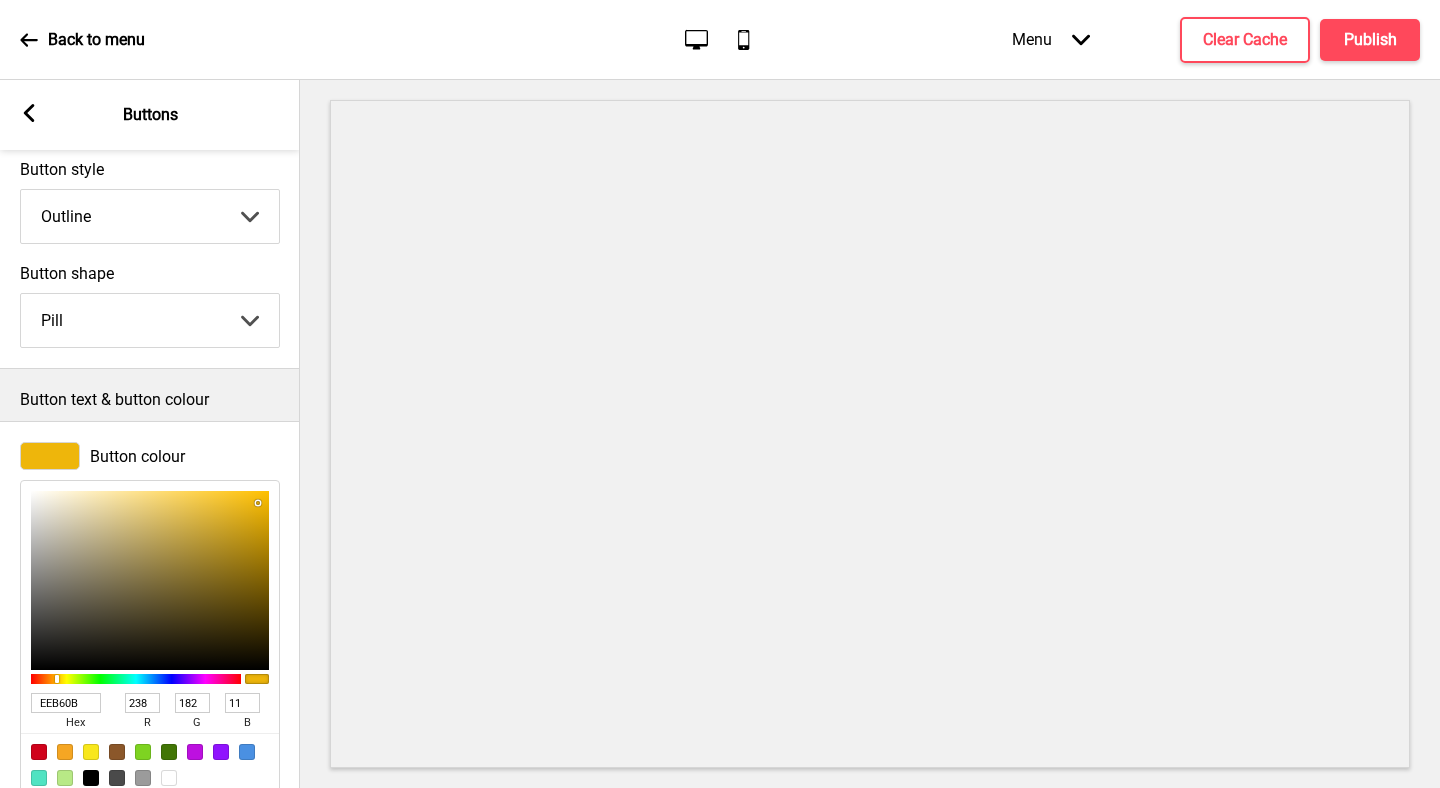 click on "EEB60B" at bounding box center (66, 703) 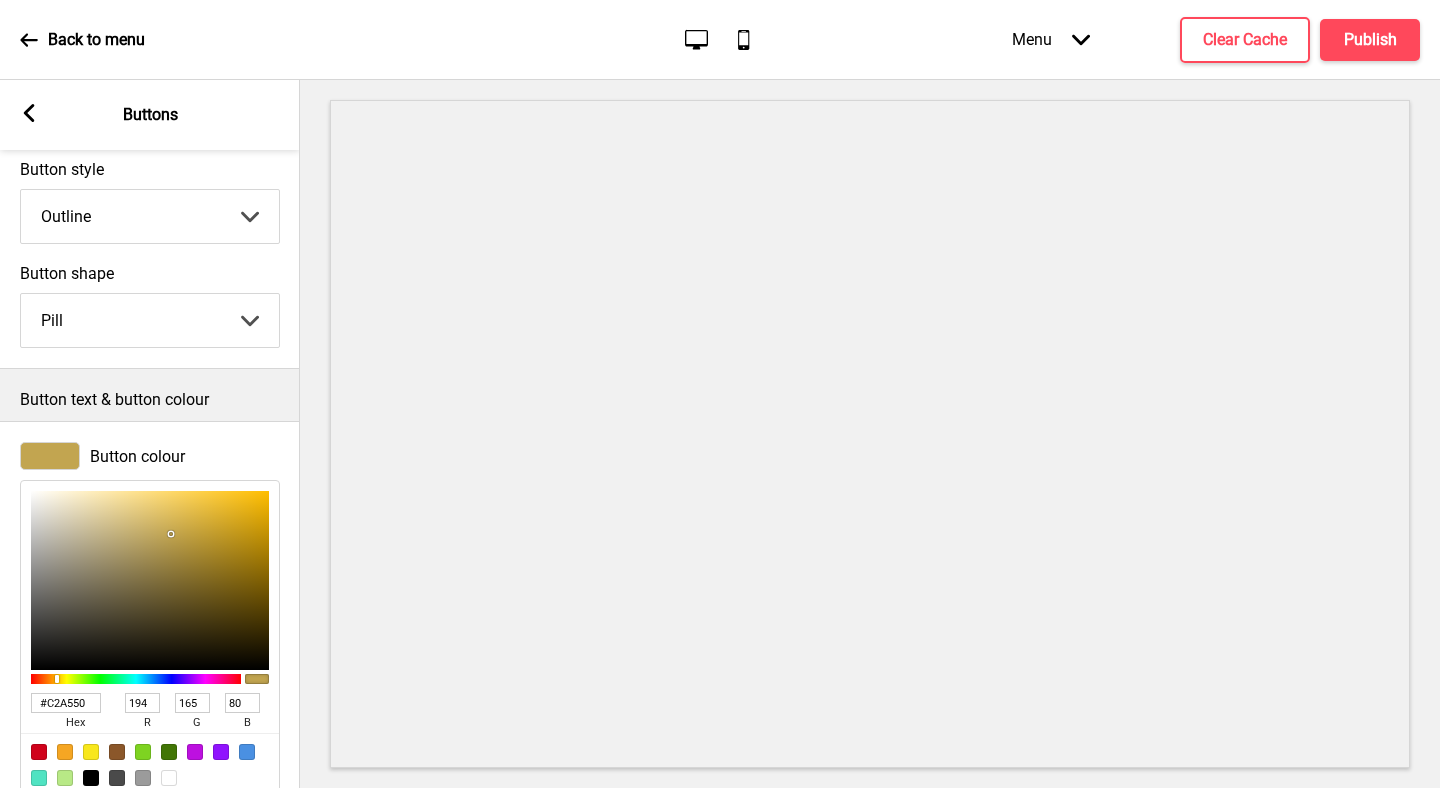 click on "#C2A550" at bounding box center [66, 703] 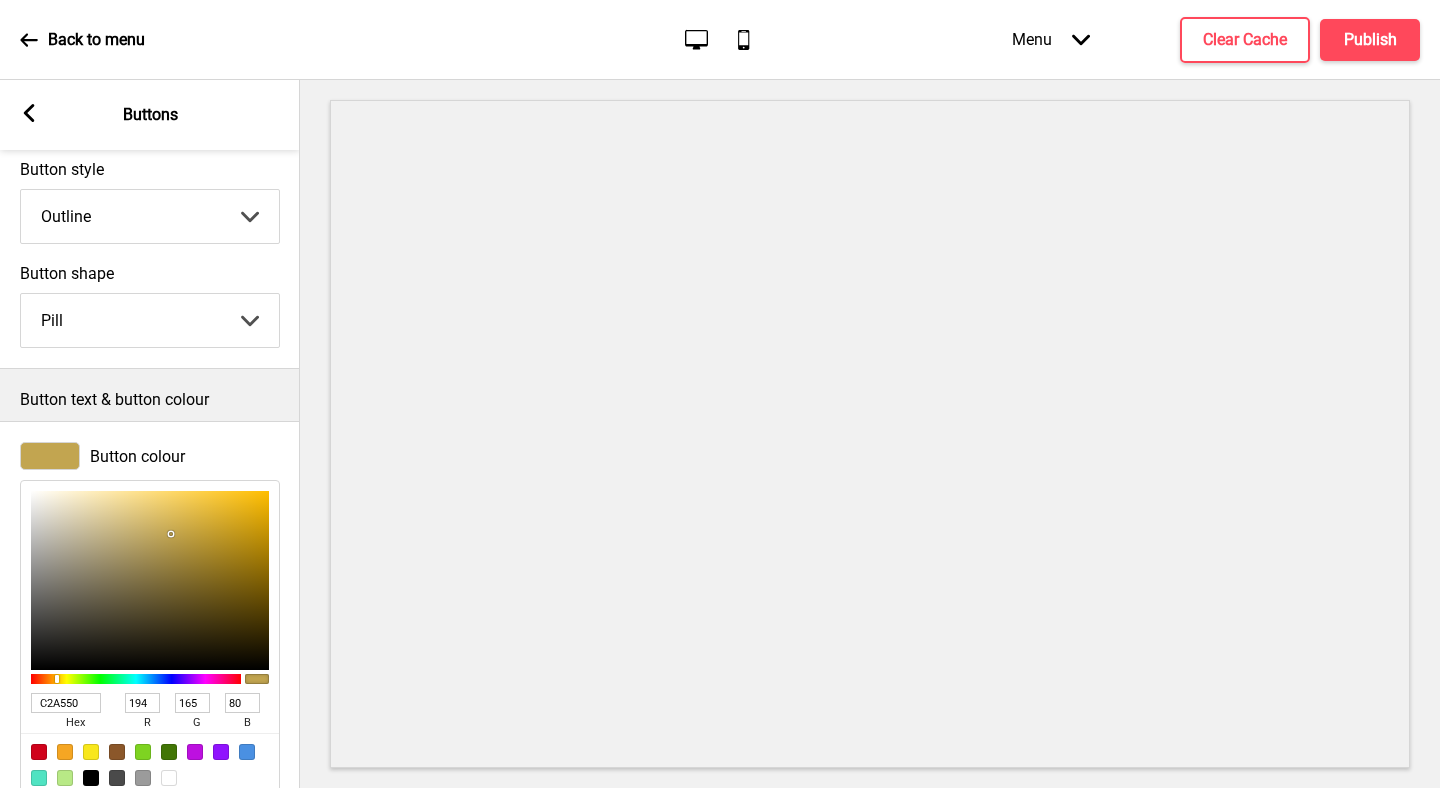 click on "Button text & button colour" at bounding box center [150, 400] 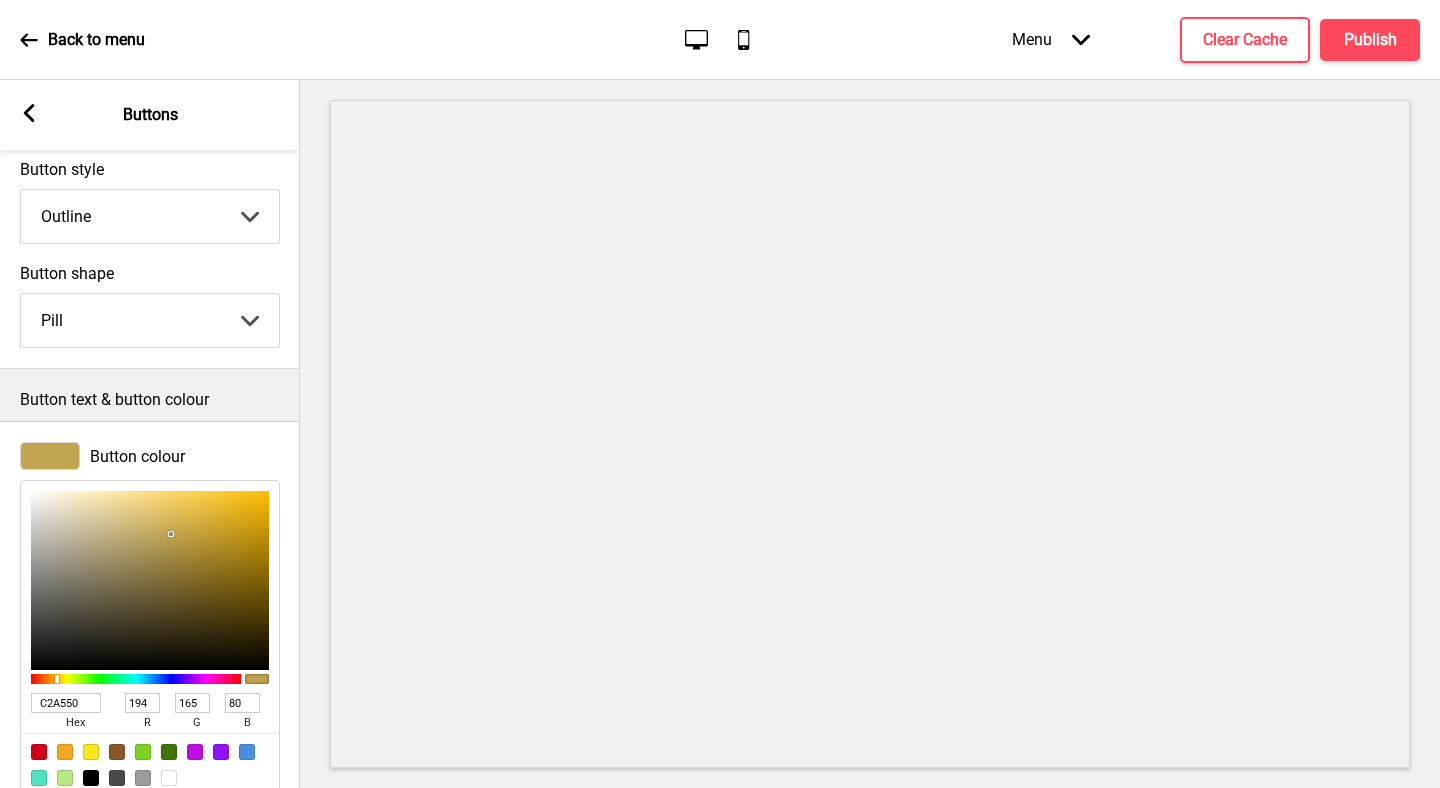 click at bounding box center [870, 434] 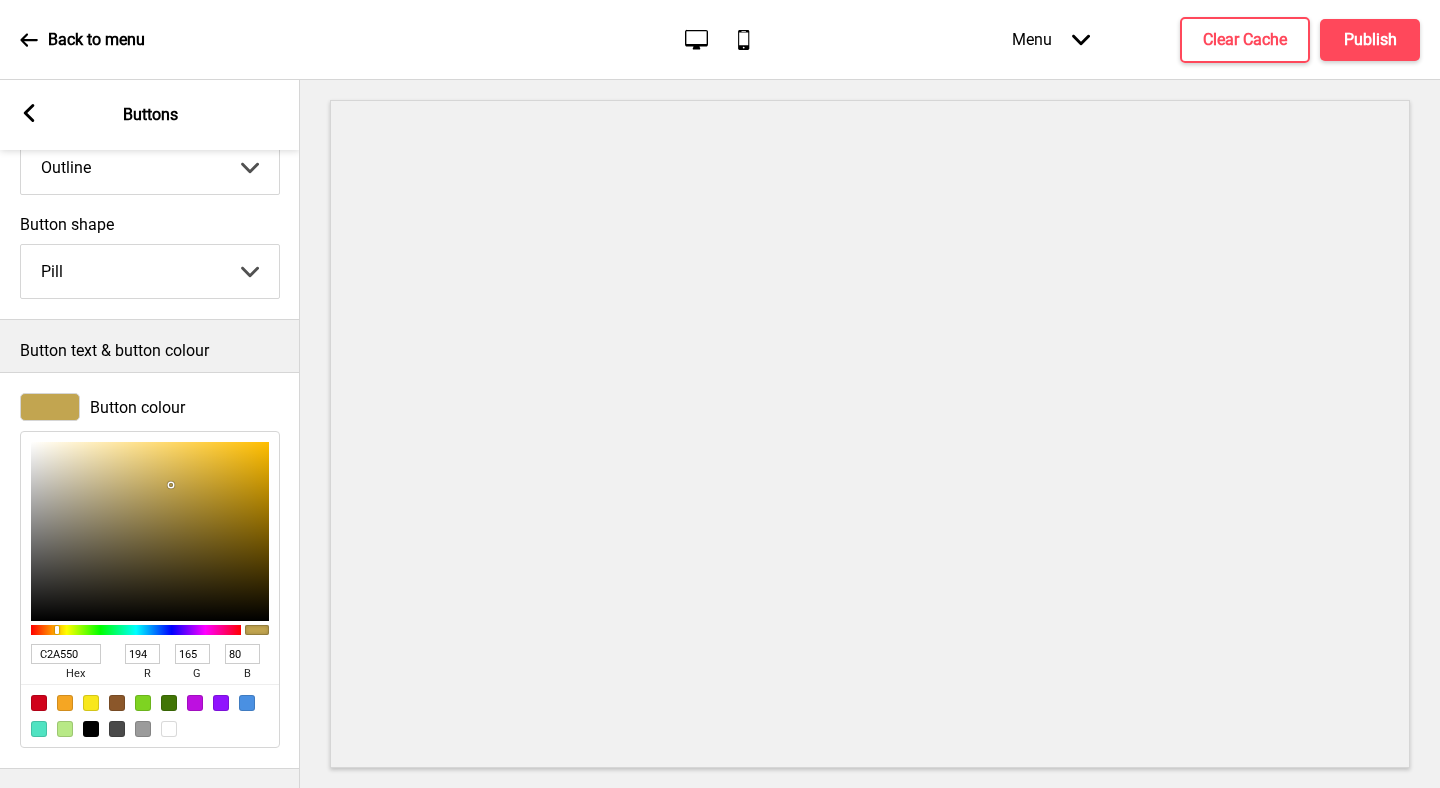 click 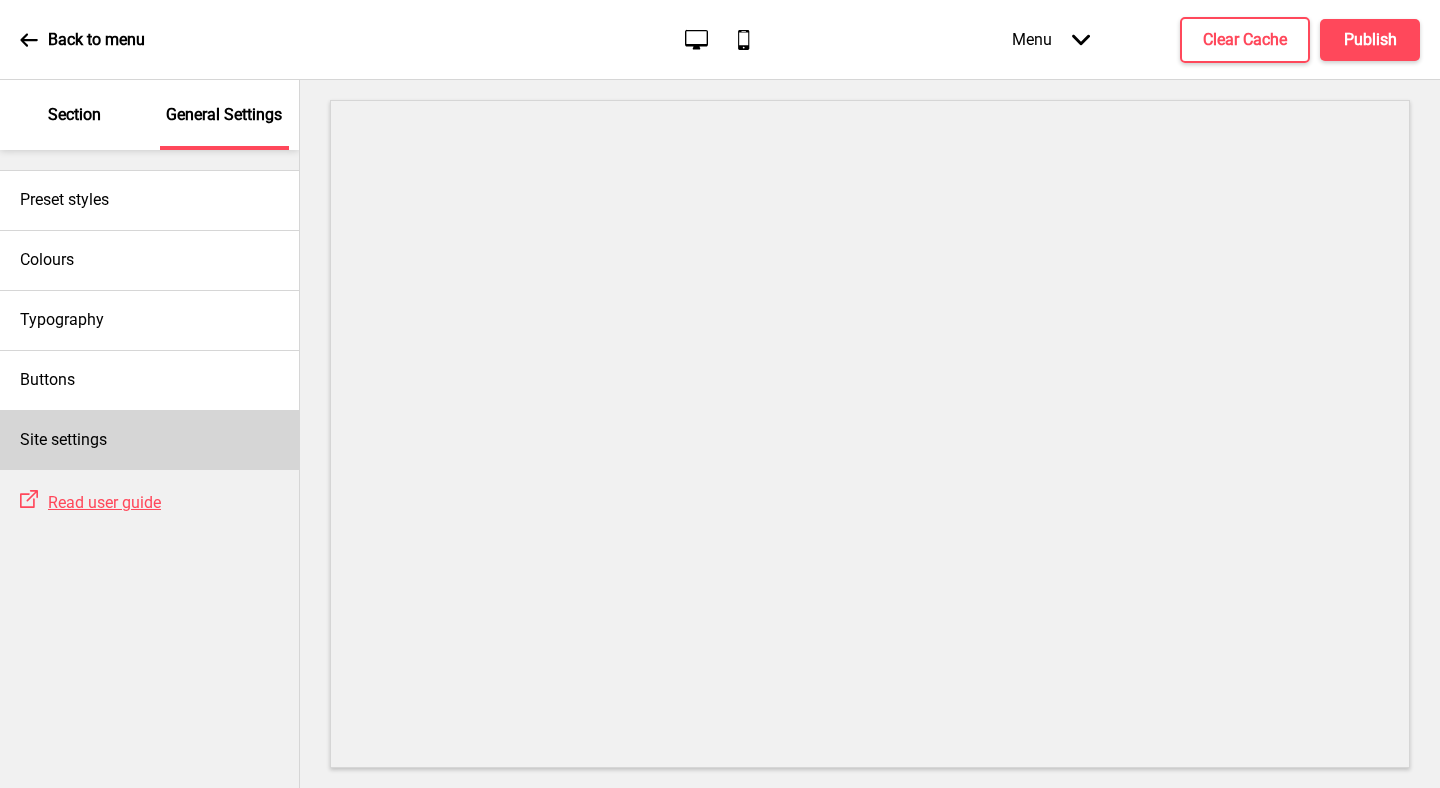 click on "Site settings" at bounding box center (149, 440) 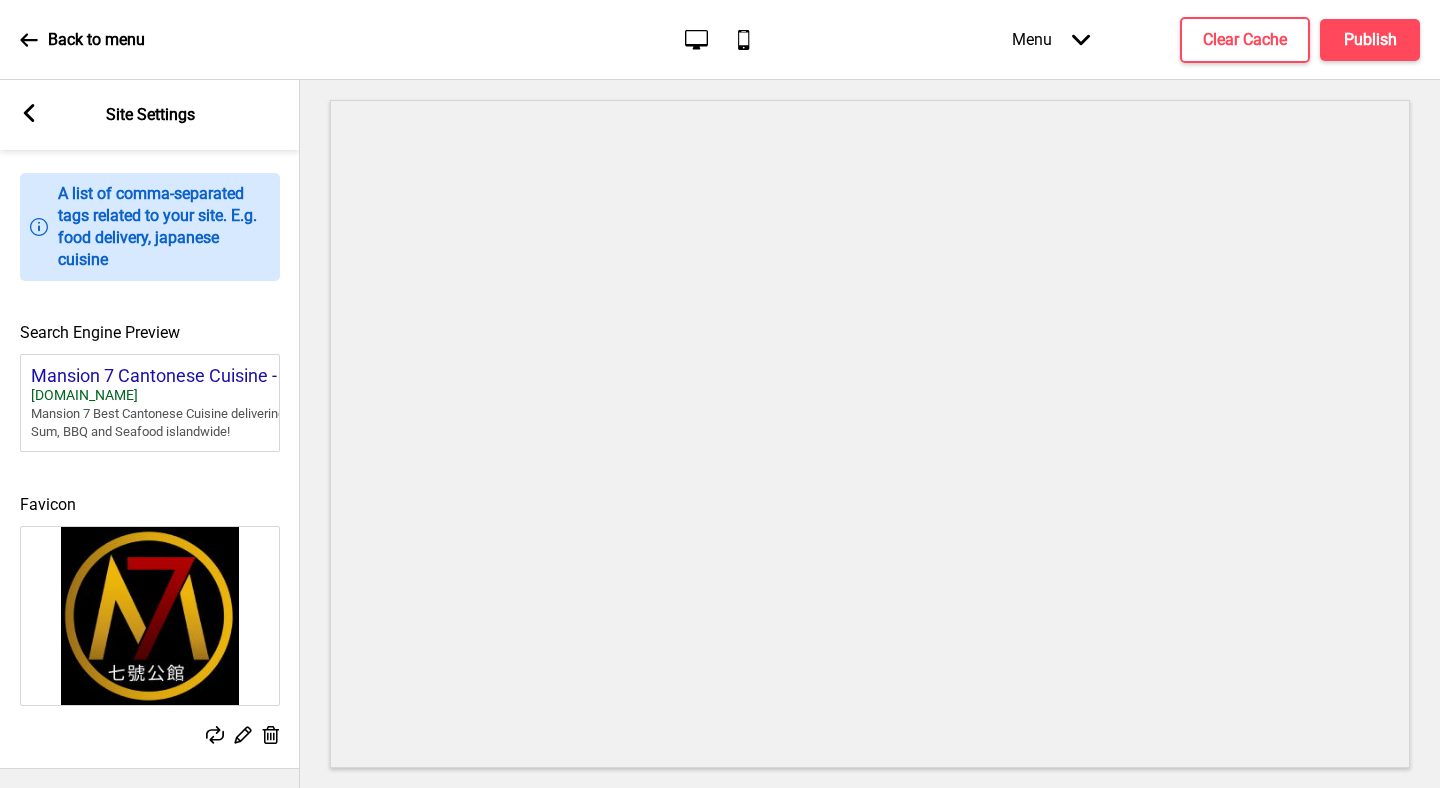 scroll, scrollTop: 0, scrollLeft: 0, axis: both 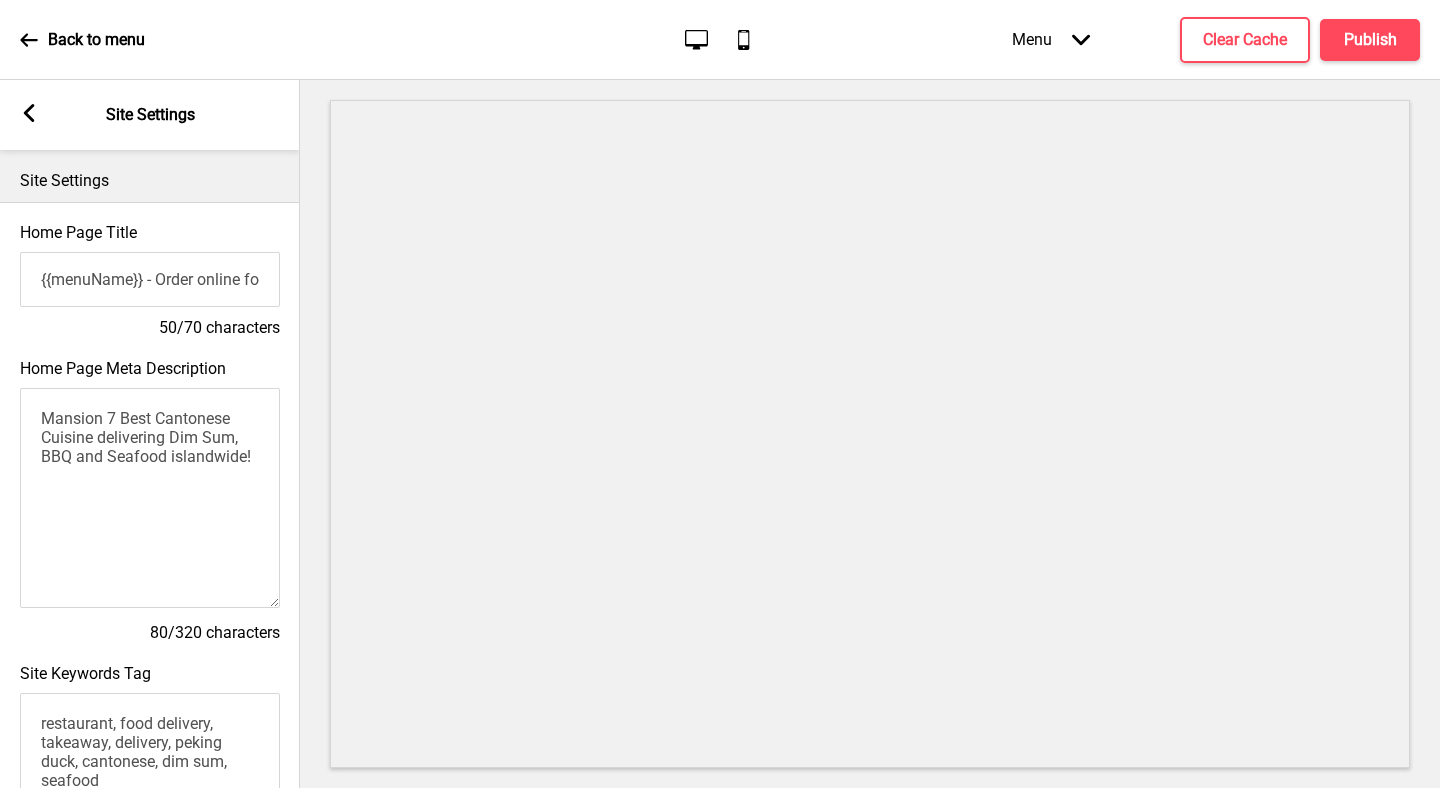 click on "Arrow left" at bounding box center (29, 115) 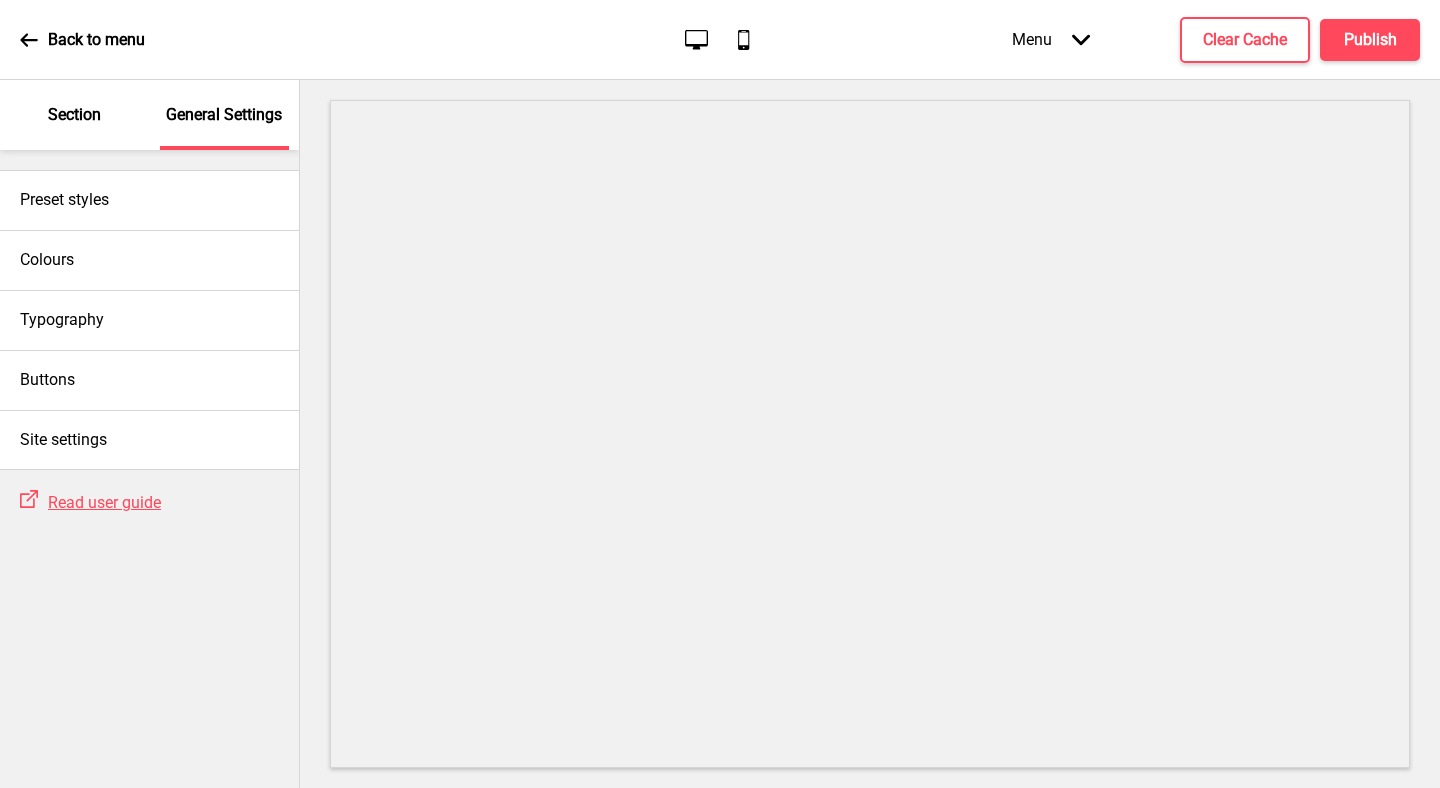 click on "Section" at bounding box center [74, 115] 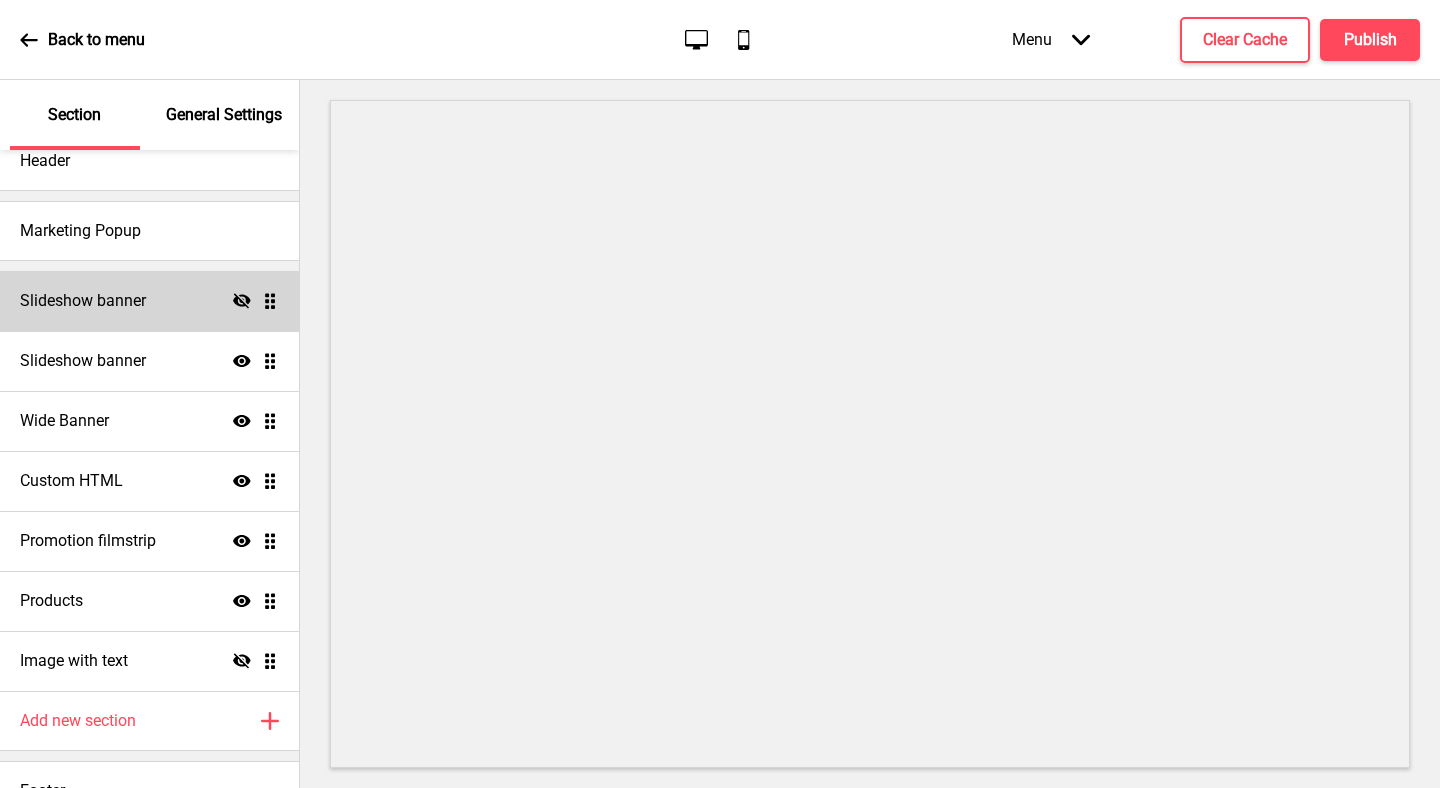 scroll, scrollTop: 46, scrollLeft: 0, axis: vertical 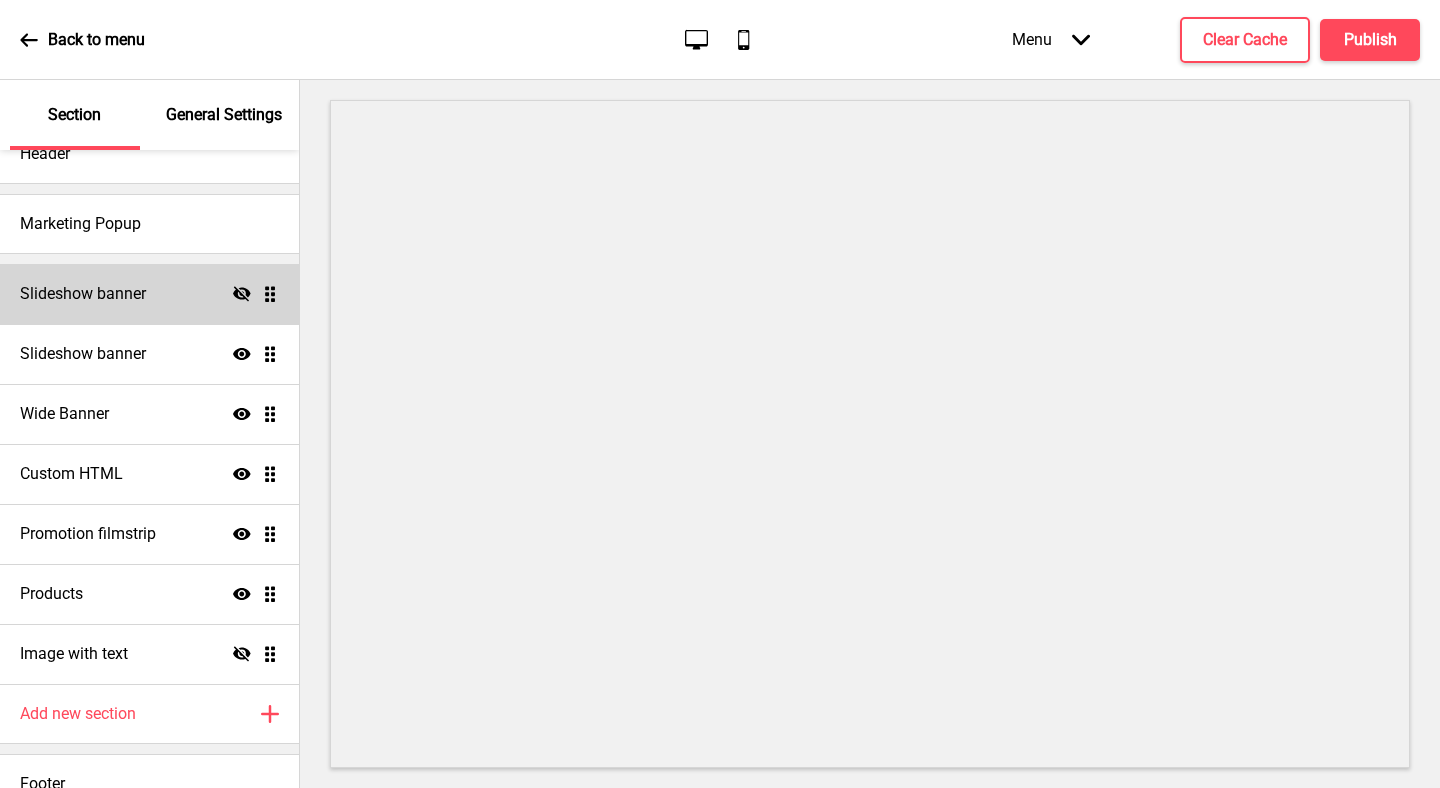 click on "Slideshow banner" at bounding box center [83, 294] 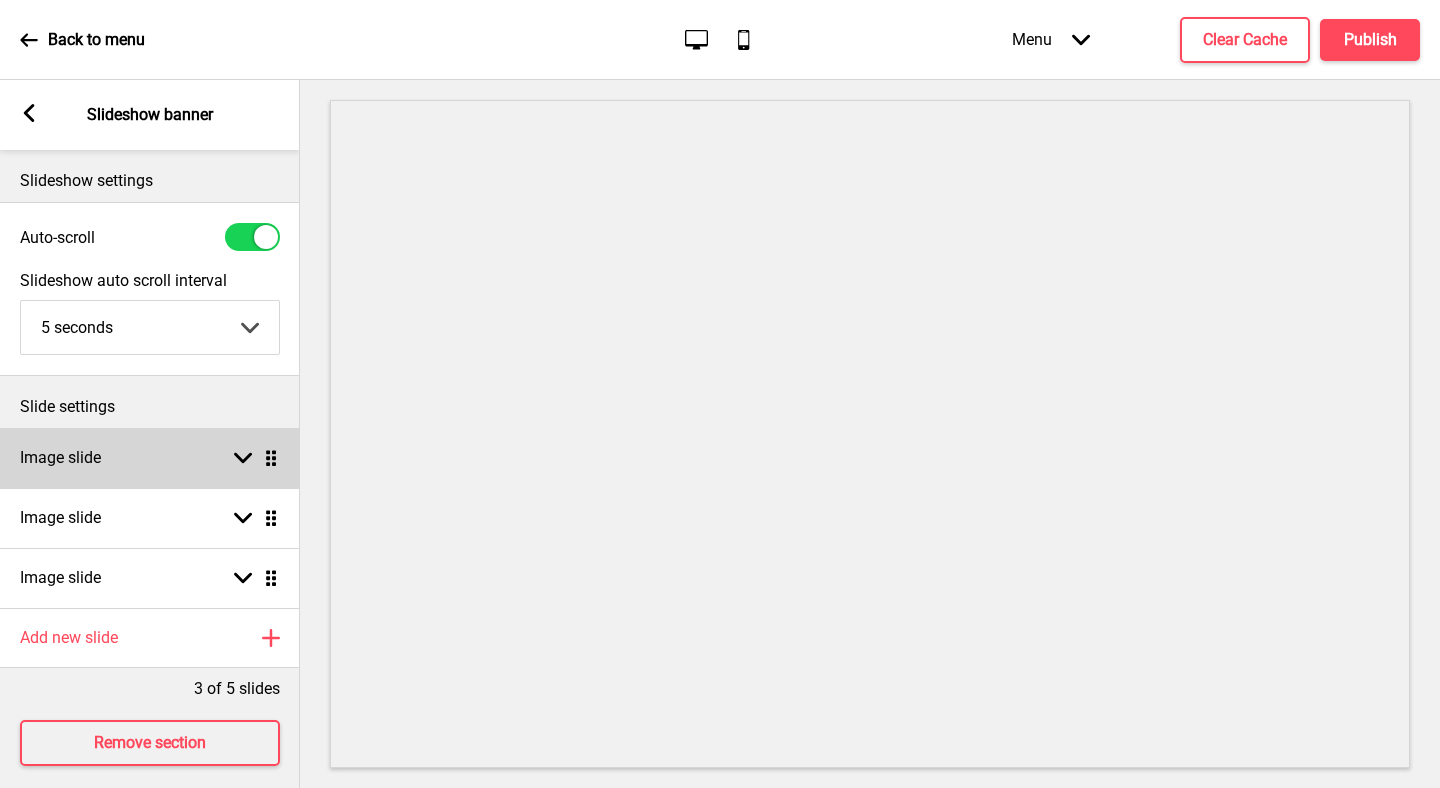 click on "Image slide Arrow down Drag" at bounding box center [150, 458] 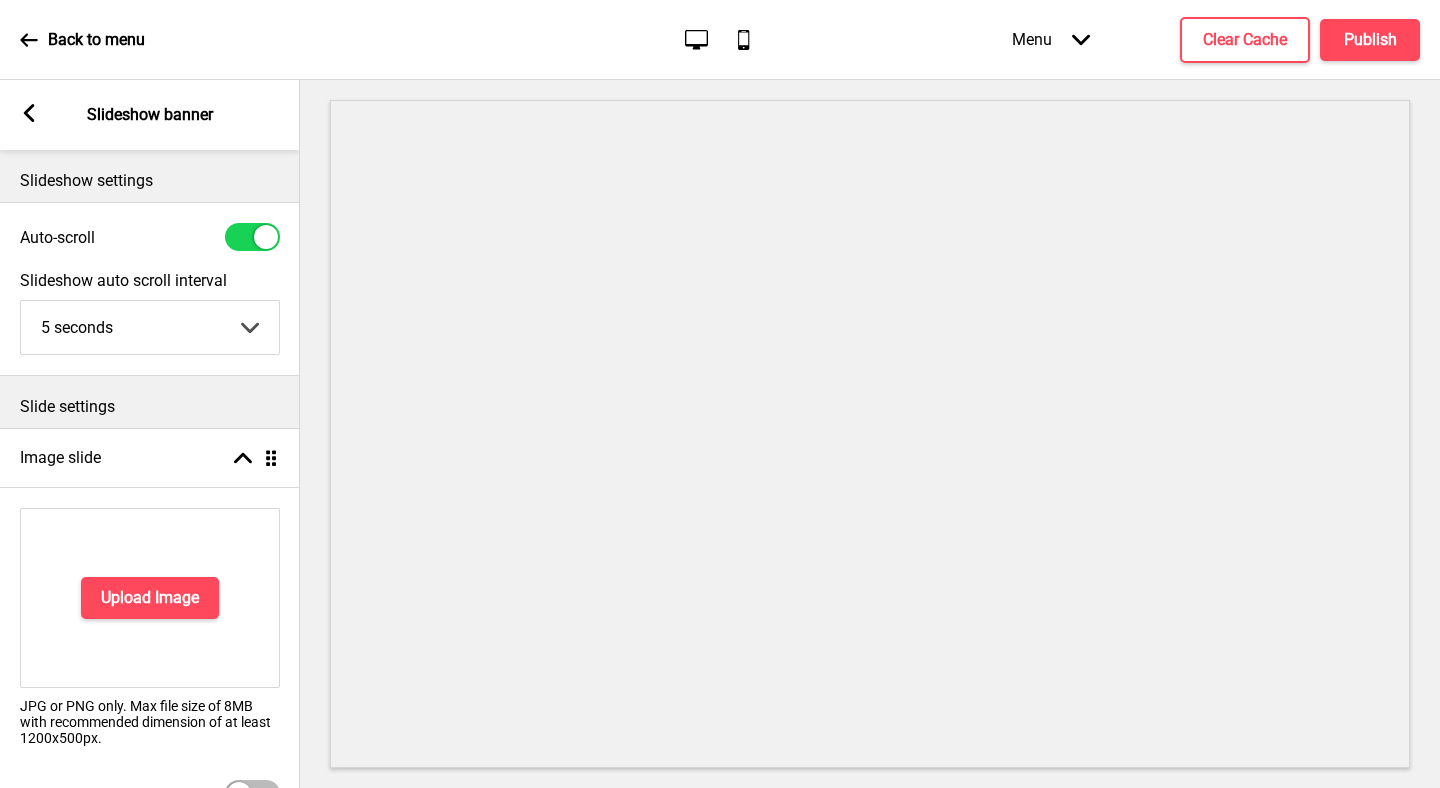 scroll, scrollTop: 397, scrollLeft: 0, axis: vertical 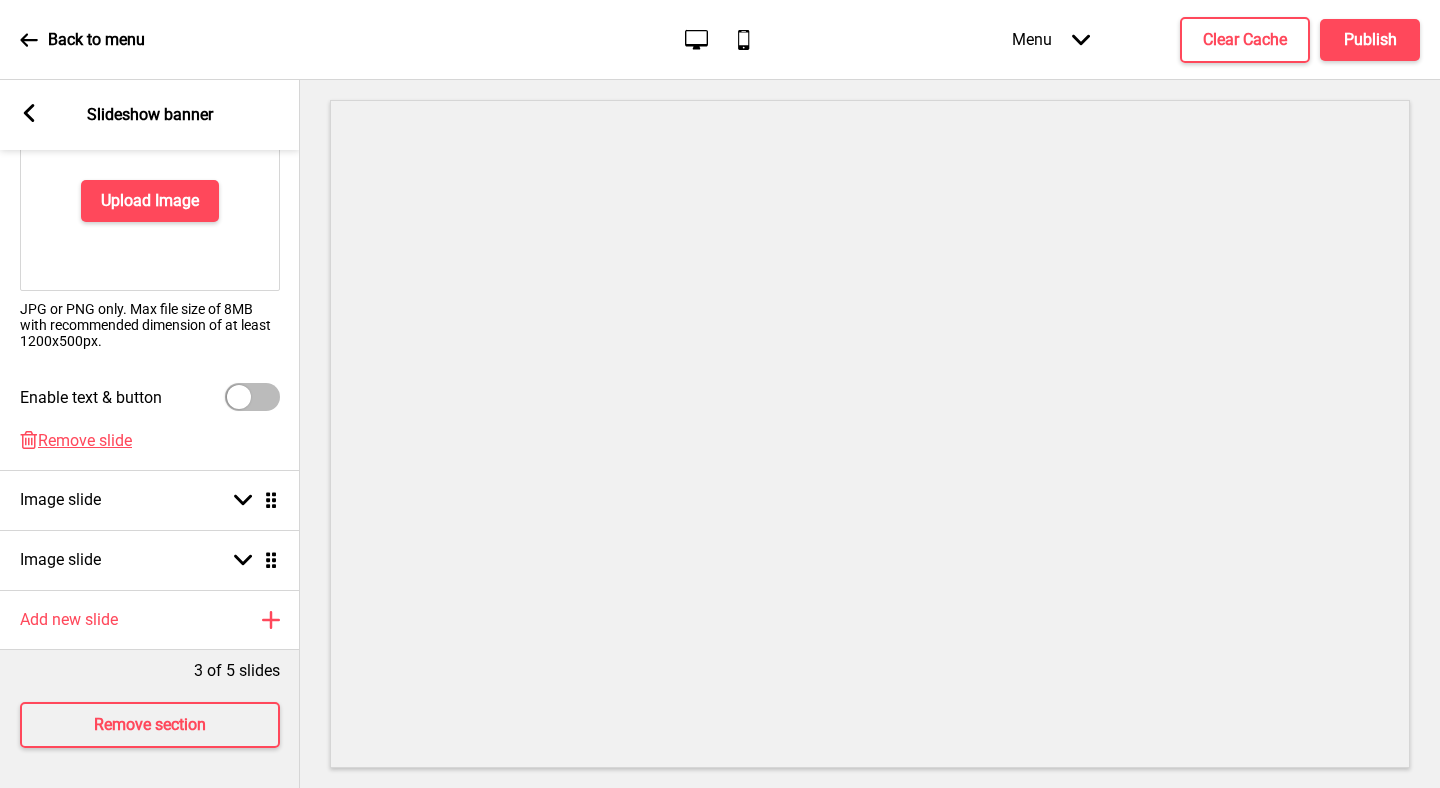 click at bounding box center (252, 397) 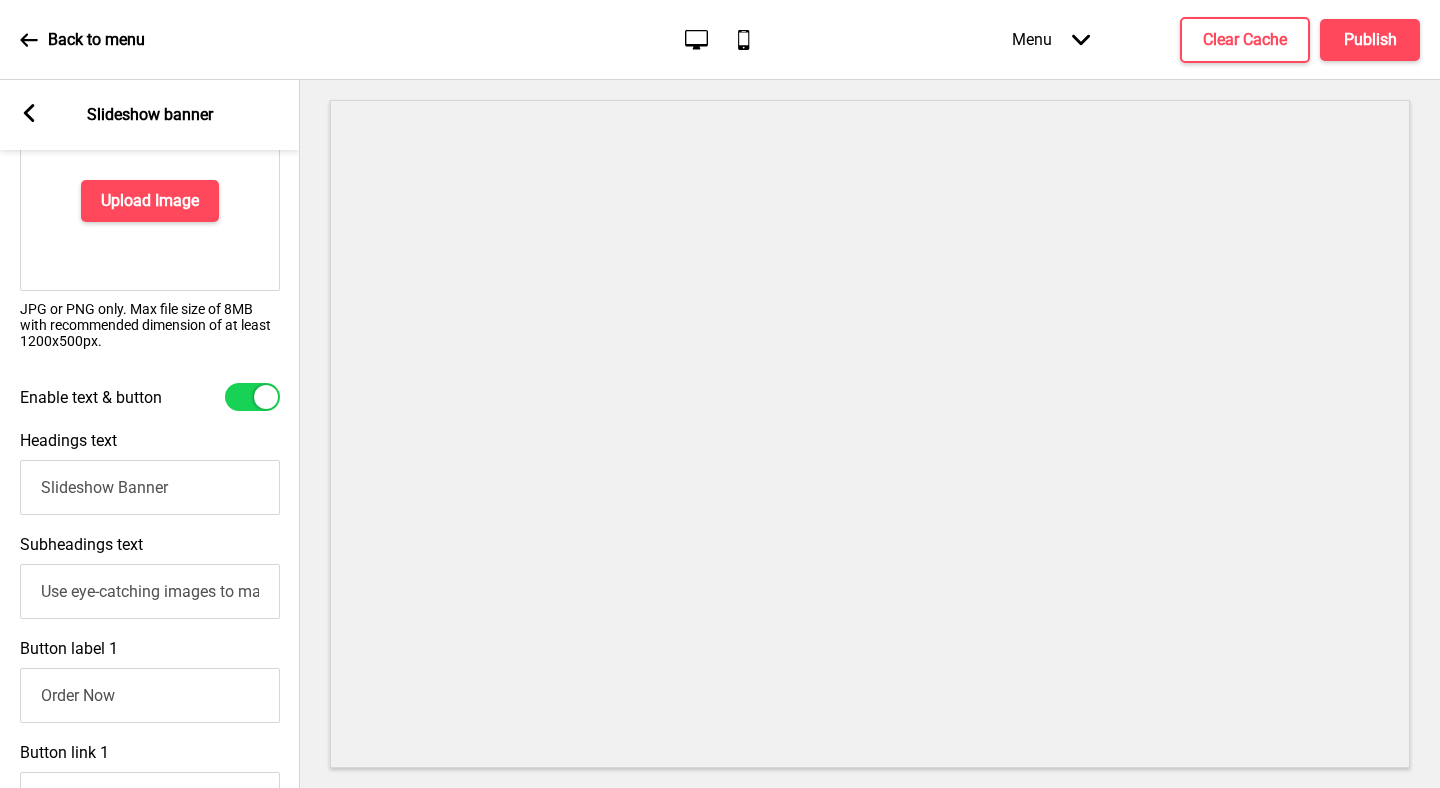 click at bounding box center (252, 397) 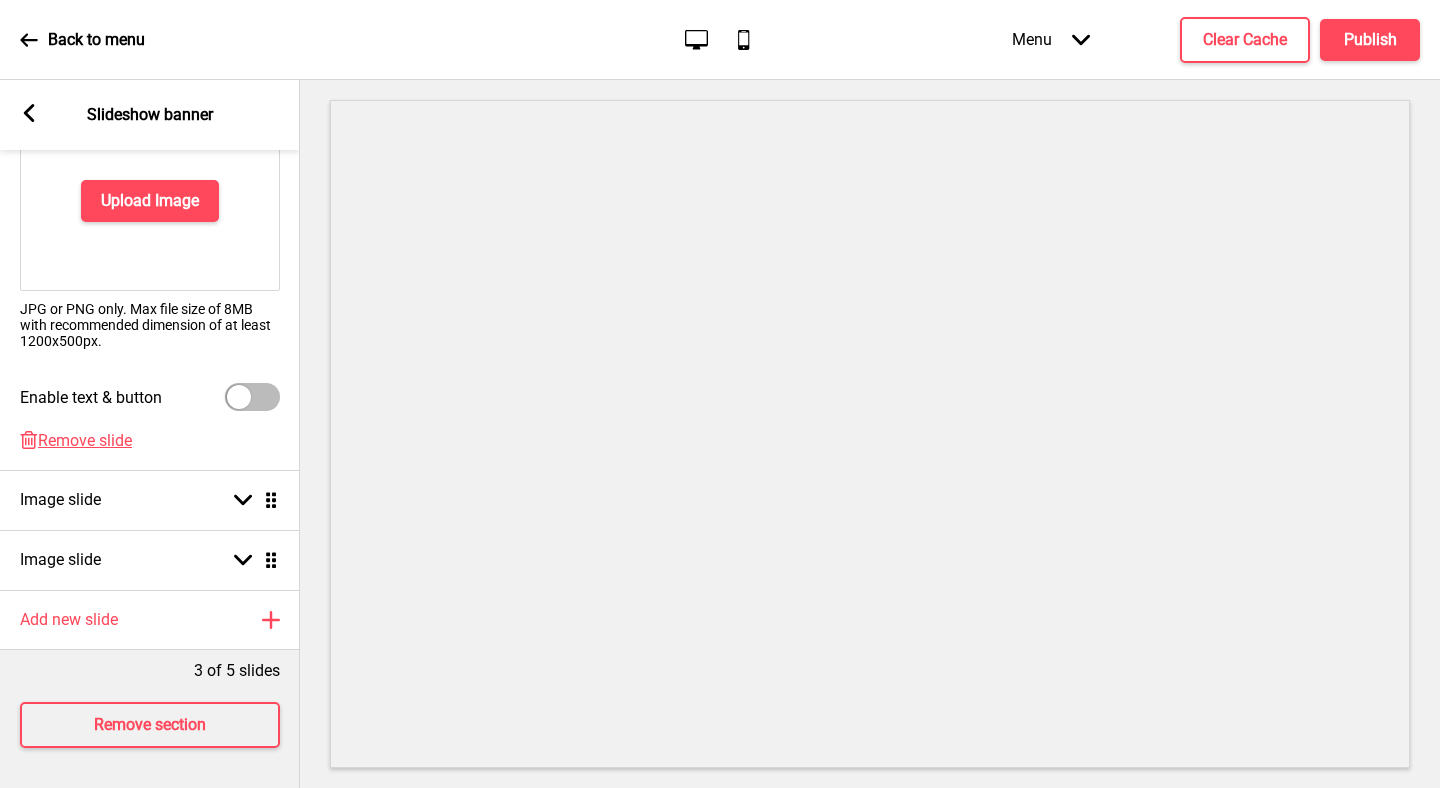 click 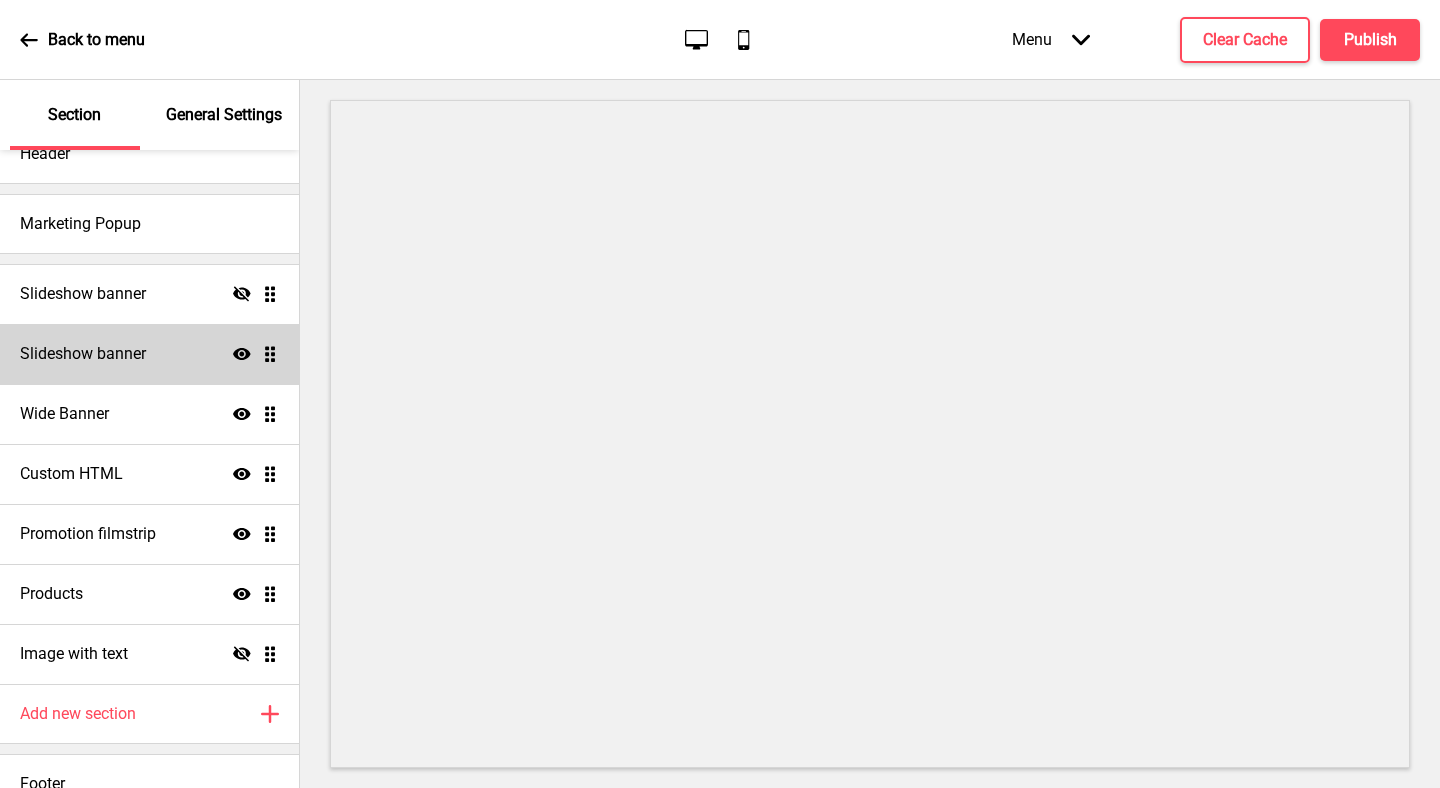 click on "Slideshow banner Show Drag" at bounding box center [149, 354] 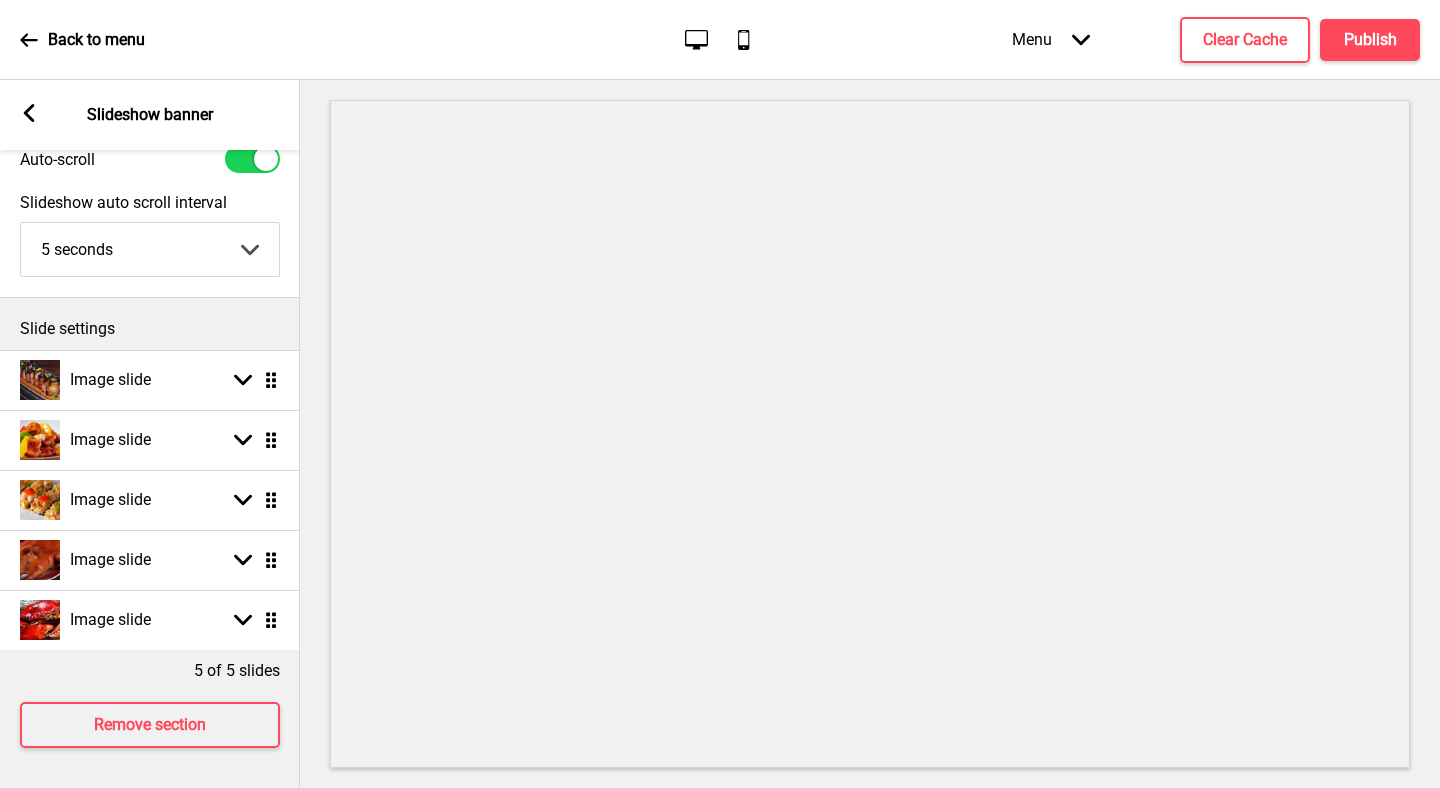 scroll, scrollTop: 0, scrollLeft: 0, axis: both 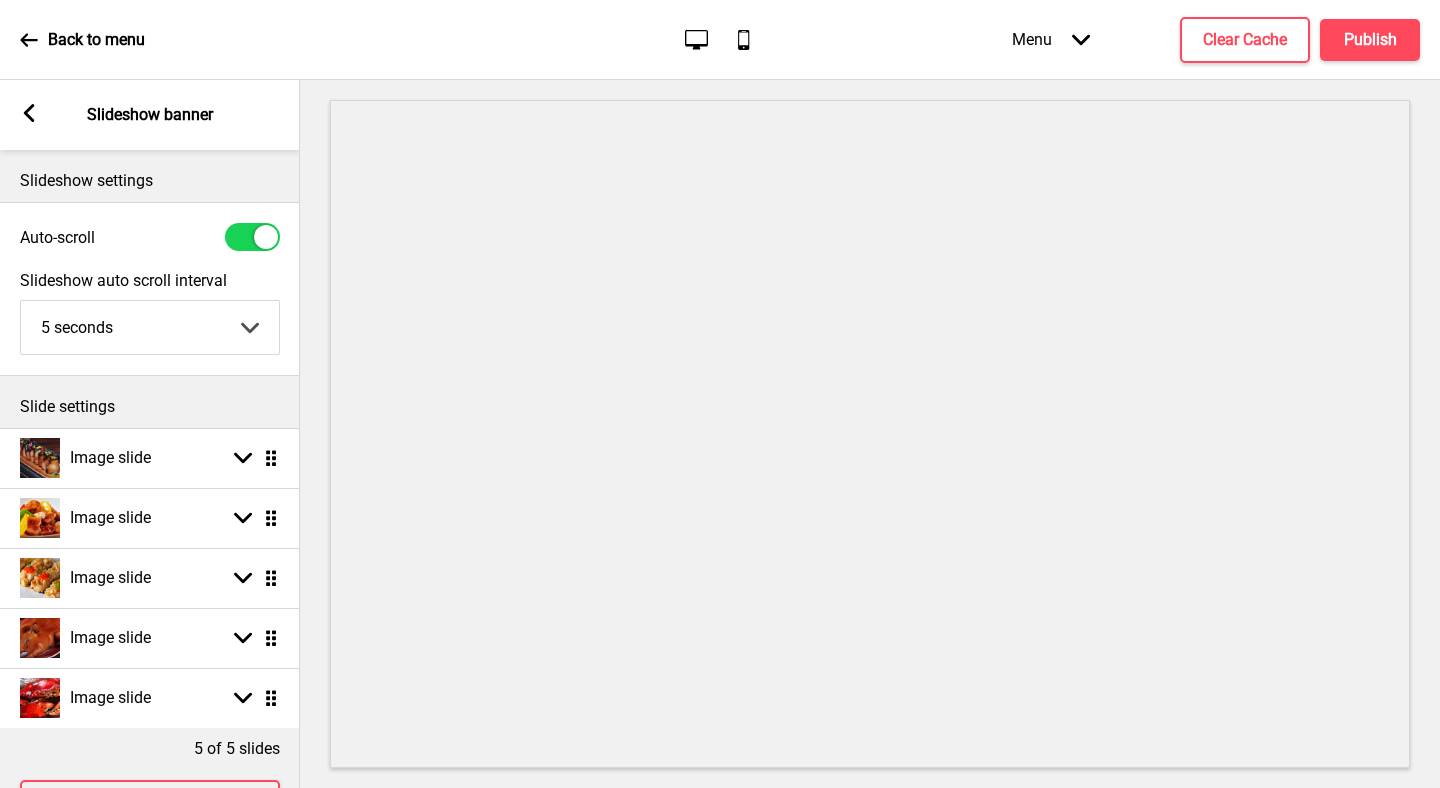 click 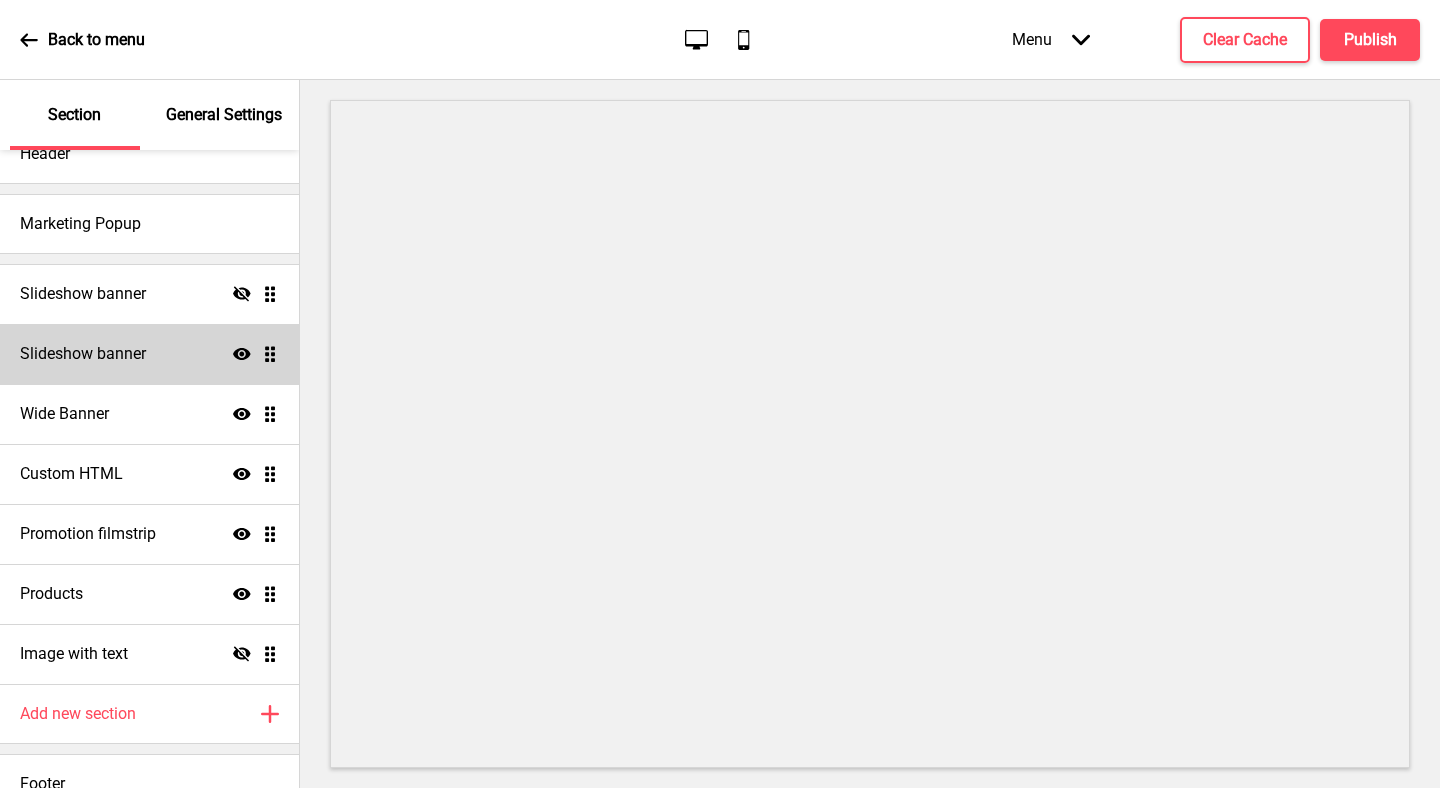 scroll, scrollTop: 72, scrollLeft: 0, axis: vertical 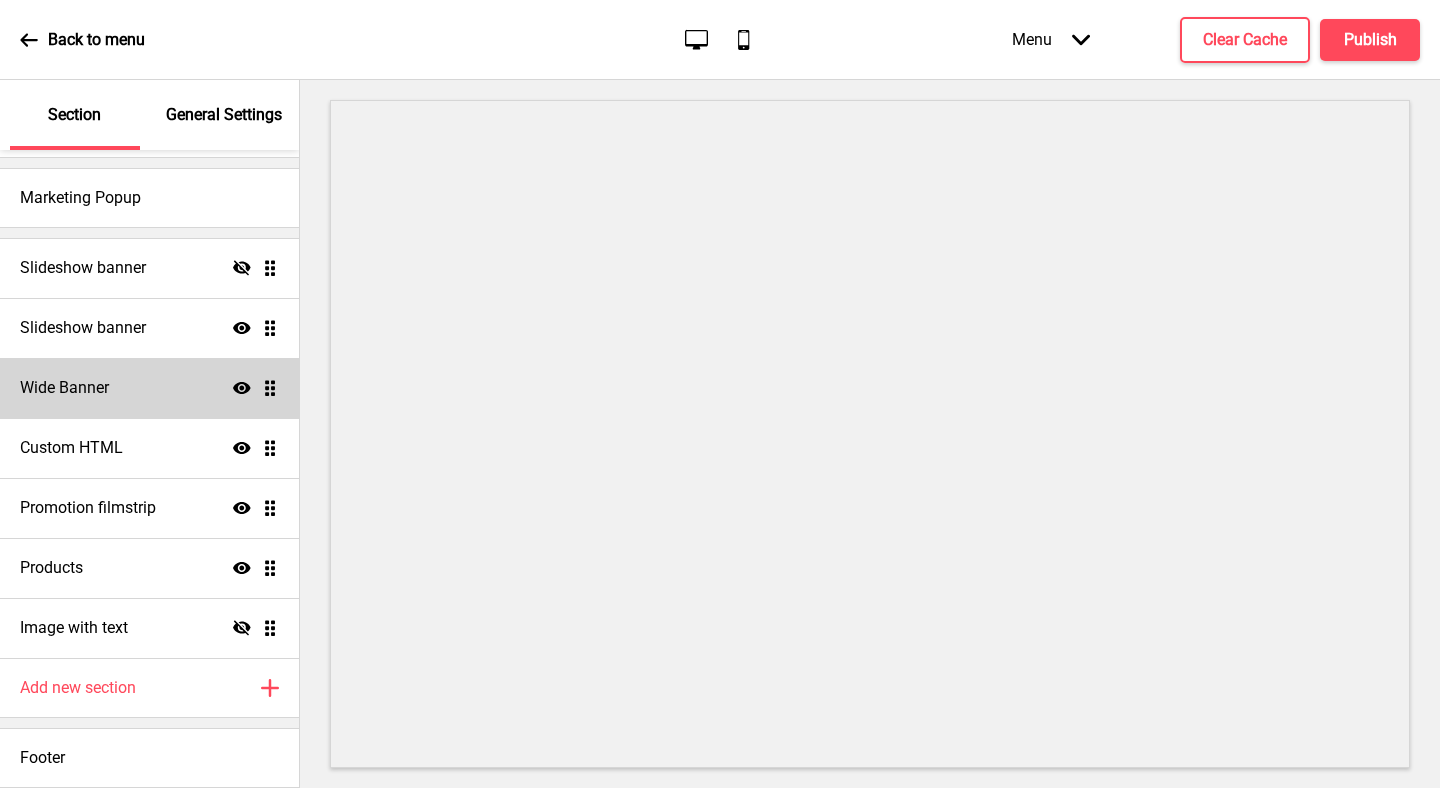 click on "Wide Banner Show Drag" at bounding box center [149, 388] 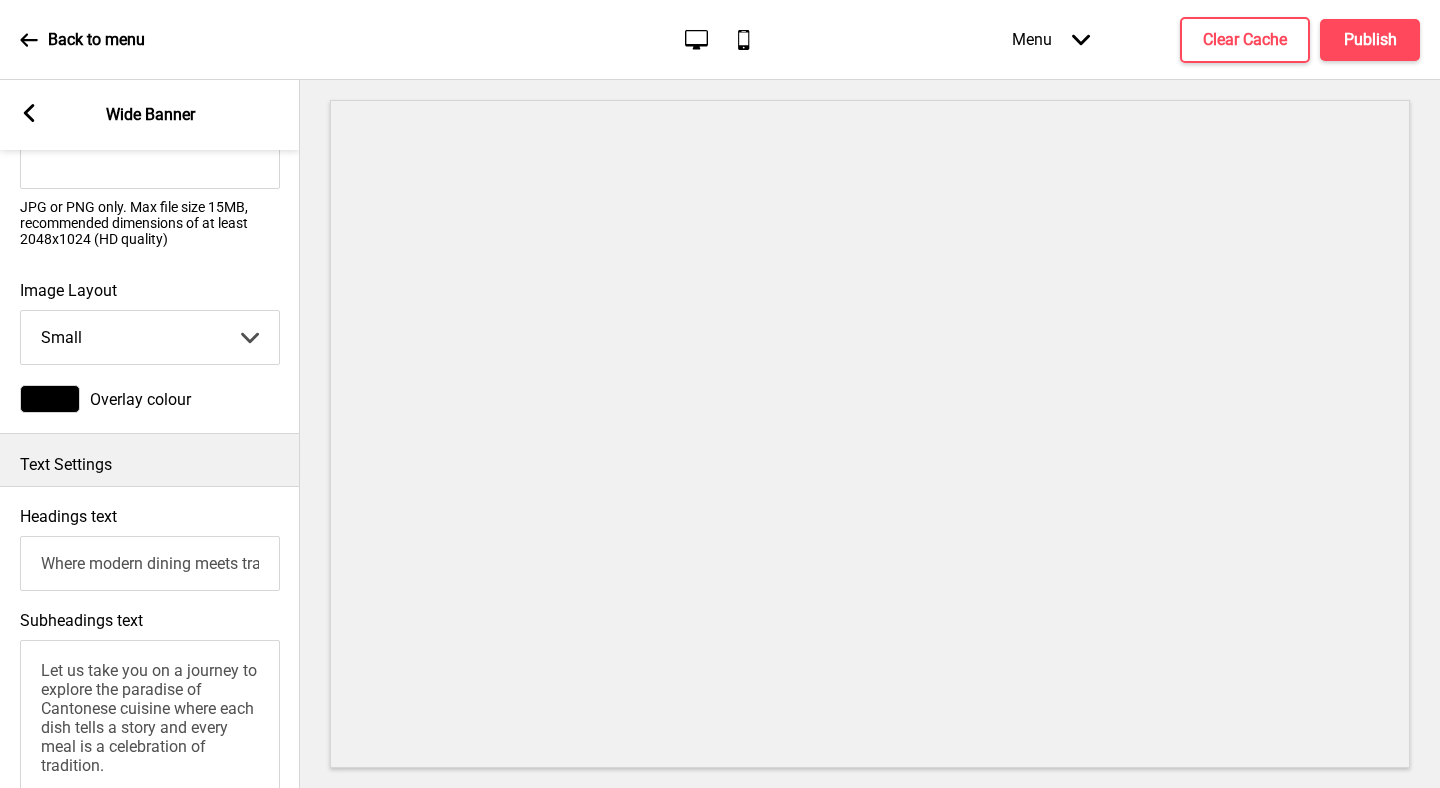 scroll, scrollTop: 0, scrollLeft: 0, axis: both 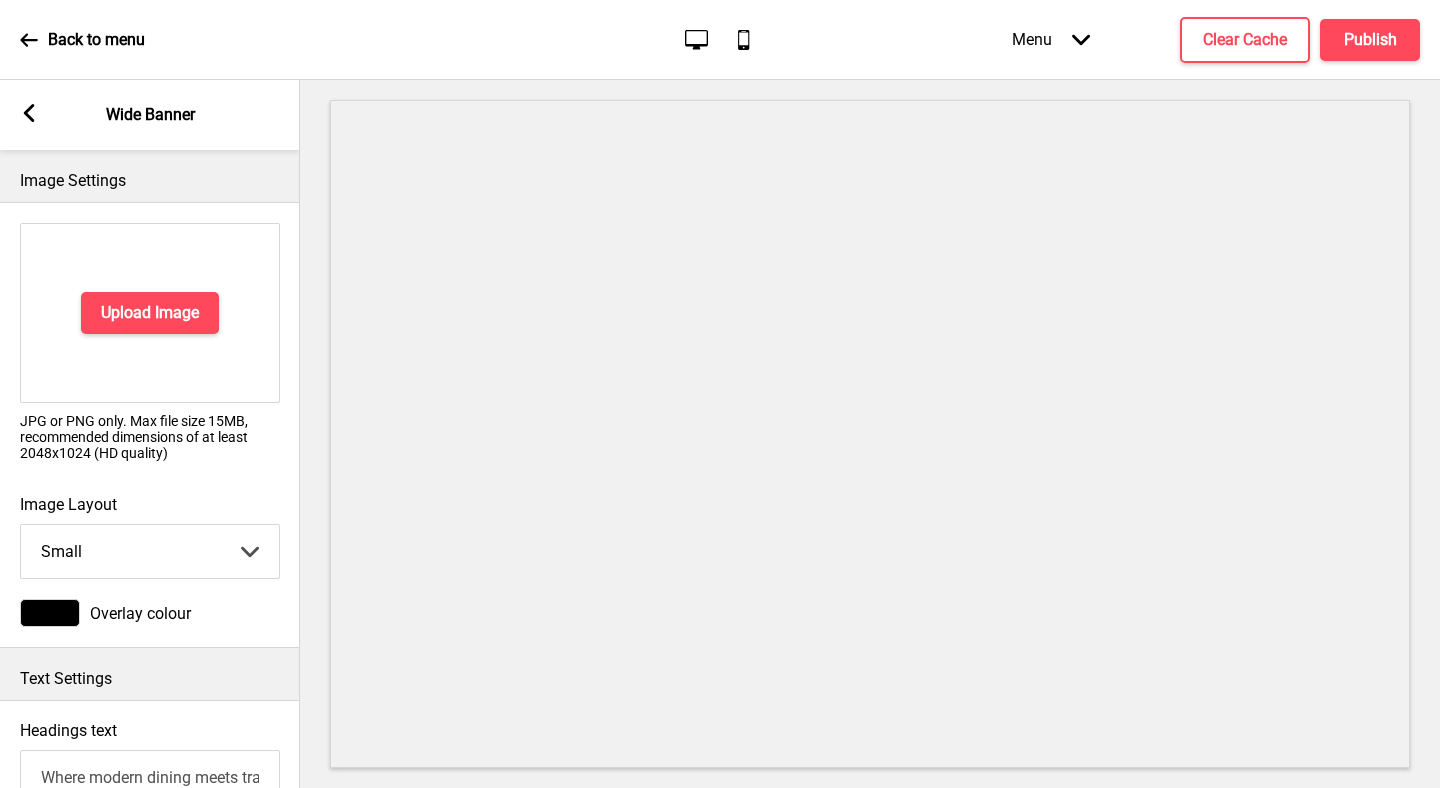 click 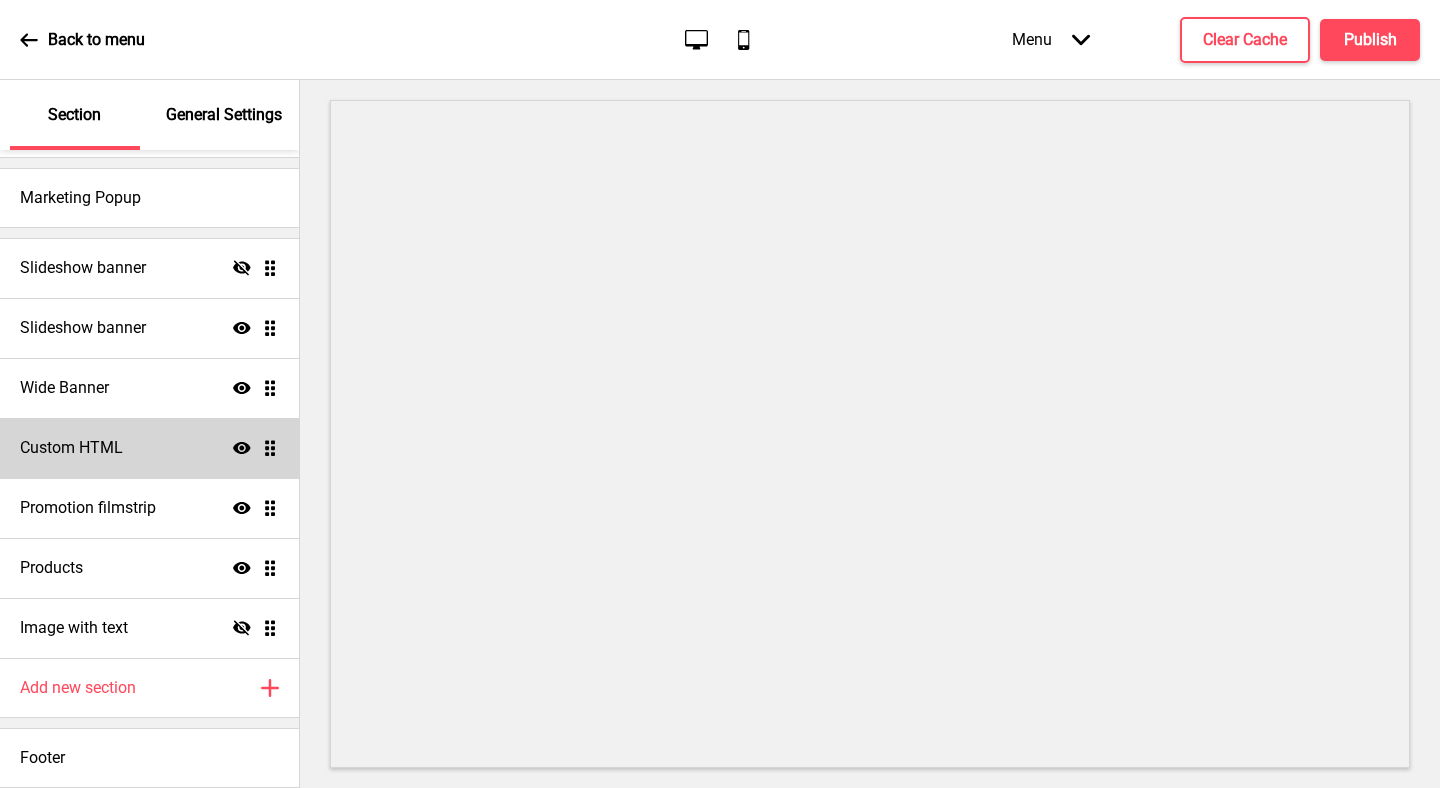 click on "Custom HTML Show Drag" at bounding box center (149, 448) 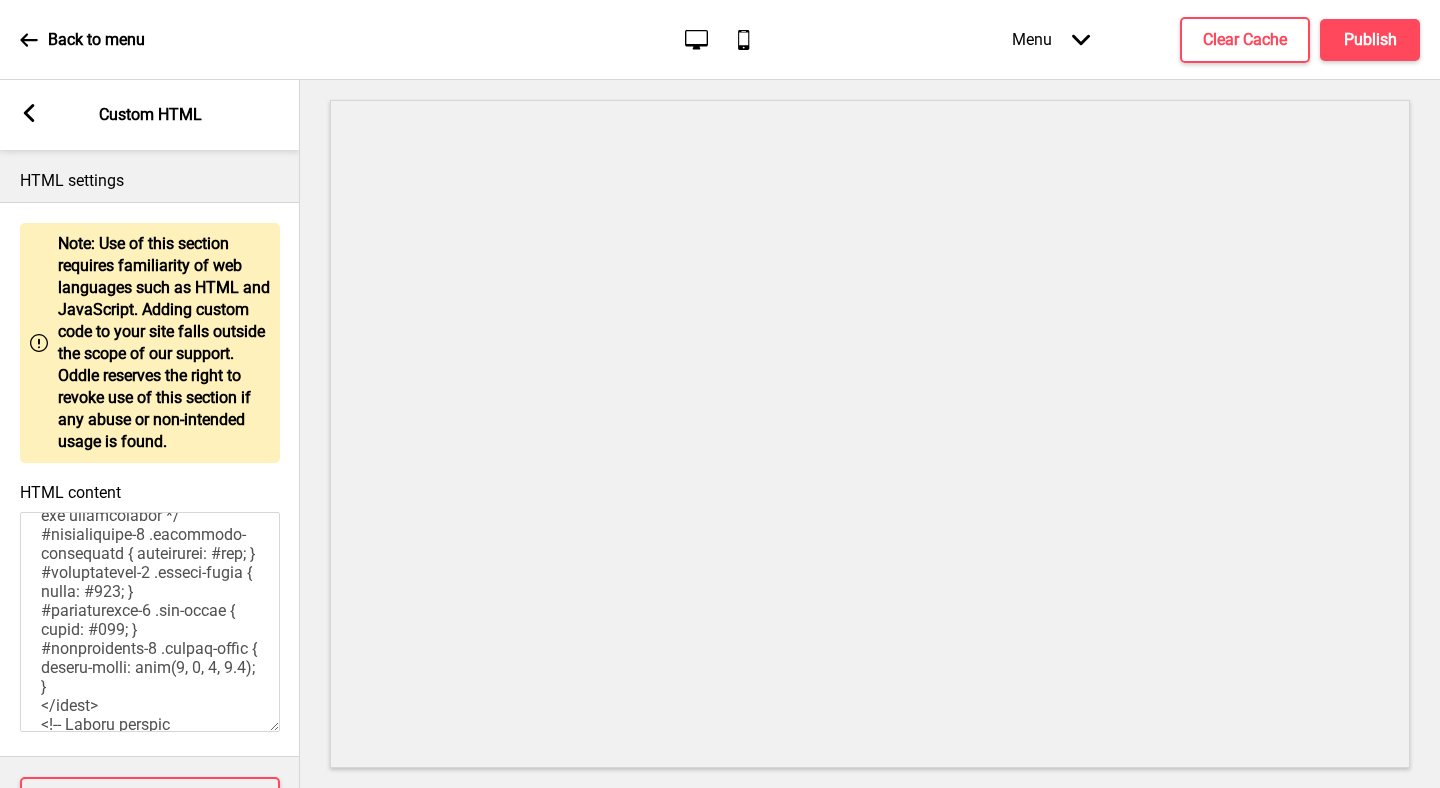 scroll, scrollTop: 203, scrollLeft: 0, axis: vertical 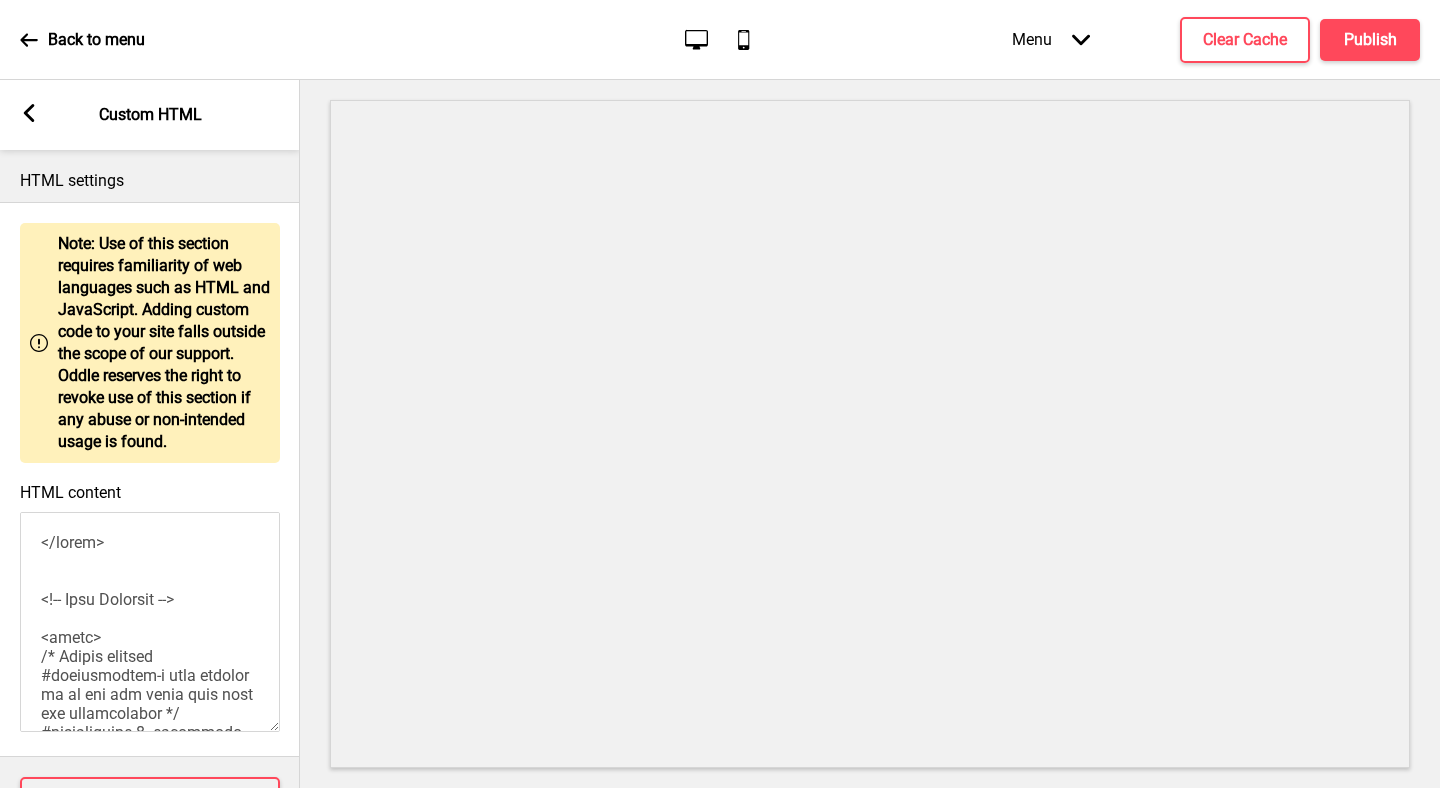click 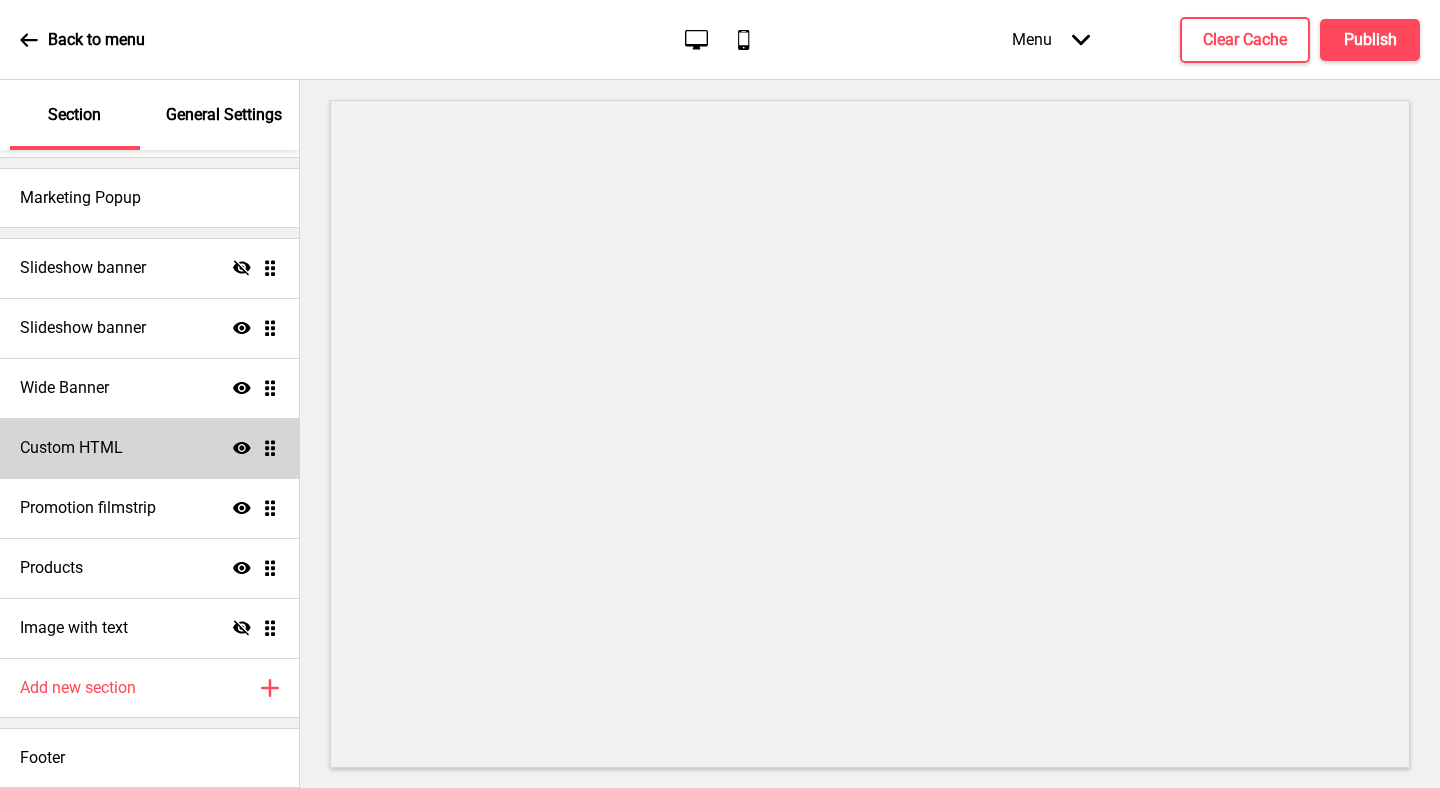 click on "Show" 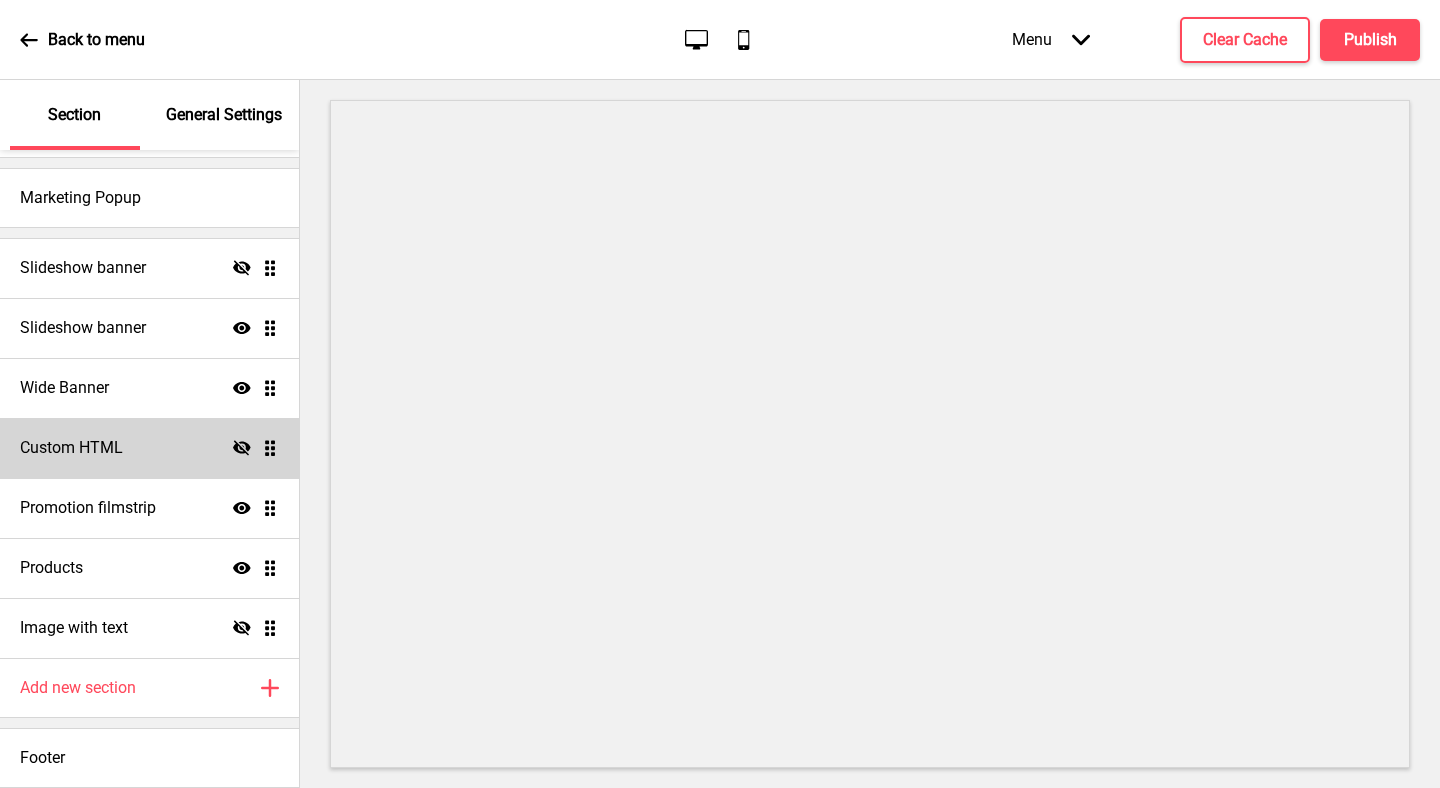 click 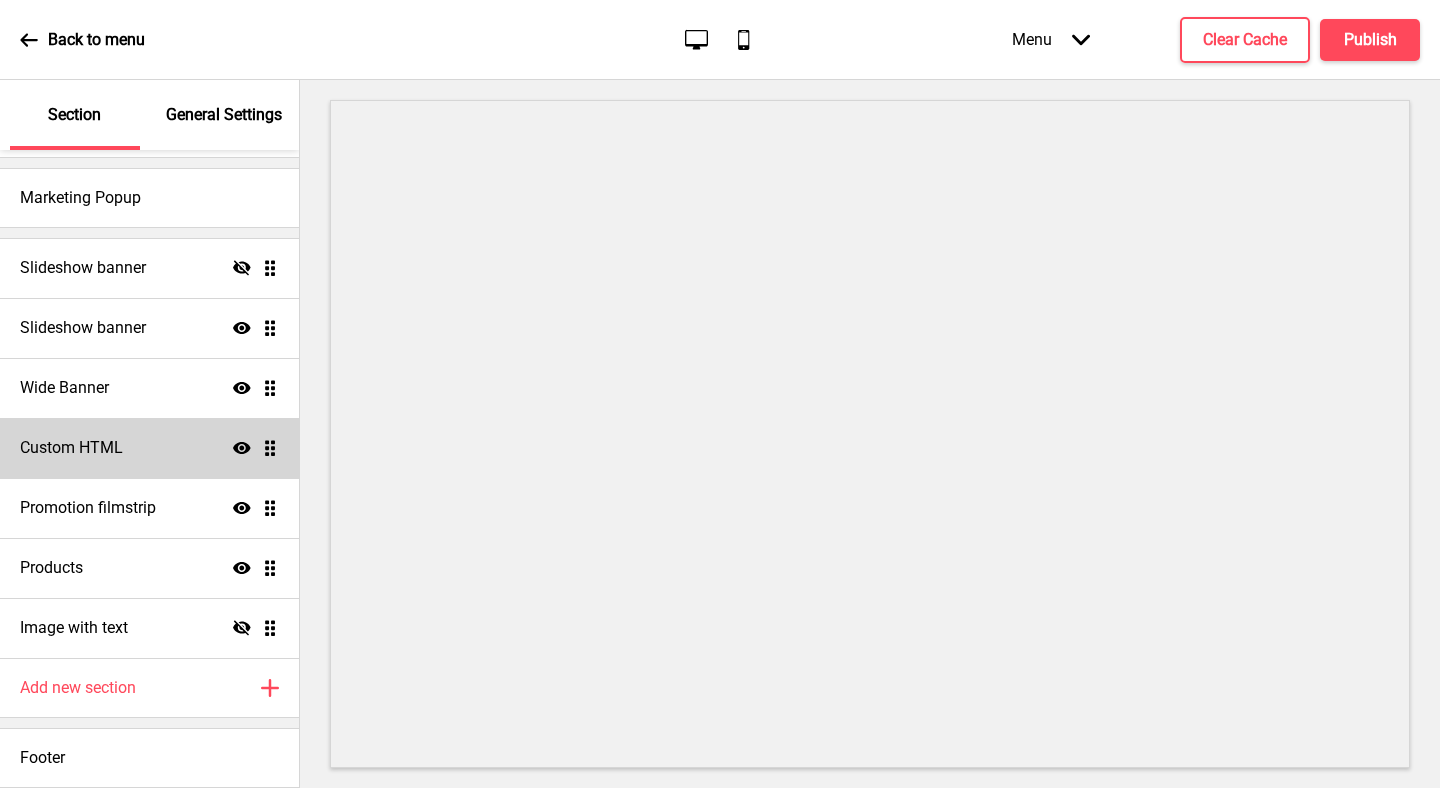click on "Show" 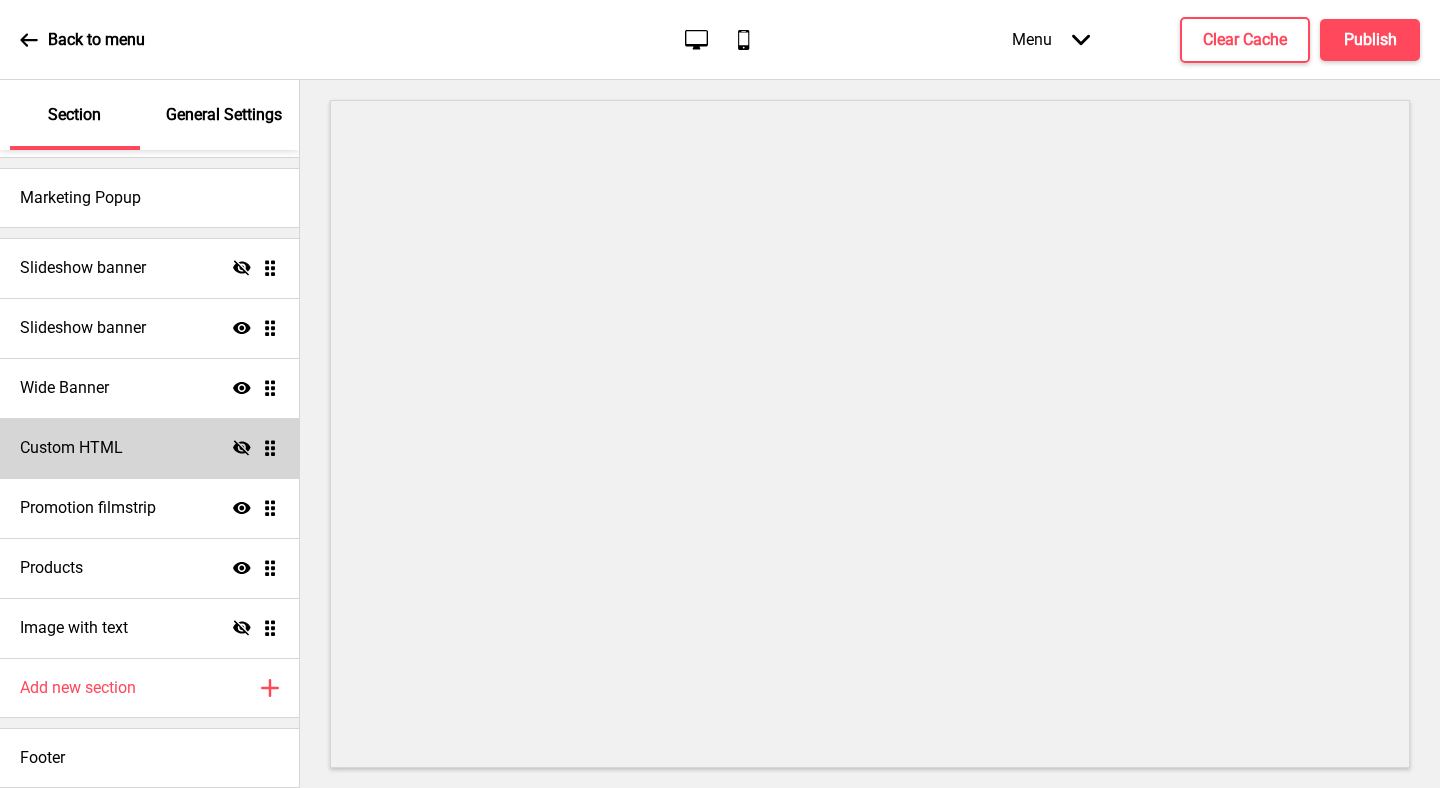 click 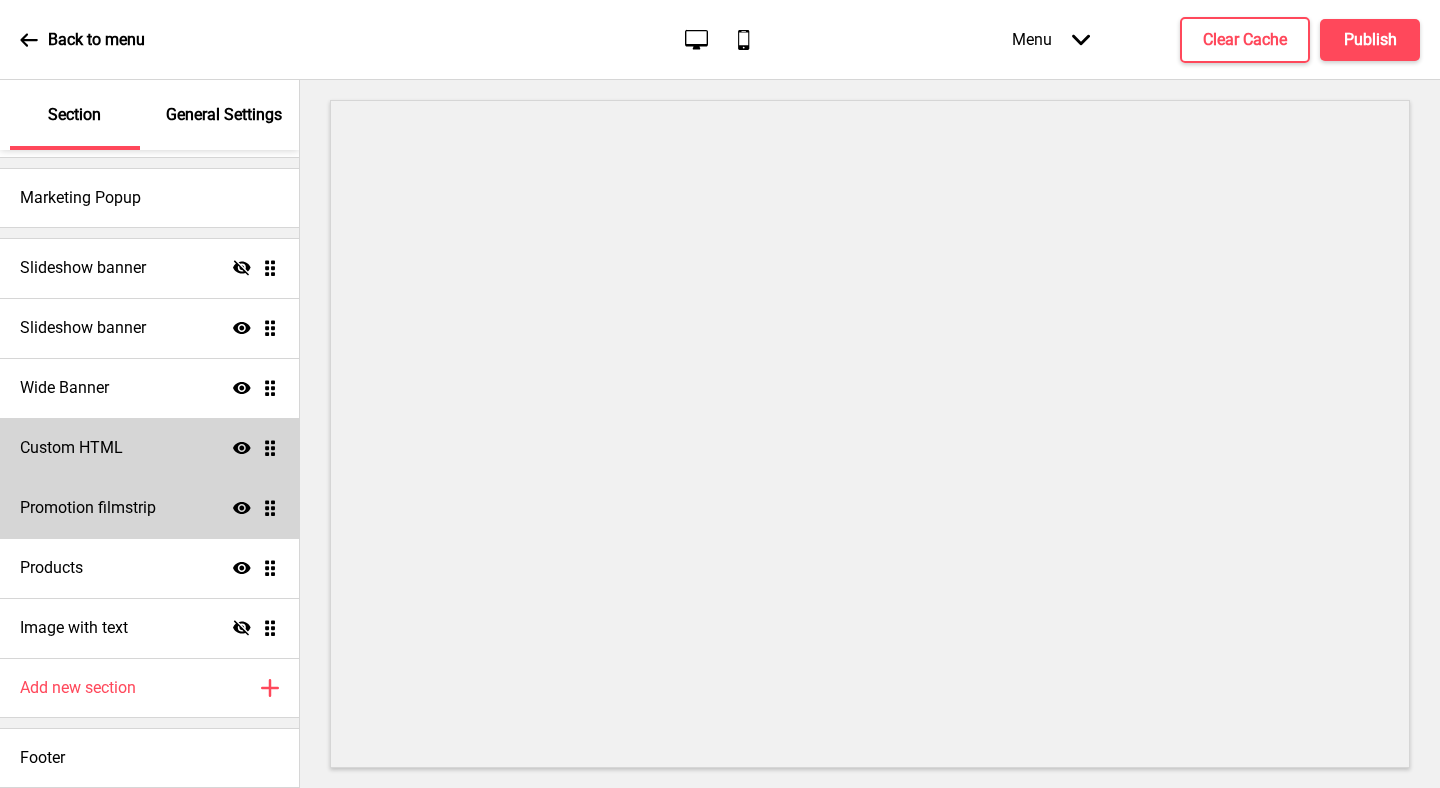 click 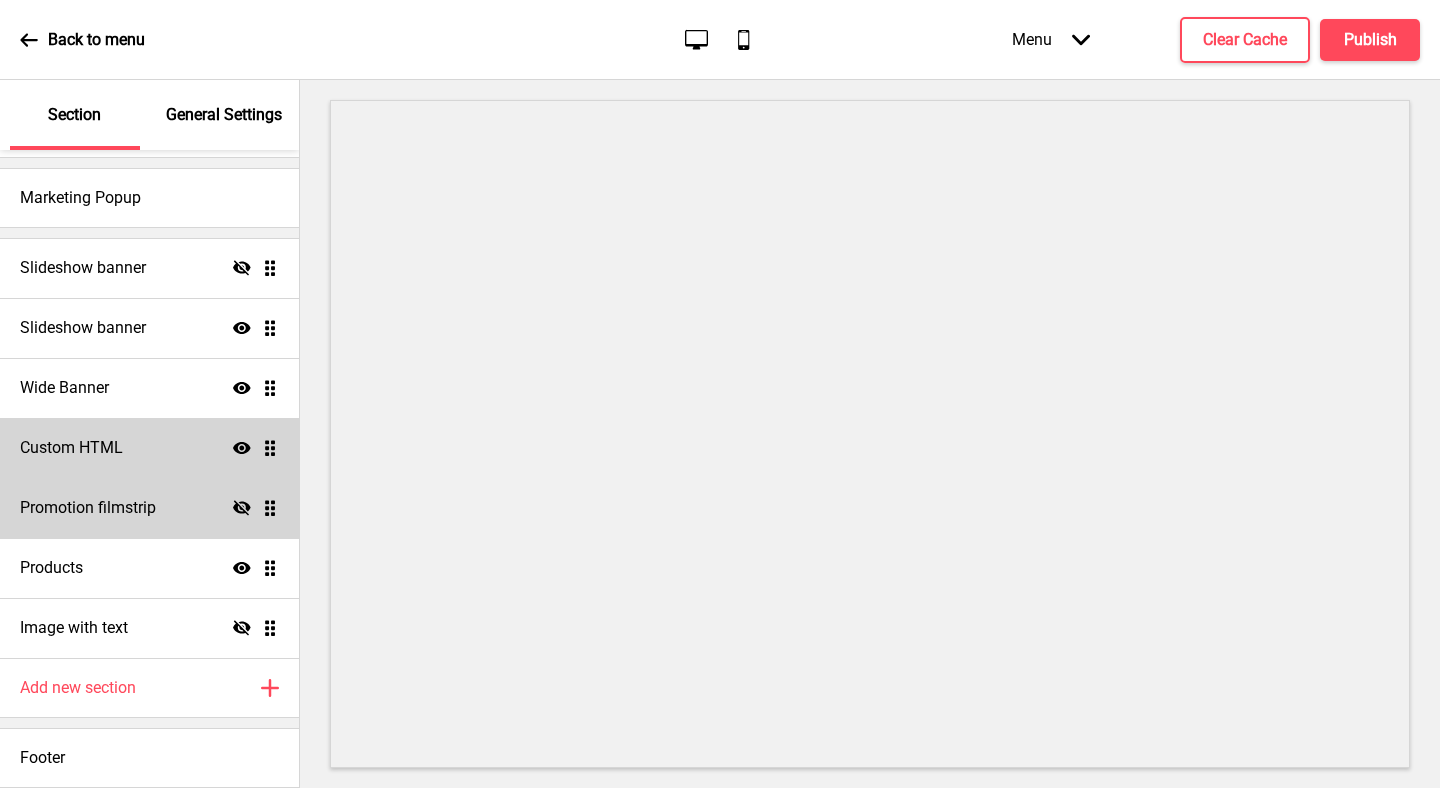 click 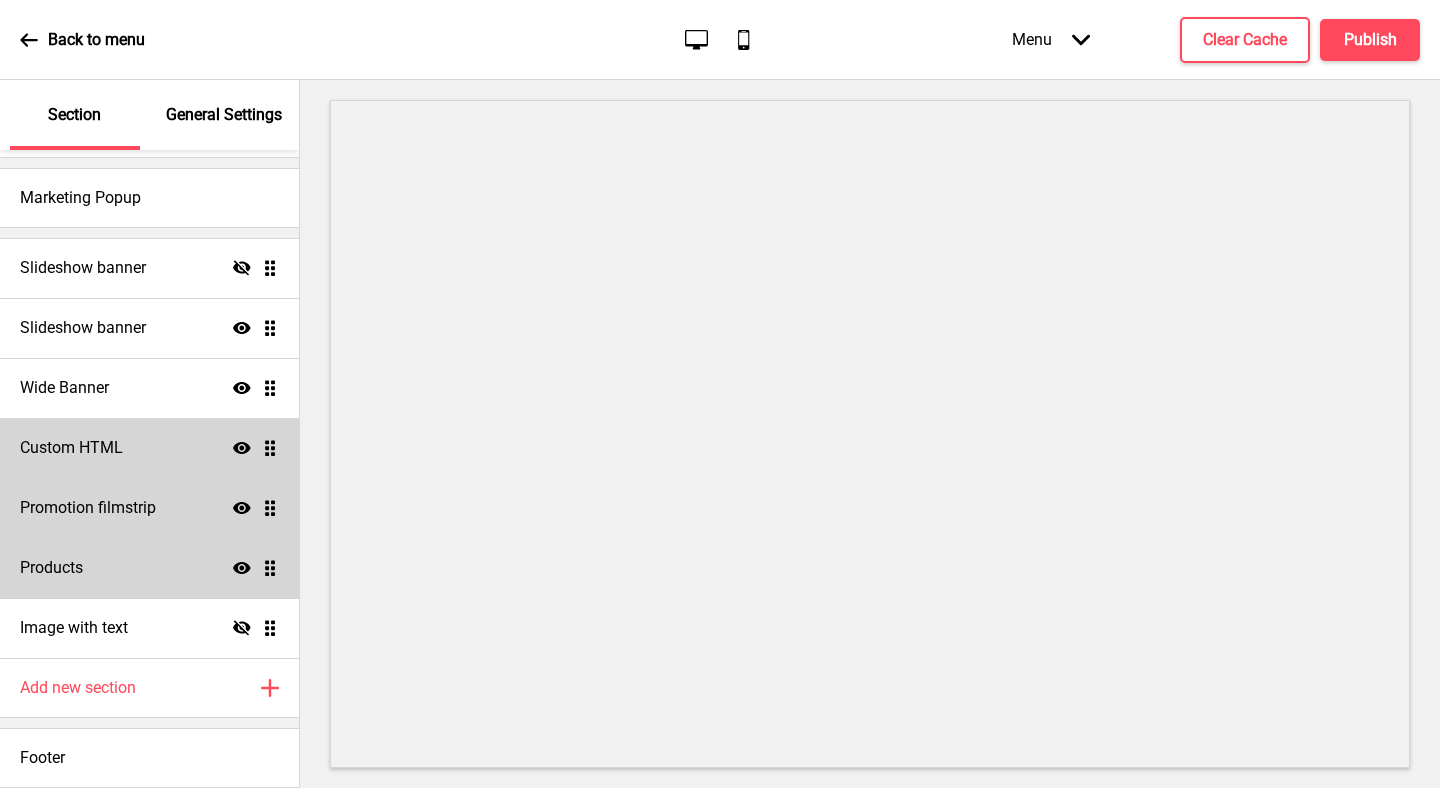 click 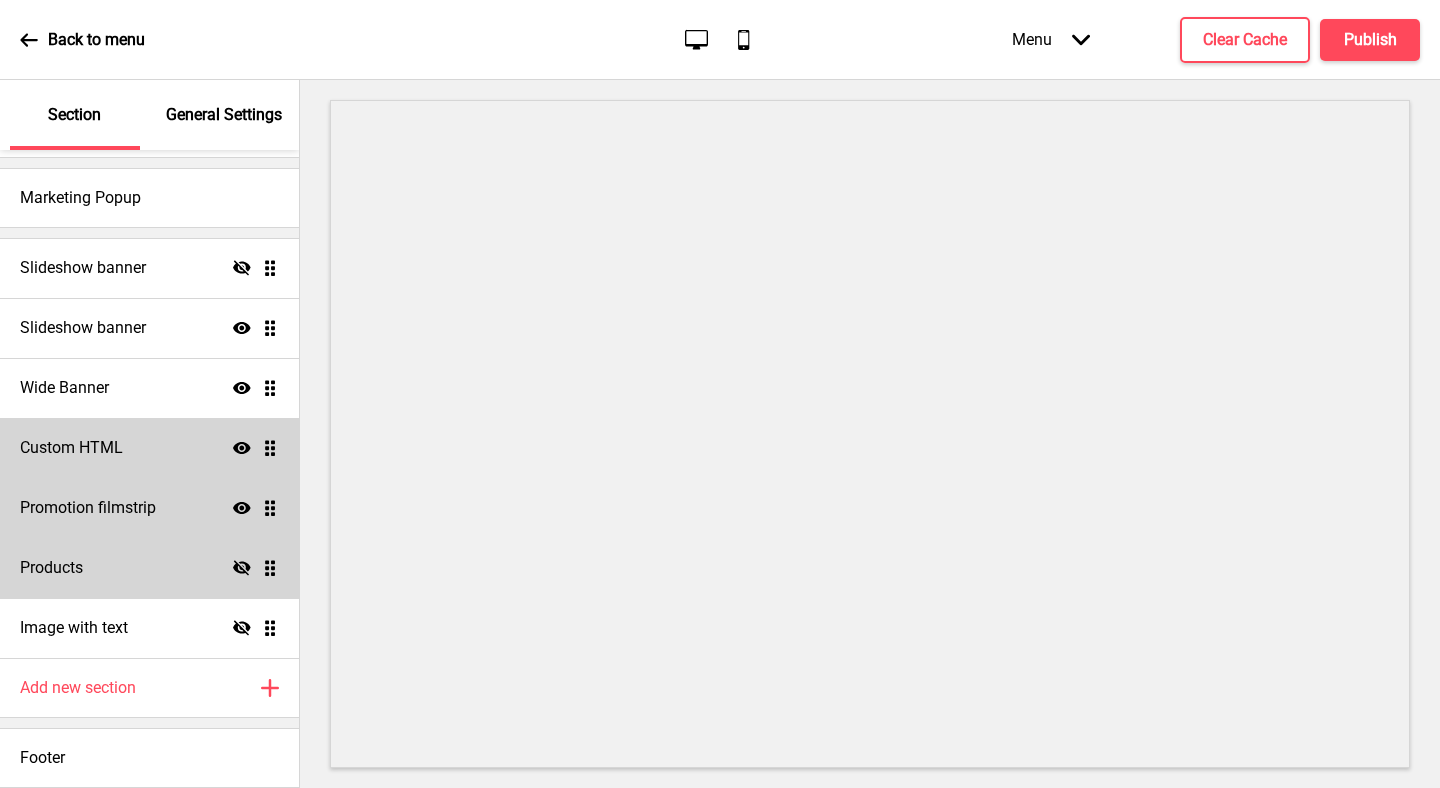 click 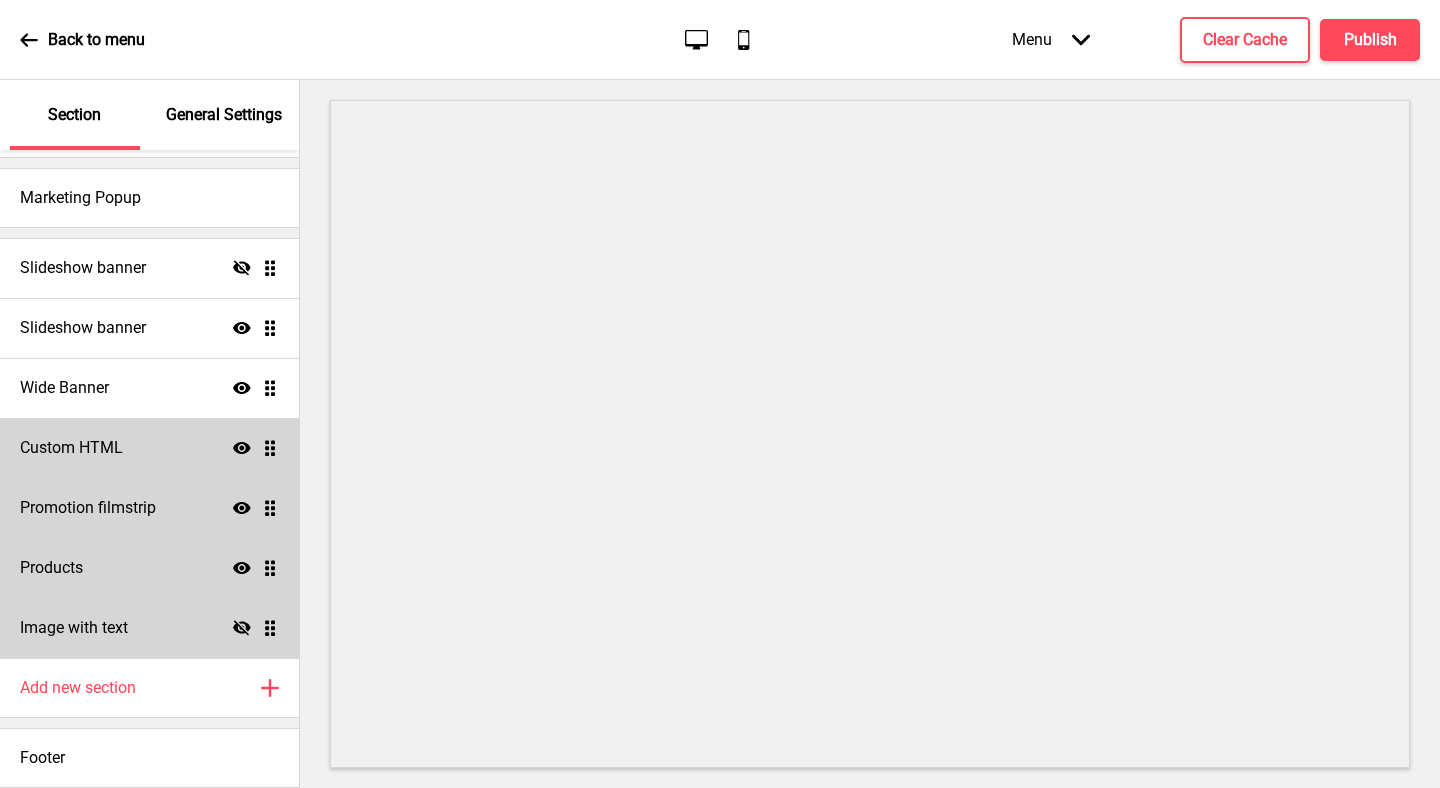 click 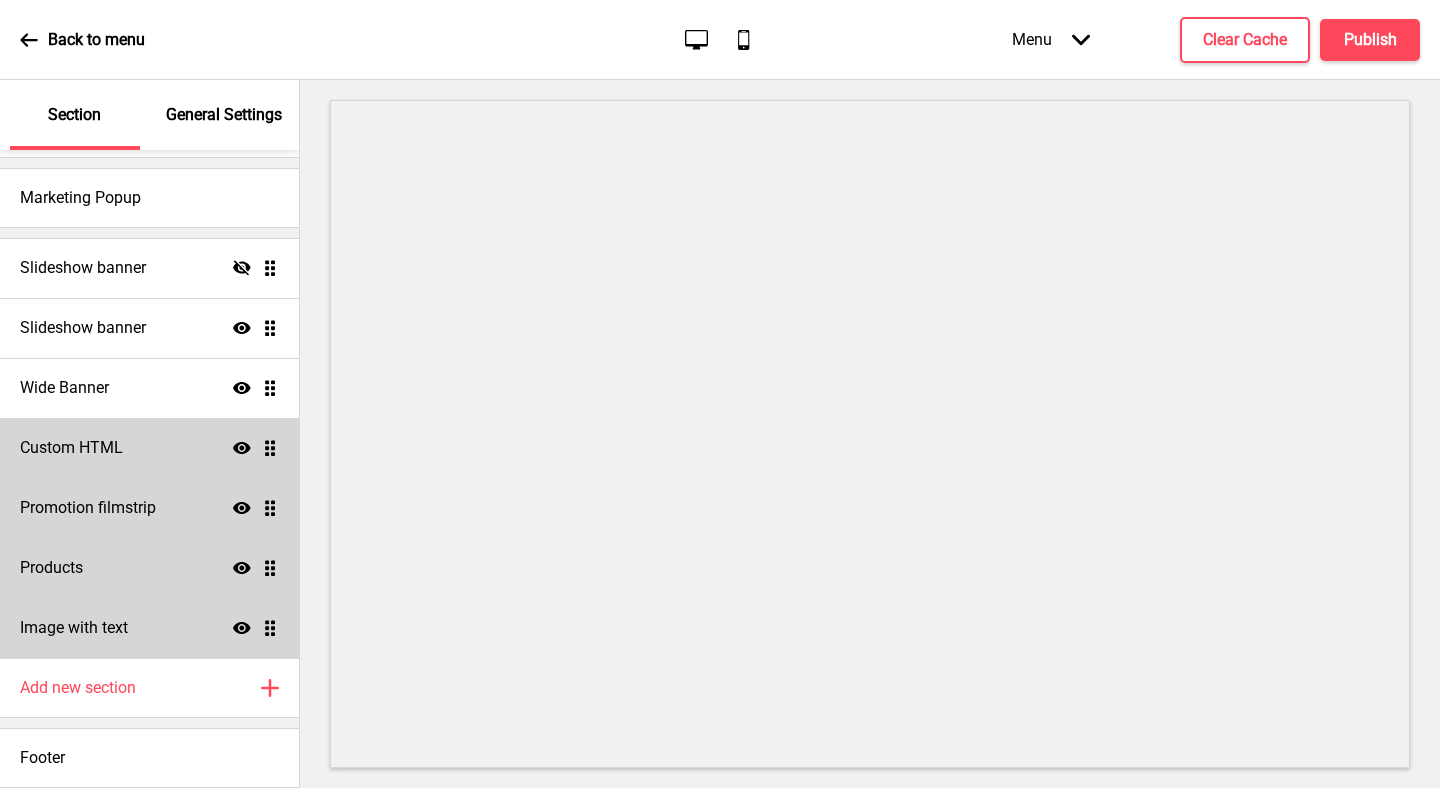 click 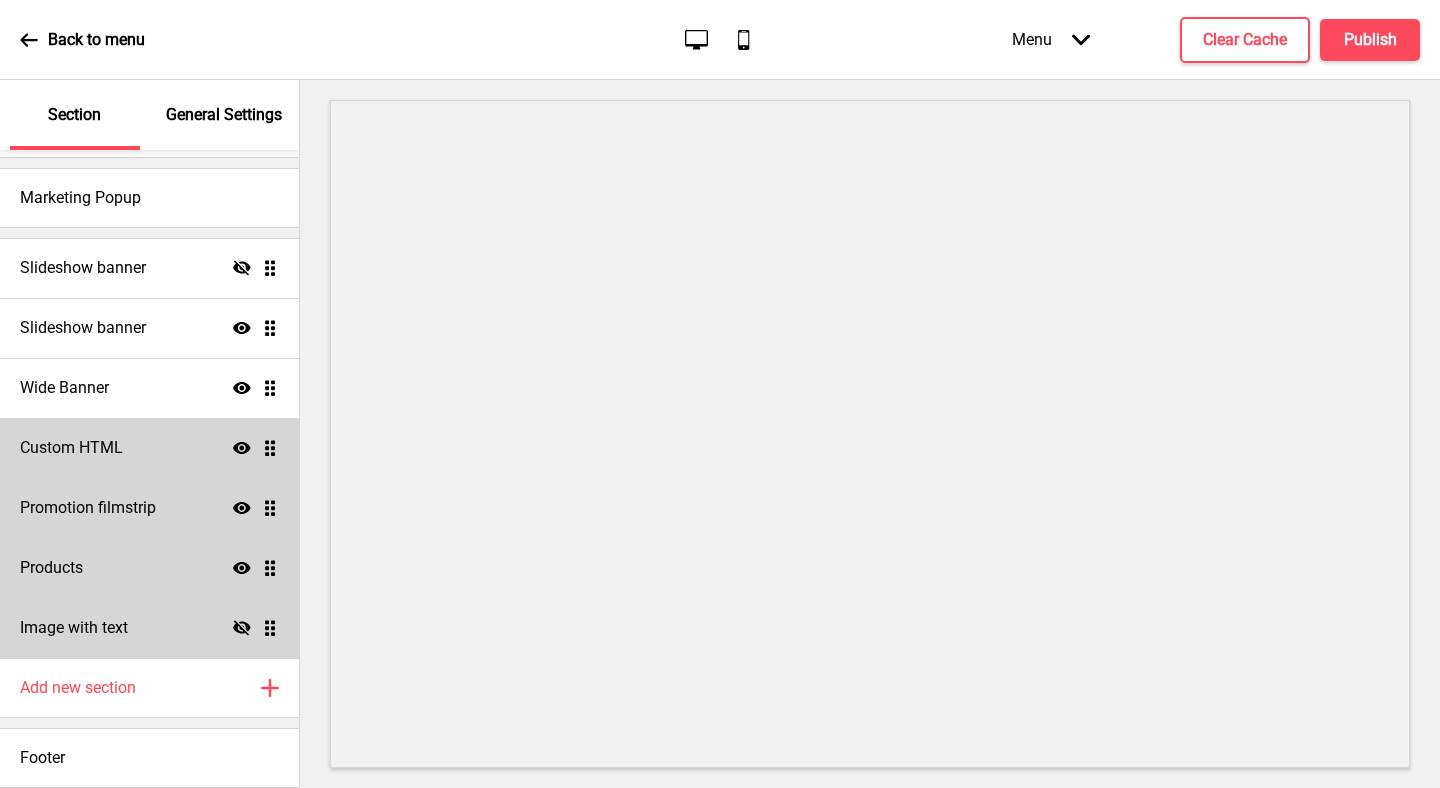 scroll, scrollTop: 0, scrollLeft: 0, axis: both 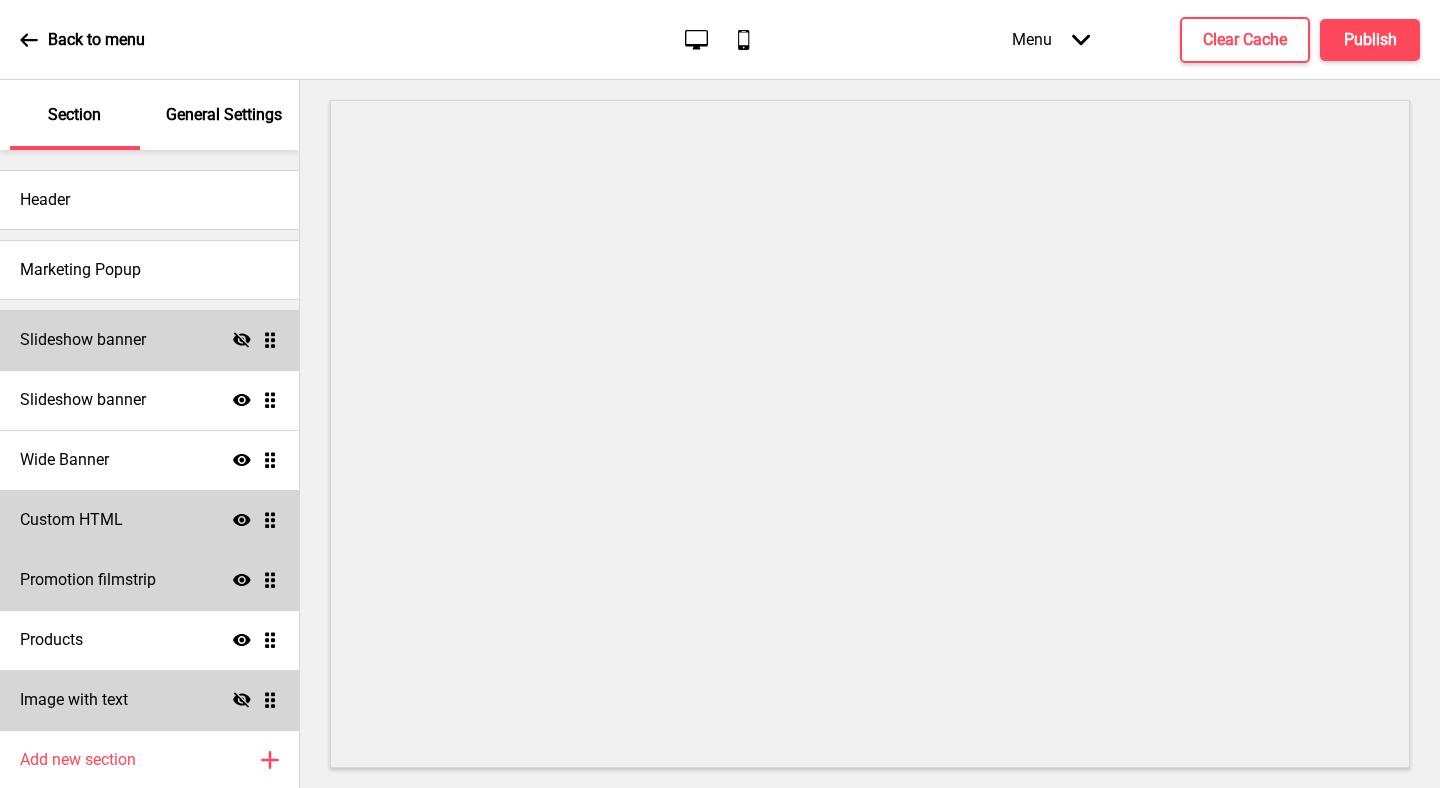 click 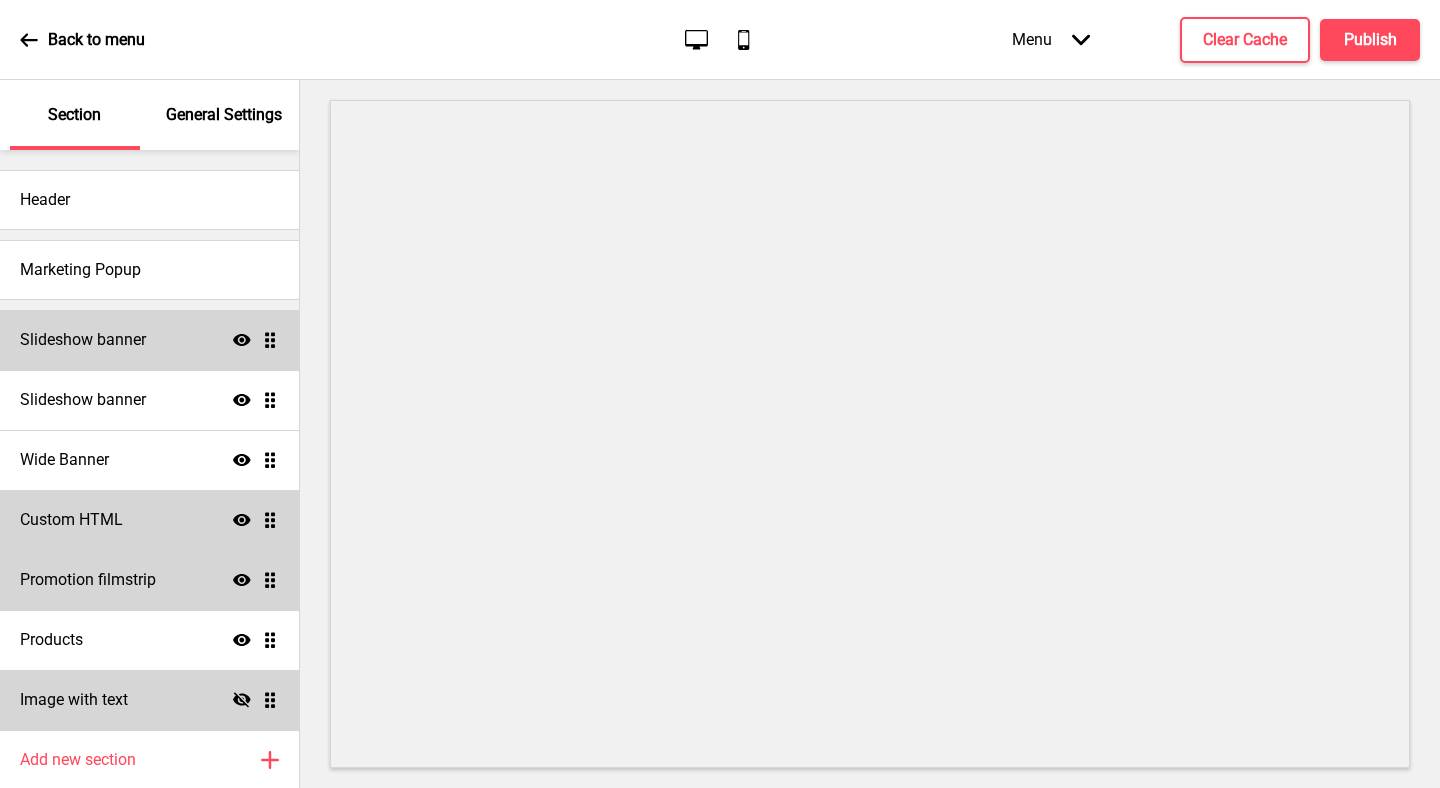 click 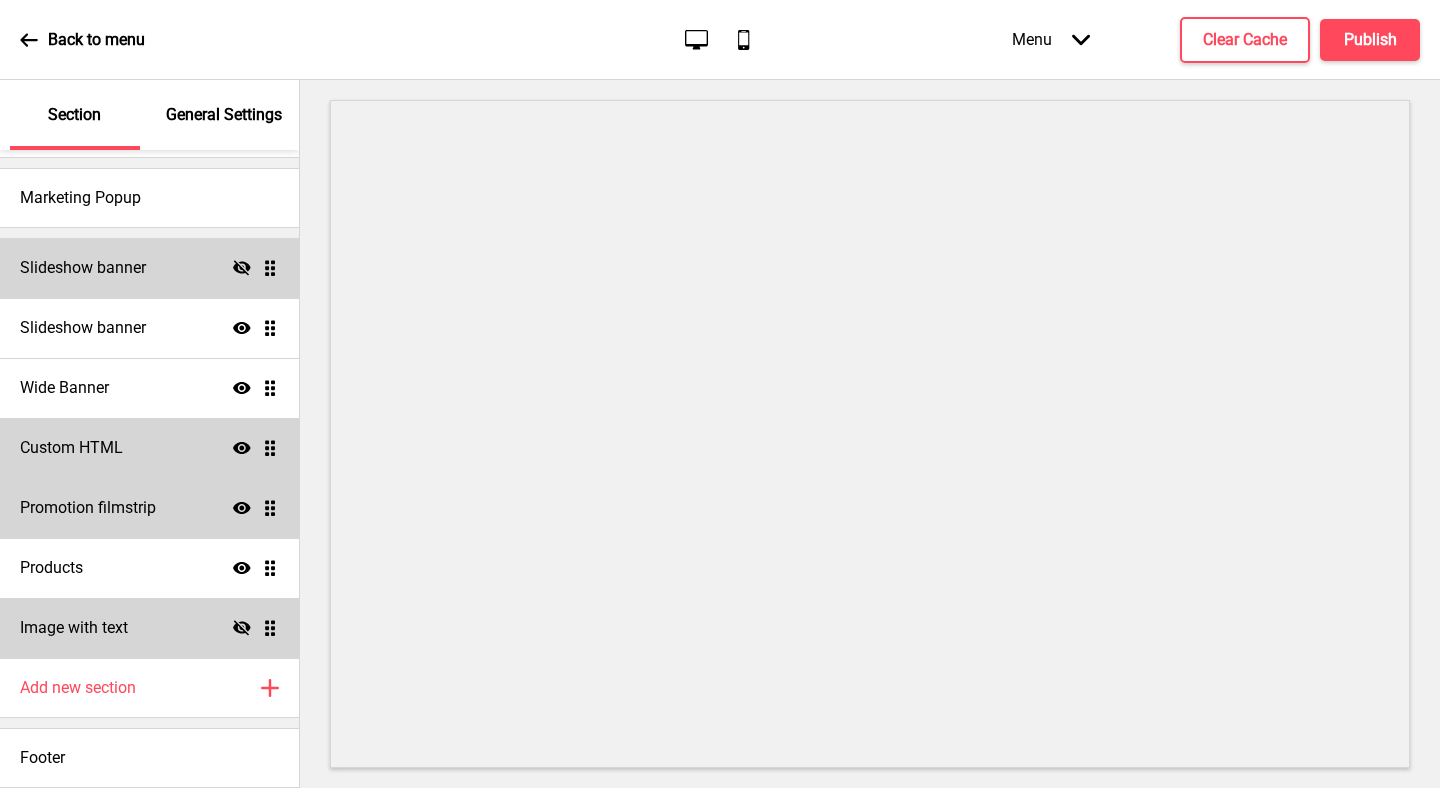 scroll, scrollTop: 0, scrollLeft: 0, axis: both 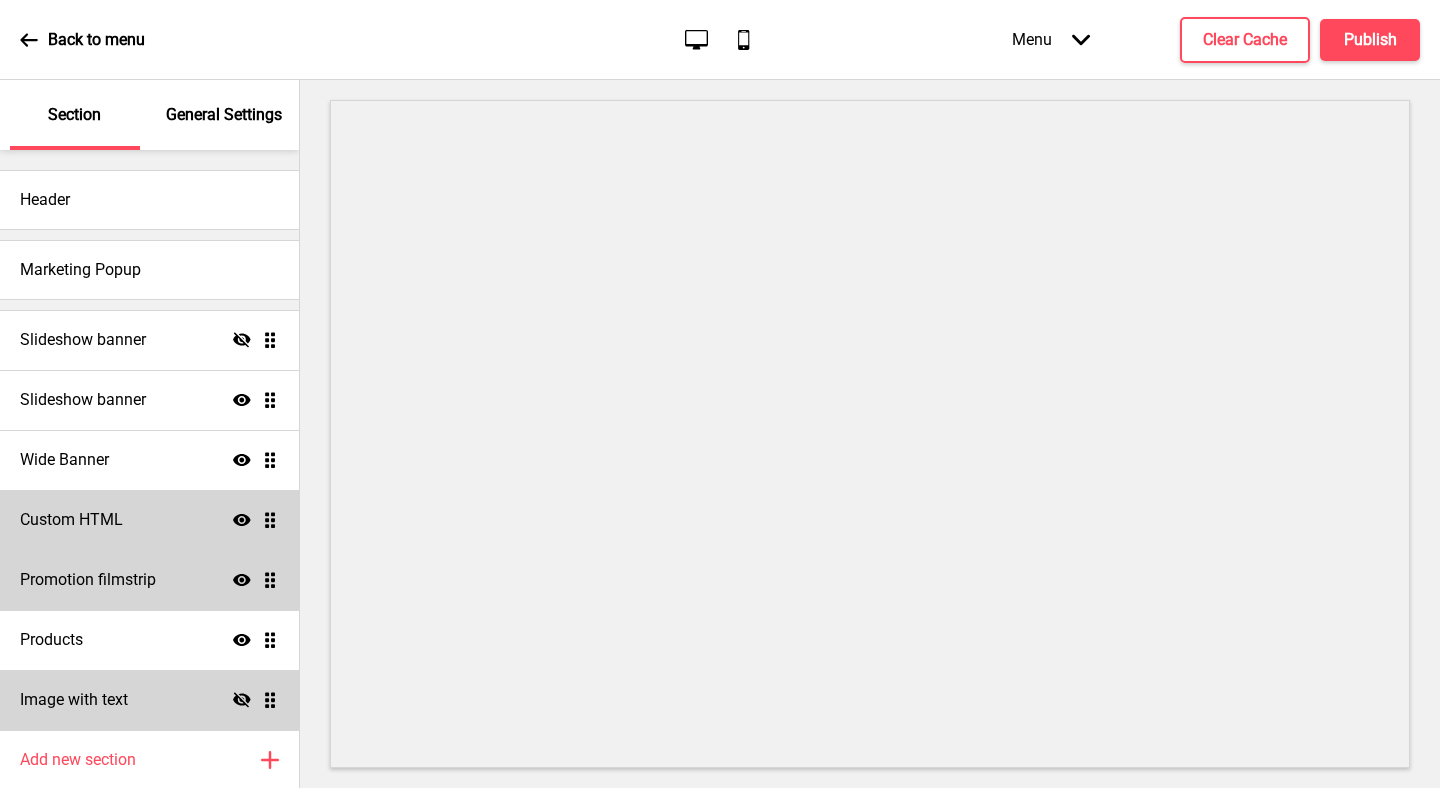 click on "General Settings" at bounding box center (224, 115) 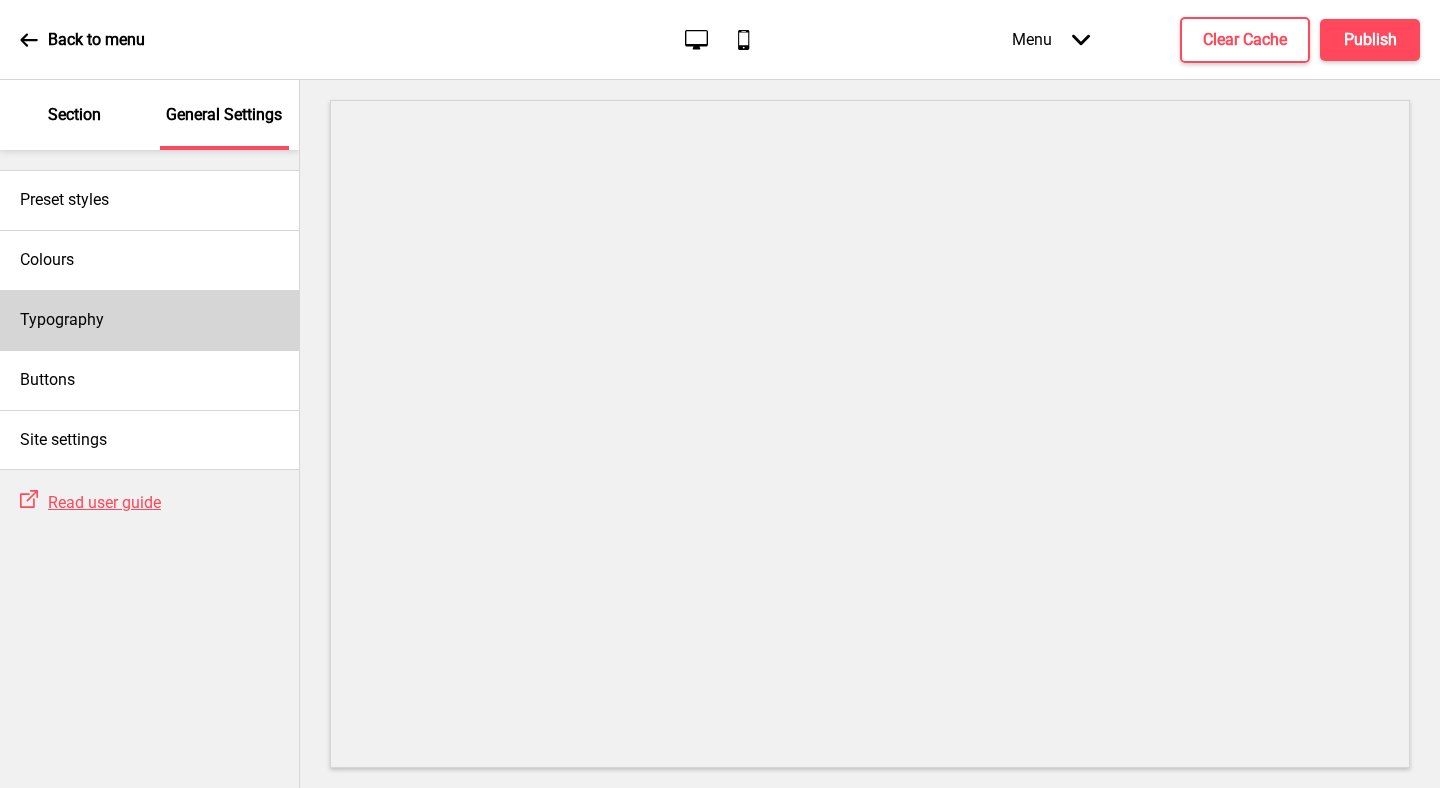 click on "Typography" at bounding box center (149, 320) 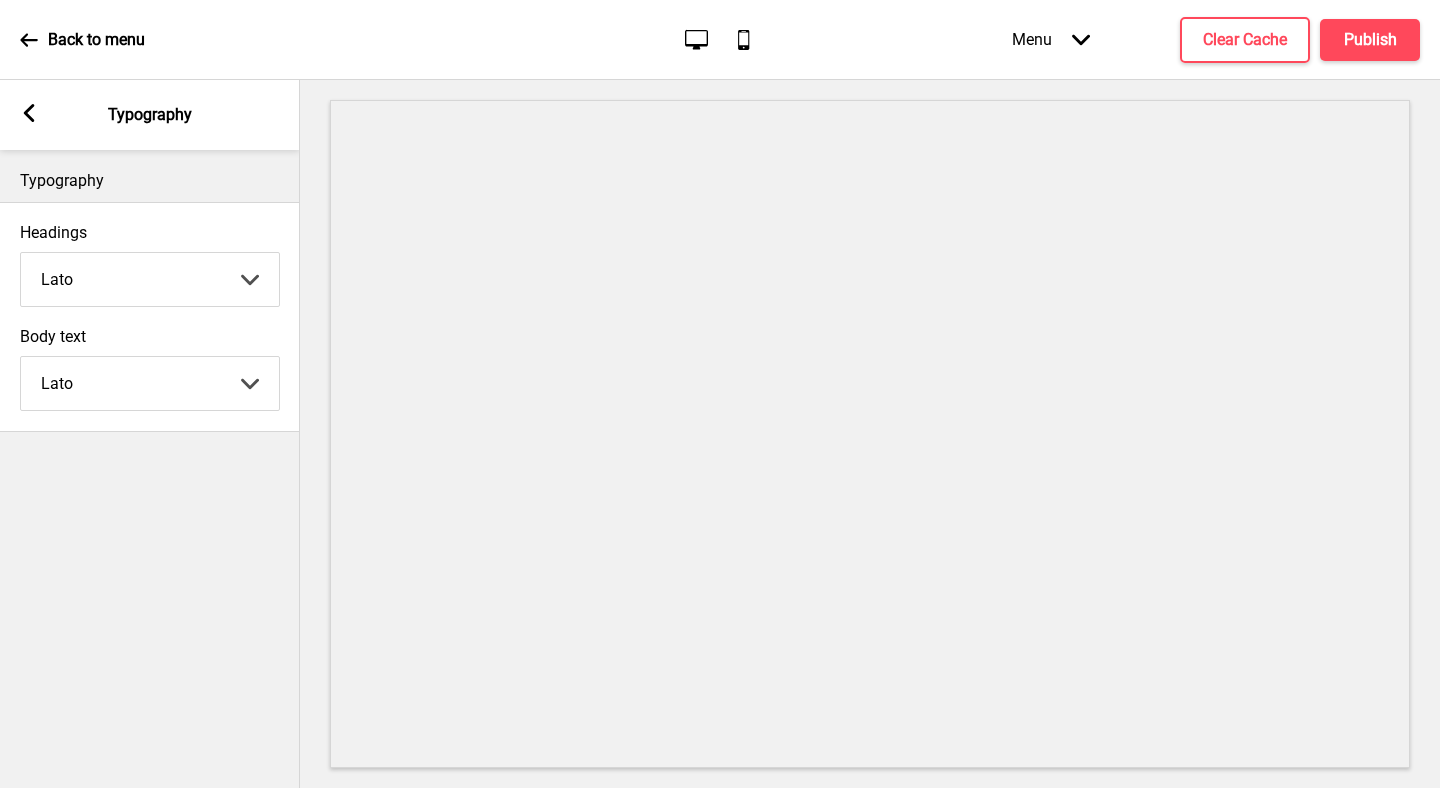 click 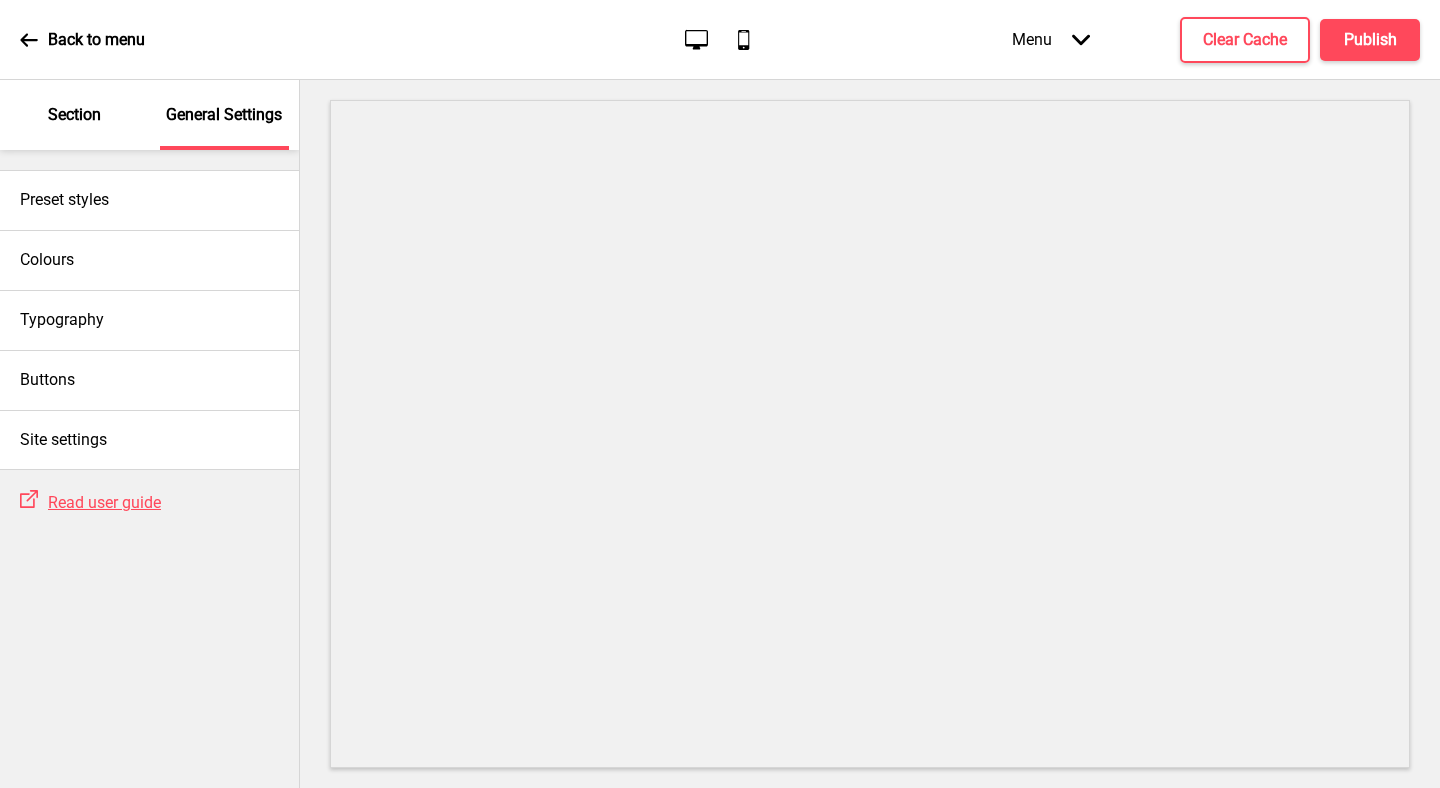 click on "Section" at bounding box center [74, 115] 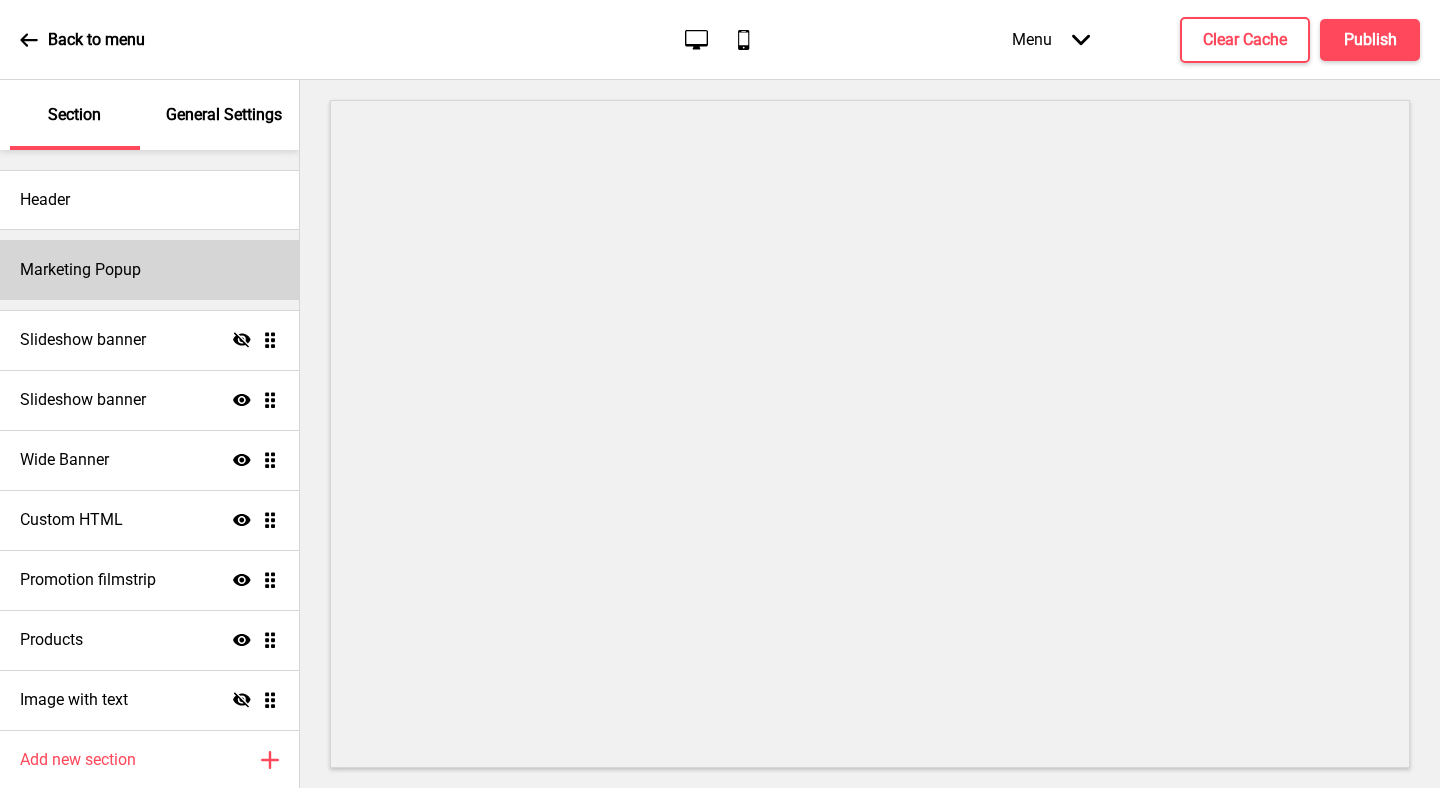 scroll, scrollTop: 72, scrollLeft: 0, axis: vertical 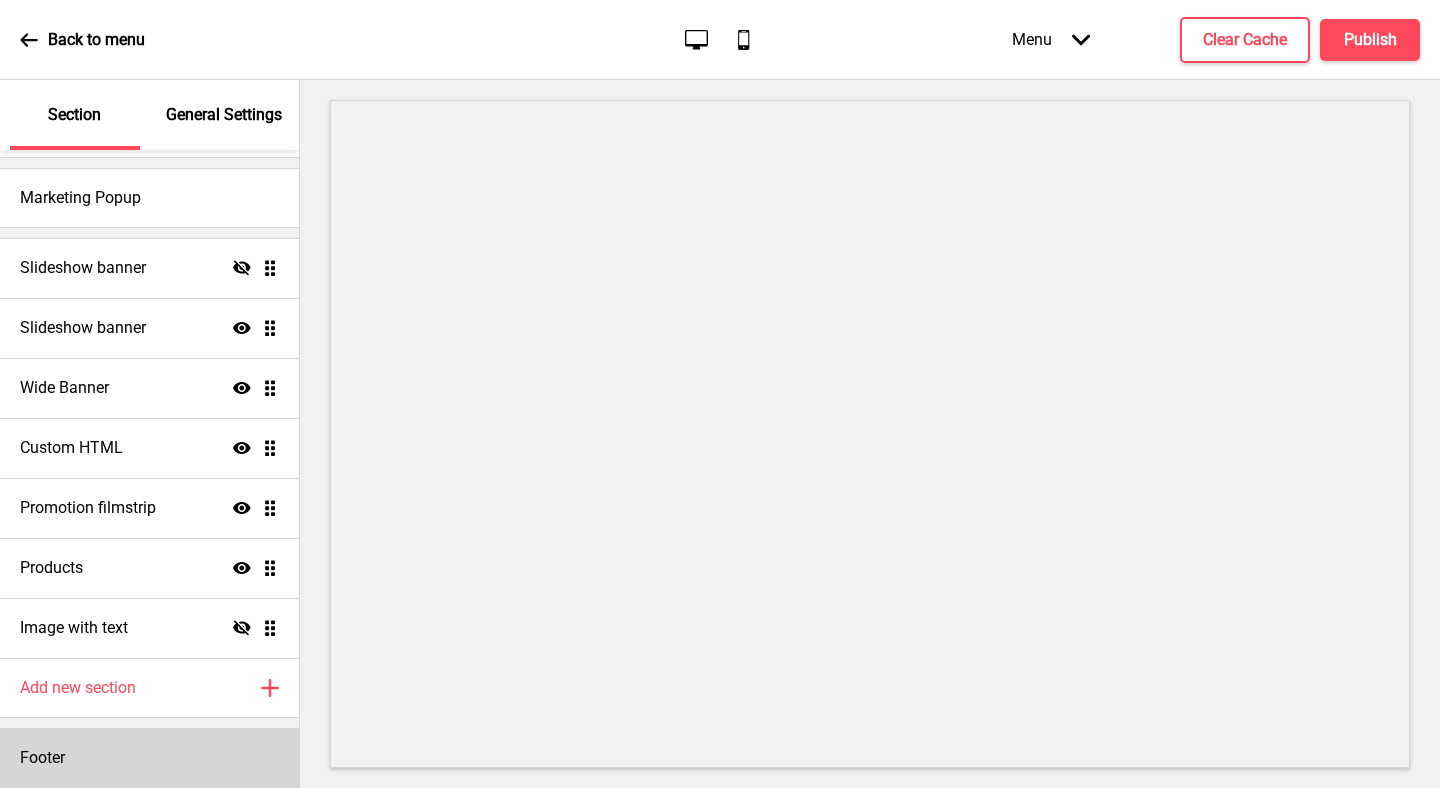 click on "Footer" at bounding box center [149, 758] 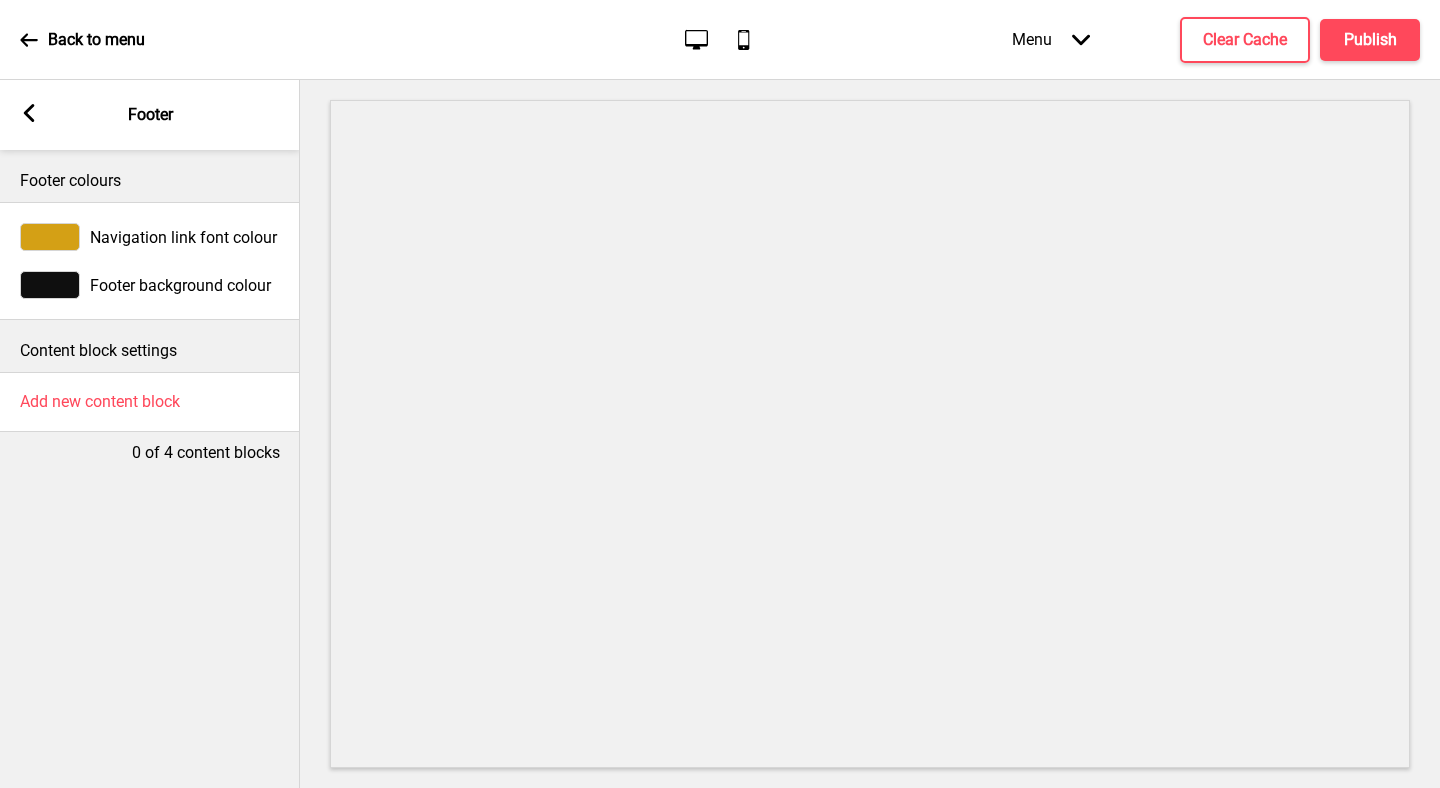click at bounding box center (50, 237) 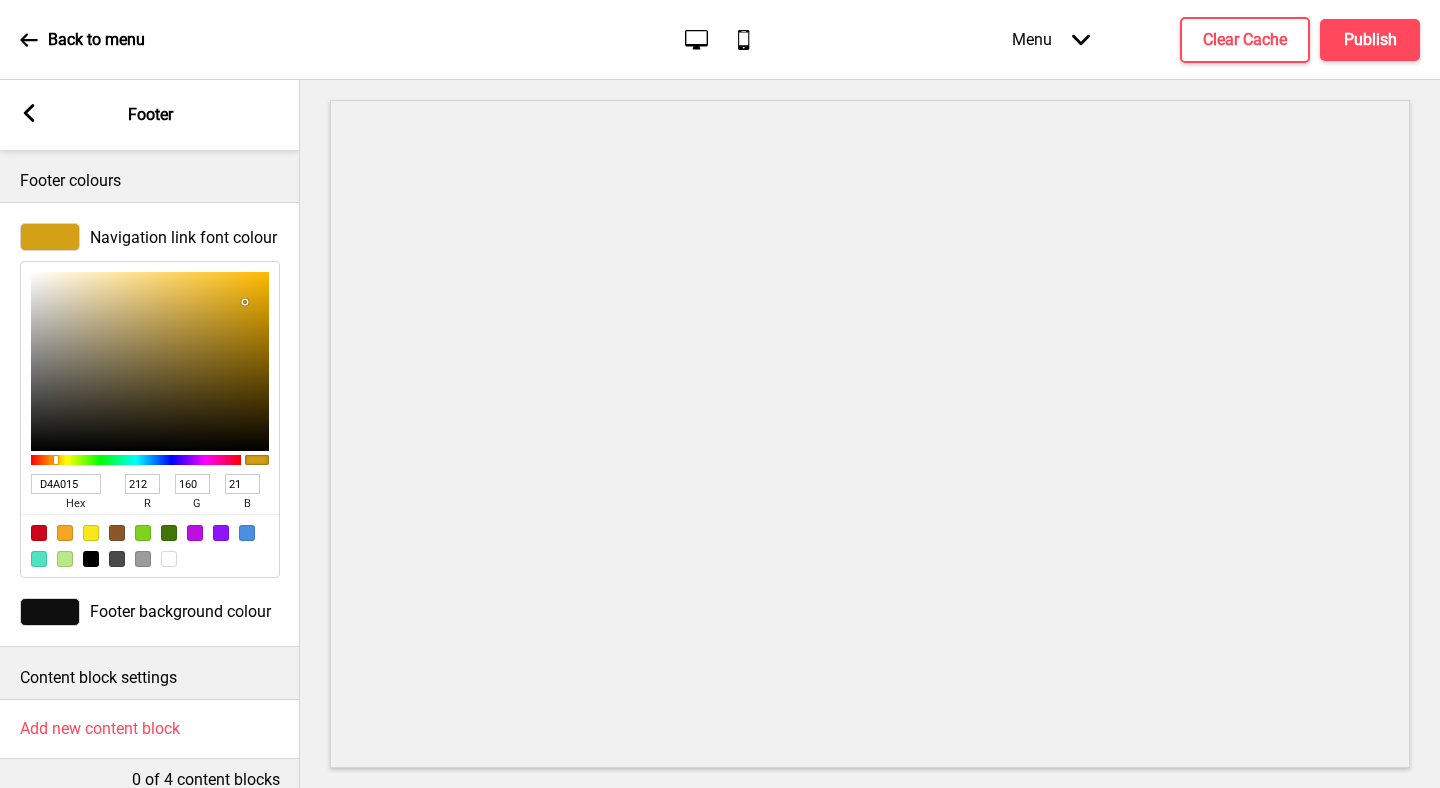 click on "D4A015" at bounding box center (66, 484) 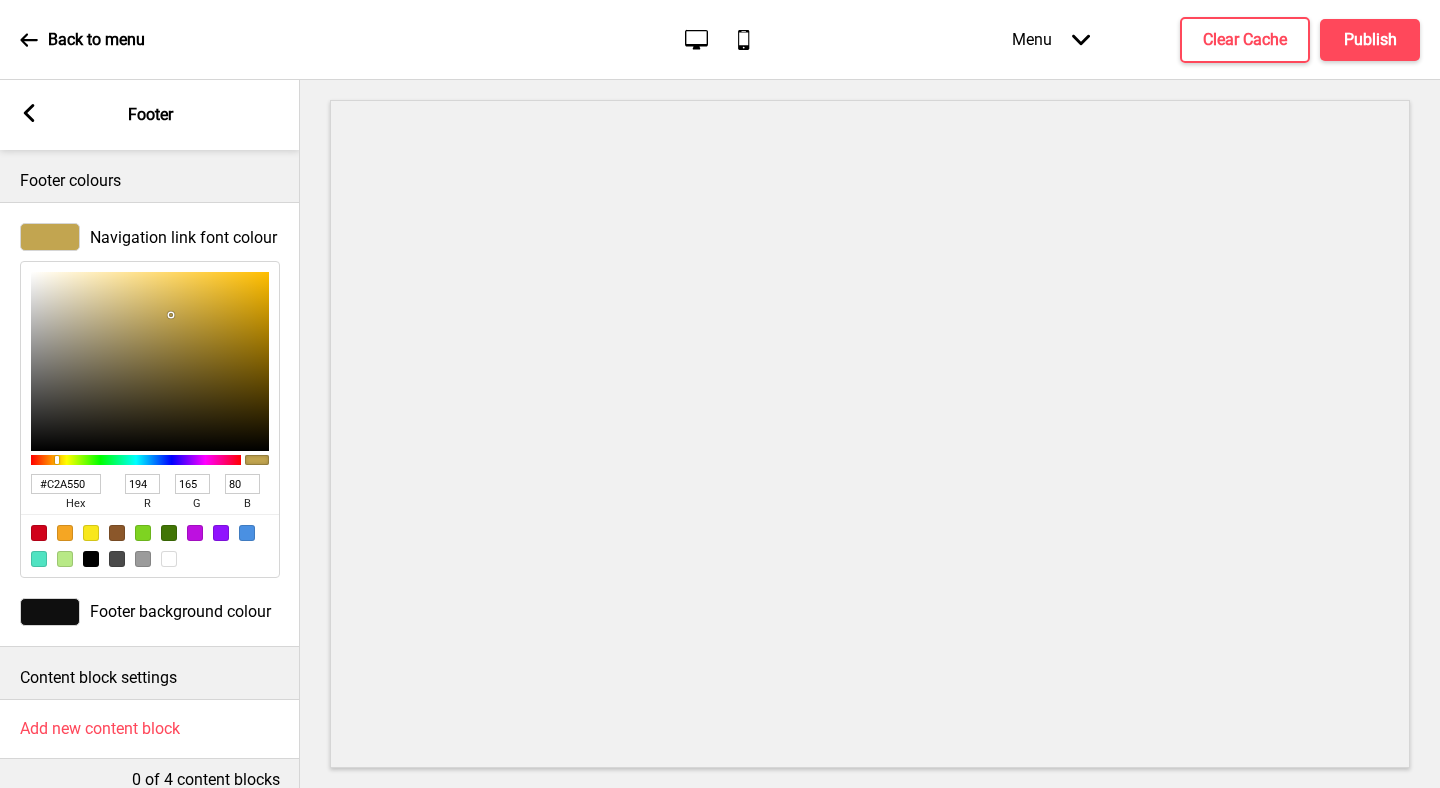 click on "#C2A550" at bounding box center [66, 484] 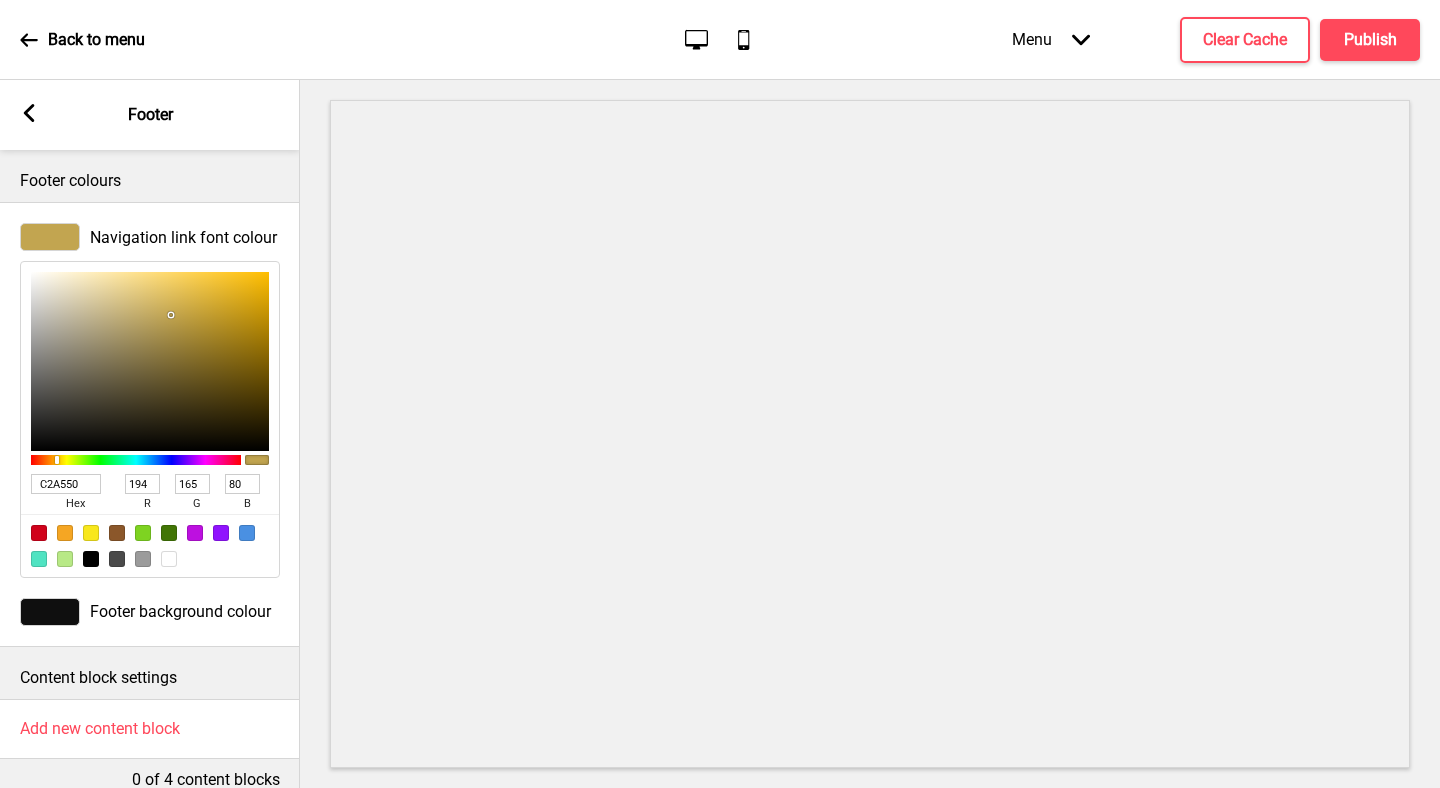 click on "Navigation link font colour C2A550 hex 194 r 165 g 80 b 100 a" at bounding box center [150, 400] 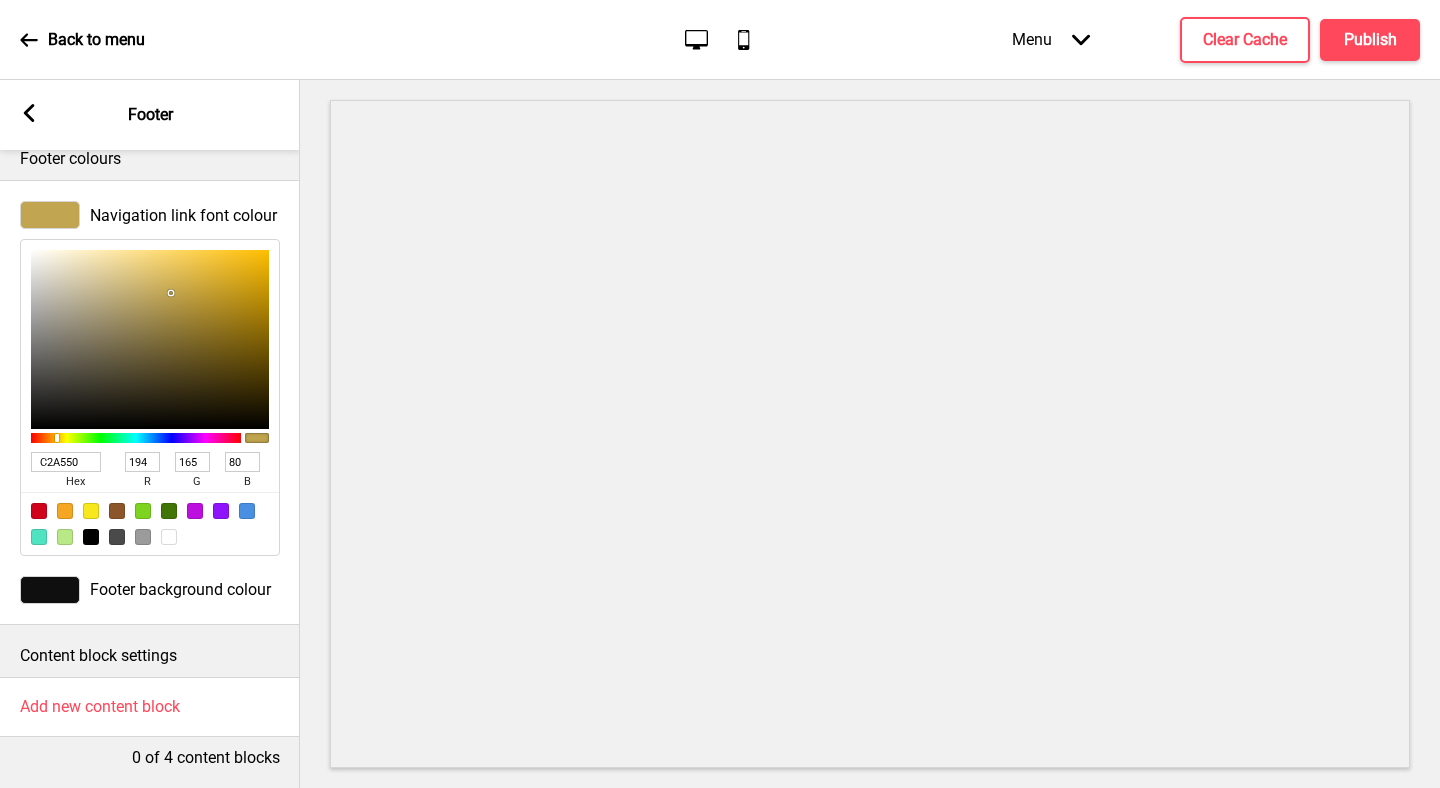click 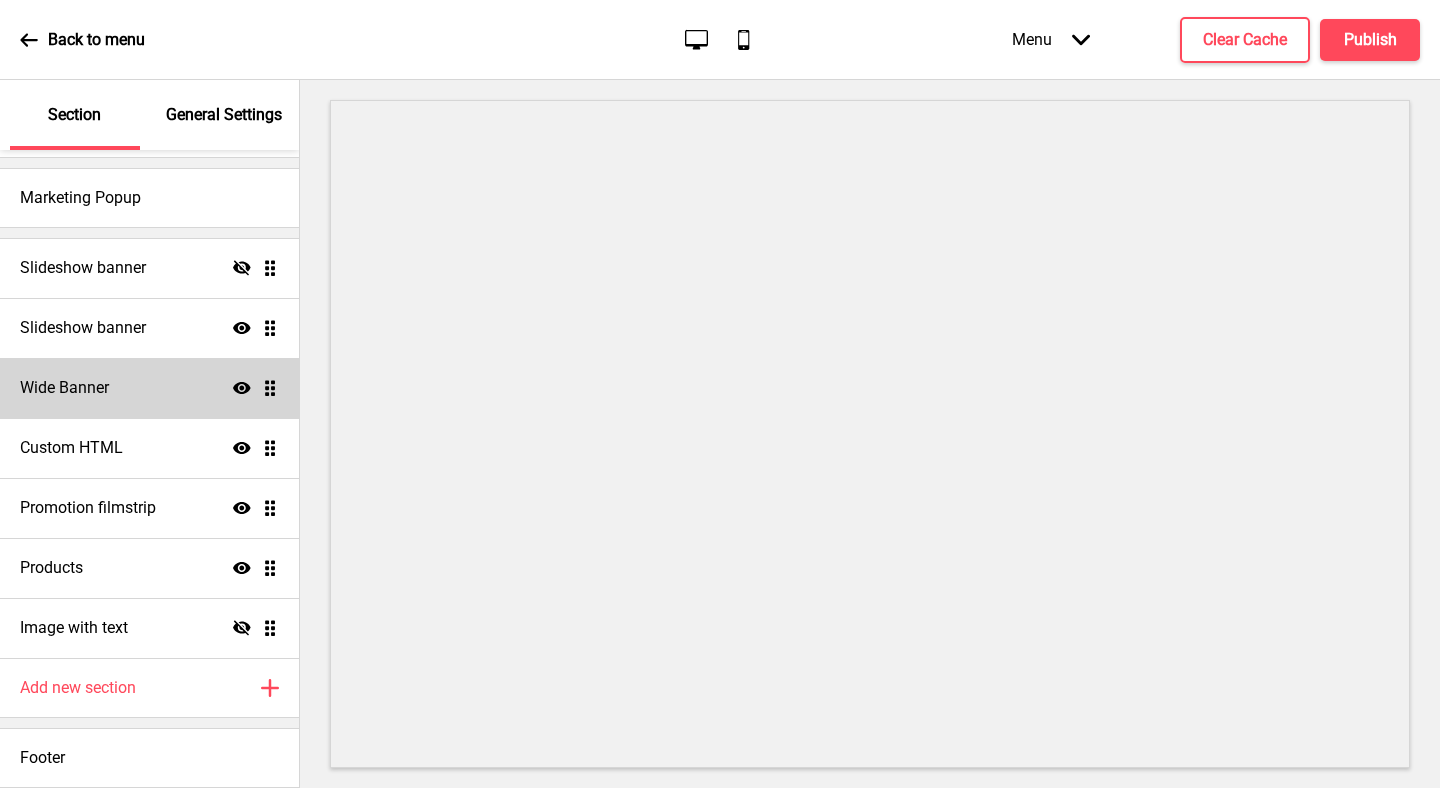 click on "Wide Banner Show Drag" at bounding box center [149, 388] 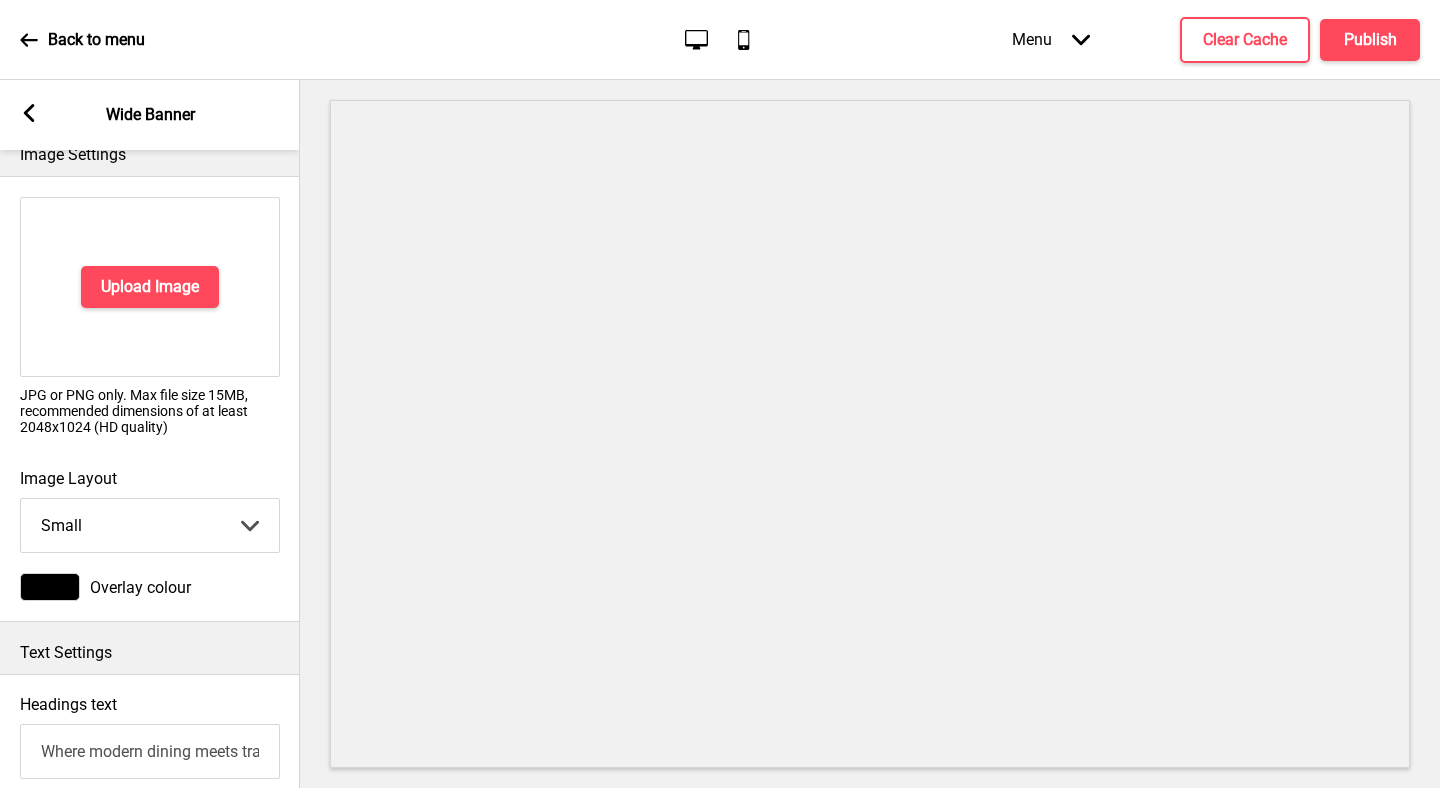 scroll, scrollTop: 0, scrollLeft: 0, axis: both 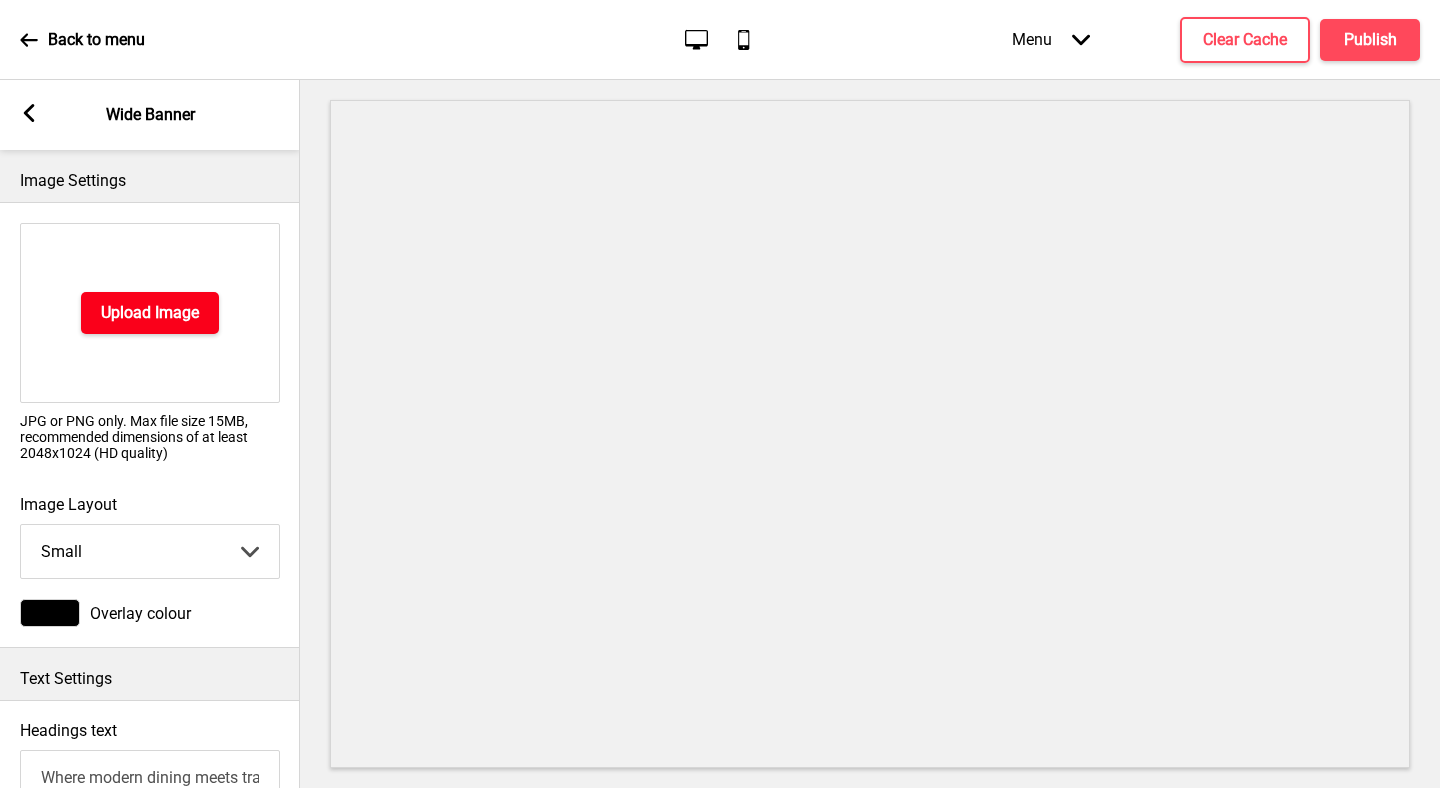 click on "Upload Image" at bounding box center (150, 313) 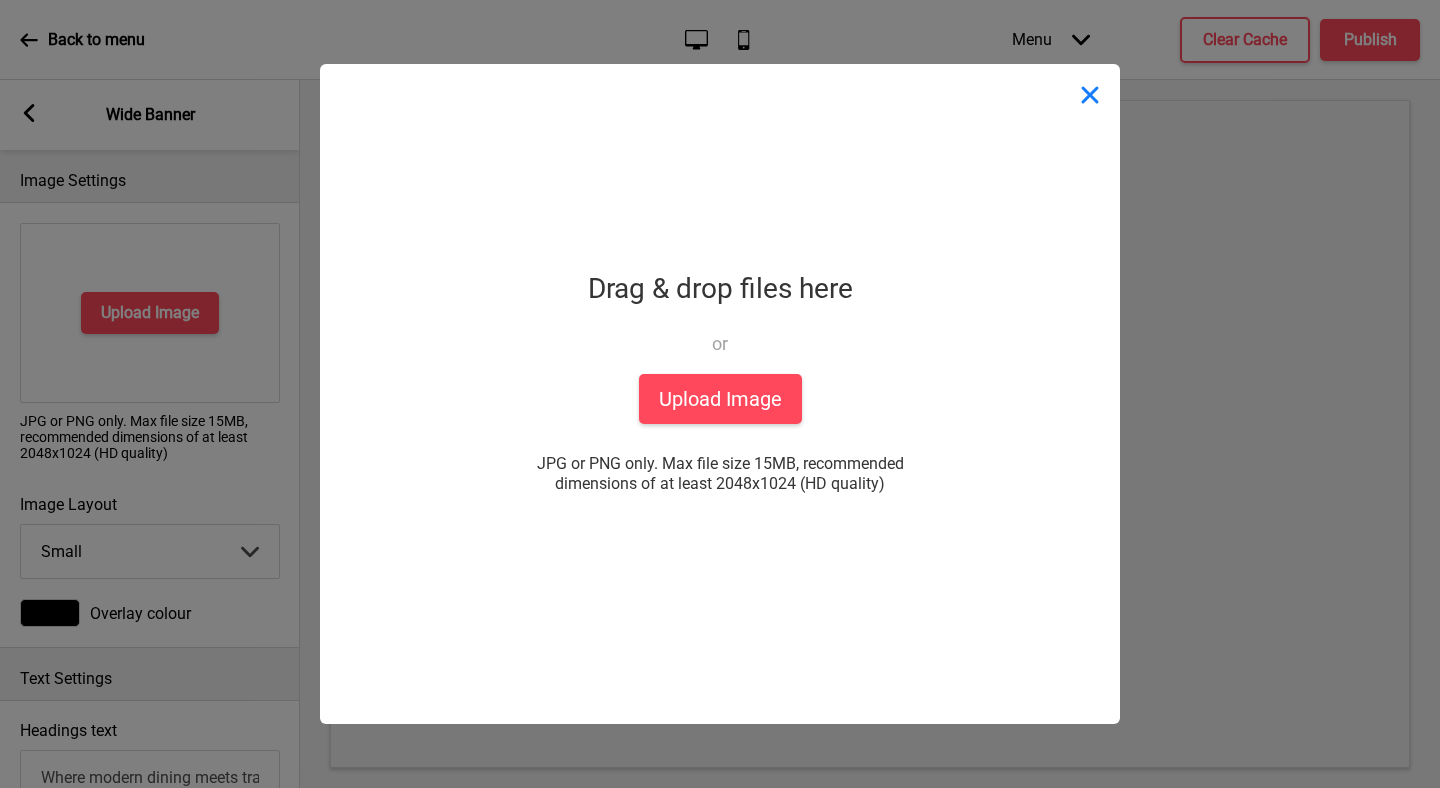 click at bounding box center (1090, 94) 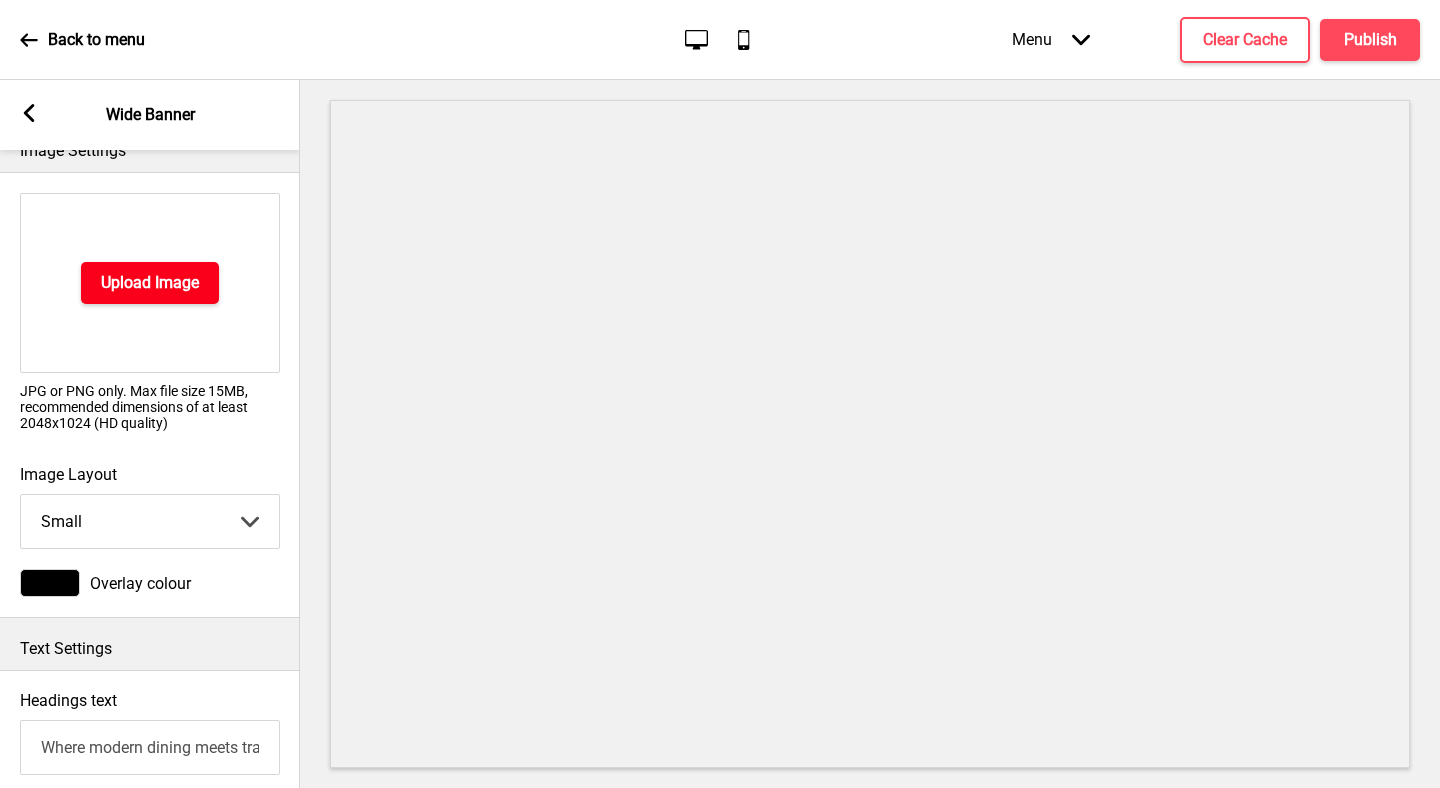 scroll, scrollTop: 32, scrollLeft: 0, axis: vertical 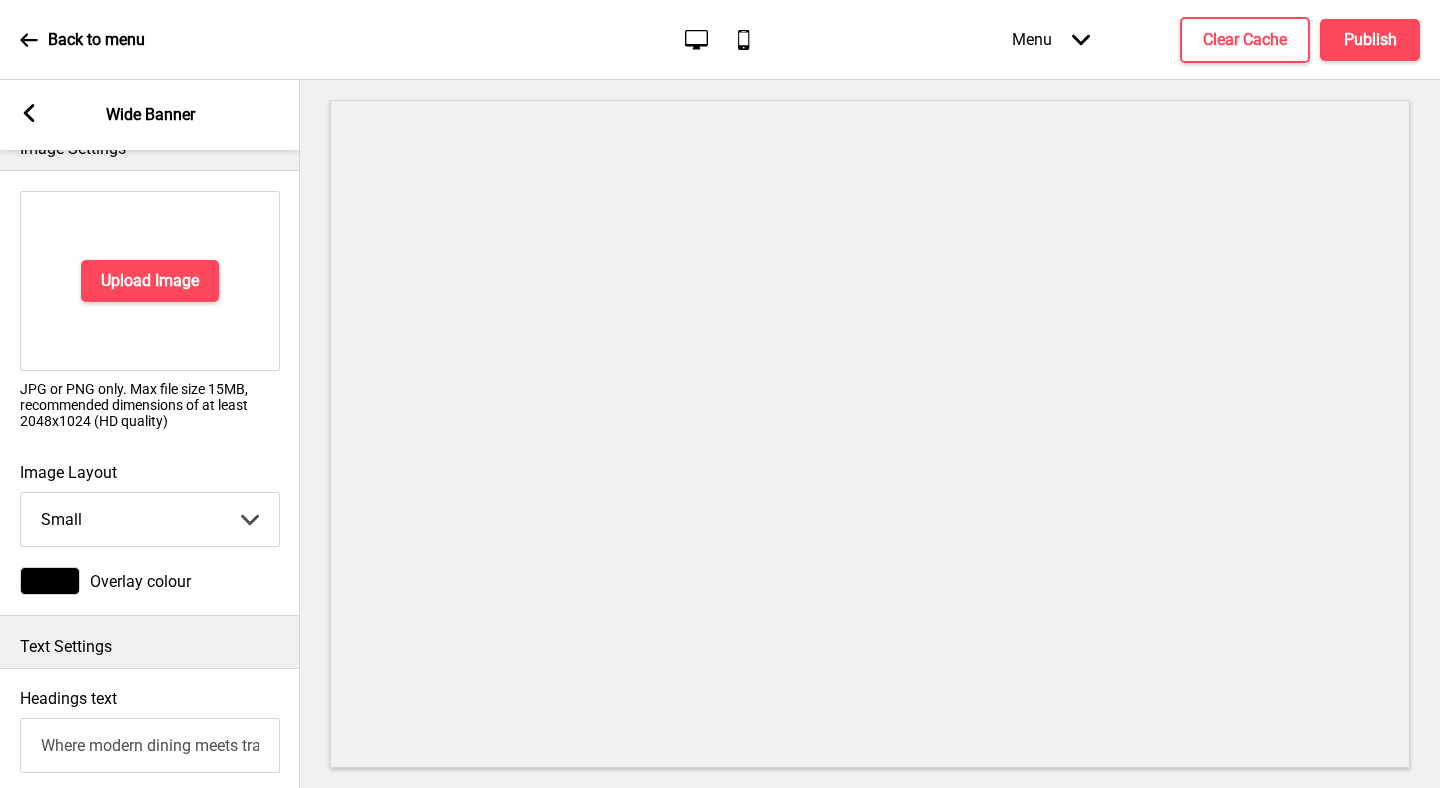 click on "Small Medium Large" at bounding box center (150, 519) 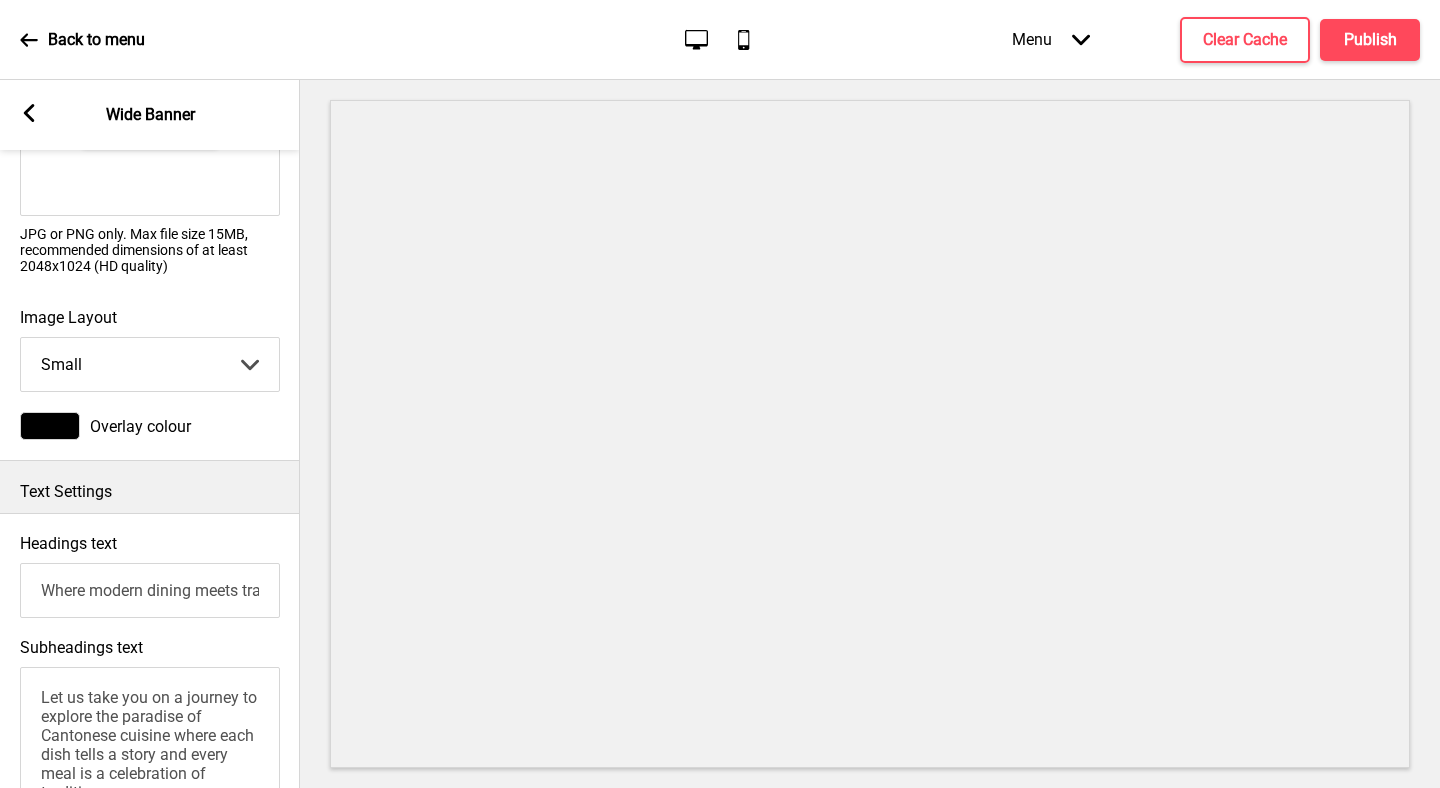 scroll, scrollTop: 188, scrollLeft: 0, axis: vertical 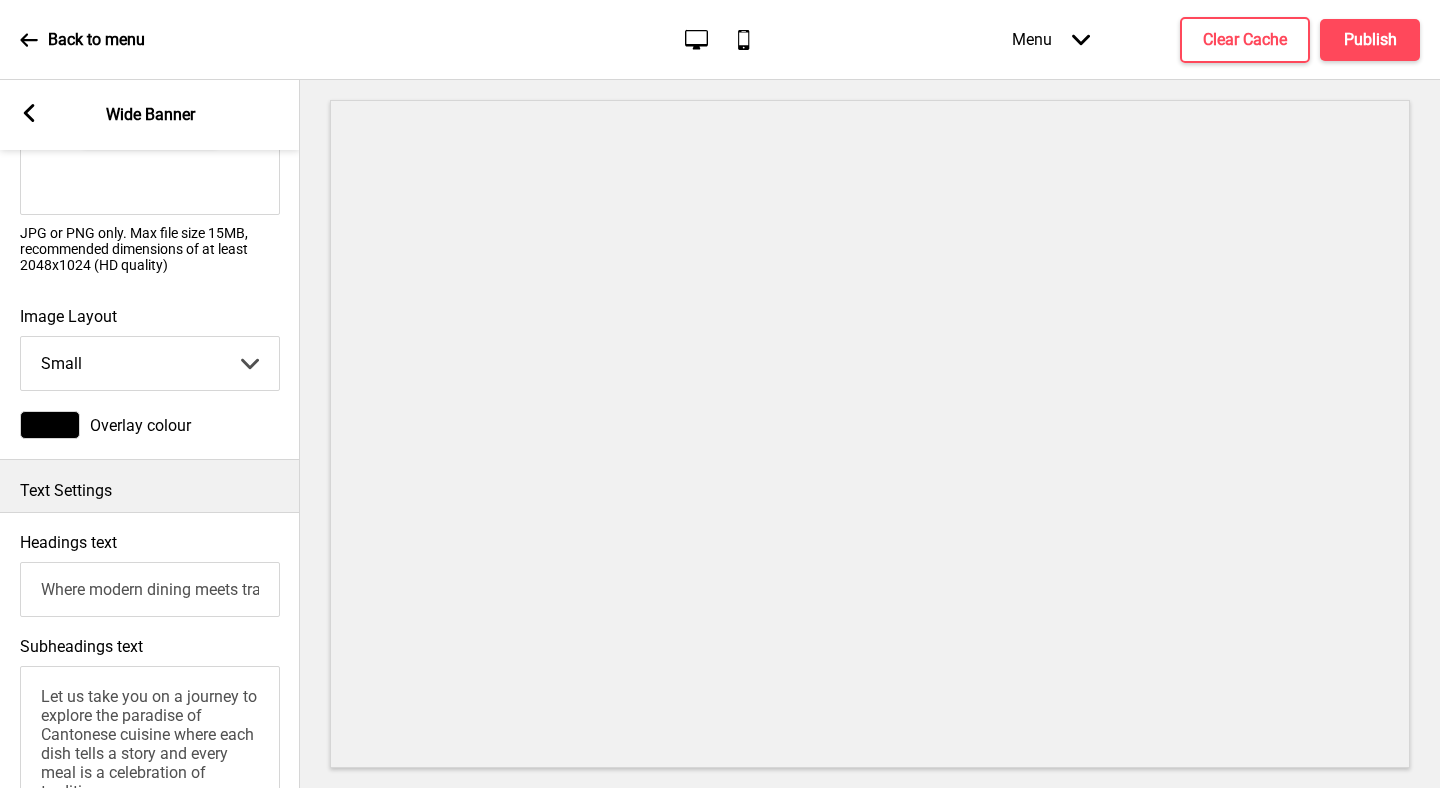 click at bounding box center (50, 425) 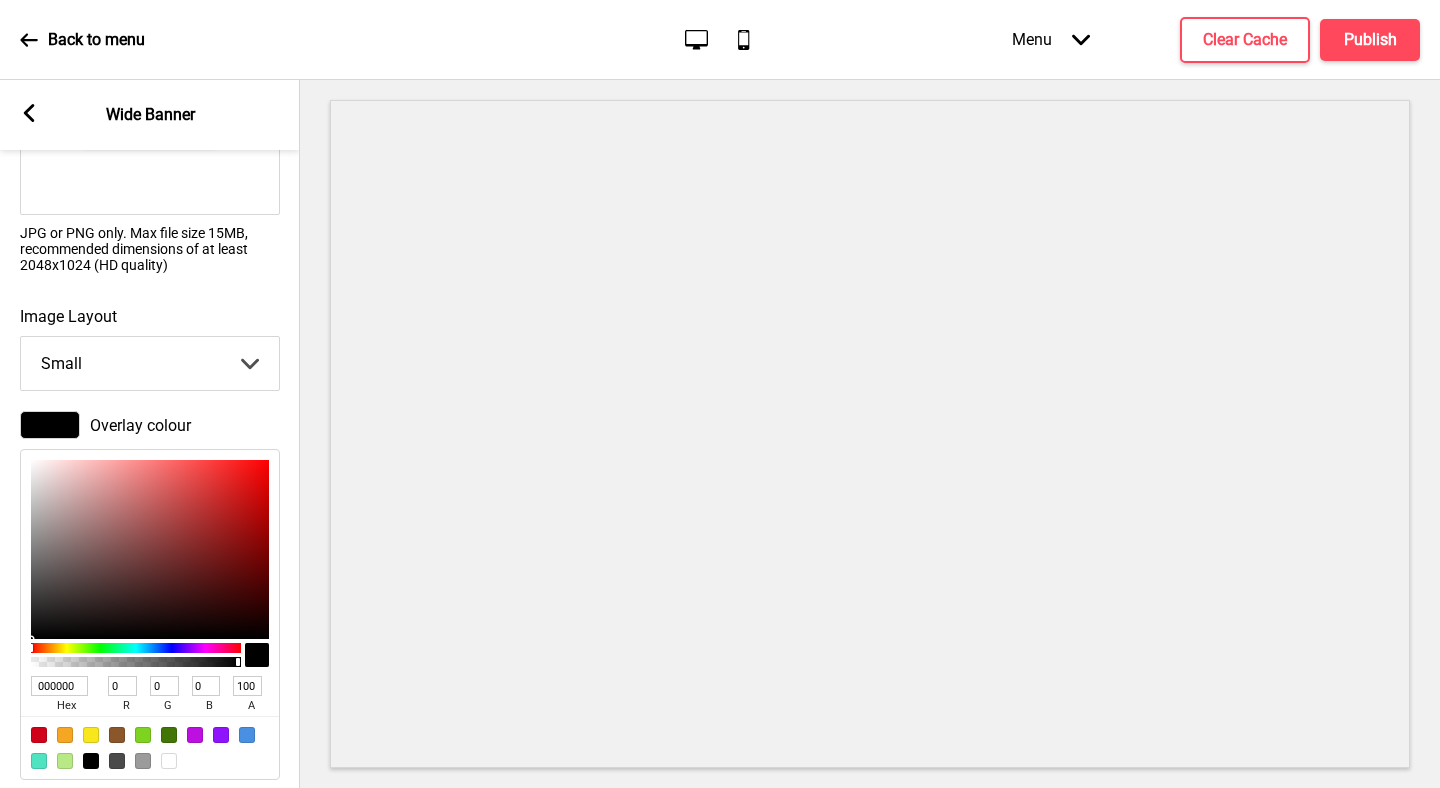click on "000000" at bounding box center [59, 686] 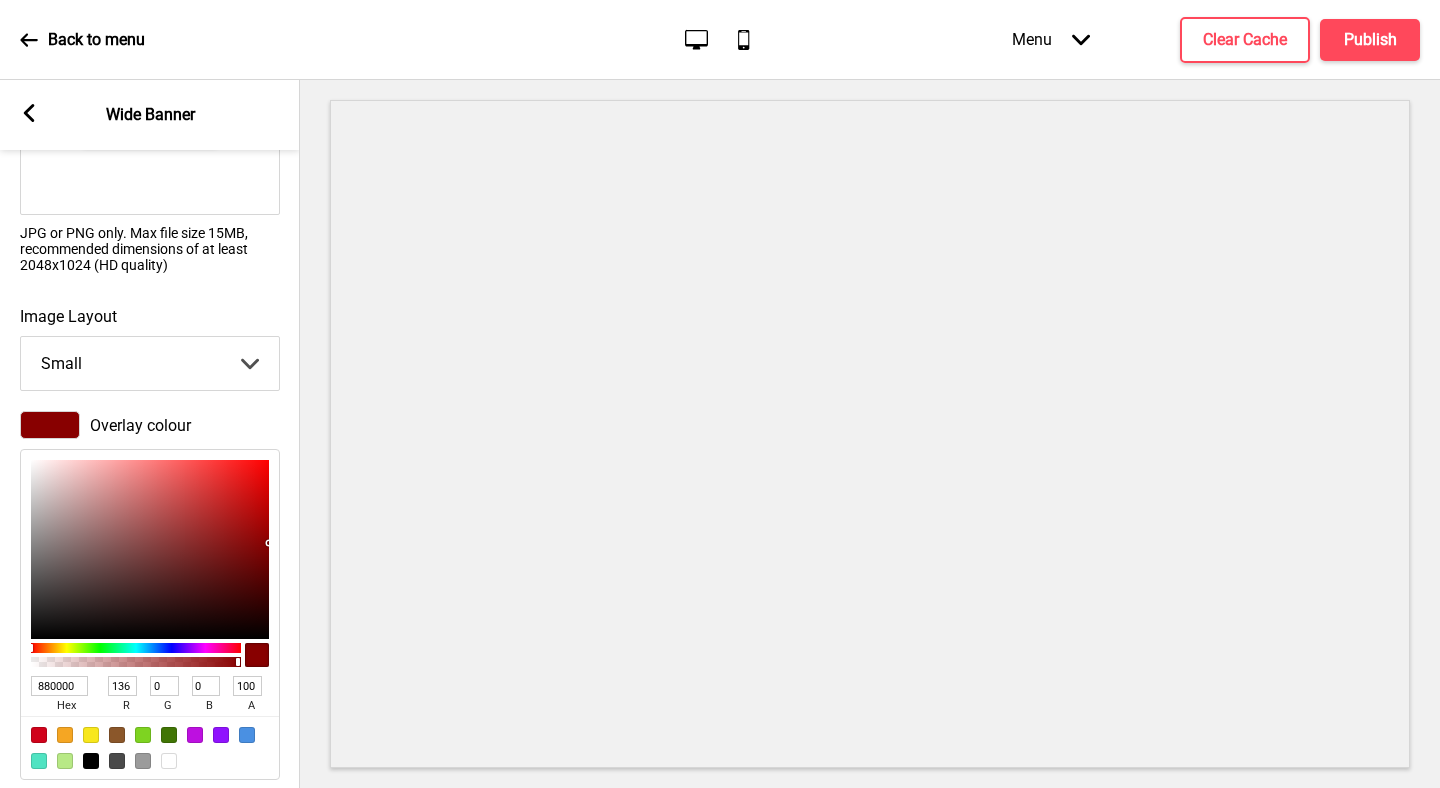 click on "Overlay colour 880000 hex 136 r 0 g 0 b 100 a" at bounding box center (150, 595) 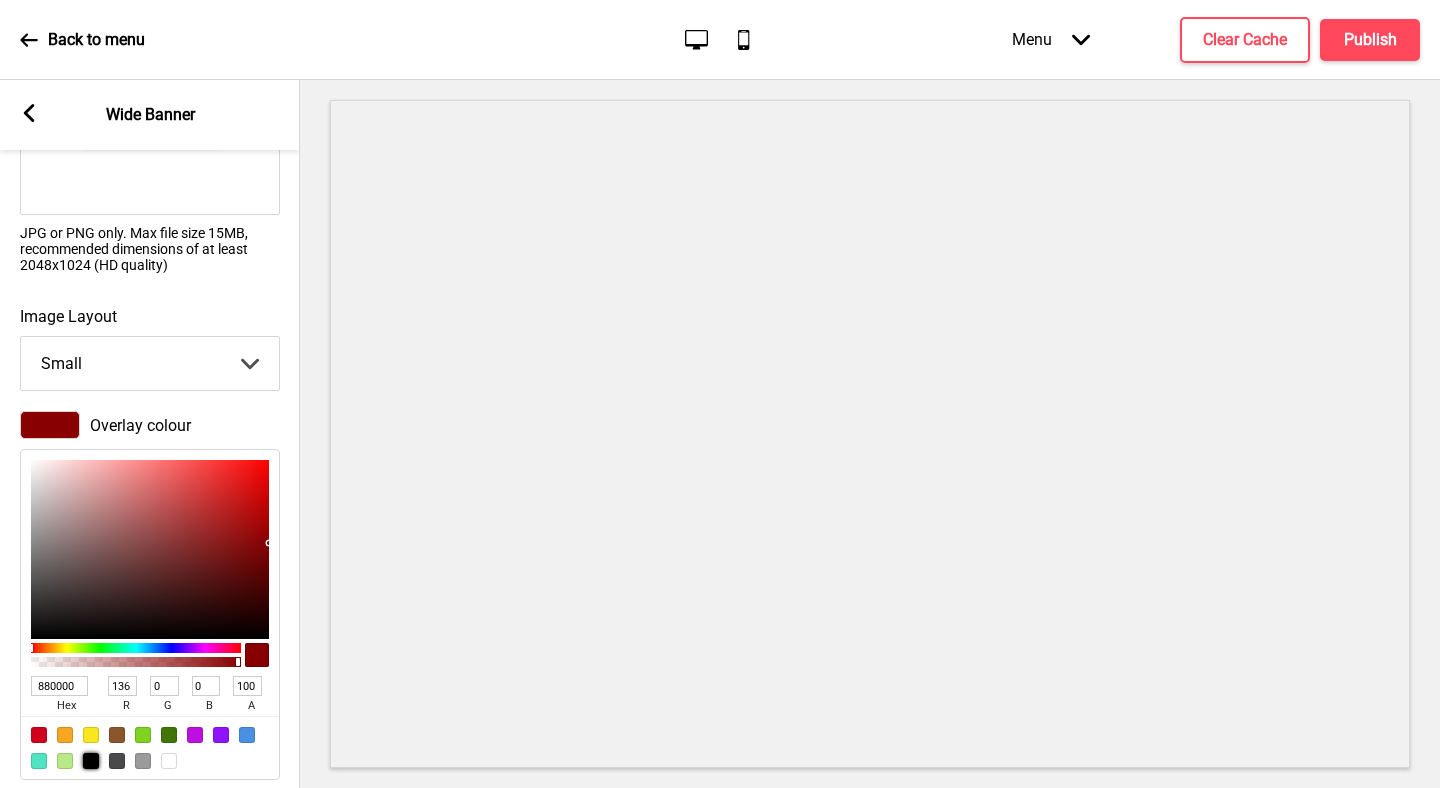 click at bounding box center [91, 761] 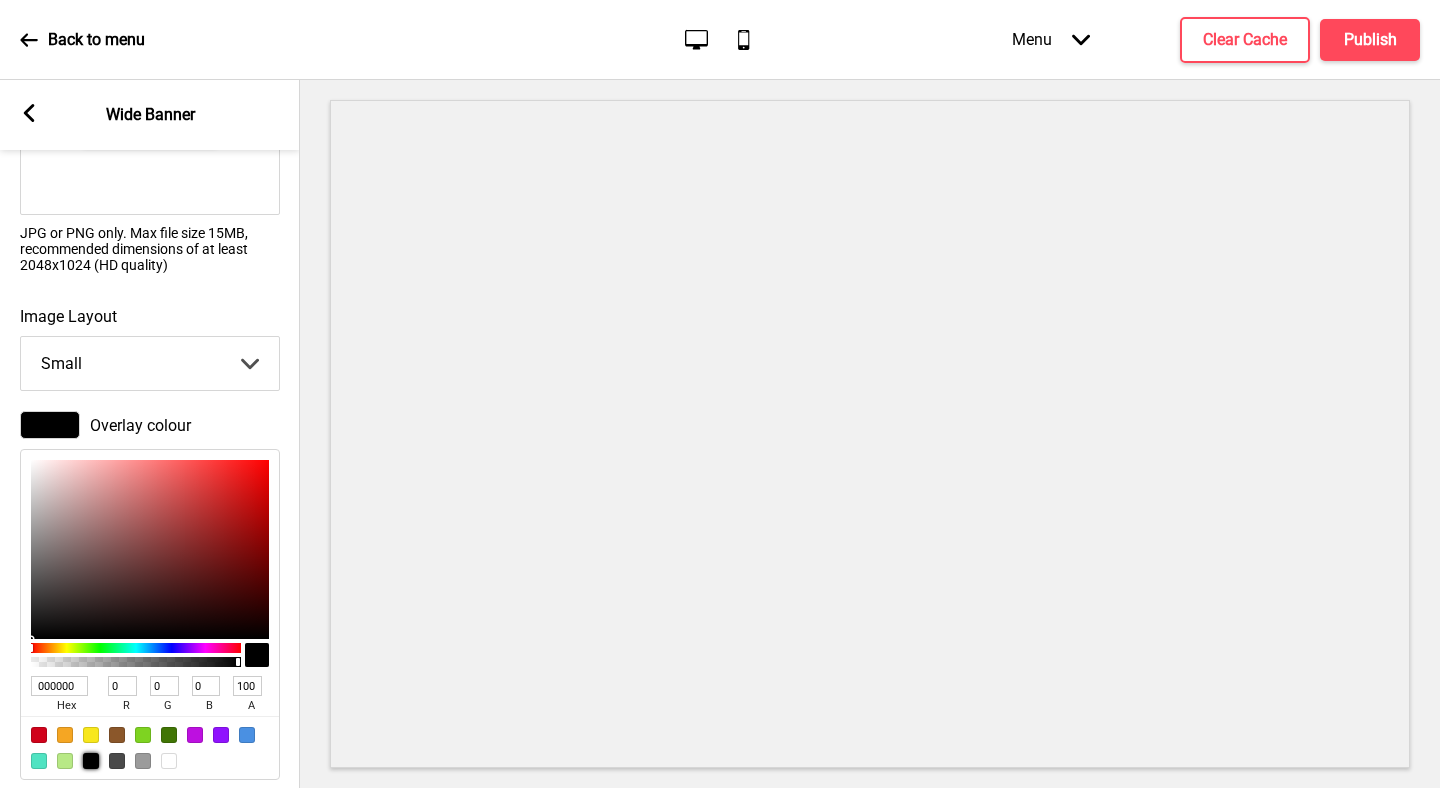 click on "Overlay colour 000000 hex 0 r 0 g 0 b 100 a" at bounding box center (150, 595) 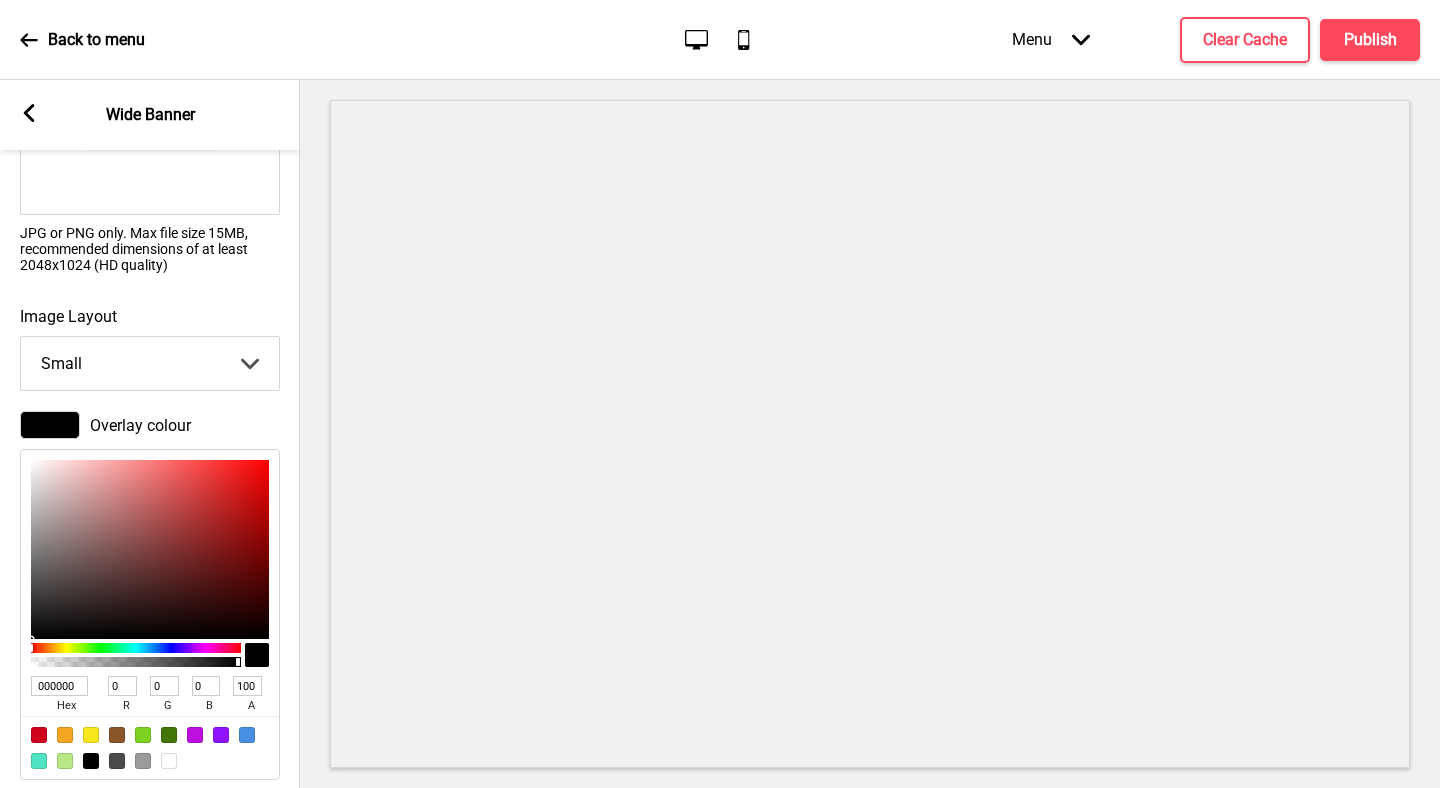 click on "Arrow left Wide Banner" at bounding box center [150, 115] 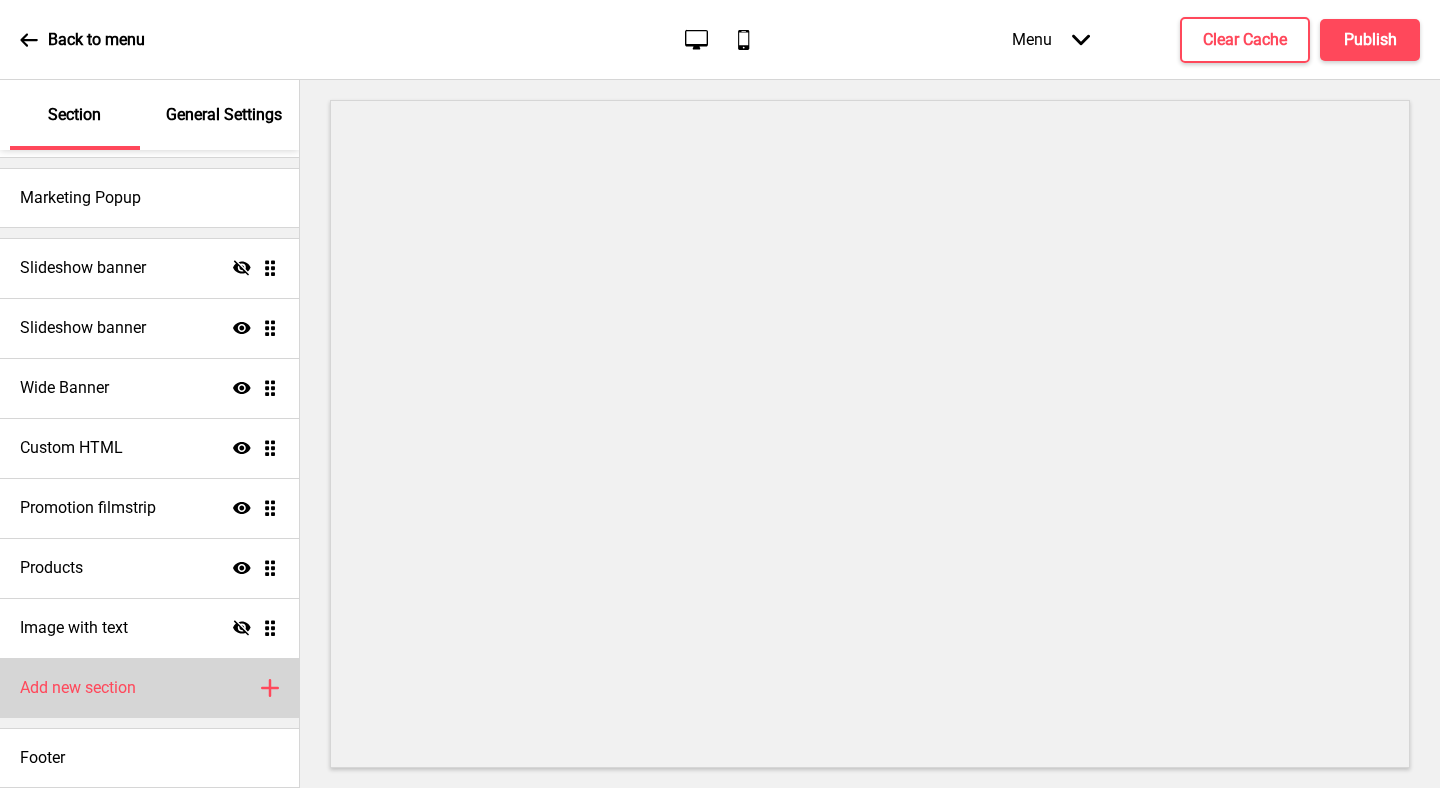 click on "Add new section Plus" at bounding box center (149, 688) 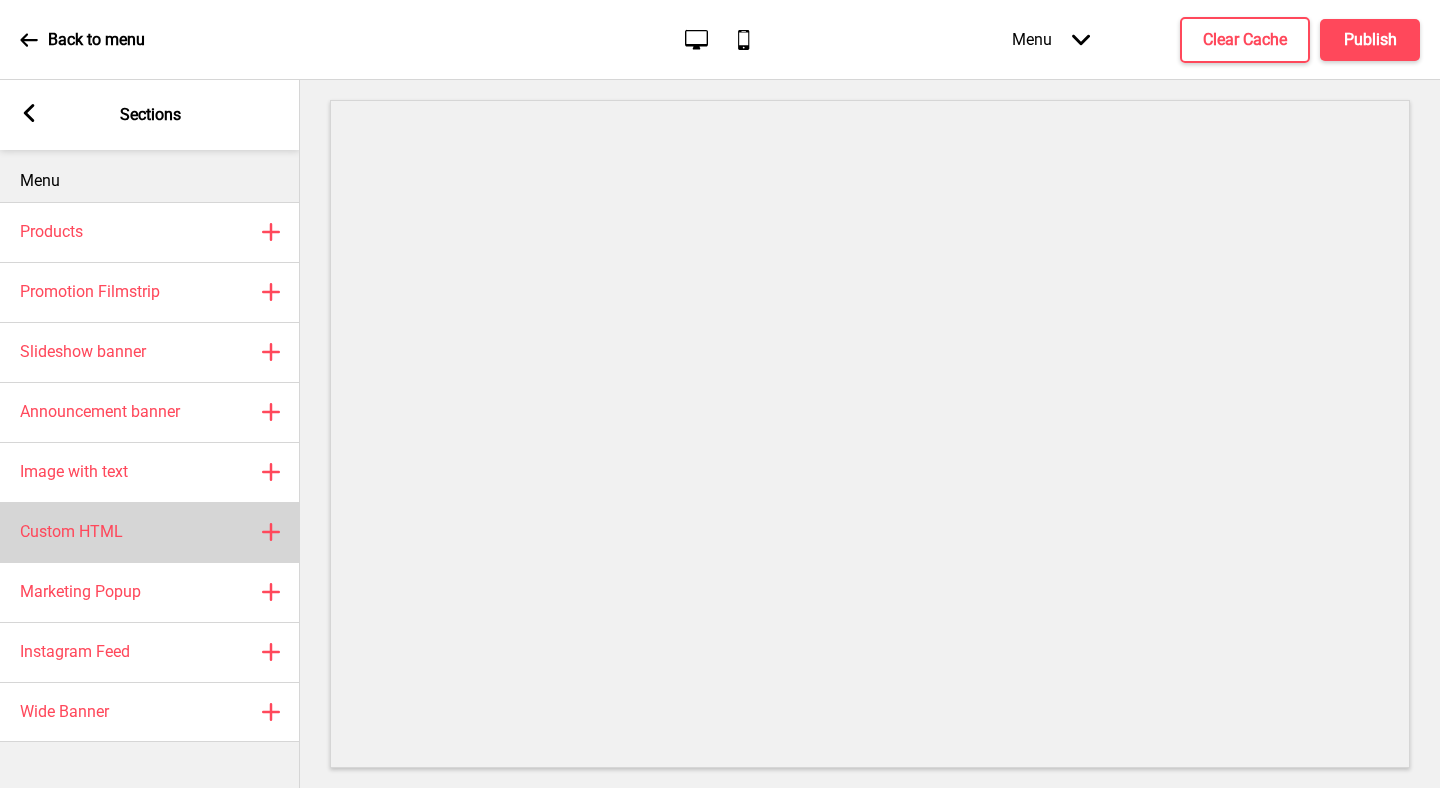 click on "Custom HTML Plus" at bounding box center [150, 532] 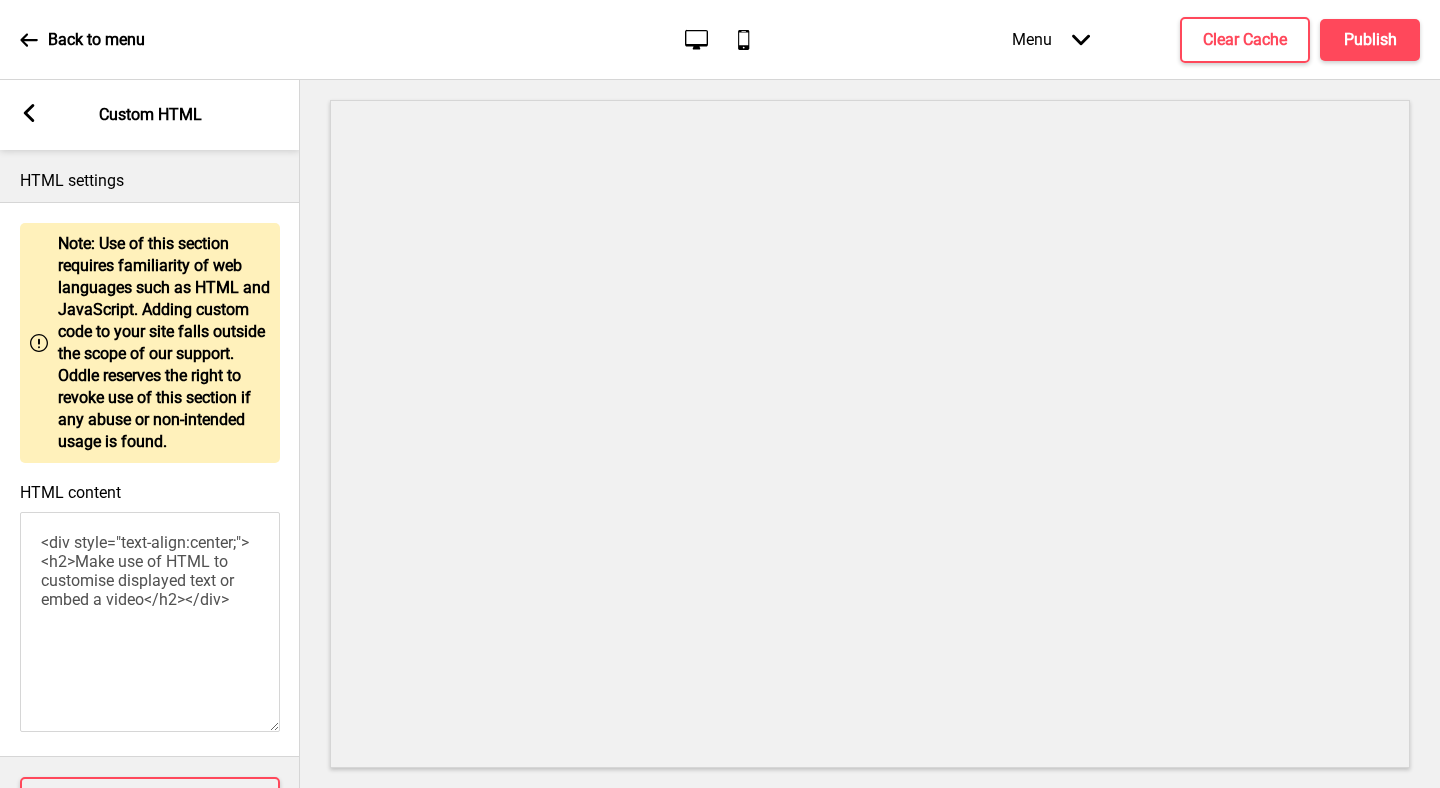 scroll, scrollTop: 75, scrollLeft: 0, axis: vertical 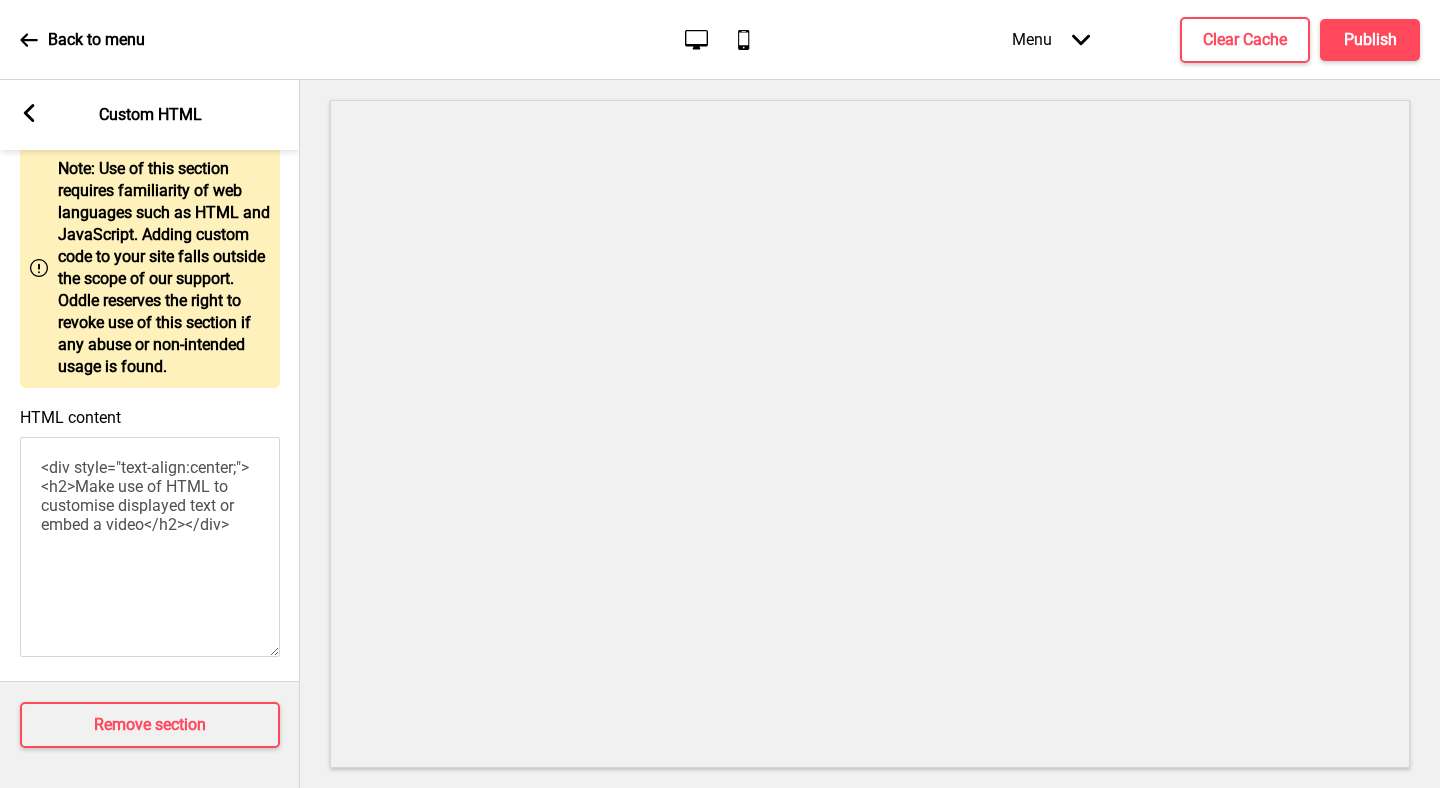 click 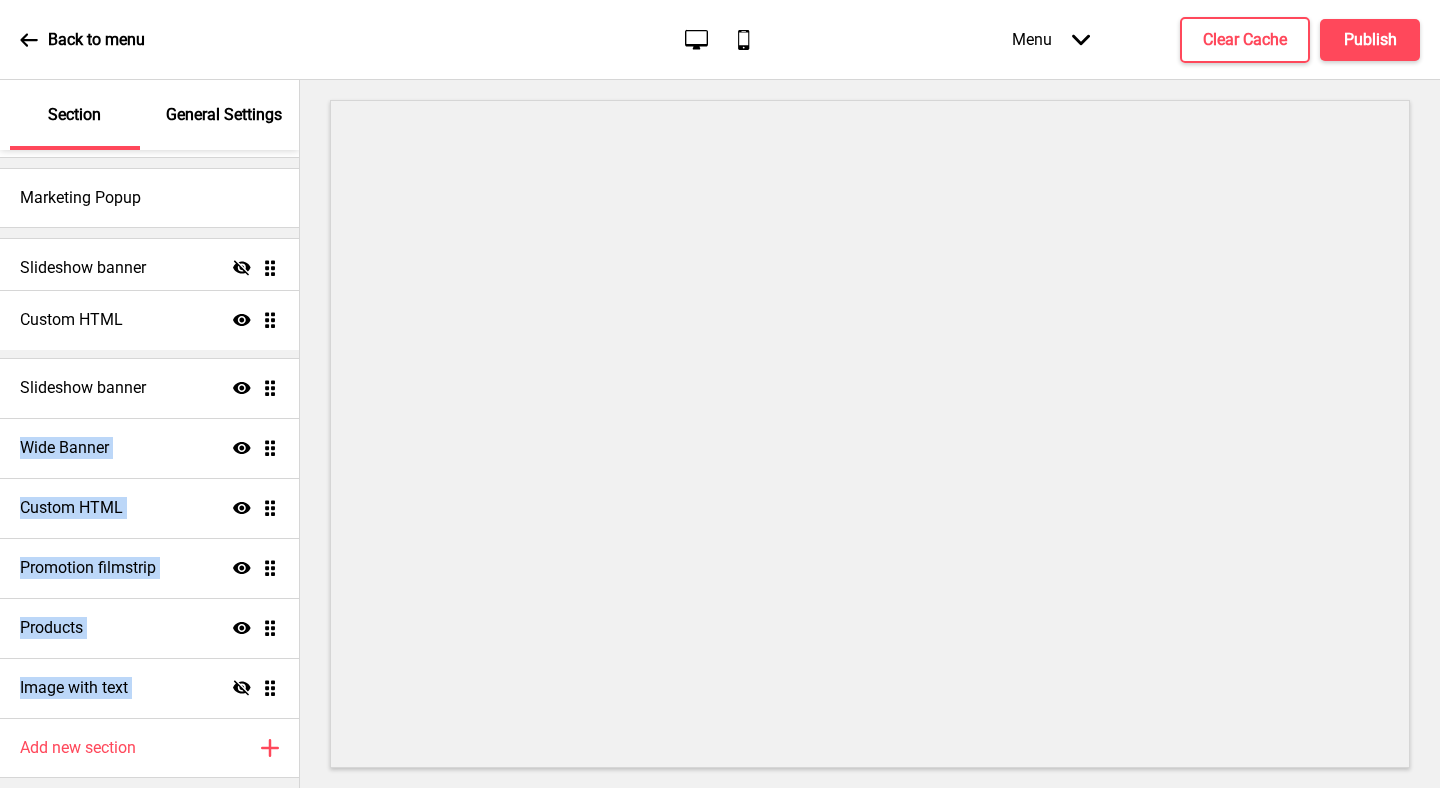 drag, startPoint x: 268, startPoint y: 682, endPoint x: 256, endPoint y: 314, distance: 368.1956 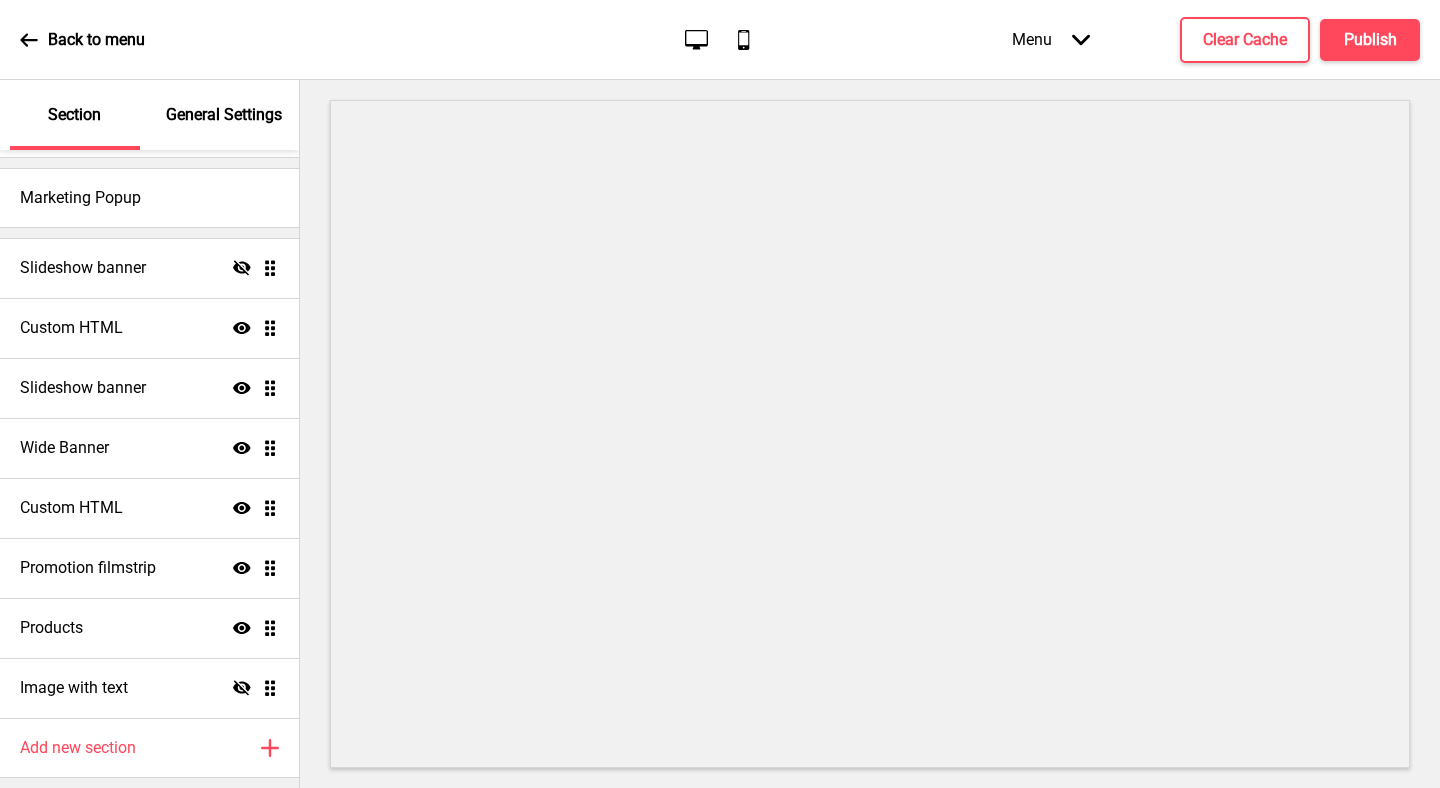 click at bounding box center [870, 434] 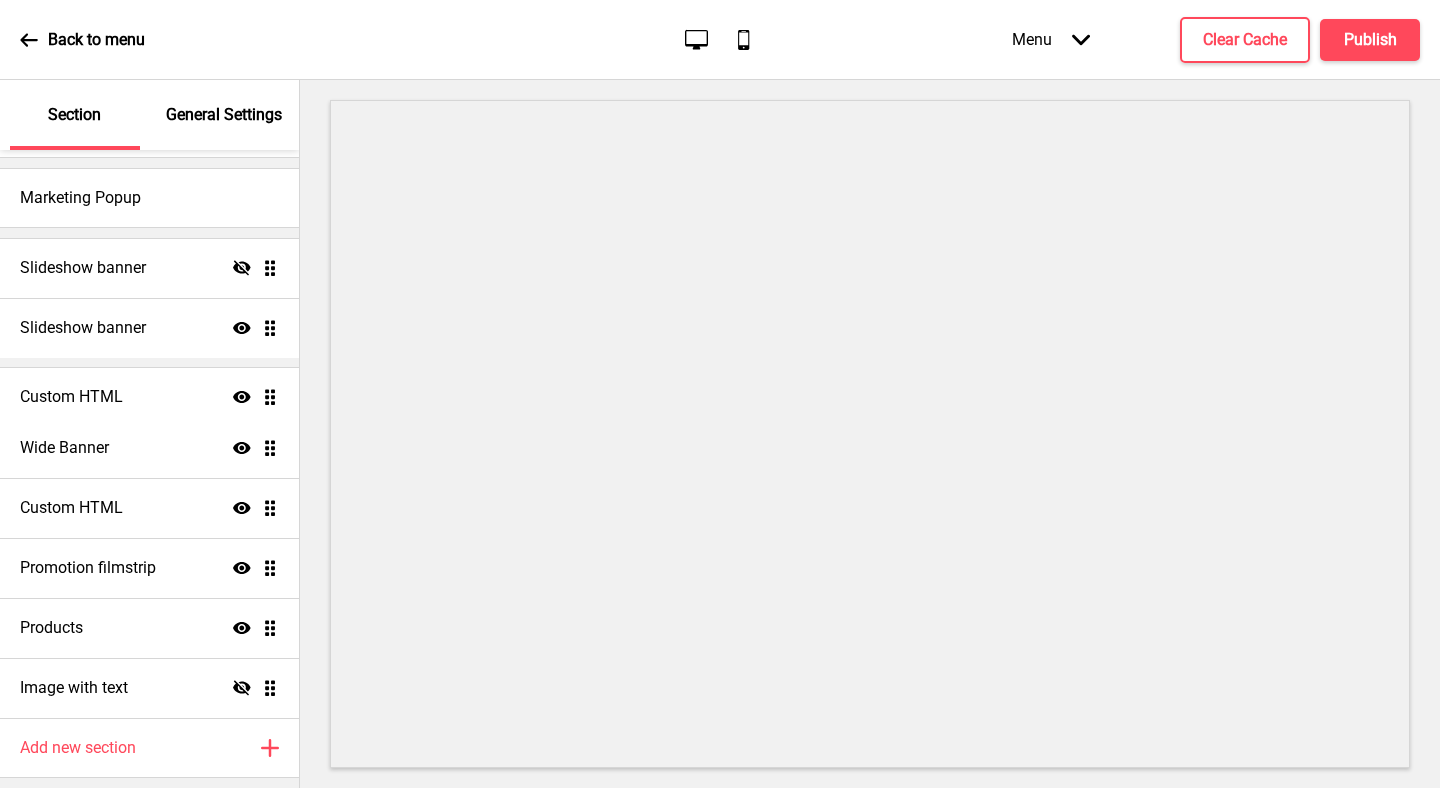 drag, startPoint x: 271, startPoint y: 325, endPoint x: 271, endPoint y: 393, distance: 68 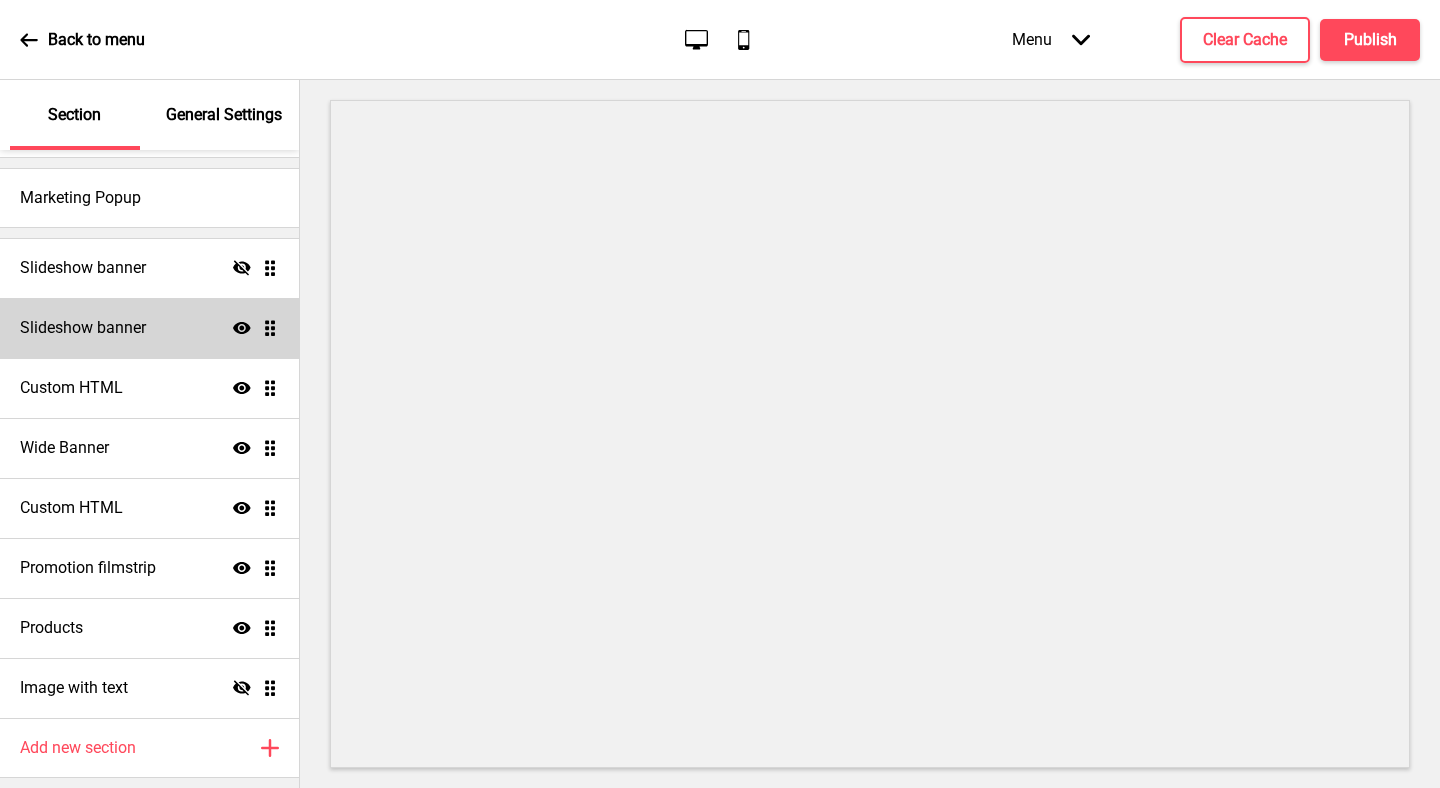 scroll, scrollTop: 132, scrollLeft: 0, axis: vertical 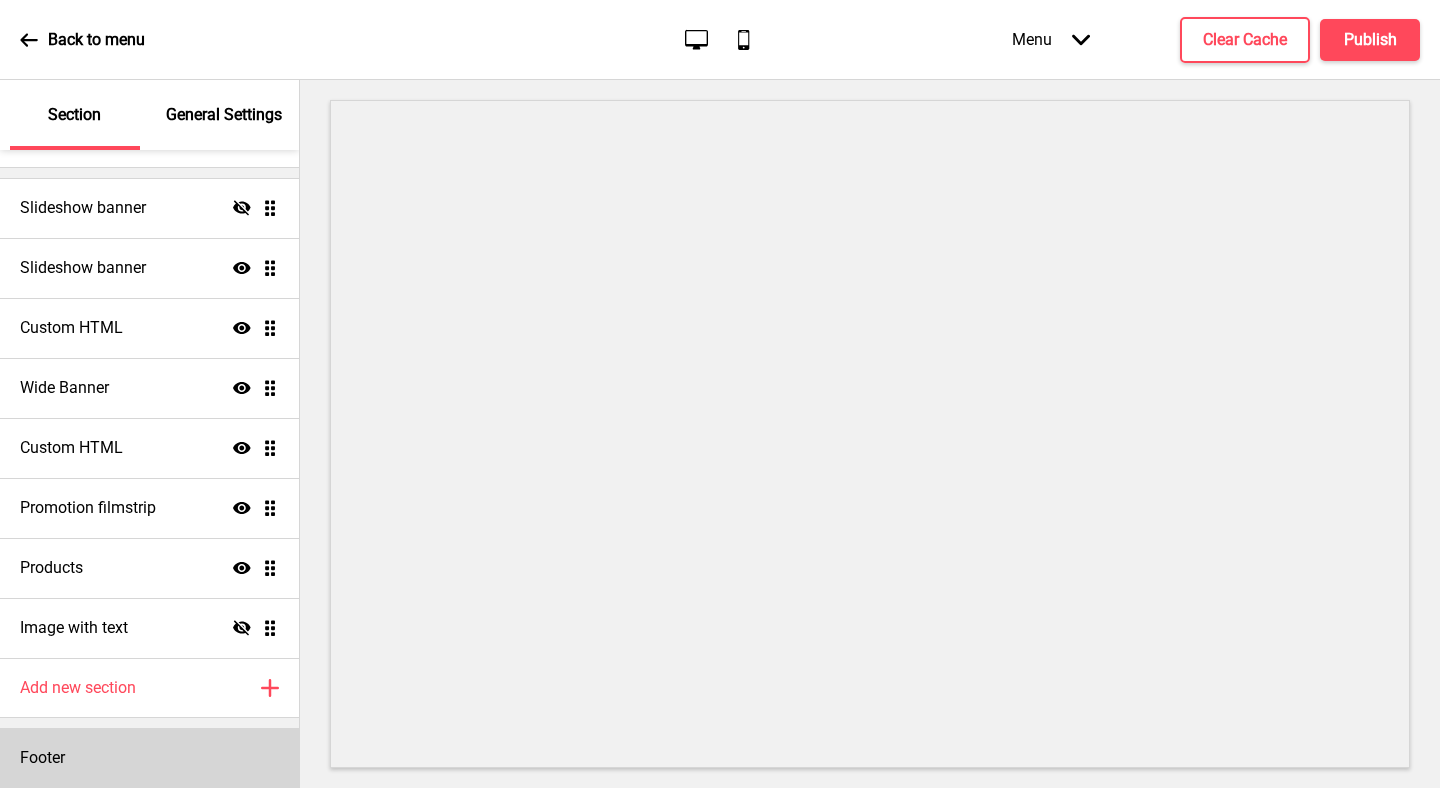 click on "Footer" at bounding box center [149, 758] 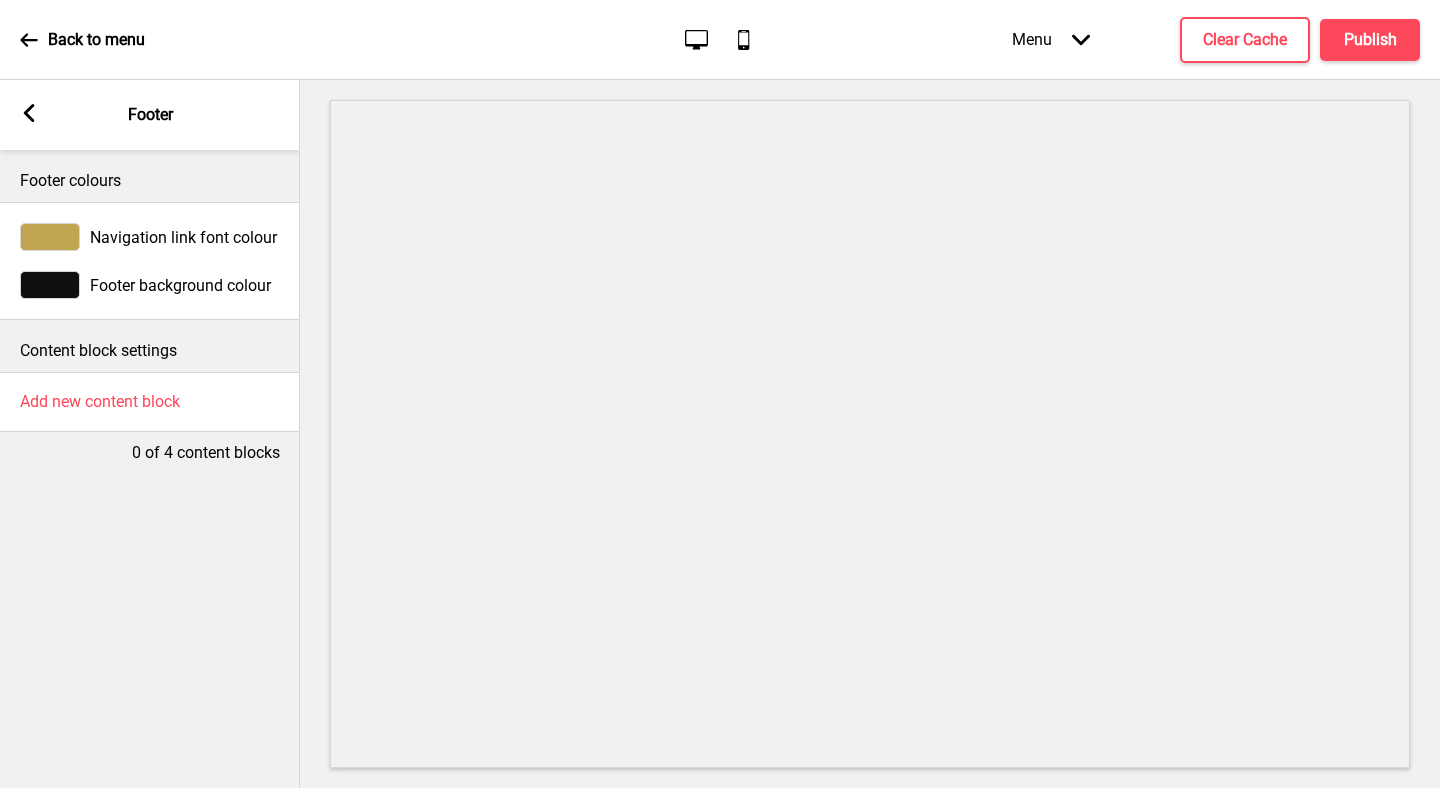 click at bounding box center [50, 237] 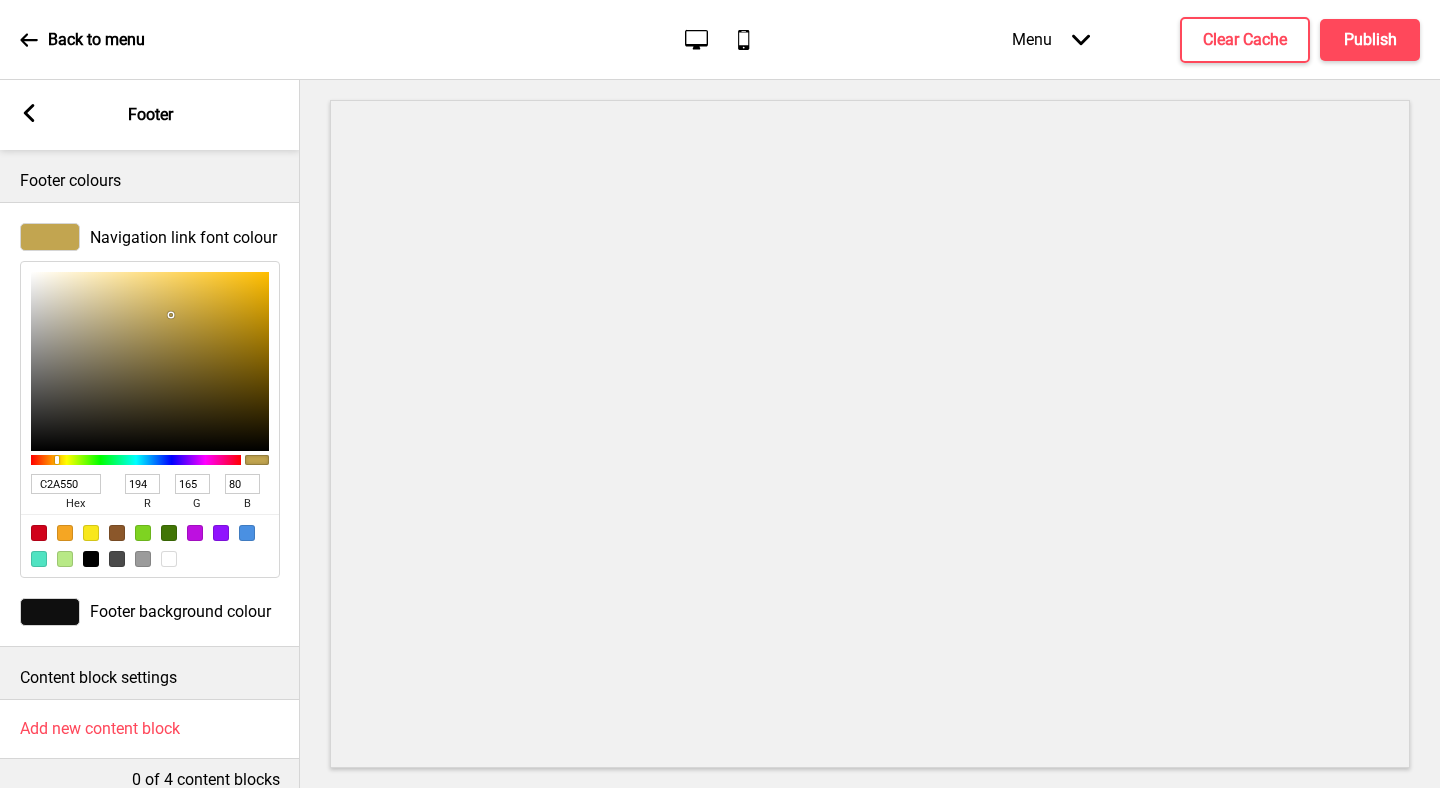 click on "C2A550" at bounding box center [66, 484] 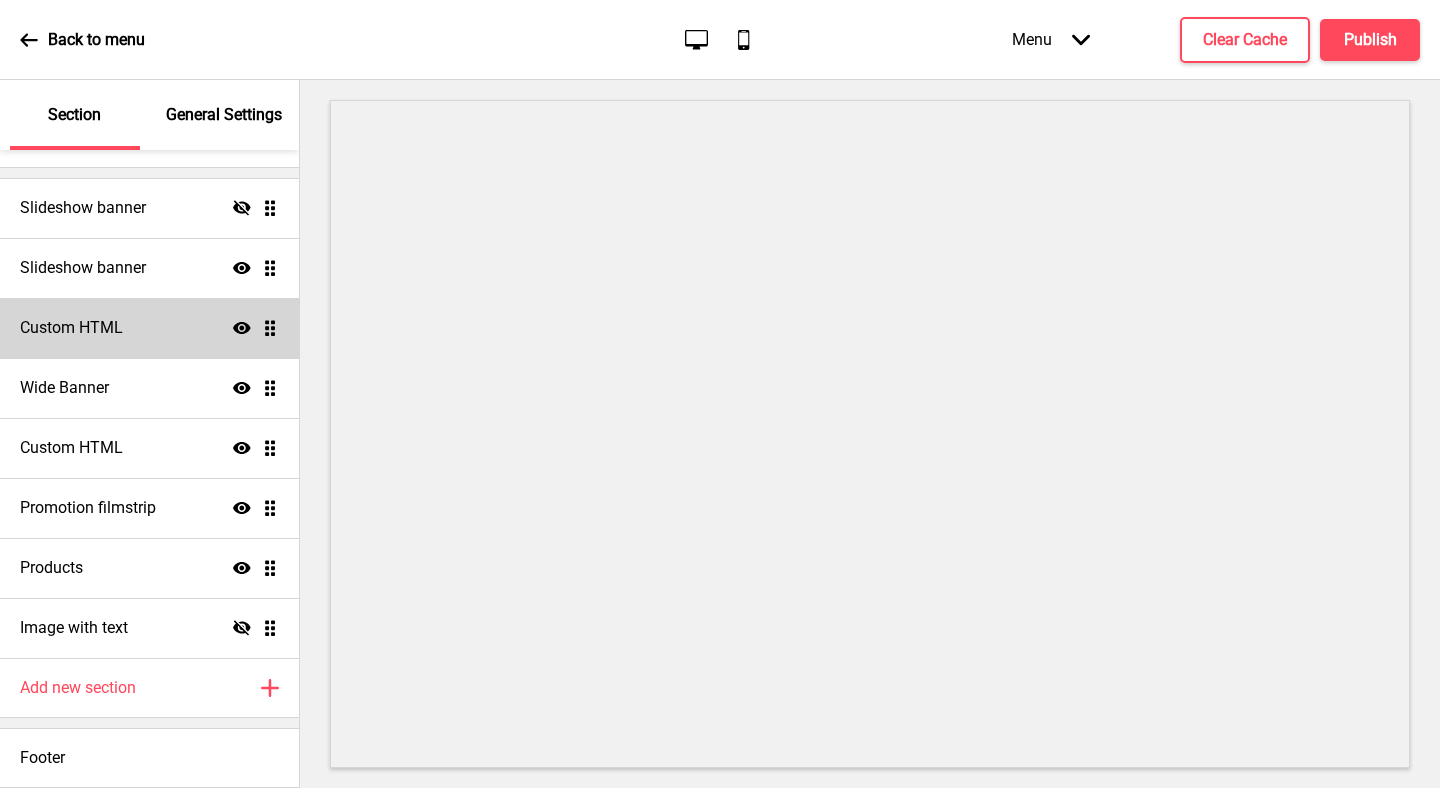 click on "Custom HTML Show Drag" at bounding box center [149, 328] 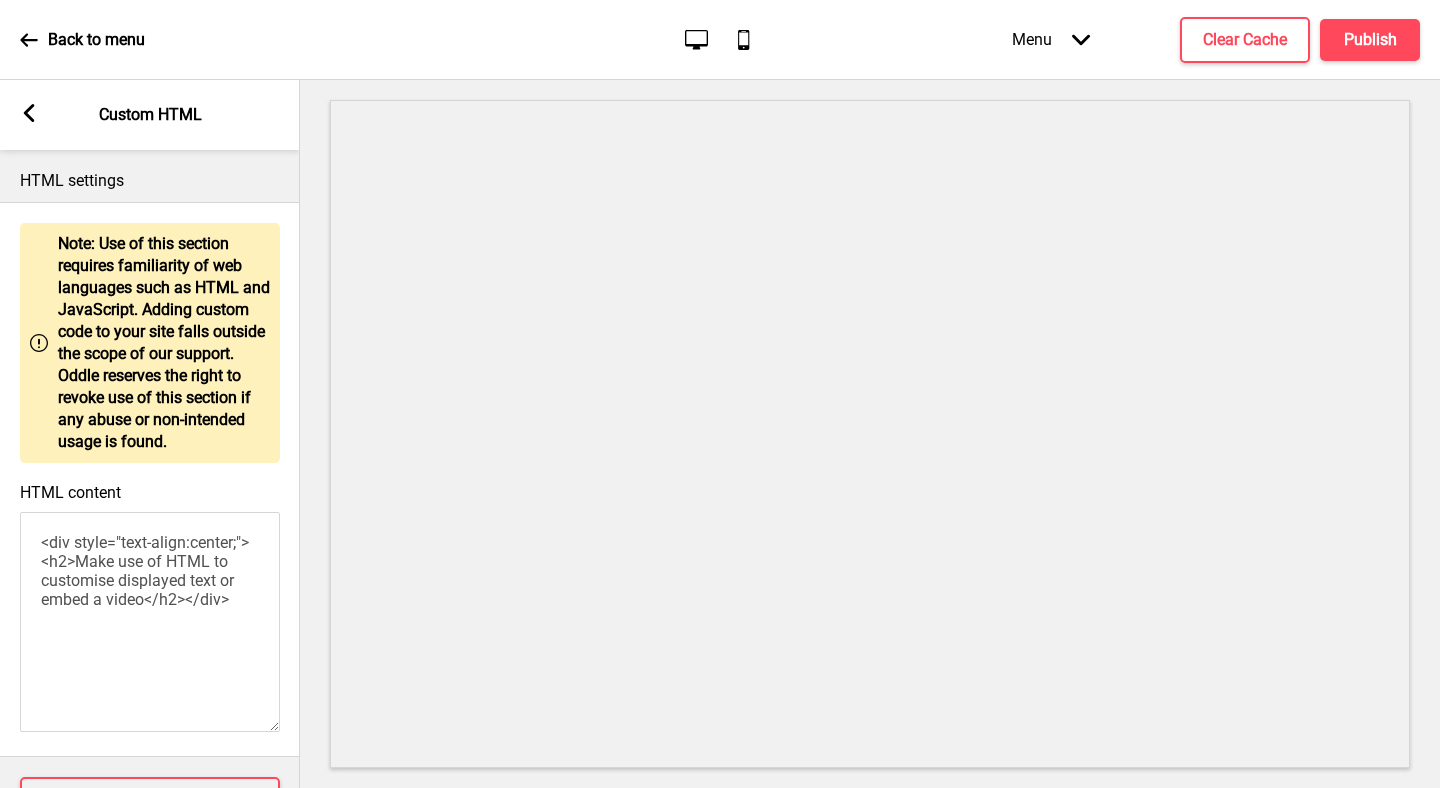 click on "<div style="text-align:center;"><h2>Make use of HTML to customise displayed text or embed a video</h2></div>" at bounding box center [150, 622] 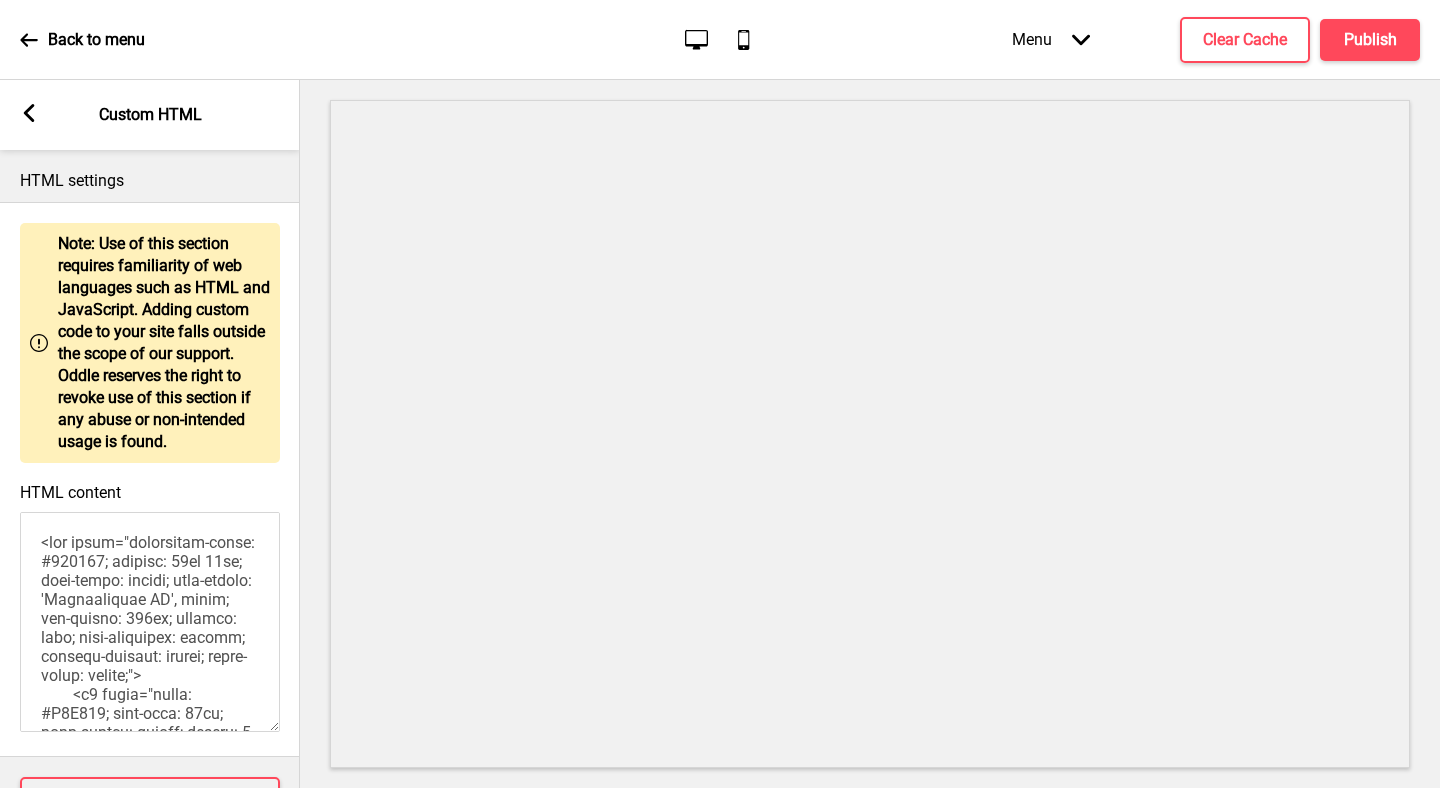 scroll, scrollTop: 733, scrollLeft: 0, axis: vertical 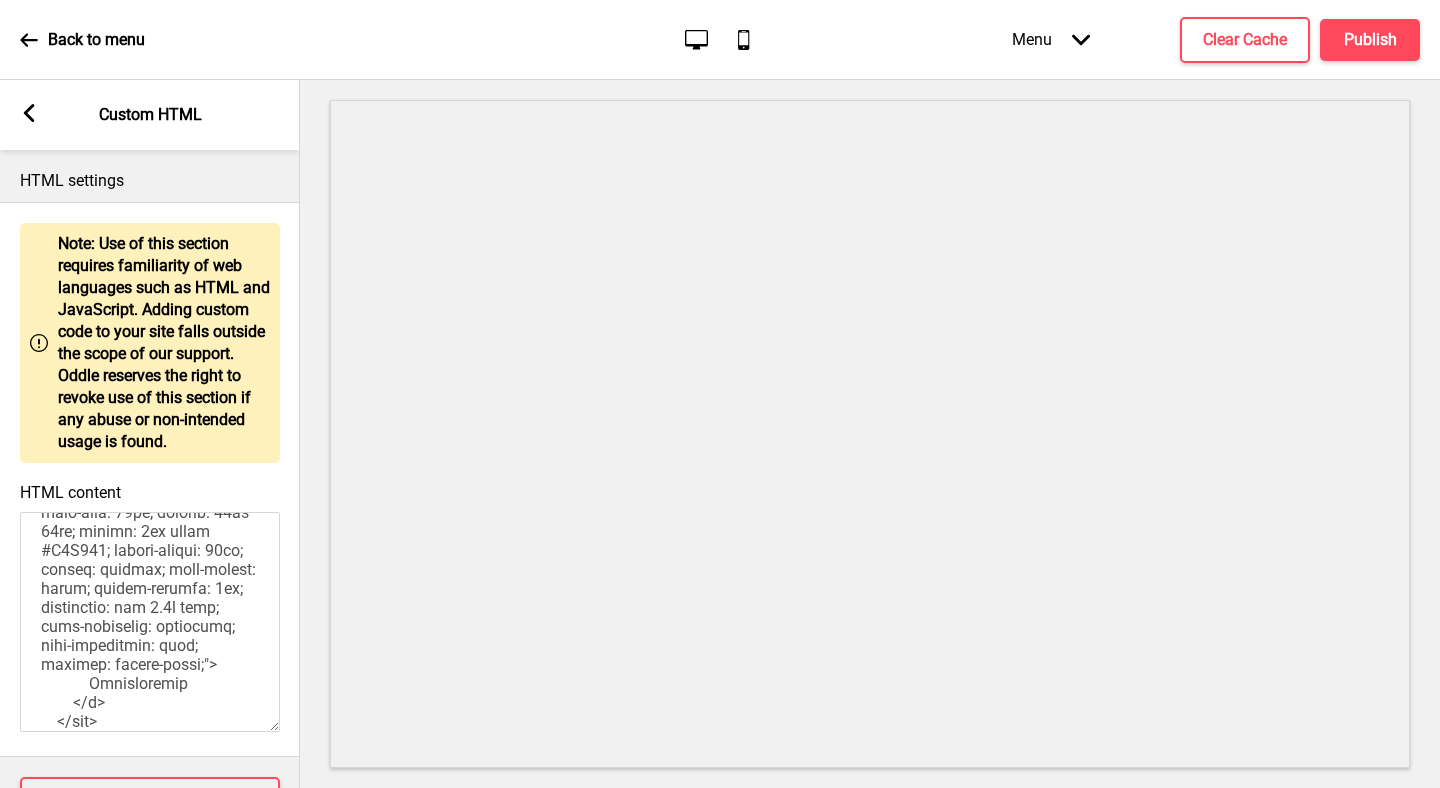 click on "HTML content" at bounding box center (150, 609) 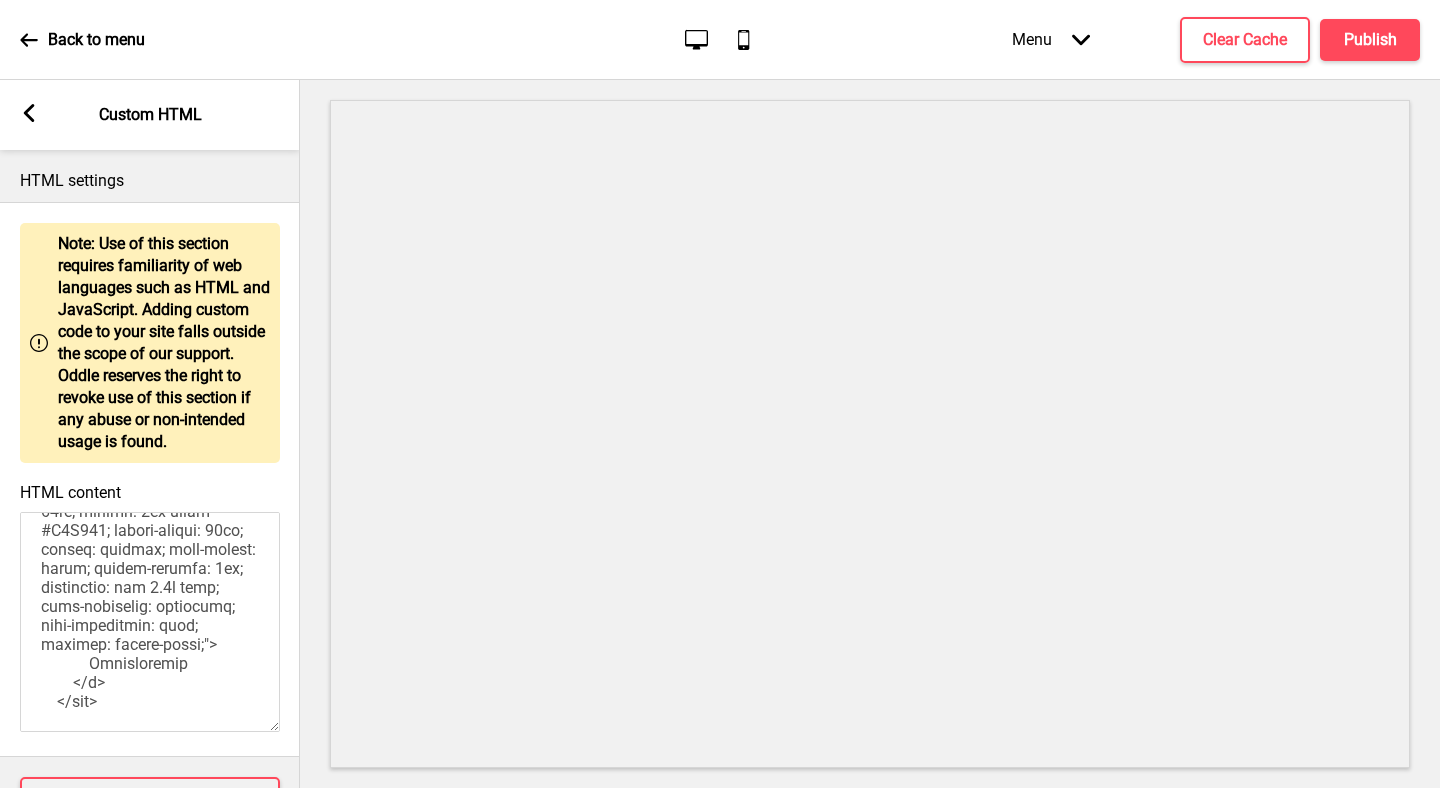 scroll, scrollTop: 75, scrollLeft: 0, axis: vertical 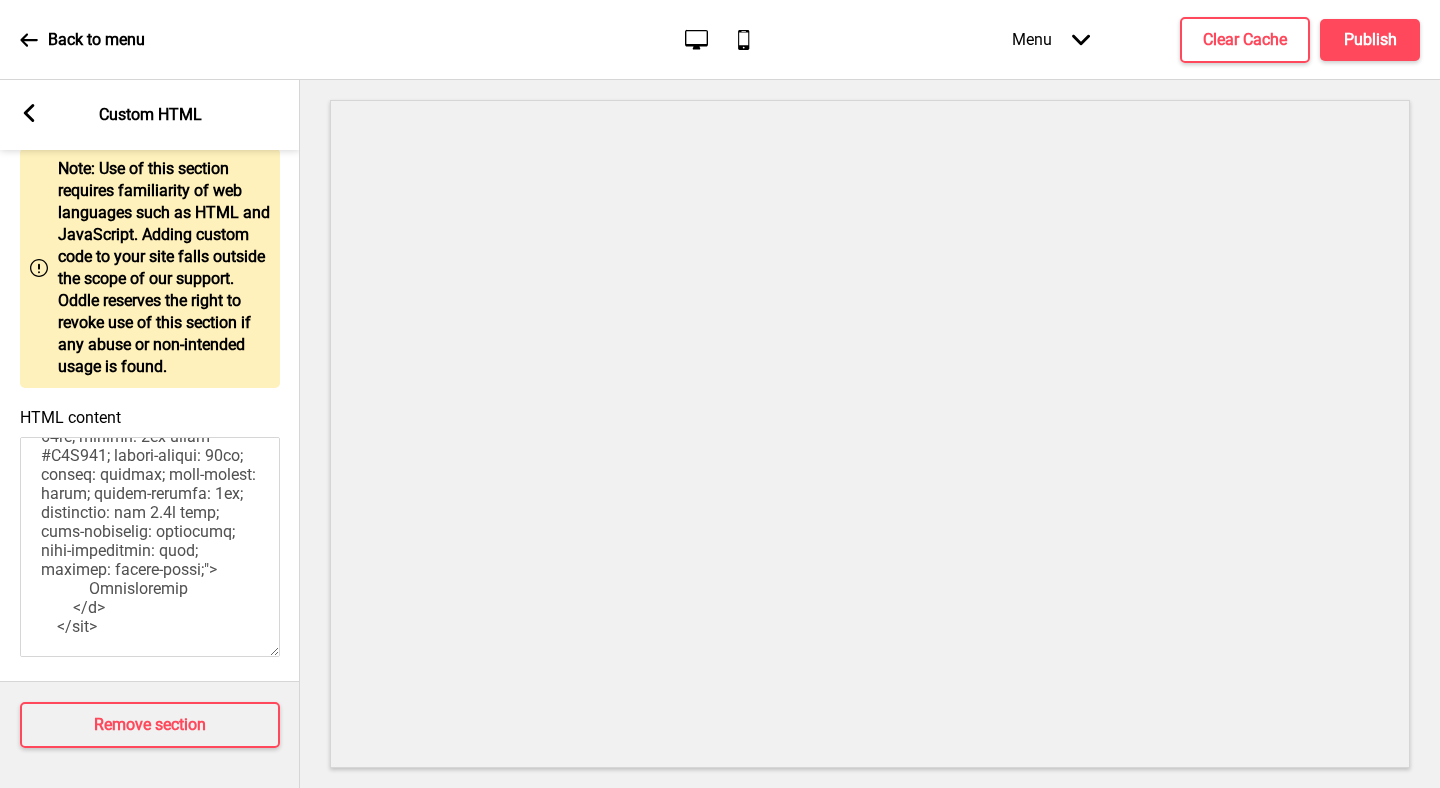 click on "Arrow left" at bounding box center (29, 115) 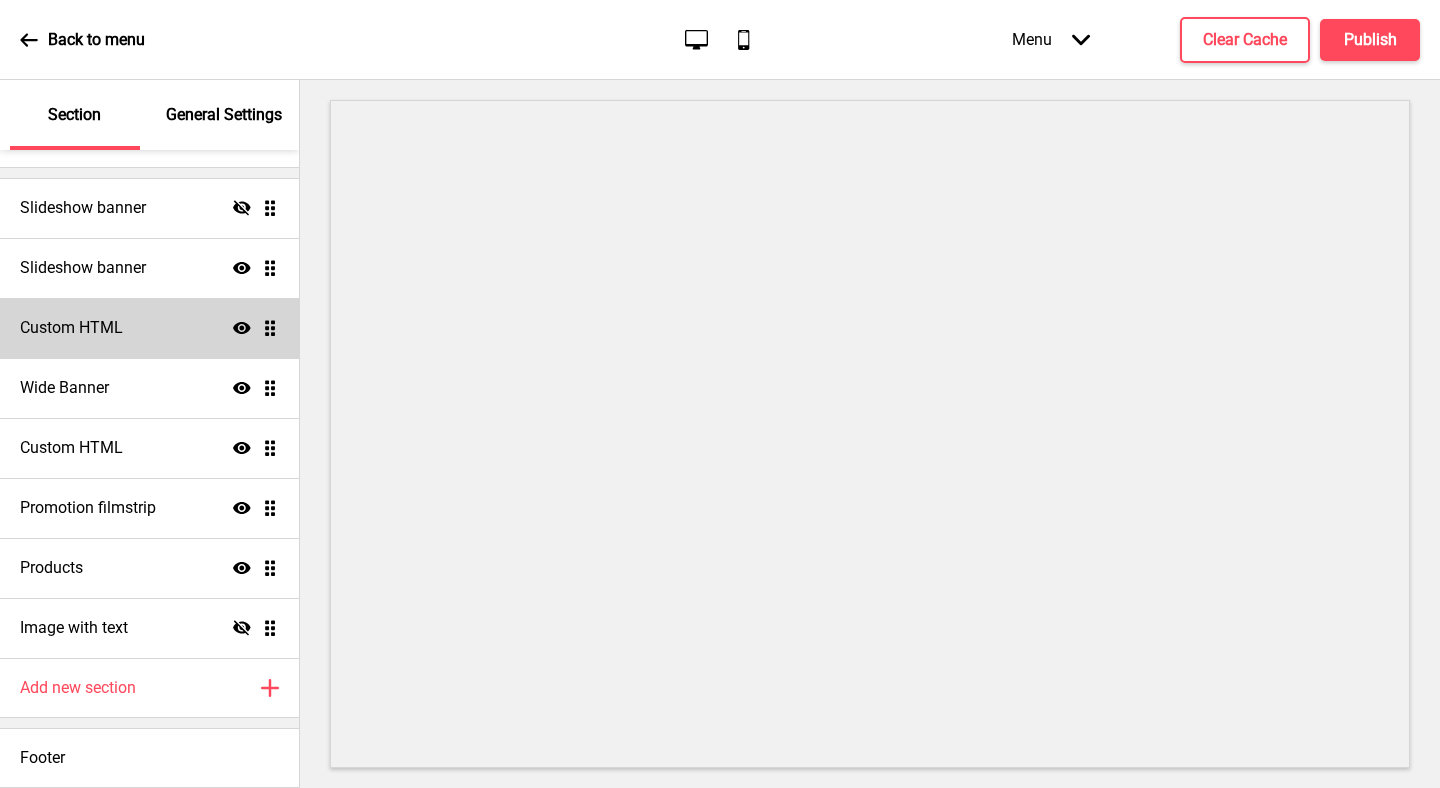 click on "Custom HTML Show Drag" at bounding box center (149, 328) 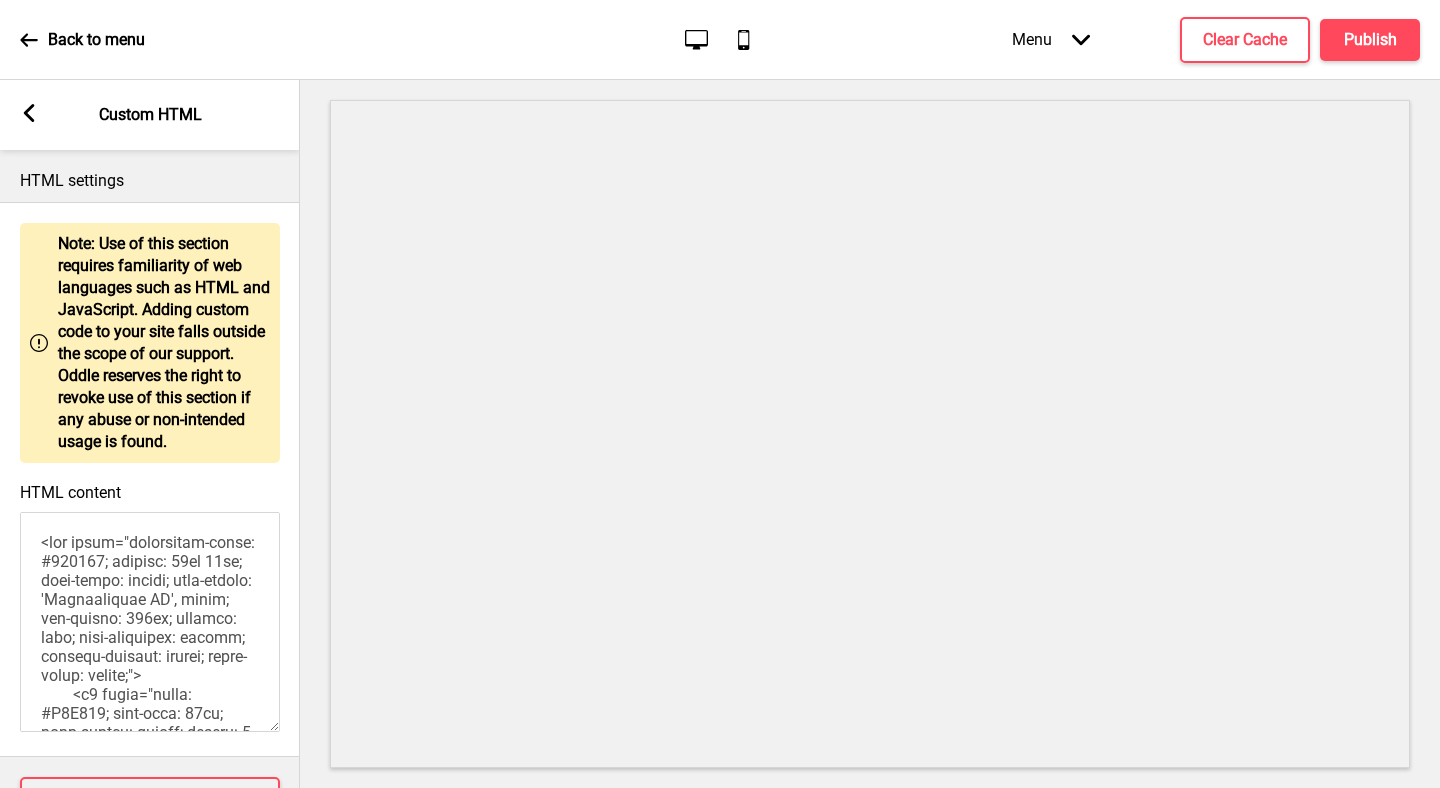 click on "HTML content" at bounding box center (150, 622) 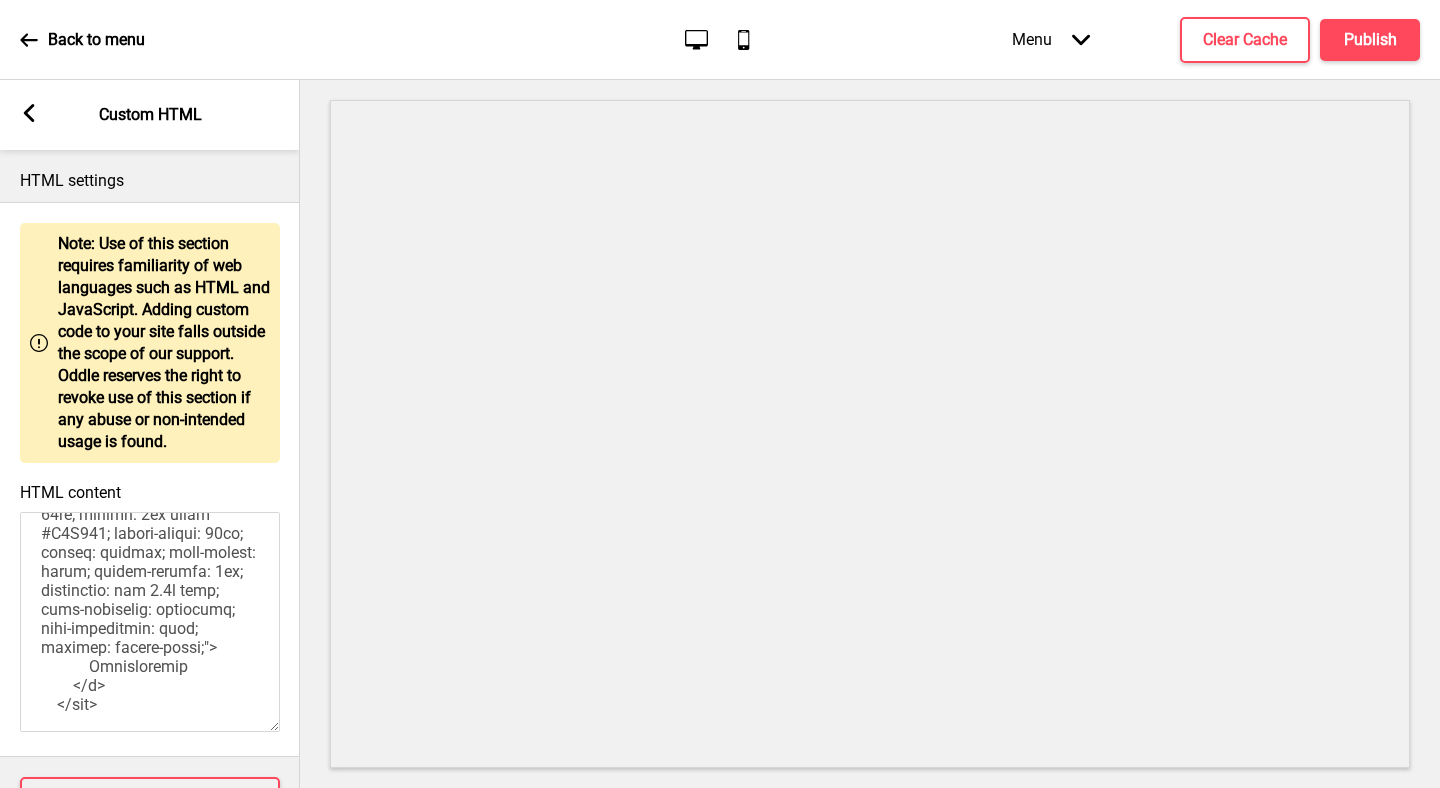 scroll, scrollTop: 753, scrollLeft: 0, axis: vertical 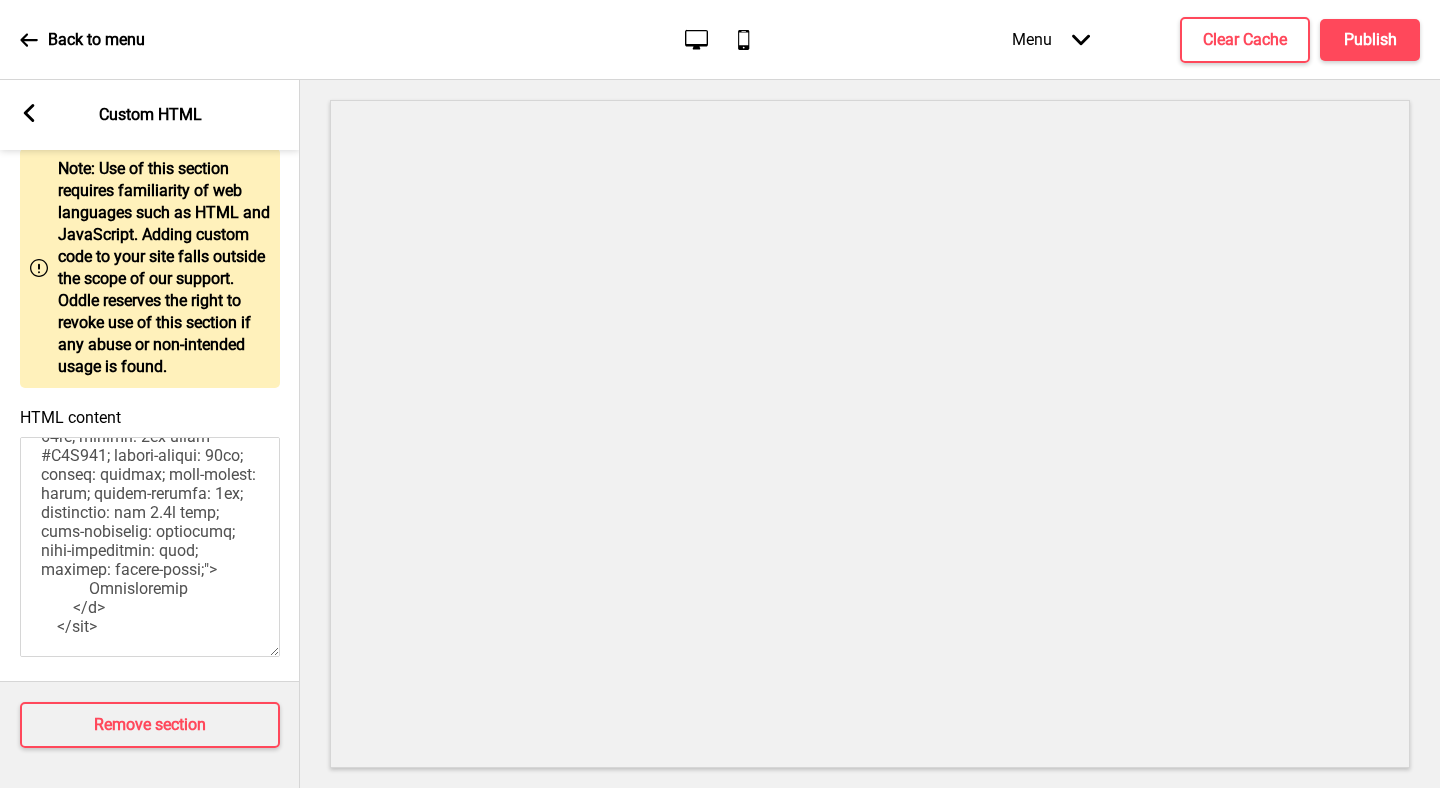 click 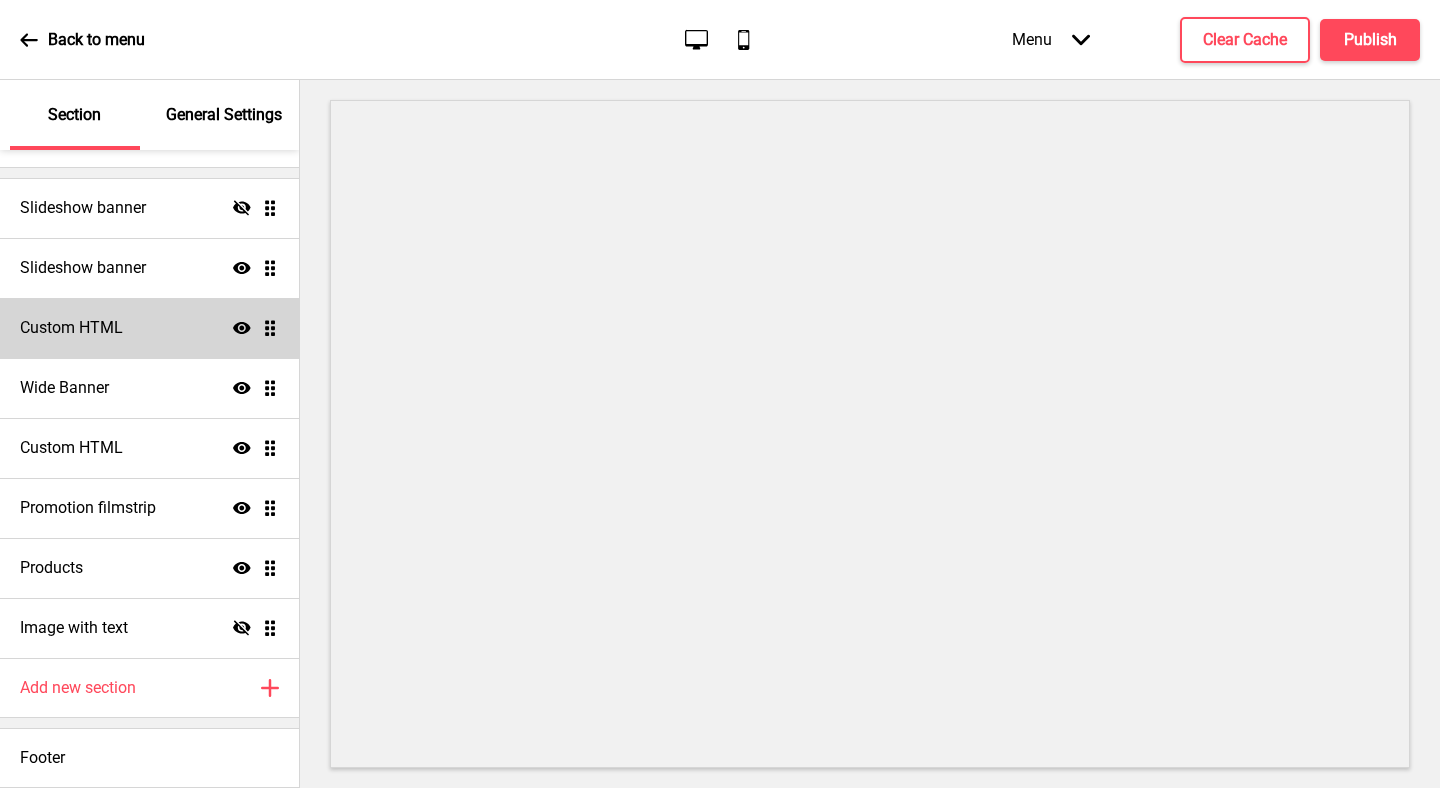 click on "Show" 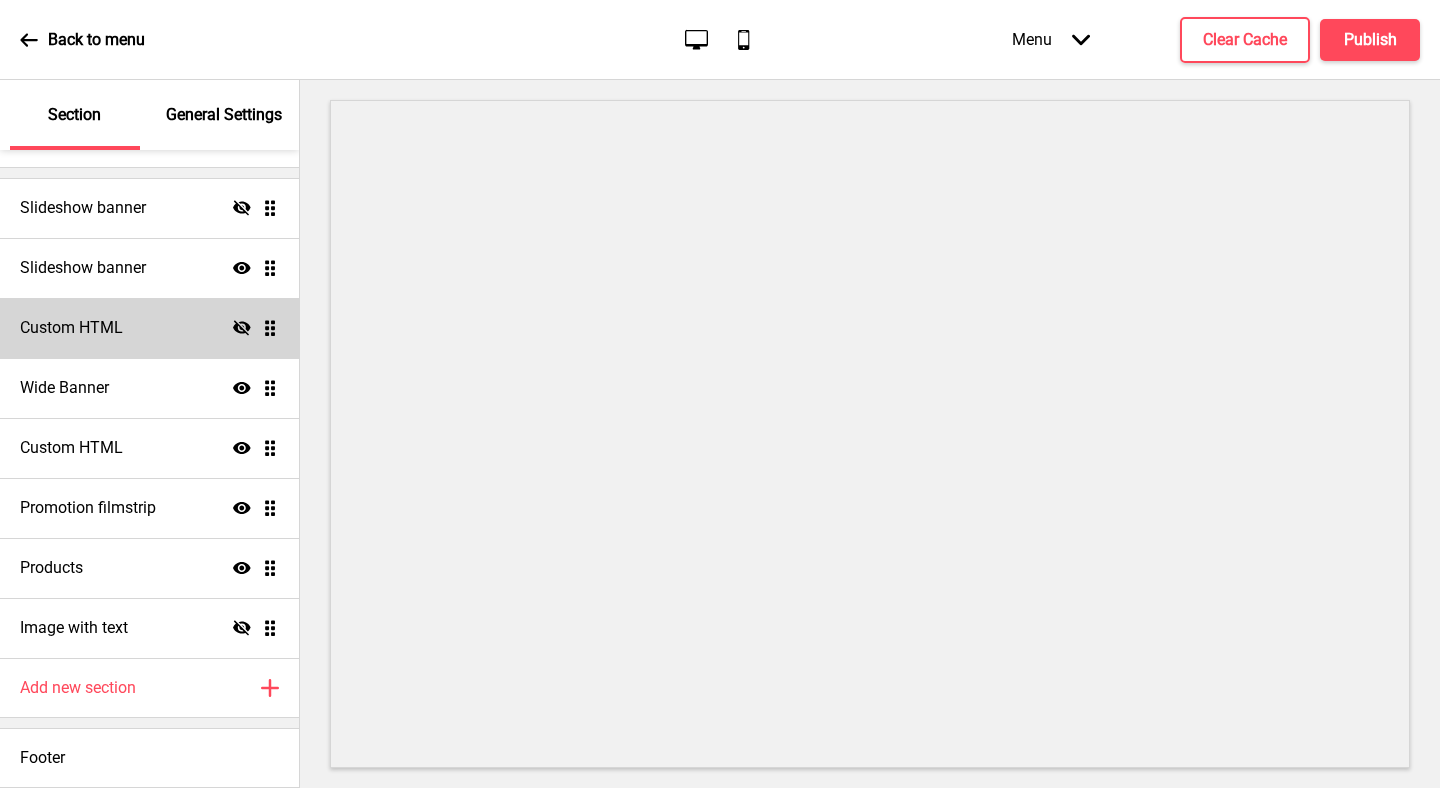 click on "Hide" 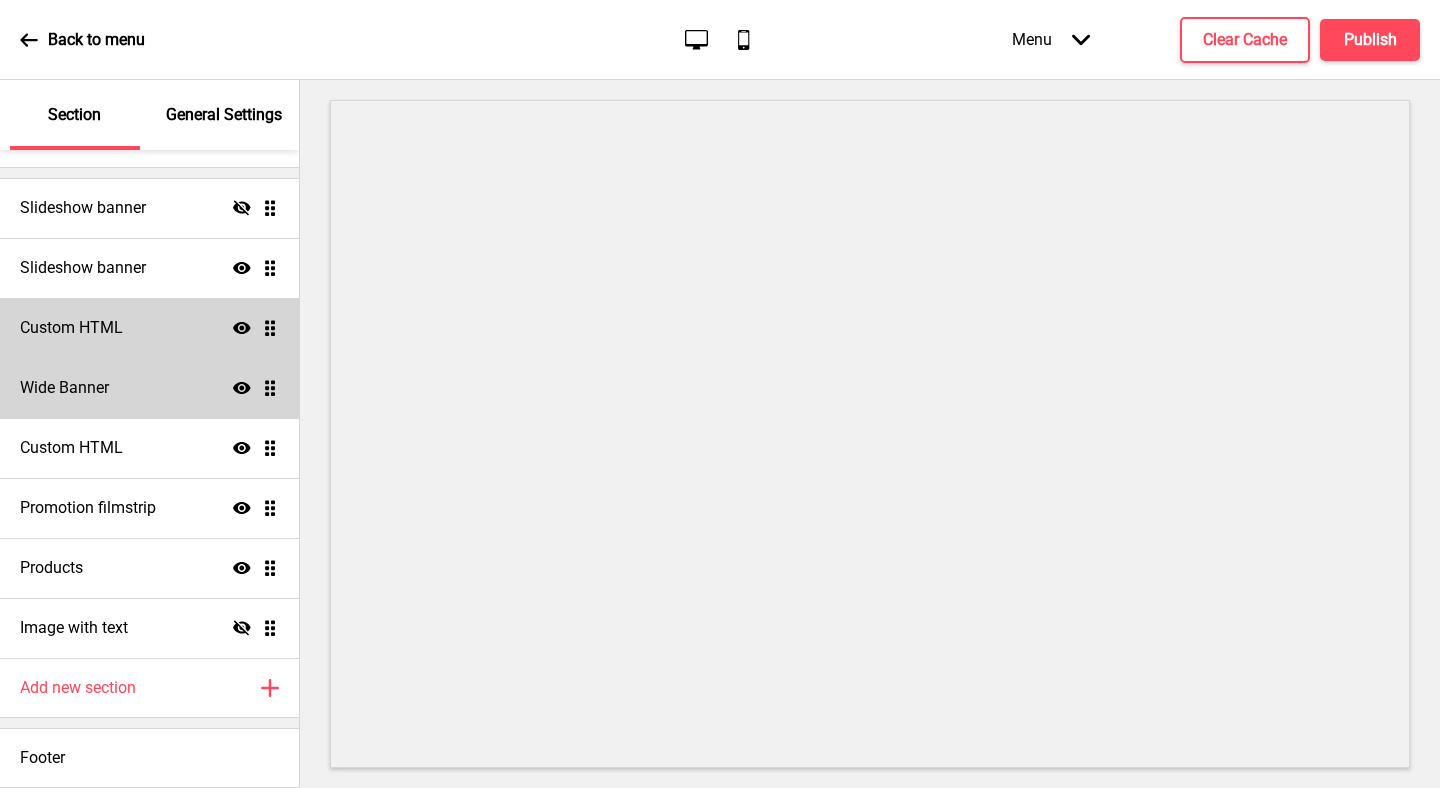 click on "Show" 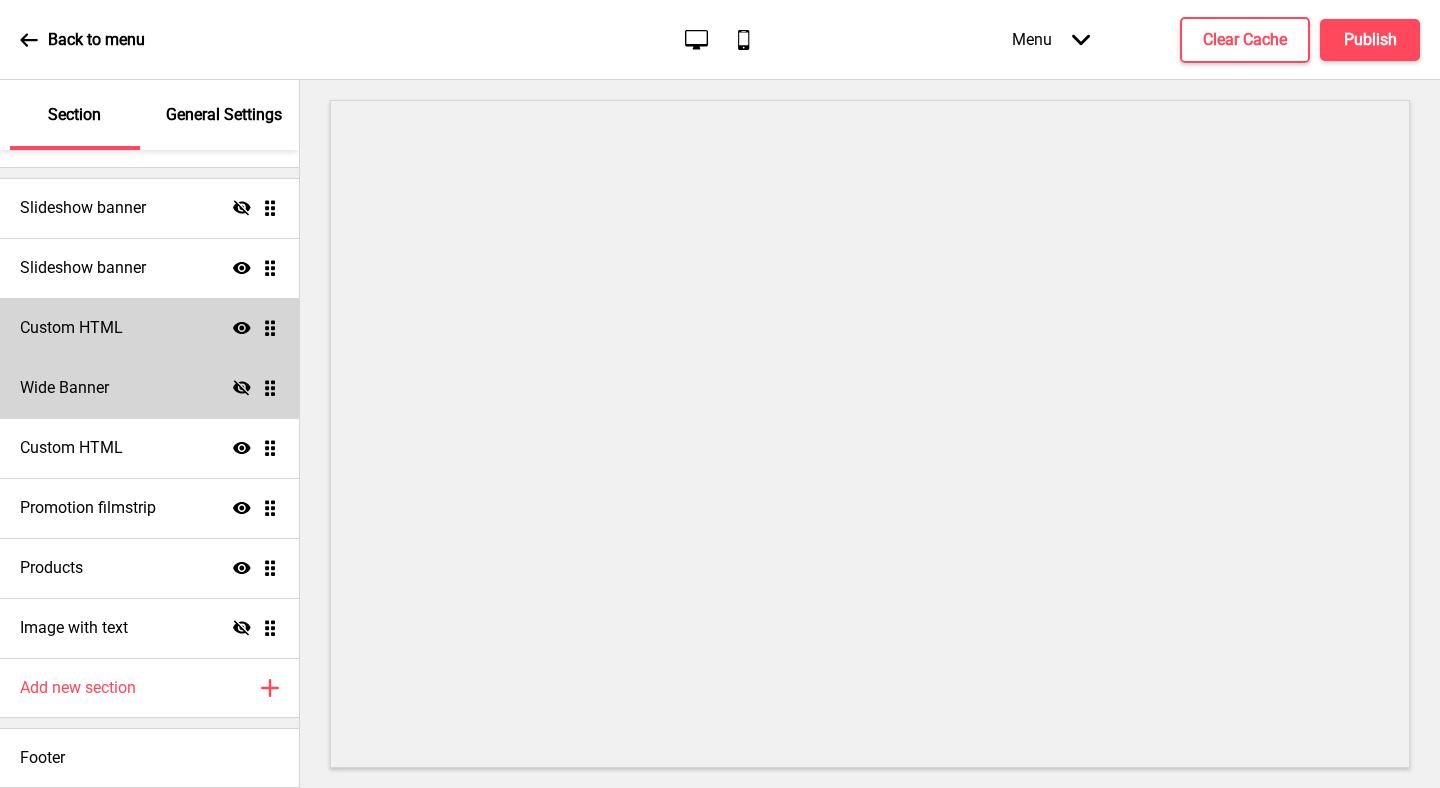 click 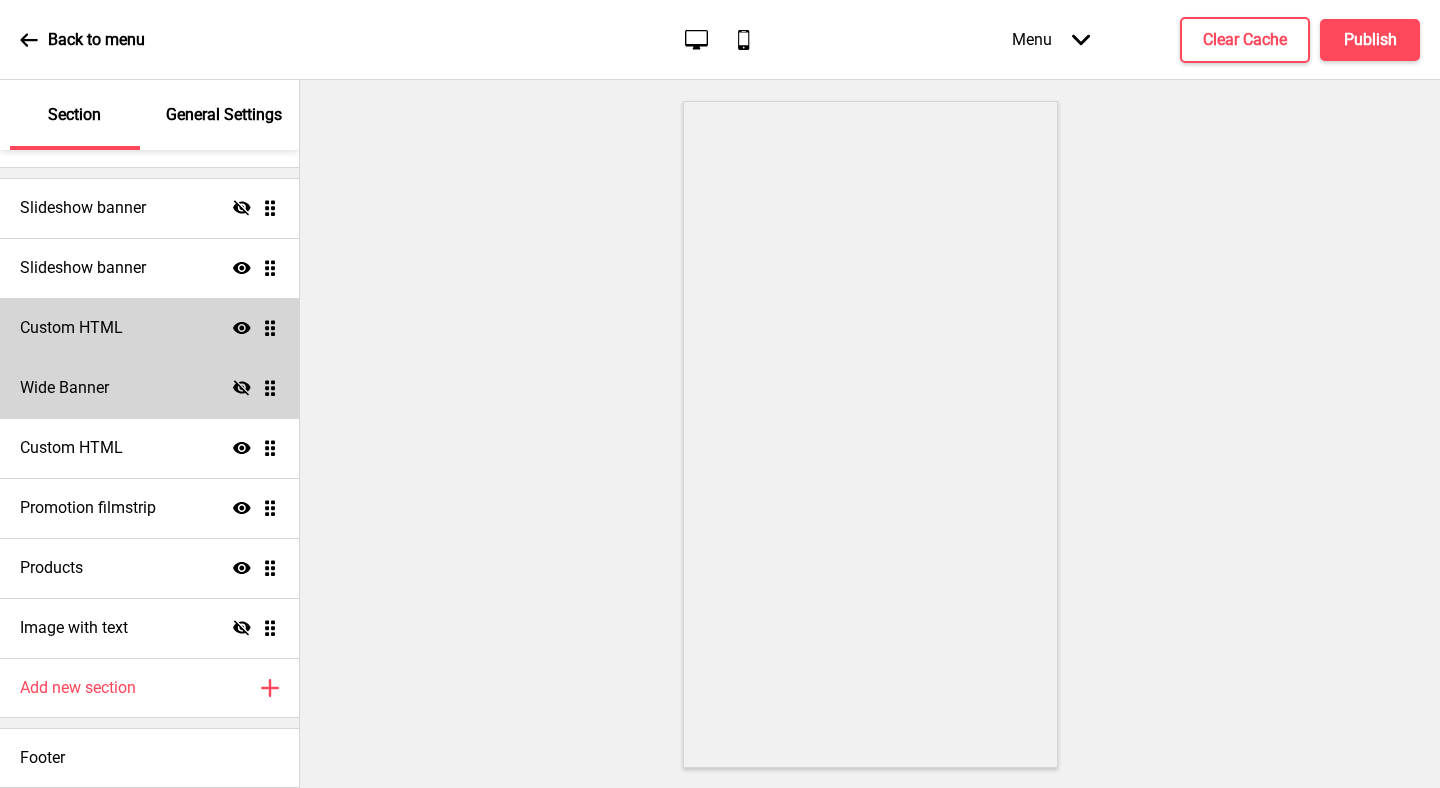 click on "Desktop" 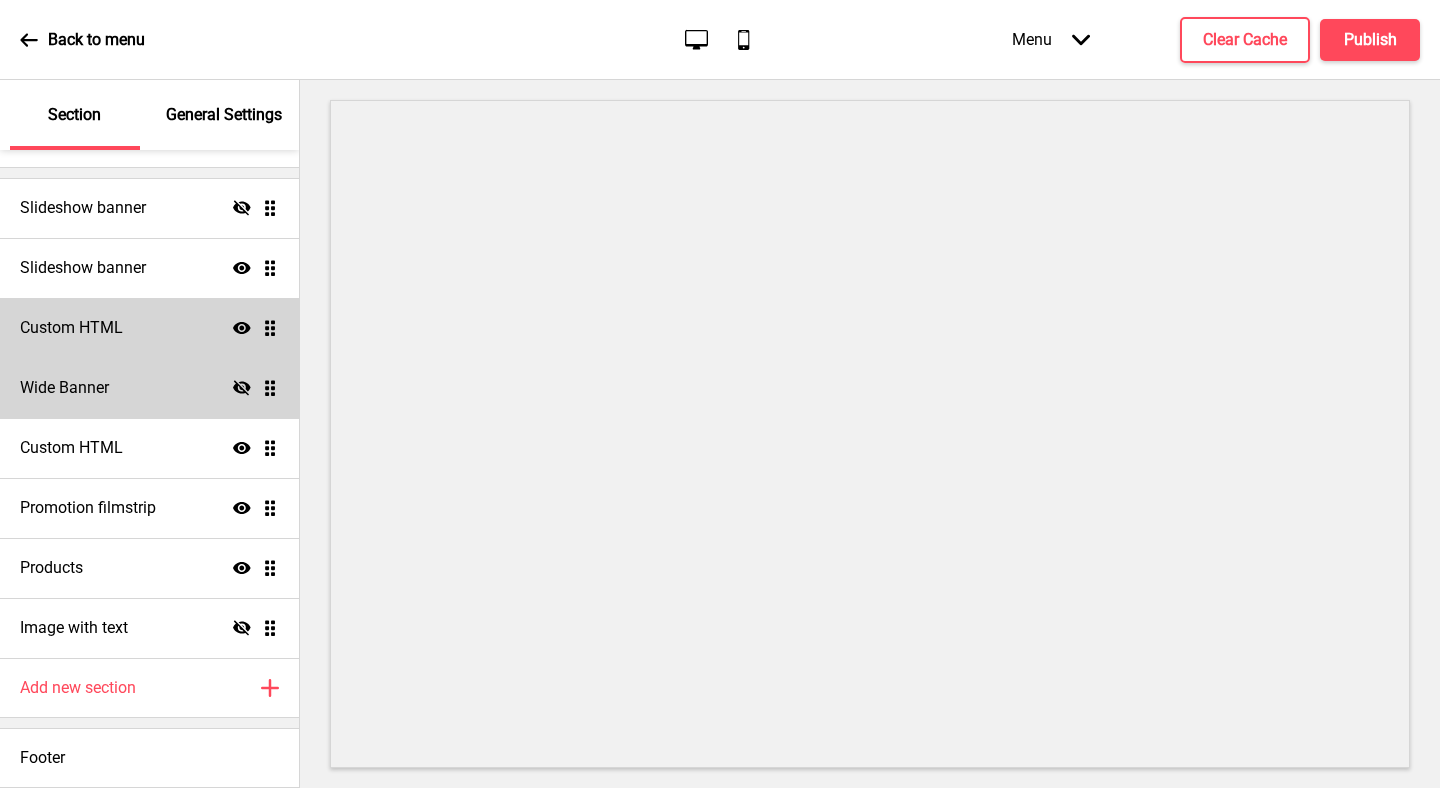 click on "Custom HTML" at bounding box center (71, 328) 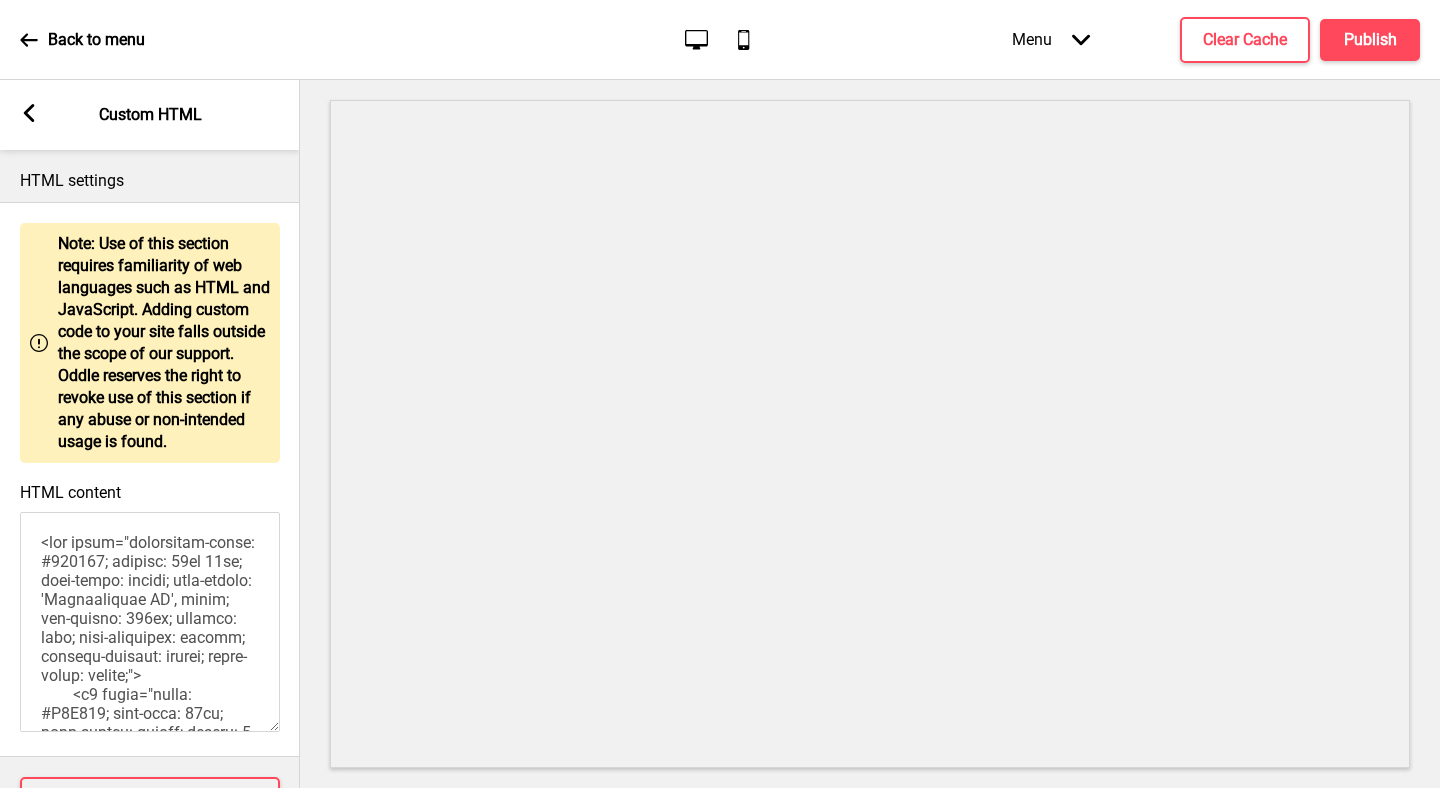 click on "HTML content" at bounding box center [150, 622] 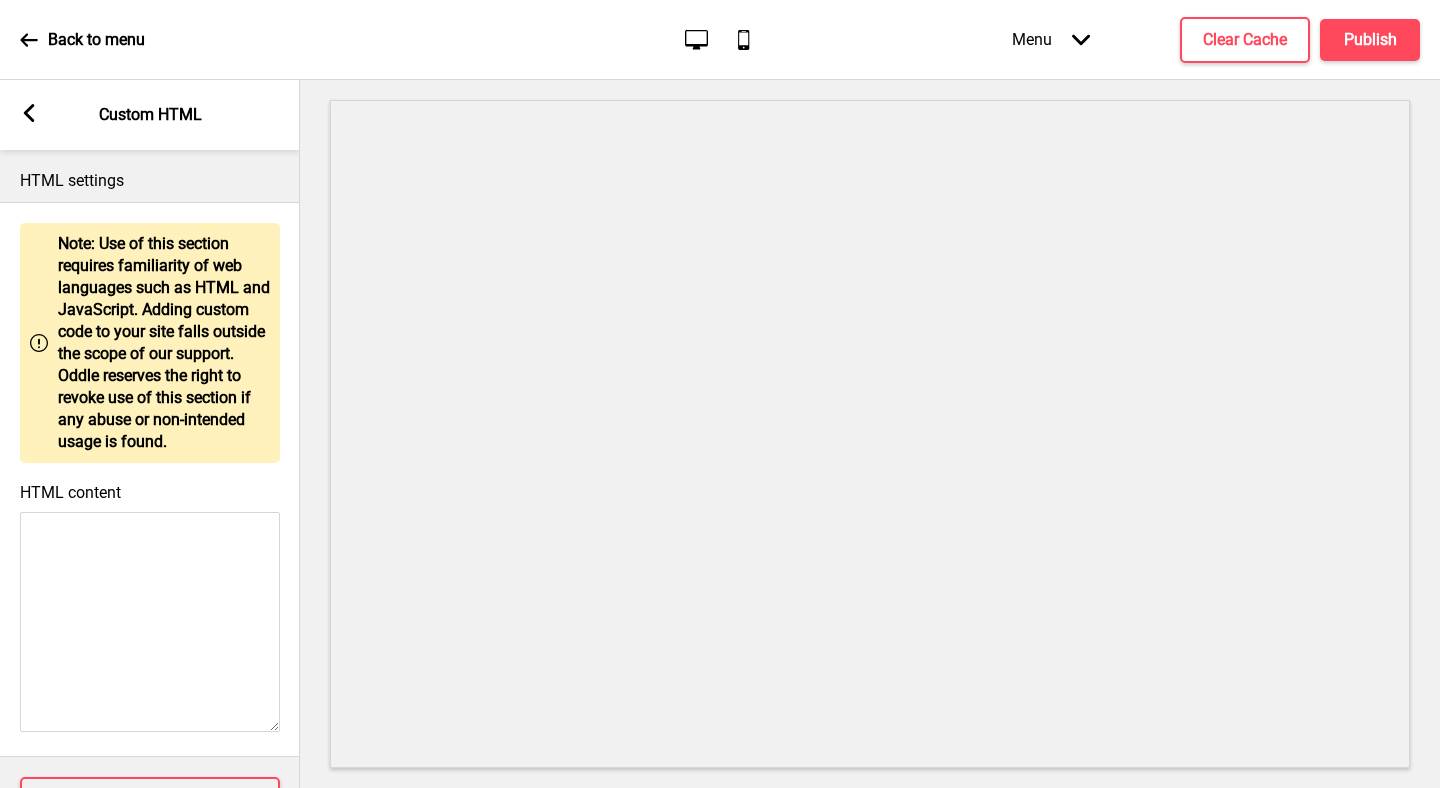 click on "HTML content" at bounding box center [150, 622] 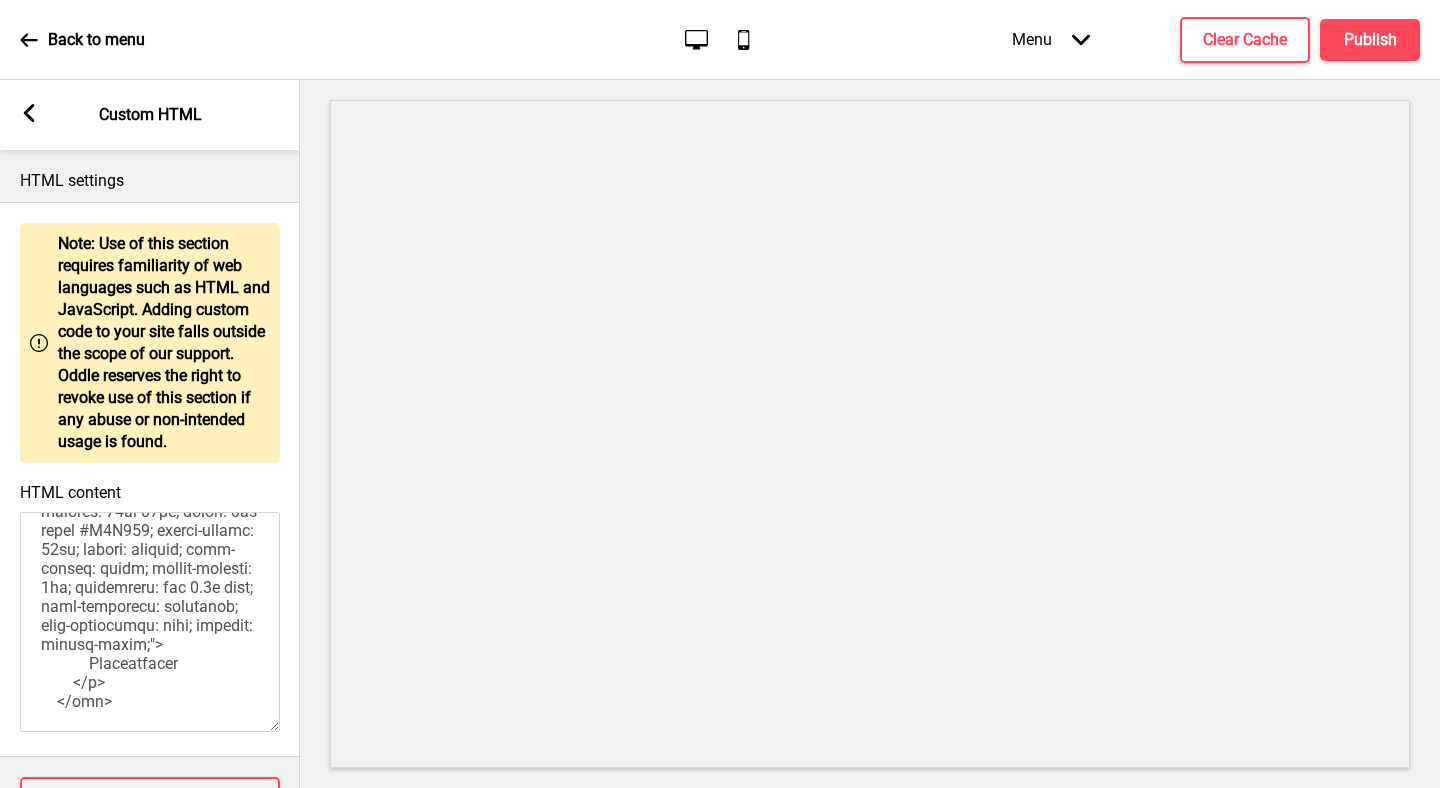 scroll, scrollTop: 734, scrollLeft: 0, axis: vertical 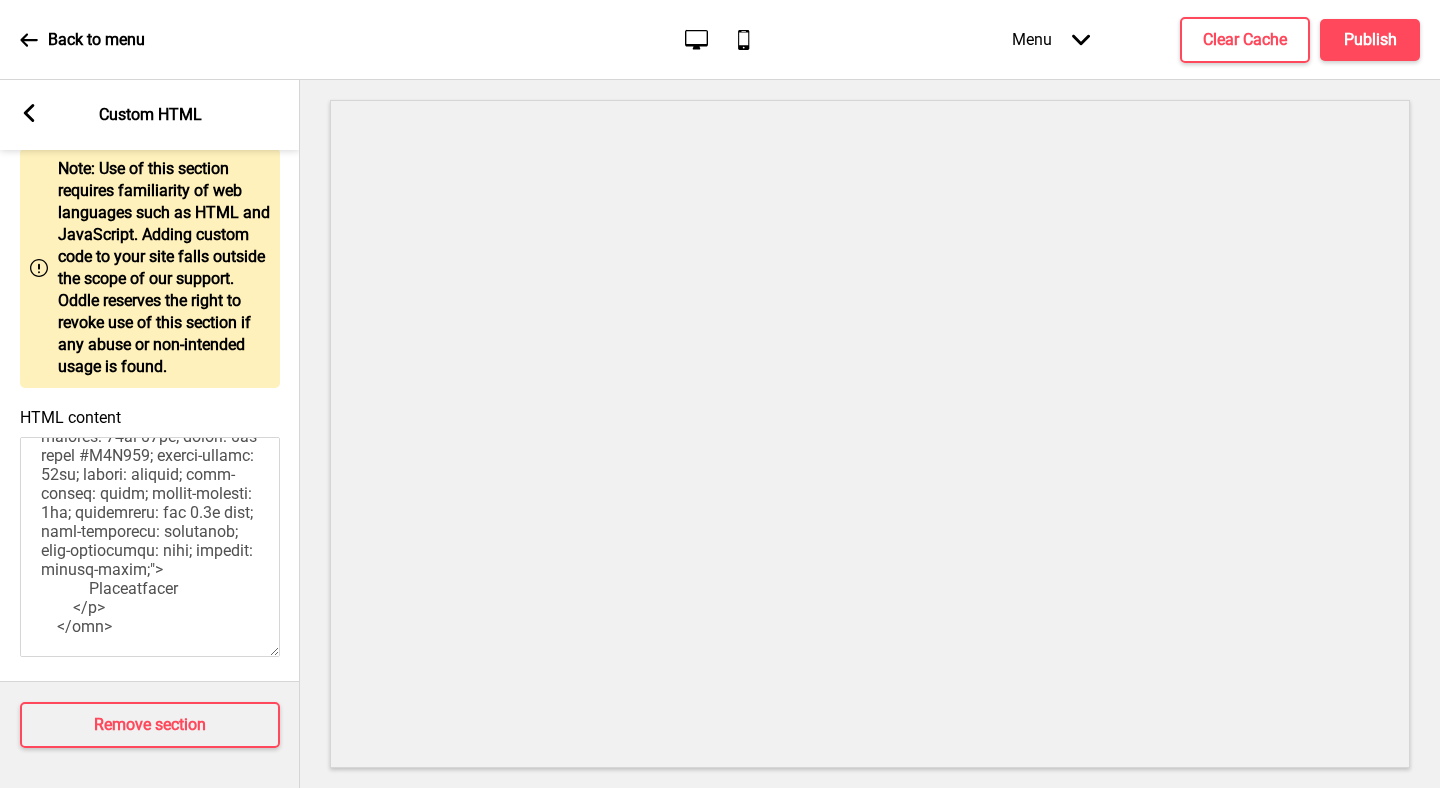 click 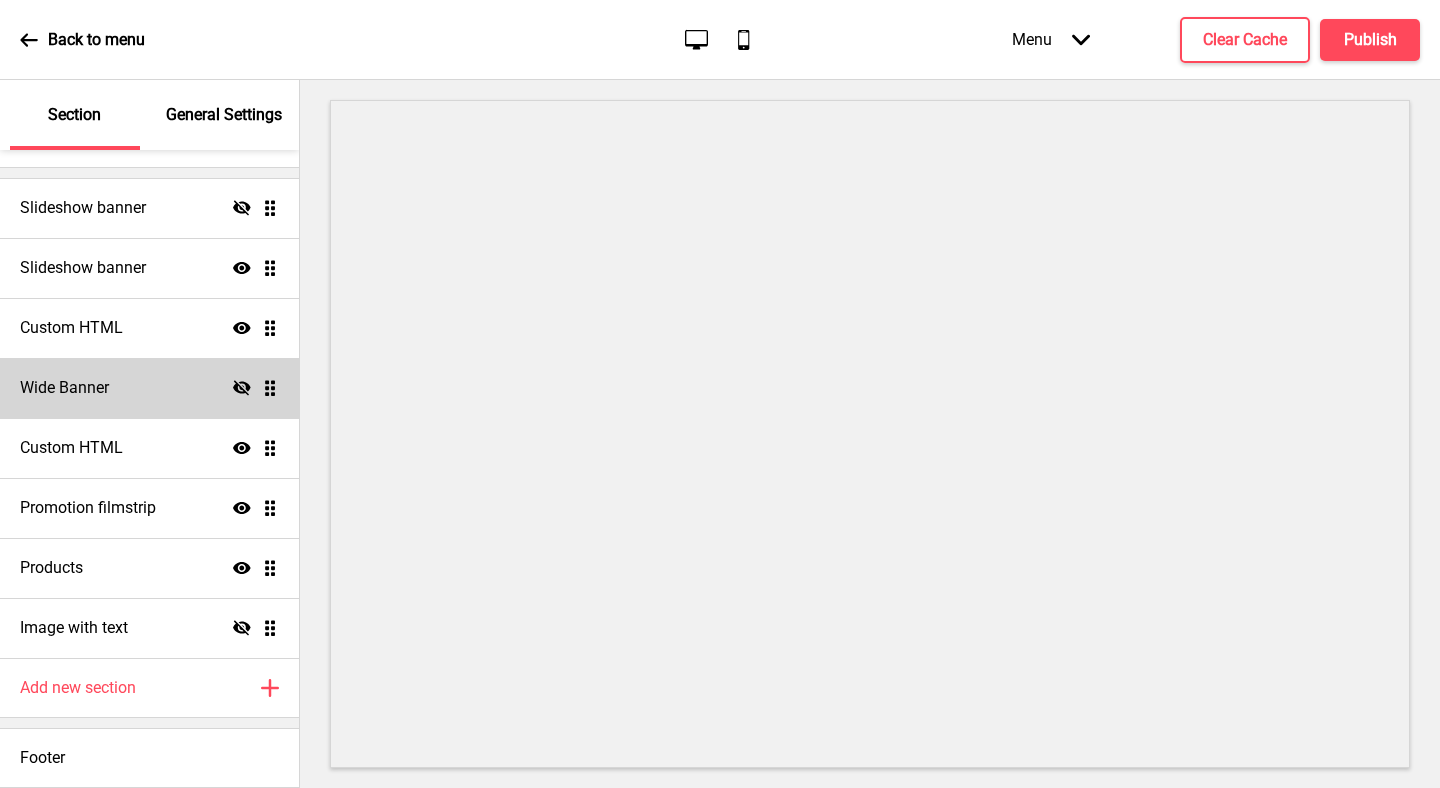 click on "Show" 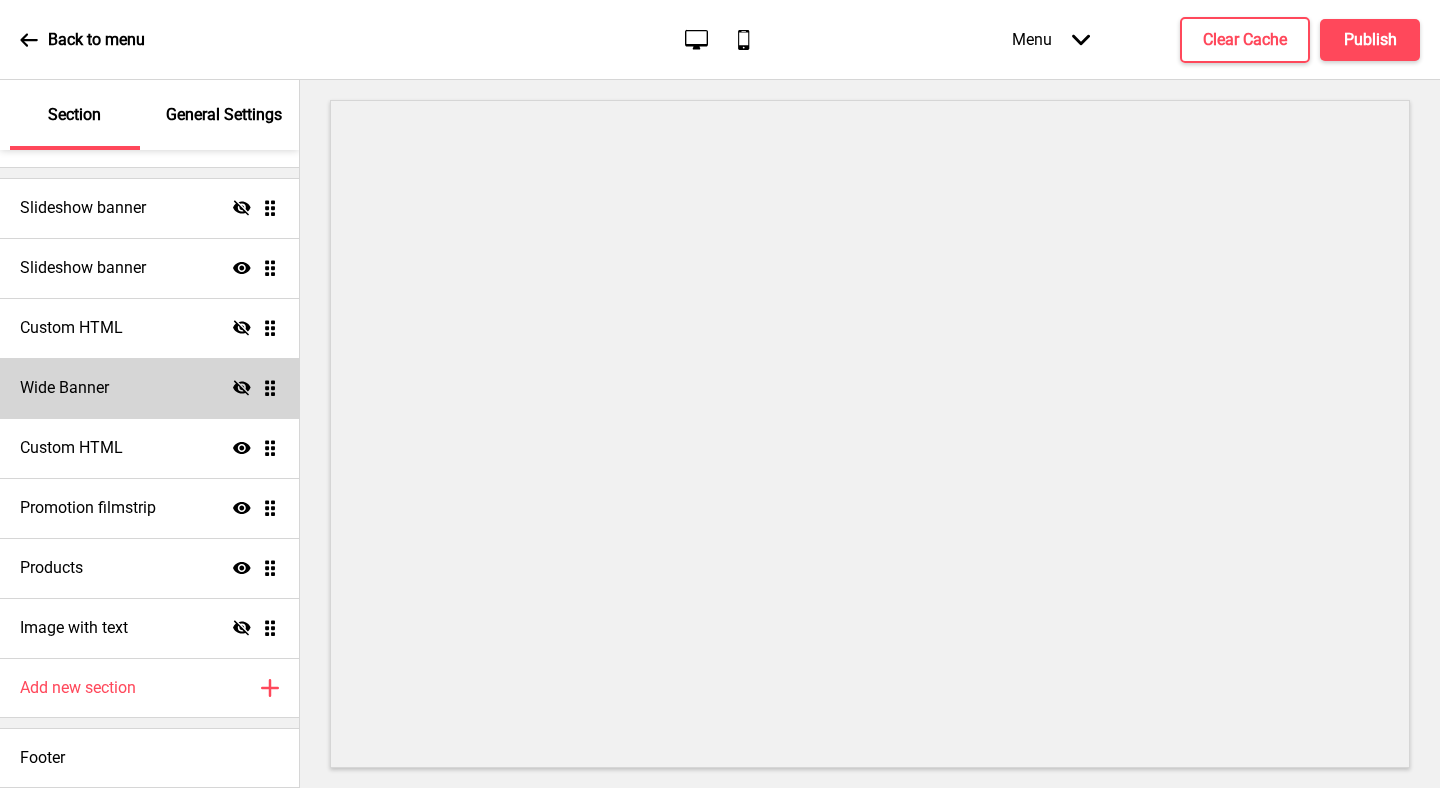 click on "Hide" 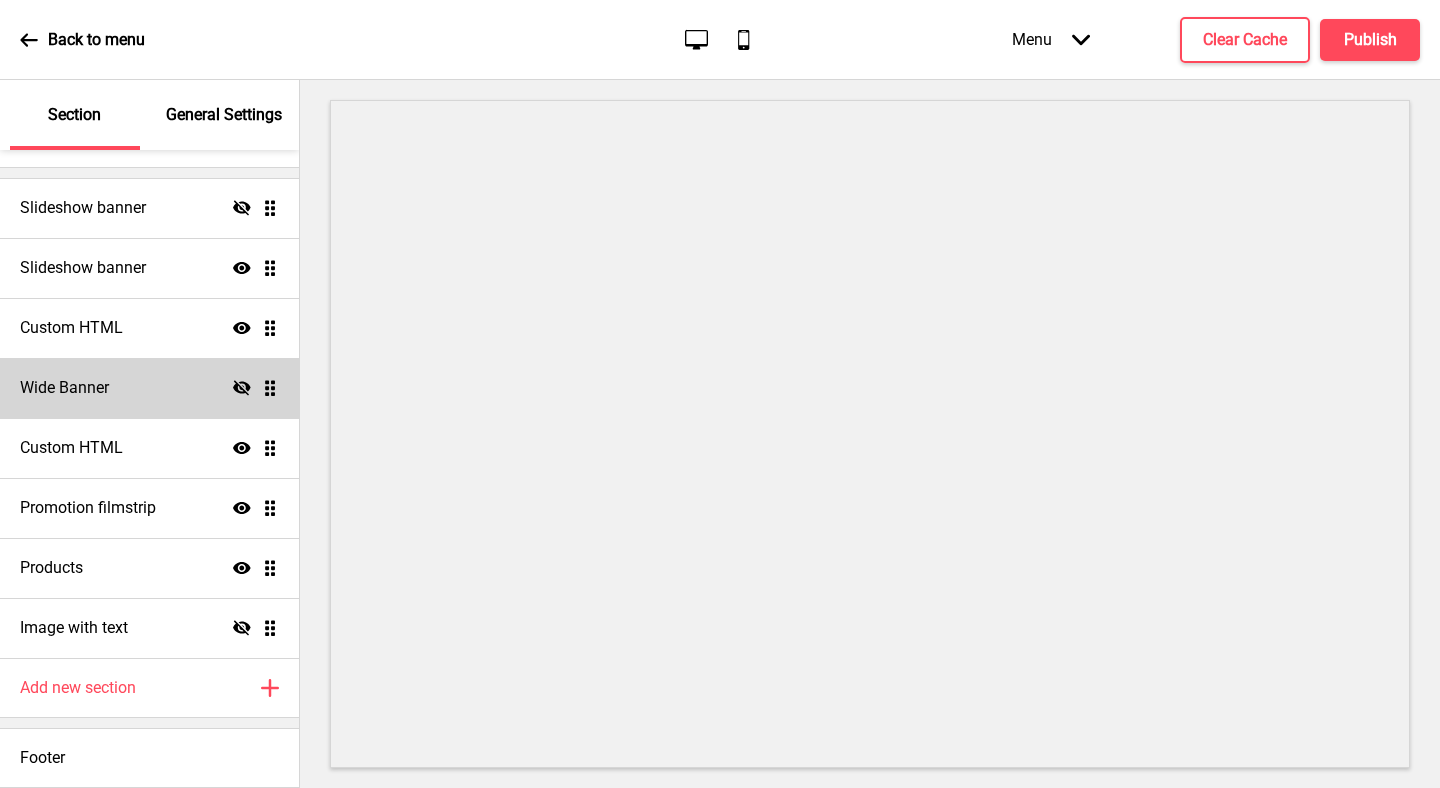 click on "Mobile" 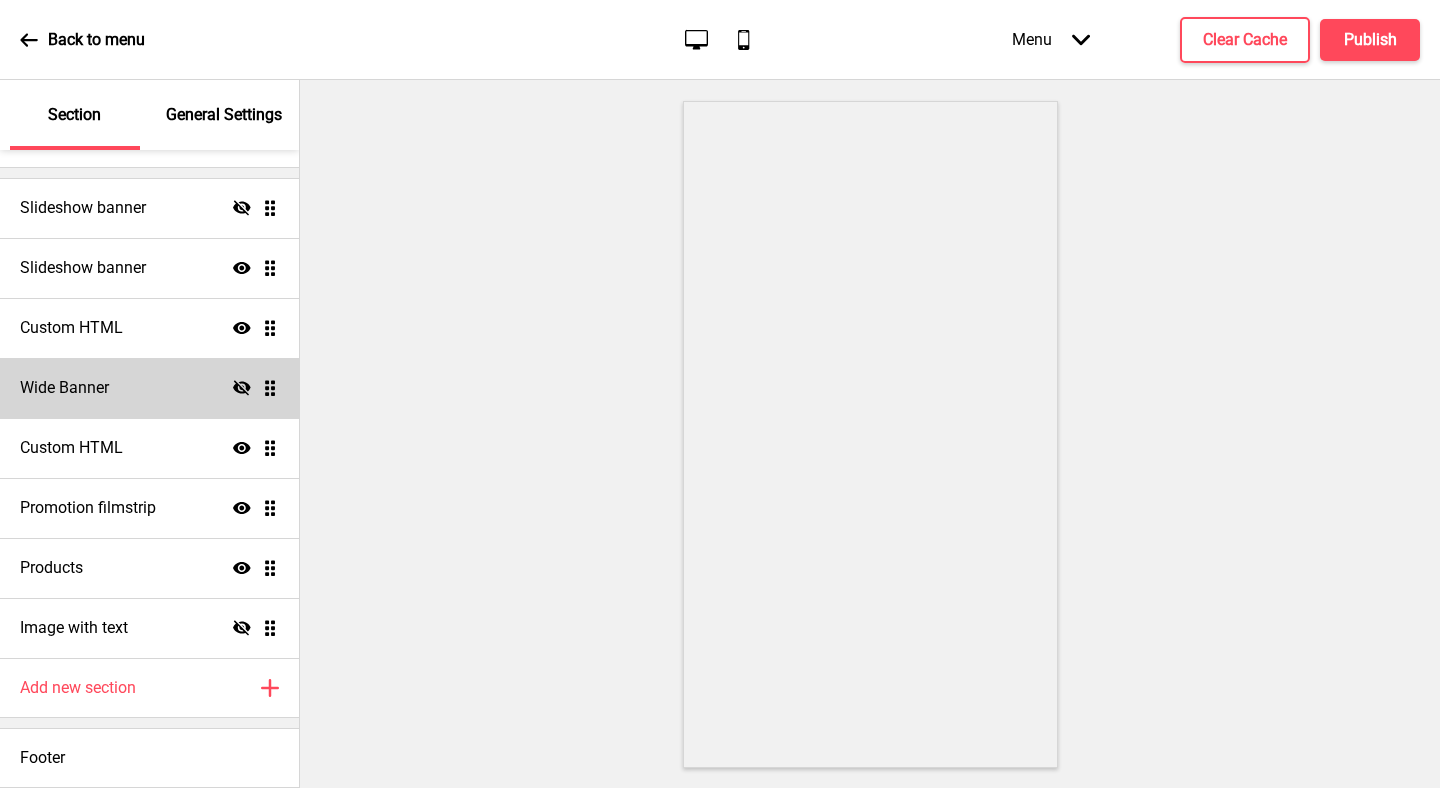 click on "Desktop" 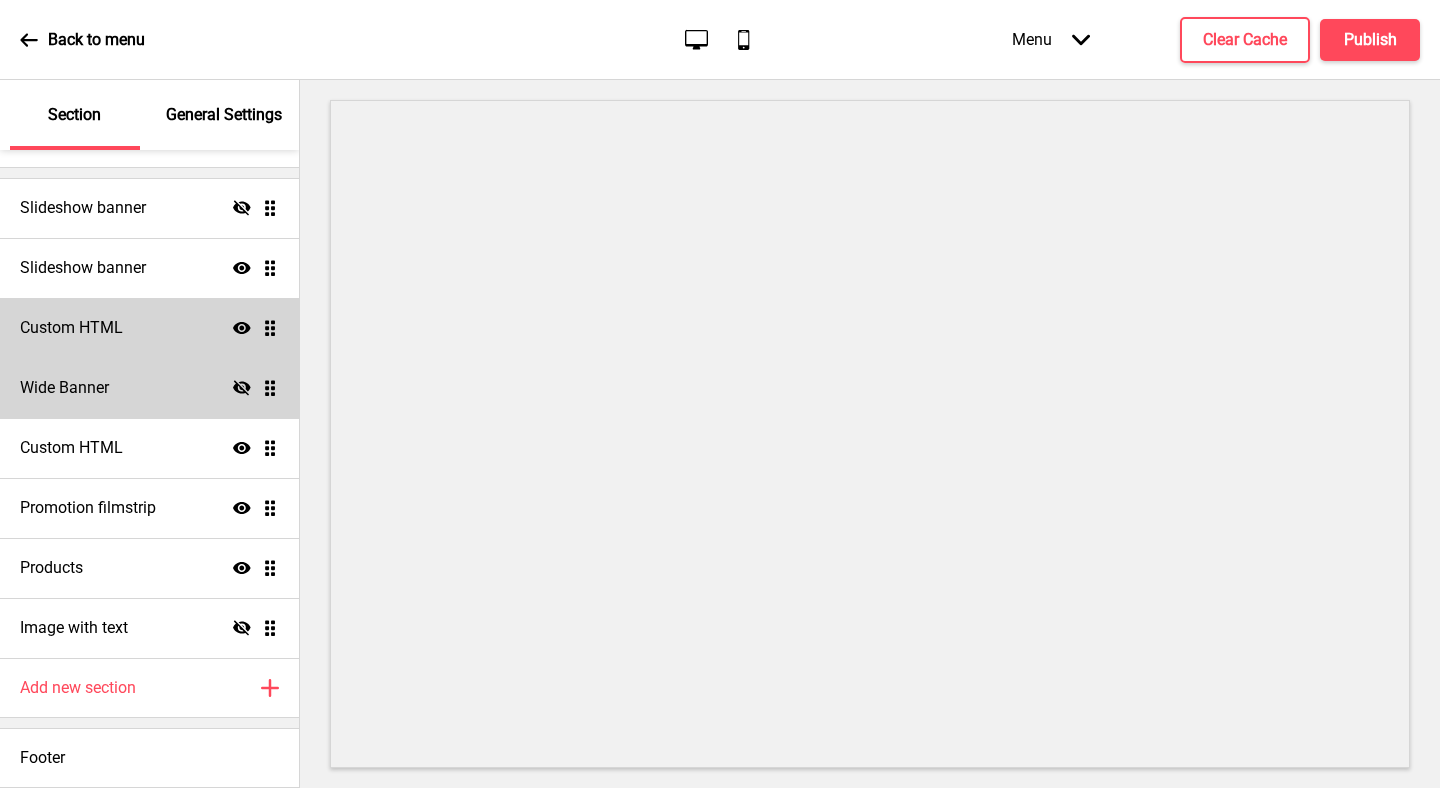 click on "Custom HTML Show Drag" at bounding box center (149, 328) 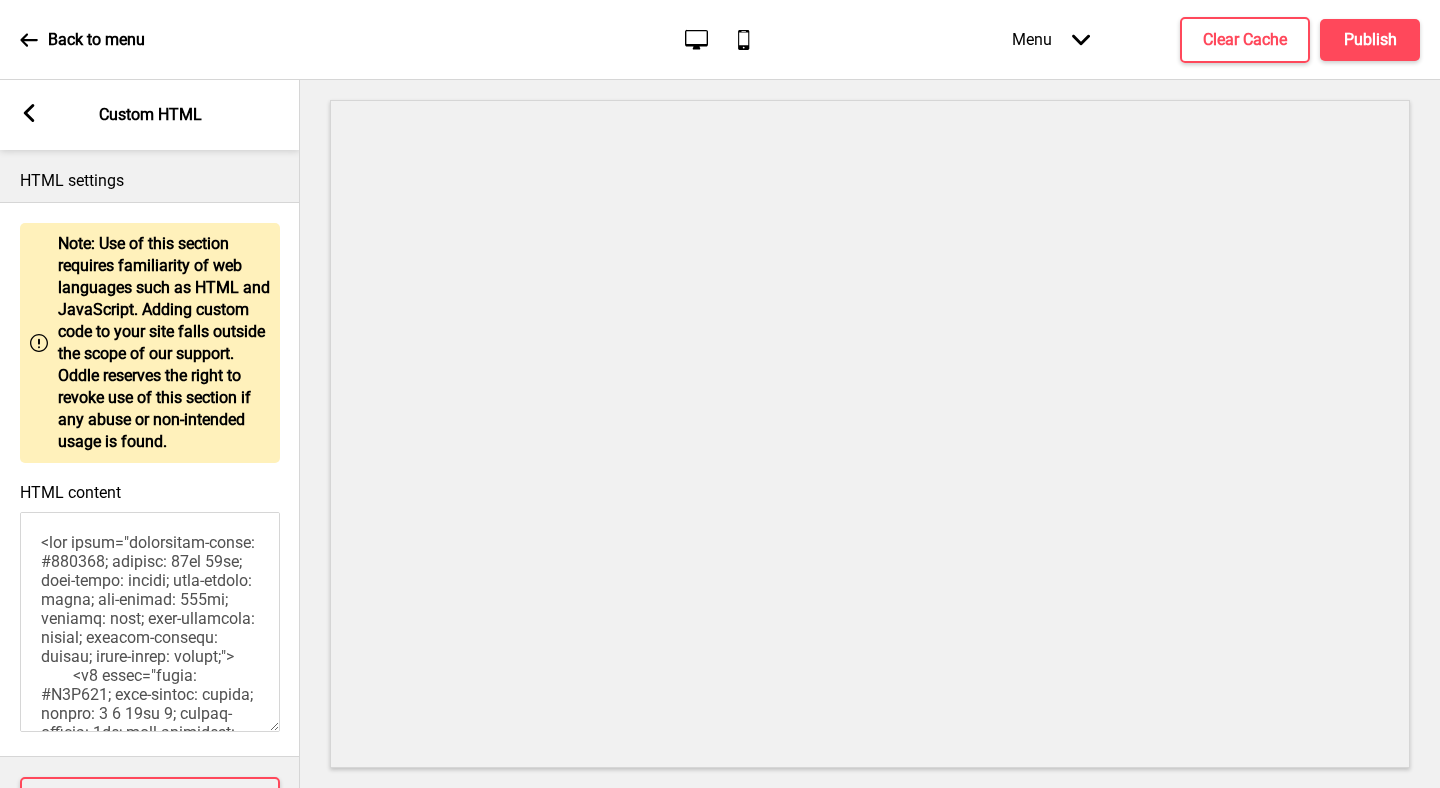 click 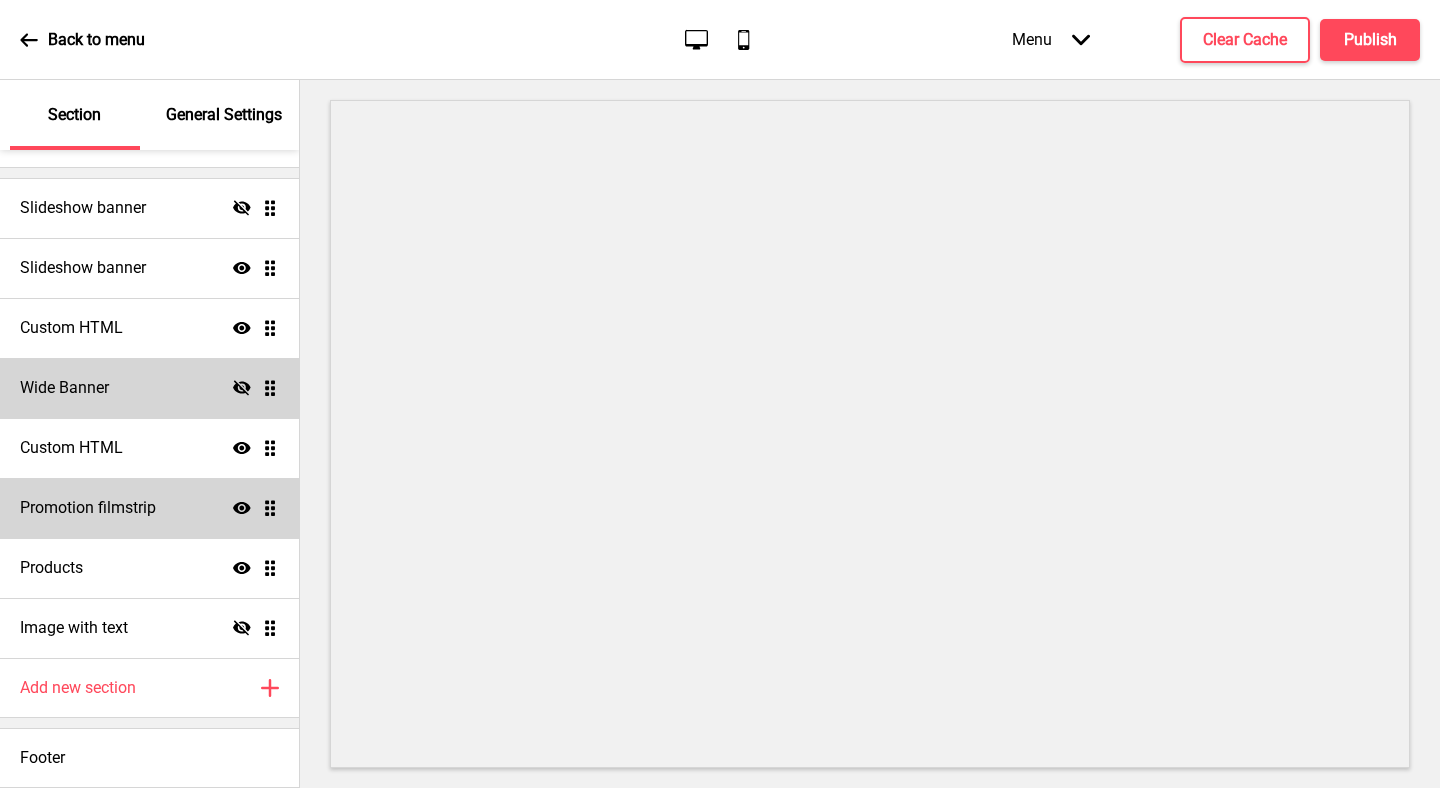 click on "Promotion filmstrip Show Drag" at bounding box center (149, 508) 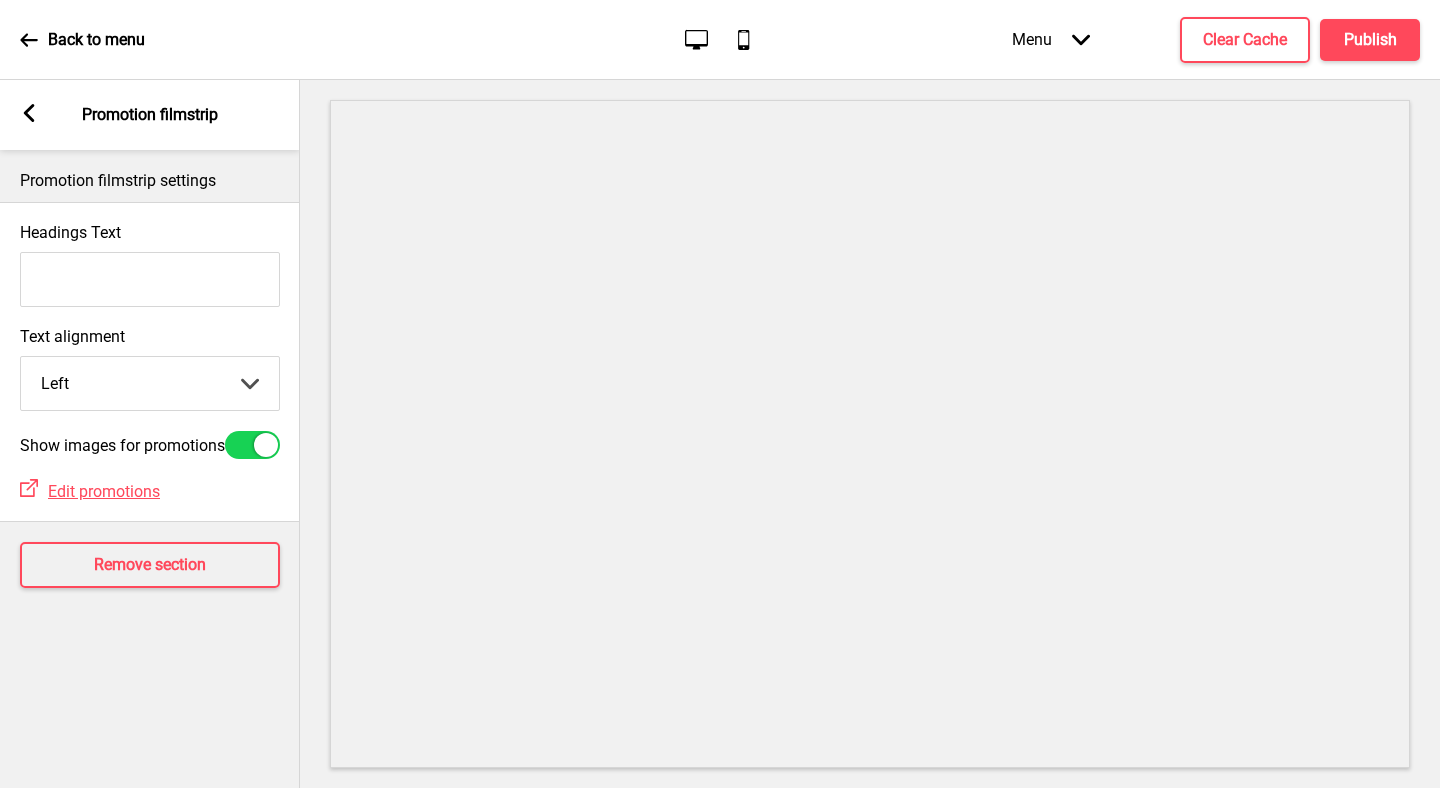 click 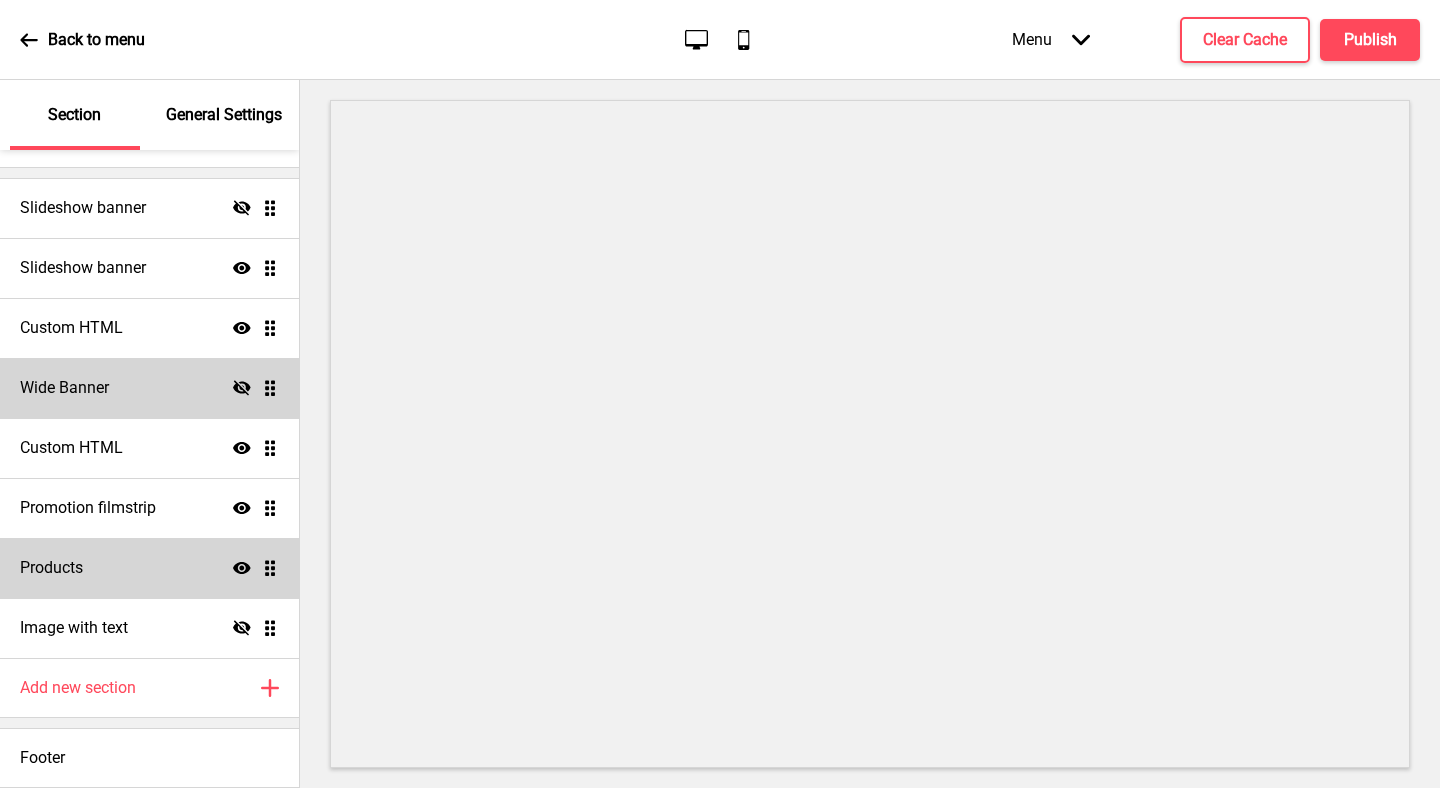 click on "Products Show Drag" at bounding box center [149, 568] 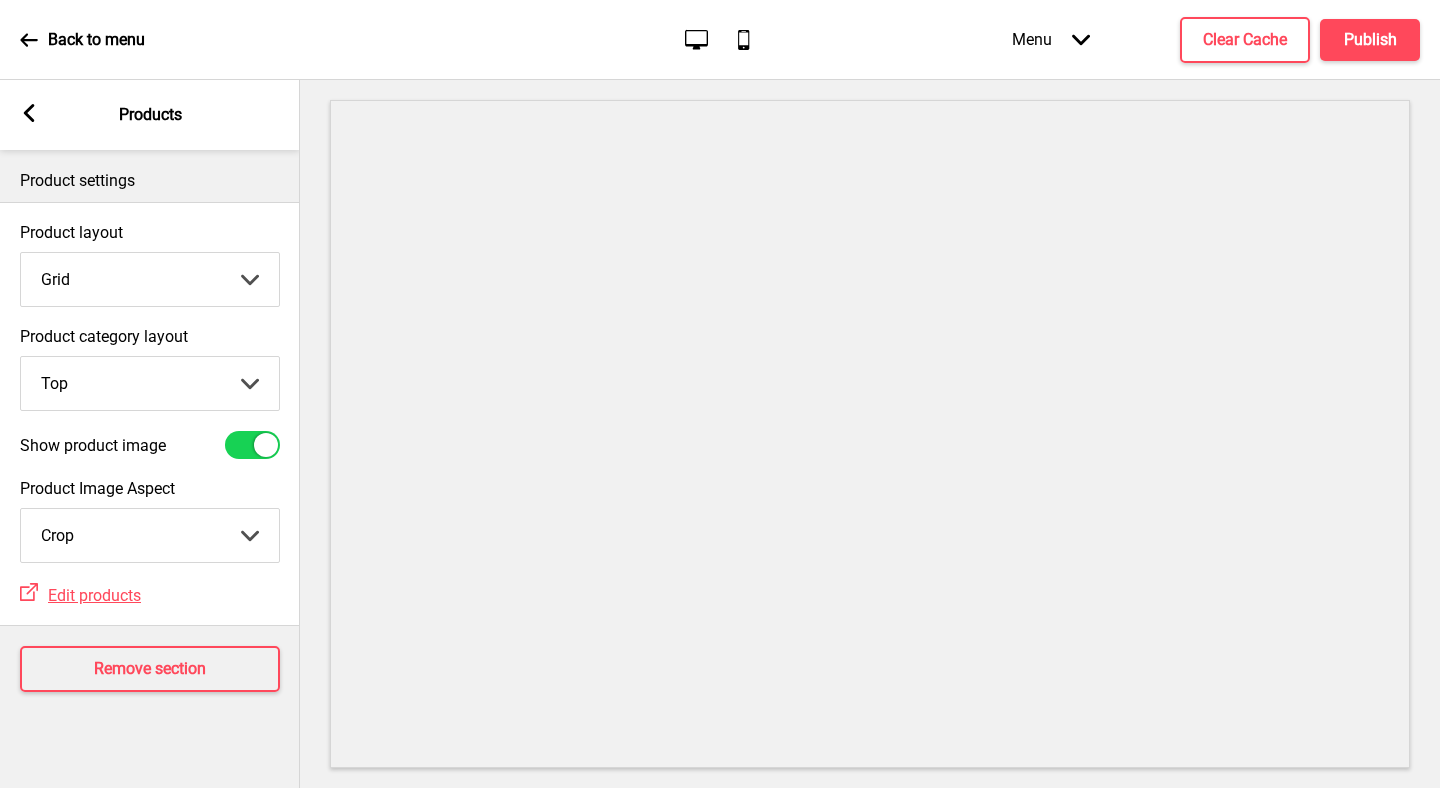 click 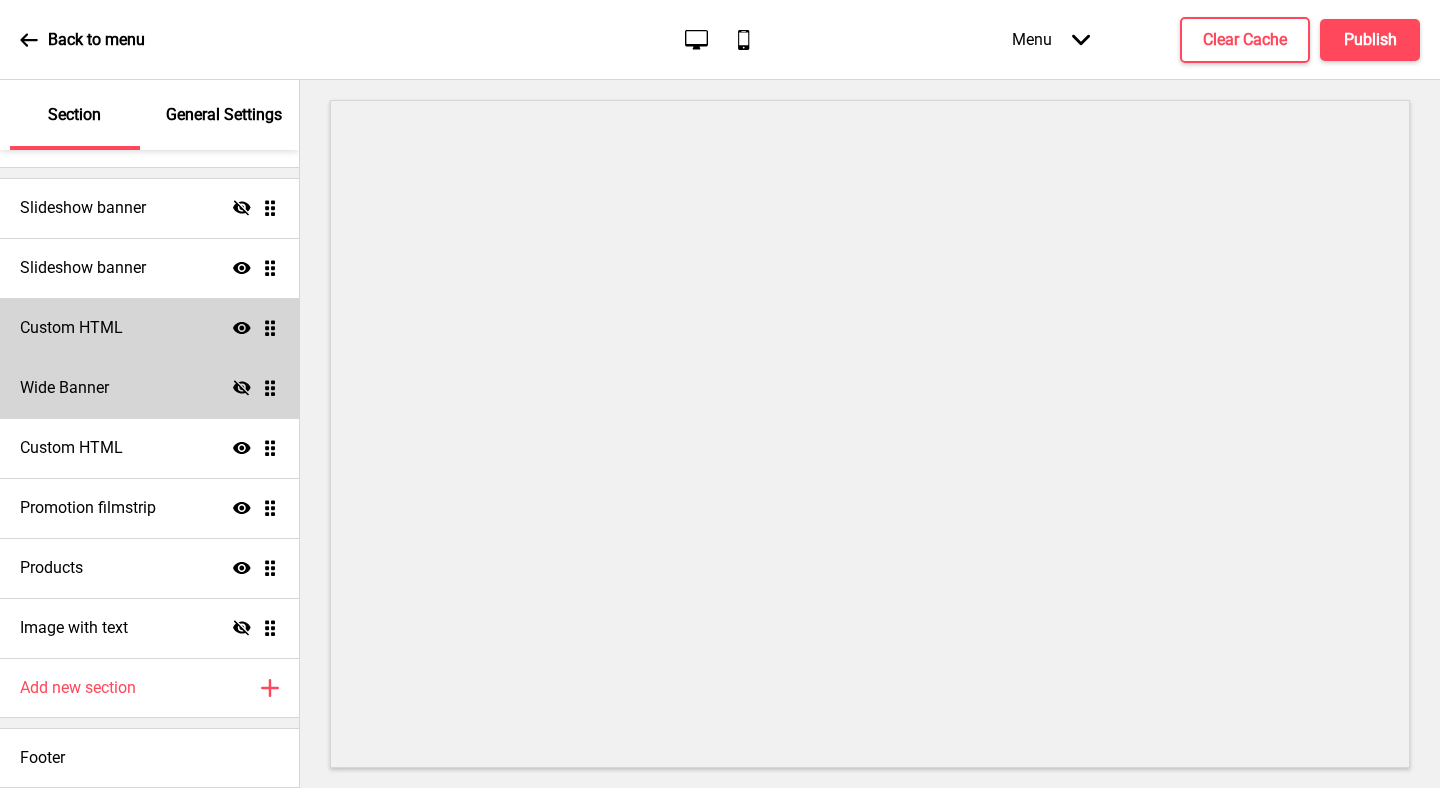 click on "Custom HTML" at bounding box center (71, 328) 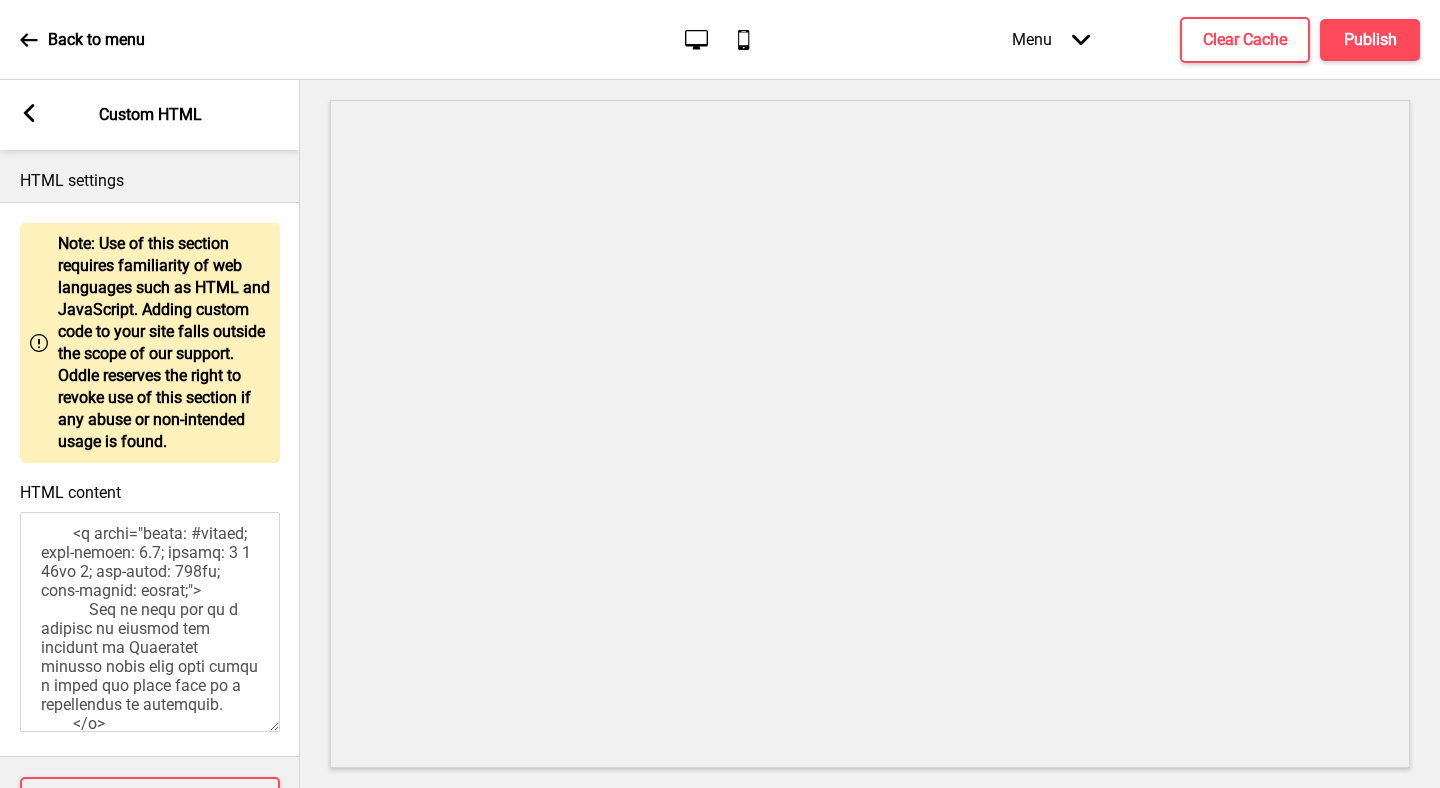 scroll, scrollTop: 346, scrollLeft: 0, axis: vertical 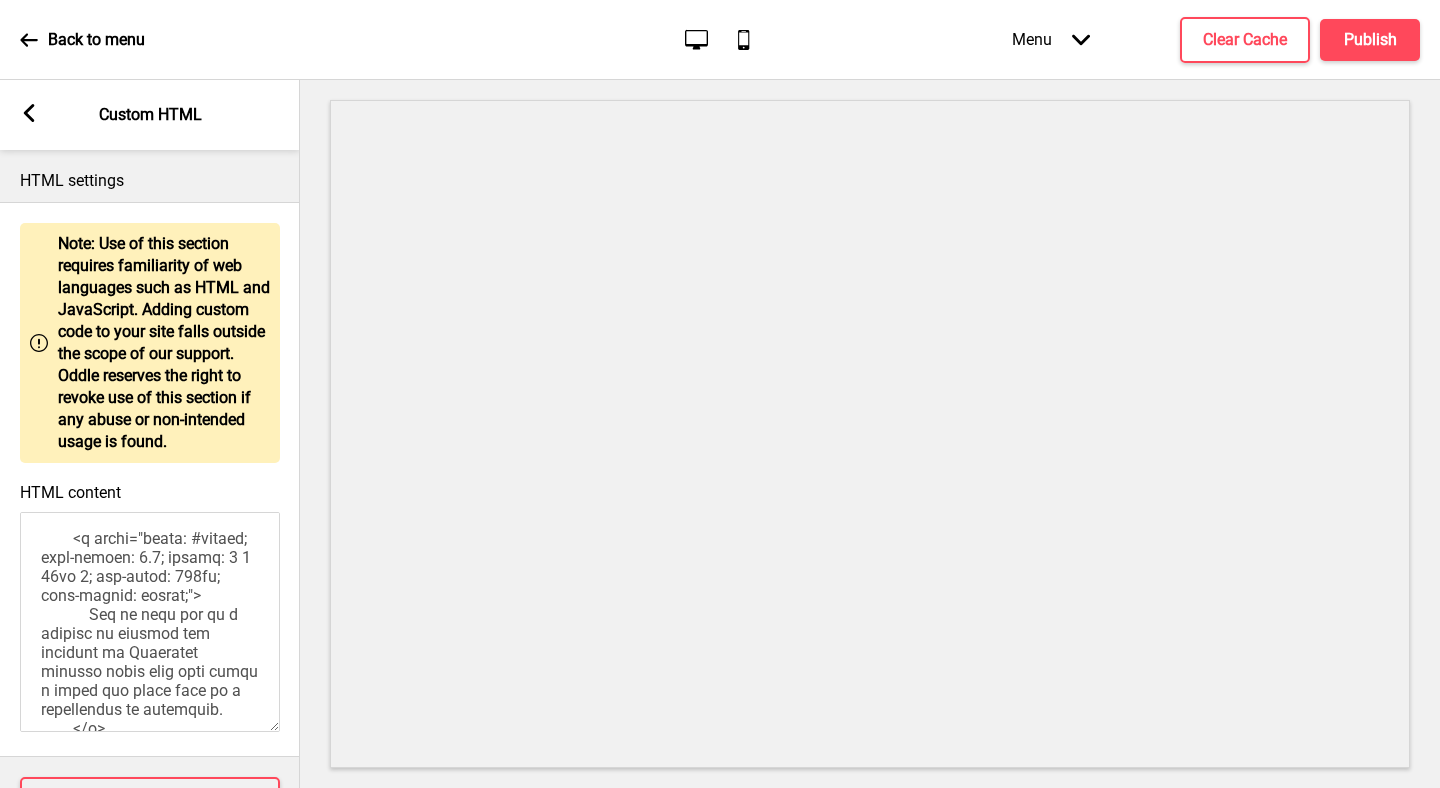 click on "HTML content" at bounding box center [150, 622] 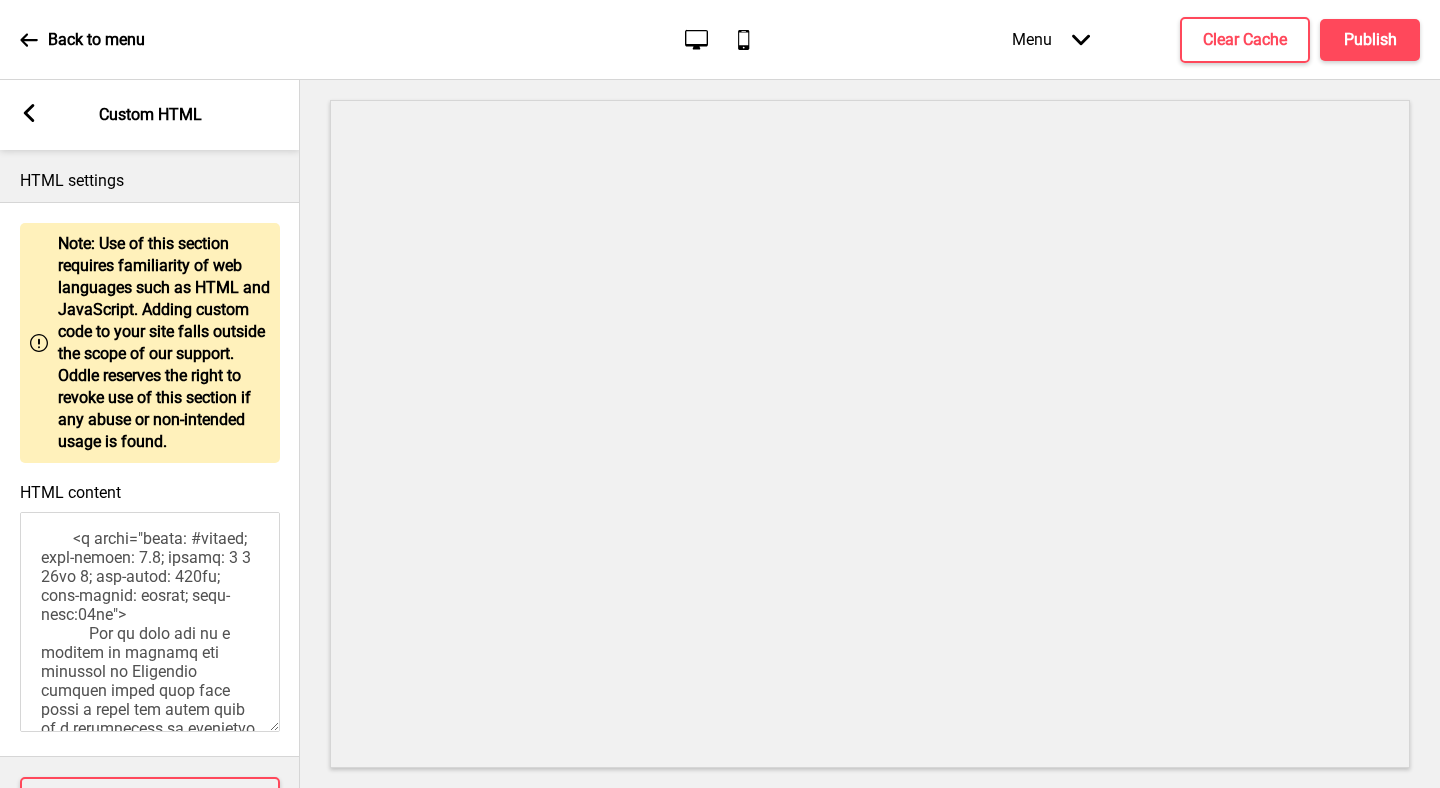 click on "HTML content" at bounding box center (150, 609) 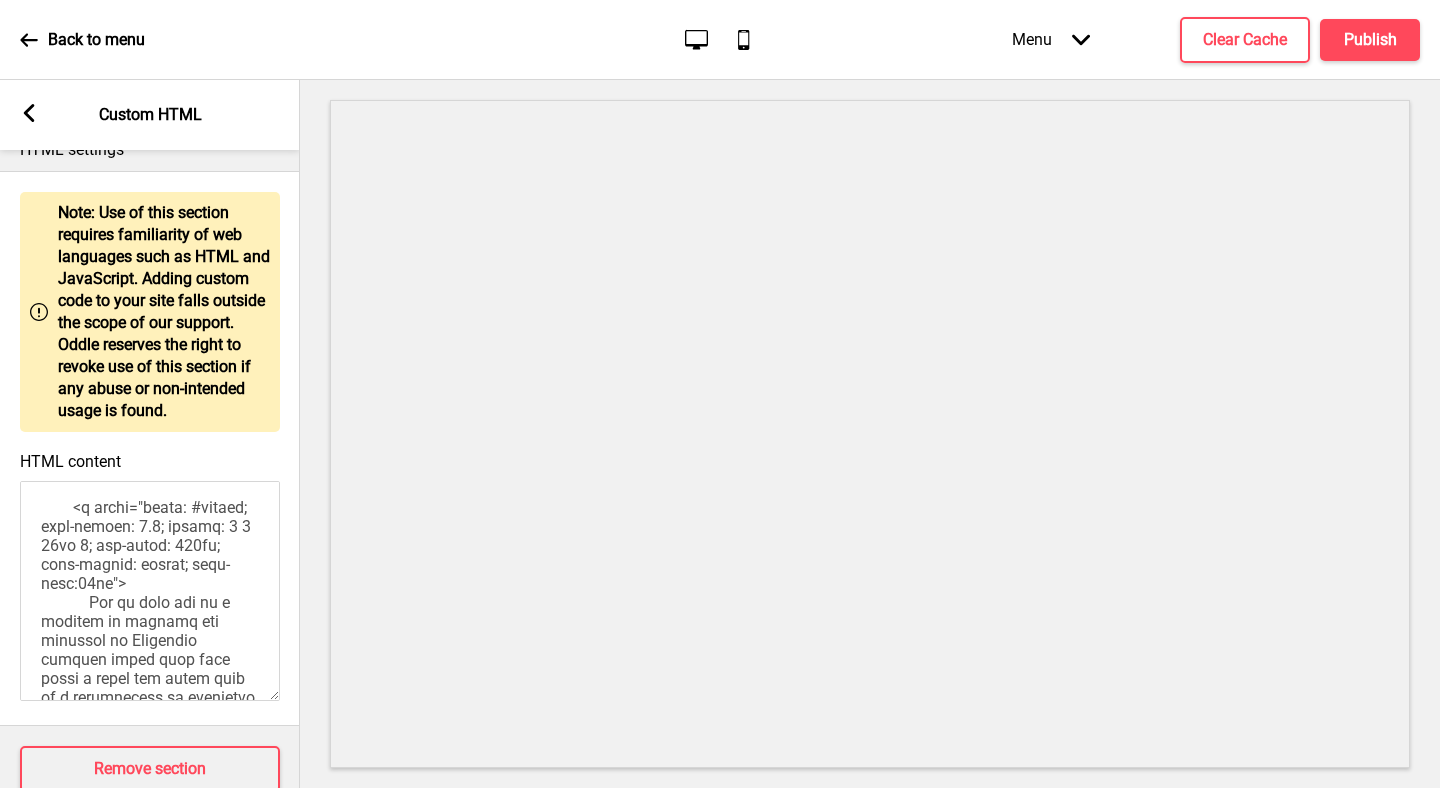 scroll, scrollTop: 38, scrollLeft: 0, axis: vertical 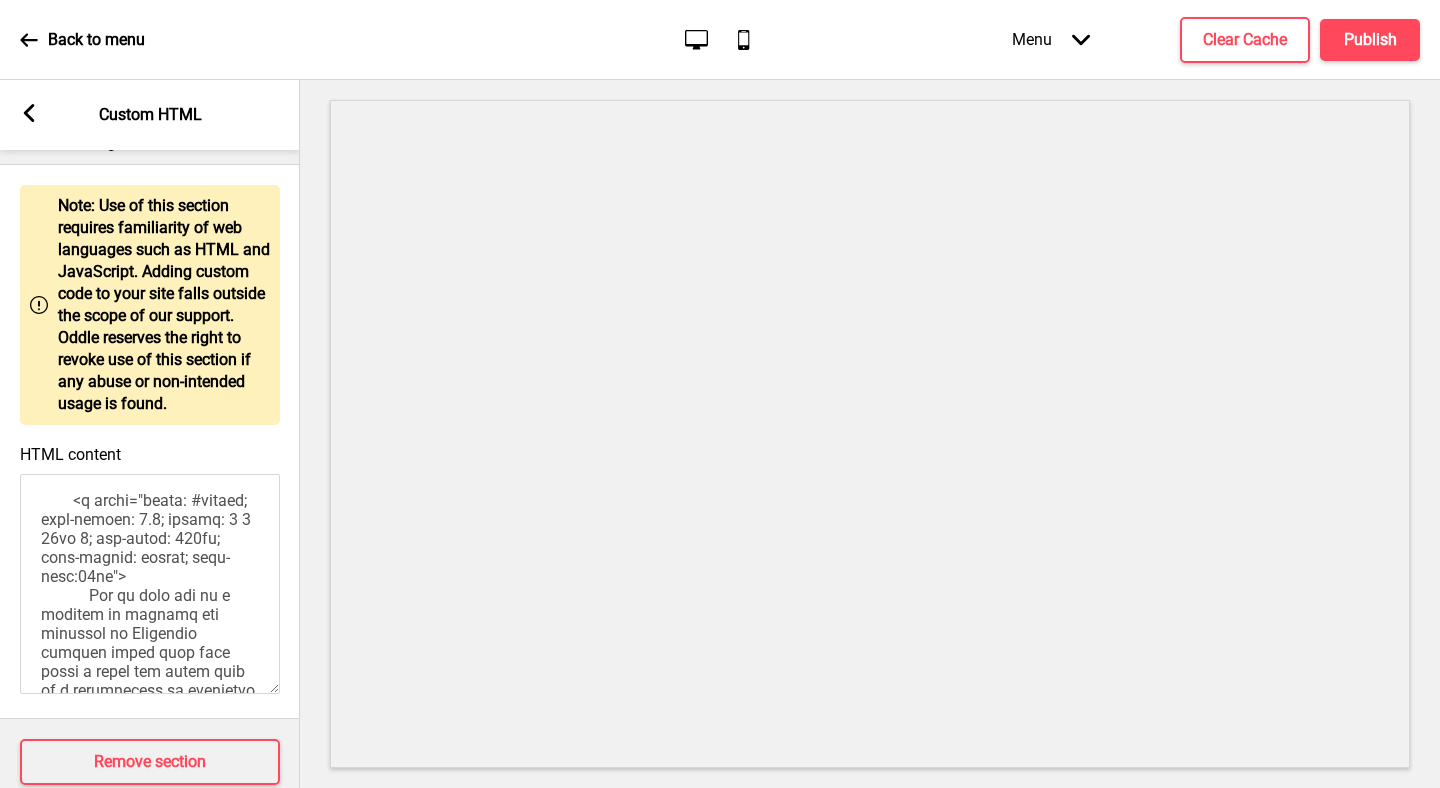 click 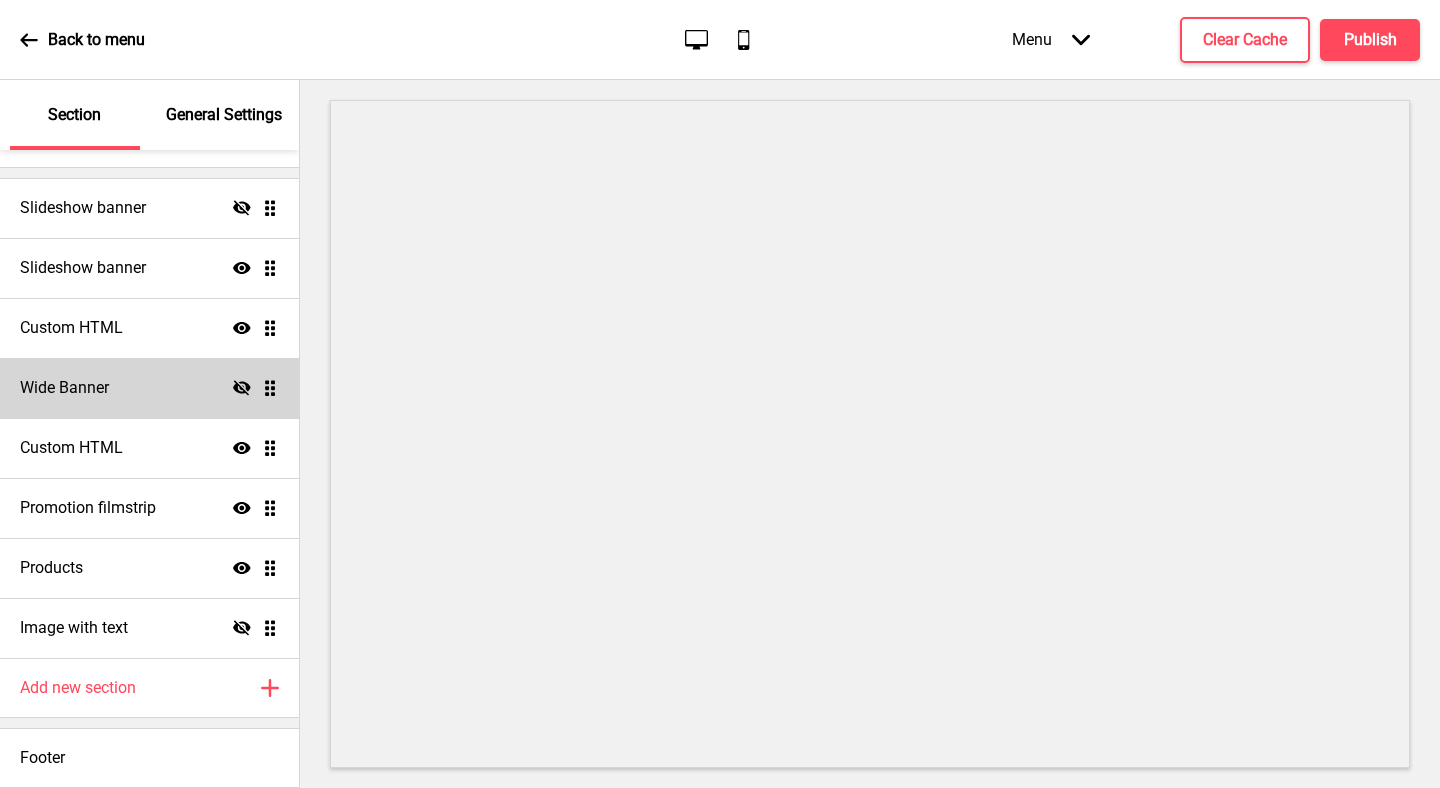 click 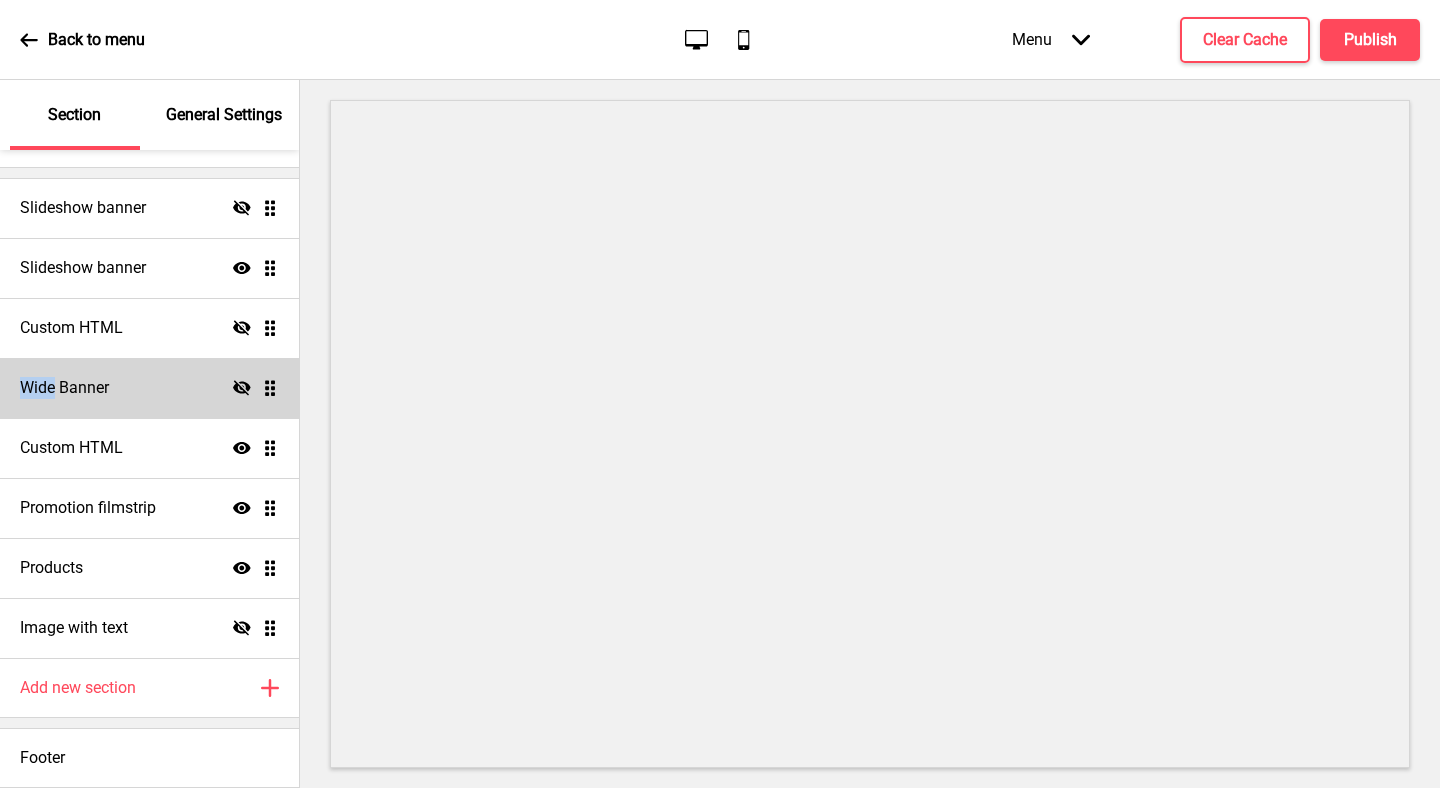 click 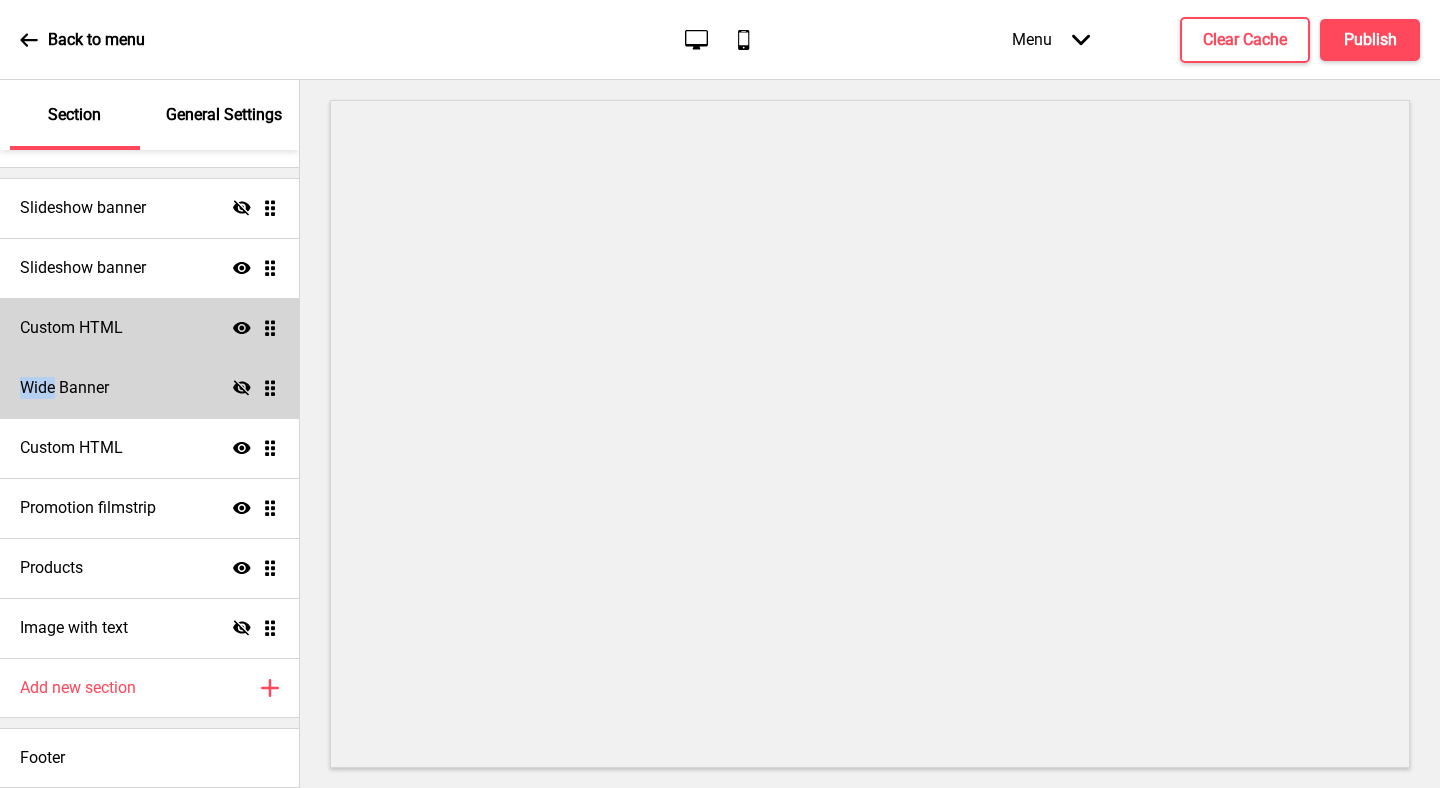 click on "Custom HTML Show Drag" at bounding box center [149, 328] 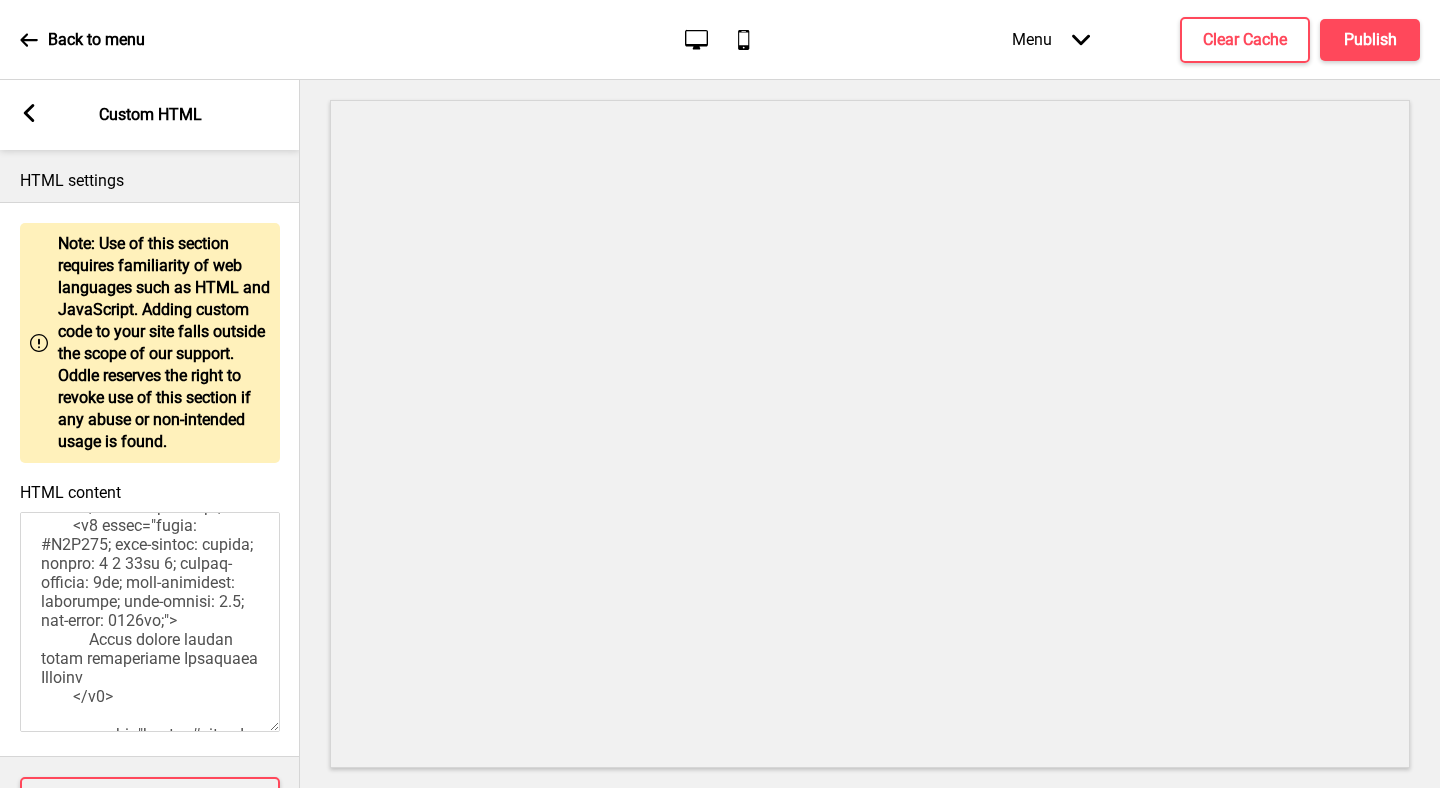 scroll, scrollTop: 151, scrollLeft: 0, axis: vertical 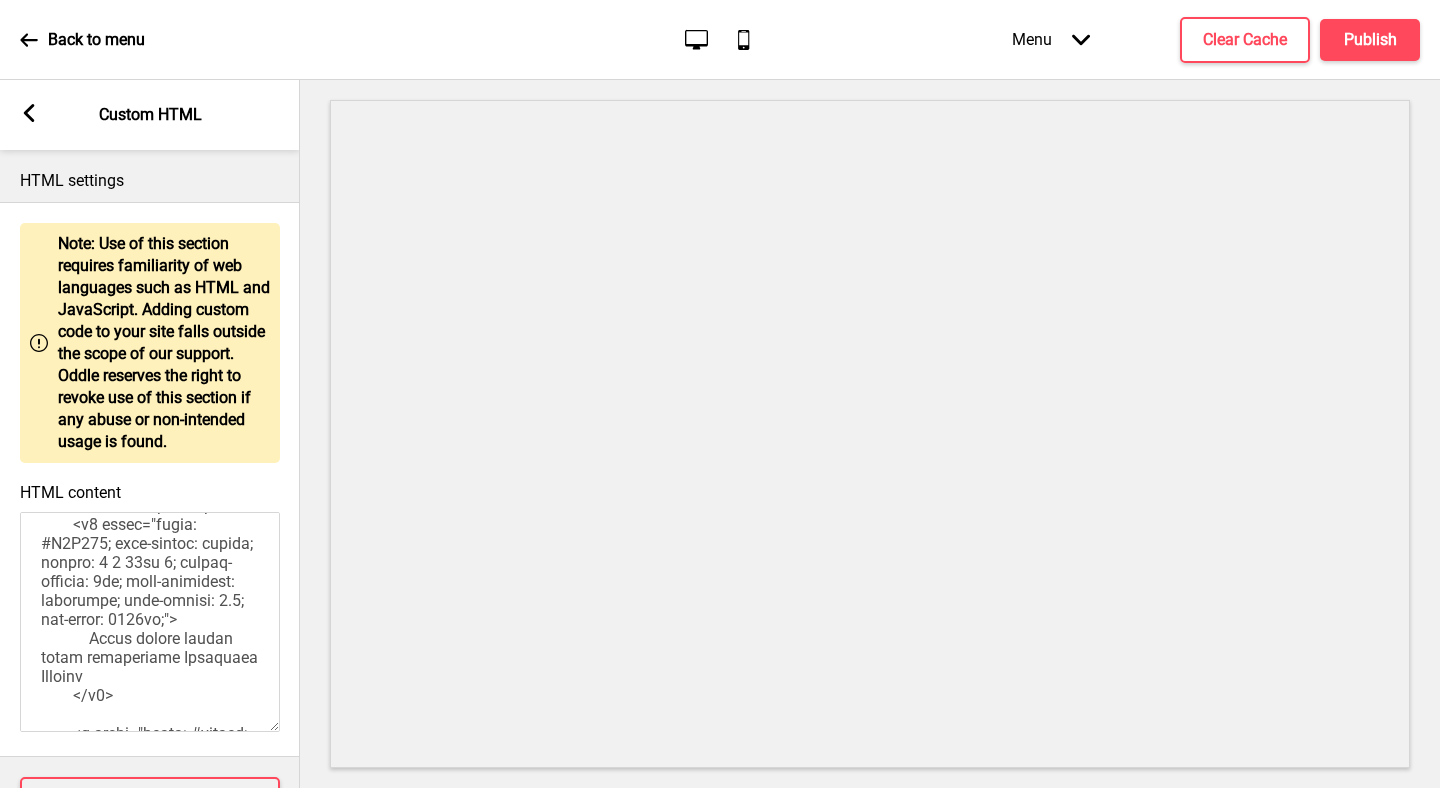 click on "Mobile" 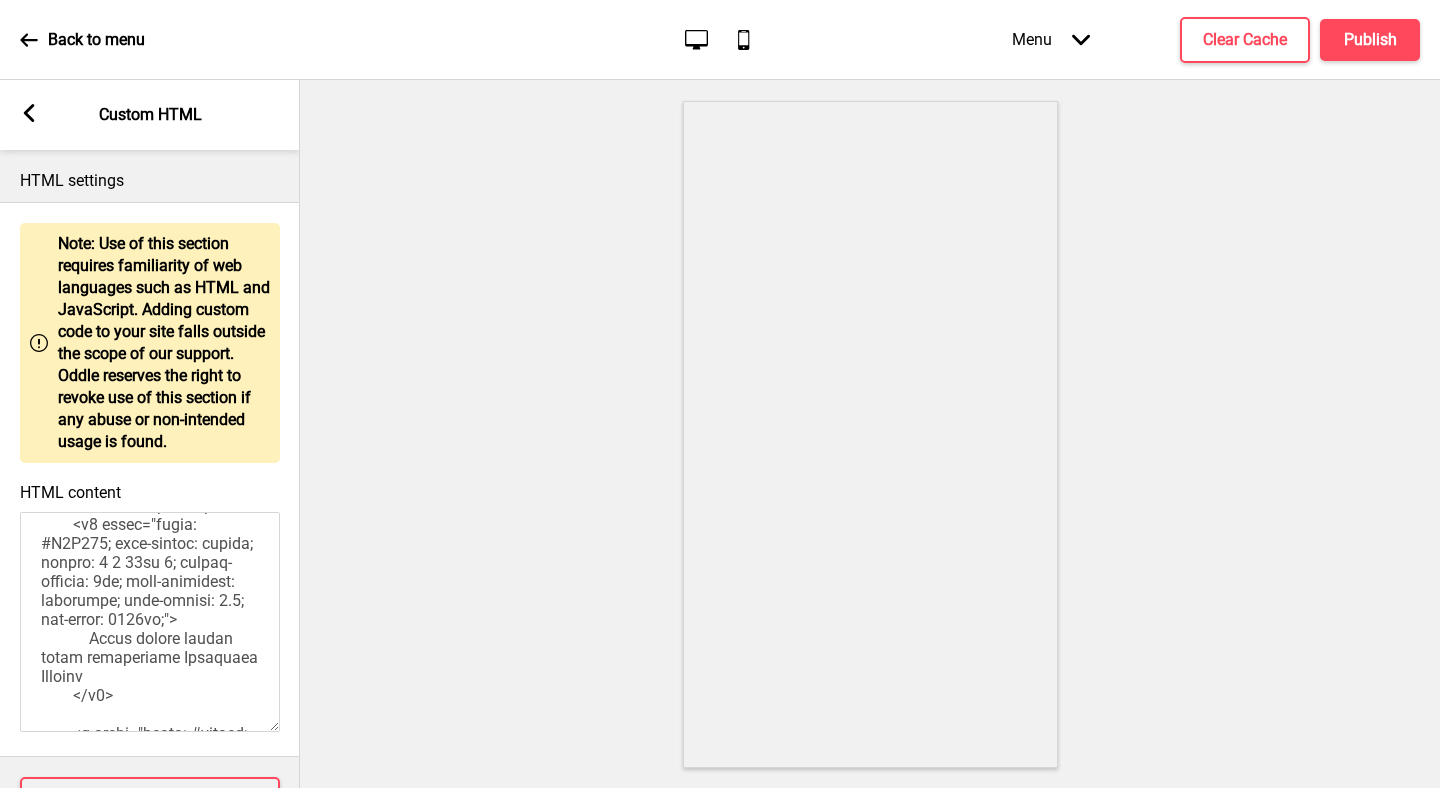 click on "Desktop" 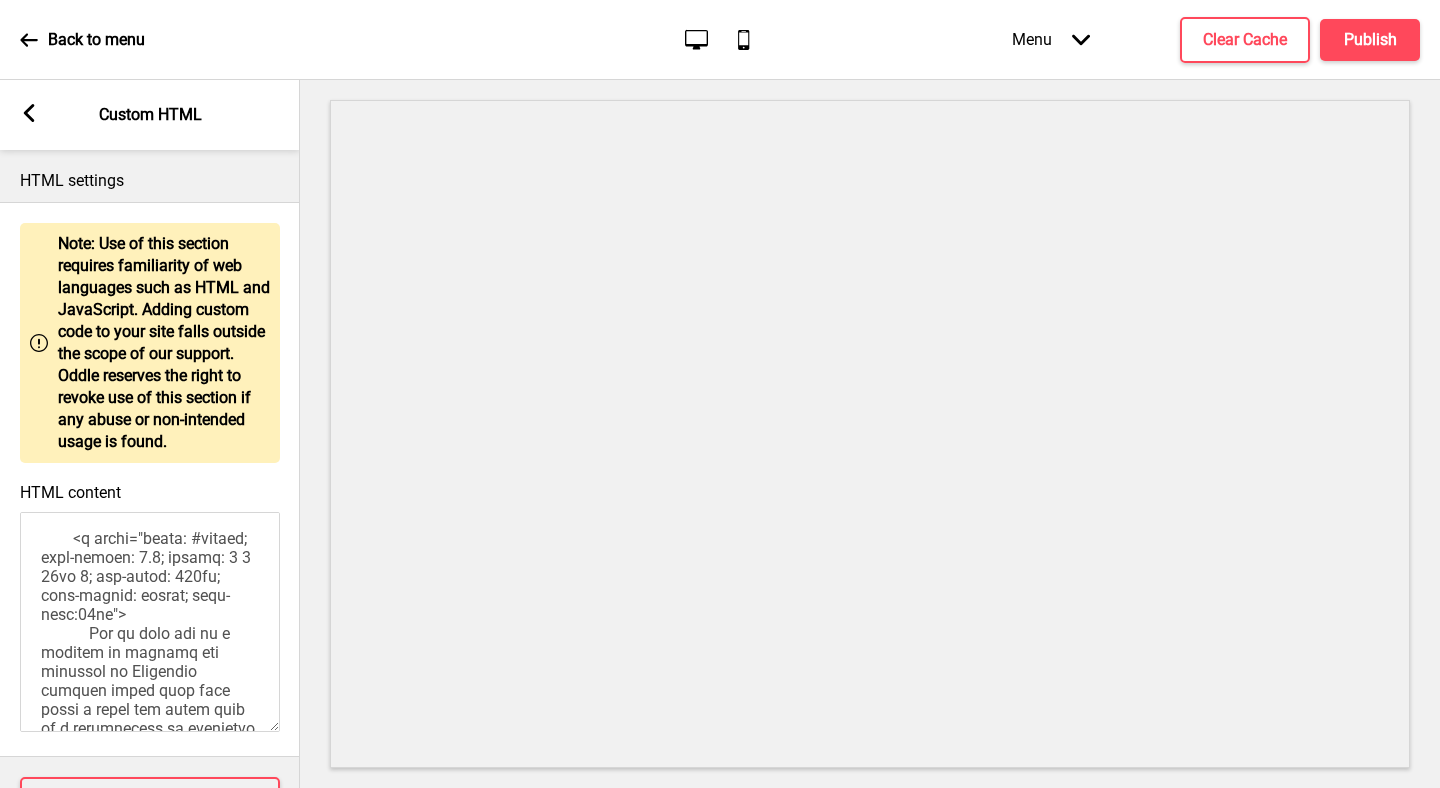 scroll, scrollTop: 419, scrollLeft: 0, axis: vertical 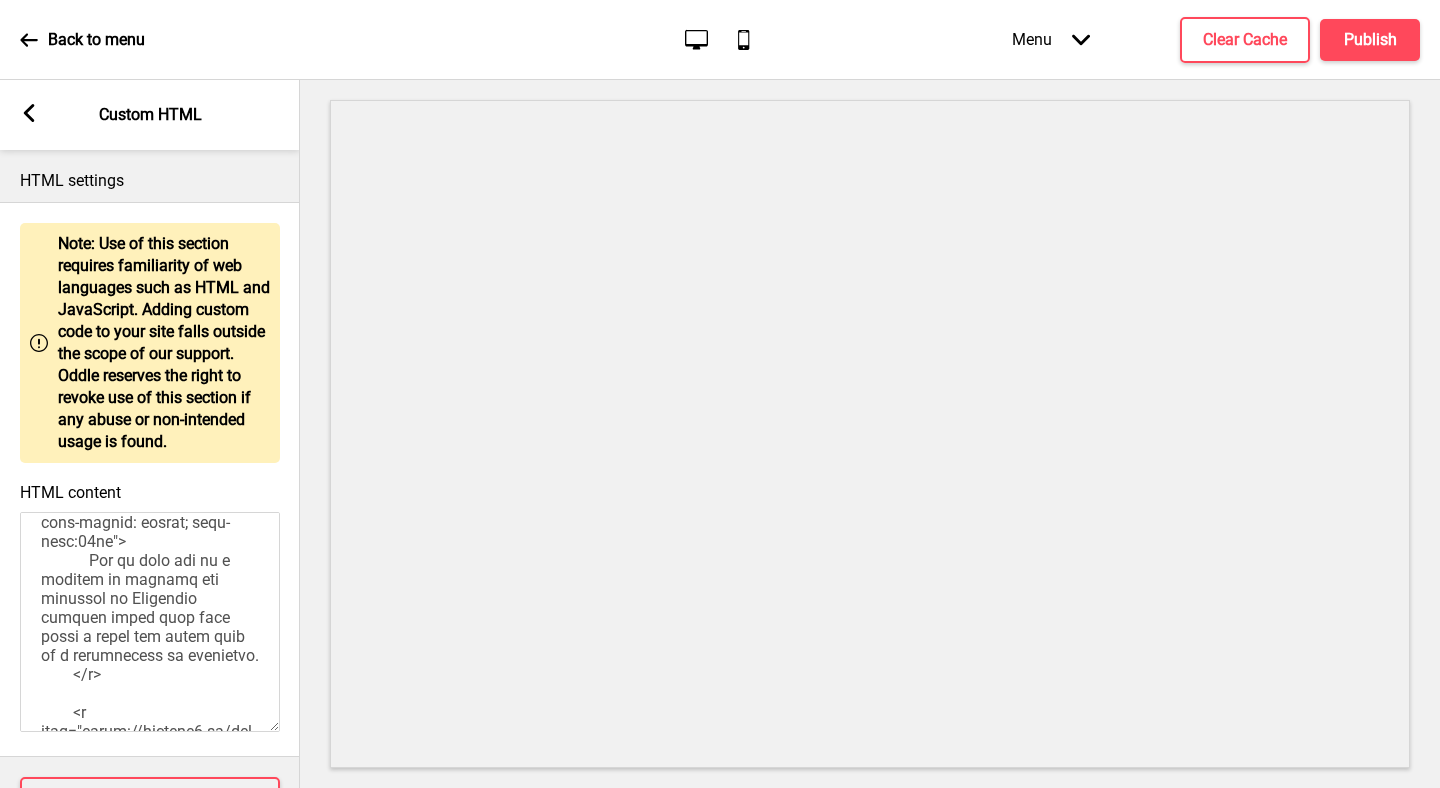 click on "HTML content" at bounding box center (150, 622) 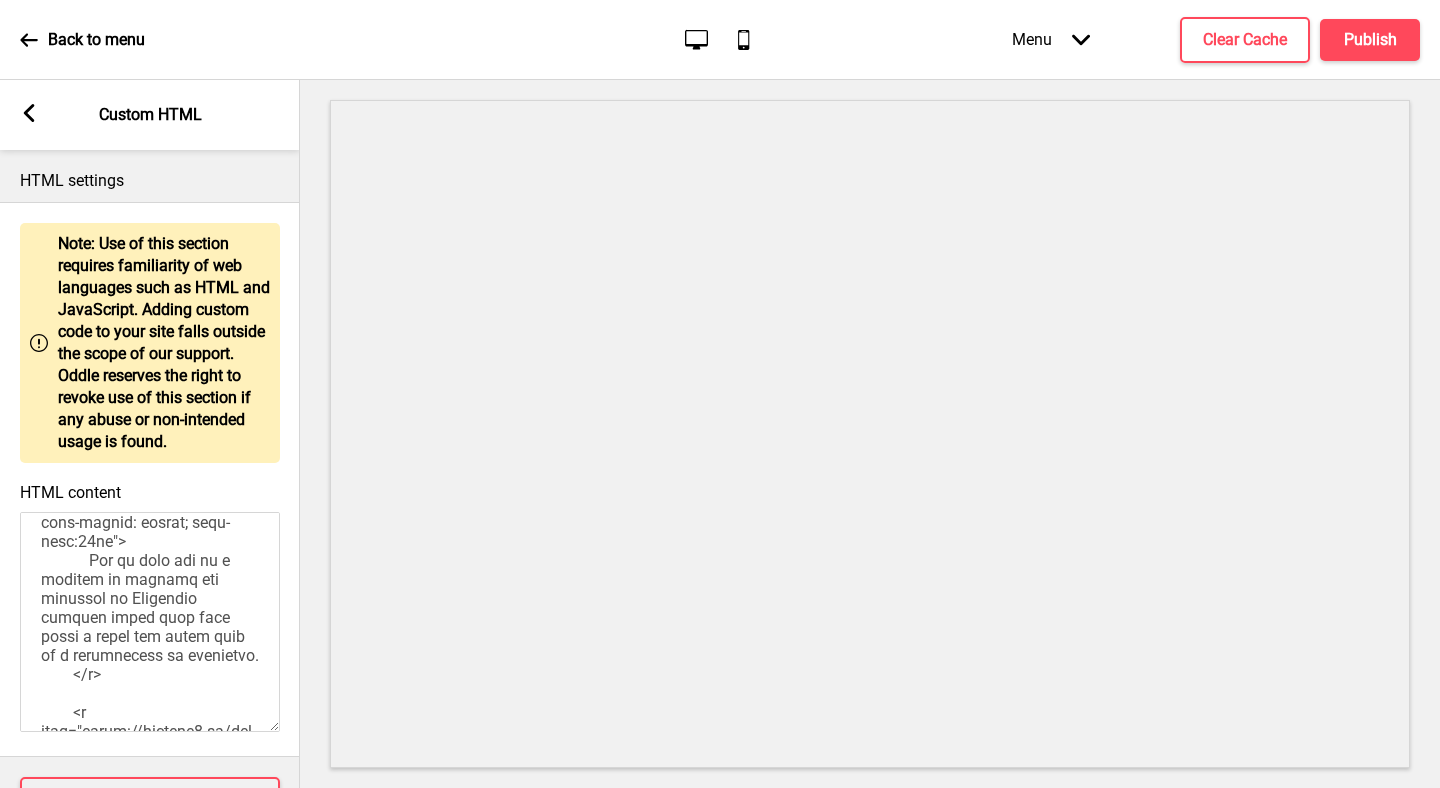 click on "Section General Settings Header Marketing Popup Slideshow banner Hide Drag Slideshow banner Show Drag Custom HTML Show Drag Wide Banner Hide Drag Custom HTML Show Drag Promotion filmstrip Show Drag Products Show Drag Image with text Hide Drag Add new section Plus Footer Arrow left Custom HTML HTML settings Warning Note: Use of this section requires familiarity of web languages such as HTML and JavaScript. Adding custom code to your site falls outside the scope of our support. Oddle reserves the right to revoke use of this section if any abuse or non-intended usage is found. HTML content Remove section" at bounding box center [150, 434] 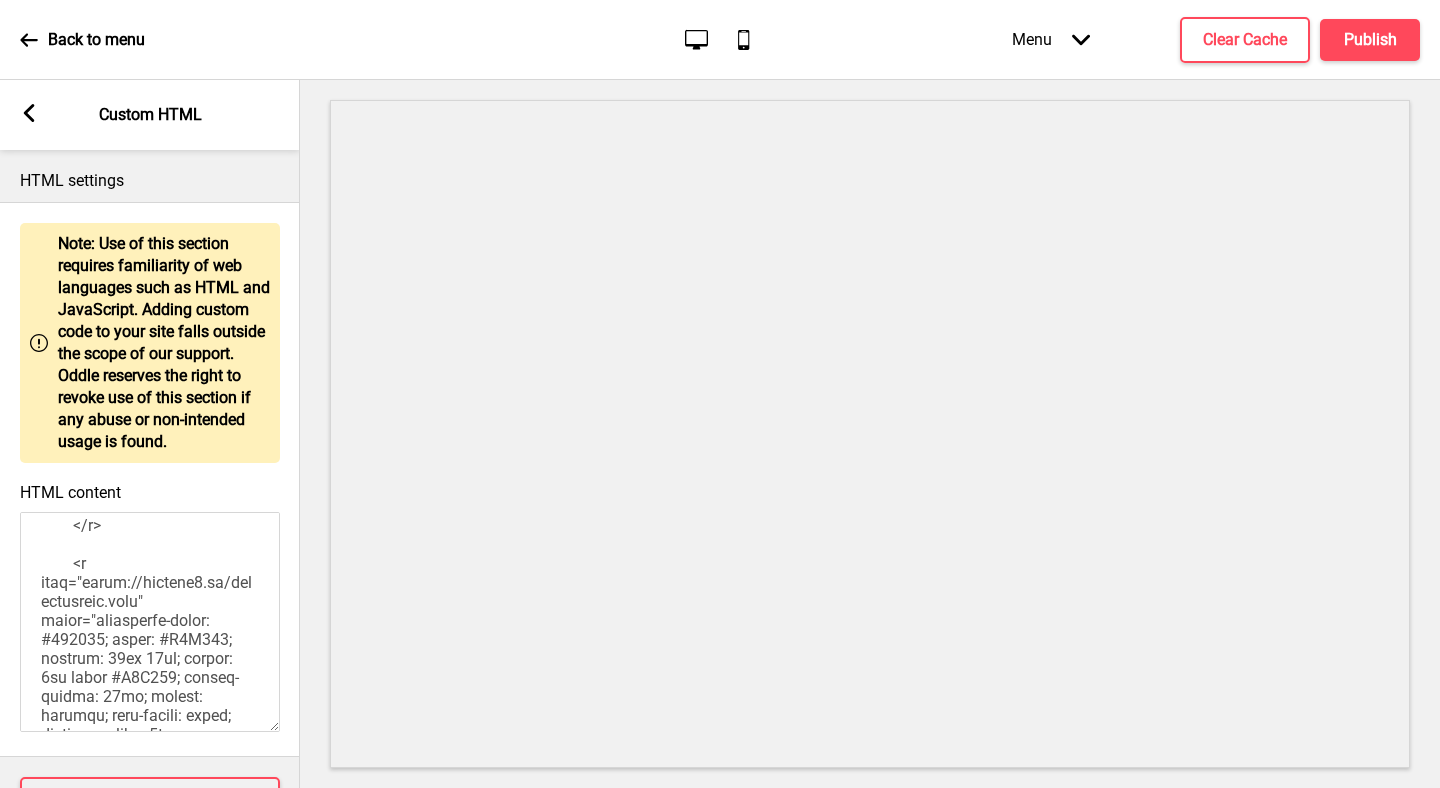 scroll, scrollTop: 629, scrollLeft: 0, axis: vertical 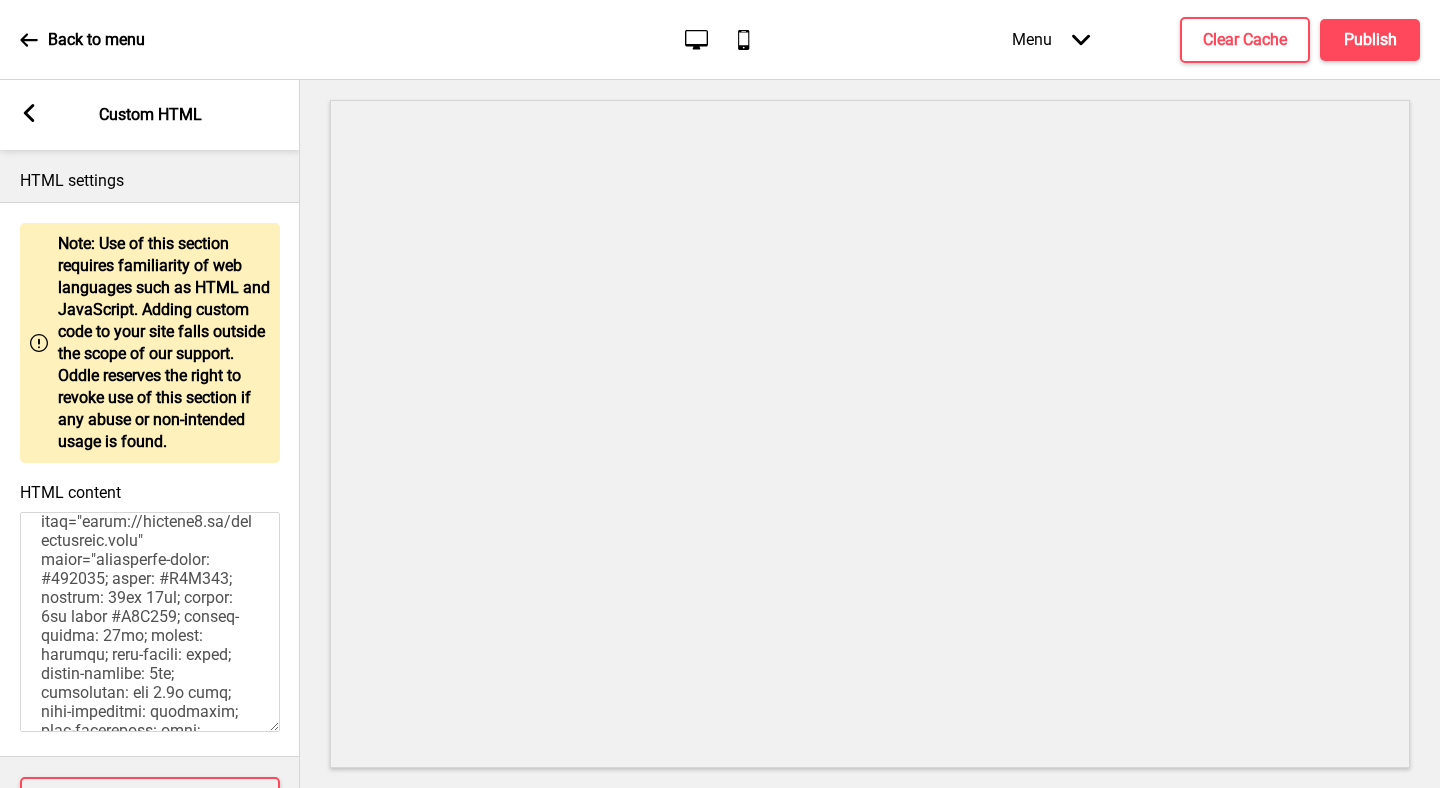 click 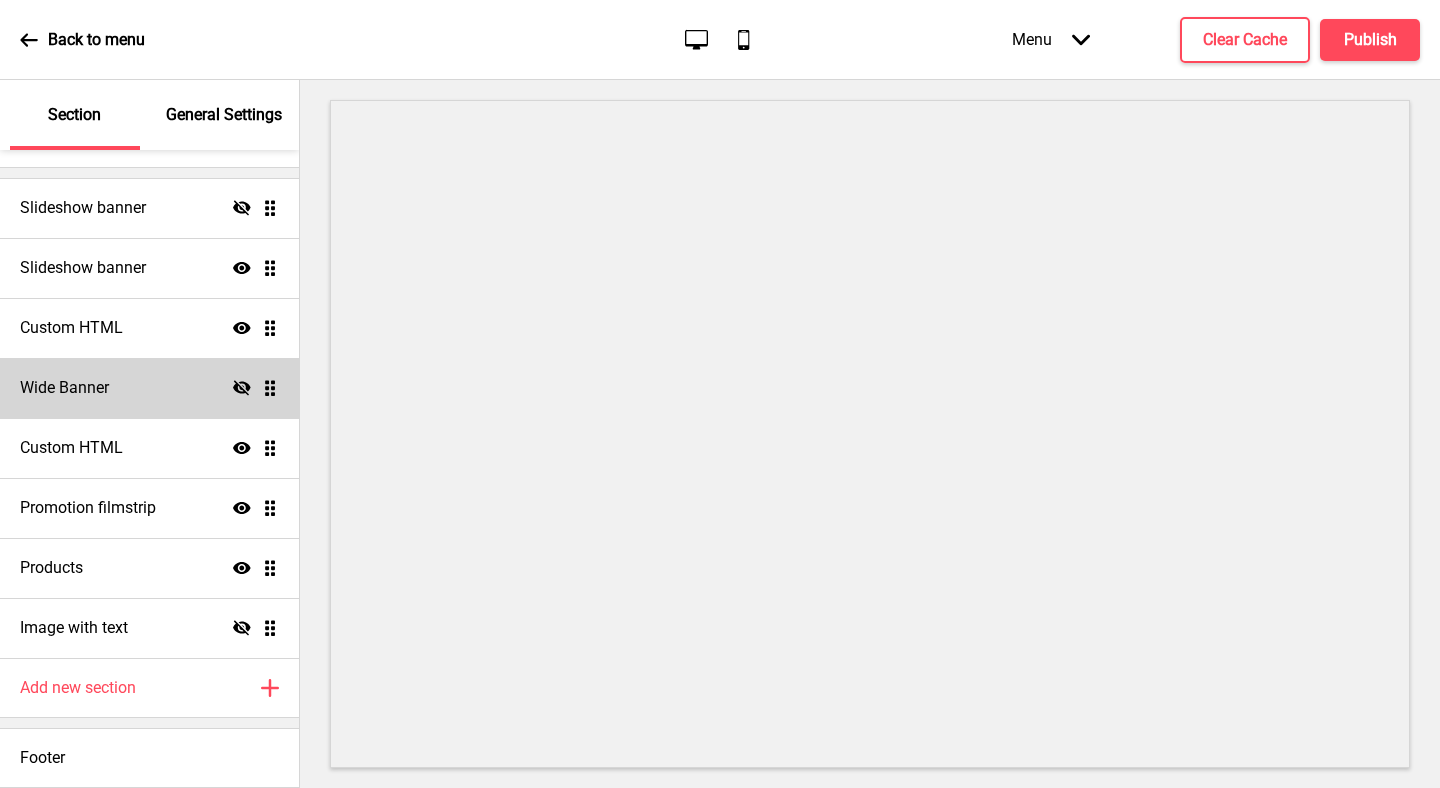 click on "Show" 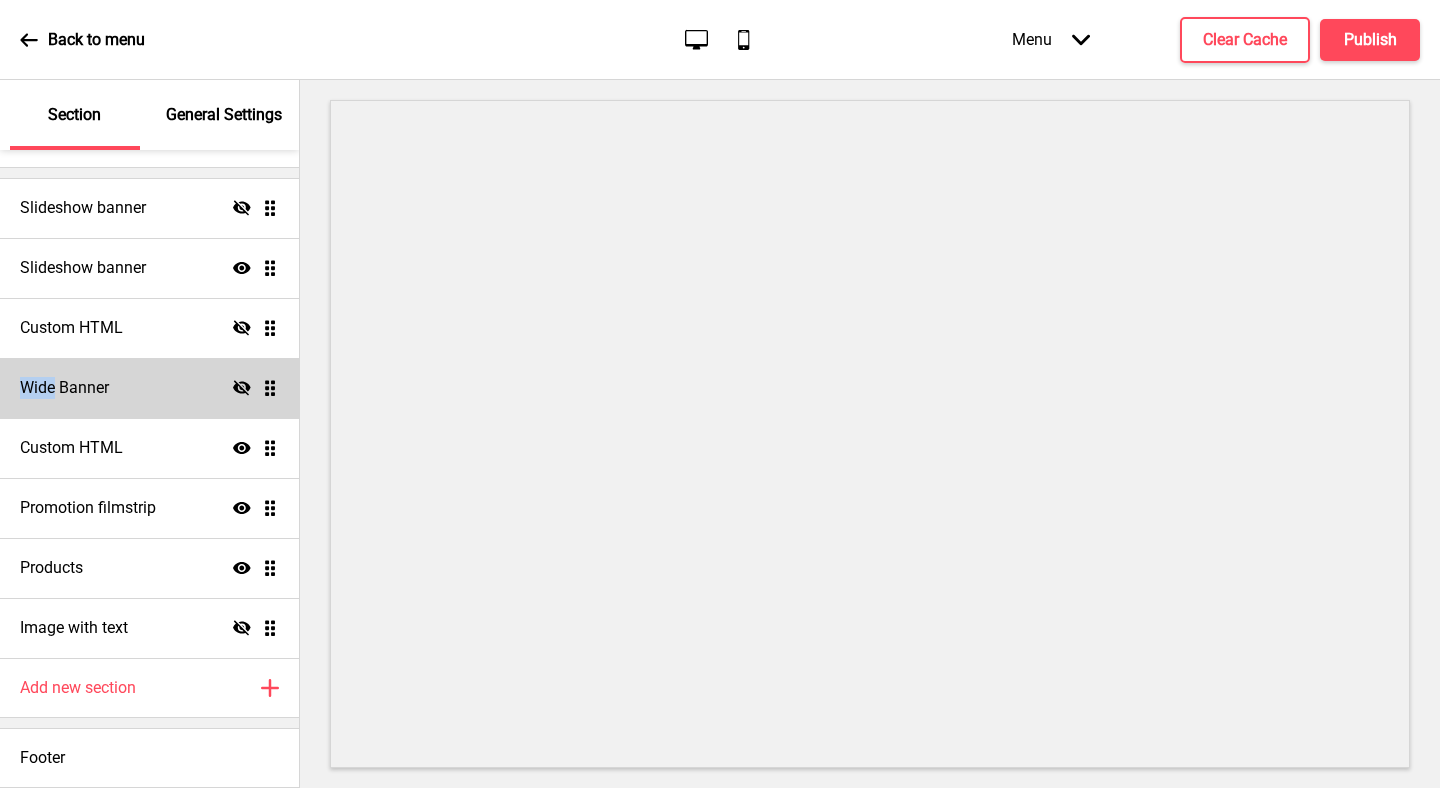 click on "Hide" 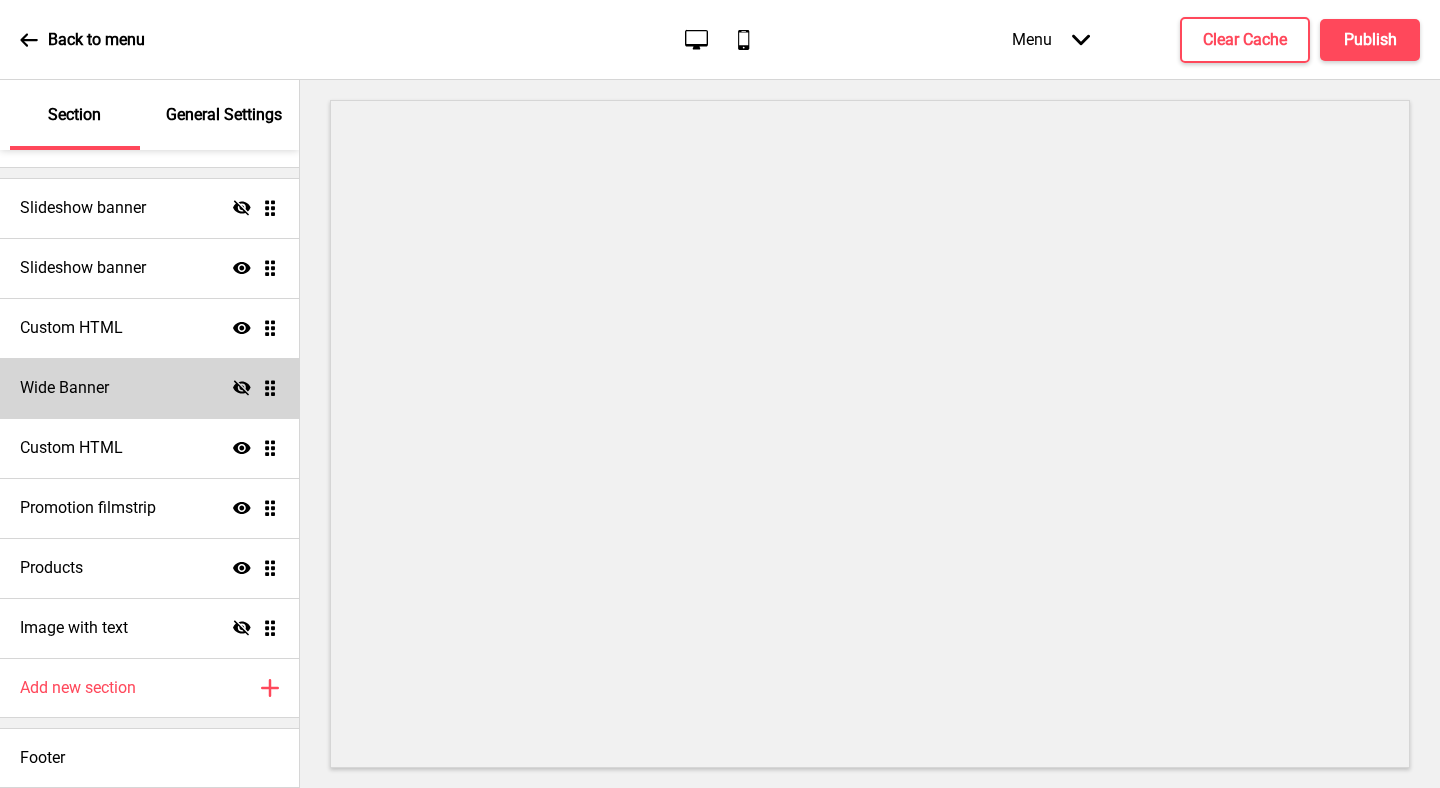 click on "Mobile" 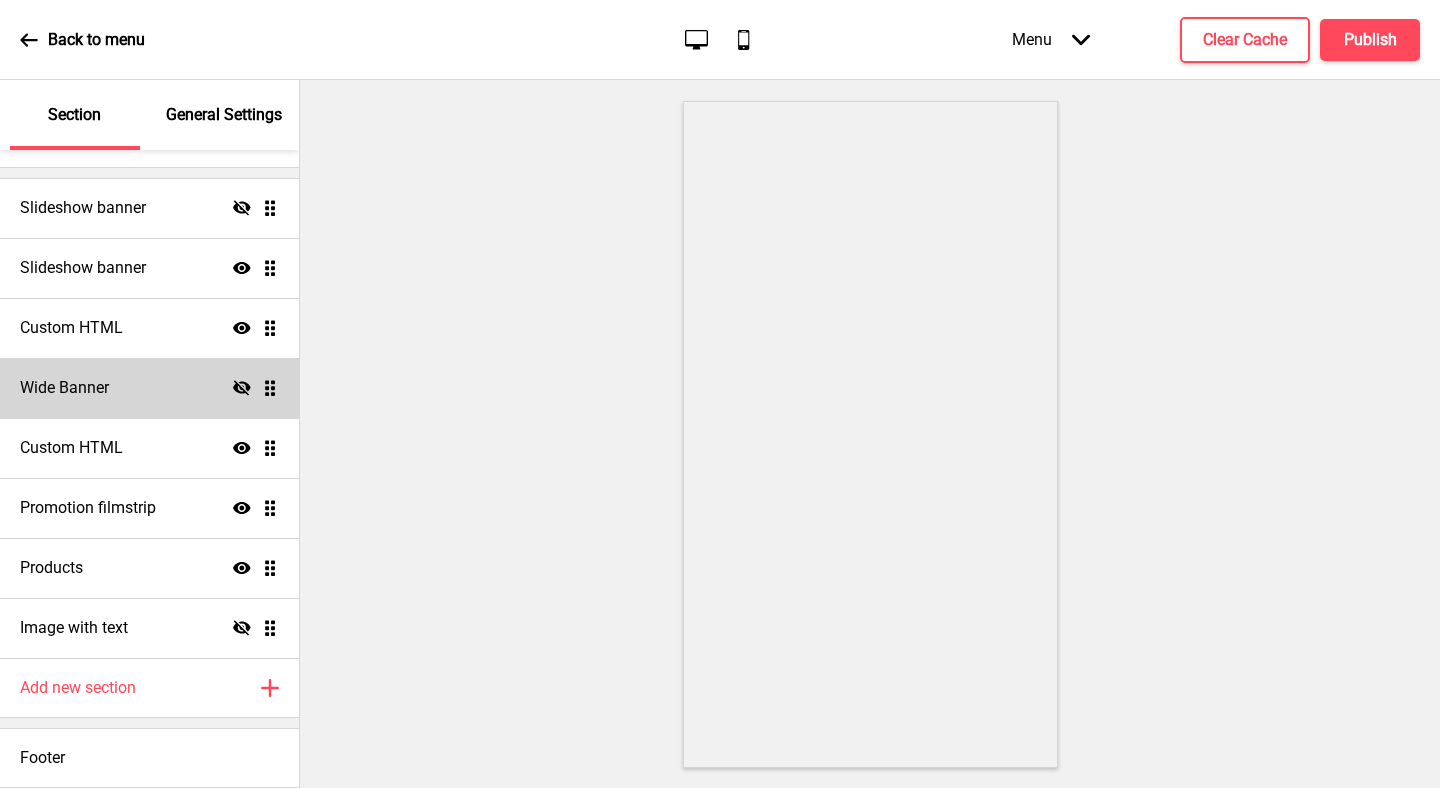 click 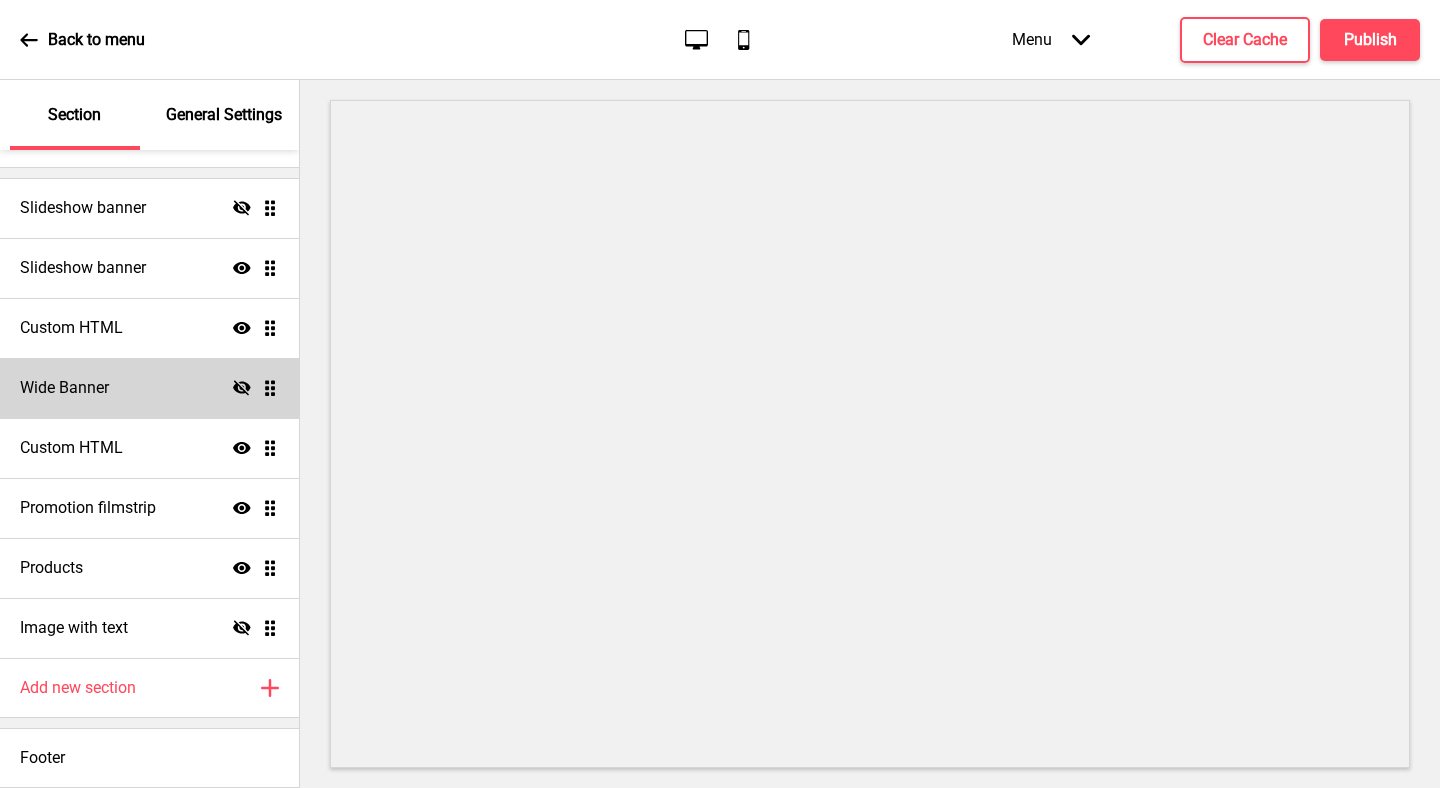 click 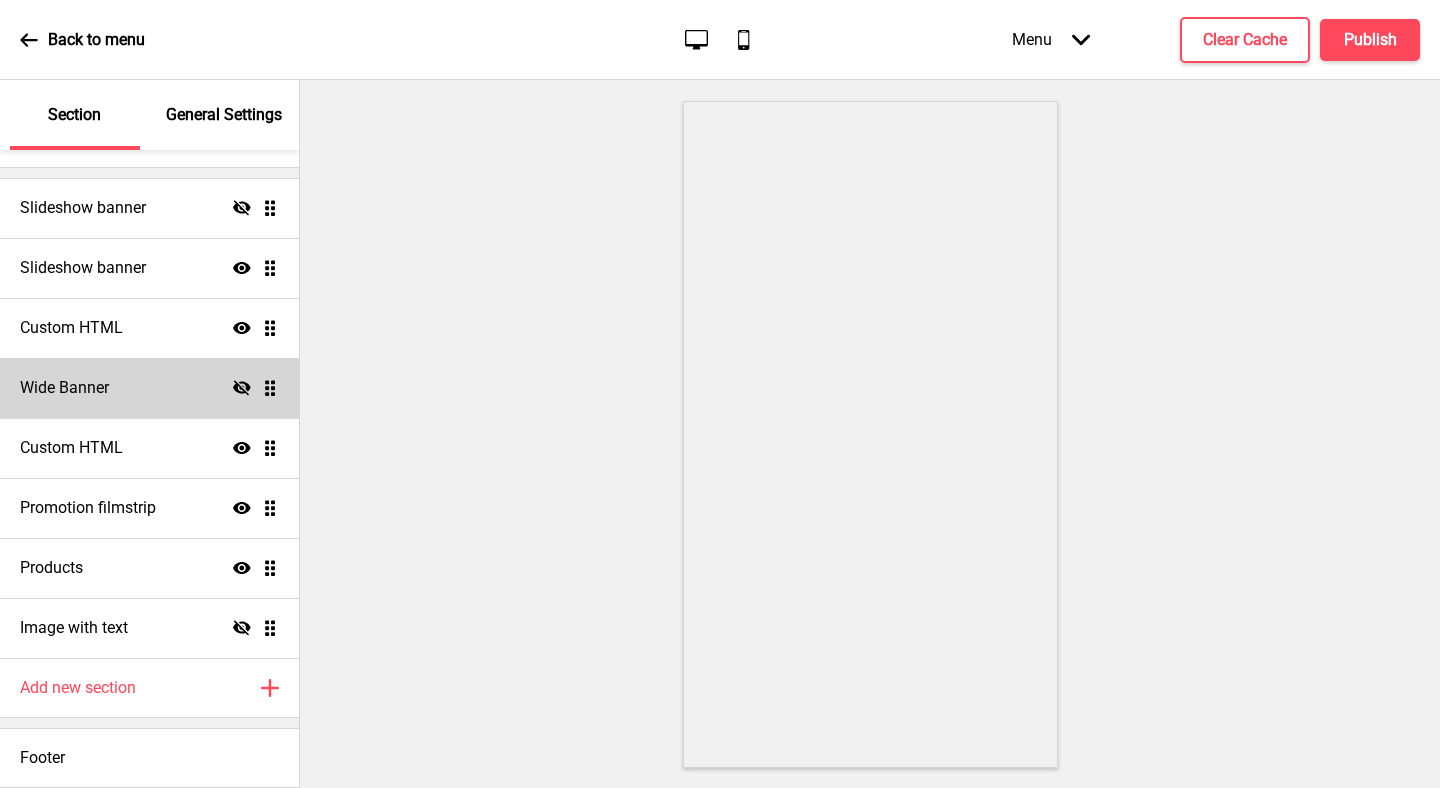click on "Desktop" 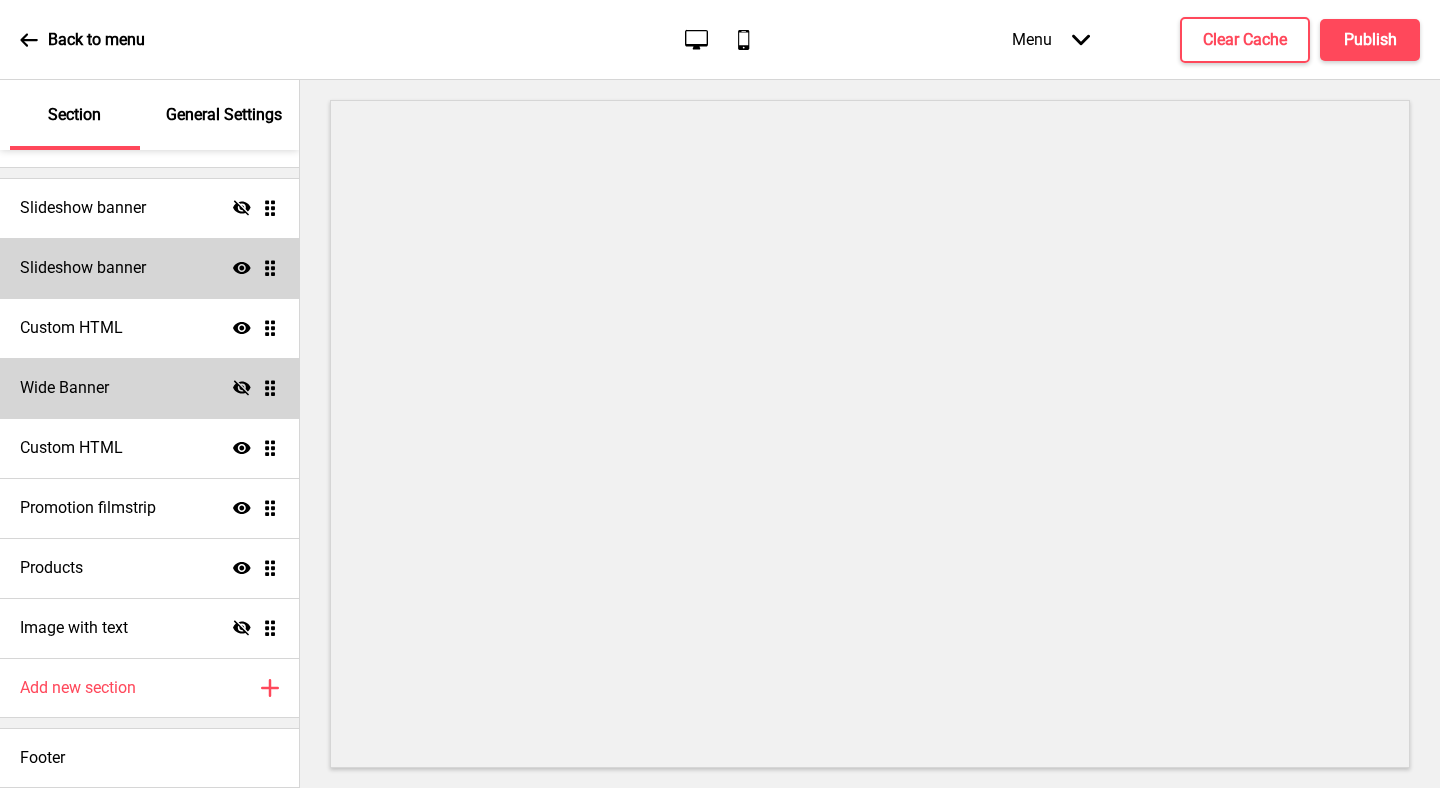 click on "Show" 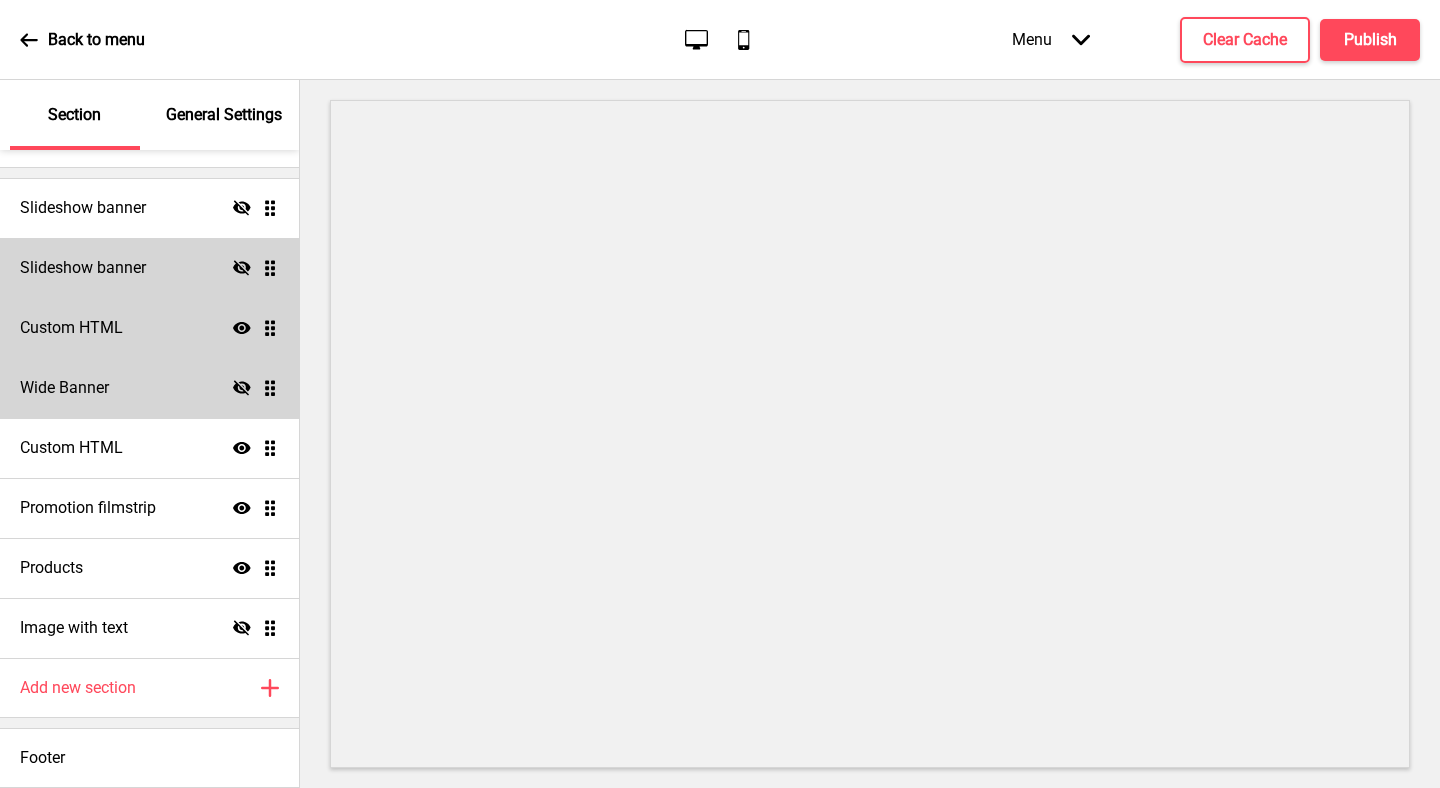 click on "Custom HTML Show Drag" at bounding box center [149, 328] 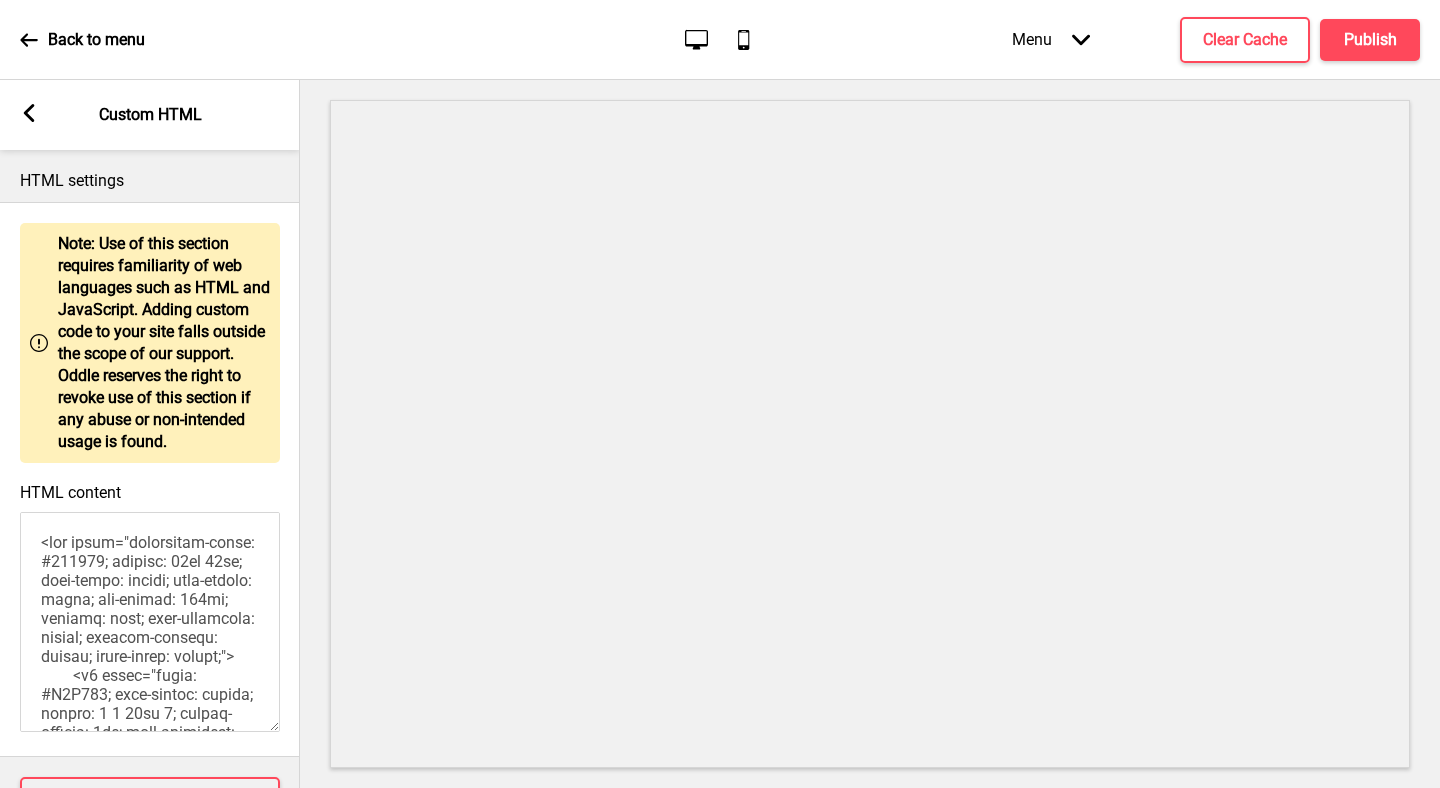 click on "HTML content" at bounding box center (150, 622) 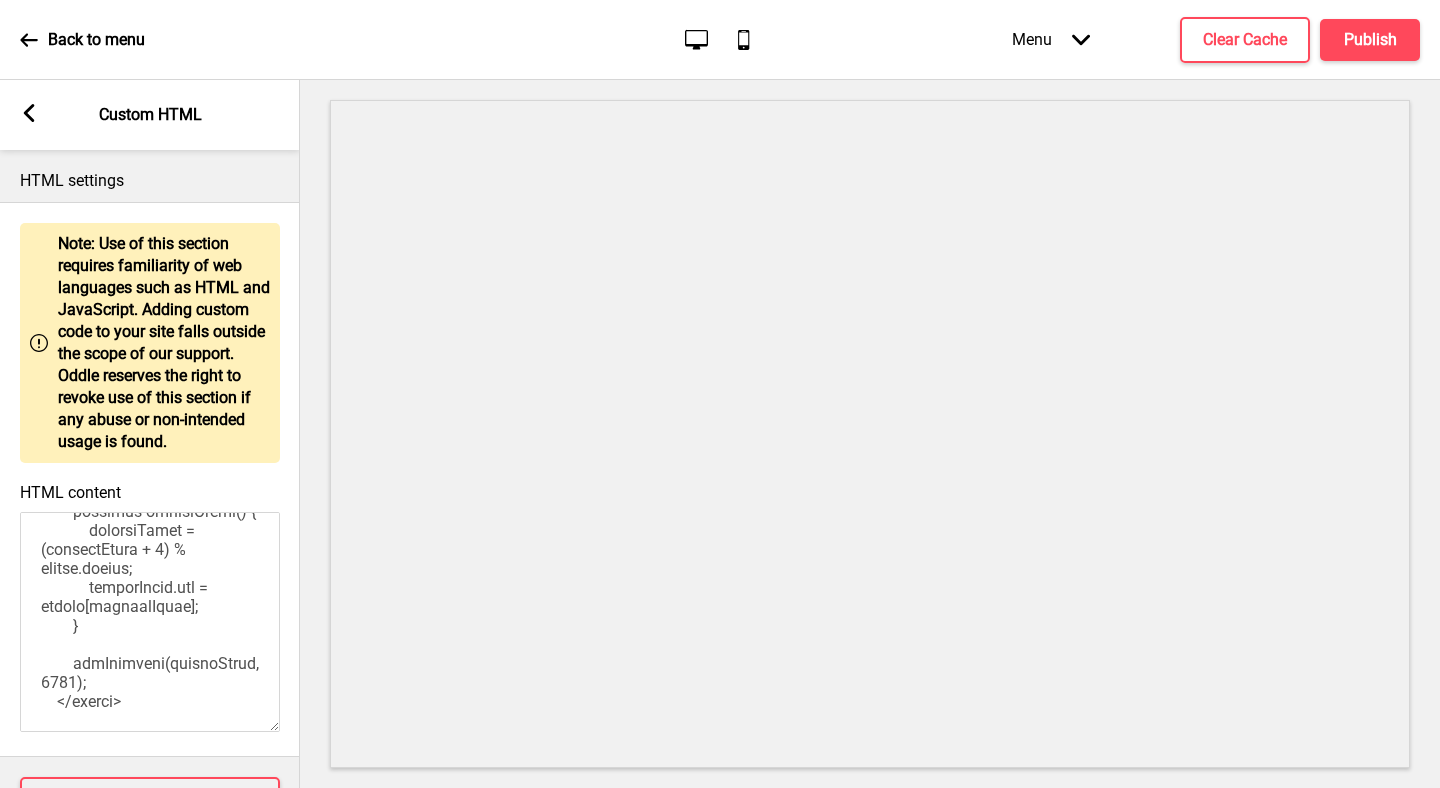 scroll, scrollTop: 2254, scrollLeft: 0, axis: vertical 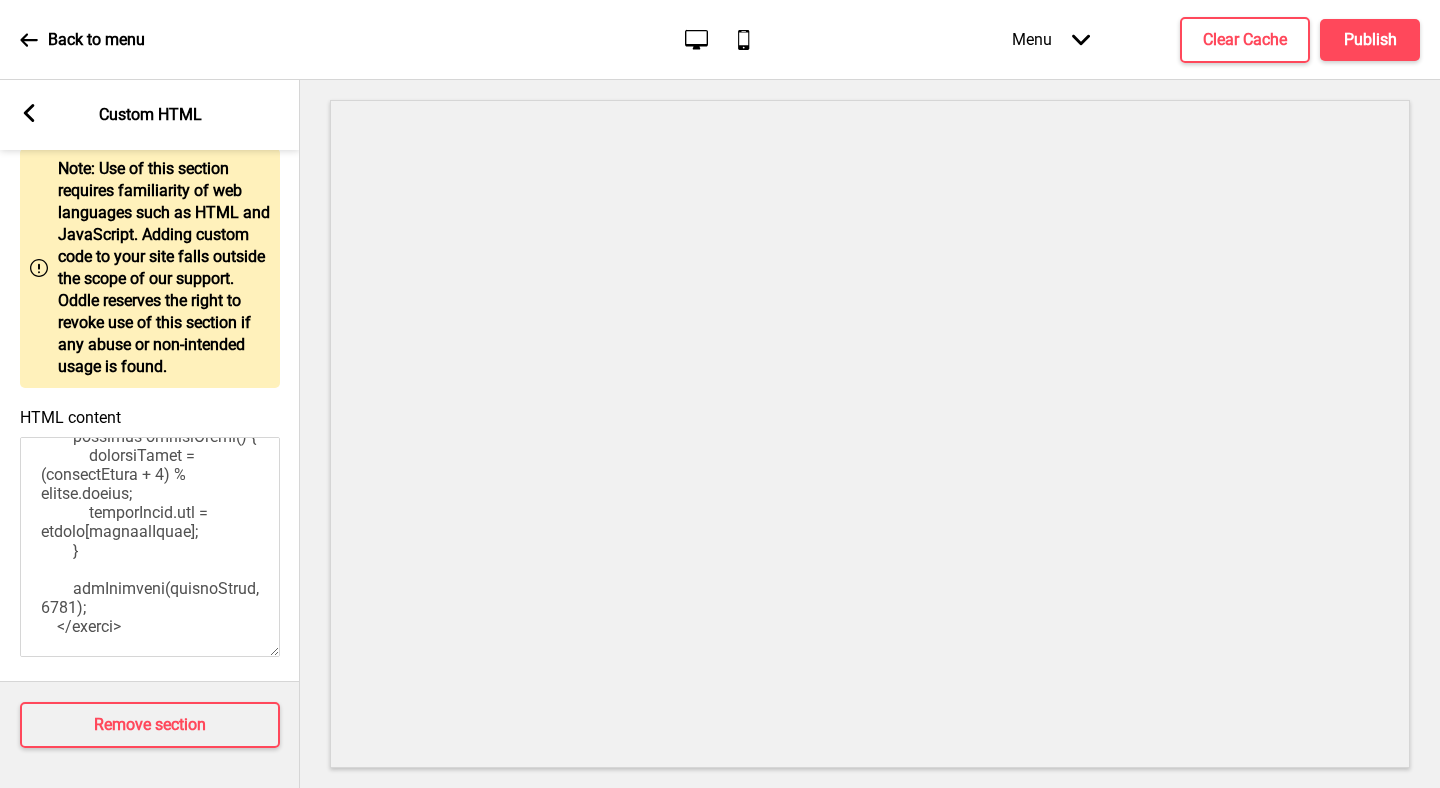 click 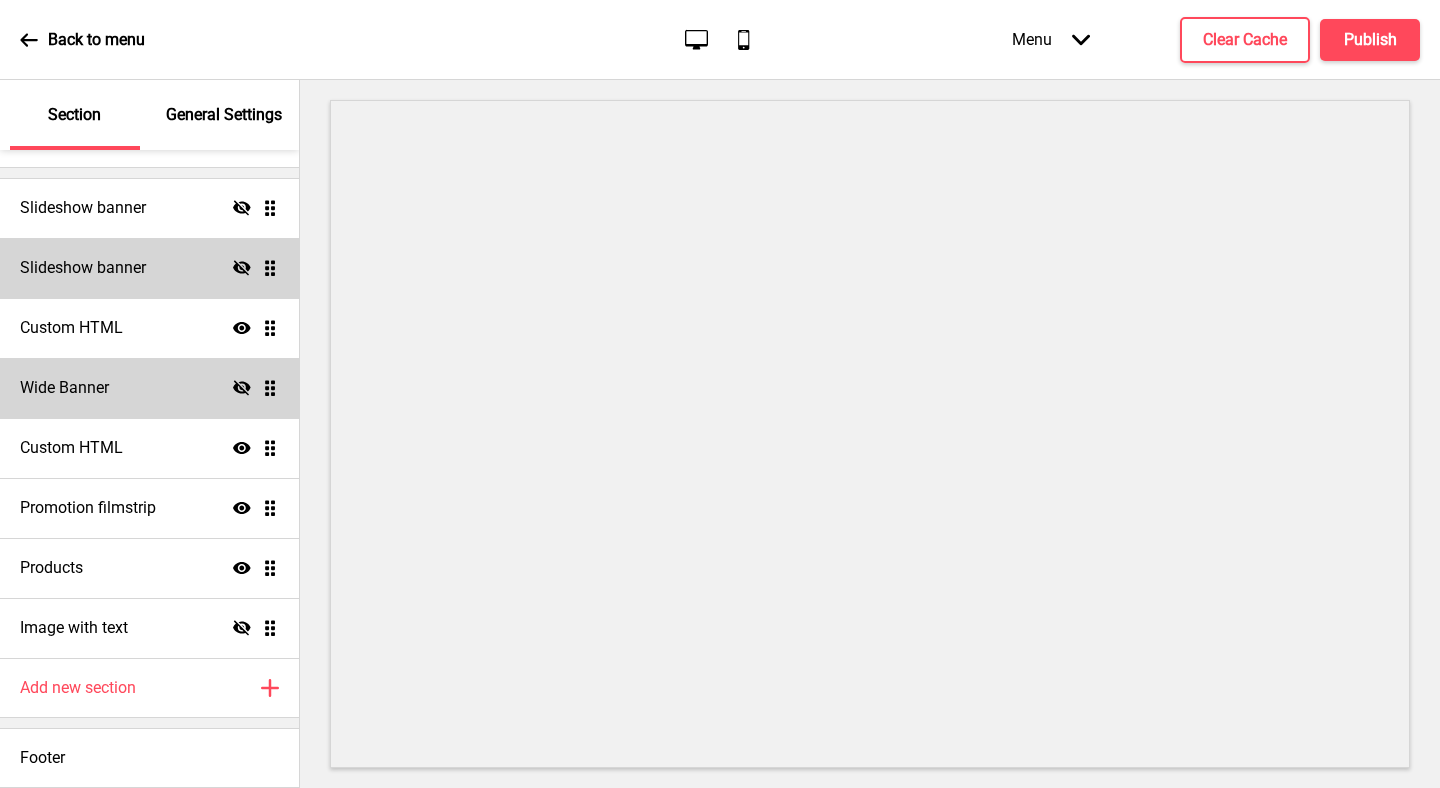 click 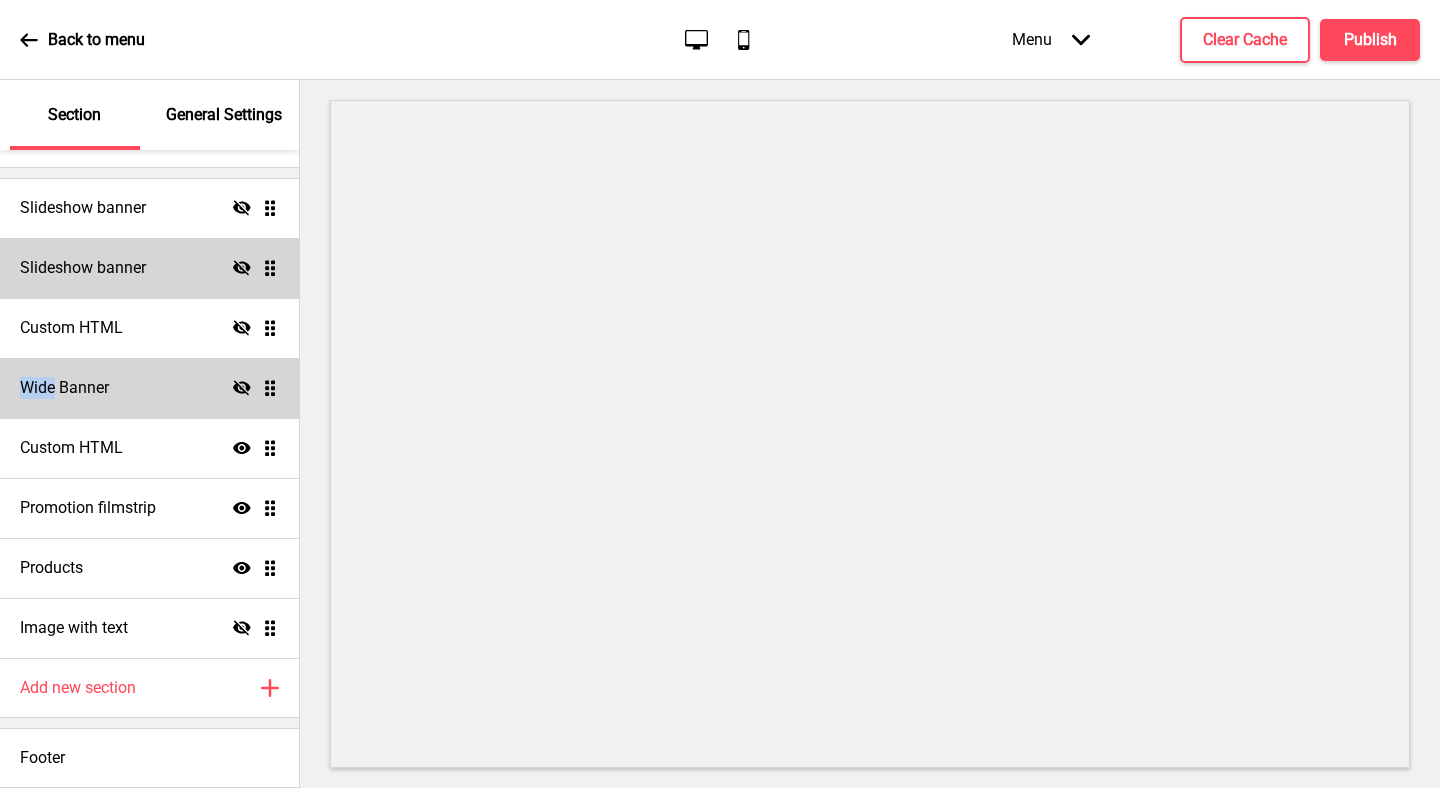 click 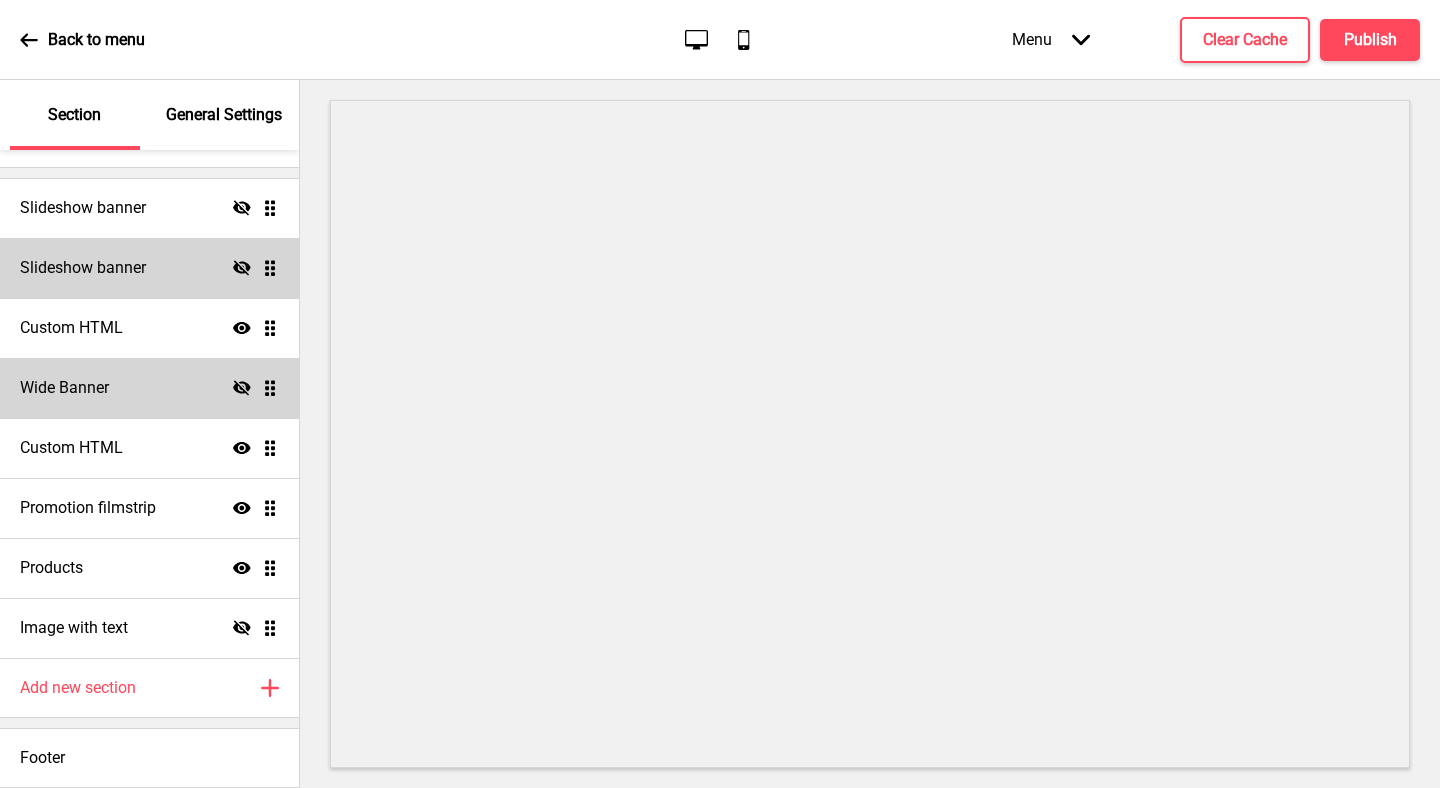 click on "Back to menu Desktop Mobile Menu Arrow down Product Page Store Information Checkout Thank you Terms & Conditions Privacy Policy Payment Invoice Menu Clear Cache Publish" at bounding box center (720, 40) 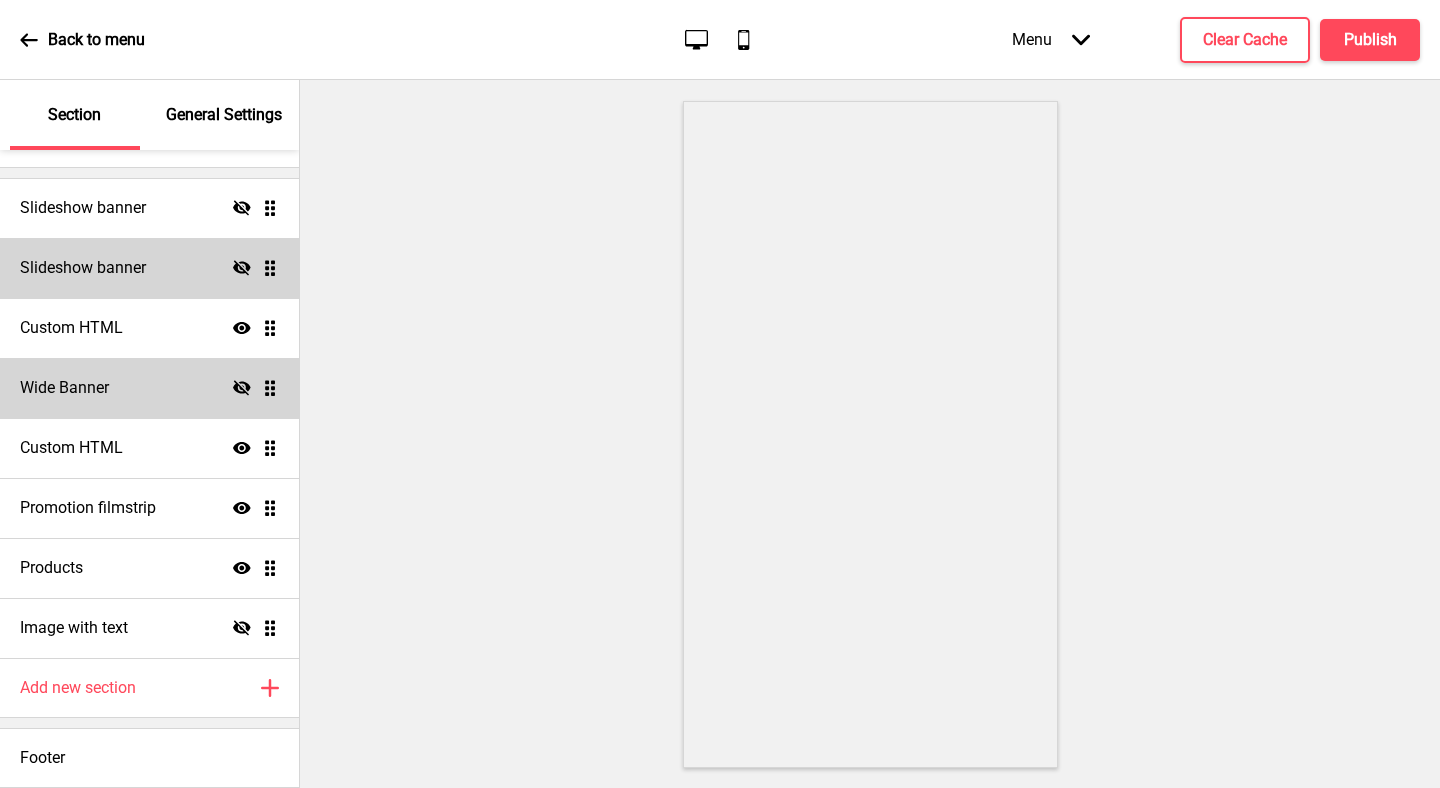 click on "Desktop" 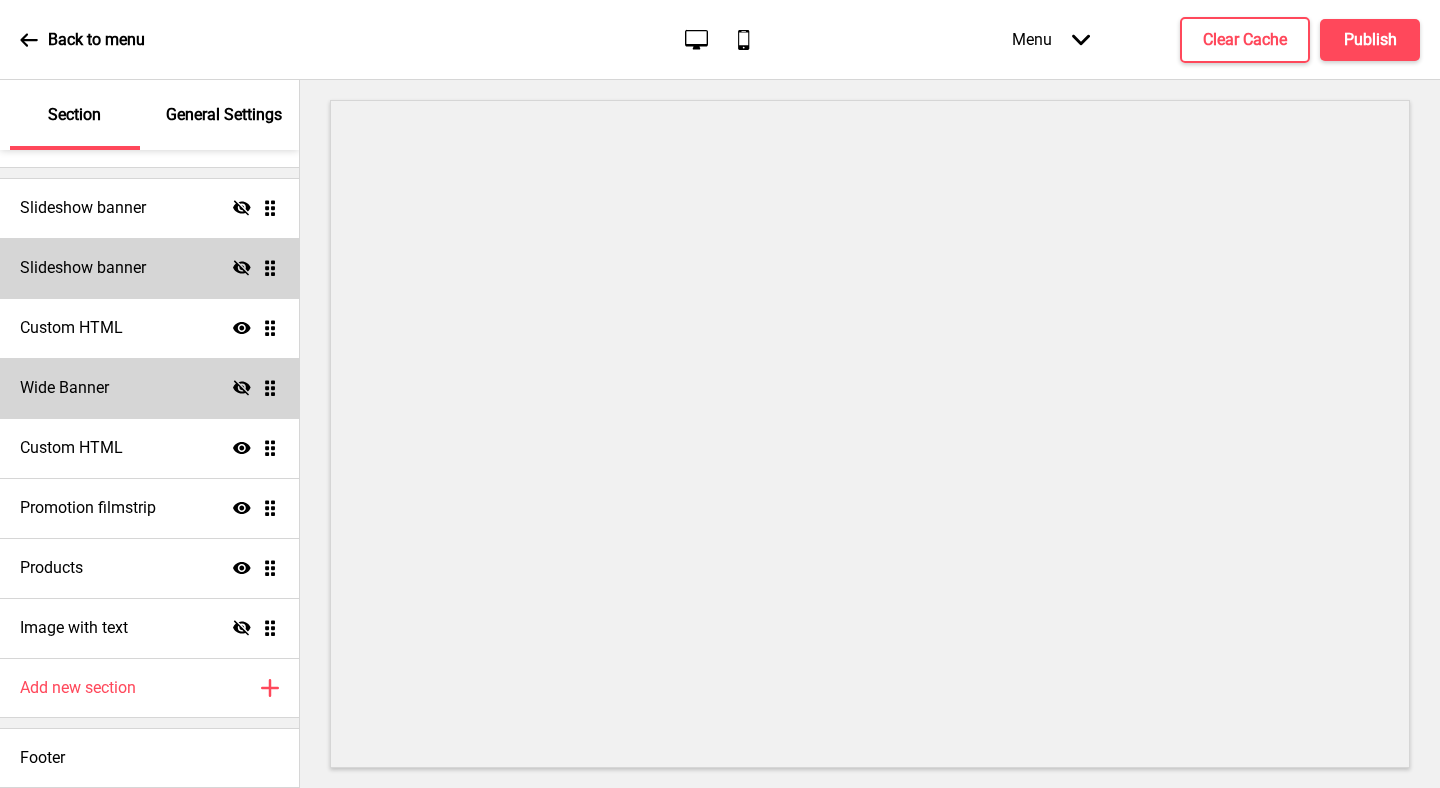 click on "Section General Settings" at bounding box center (149, 115) 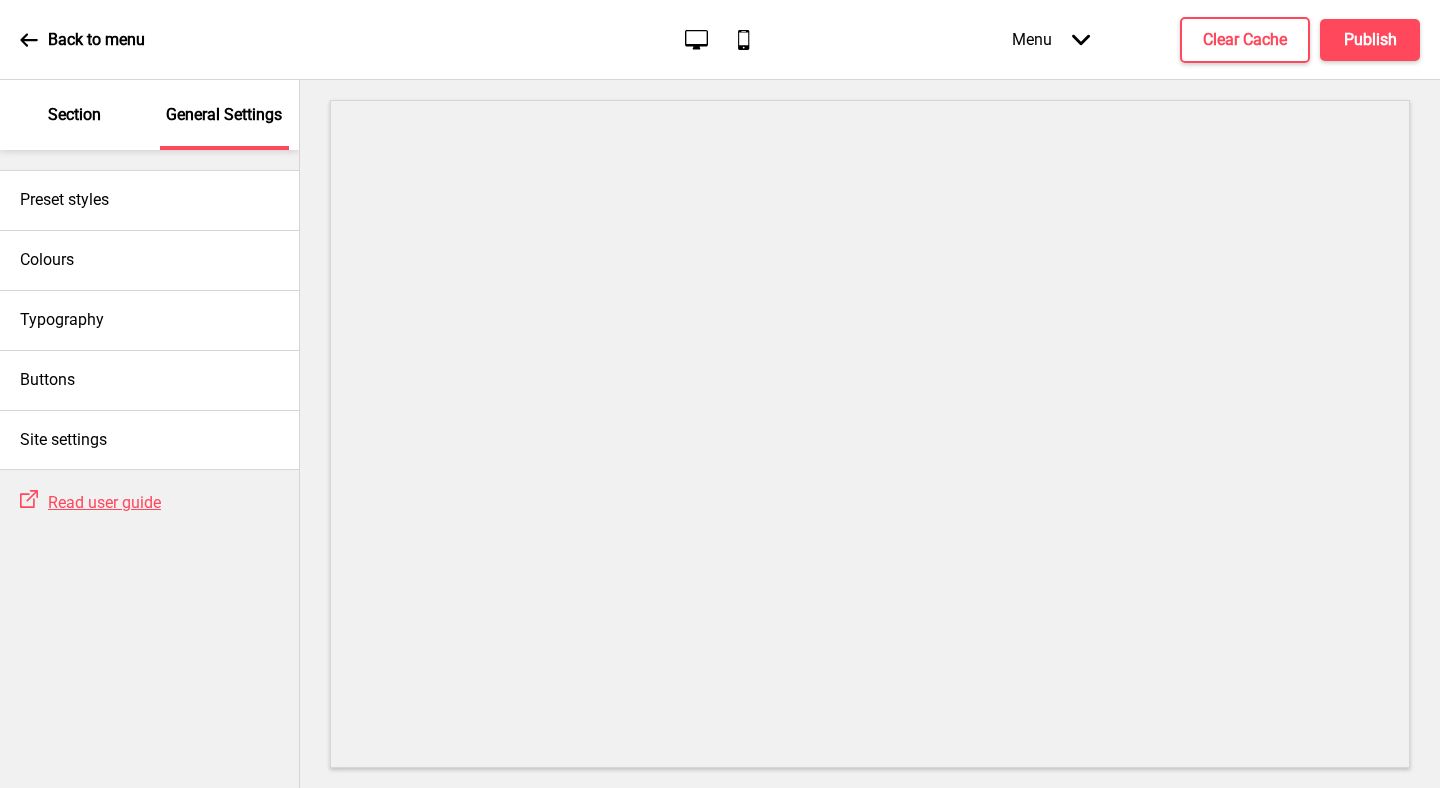 scroll, scrollTop: 0, scrollLeft: 0, axis: both 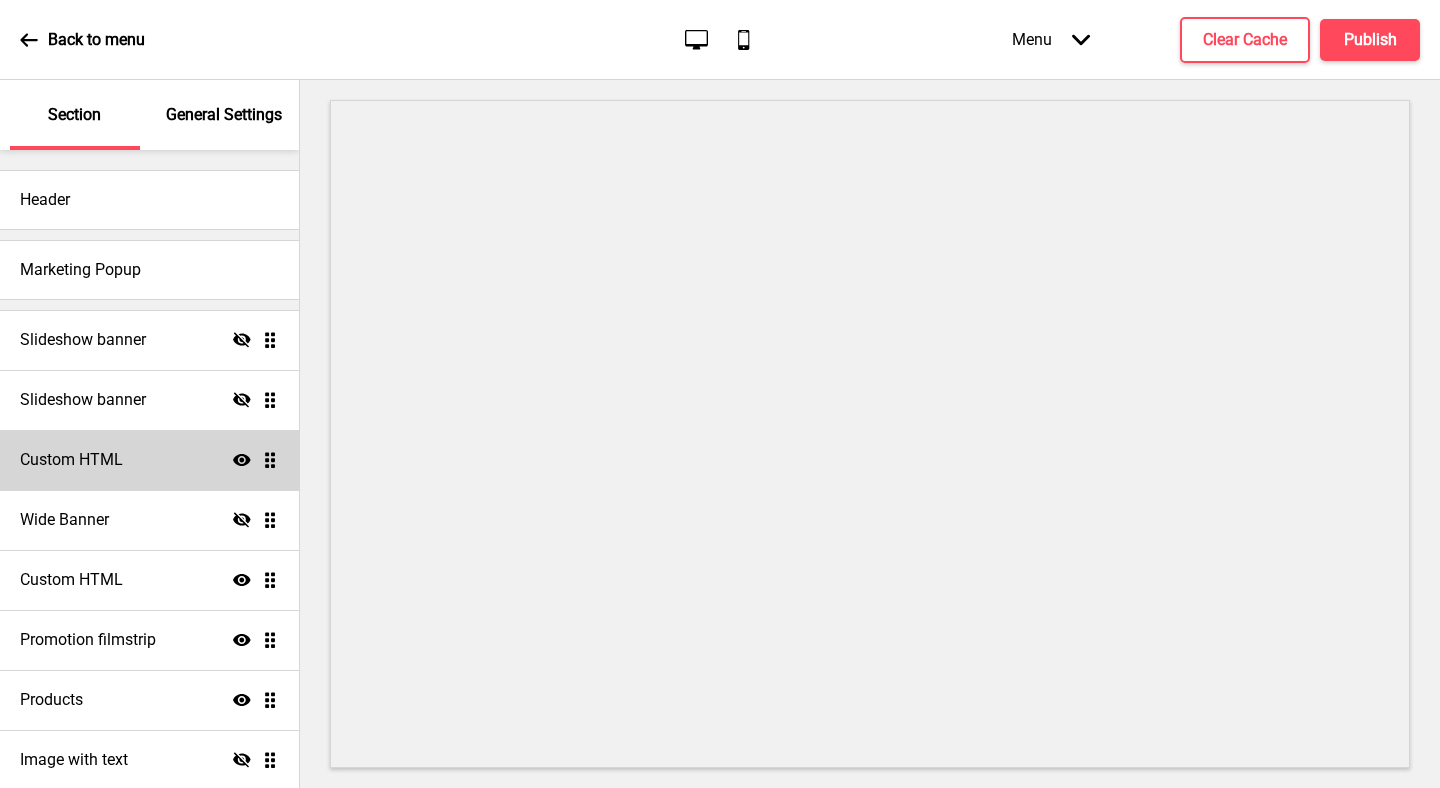 click on "Custom HTML Show Drag" at bounding box center [149, 460] 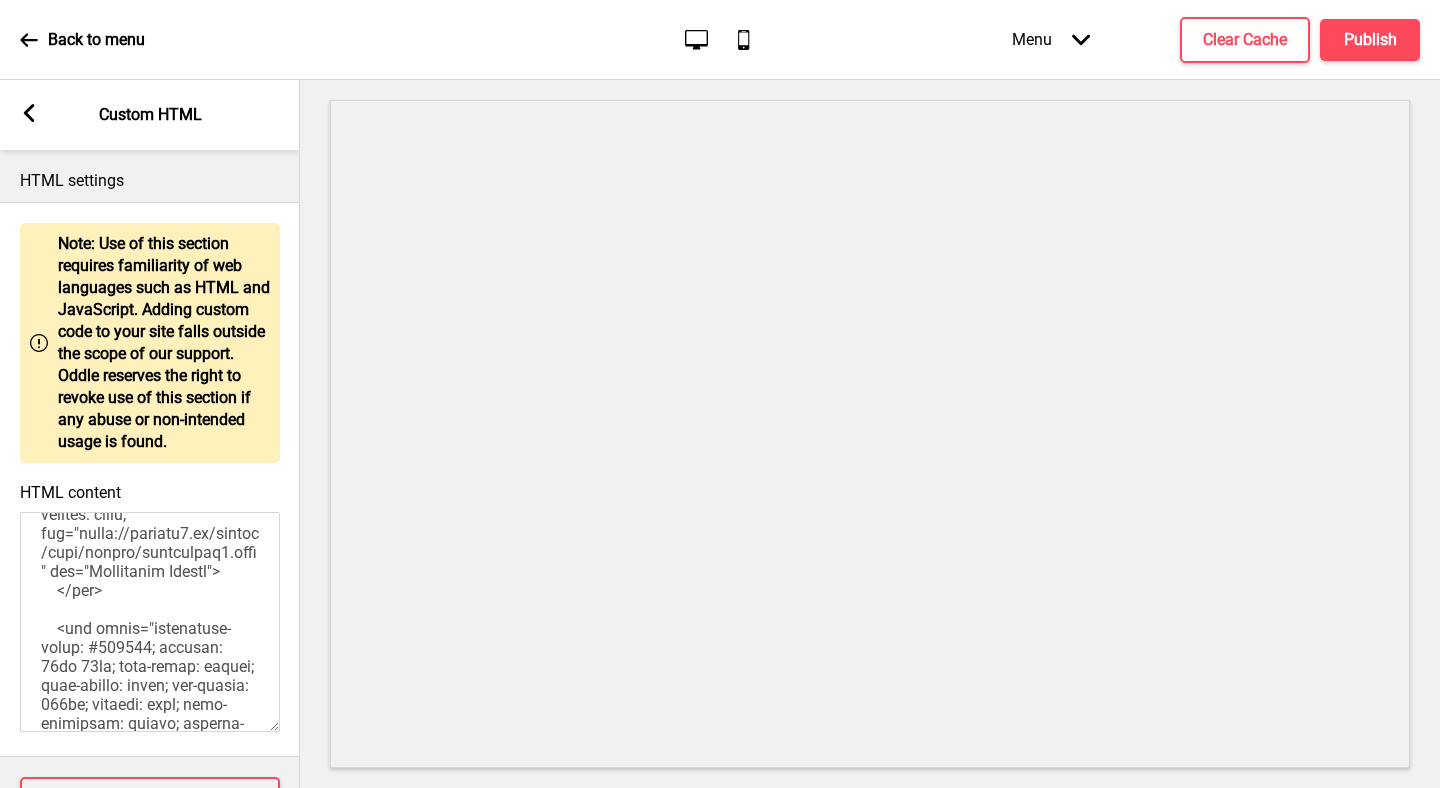 scroll, scrollTop: 179, scrollLeft: 0, axis: vertical 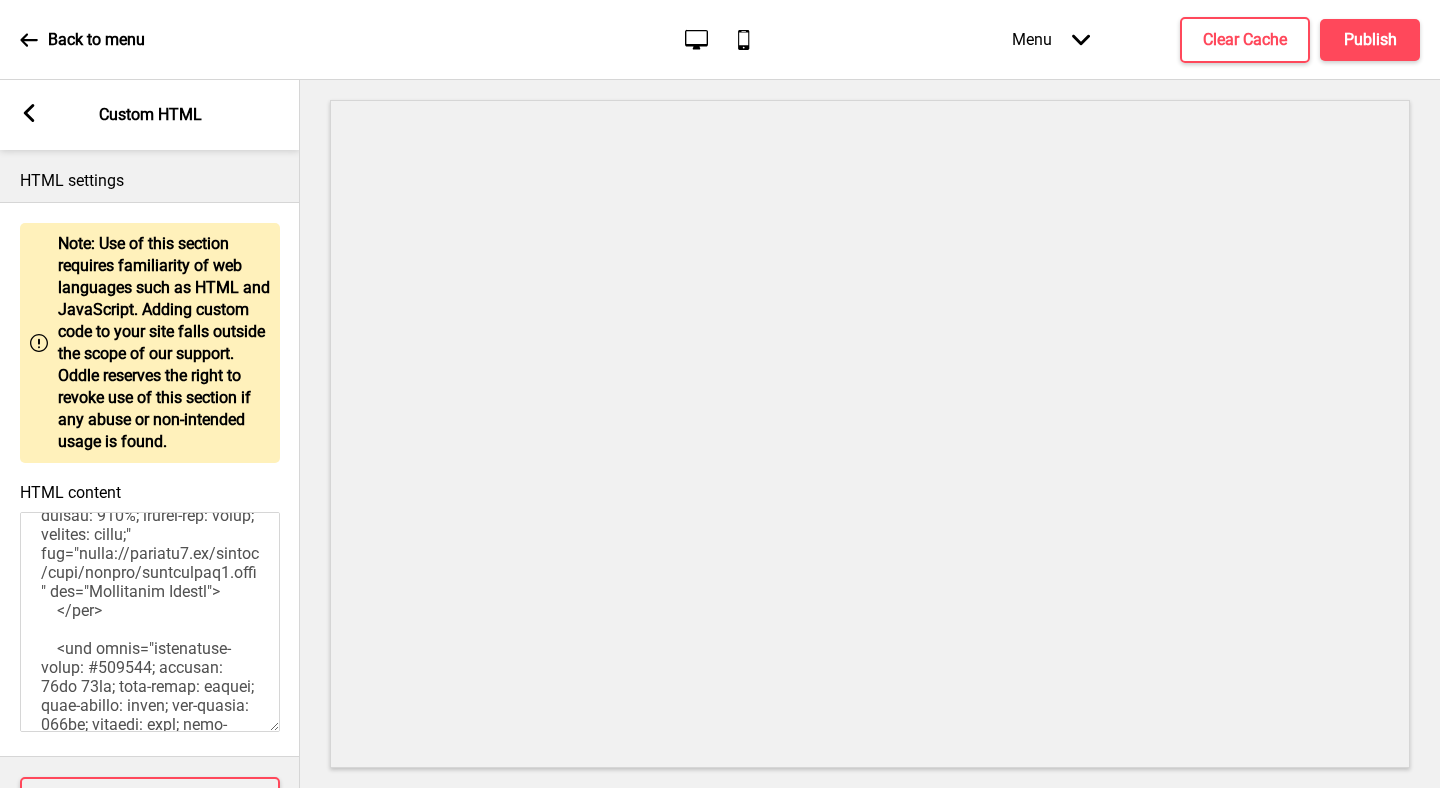 click on "HTML content" at bounding box center [150, 622] 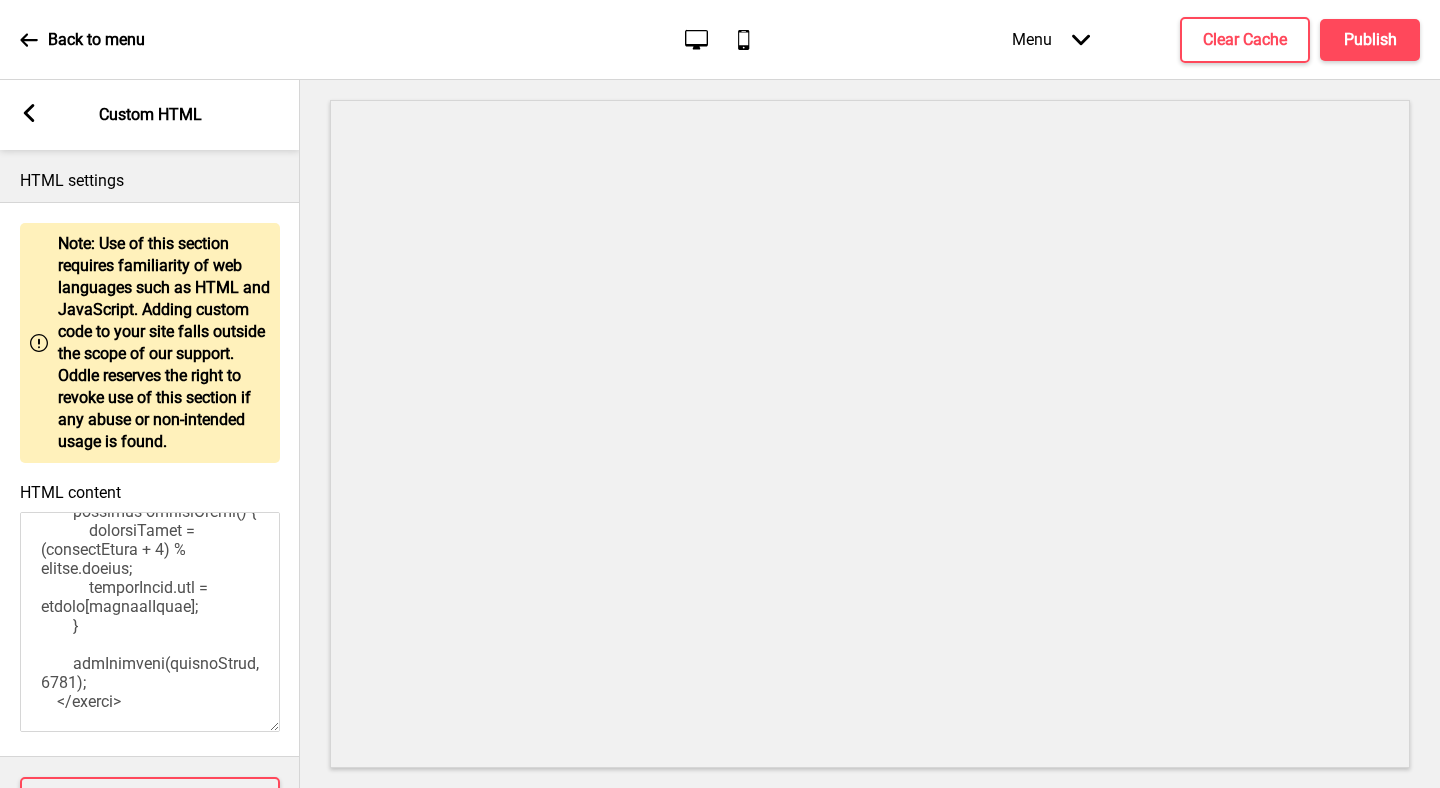 scroll, scrollTop: 2254, scrollLeft: 0, axis: vertical 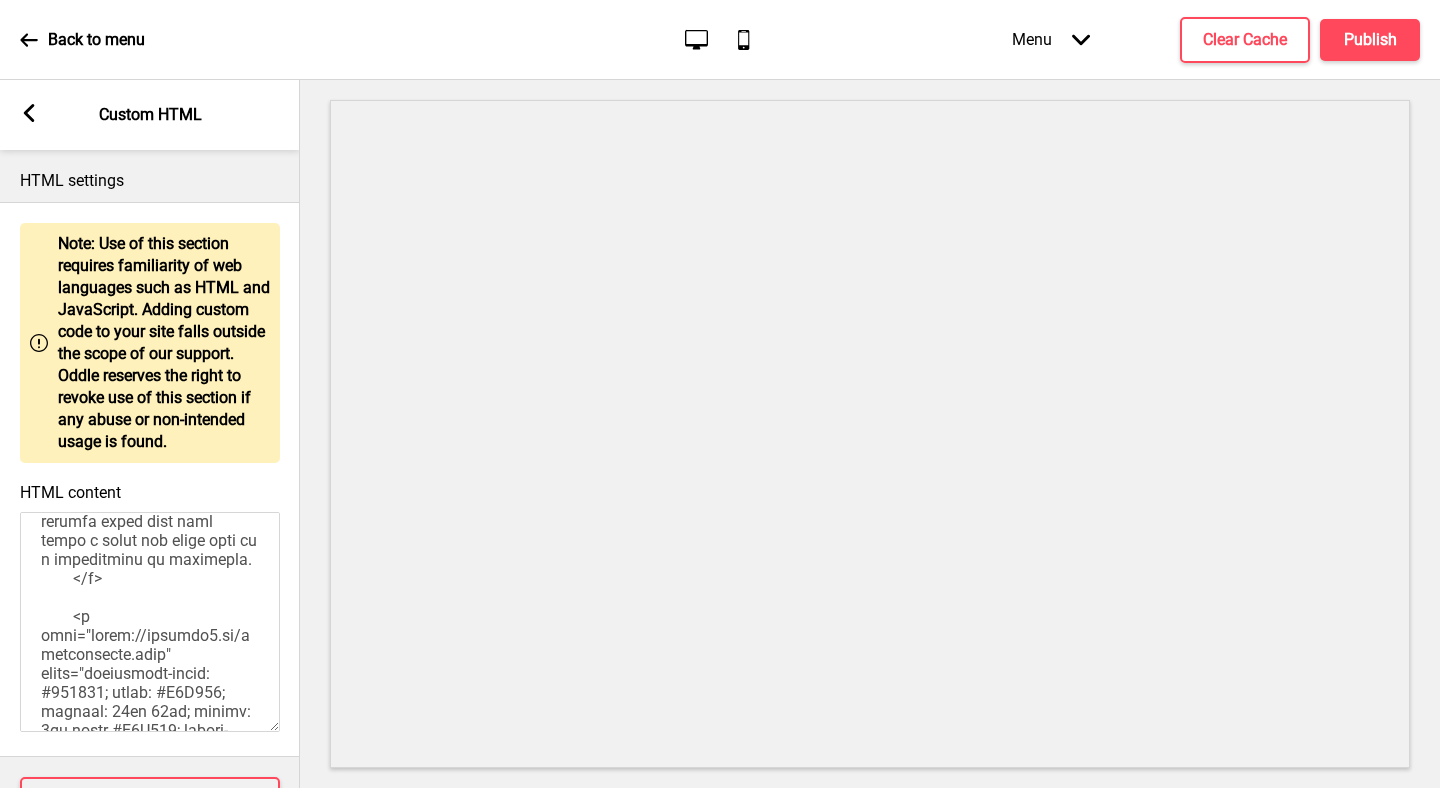click on "HTML content" at bounding box center [150, 622] 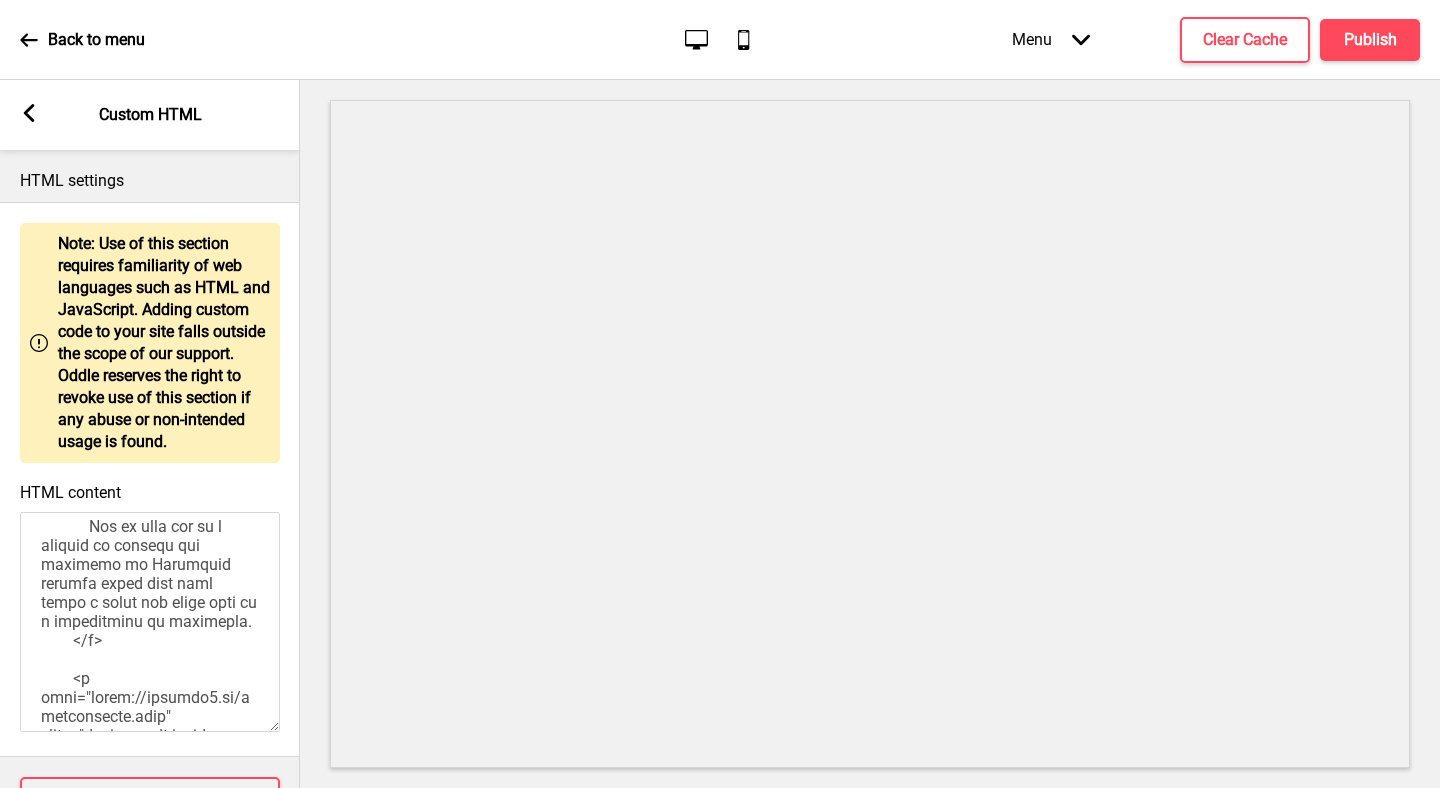 scroll, scrollTop: 649, scrollLeft: 0, axis: vertical 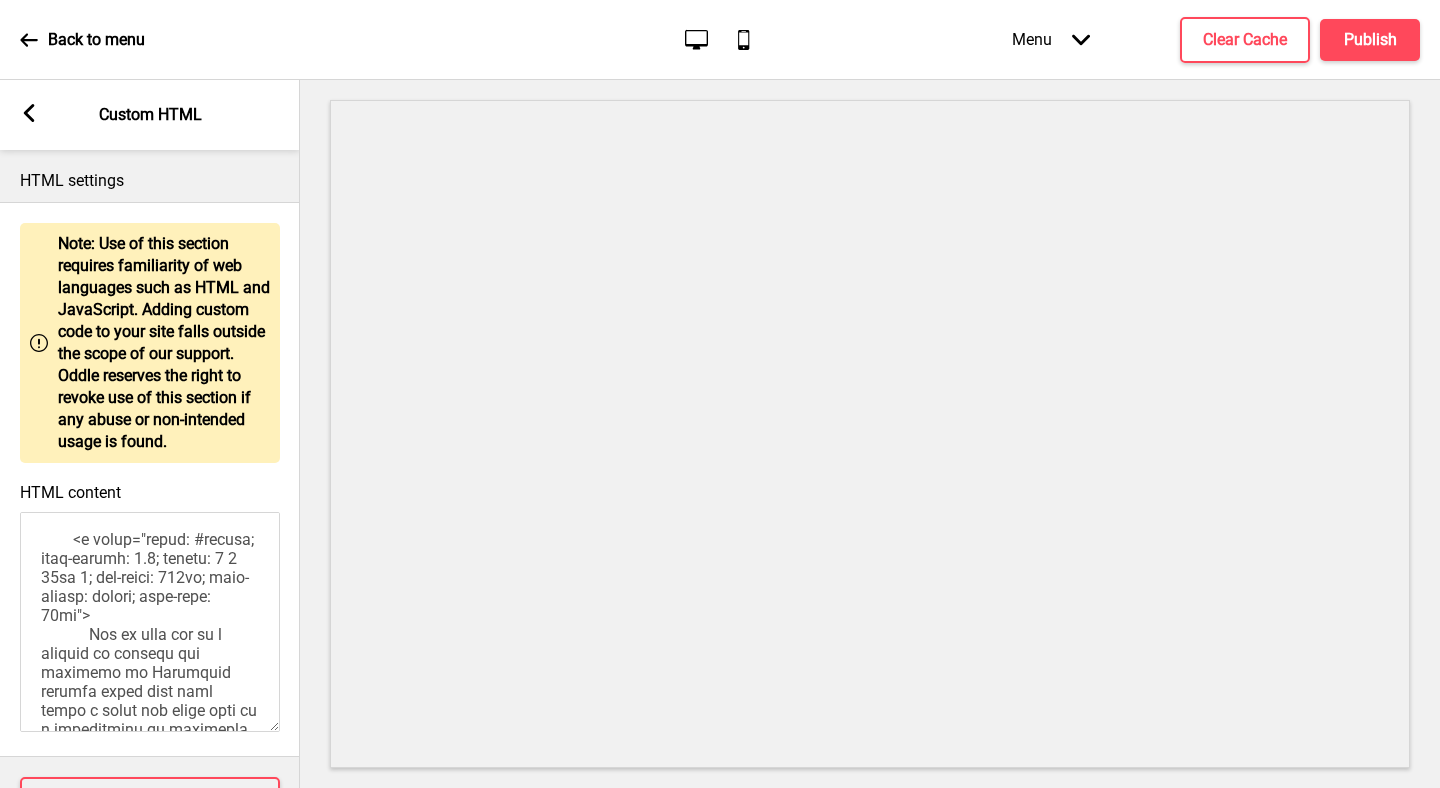 click on "HTML content" at bounding box center (150, 622) 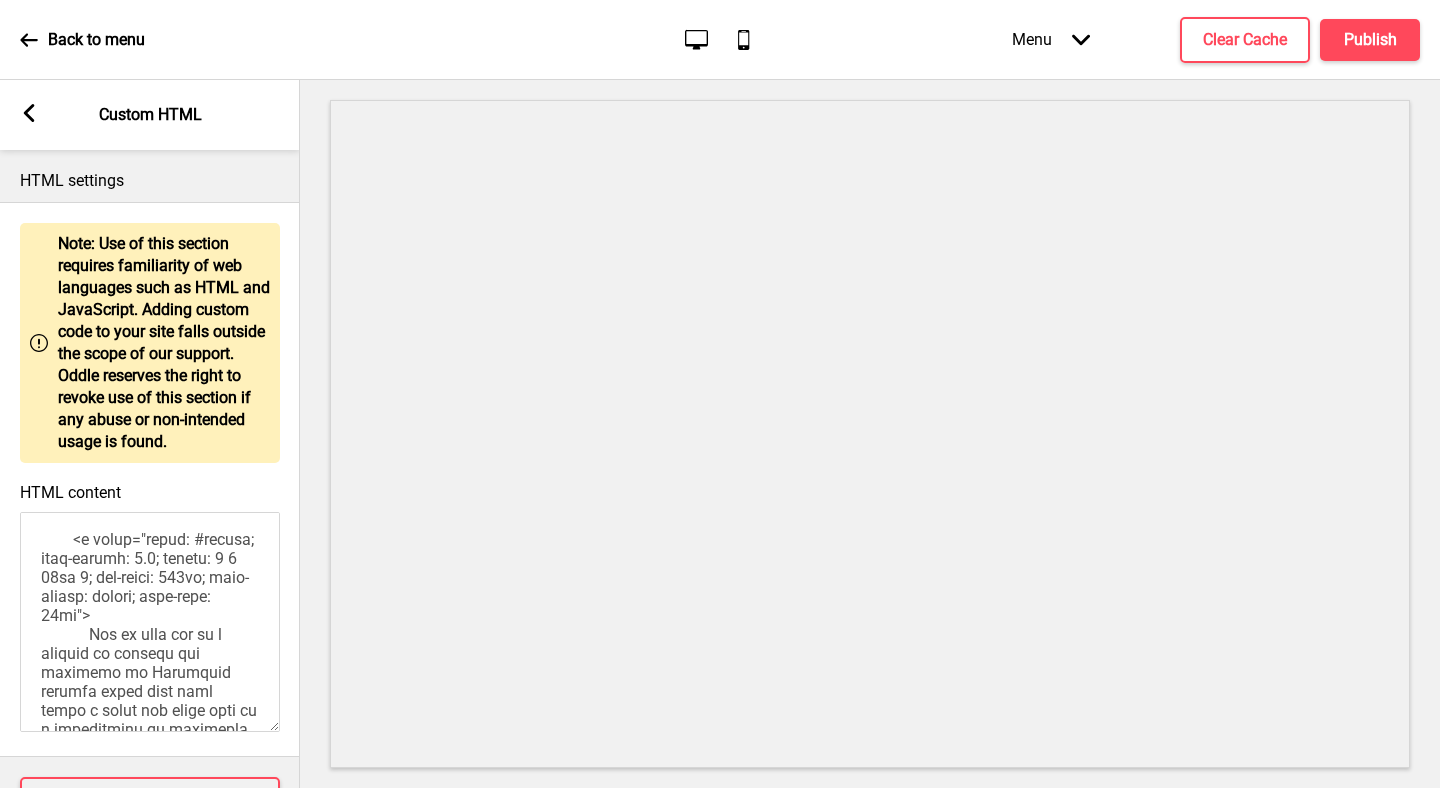 scroll, scrollTop: 0, scrollLeft: 0, axis: both 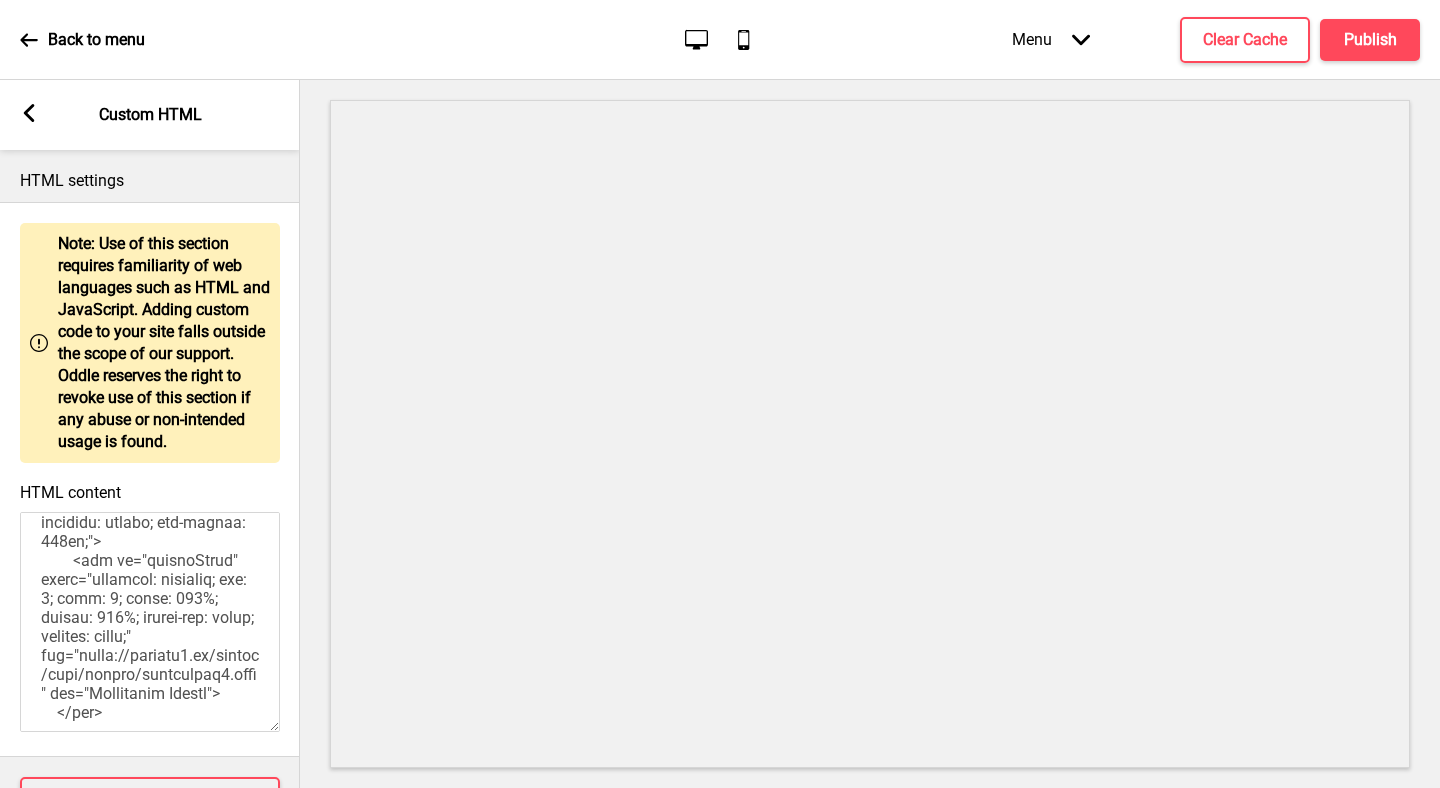 click 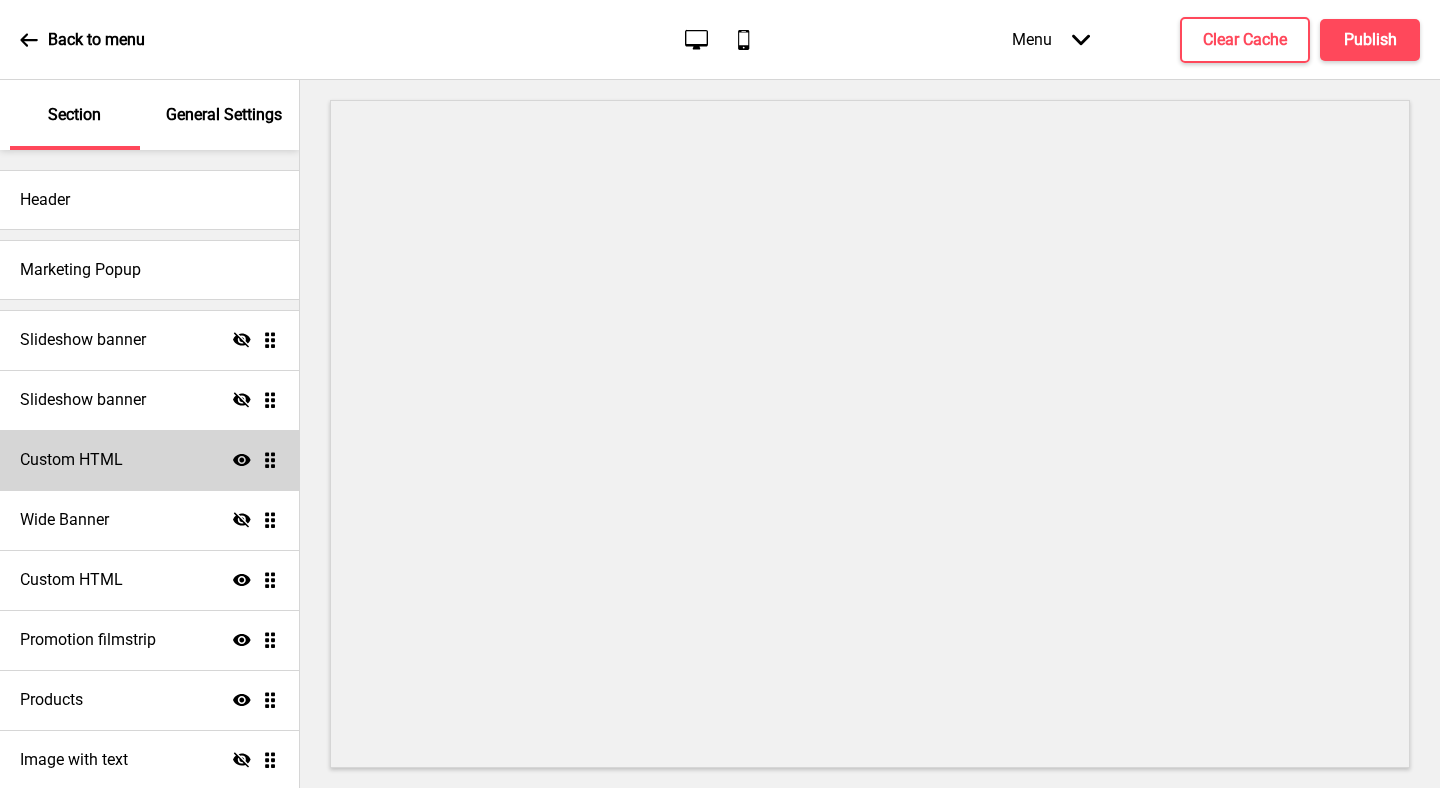 click on "Custom HTML Show Drag" at bounding box center [149, 460] 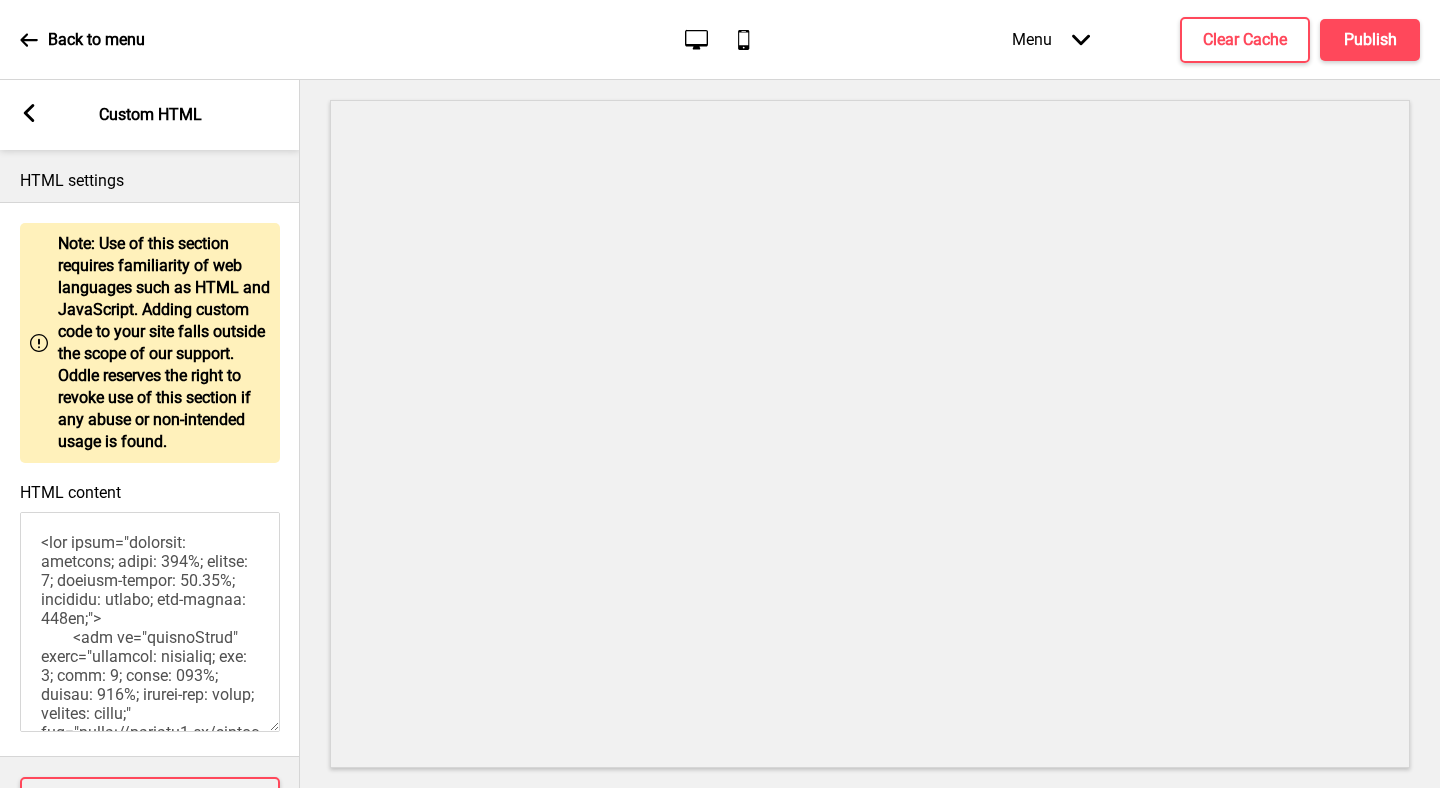 click 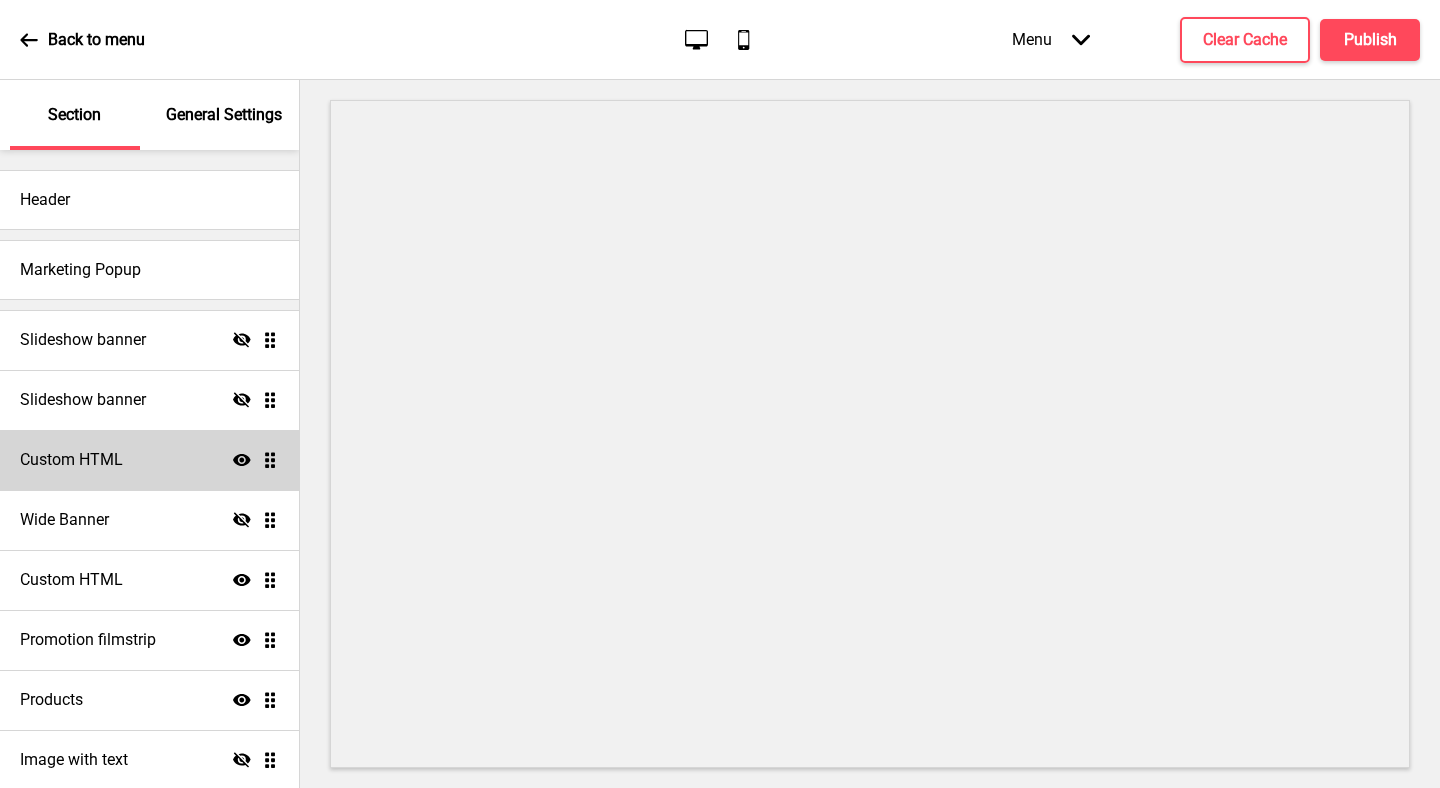 click on "Custom HTML Show Drag" at bounding box center [149, 460] 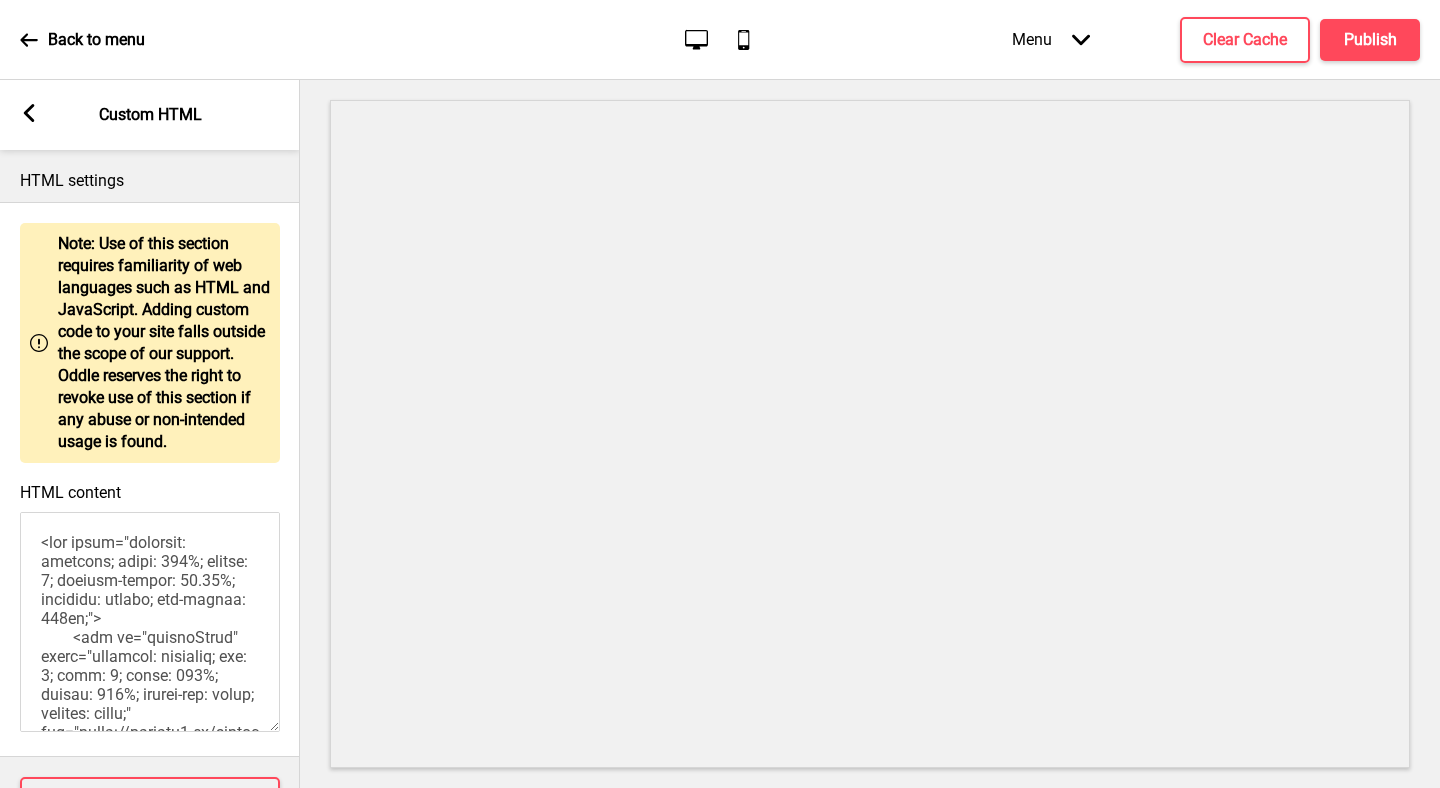 click on "HTML content" at bounding box center (150, 622) 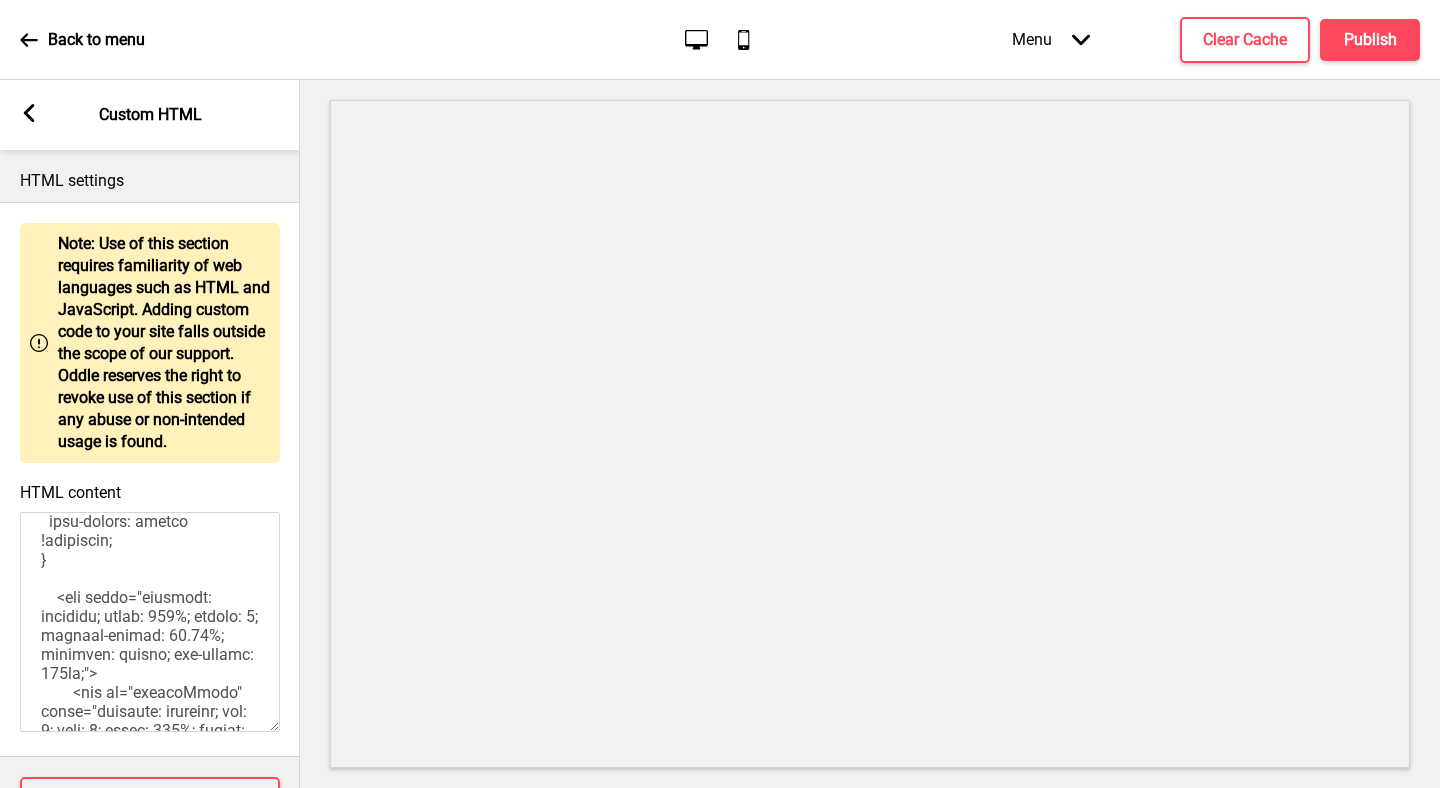scroll, scrollTop: 0, scrollLeft: 0, axis: both 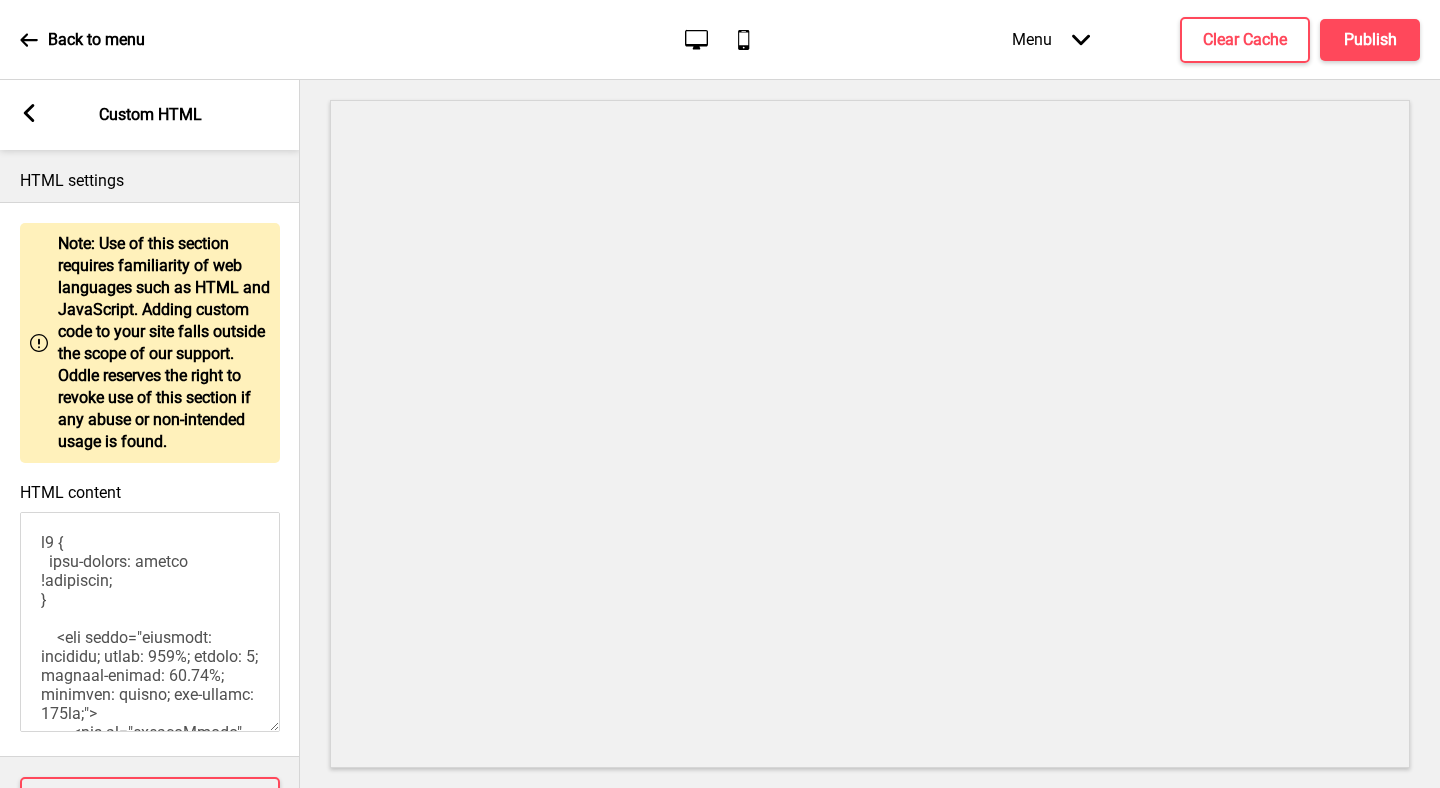 click on "HTML content" at bounding box center [150, 622] 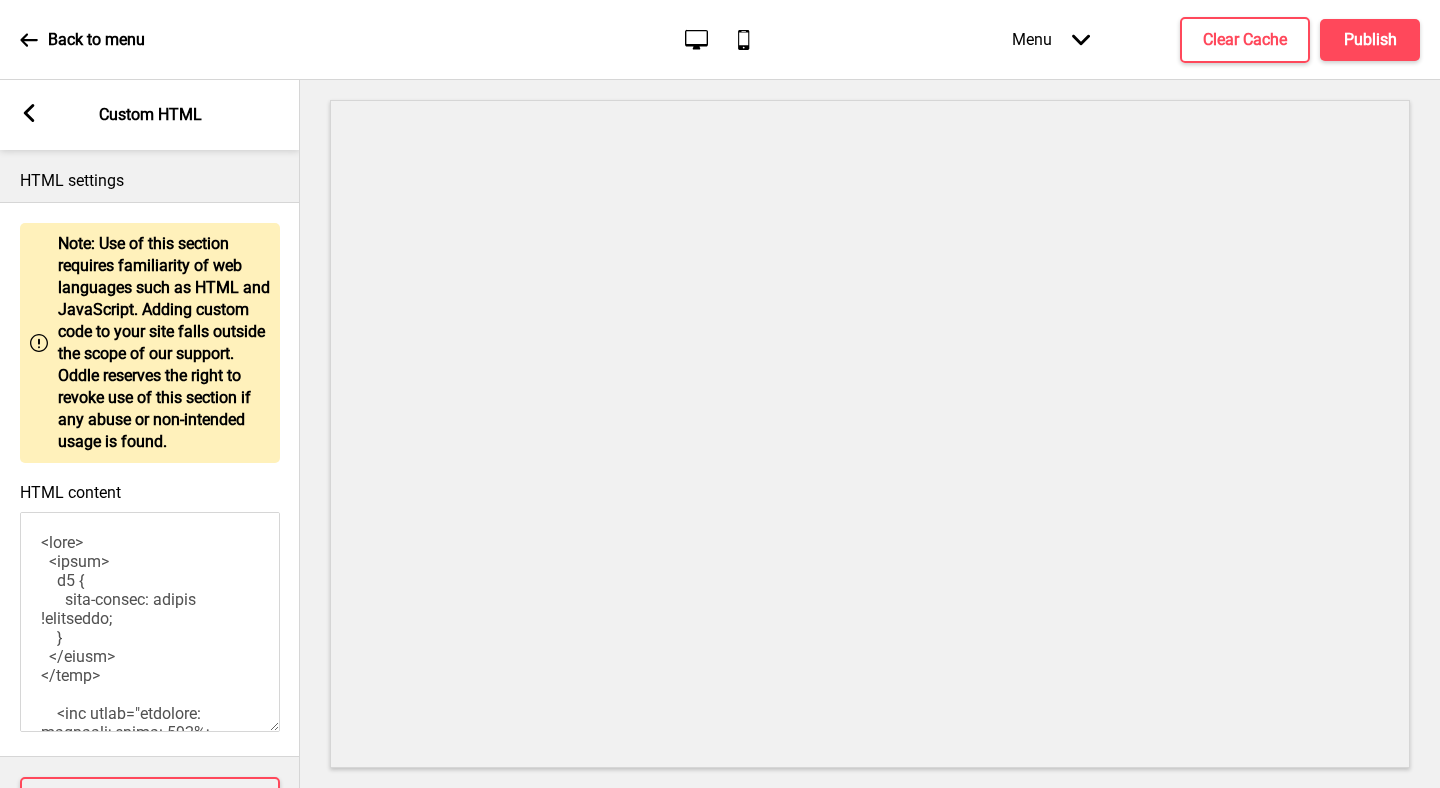 scroll, scrollTop: 29, scrollLeft: 0, axis: vertical 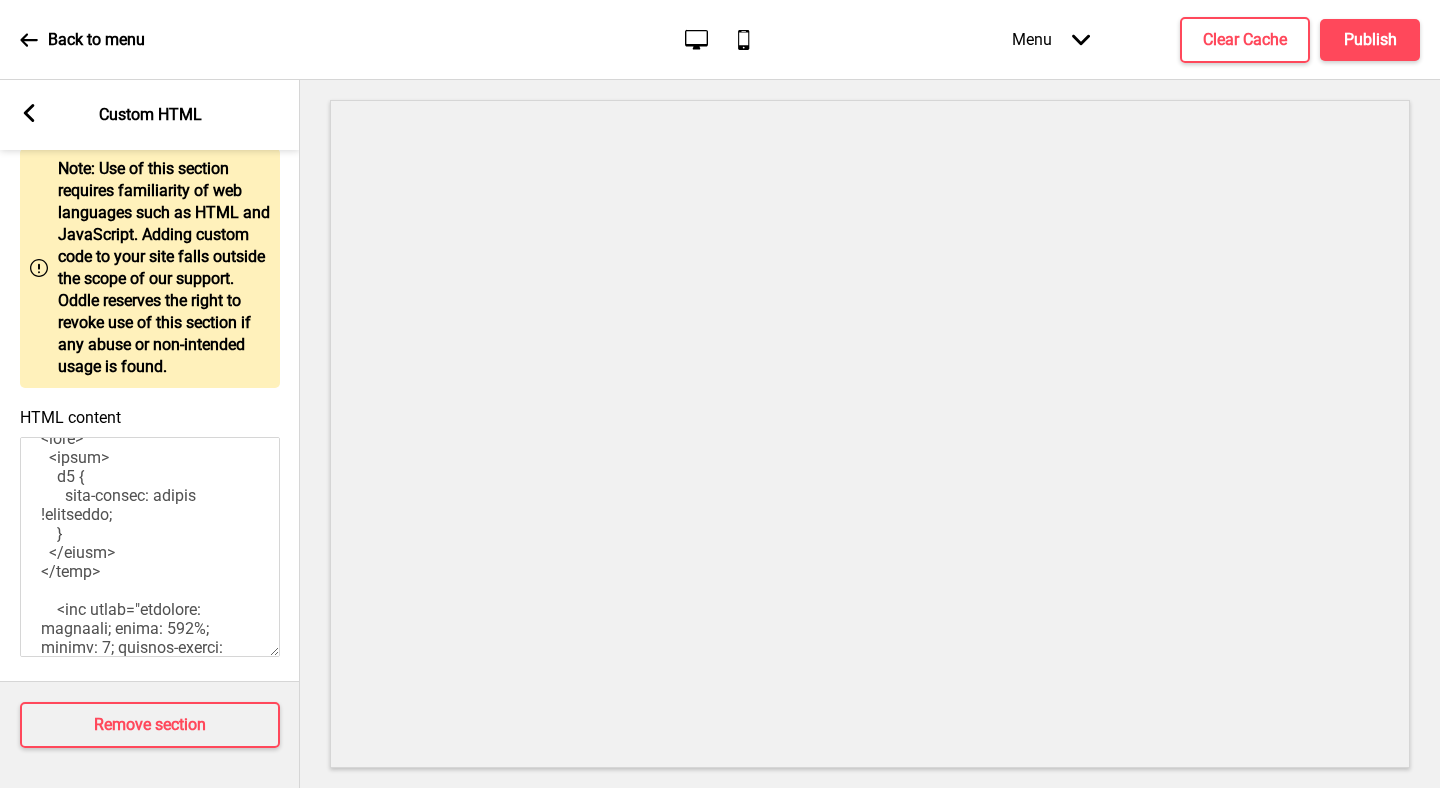 click 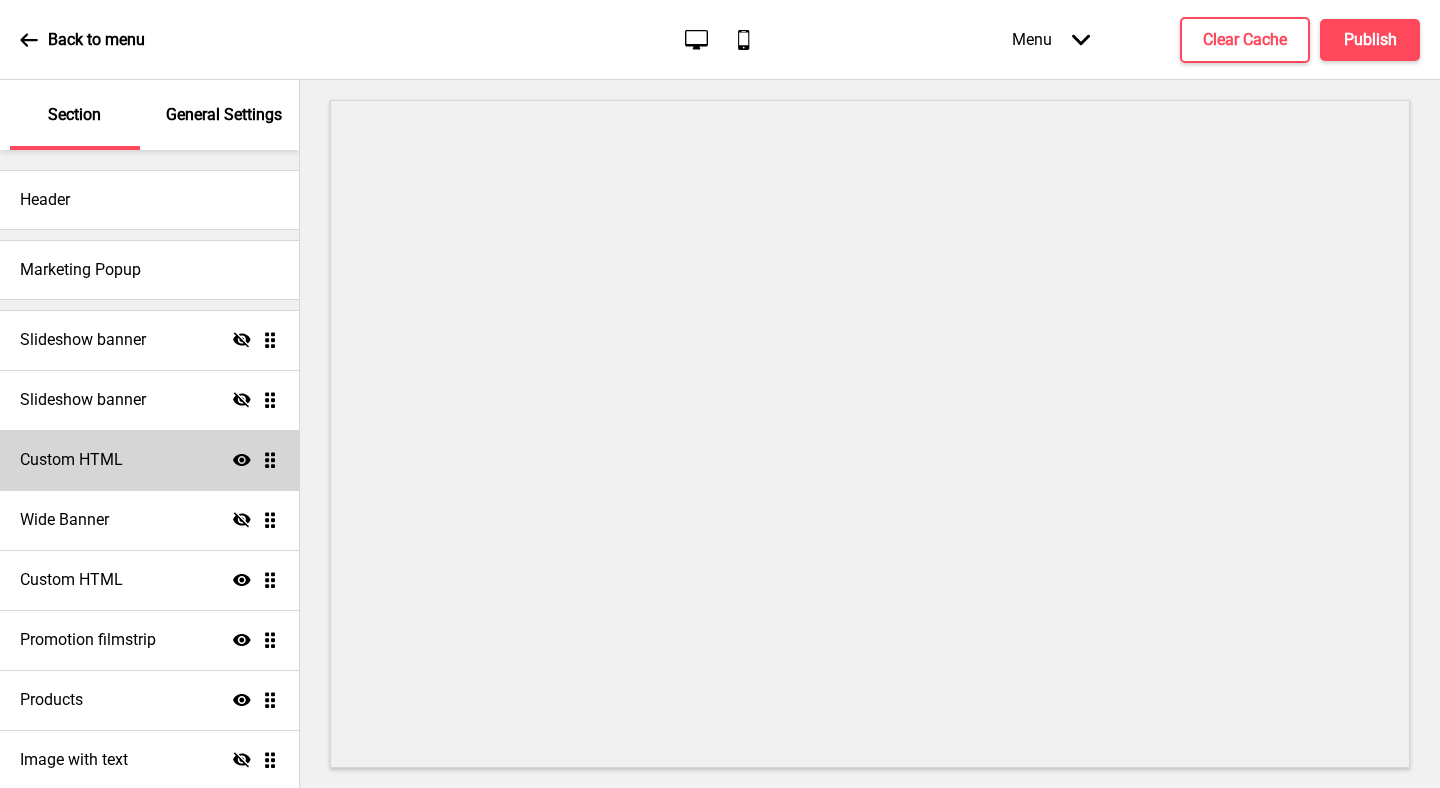 click on "Show" 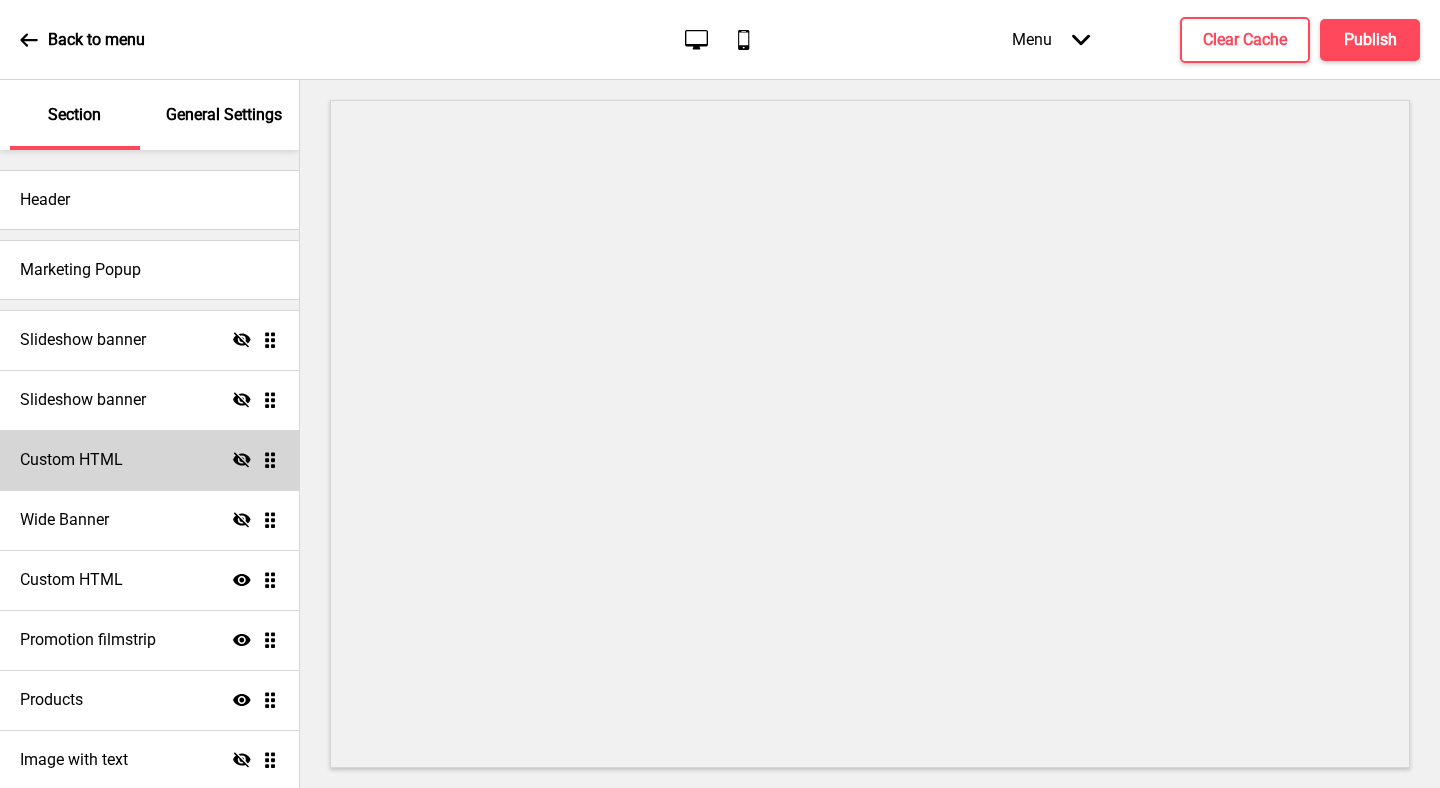 click on "Hide" 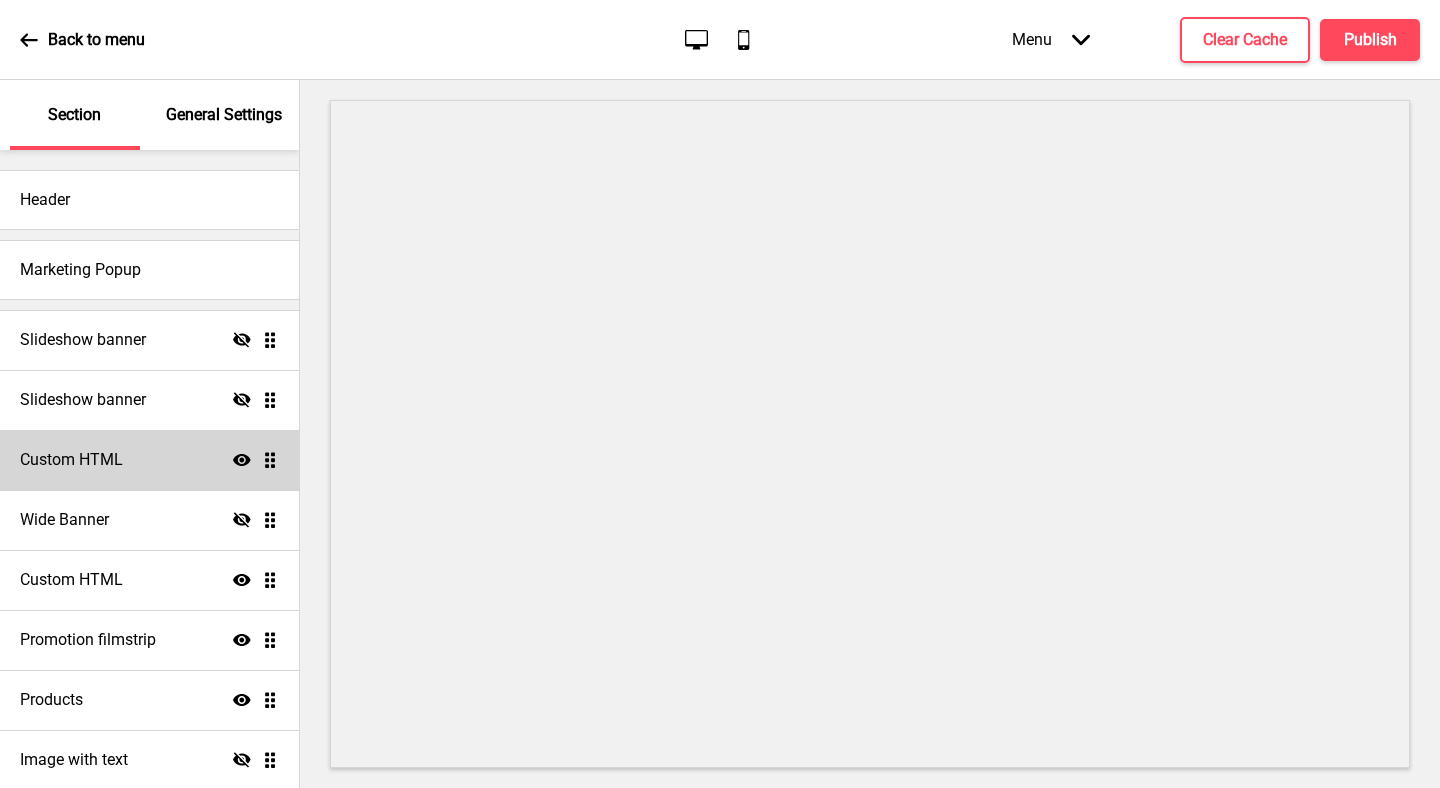 click on "General Settings" at bounding box center (224, 115) 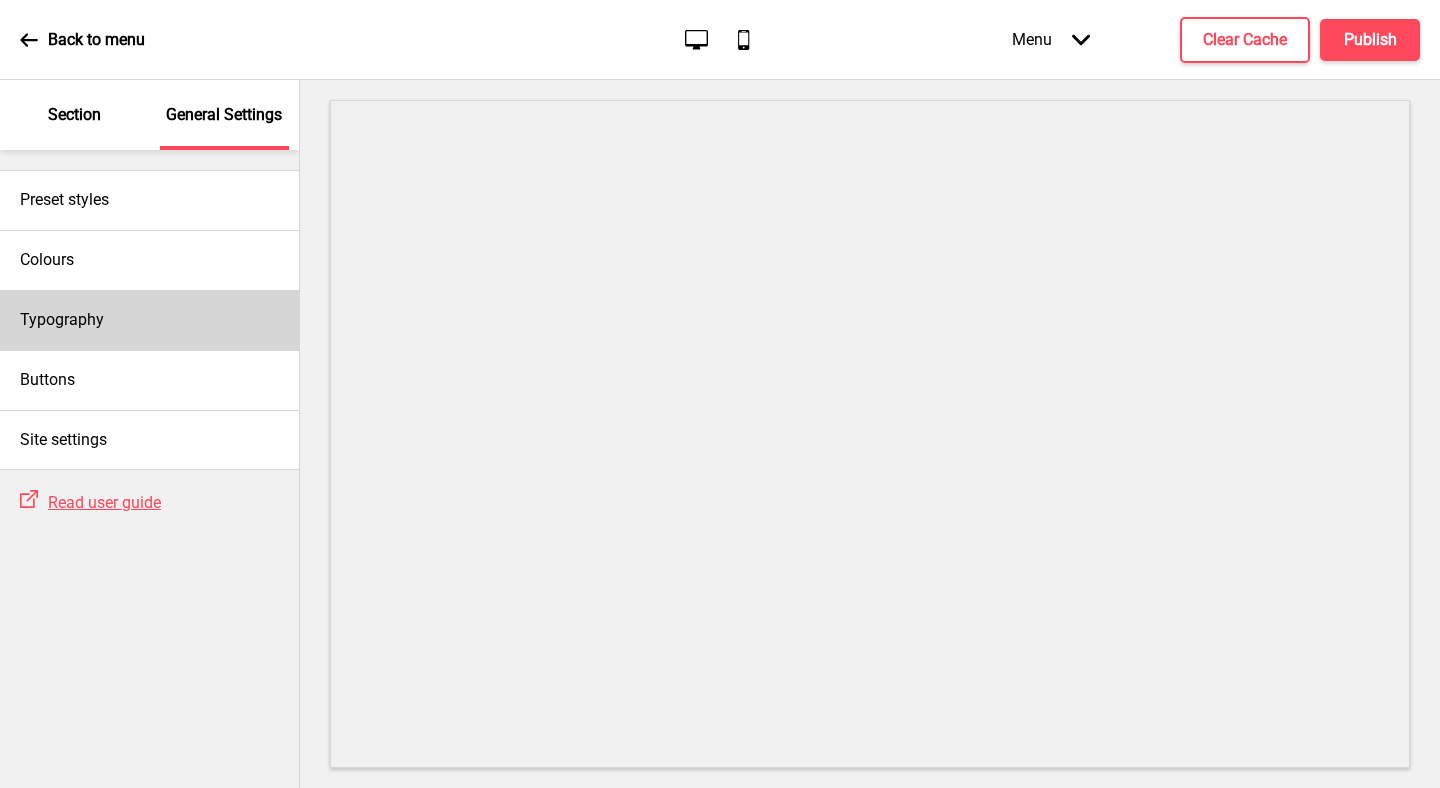 click on "Typography" at bounding box center [149, 320] 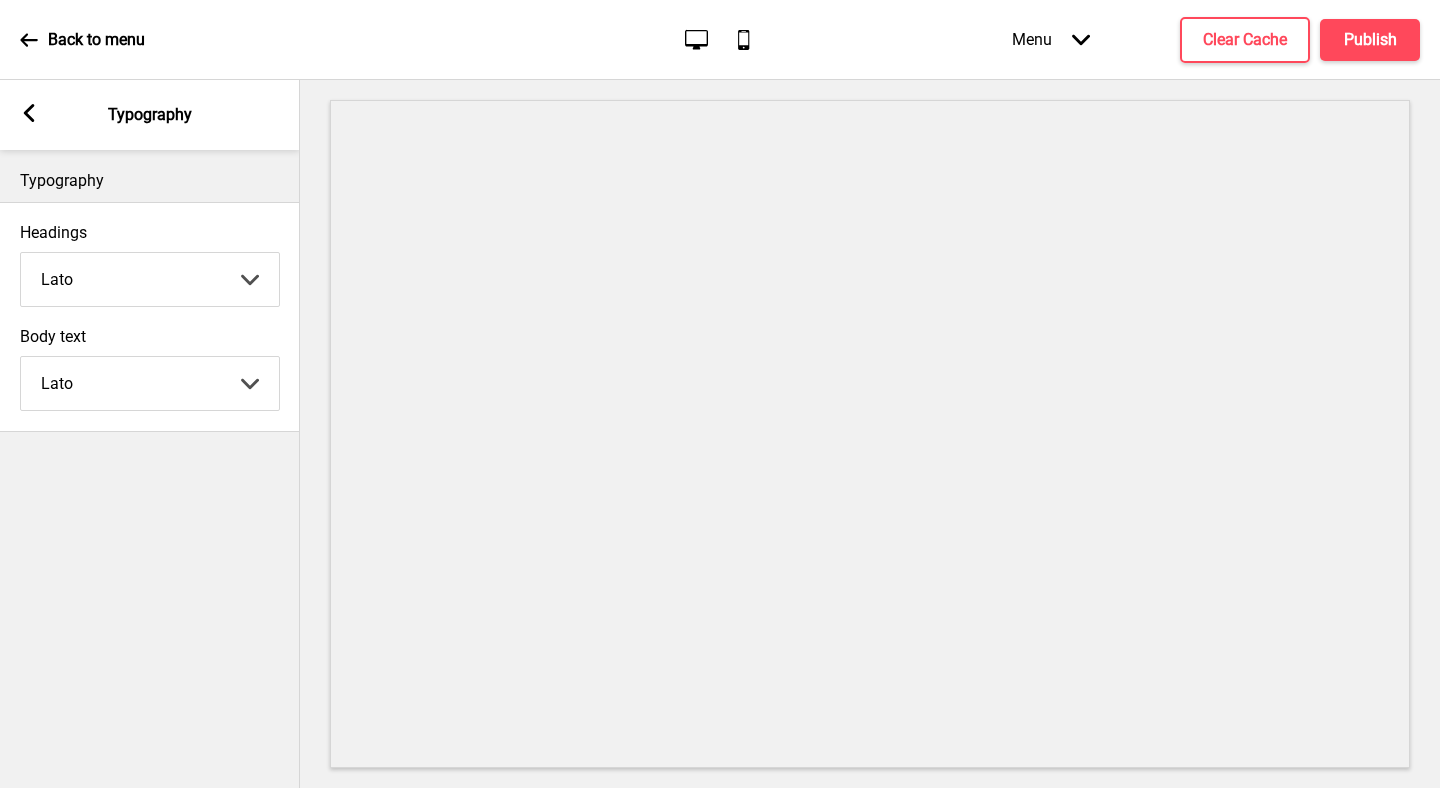 click 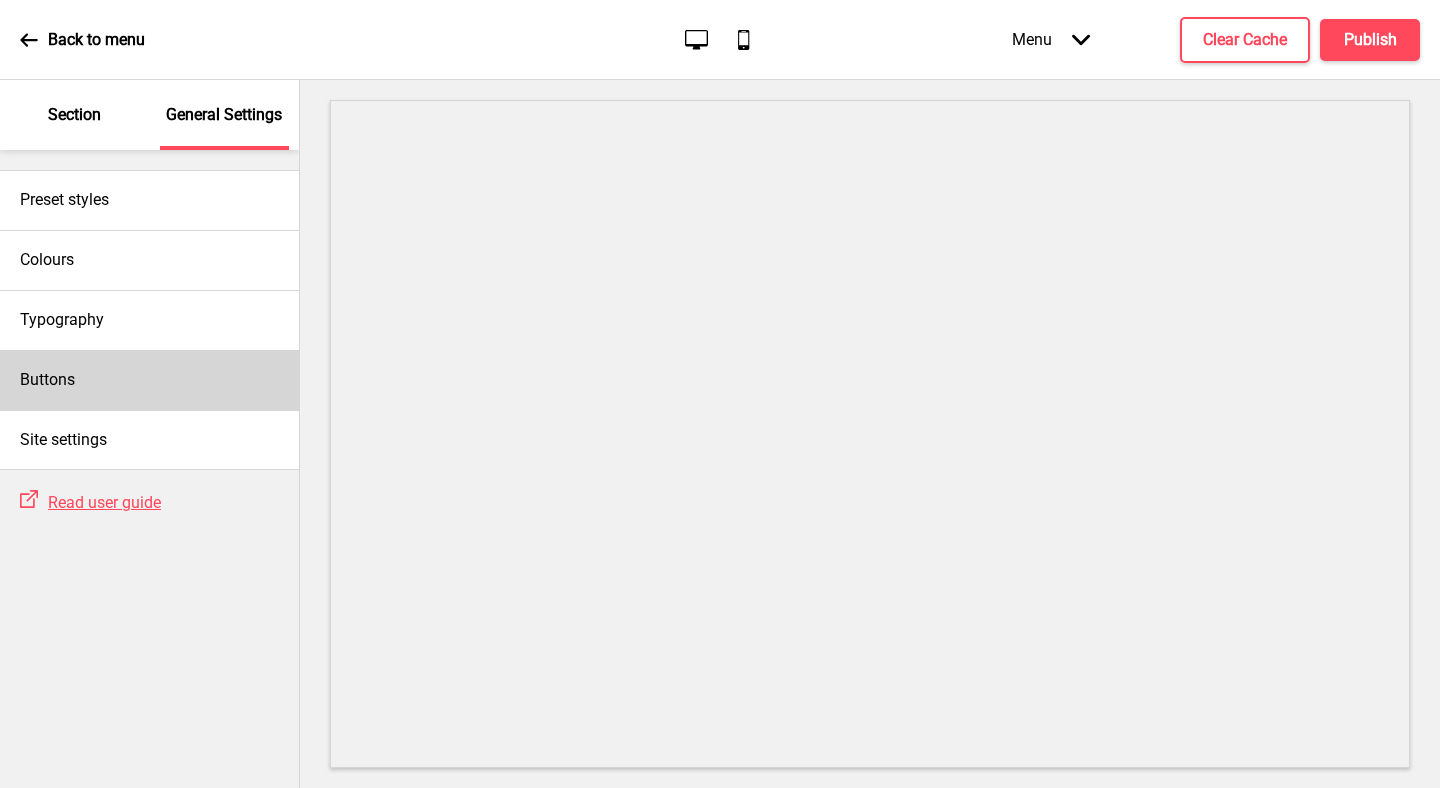 click on "Buttons" at bounding box center (149, 380) 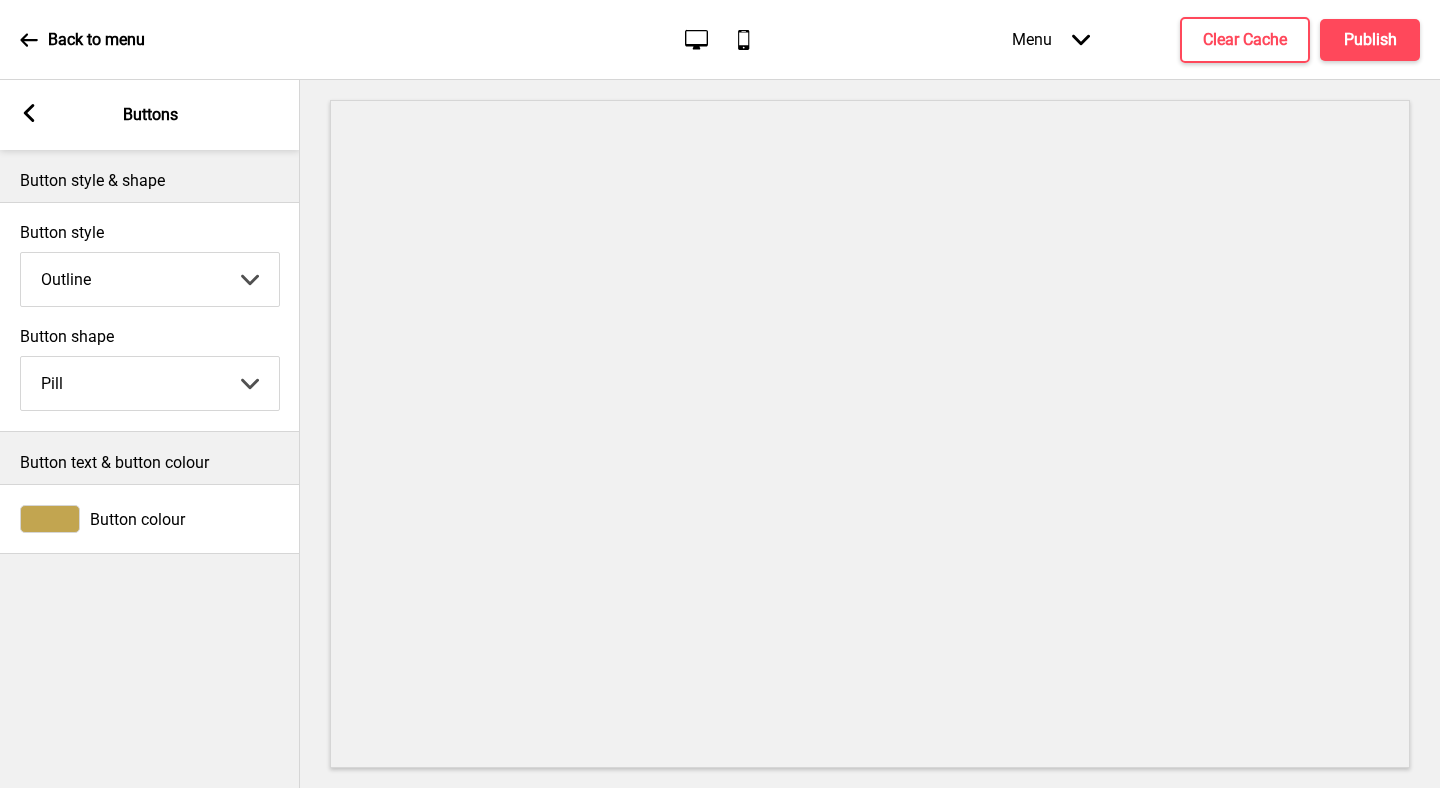 click at bounding box center (50, 519) 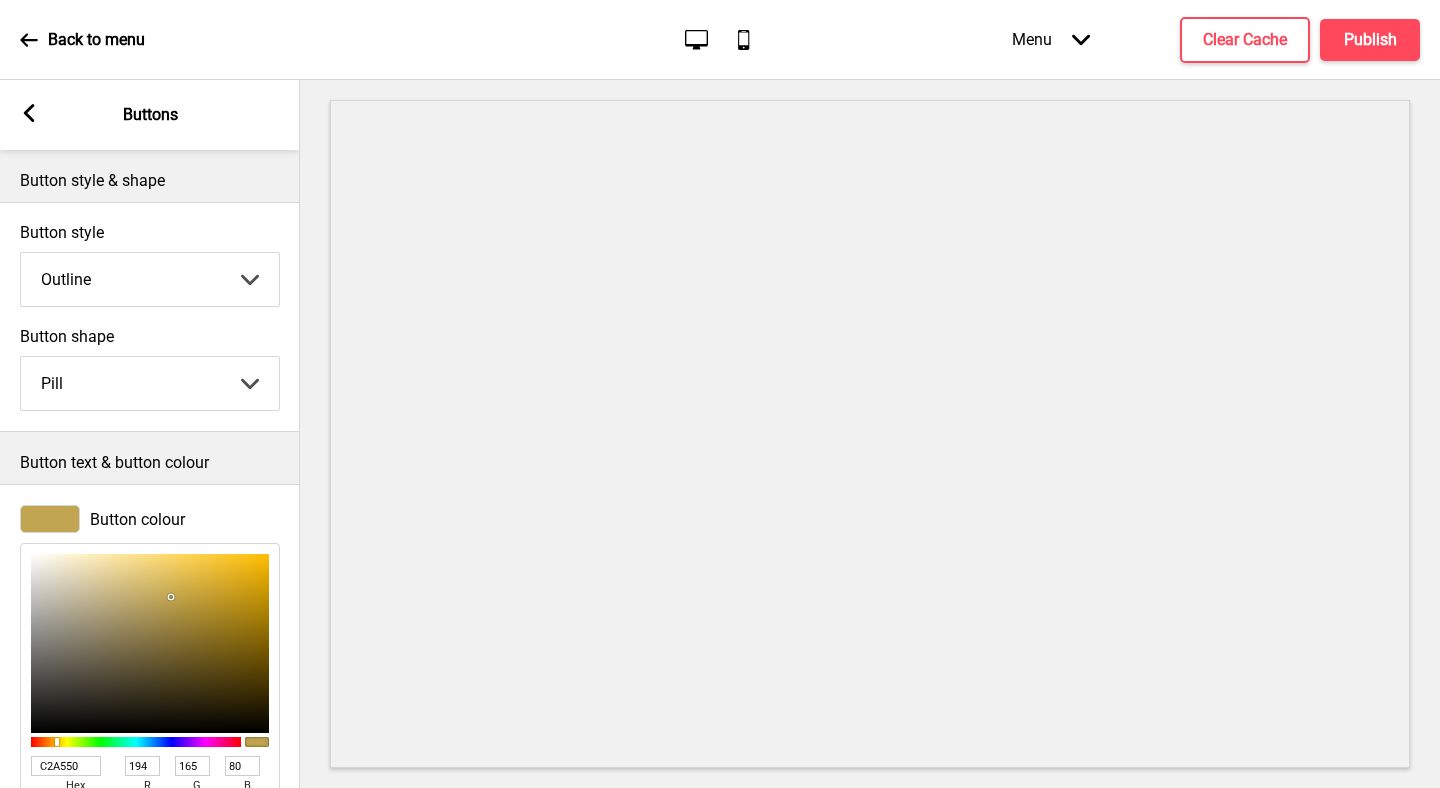 scroll, scrollTop: 112, scrollLeft: 0, axis: vertical 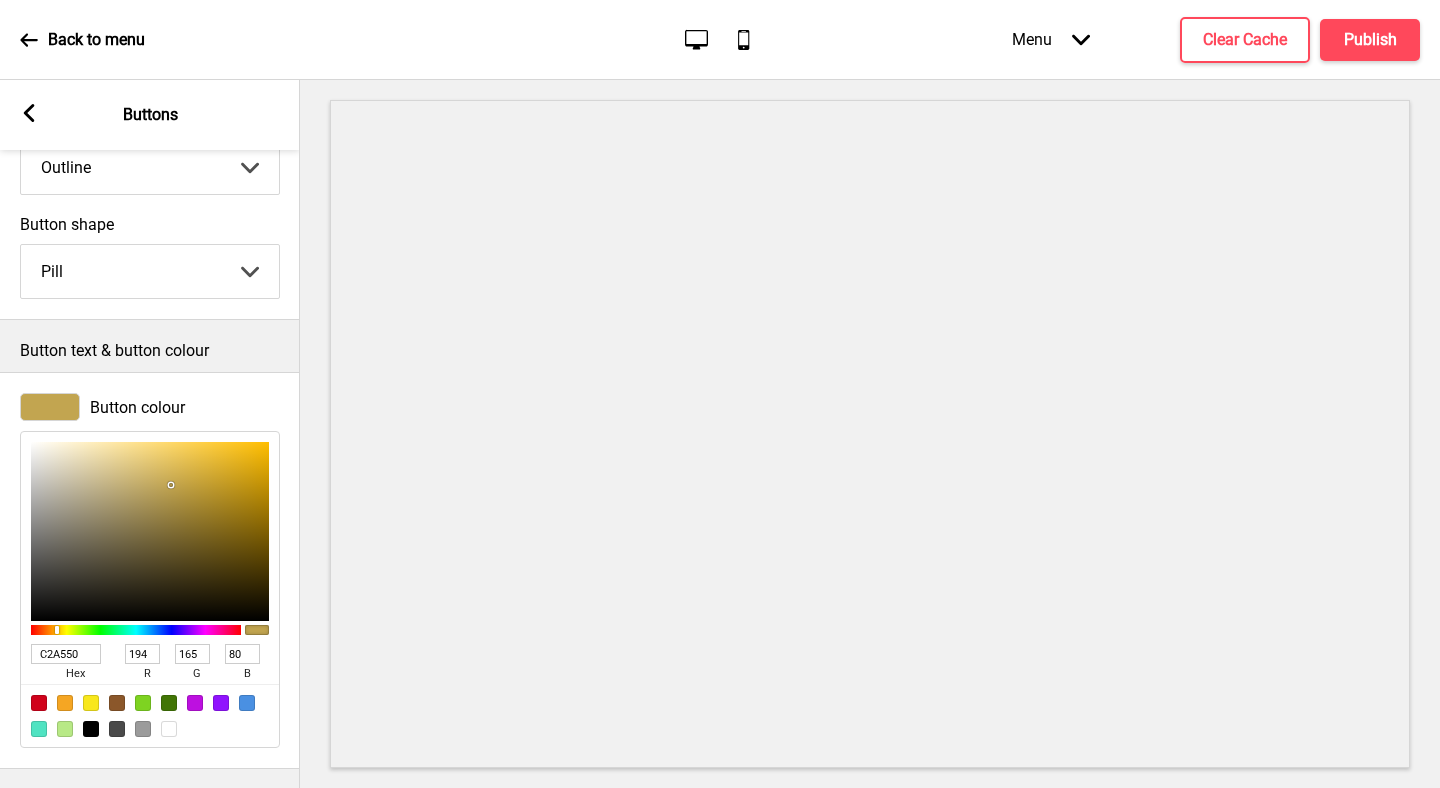 click on "C2A550" at bounding box center [66, 654] 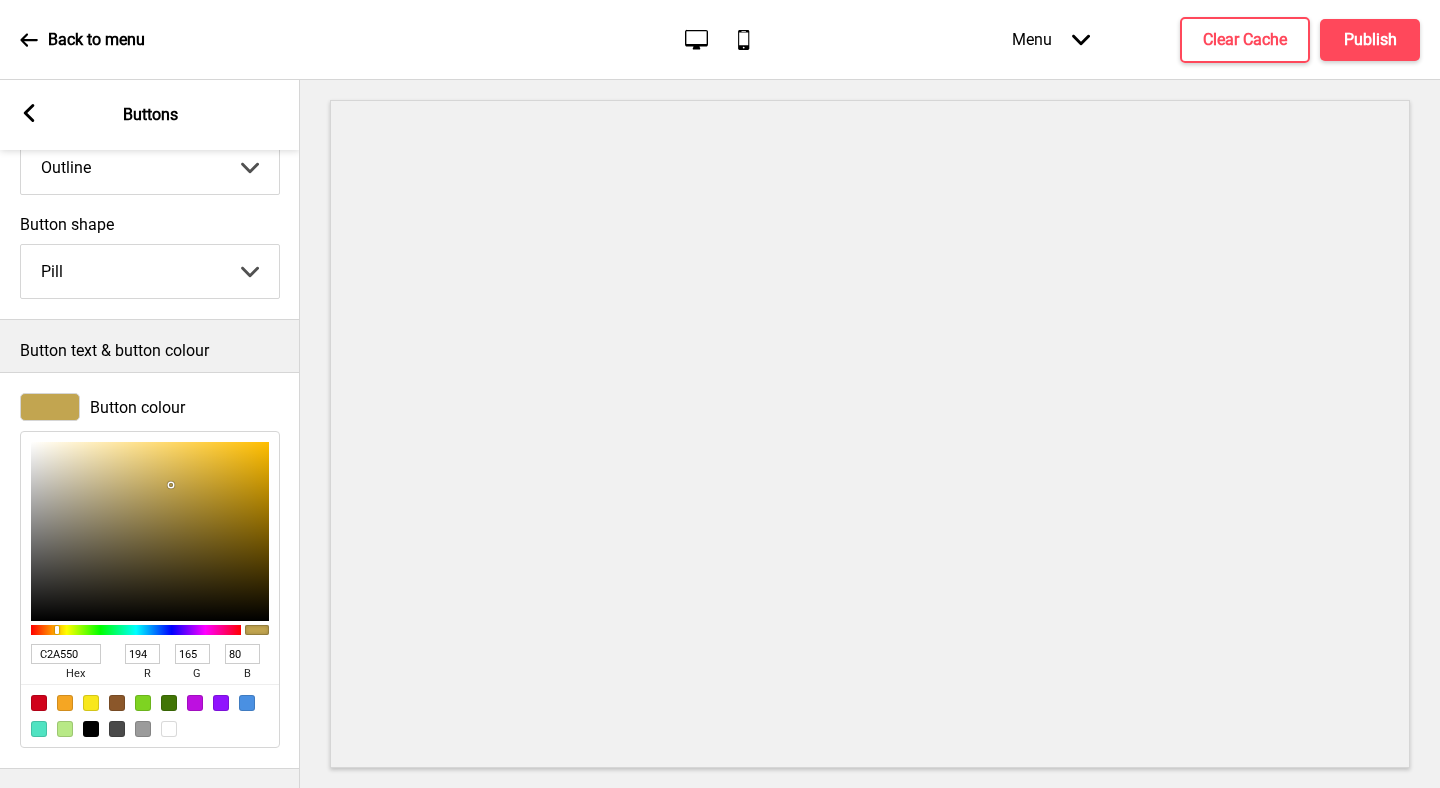 click on "Arrow left Buttons" at bounding box center (150, 115) 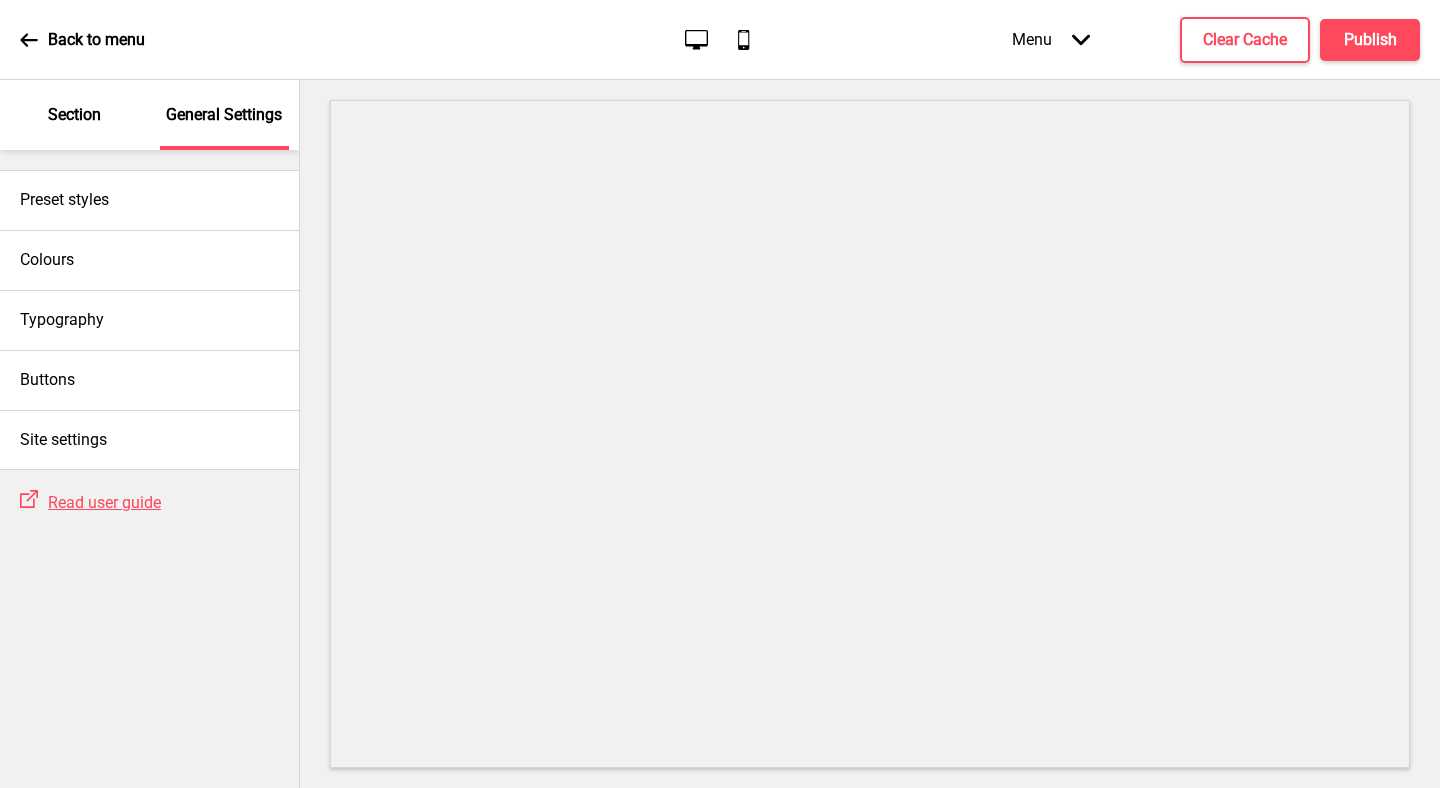 click on "Section" at bounding box center [74, 115] 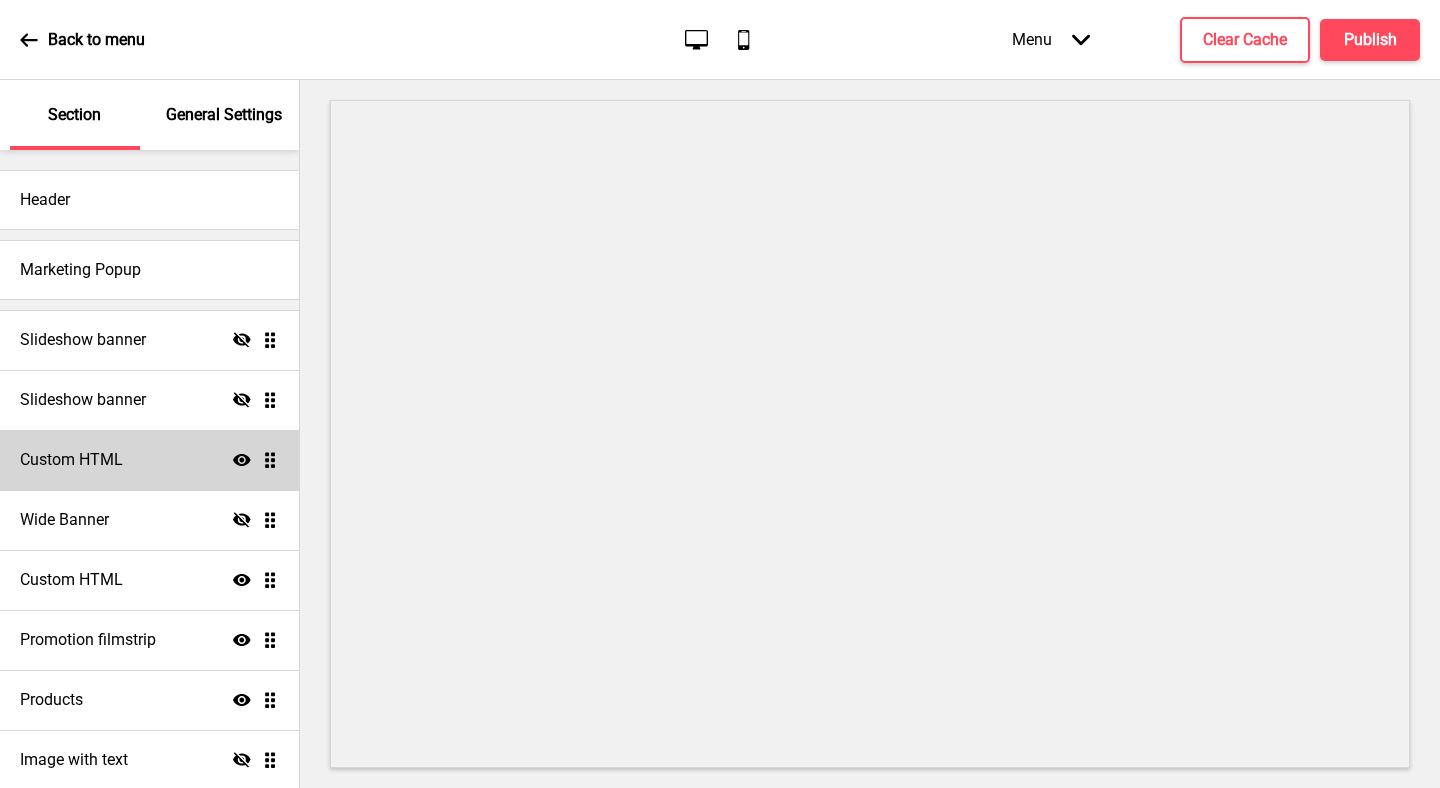 click on "Custom HTML Show Drag" at bounding box center (149, 460) 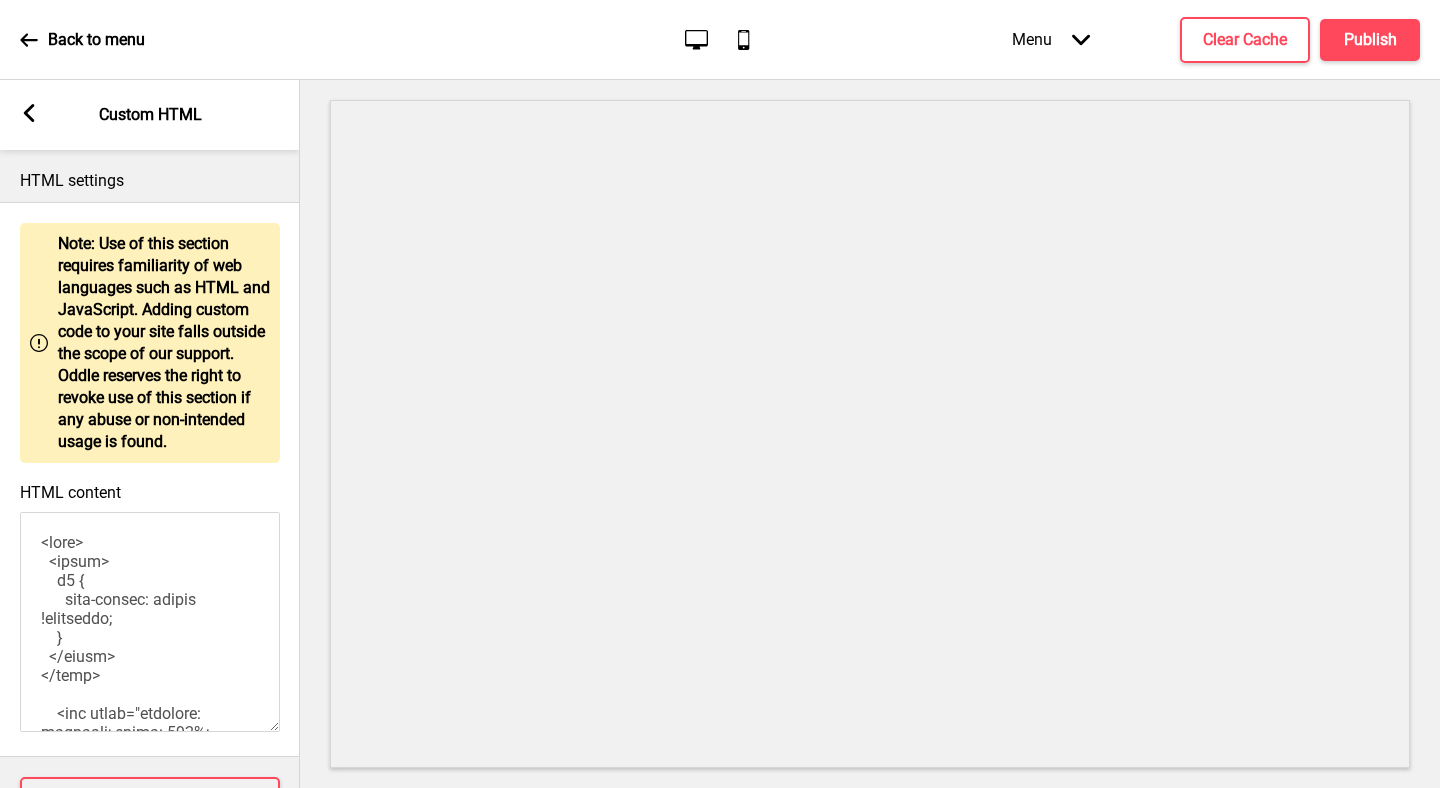 drag, startPoint x: 123, startPoint y: 681, endPoint x: 40, endPoint y: 551, distance: 154.23683 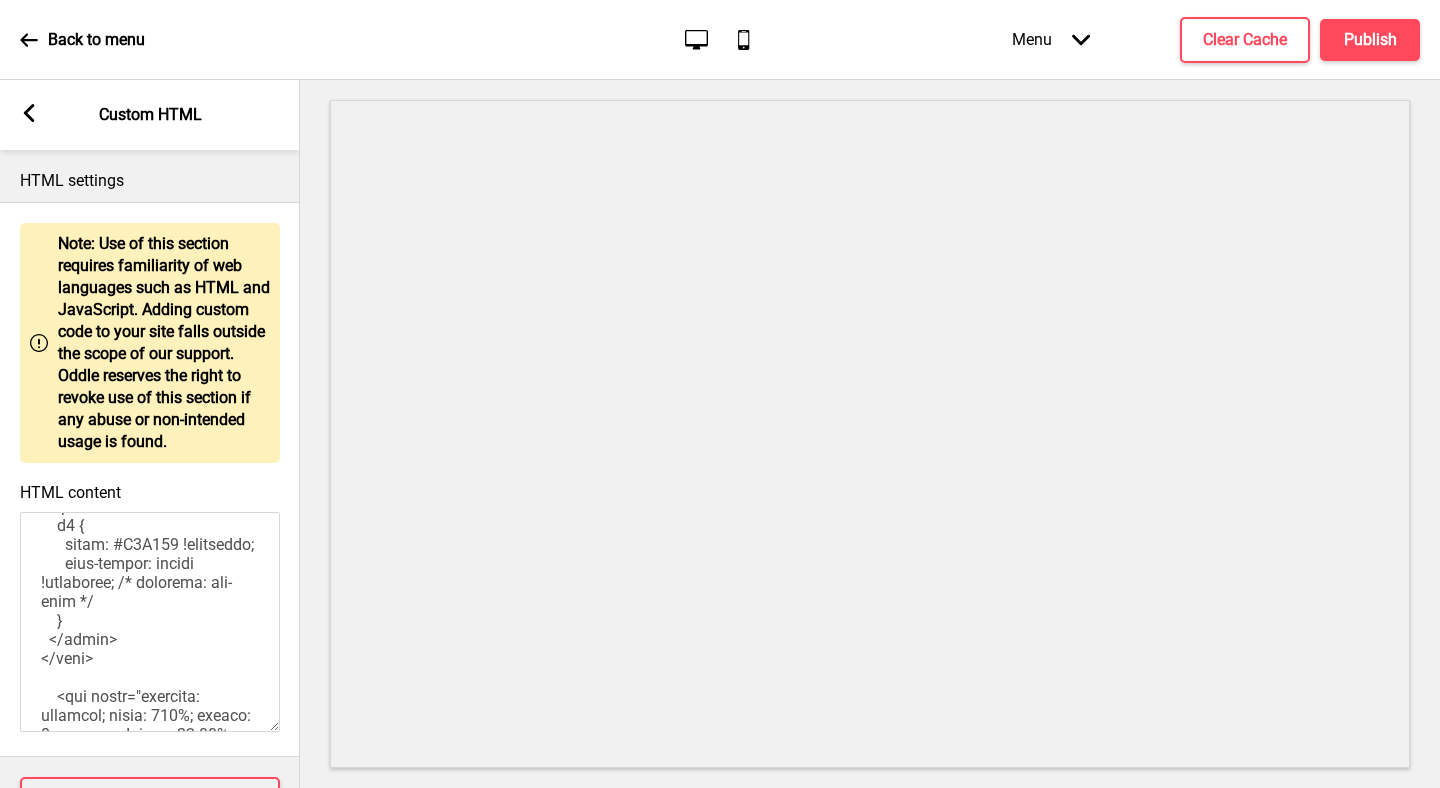 scroll, scrollTop: 74, scrollLeft: 0, axis: vertical 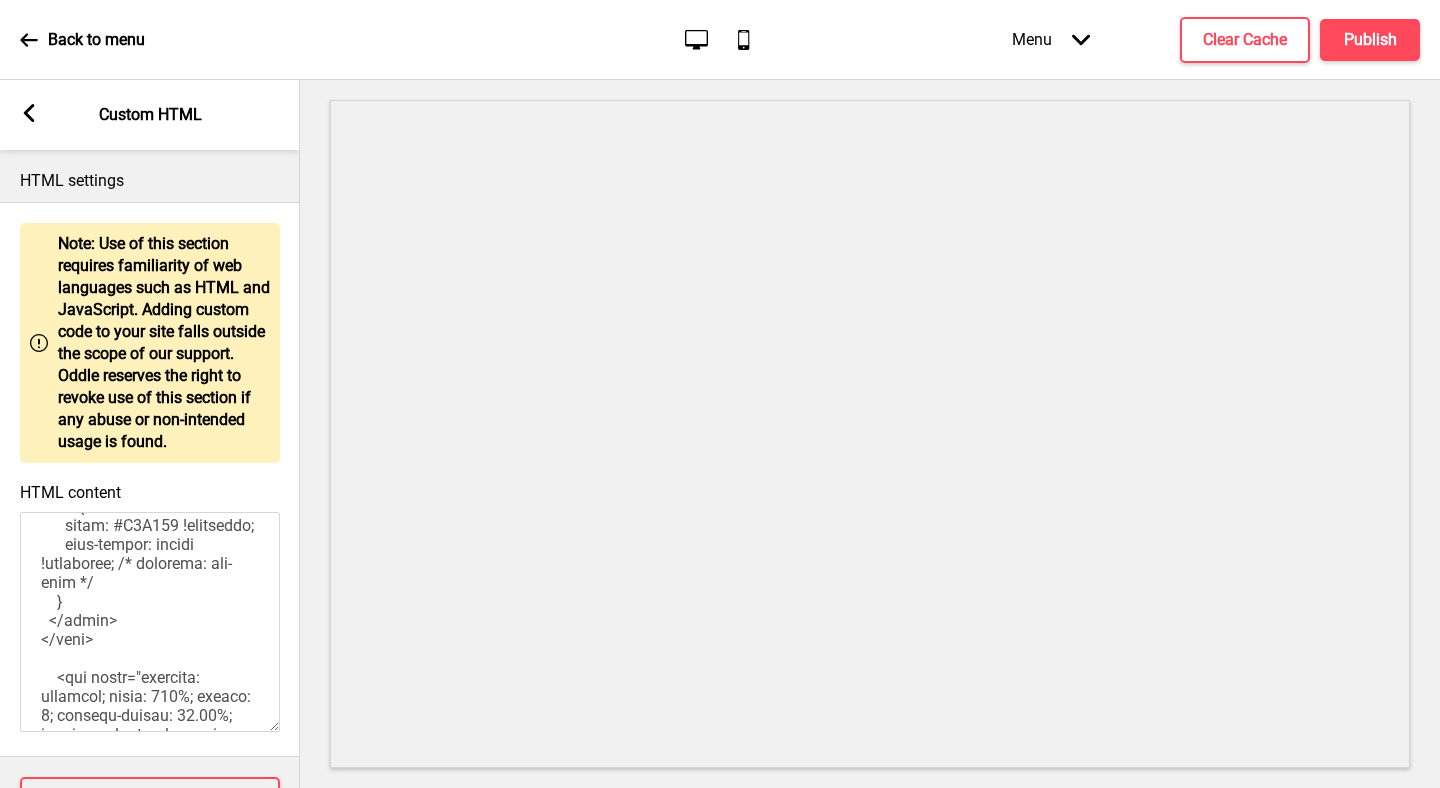 click 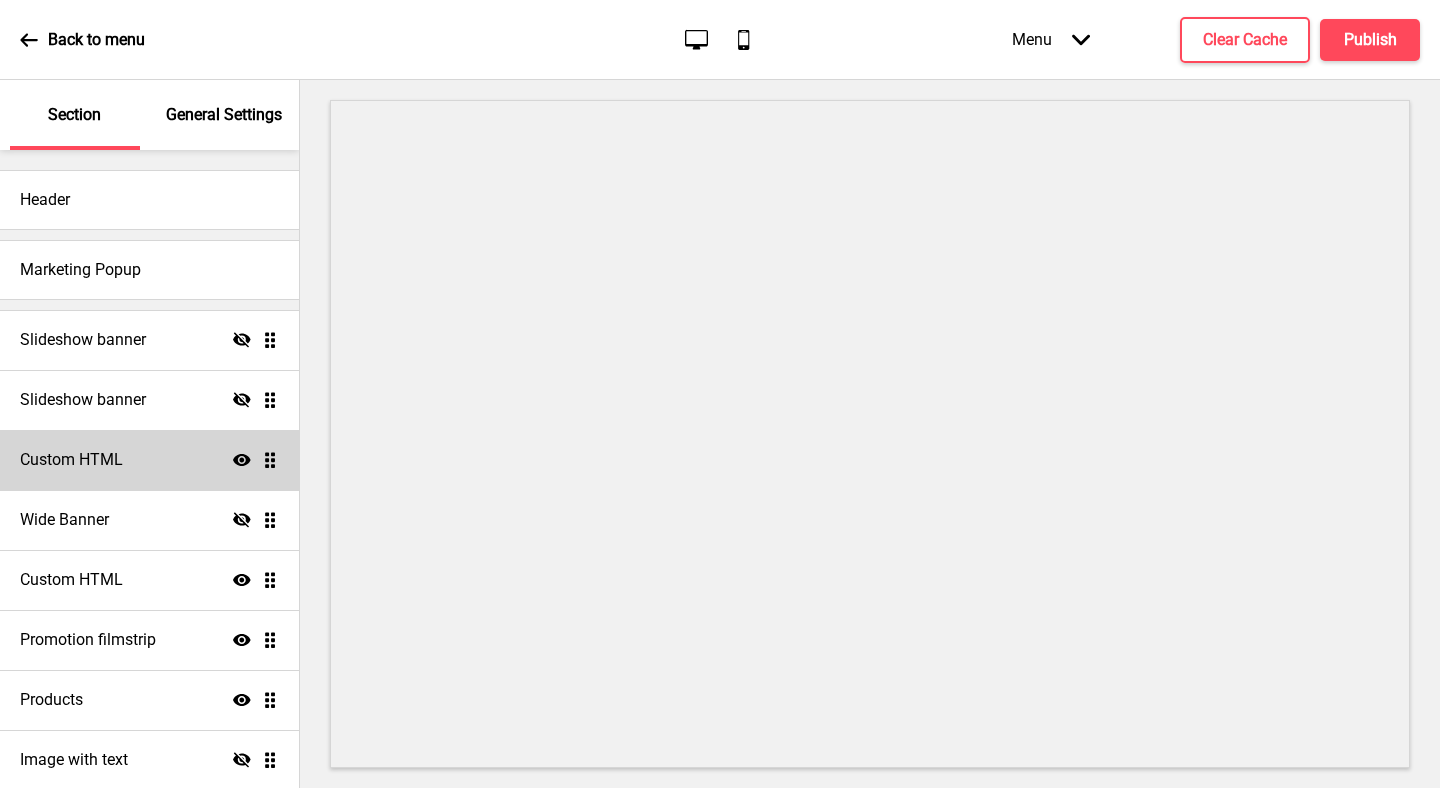 click 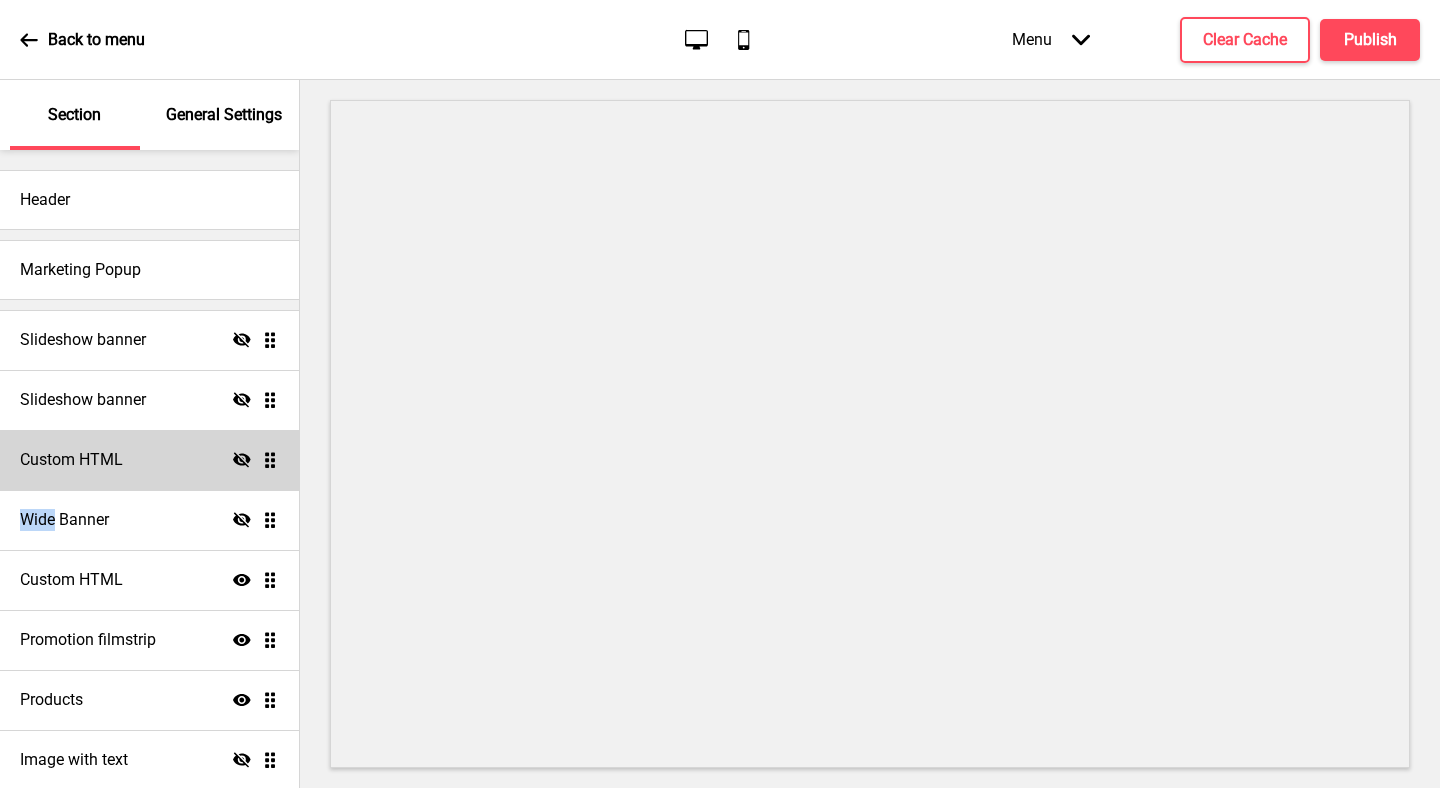 click 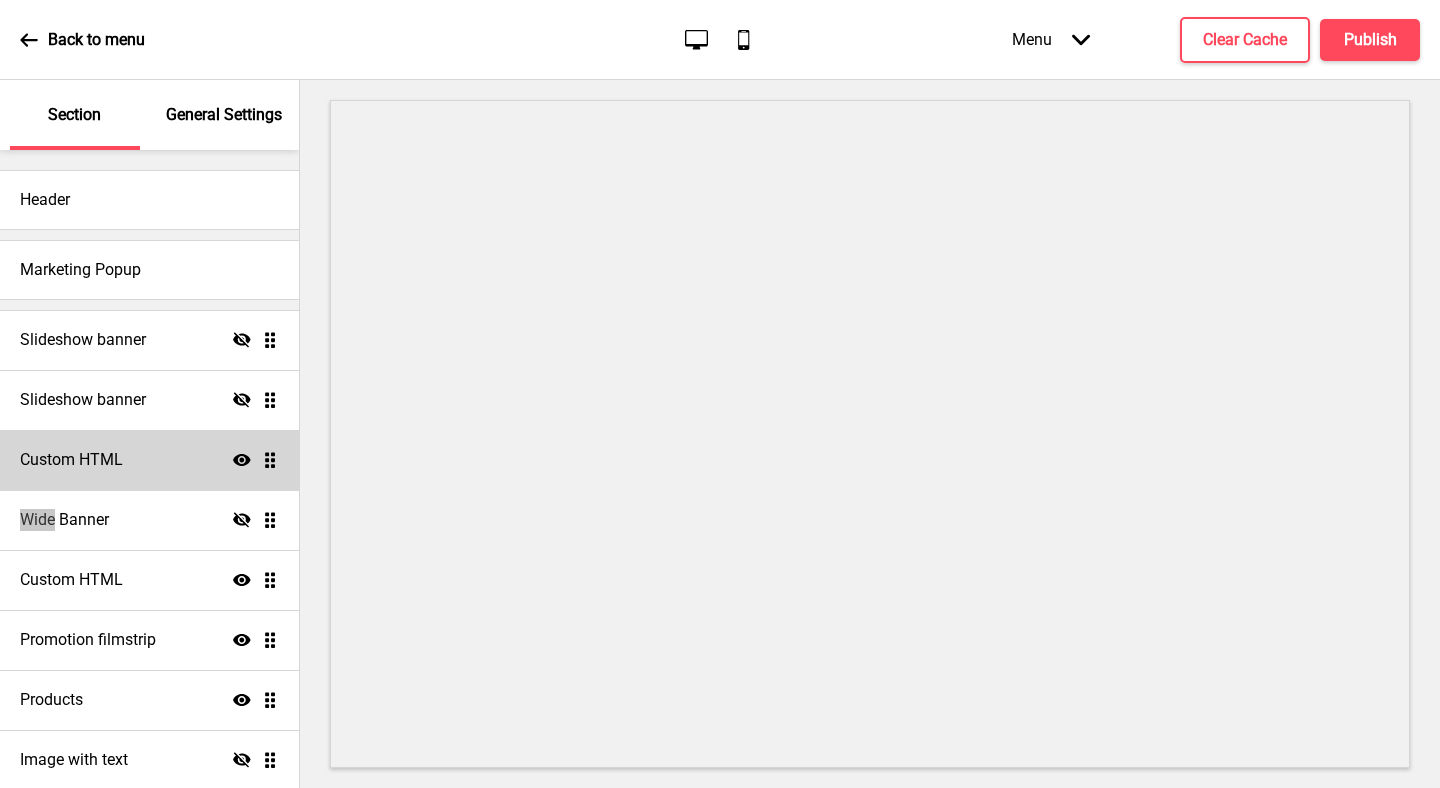 scroll, scrollTop: 132, scrollLeft: 0, axis: vertical 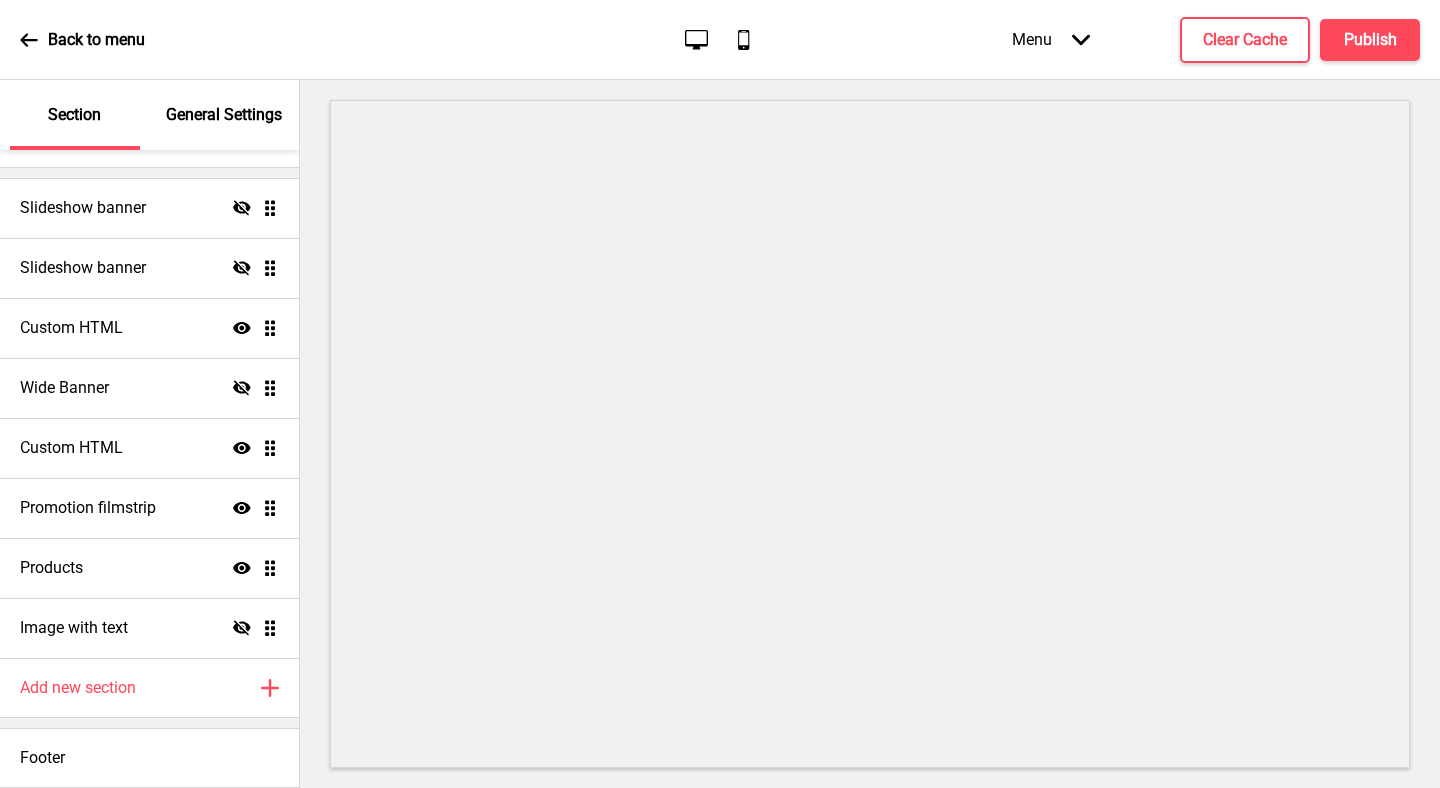 click at bounding box center (870, 434) 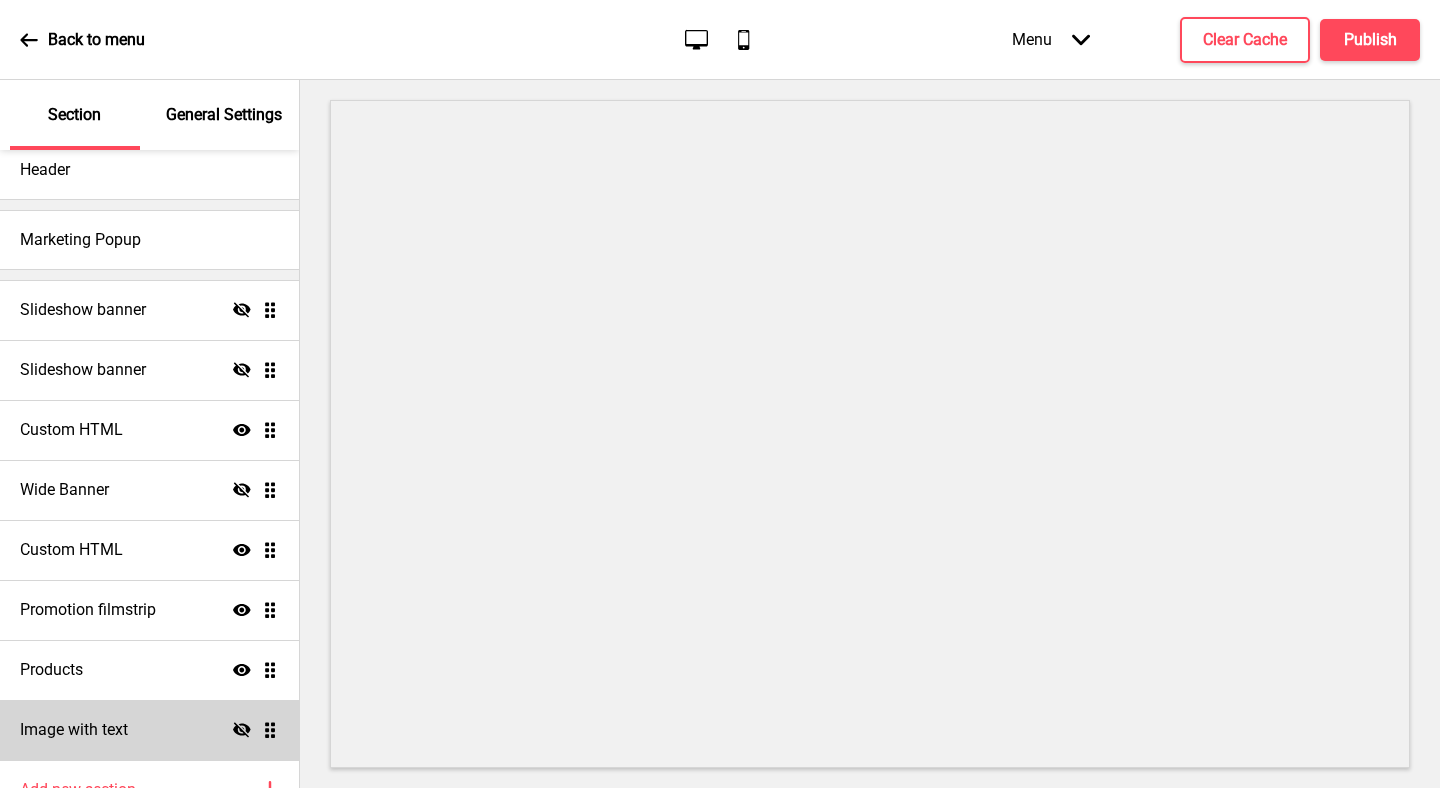 scroll, scrollTop: 0, scrollLeft: 0, axis: both 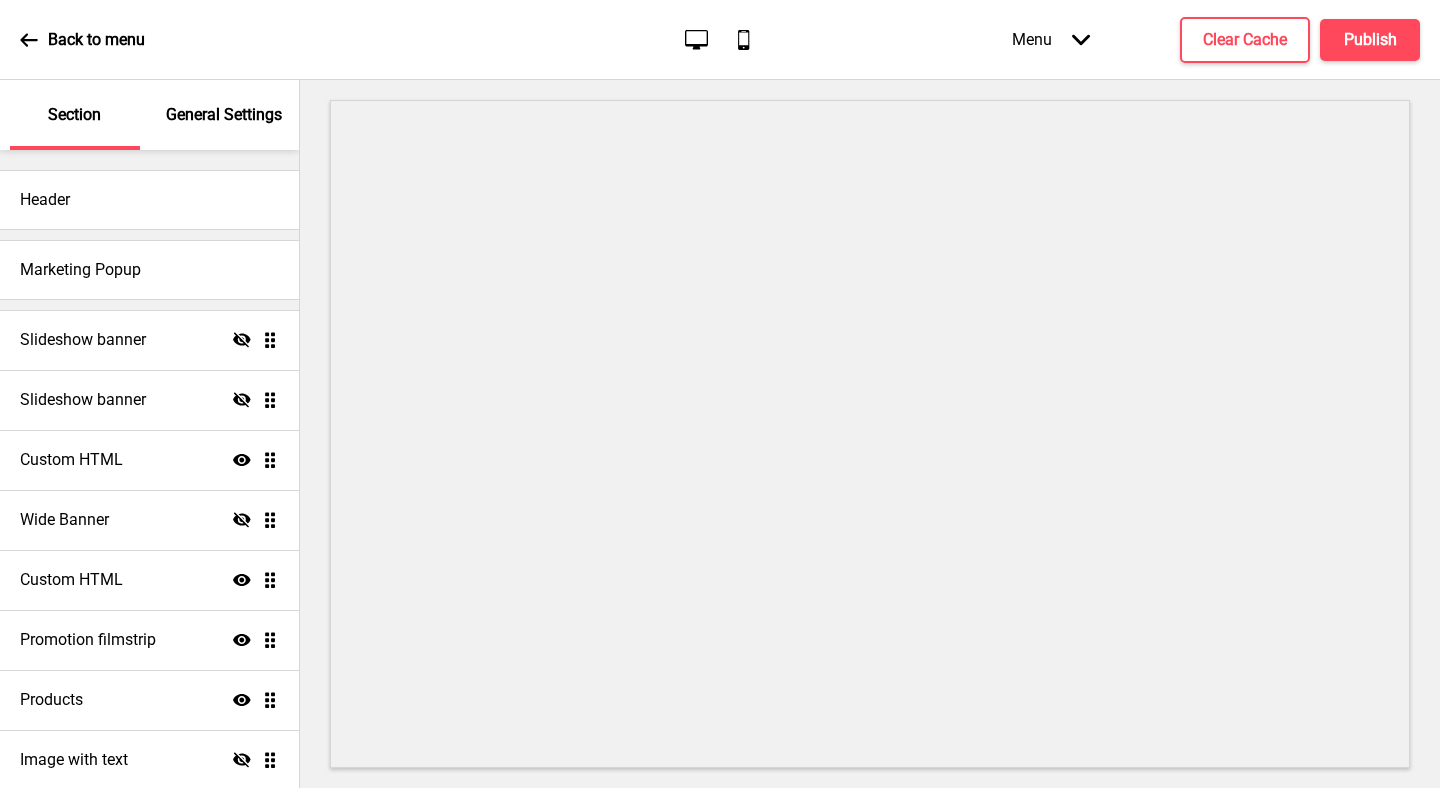 click on "General Settings" at bounding box center [225, 115] 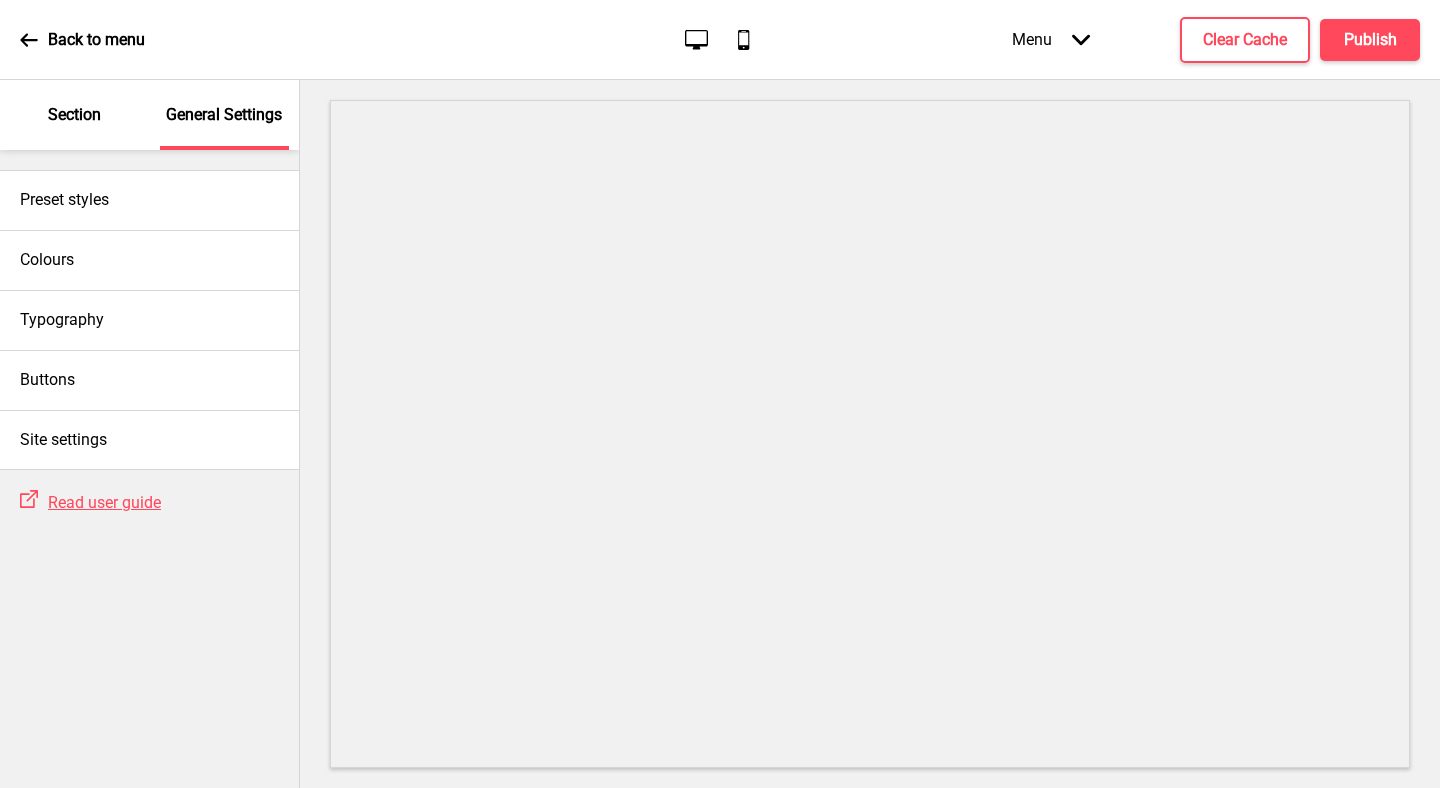 click on "Section" at bounding box center (74, 115) 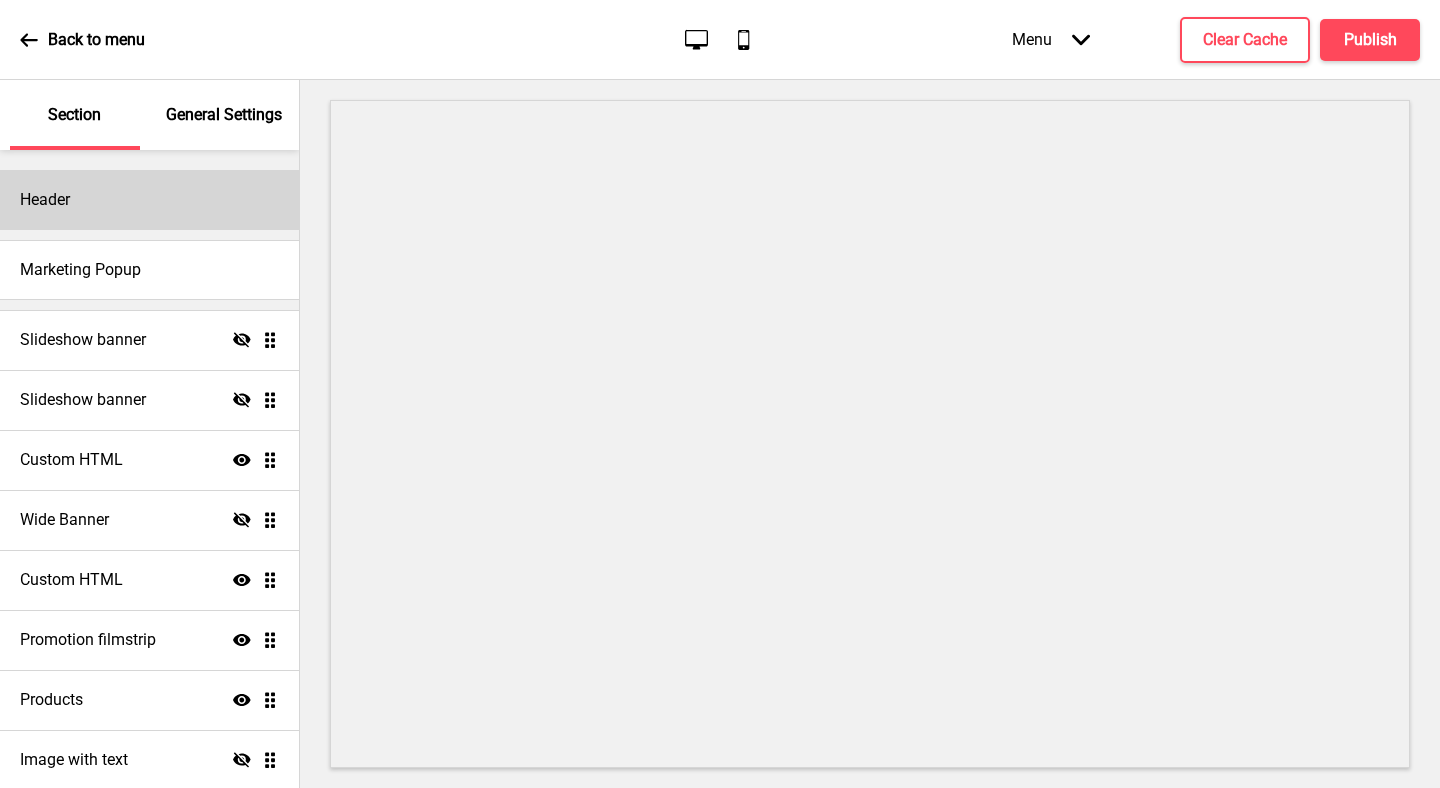click on "Header" at bounding box center (149, 200) 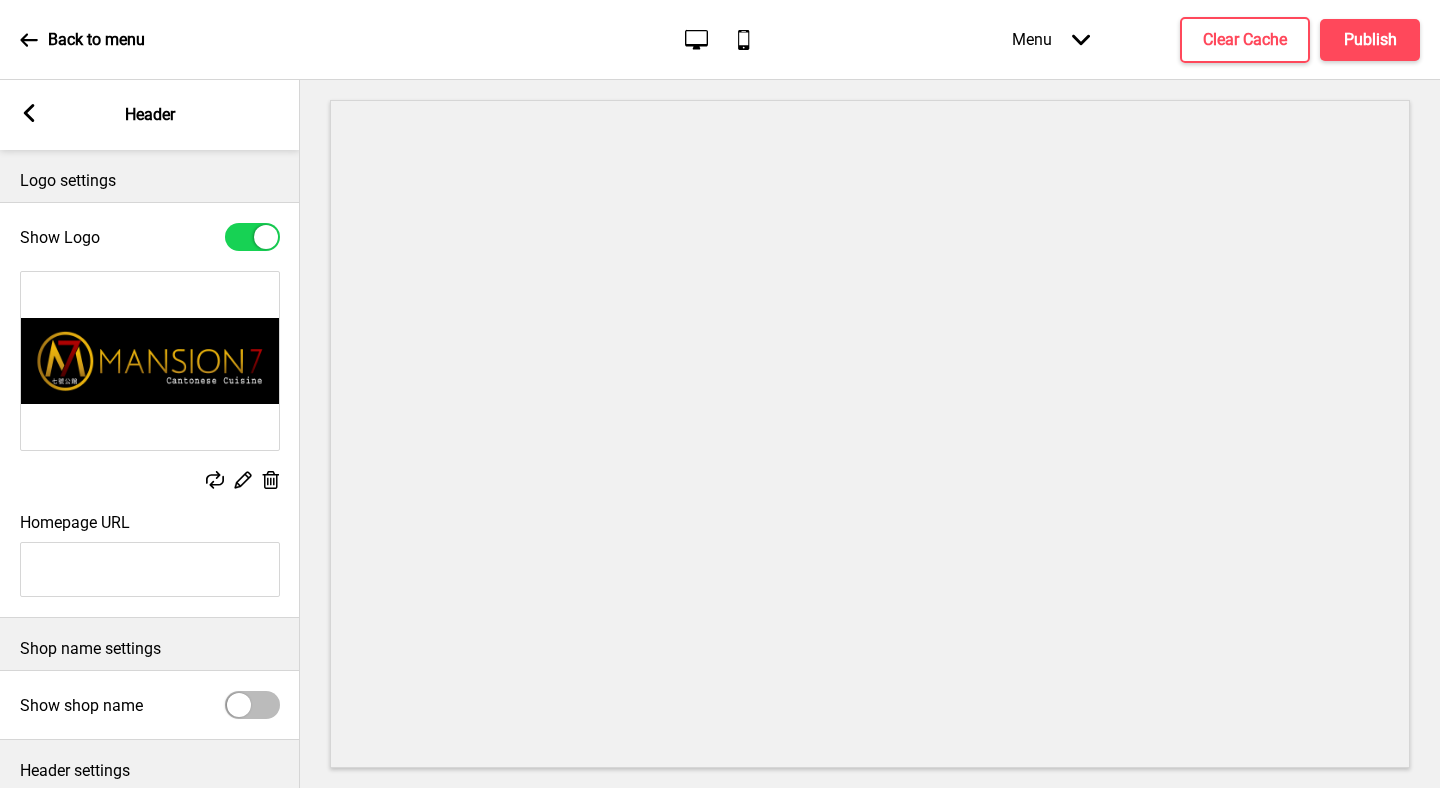 scroll, scrollTop: 142, scrollLeft: 0, axis: vertical 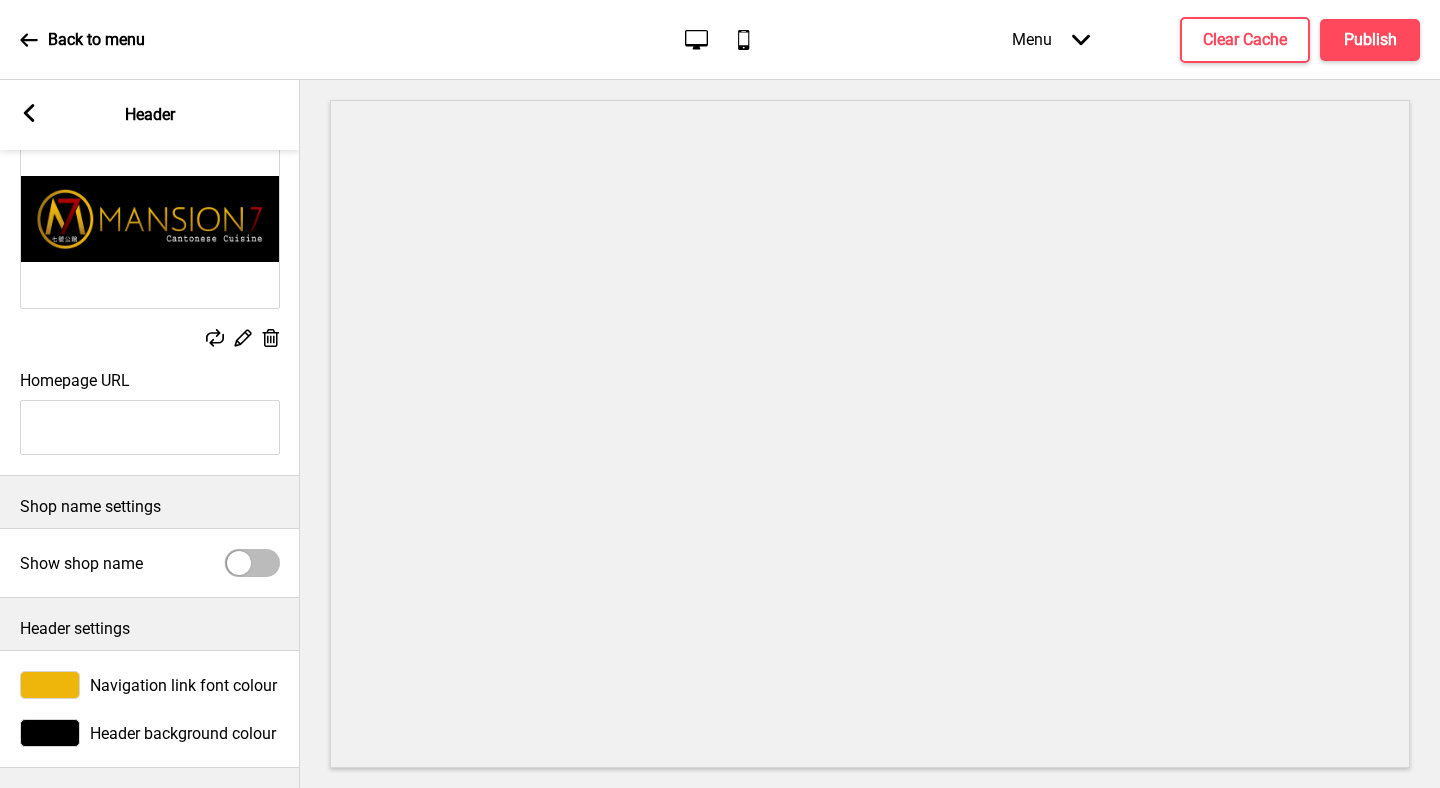 click at bounding box center (50, 685) 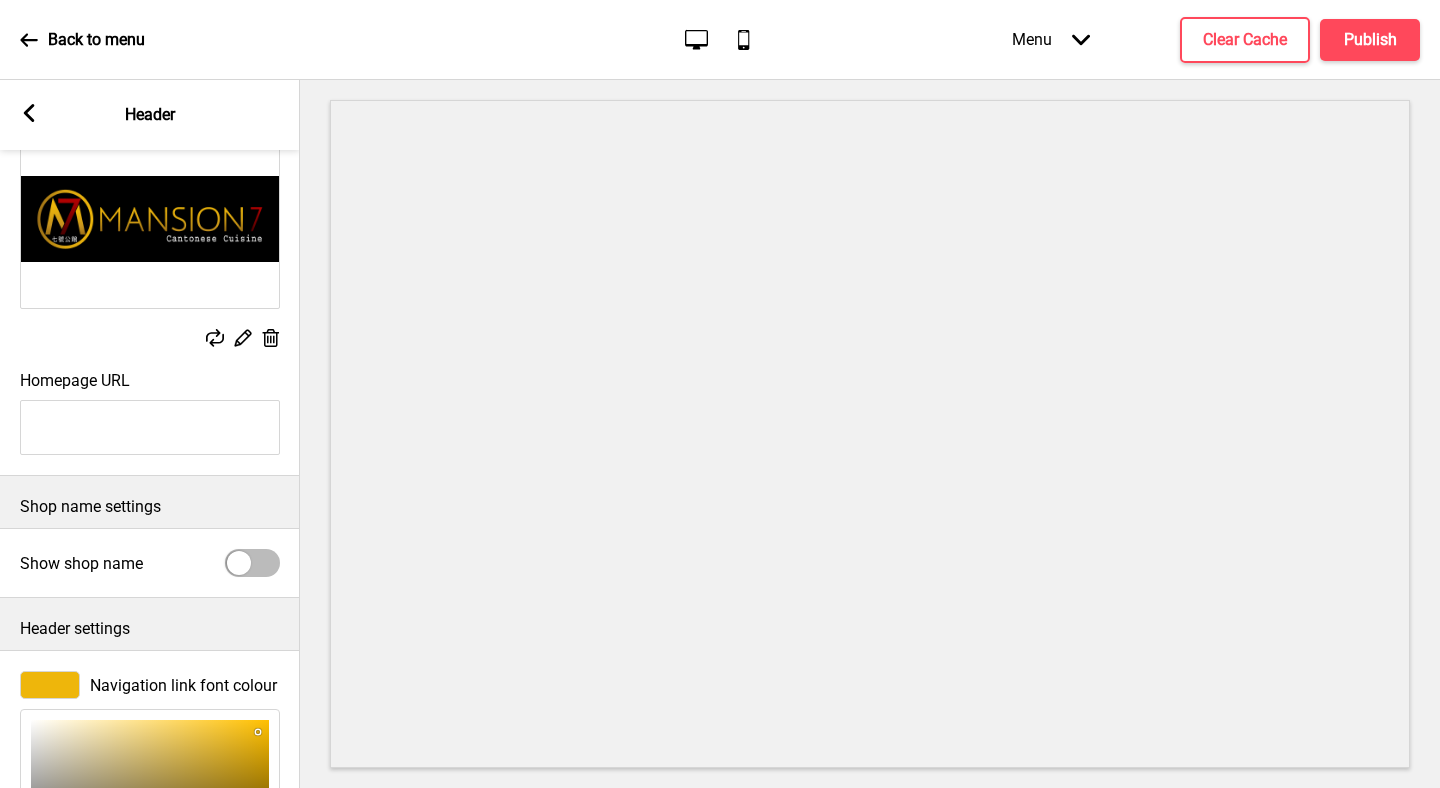 scroll, scrollTop: 468, scrollLeft: 0, axis: vertical 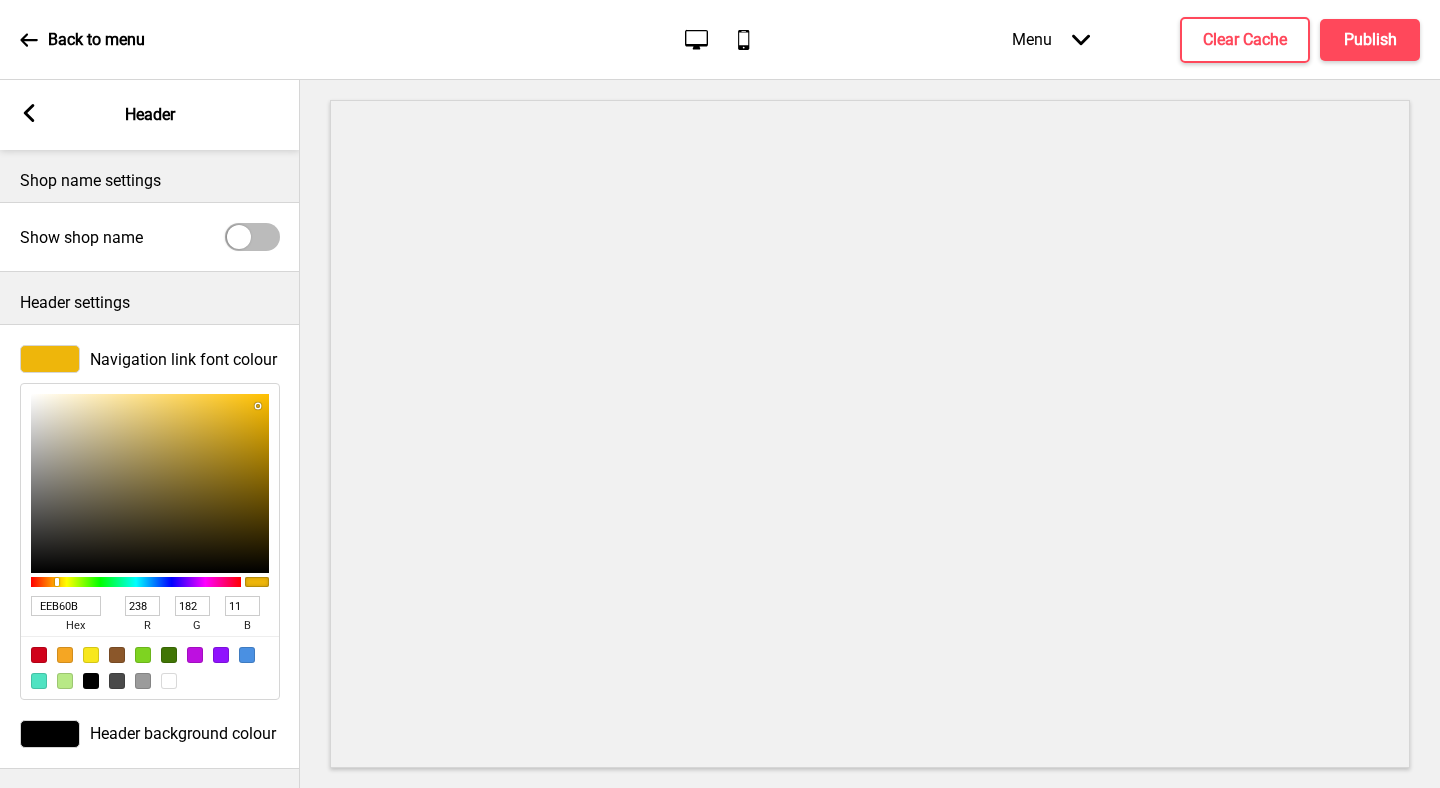click on "EEB60B" at bounding box center [66, 606] 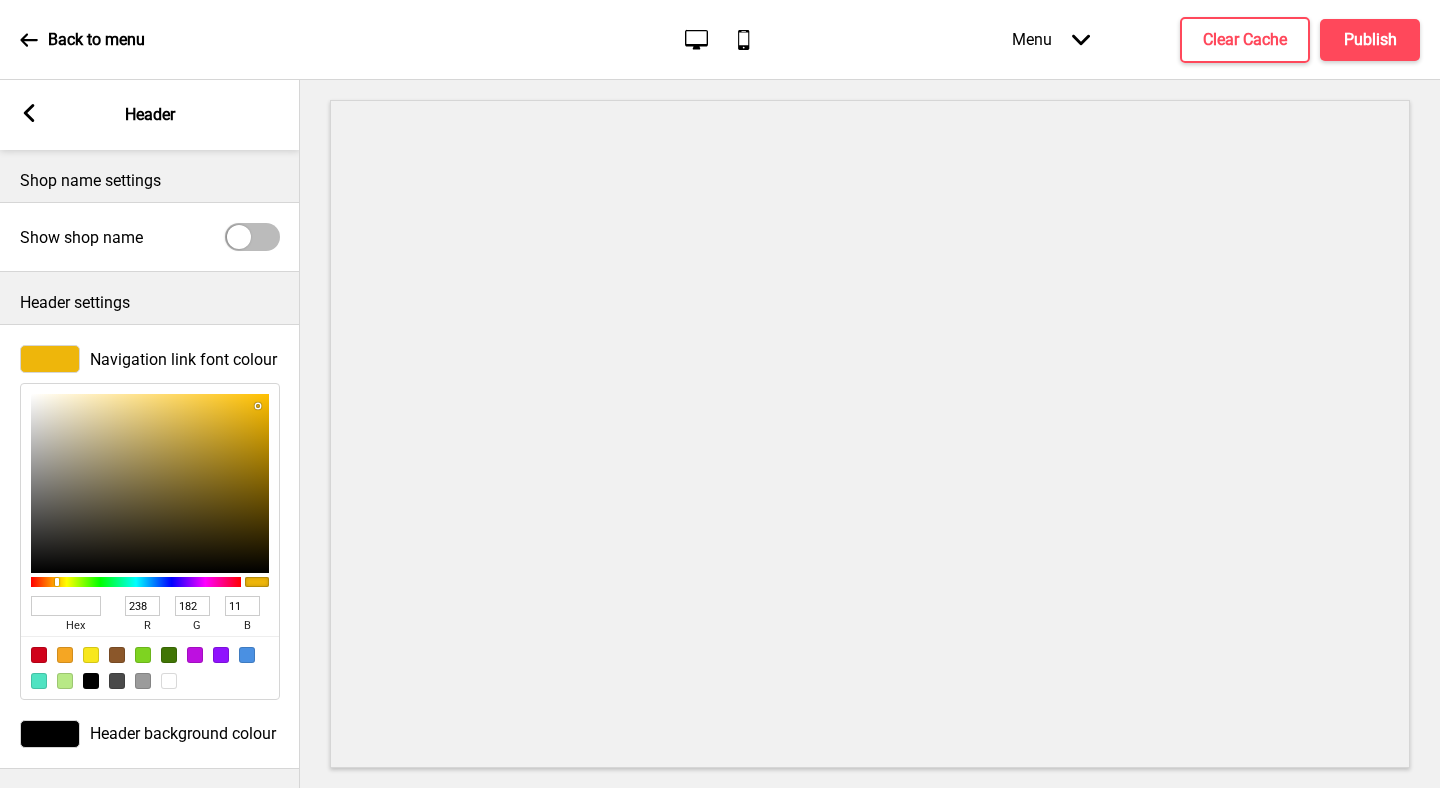 scroll, scrollTop: 0, scrollLeft: 0, axis: both 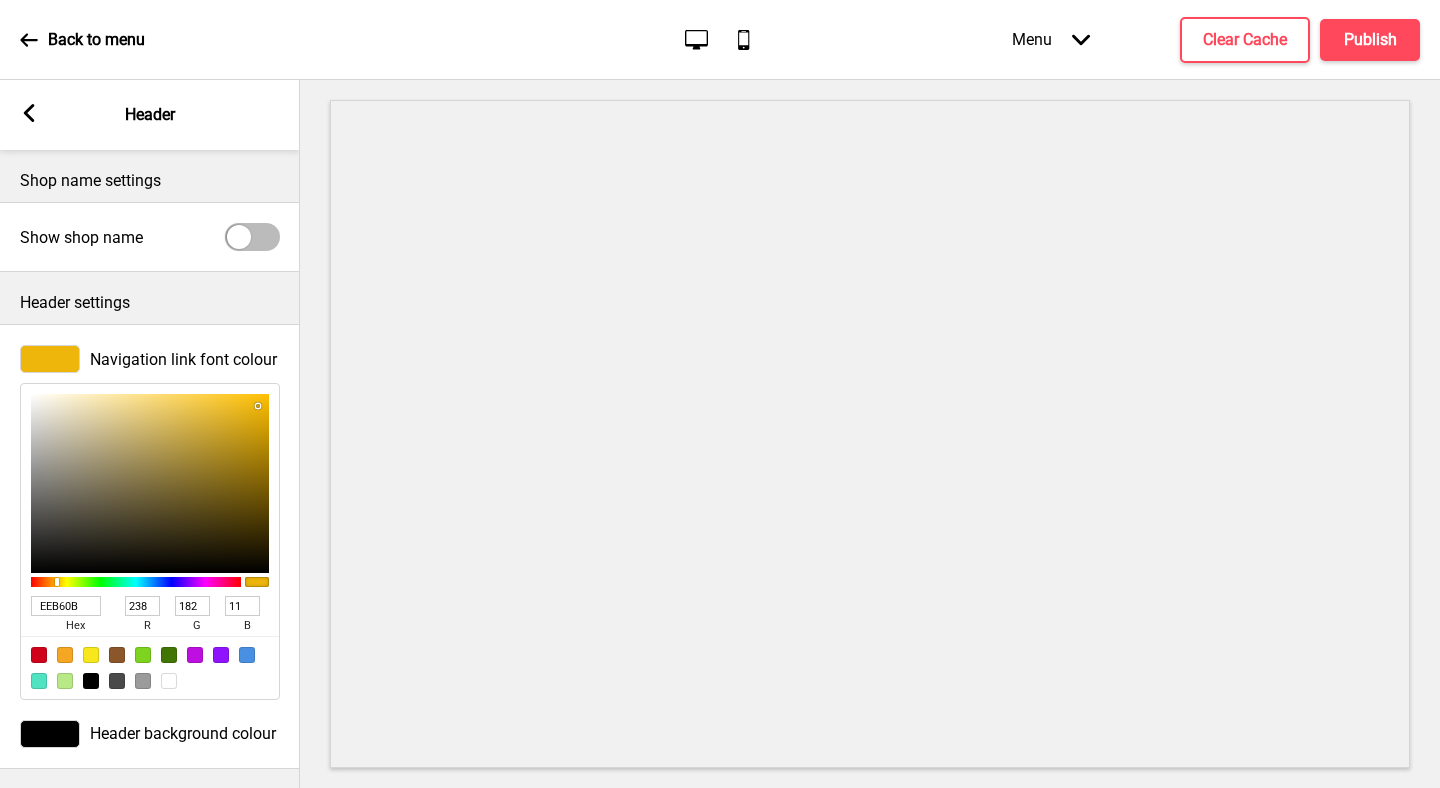 click on "EEB60B" at bounding box center (66, 606) 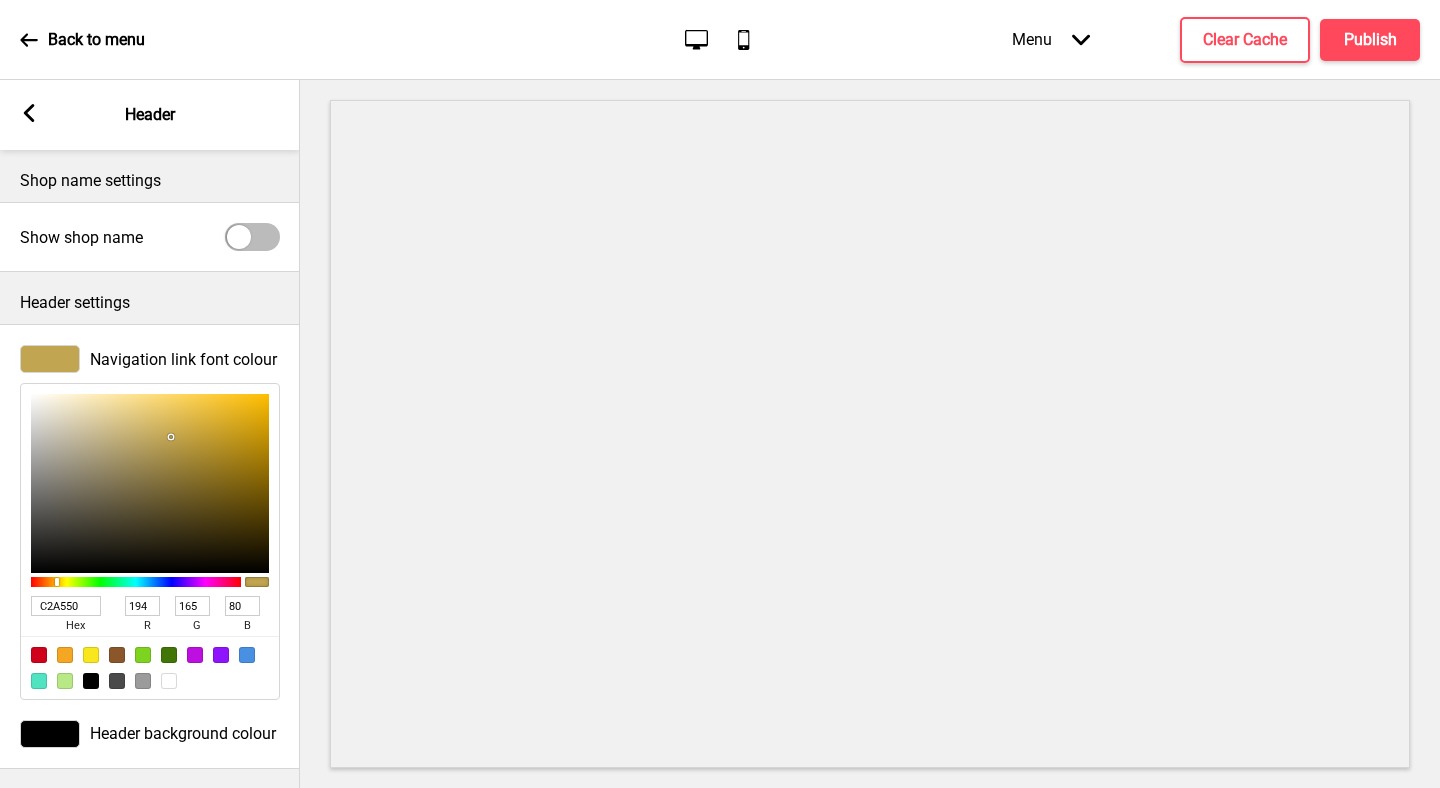 click at bounding box center (870, 434) 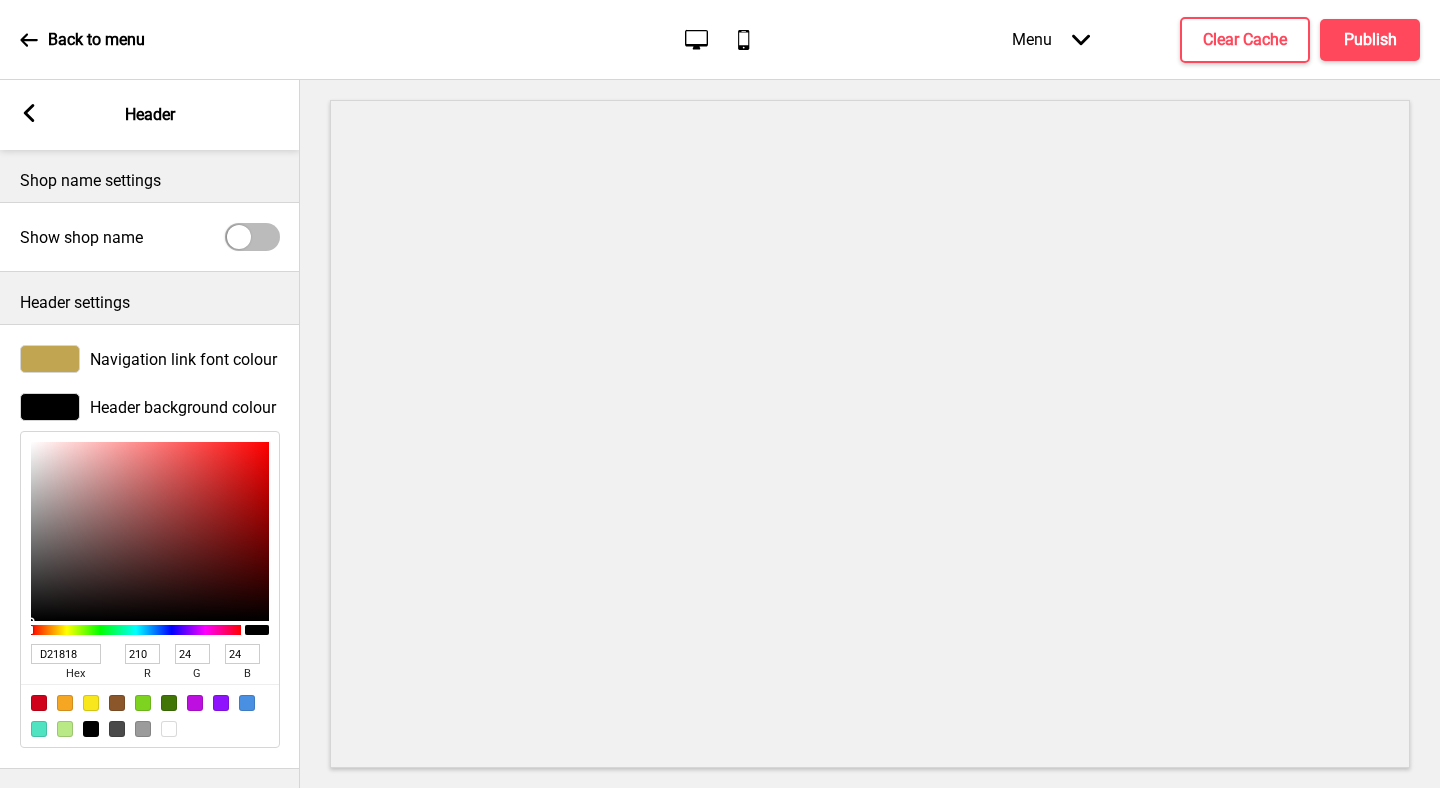 click at bounding box center [150, 531] 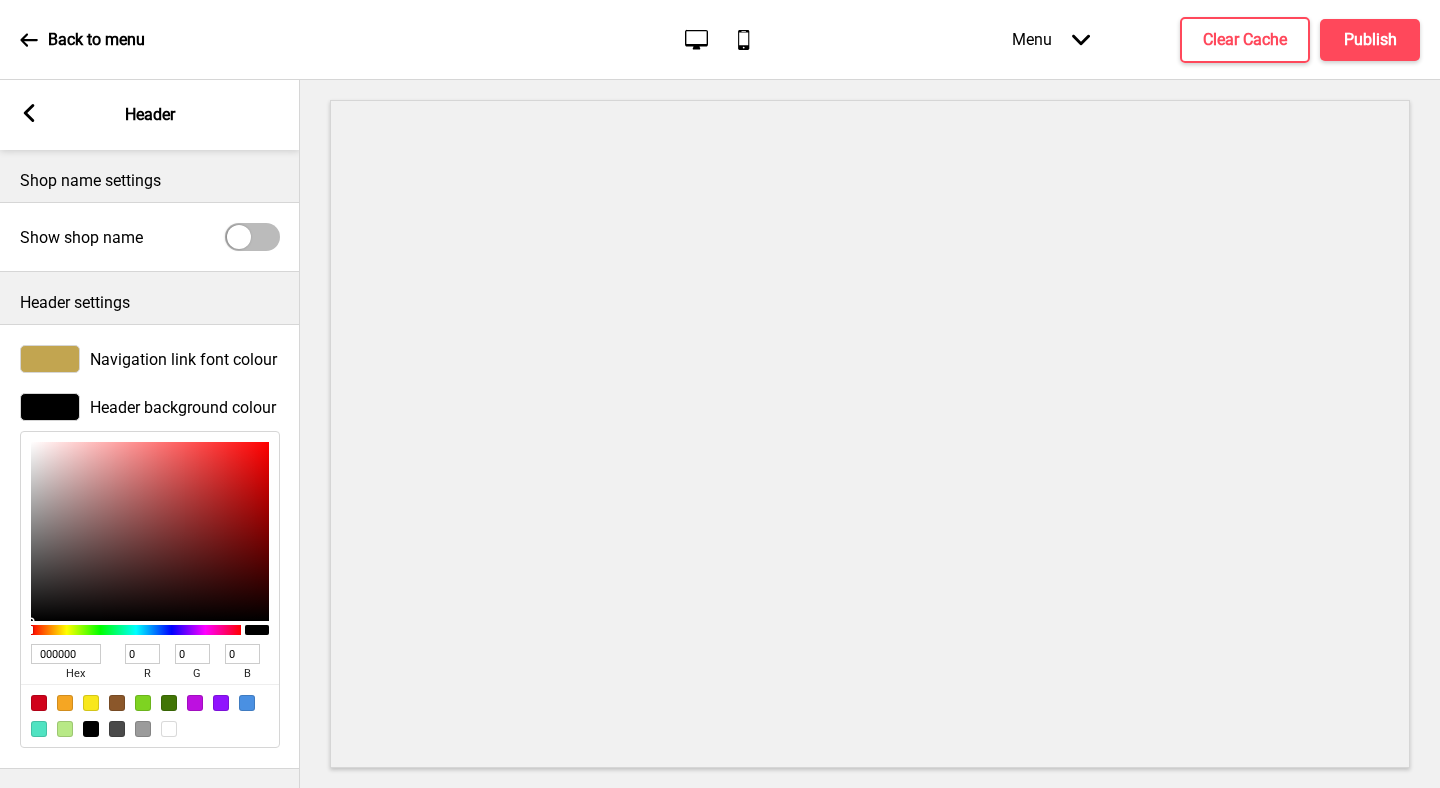drag, startPoint x: 224, startPoint y: 548, endPoint x: 284, endPoint y: 631, distance: 102.41582 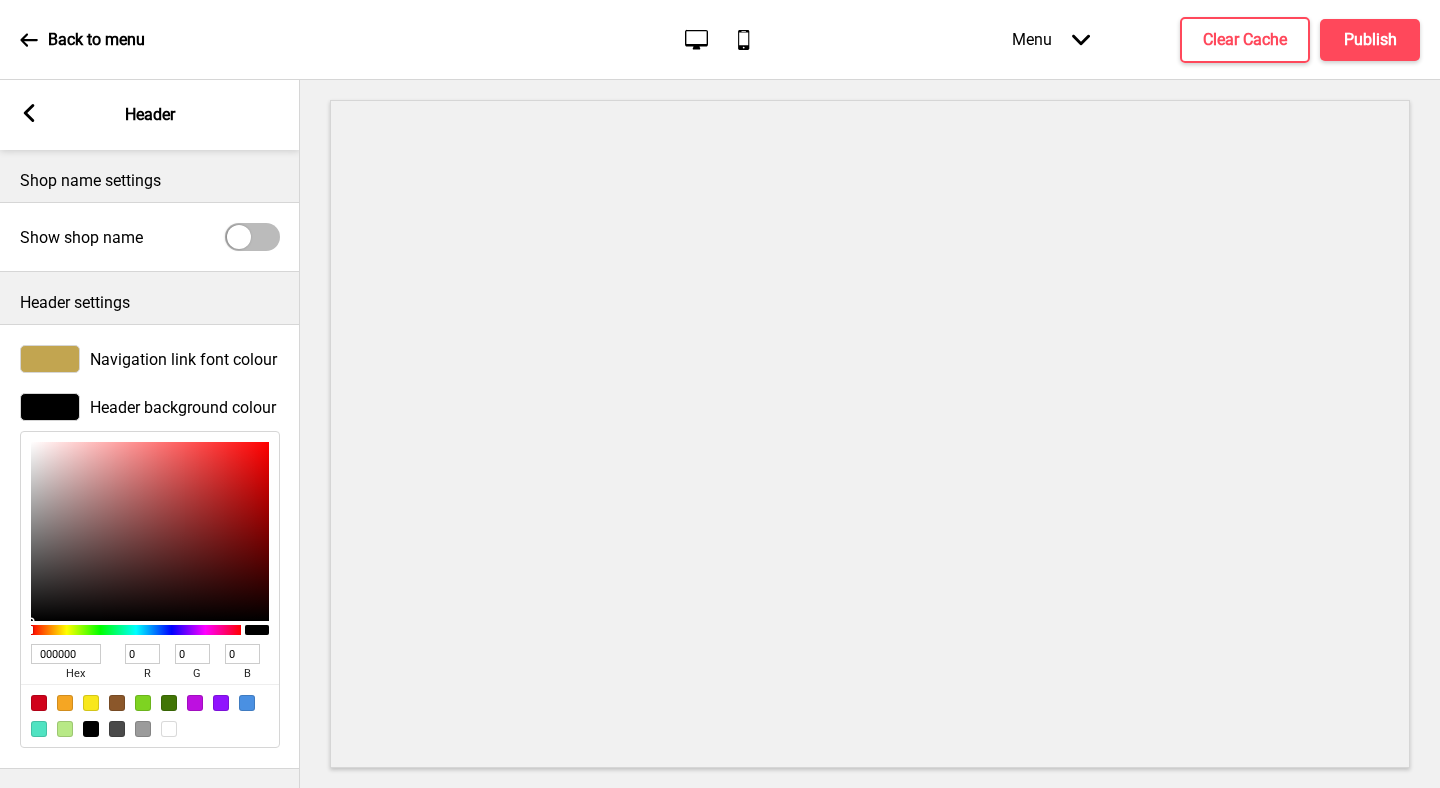 click at bounding box center [870, 434] 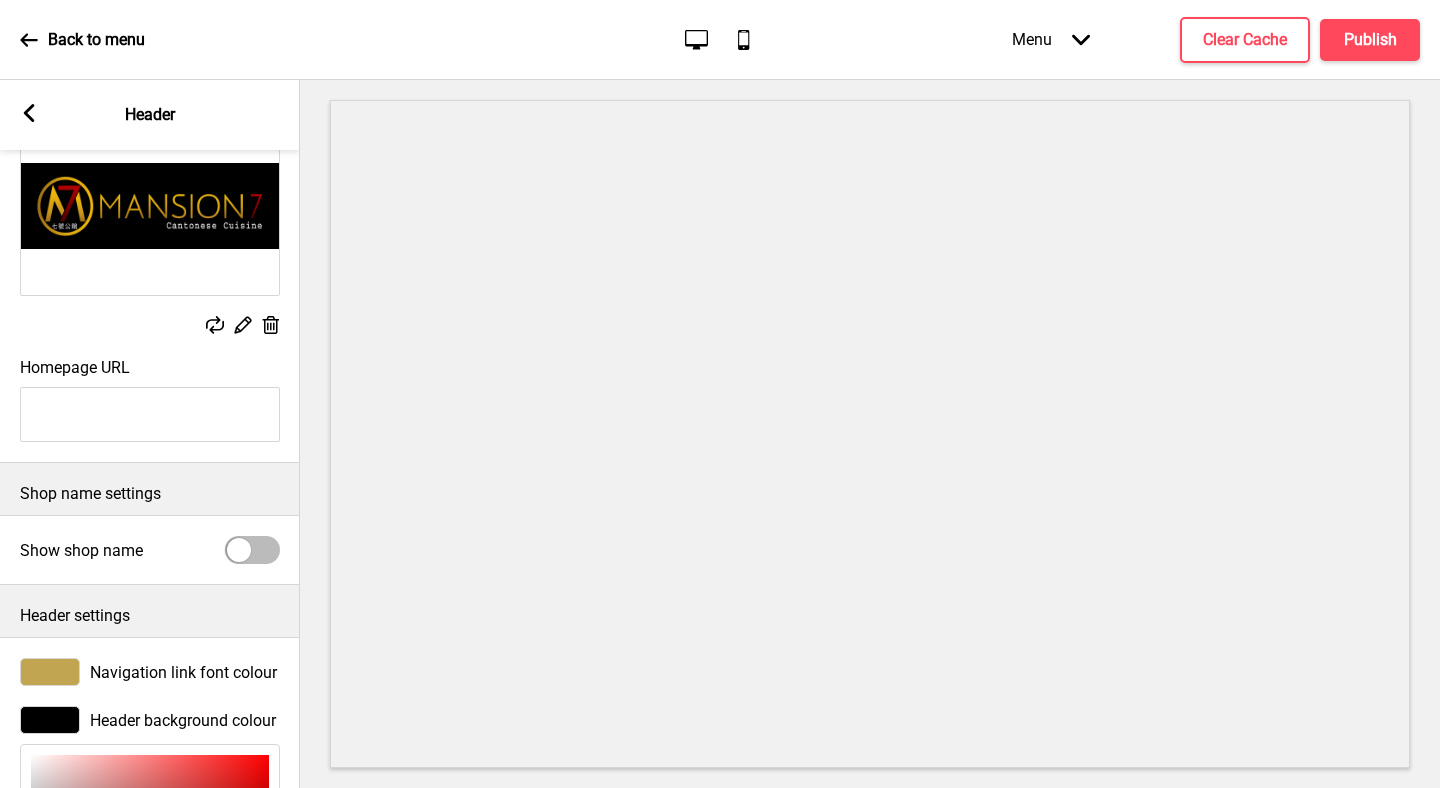 scroll, scrollTop: 0, scrollLeft: 0, axis: both 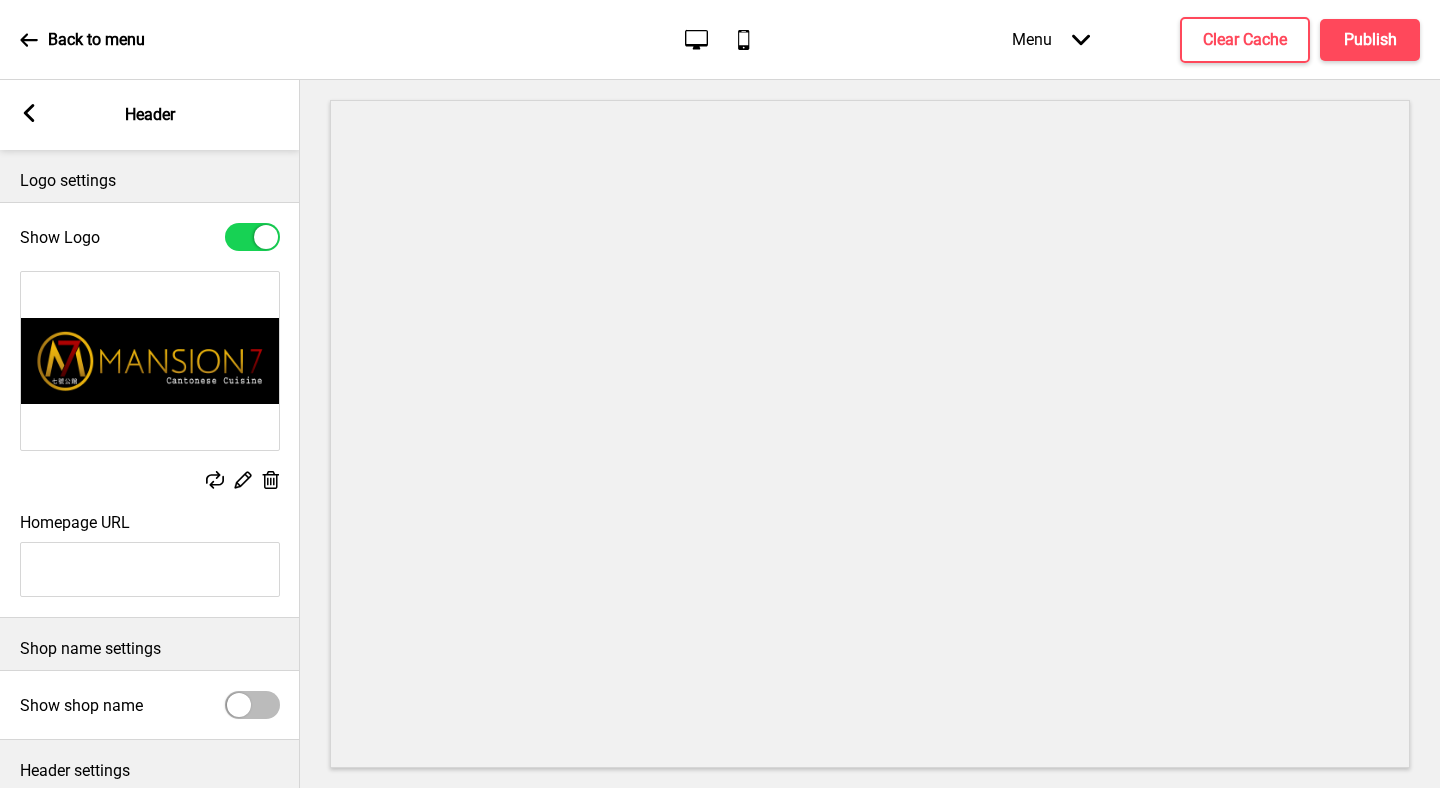 click 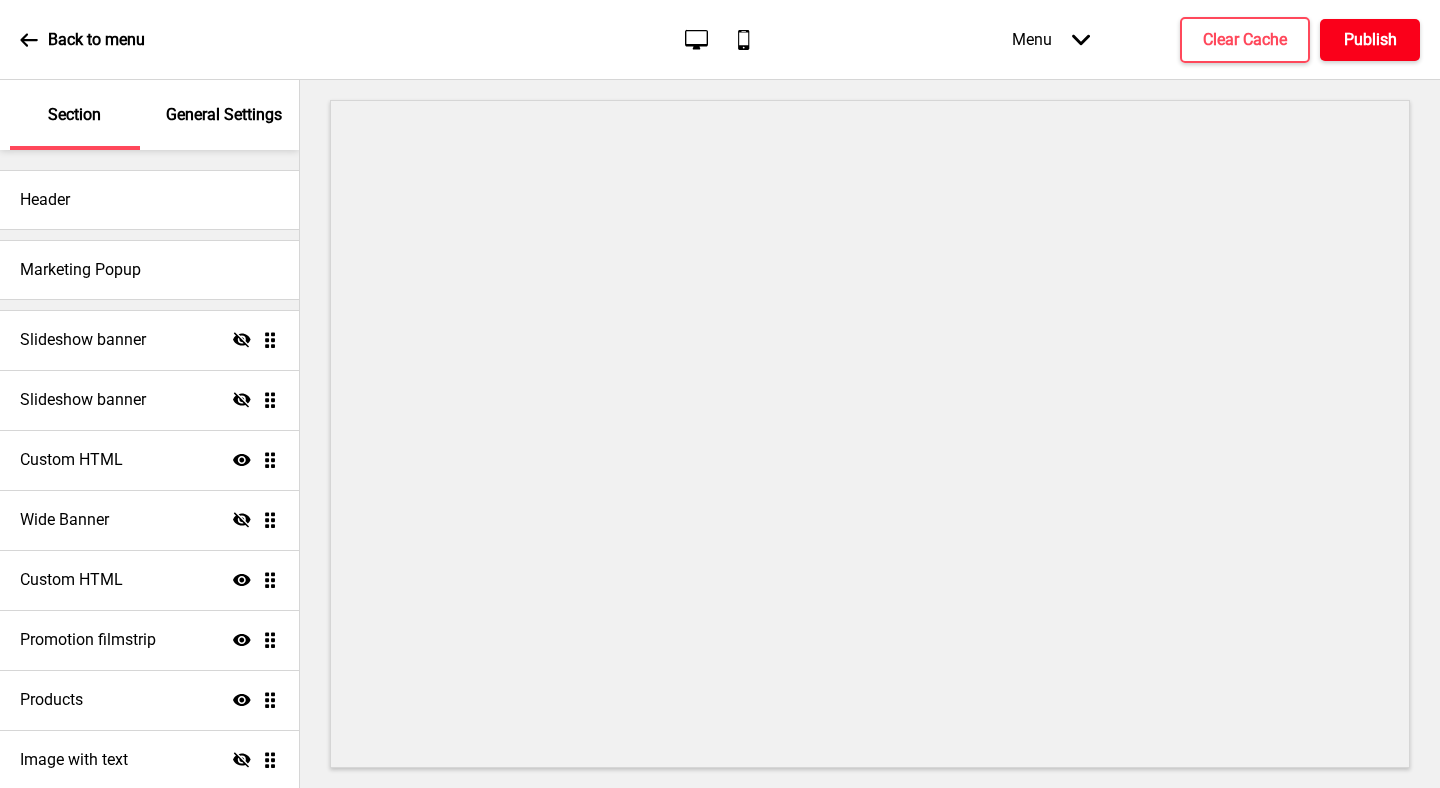 click on "Publish" at bounding box center (1370, 40) 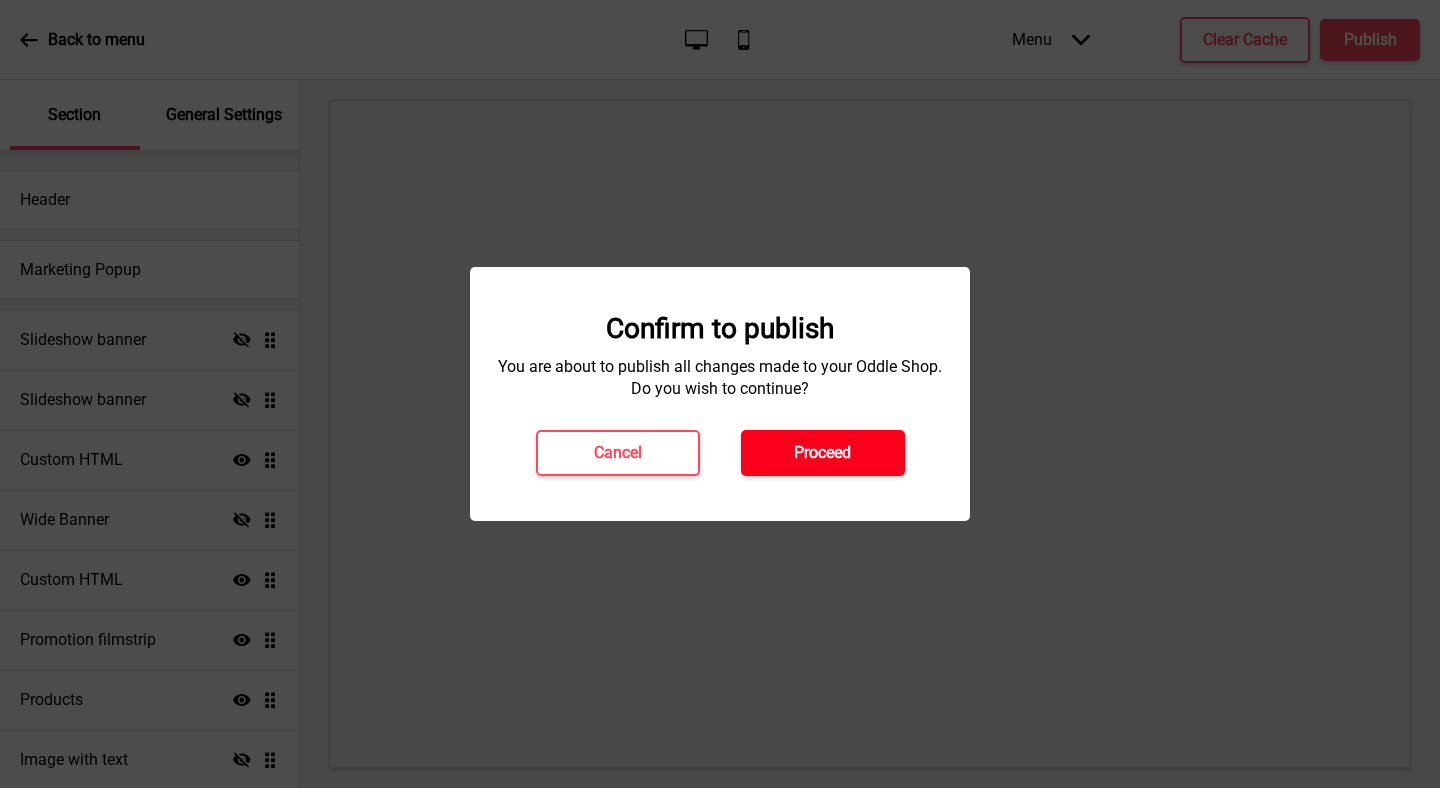 click on "Proceed" at bounding box center (823, 453) 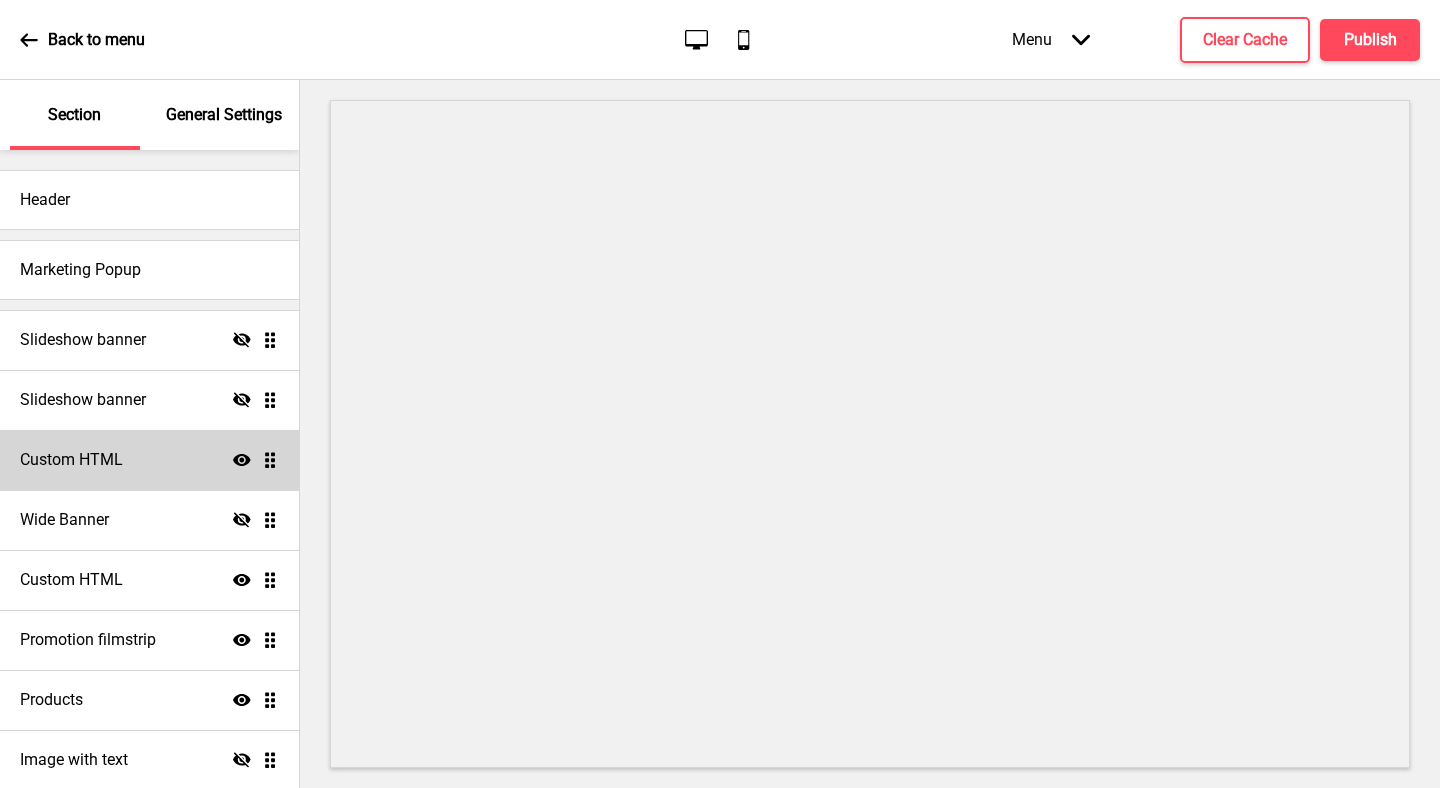 click on "Custom HTML Show Drag" at bounding box center (149, 460) 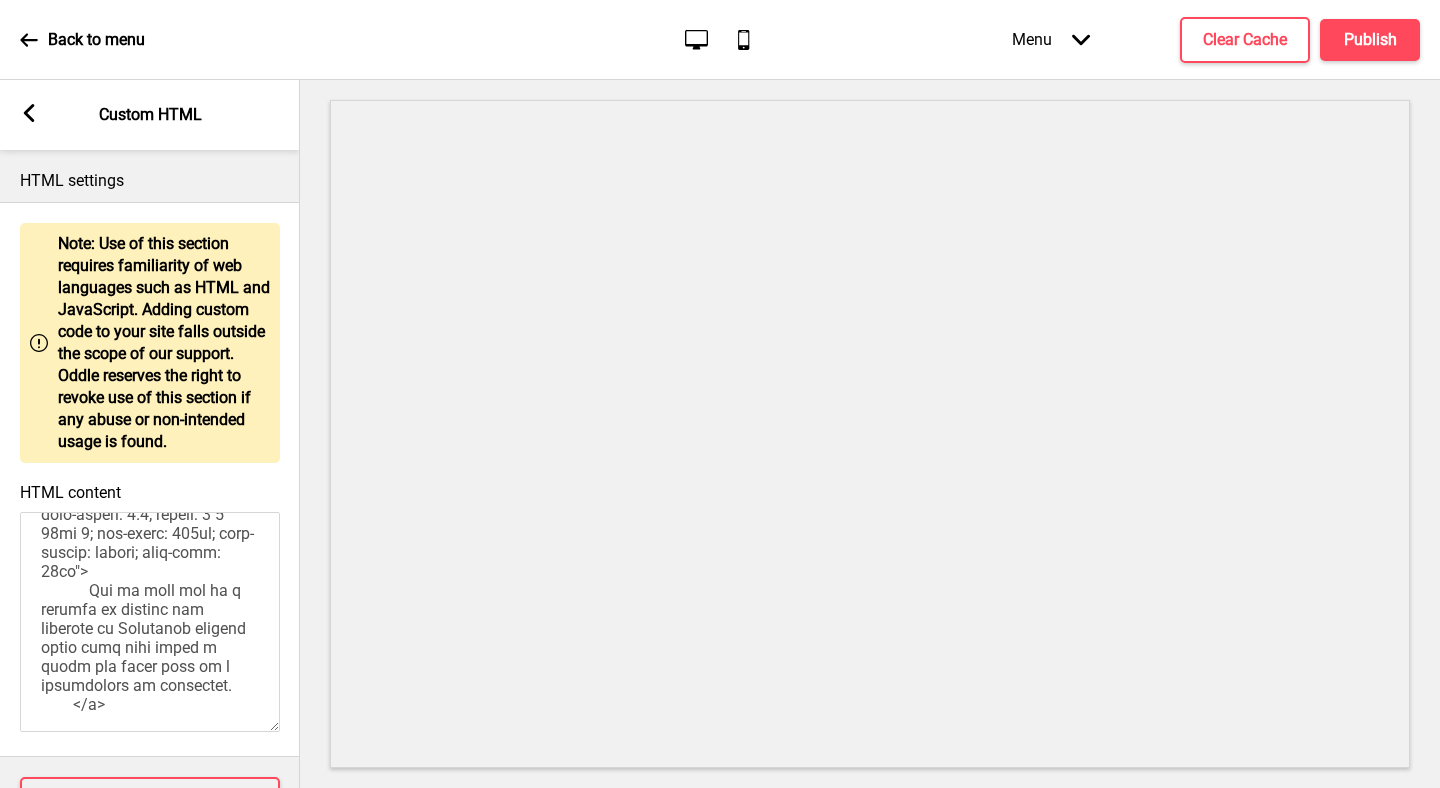 scroll, scrollTop: 1041, scrollLeft: 0, axis: vertical 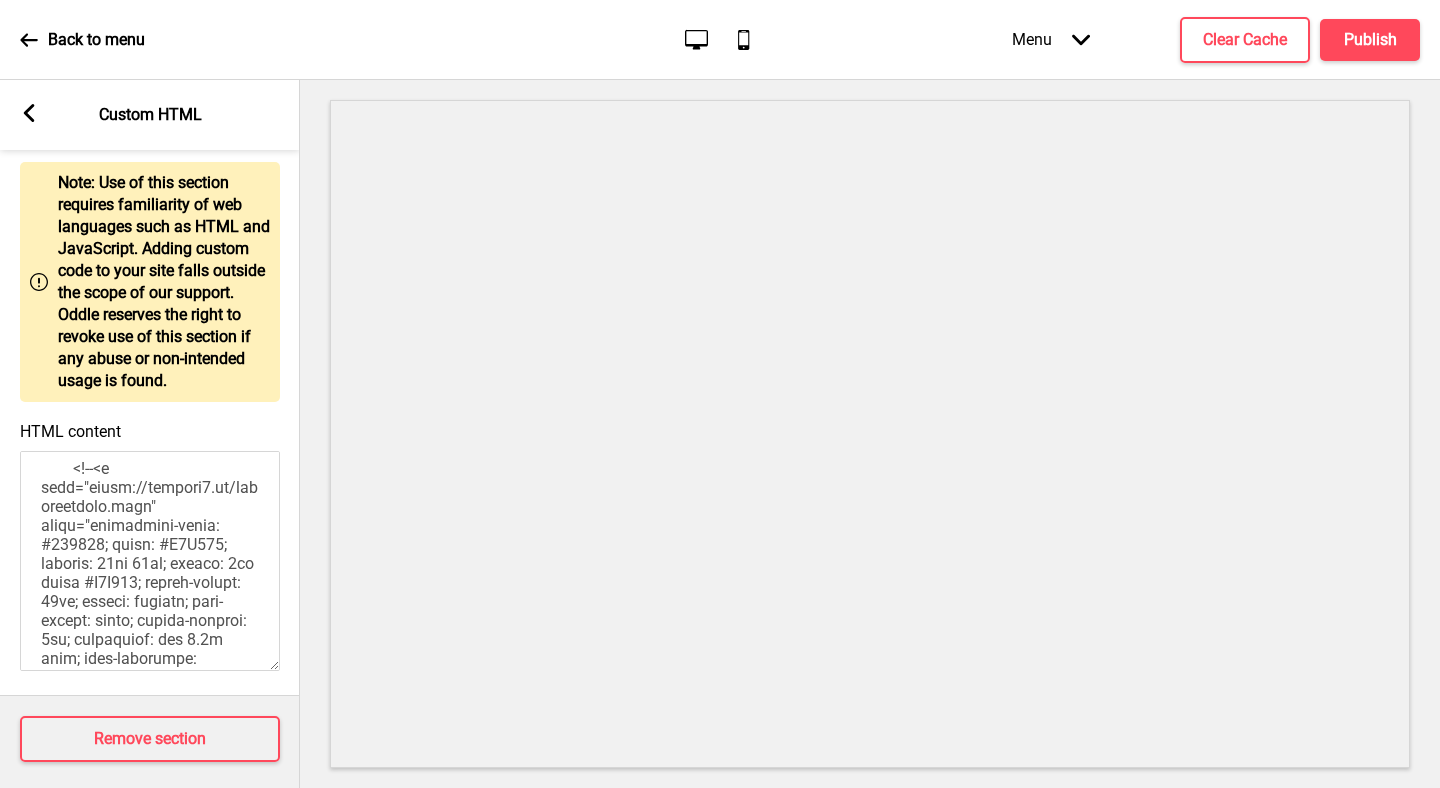 click on "HTML content" at bounding box center (150, 561) 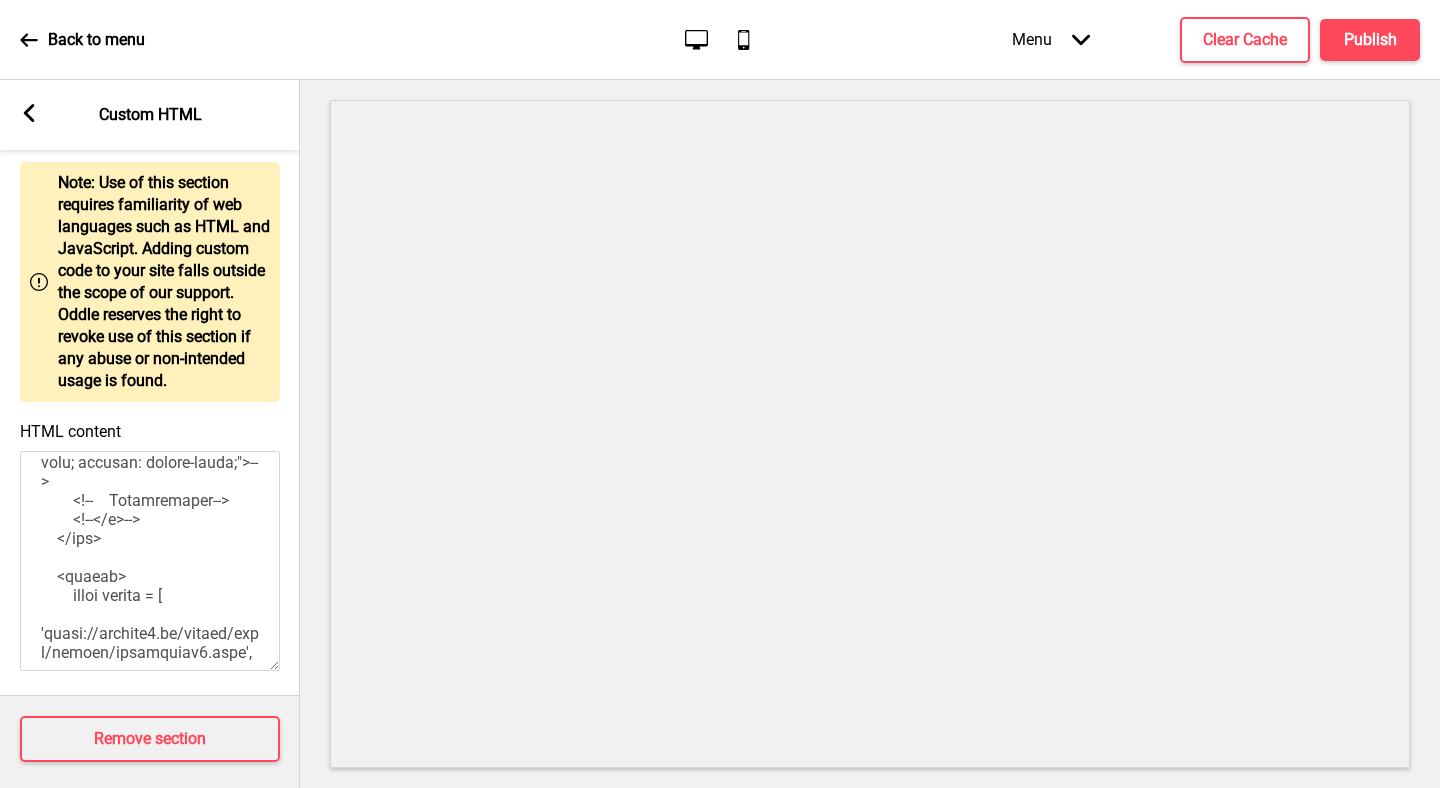 scroll, scrollTop: 1367, scrollLeft: 0, axis: vertical 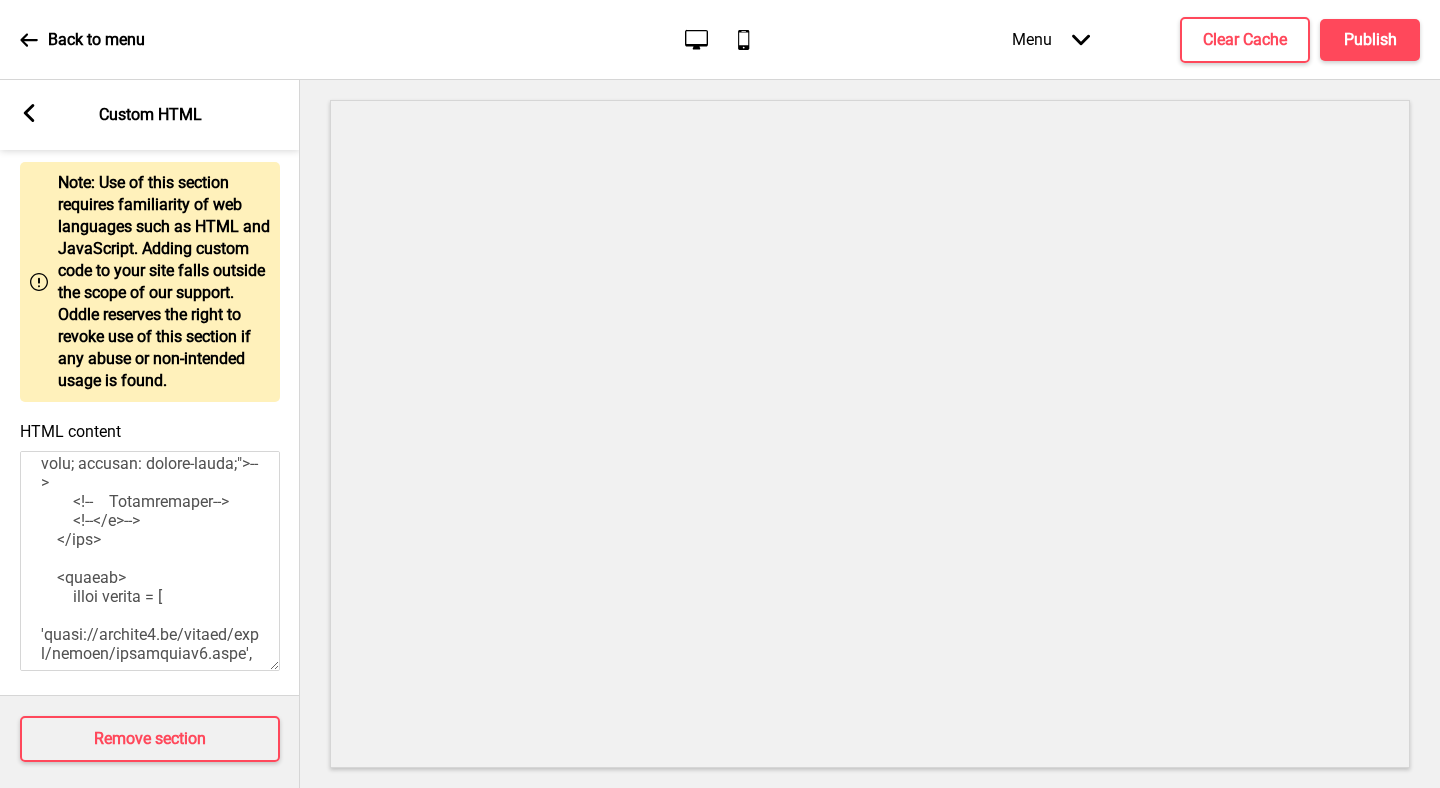 click on "HTML content" at bounding box center (150, 561) 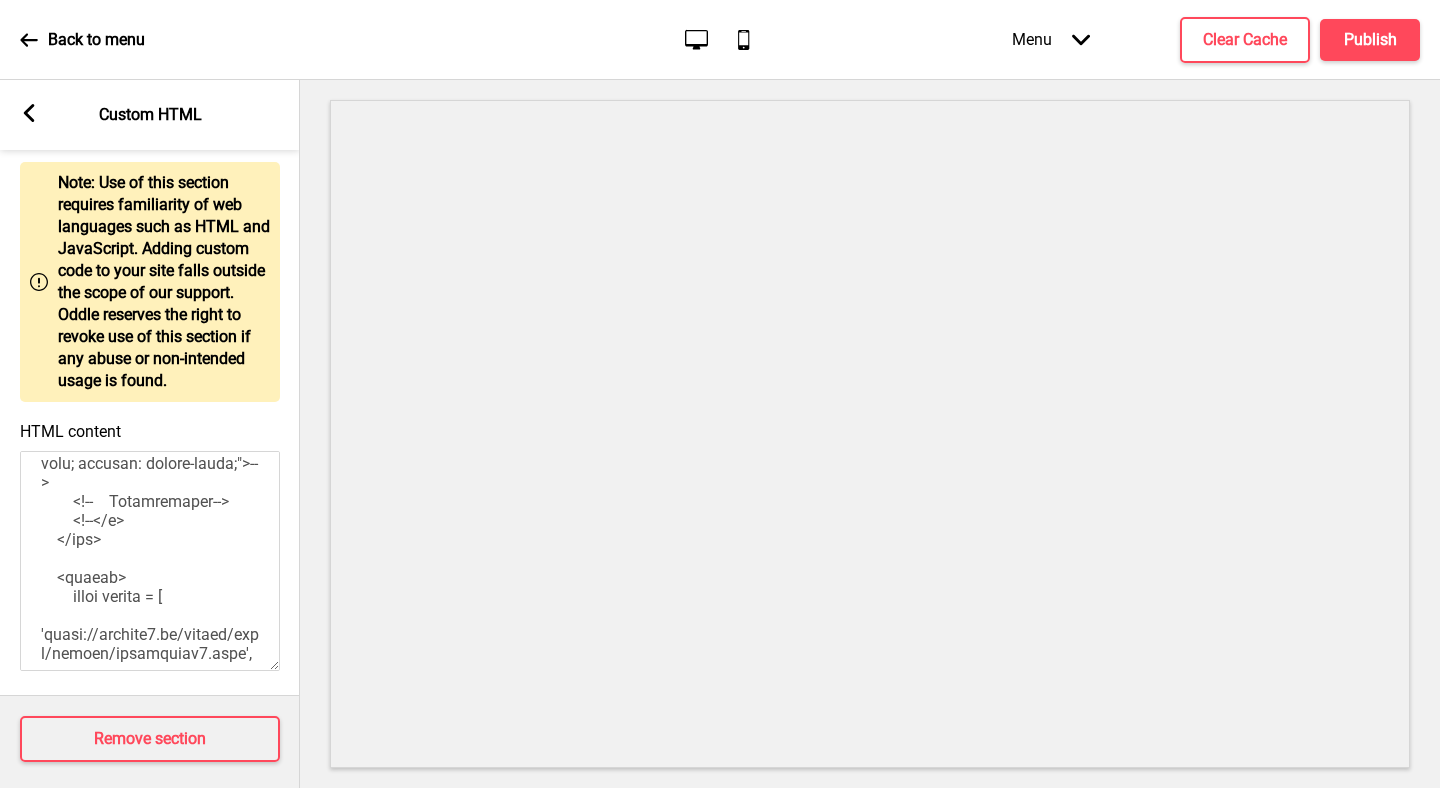 click 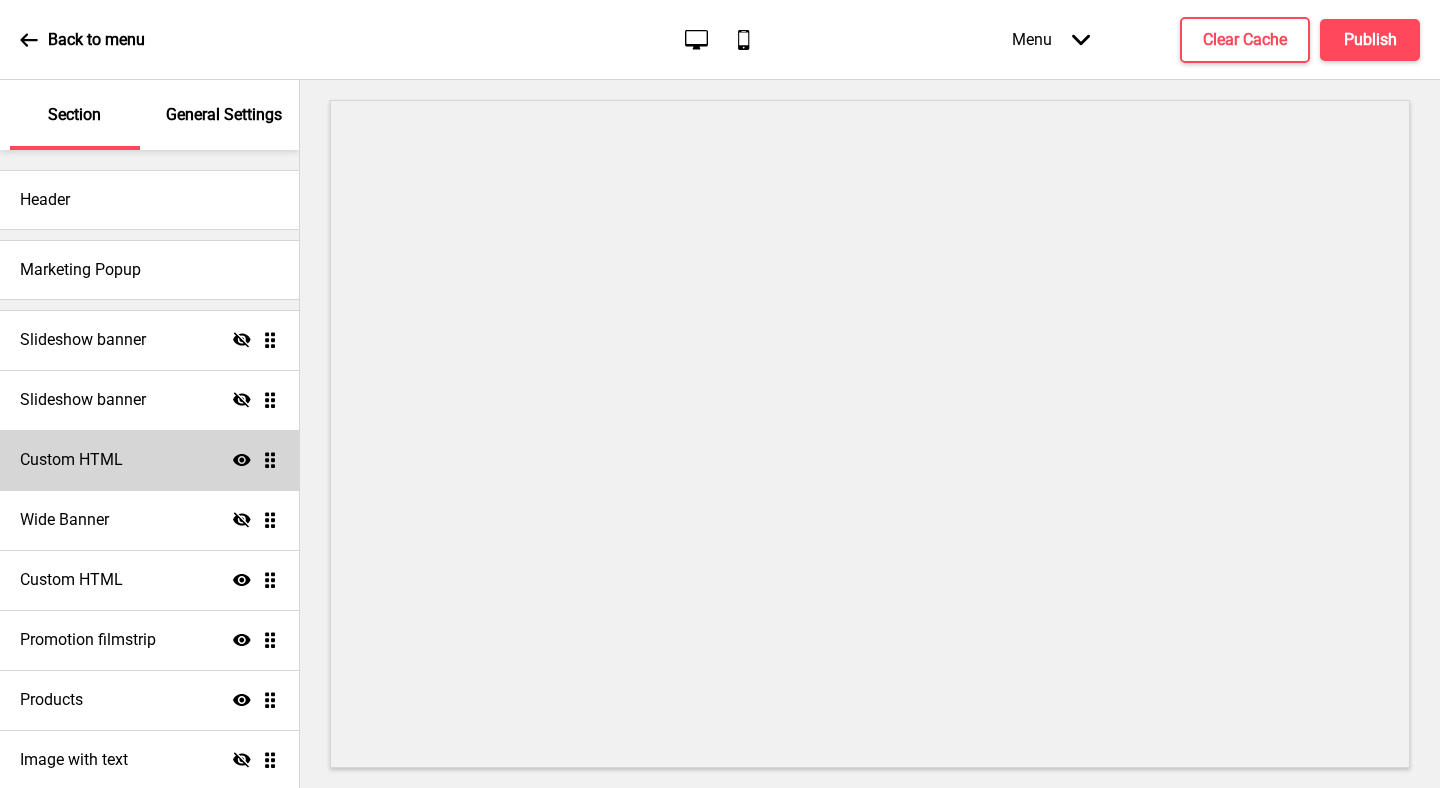 click on "Show" 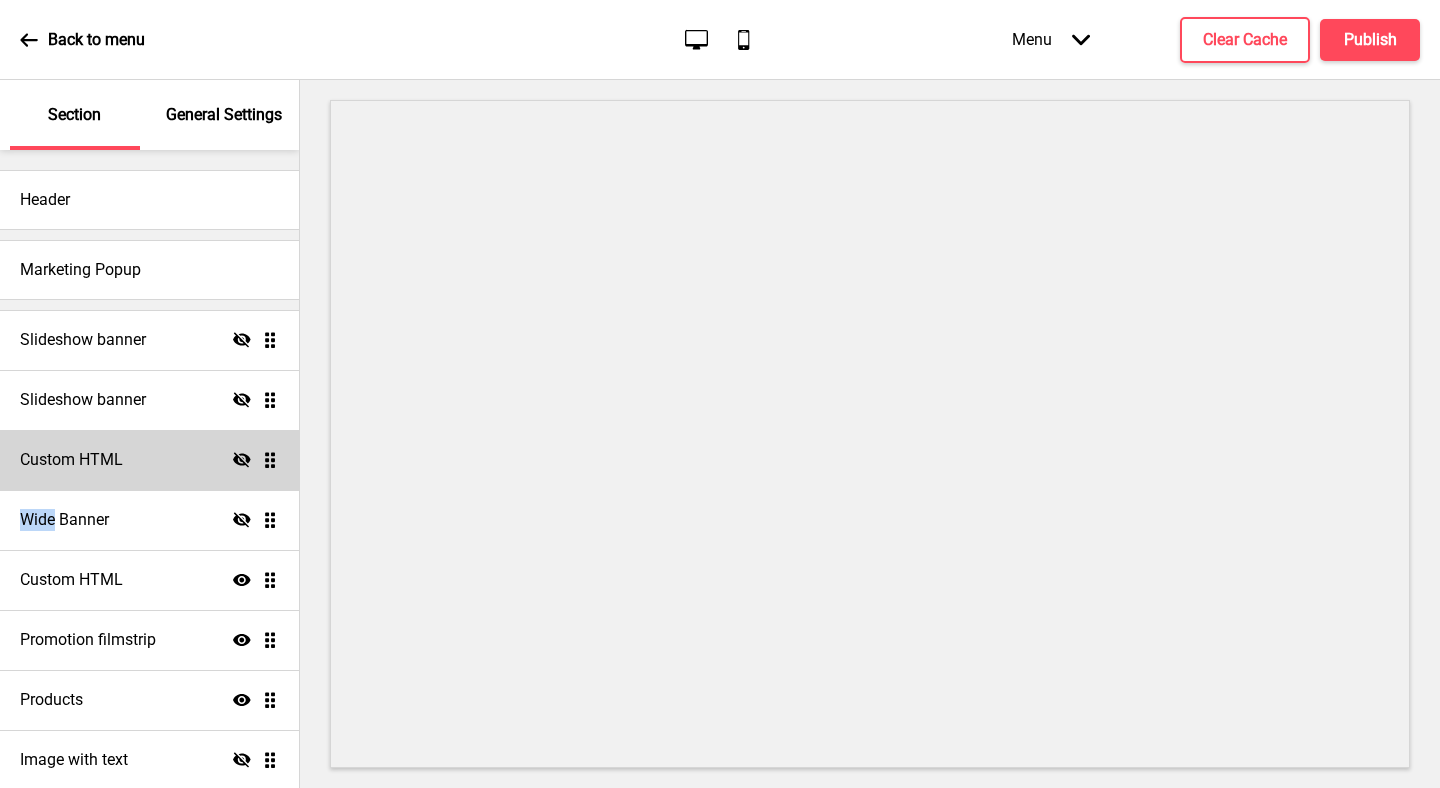 click on "Hide" 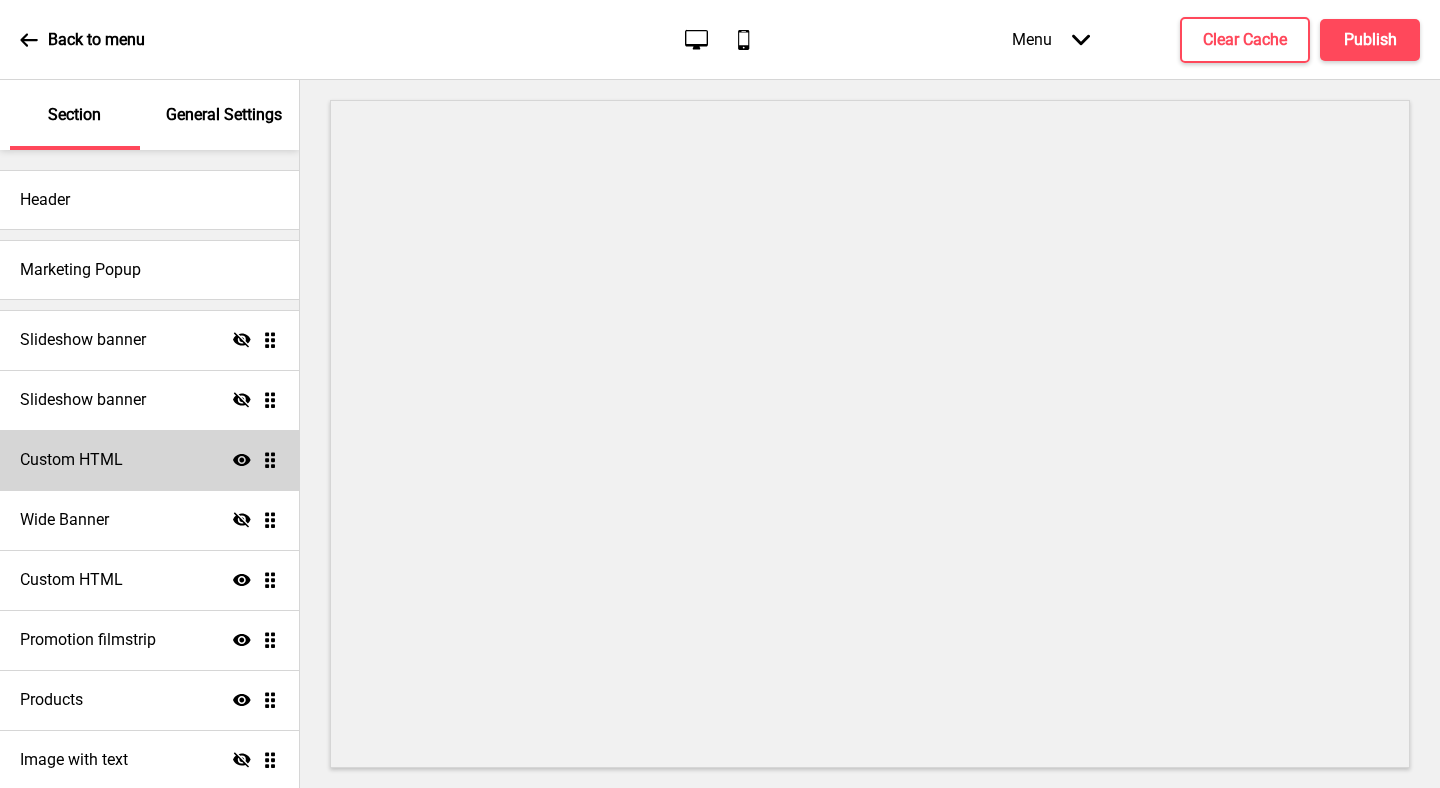 click on "Custom HTML Show Drag" at bounding box center [149, 460] 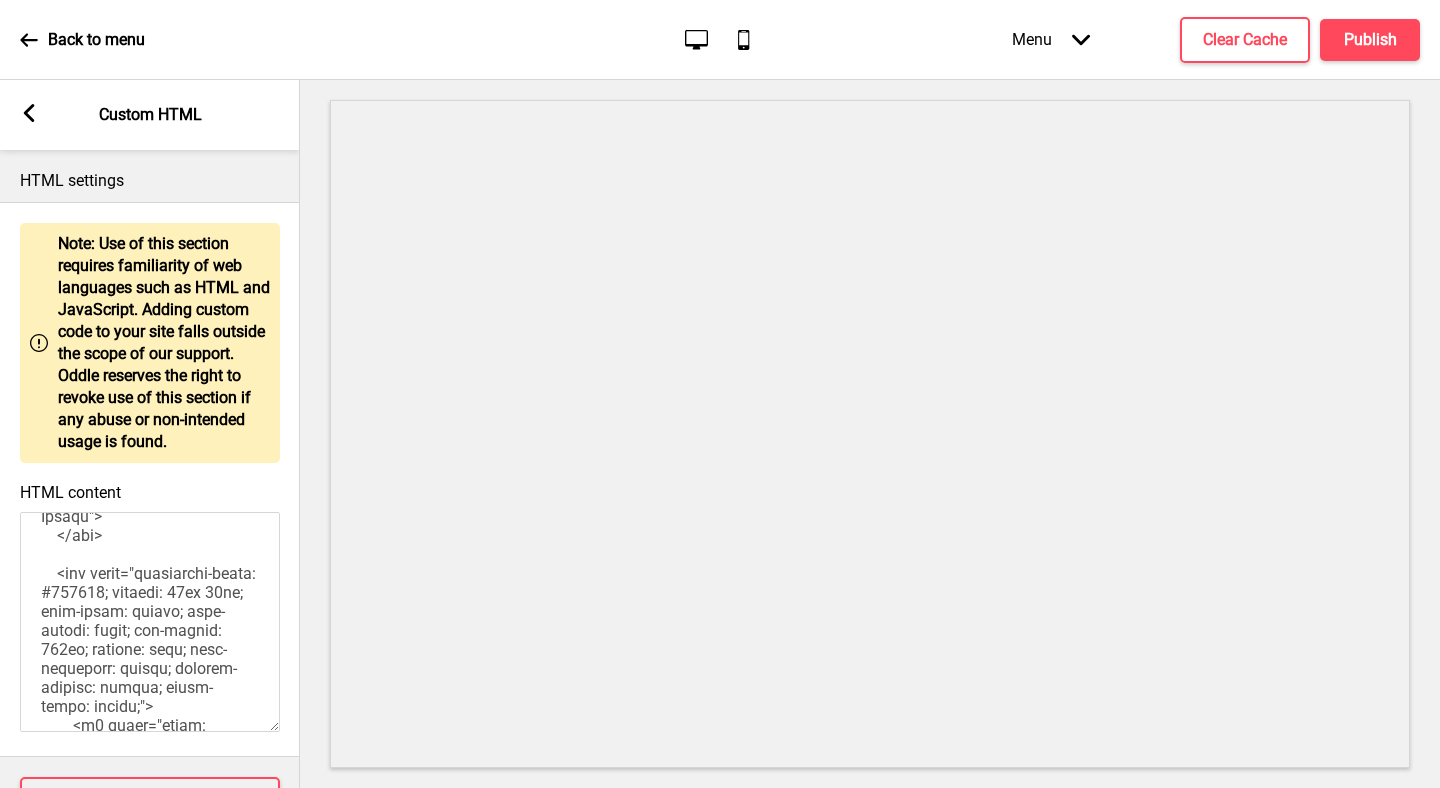 scroll, scrollTop: 488, scrollLeft: 0, axis: vertical 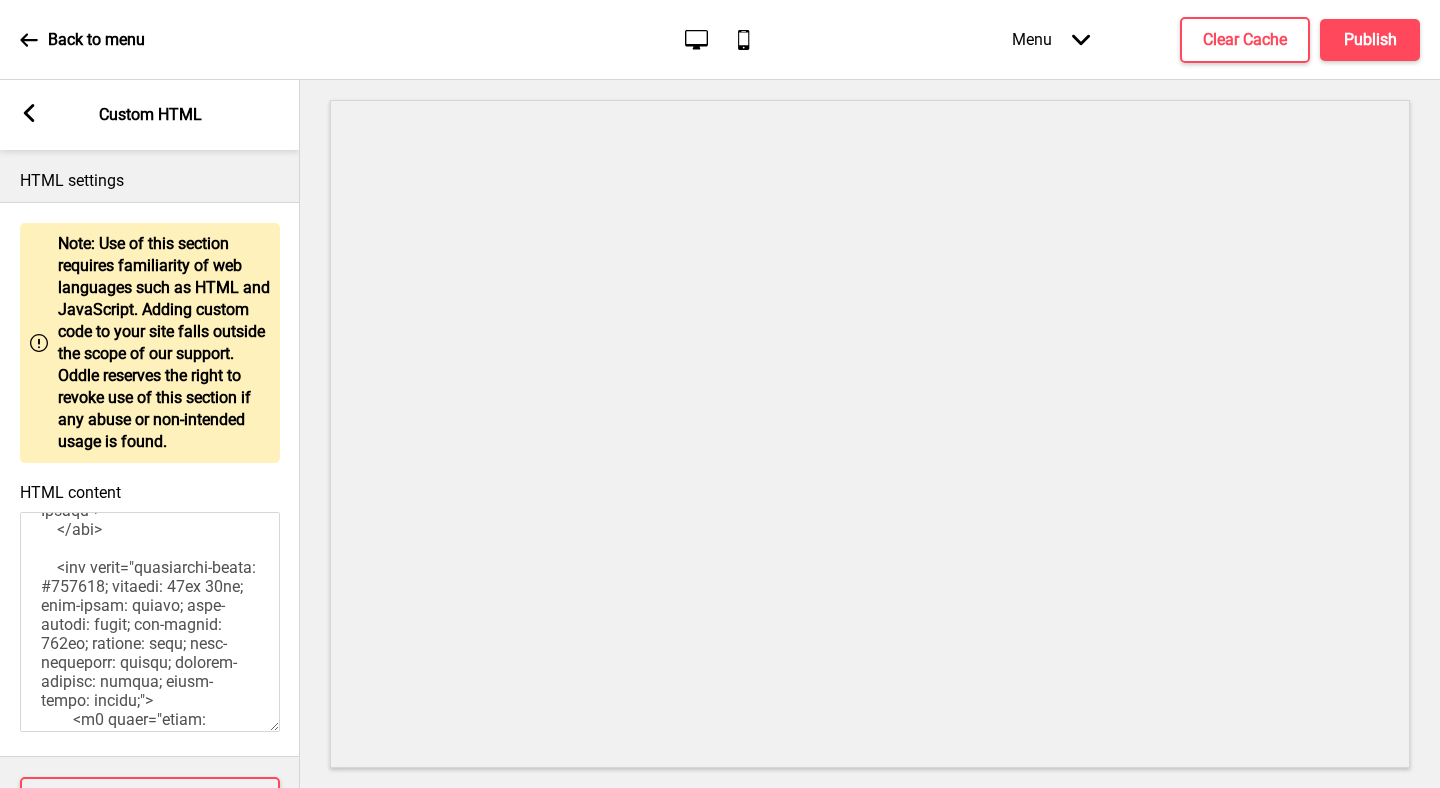 click on "HTML content" at bounding box center (150, 622) 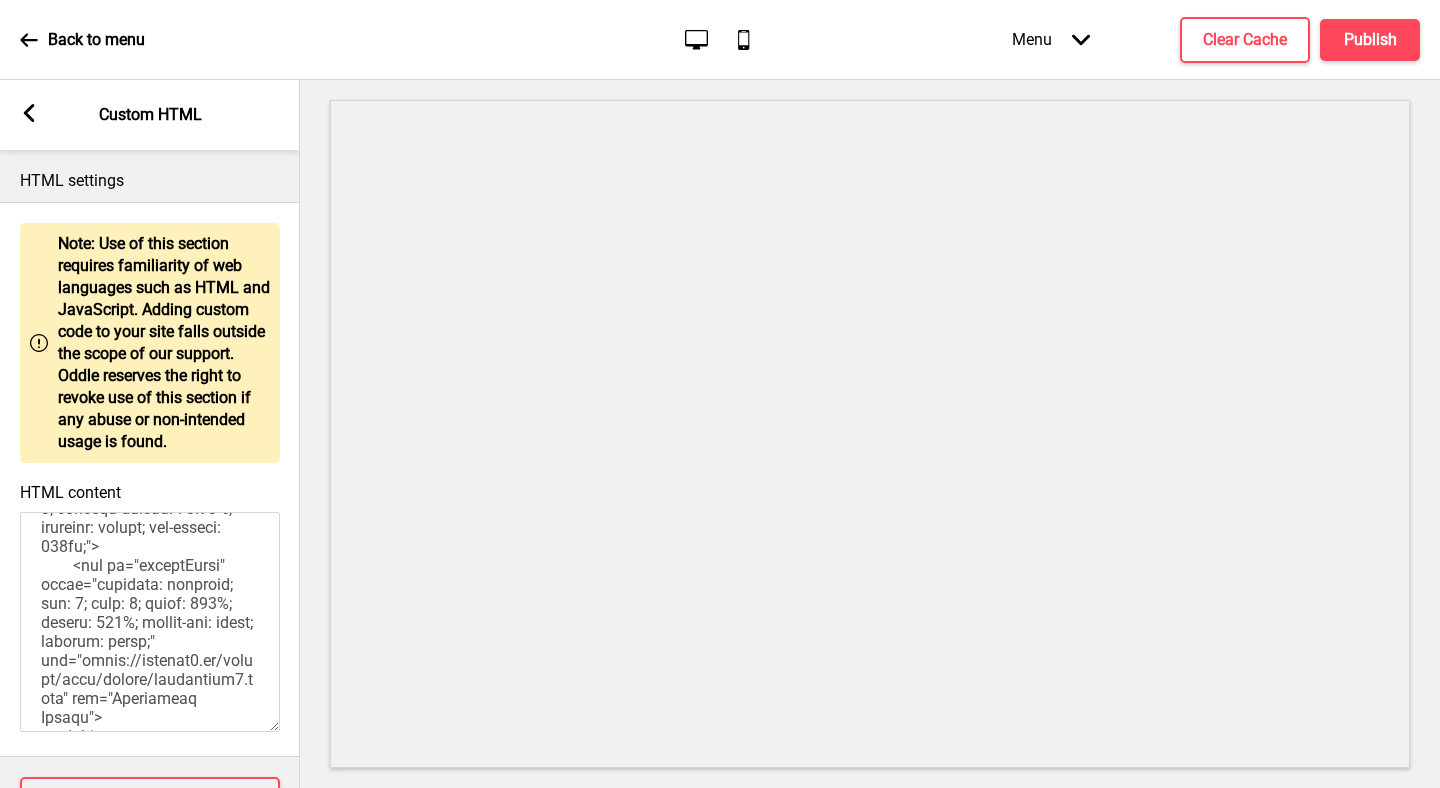 scroll, scrollTop: 0, scrollLeft: 0, axis: both 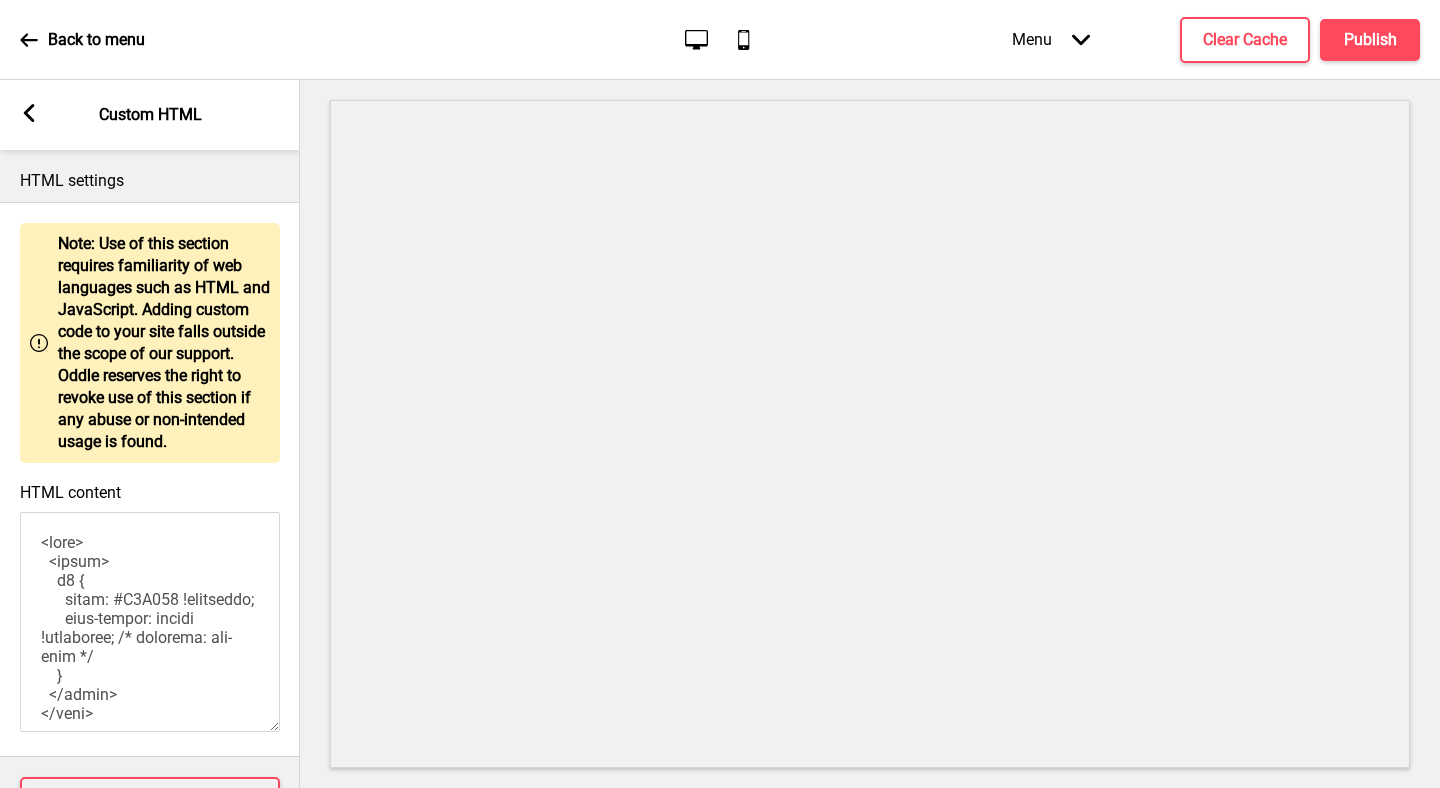 click 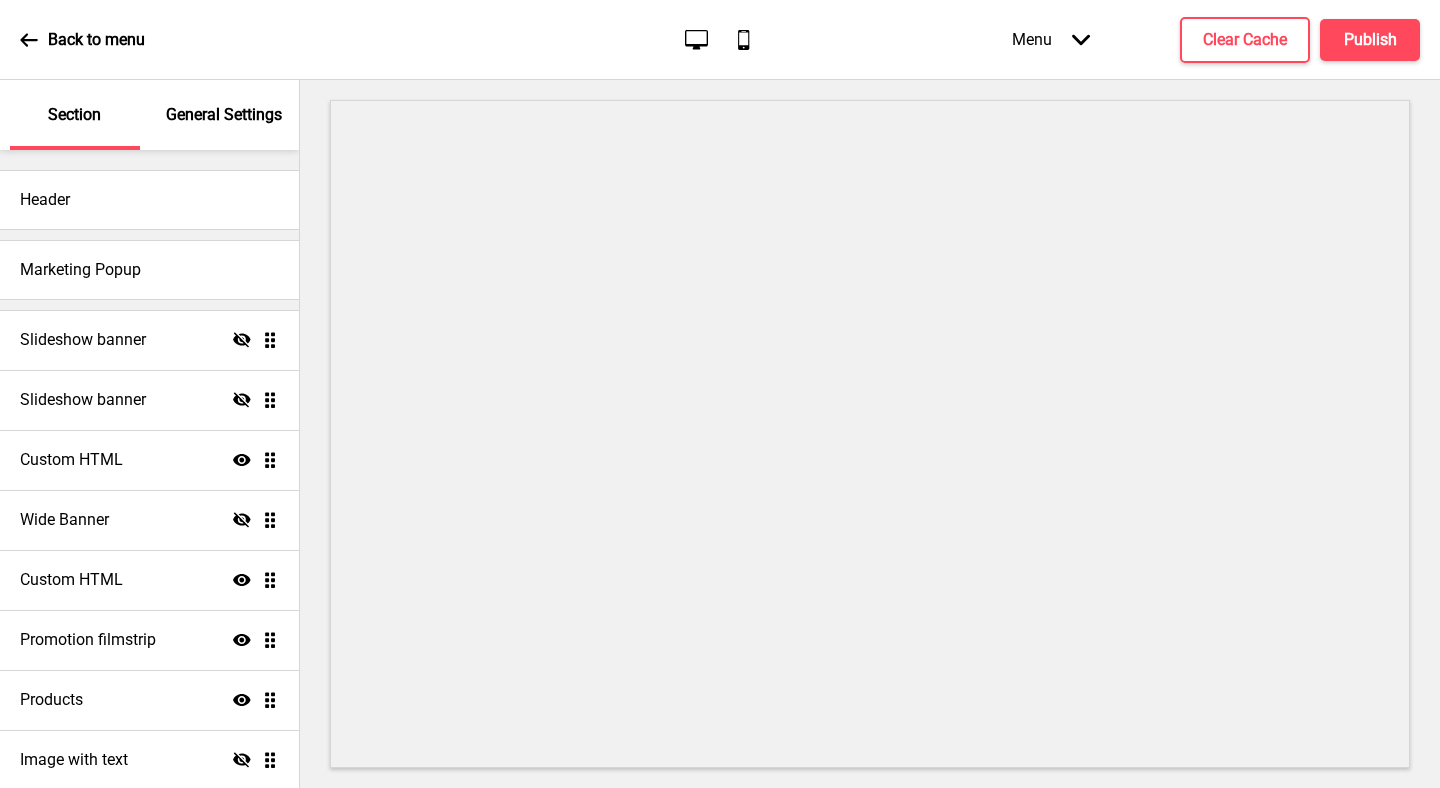 click 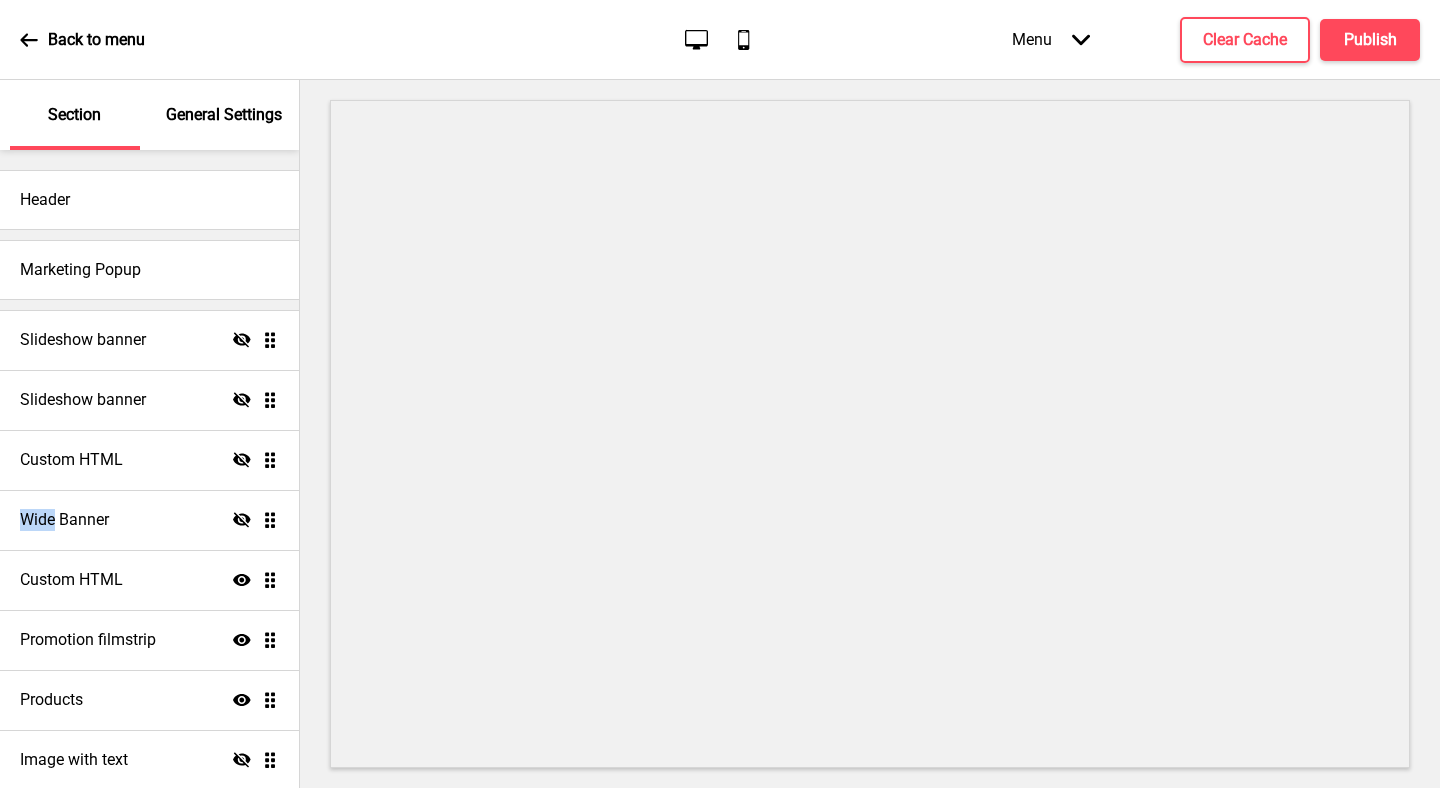 click on "Hide" 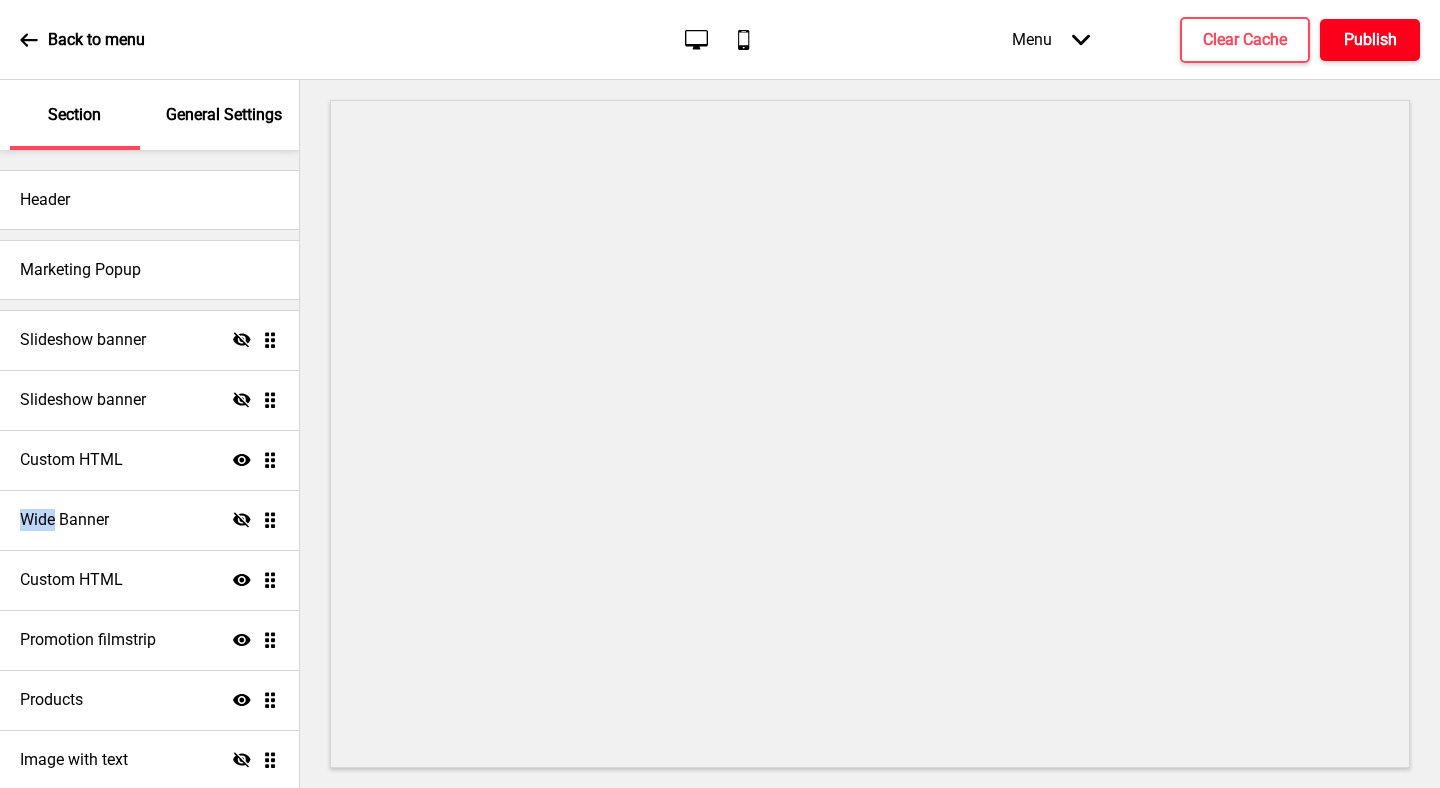 click on "Publish" at bounding box center (1370, 40) 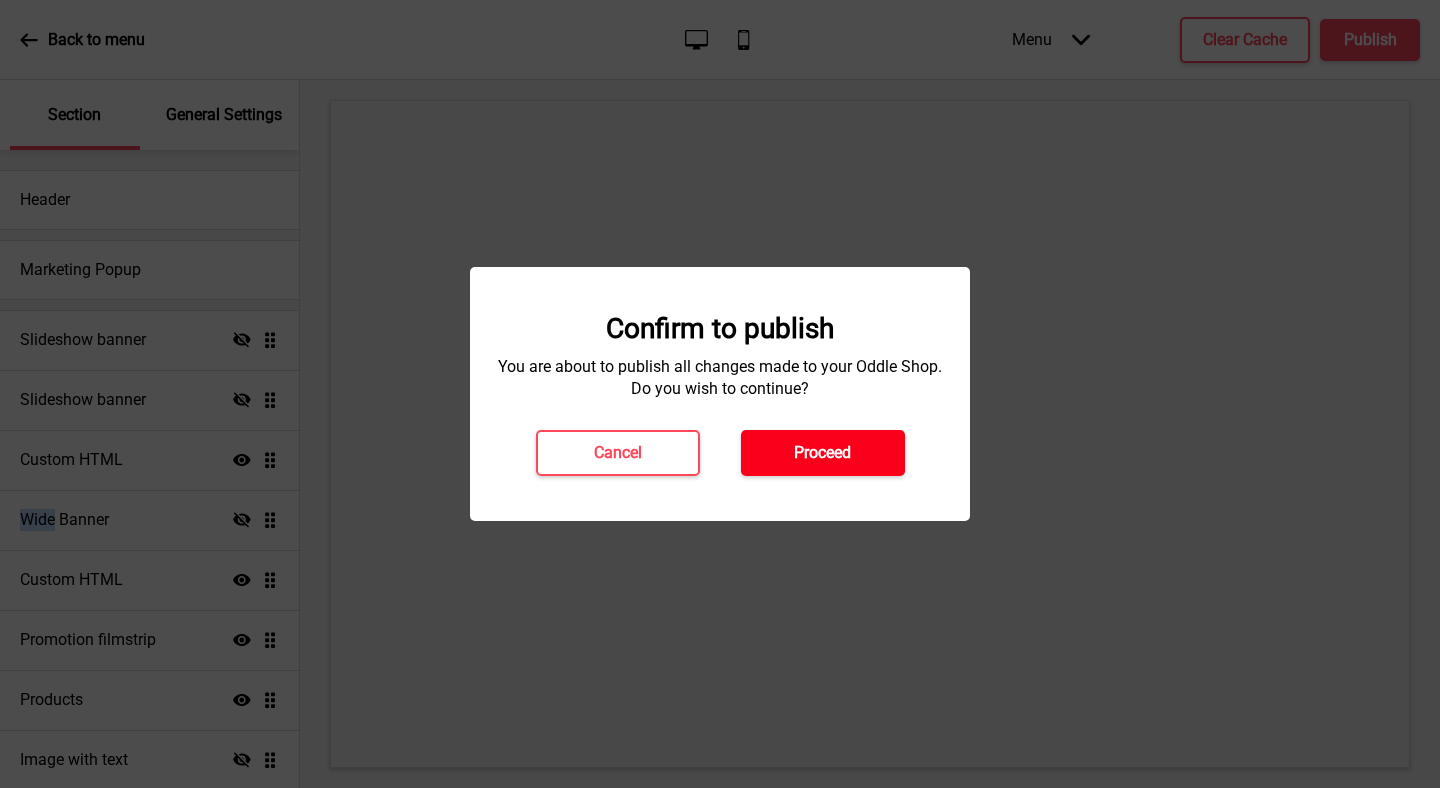 click on "Proceed" at bounding box center [822, 453] 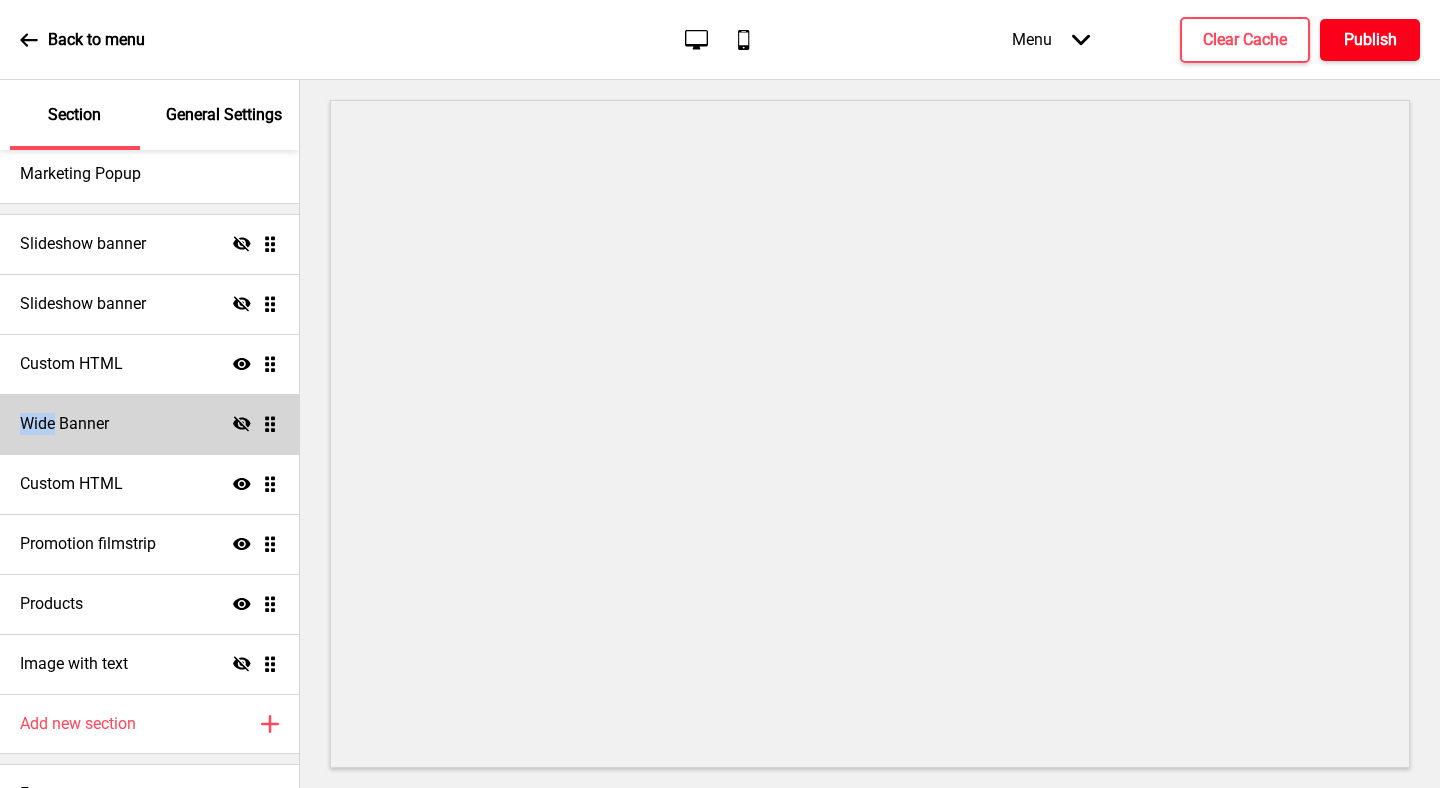 scroll, scrollTop: 98, scrollLeft: 0, axis: vertical 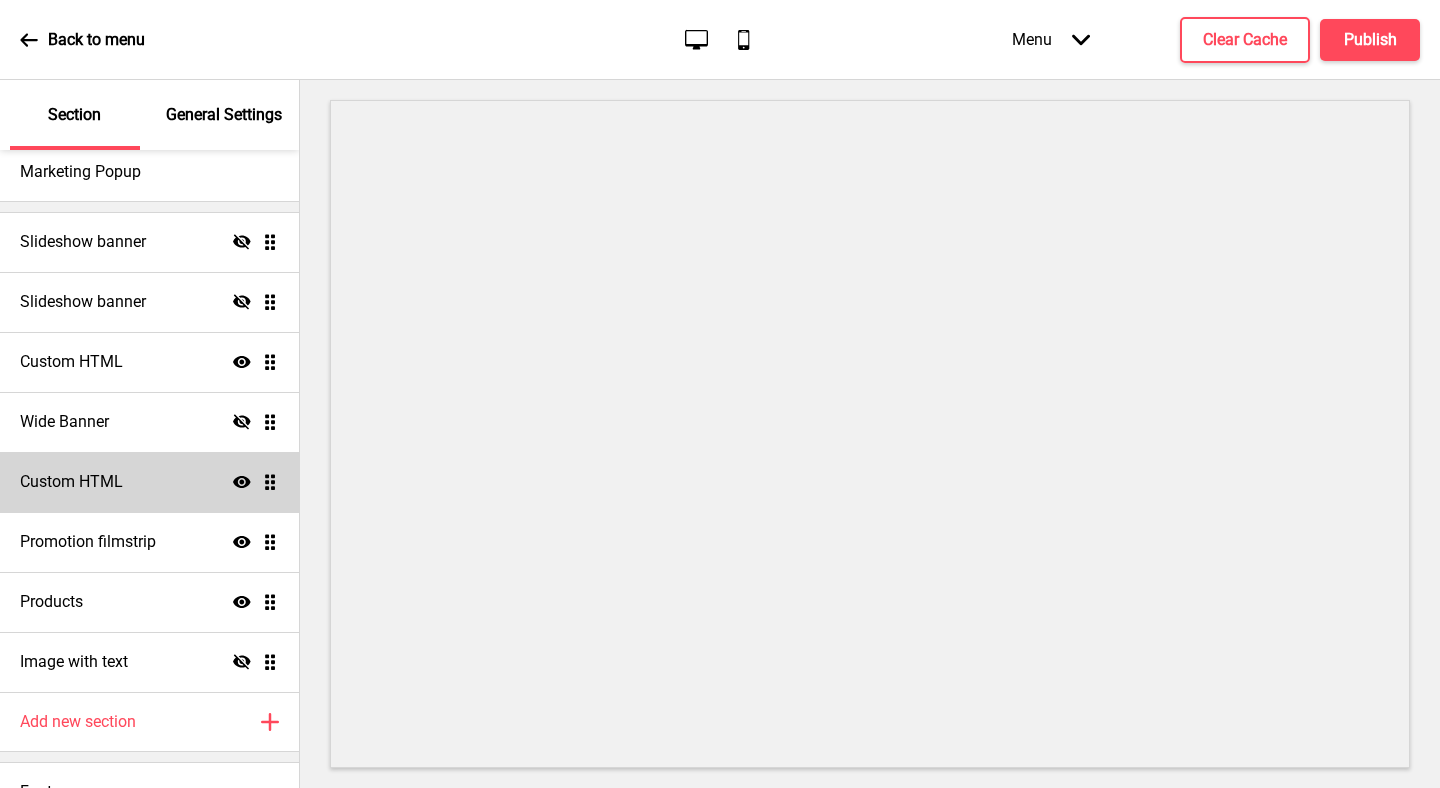 click on "Custom HTML Show Drag" at bounding box center (149, 482) 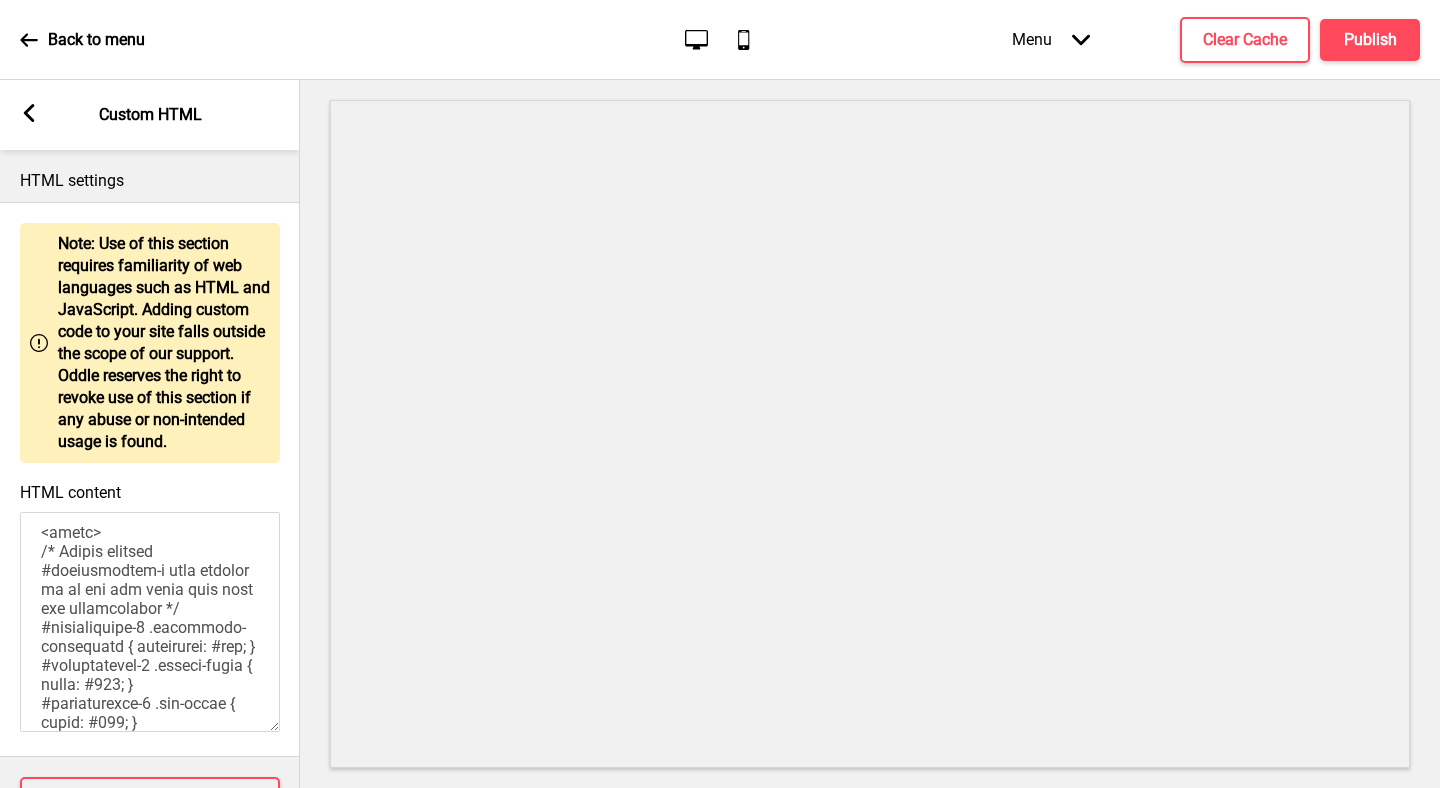 scroll, scrollTop: 127, scrollLeft: 0, axis: vertical 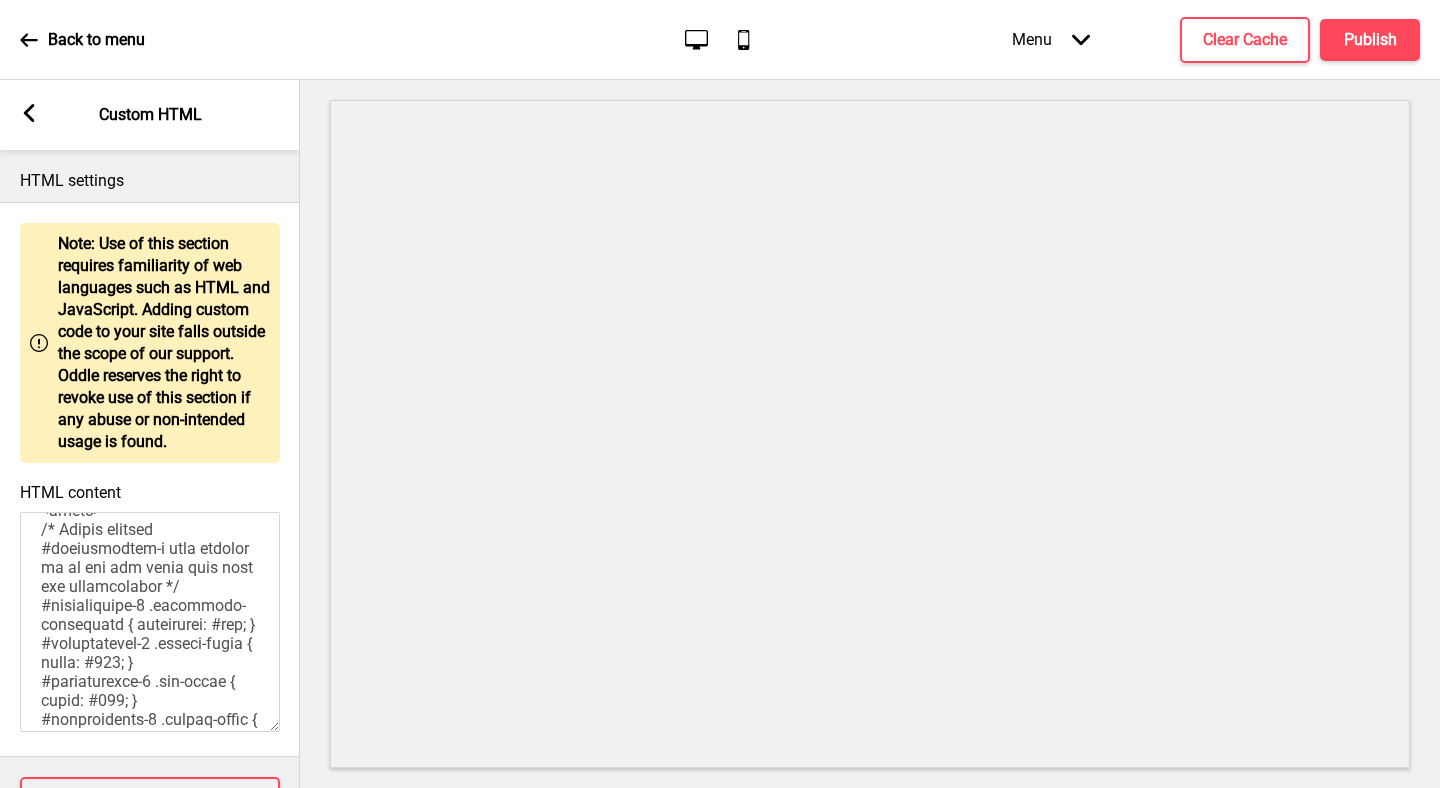 click on "HTML content" at bounding box center (150, 622) 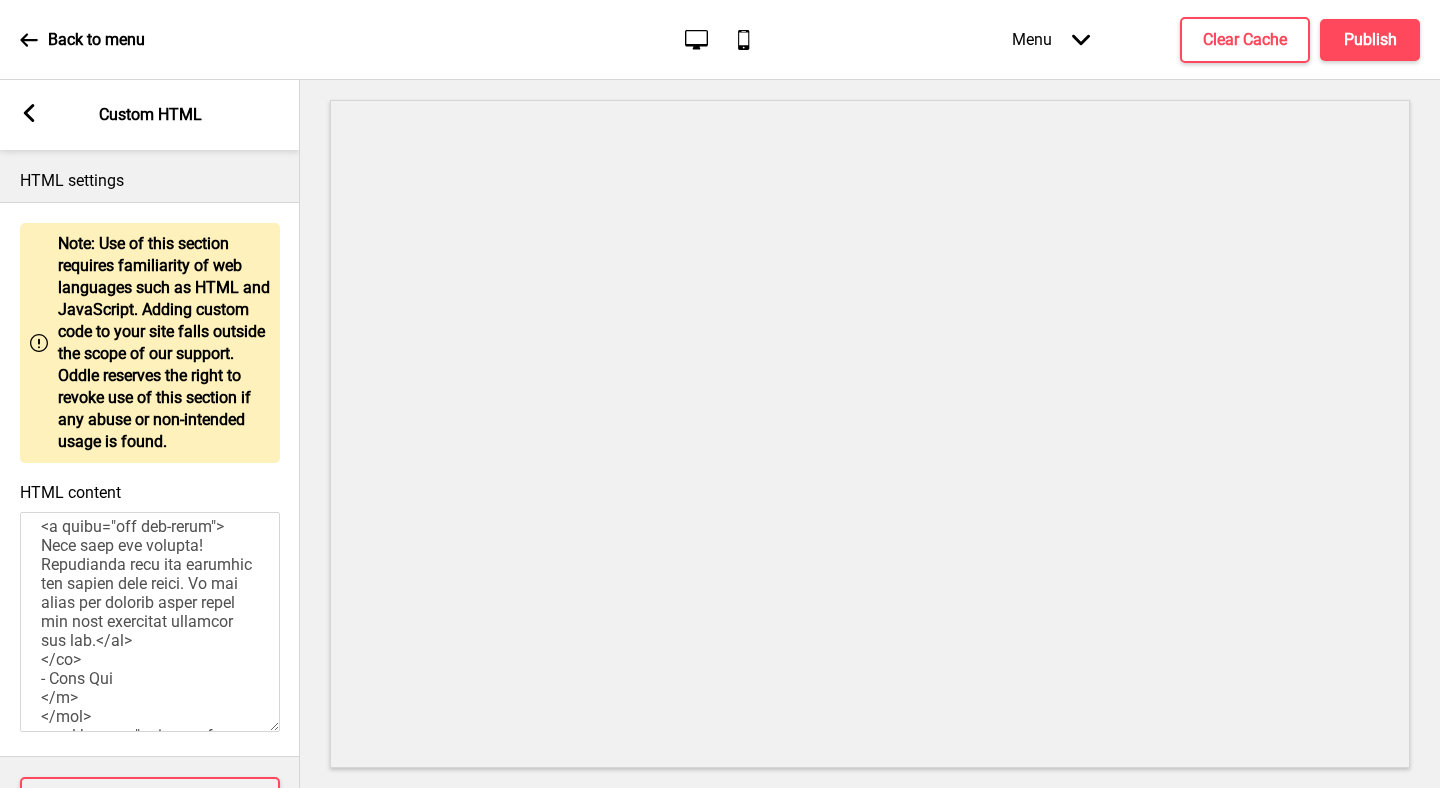 scroll, scrollTop: 726, scrollLeft: 0, axis: vertical 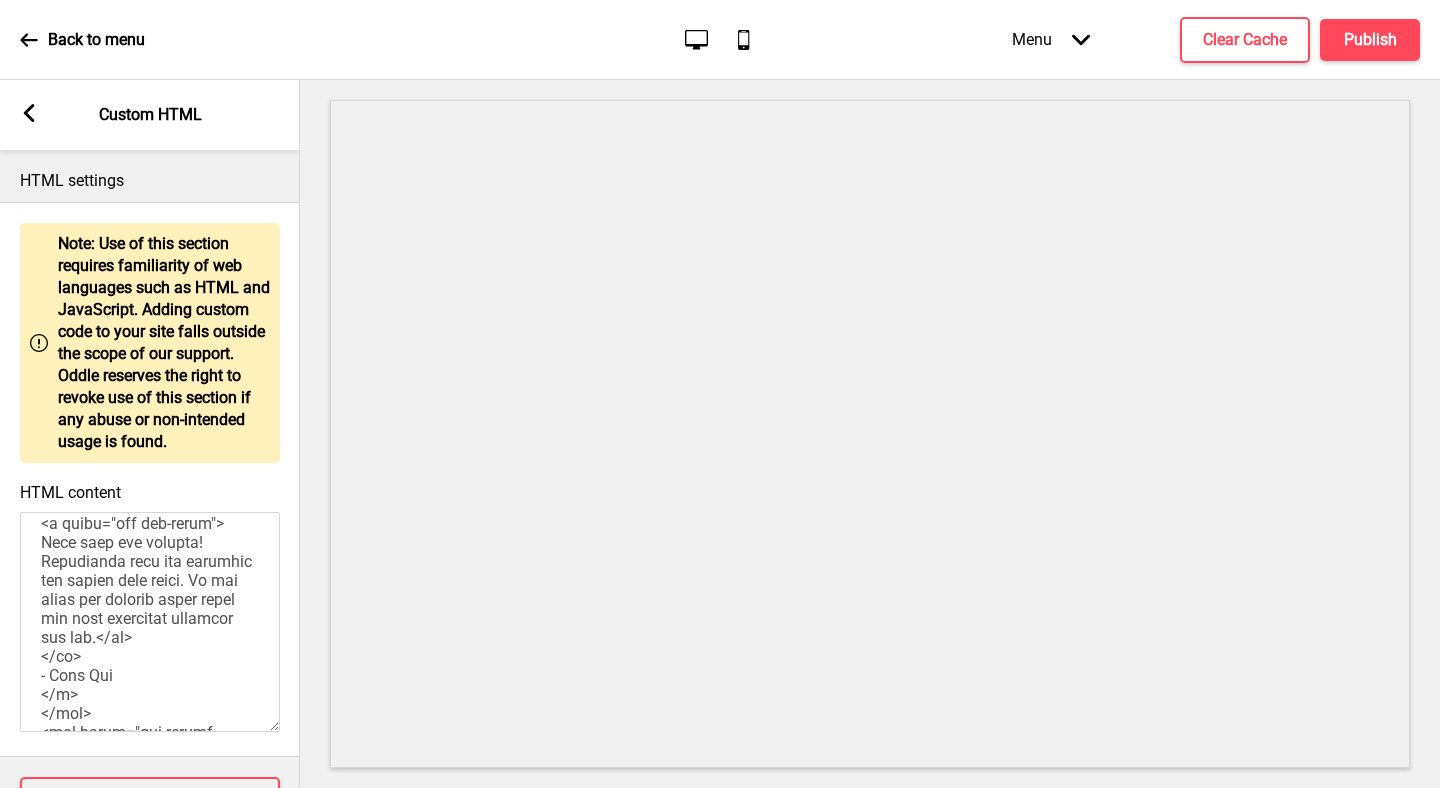 click on "HTML content" at bounding box center [150, 622] 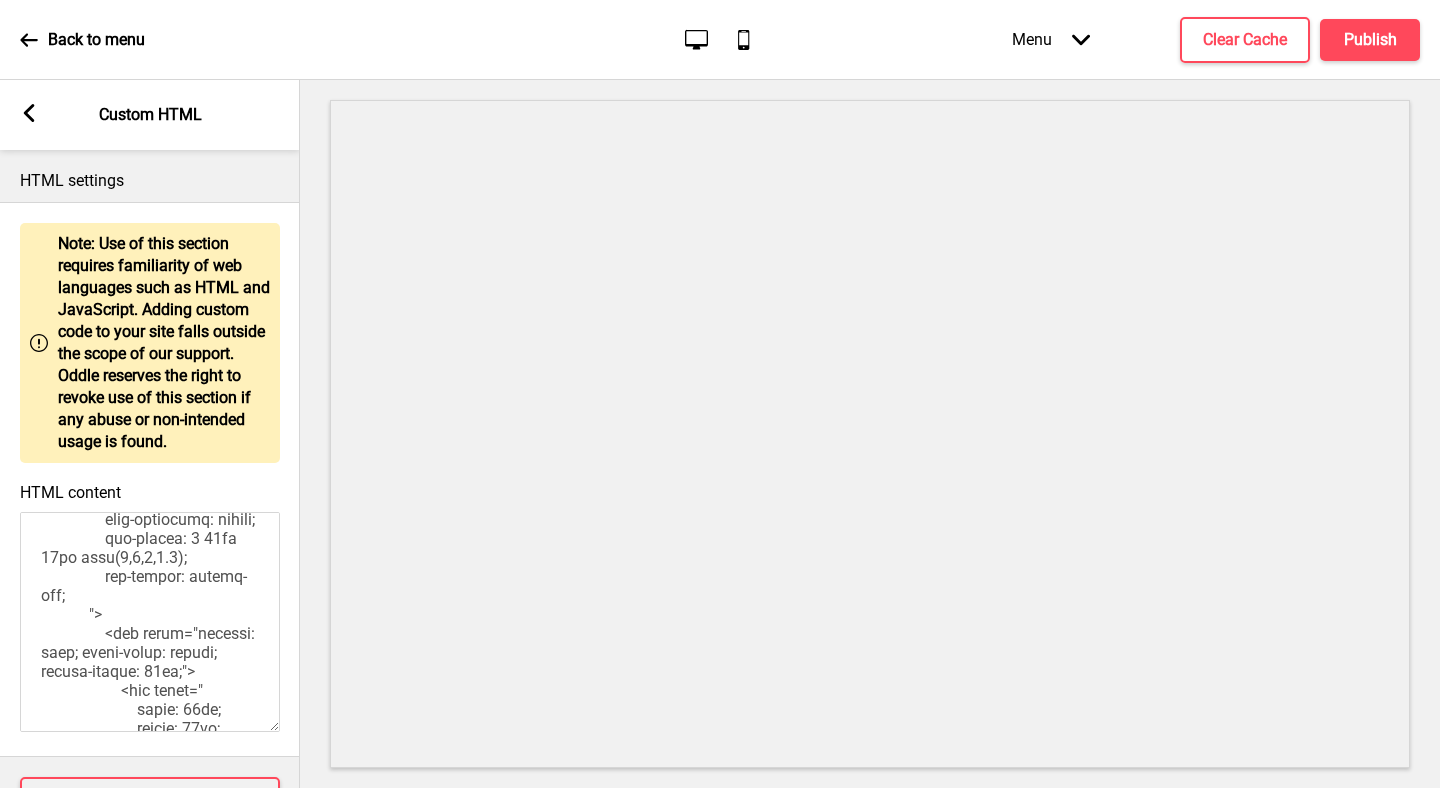 scroll, scrollTop: 3775, scrollLeft: 0, axis: vertical 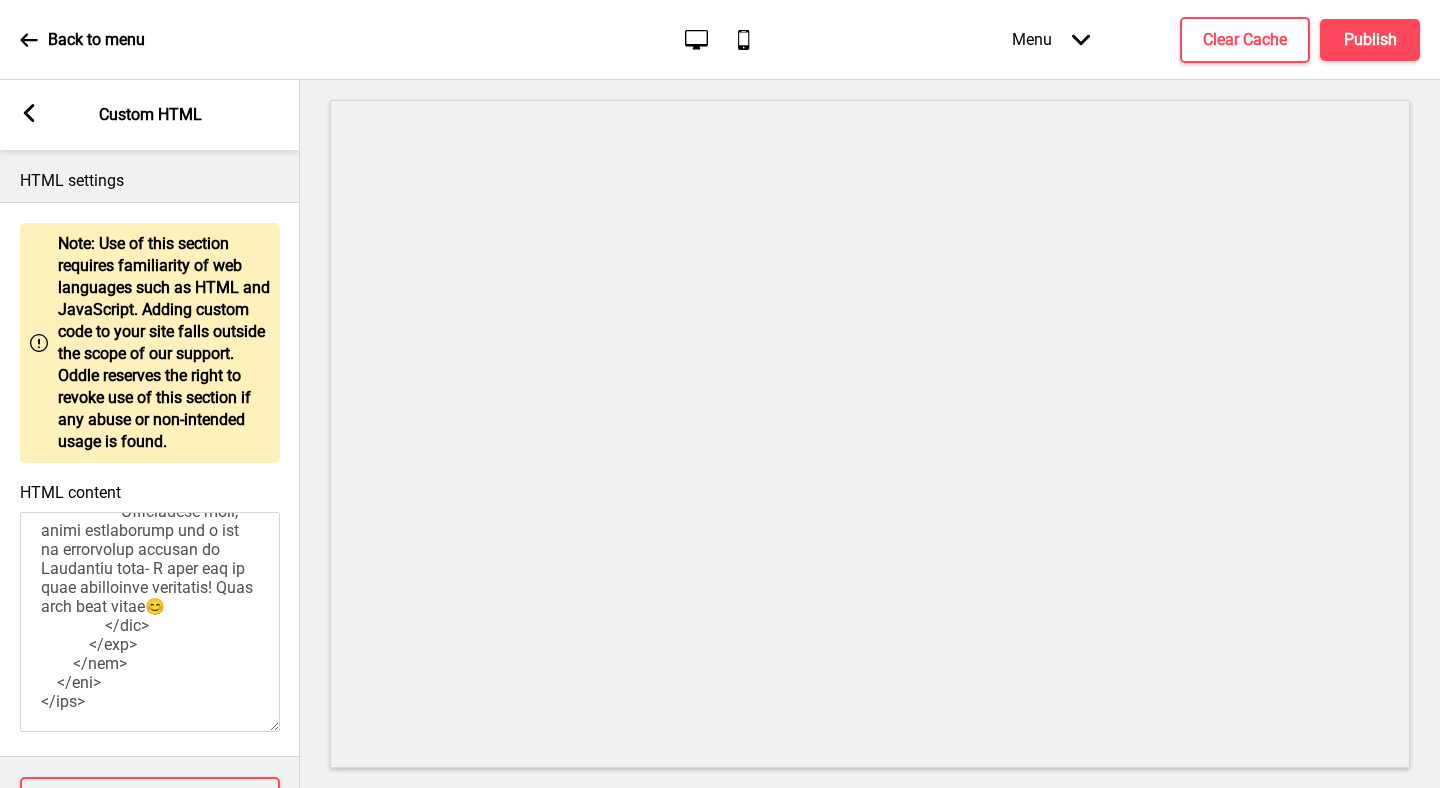 click on "HTML content" at bounding box center [150, 609] 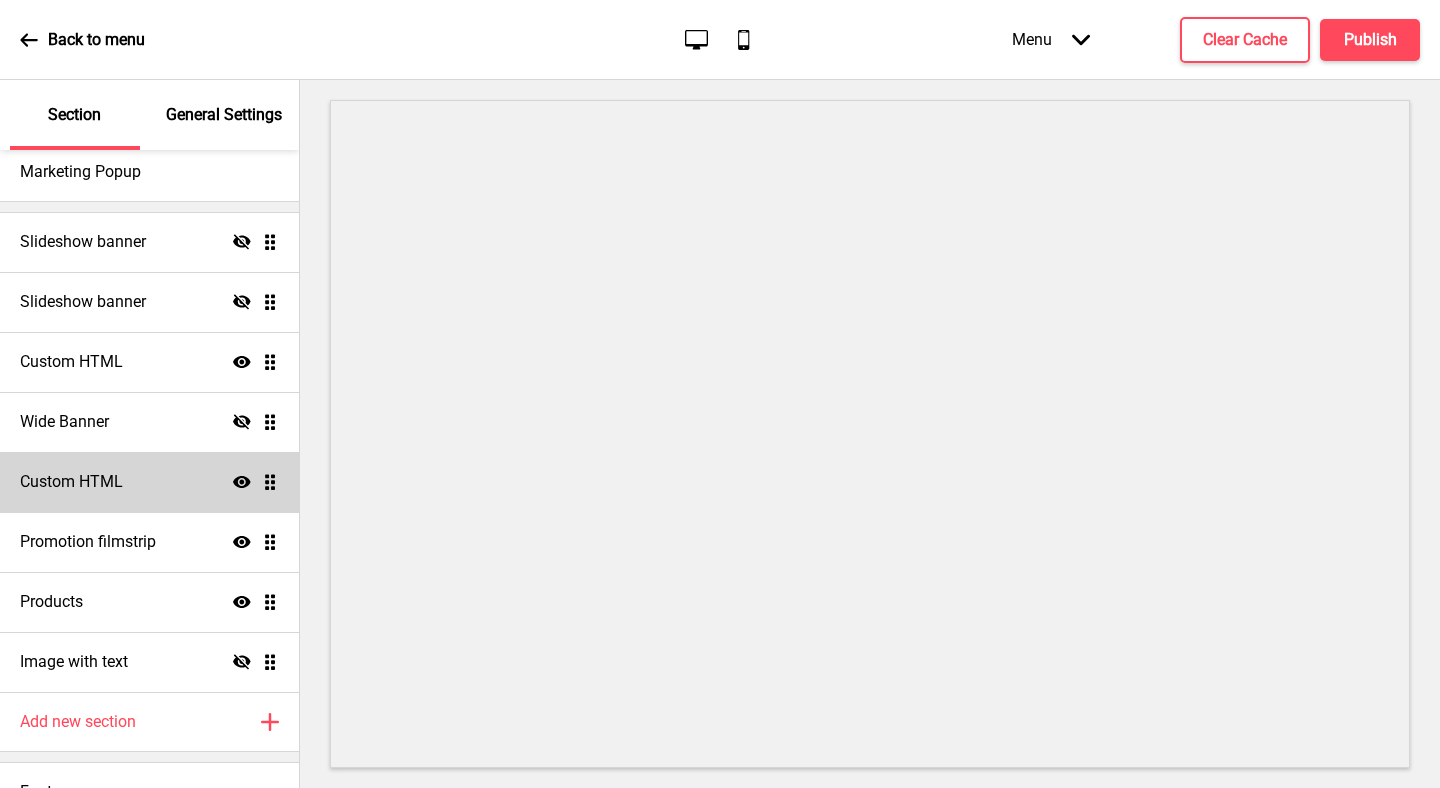 click 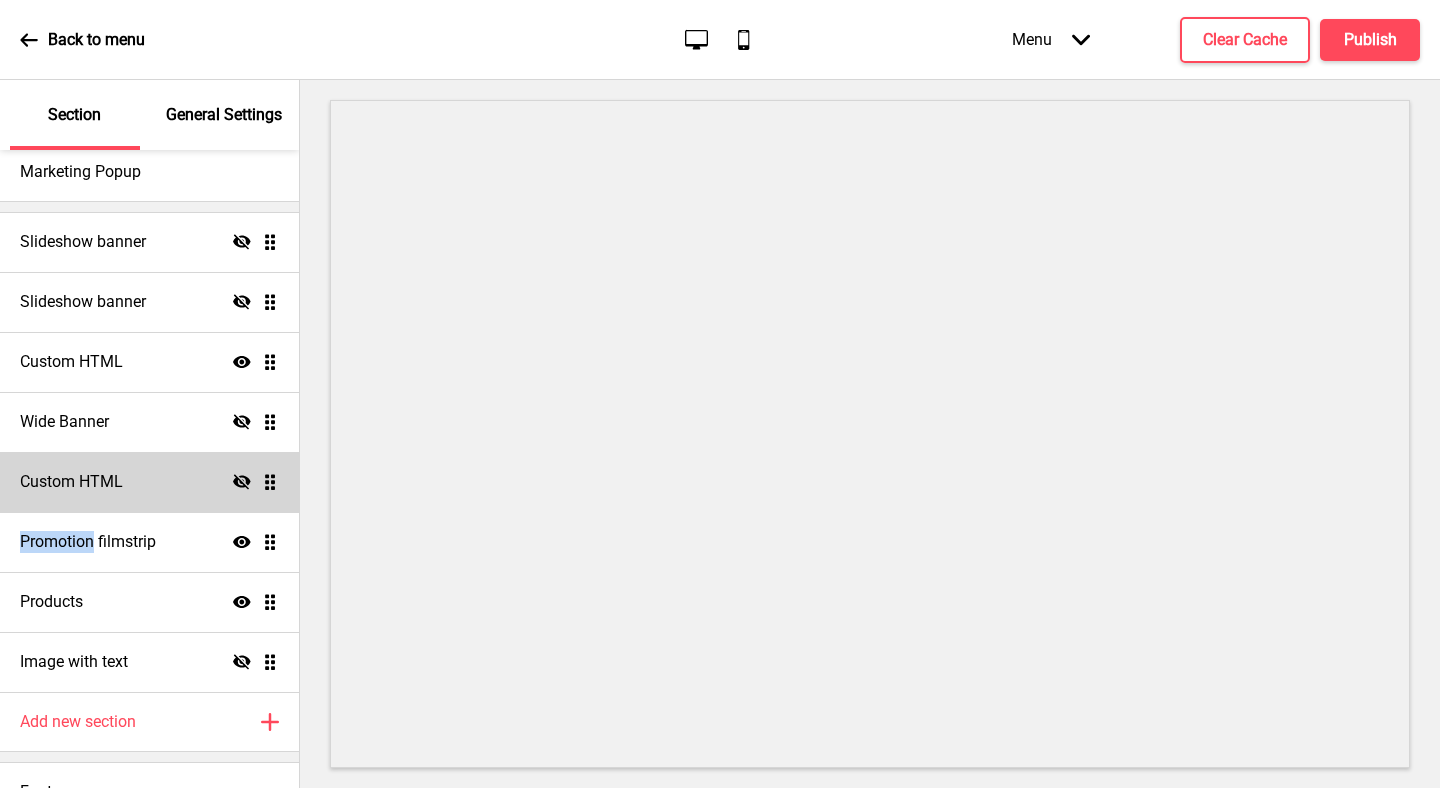 click on "Hide" 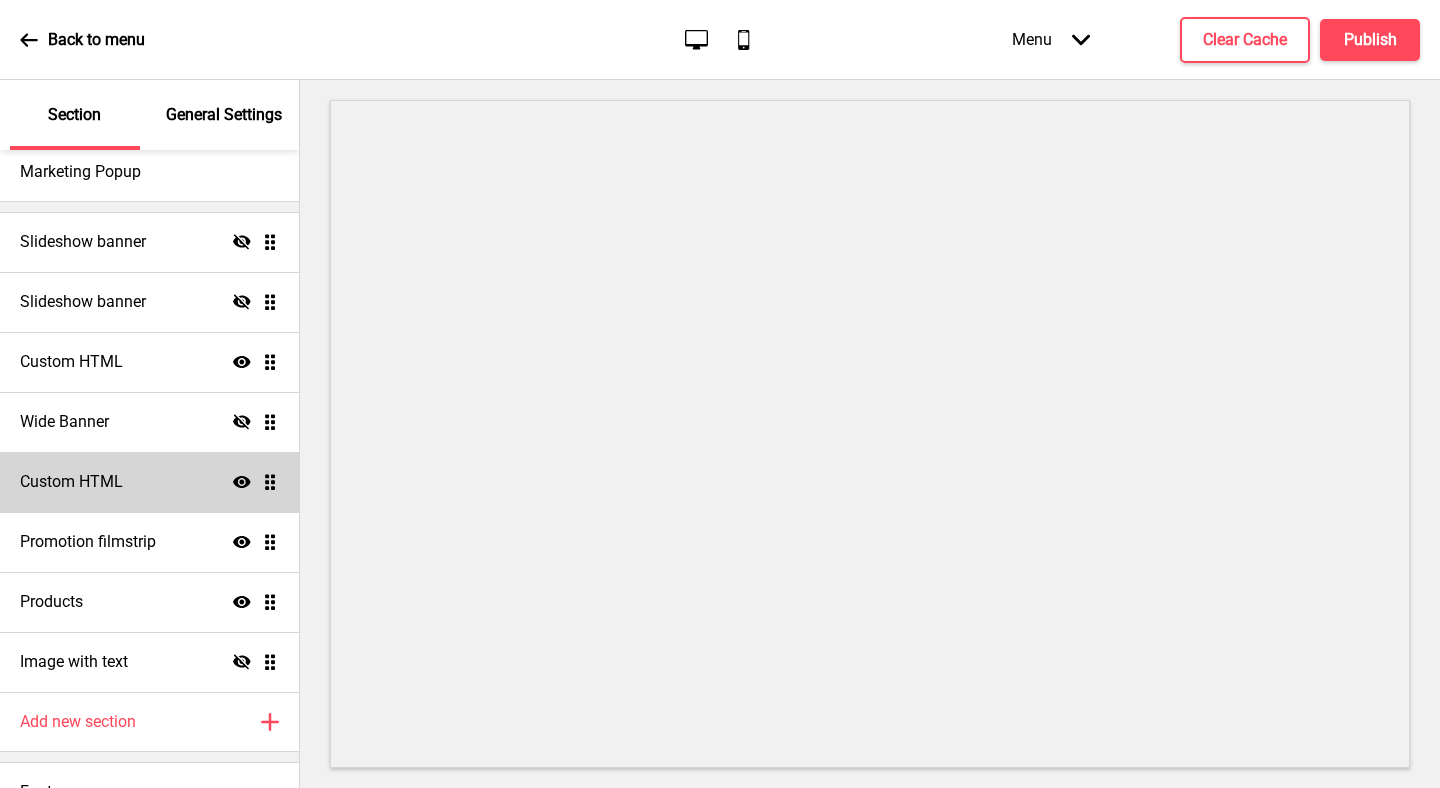 click on "Custom HTML Show Drag" at bounding box center [149, 482] 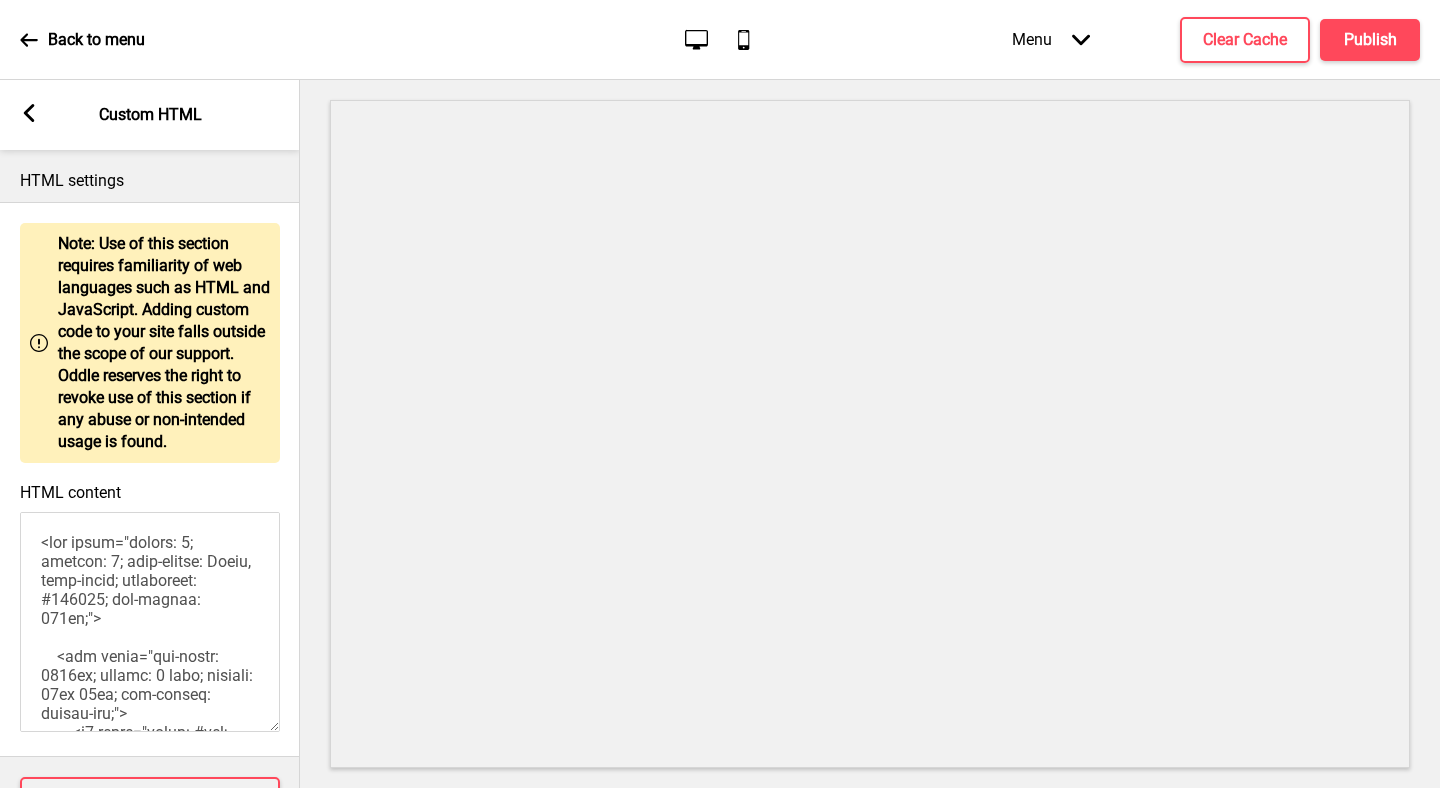 click on "HTML content" at bounding box center [150, 622] 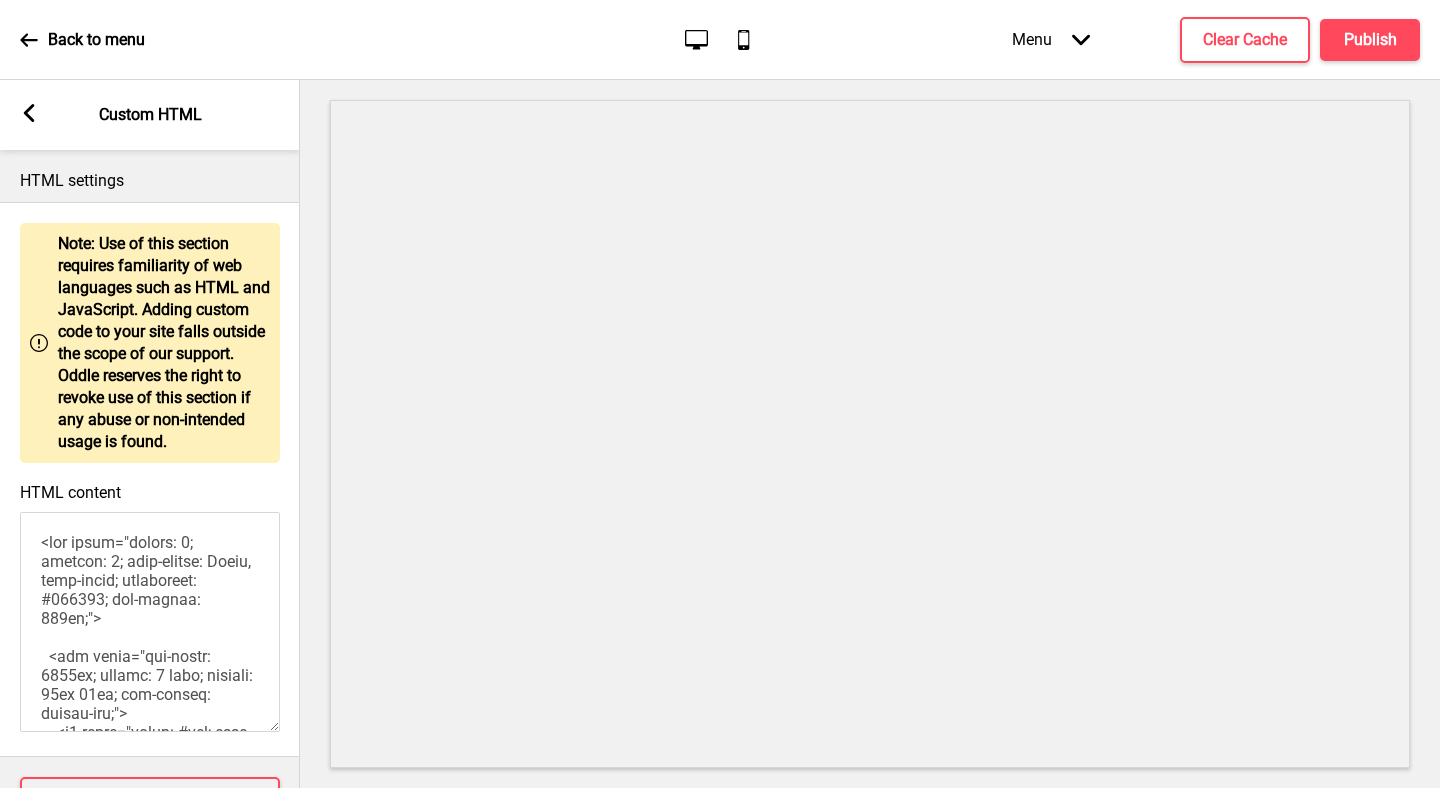 click 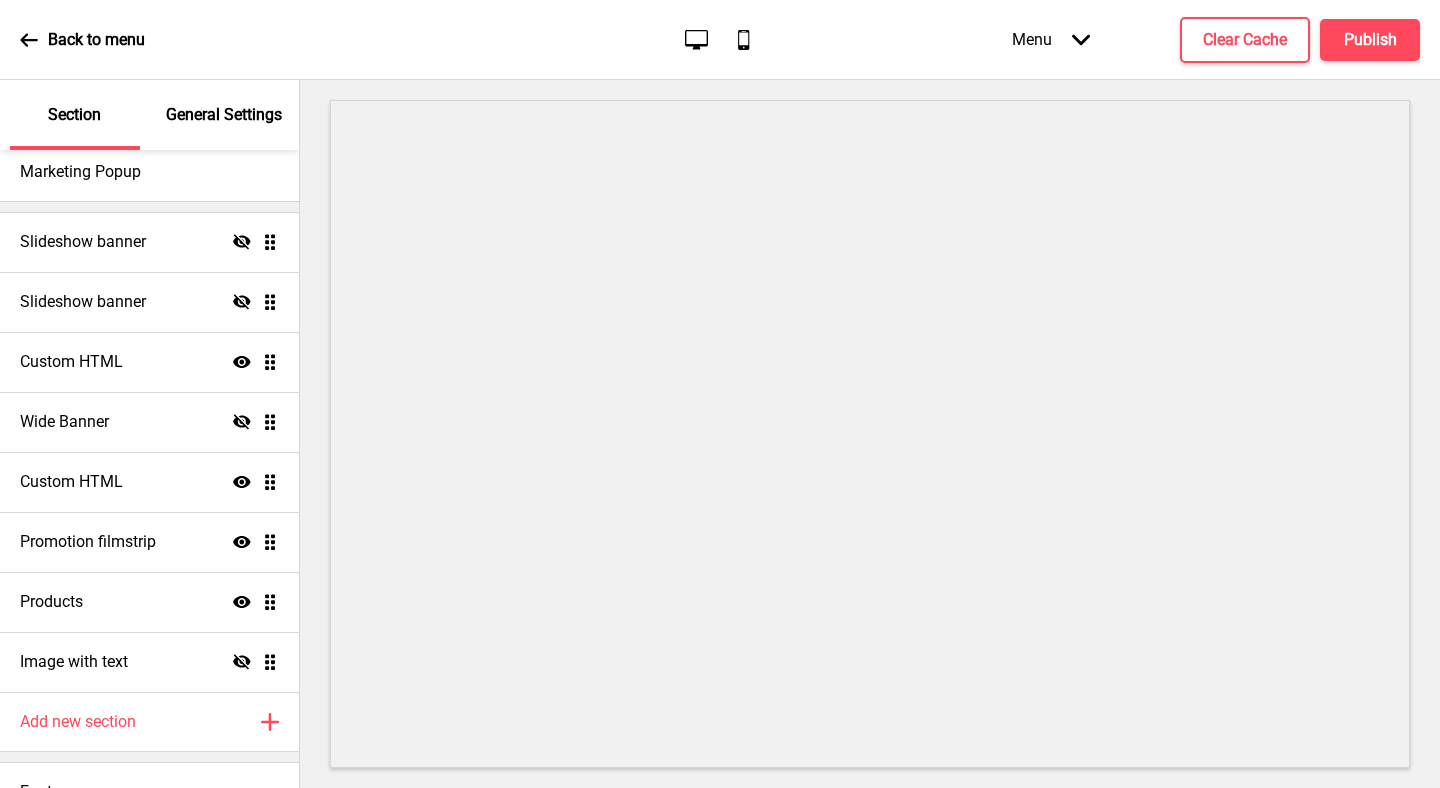 click 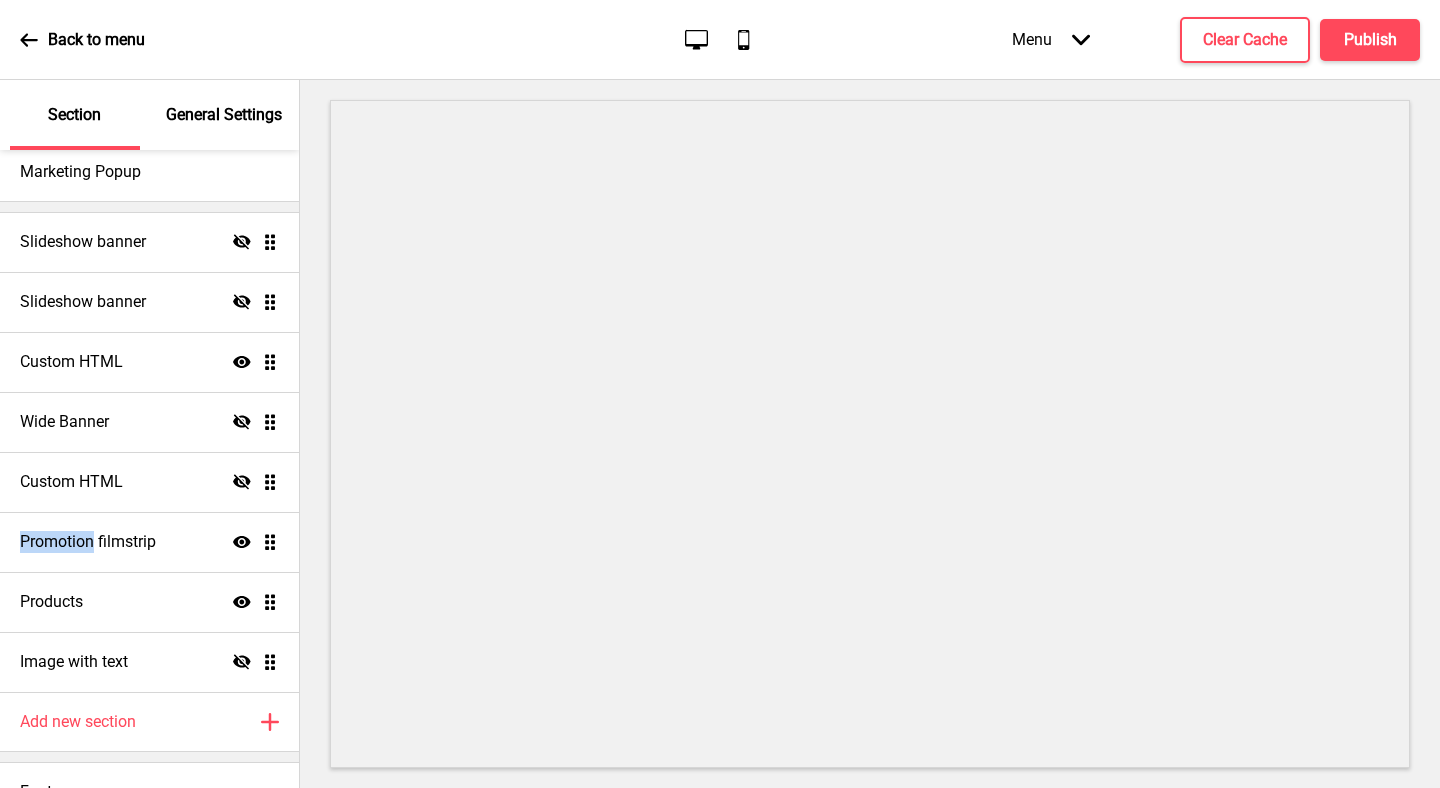 click 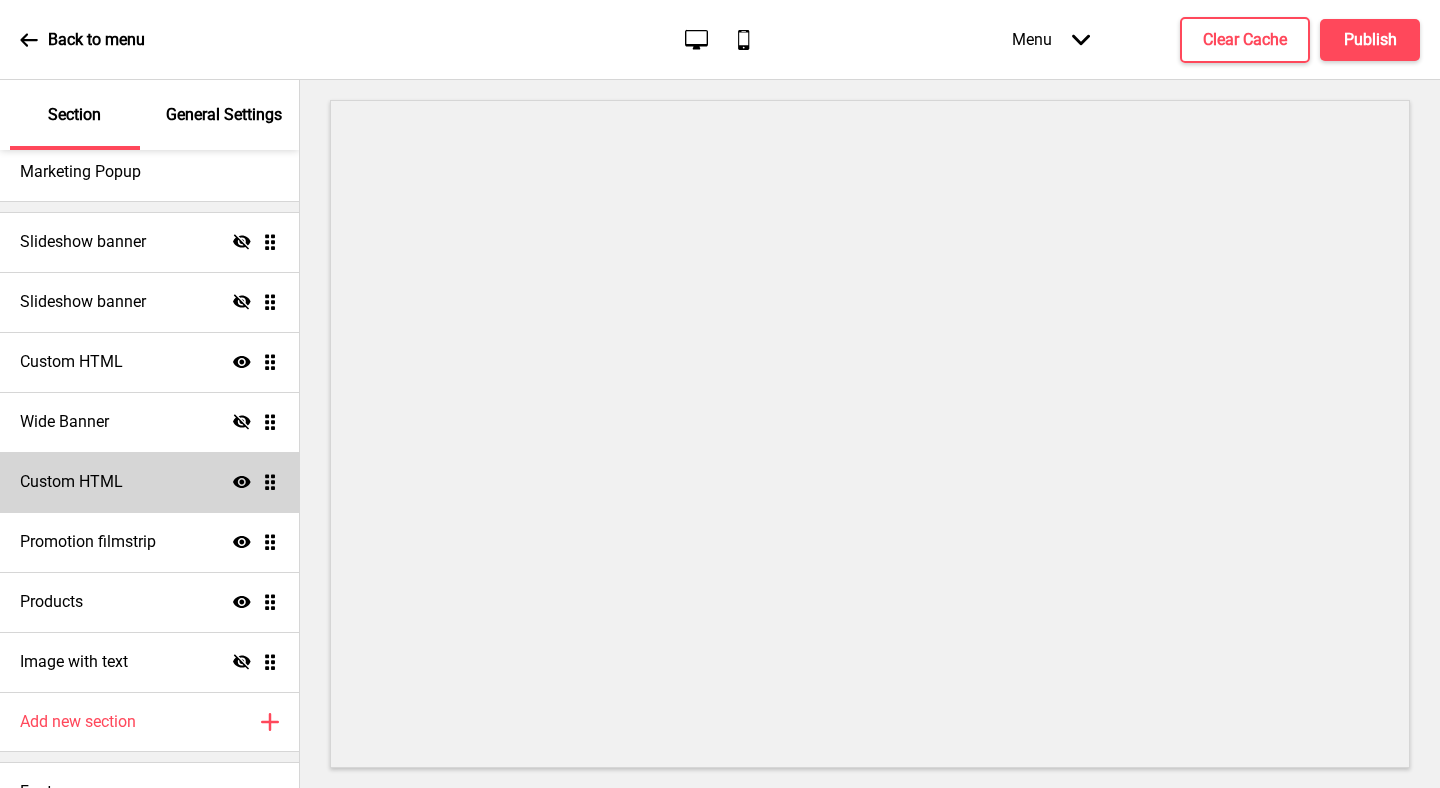 click on "Custom HTML Show Drag" at bounding box center (149, 482) 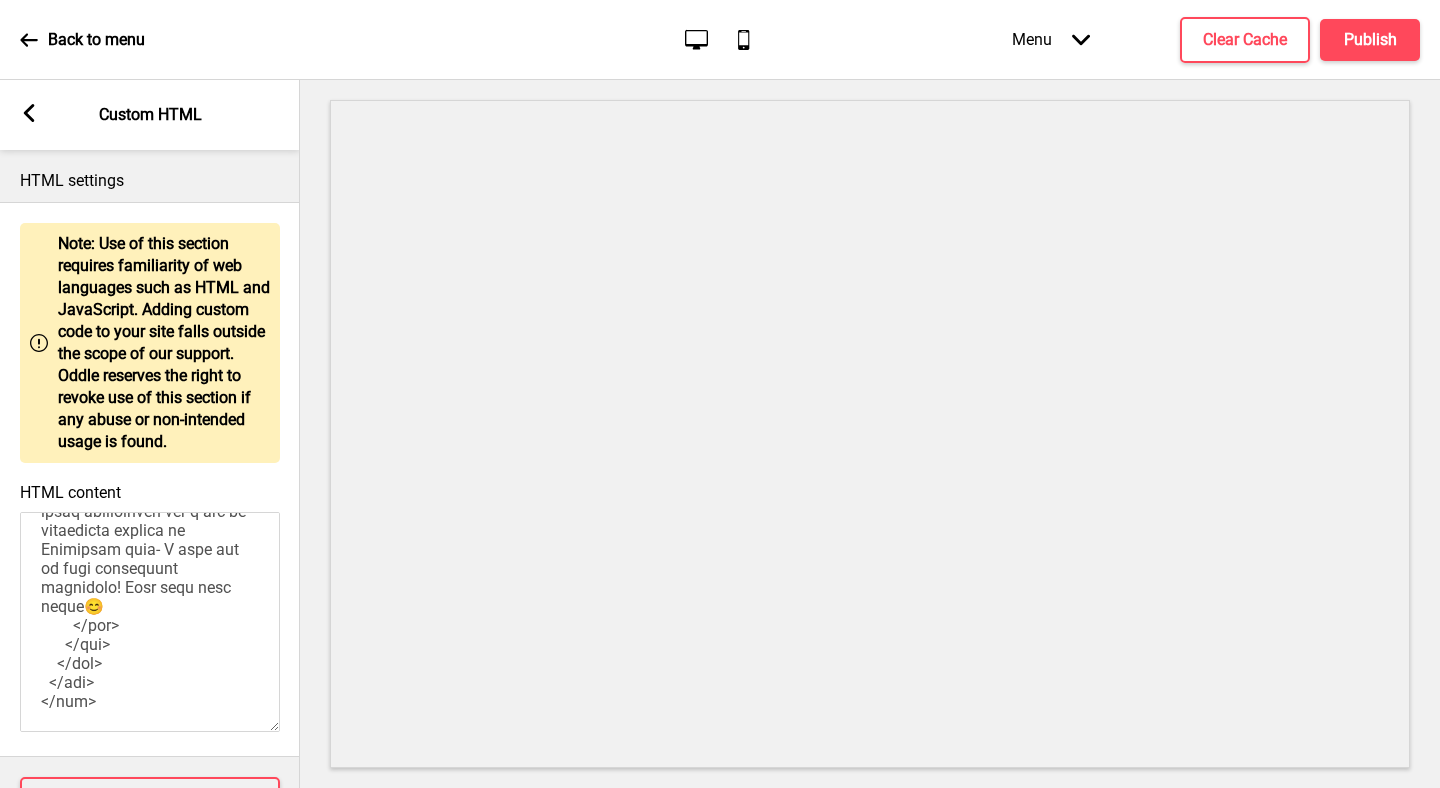 scroll, scrollTop: 3524, scrollLeft: 0, axis: vertical 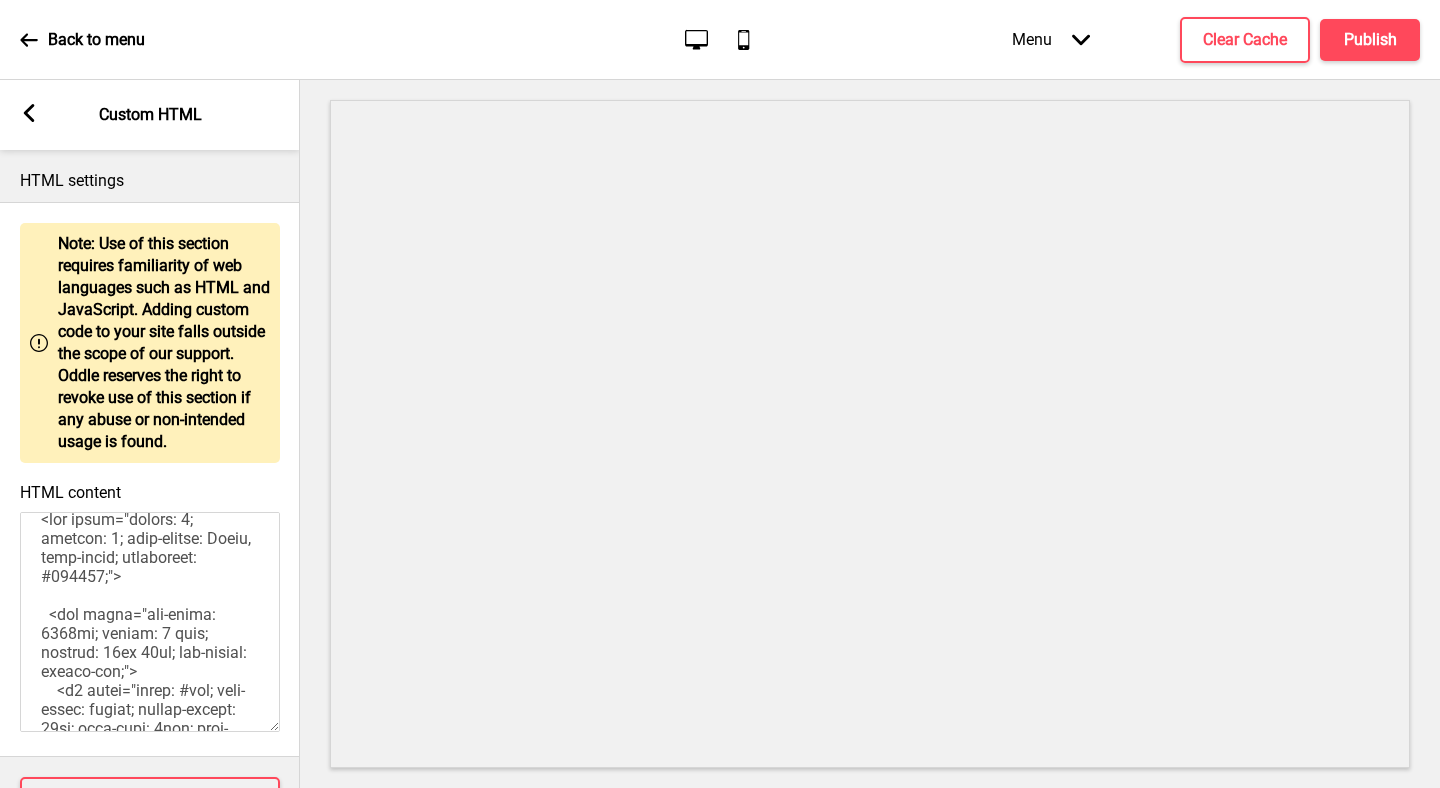 click on "HTML content" at bounding box center [150, 622] 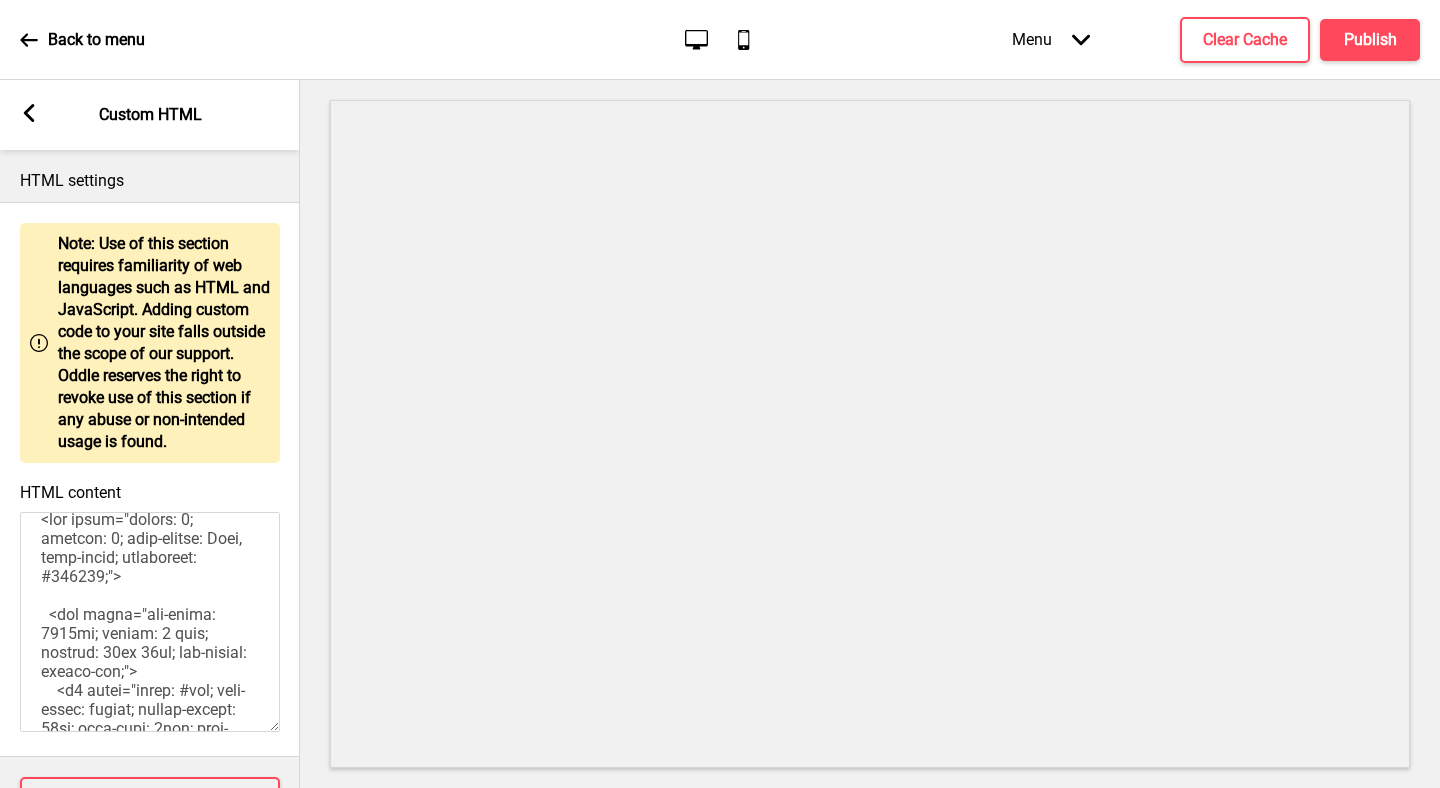 click on "HTML content" at bounding box center (150, 622) 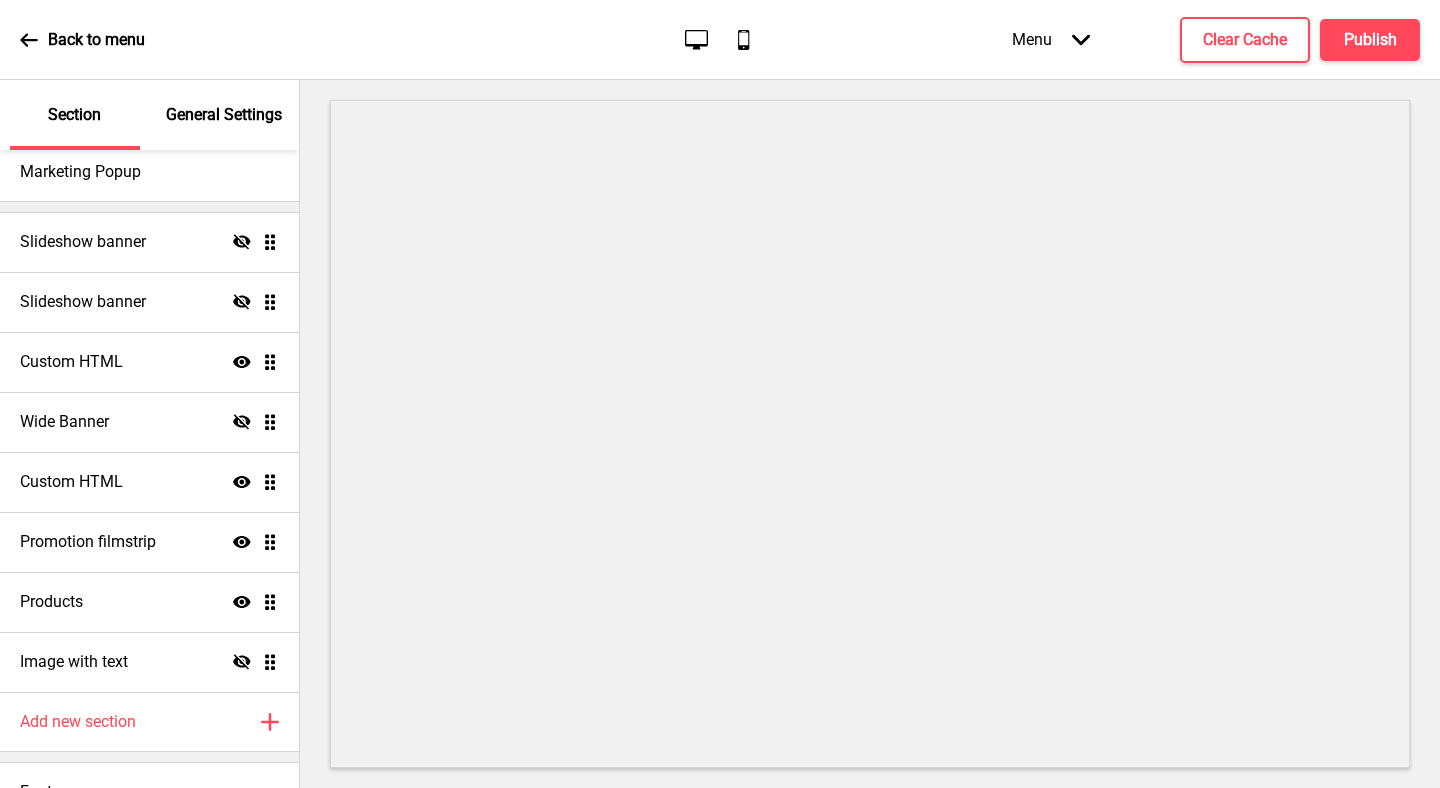 click on "Show" 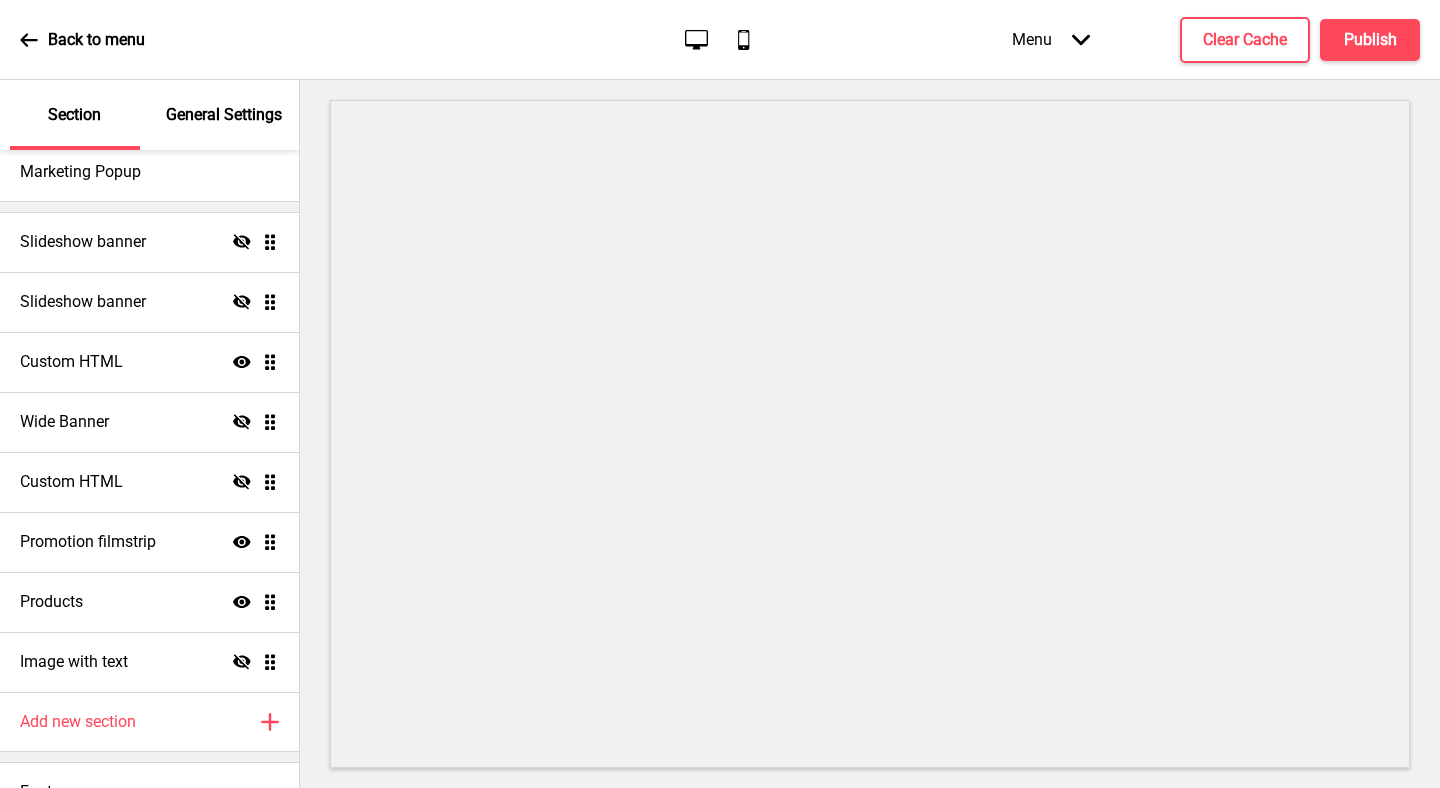 click on "Hide" 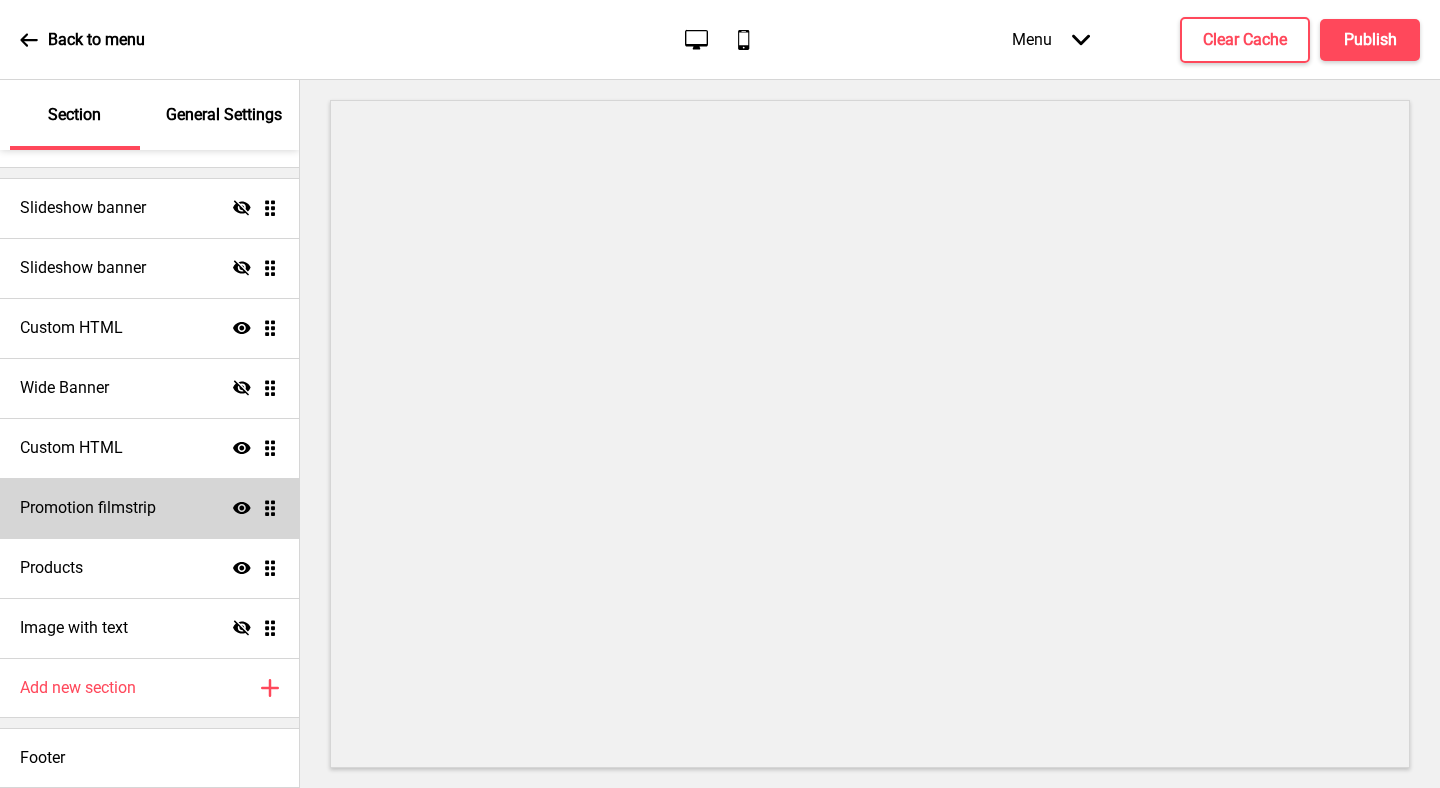 scroll, scrollTop: 0, scrollLeft: 0, axis: both 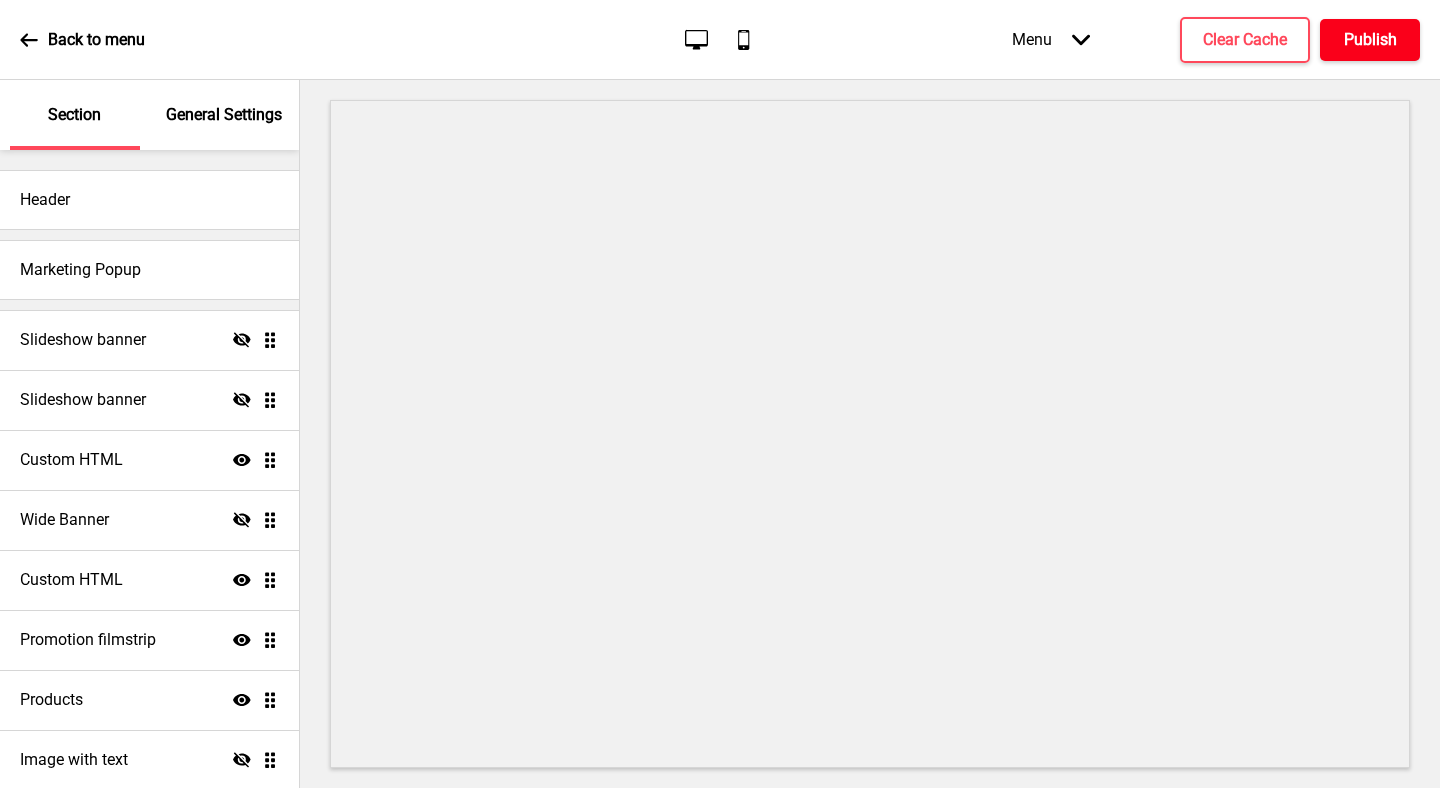 click on "Publish" at bounding box center (1370, 40) 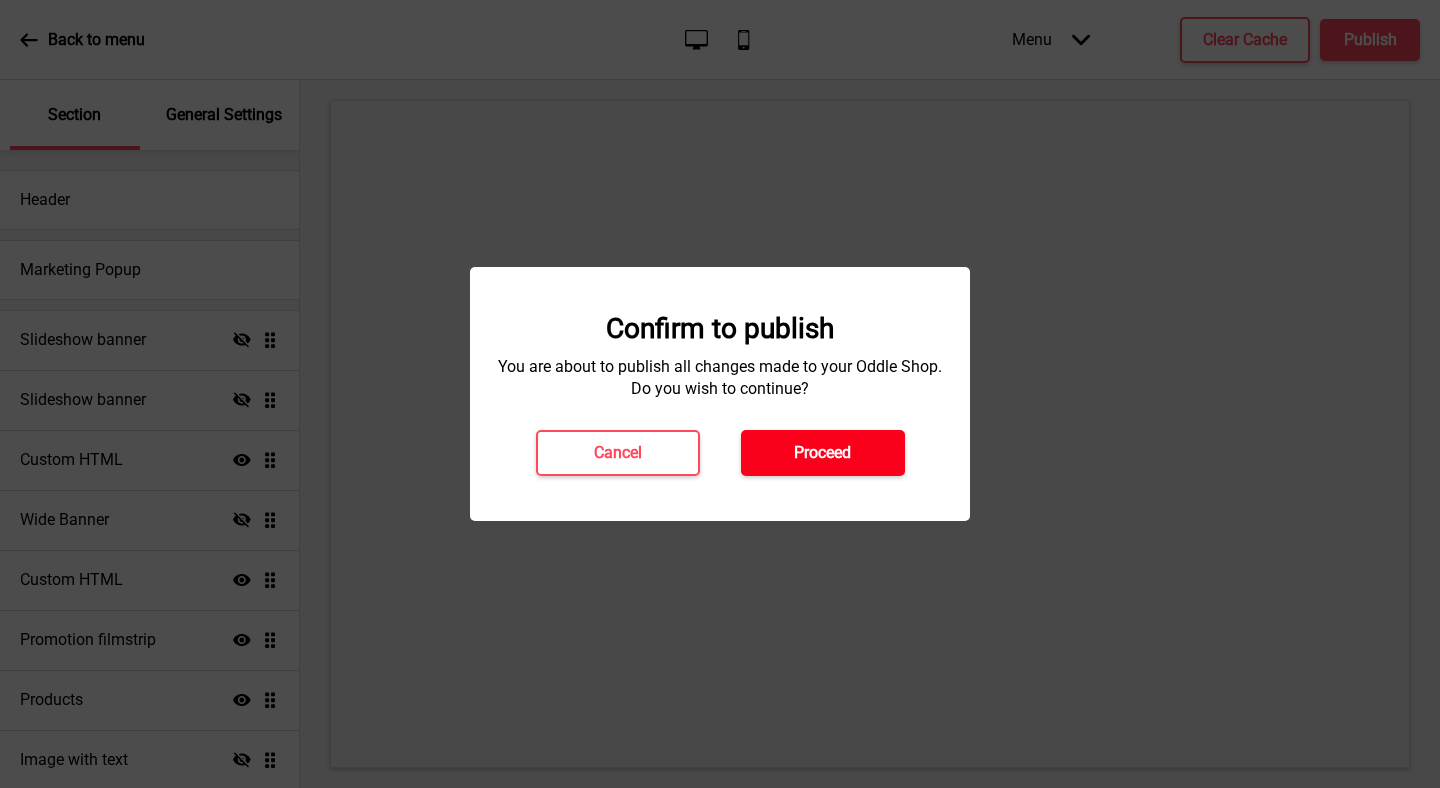 click on "Proceed" at bounding box center (823, 453) 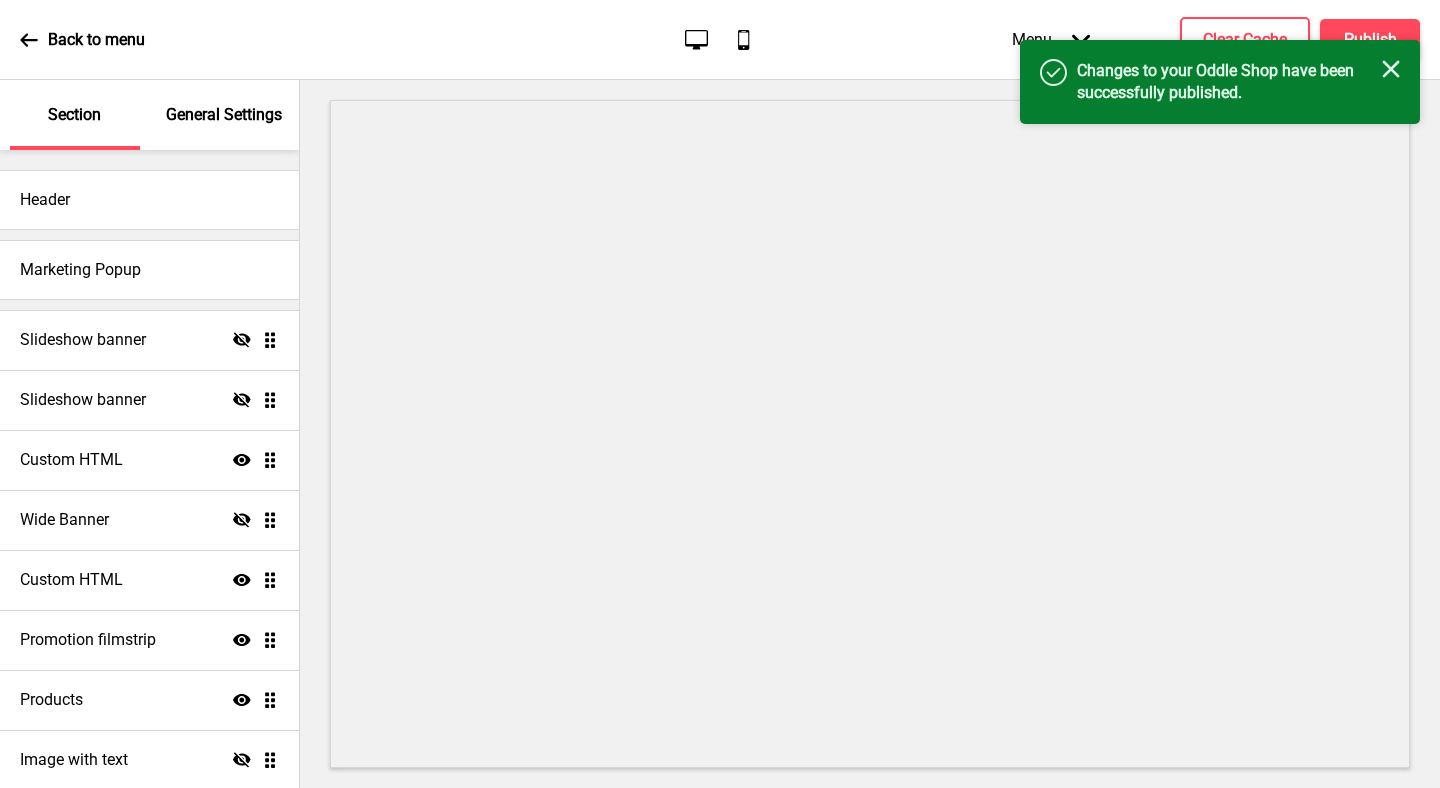 click on "Close" 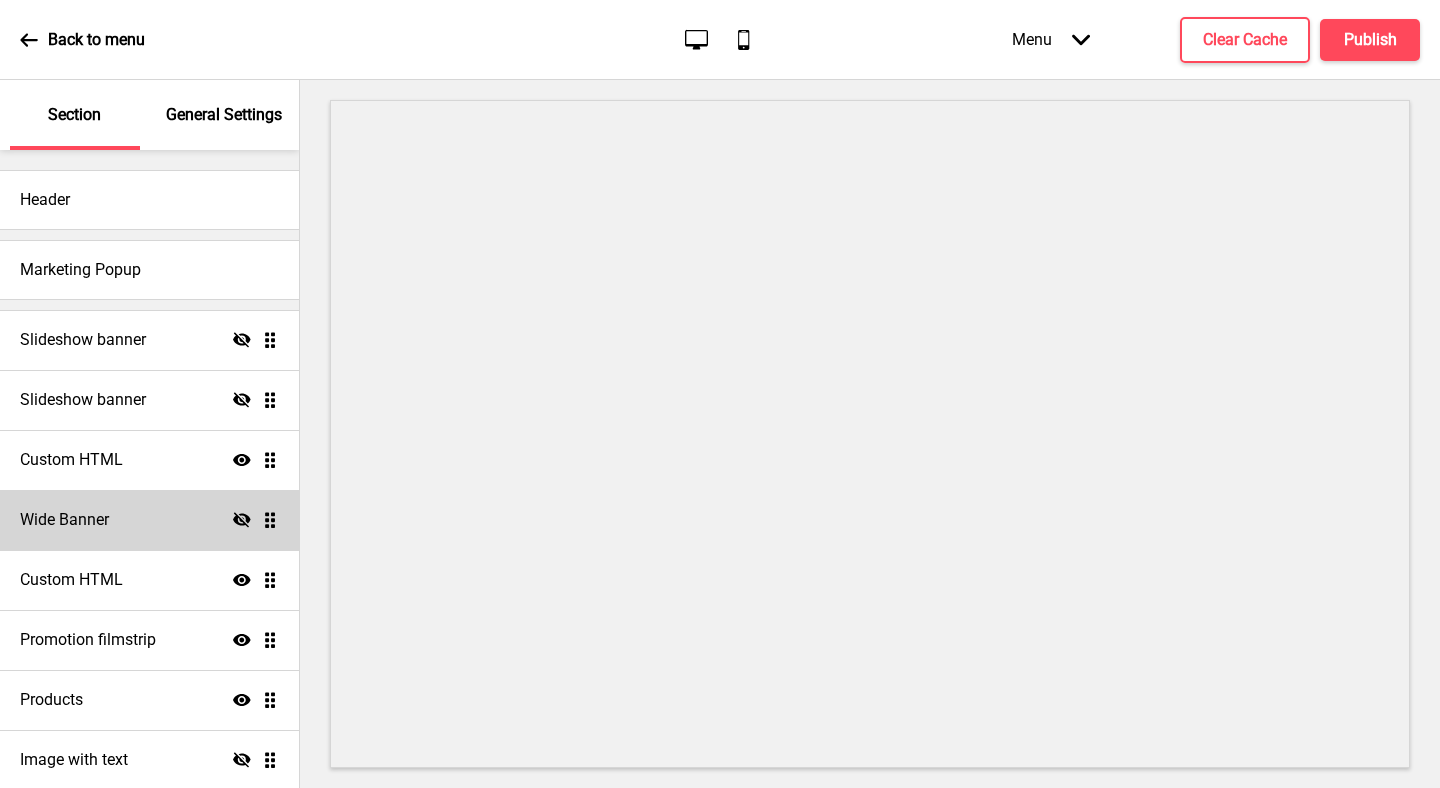 scroll, scrollTop: 132, scrollLeft: 0, axis: vertical 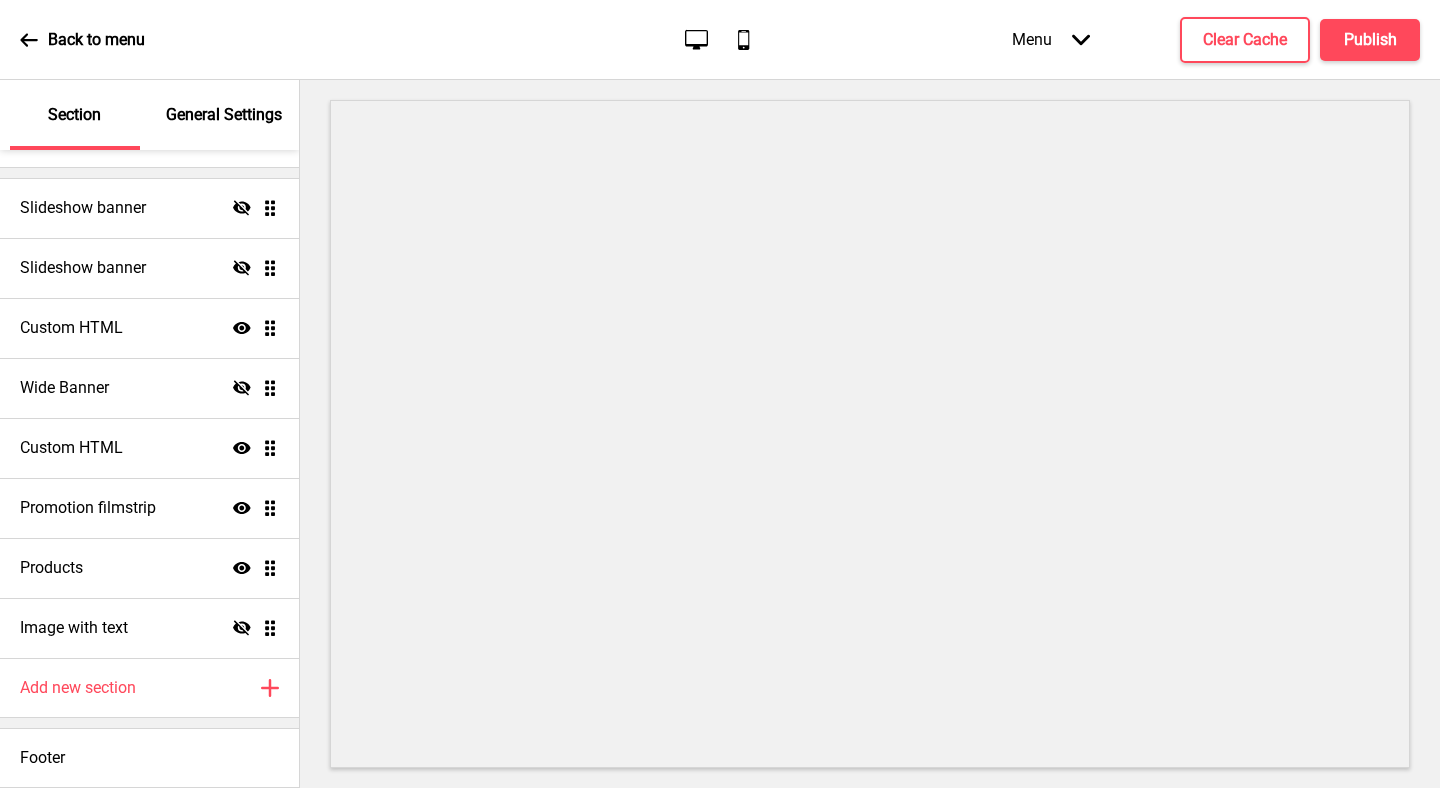 click on "General Settings" at bounding box center (224, 115) 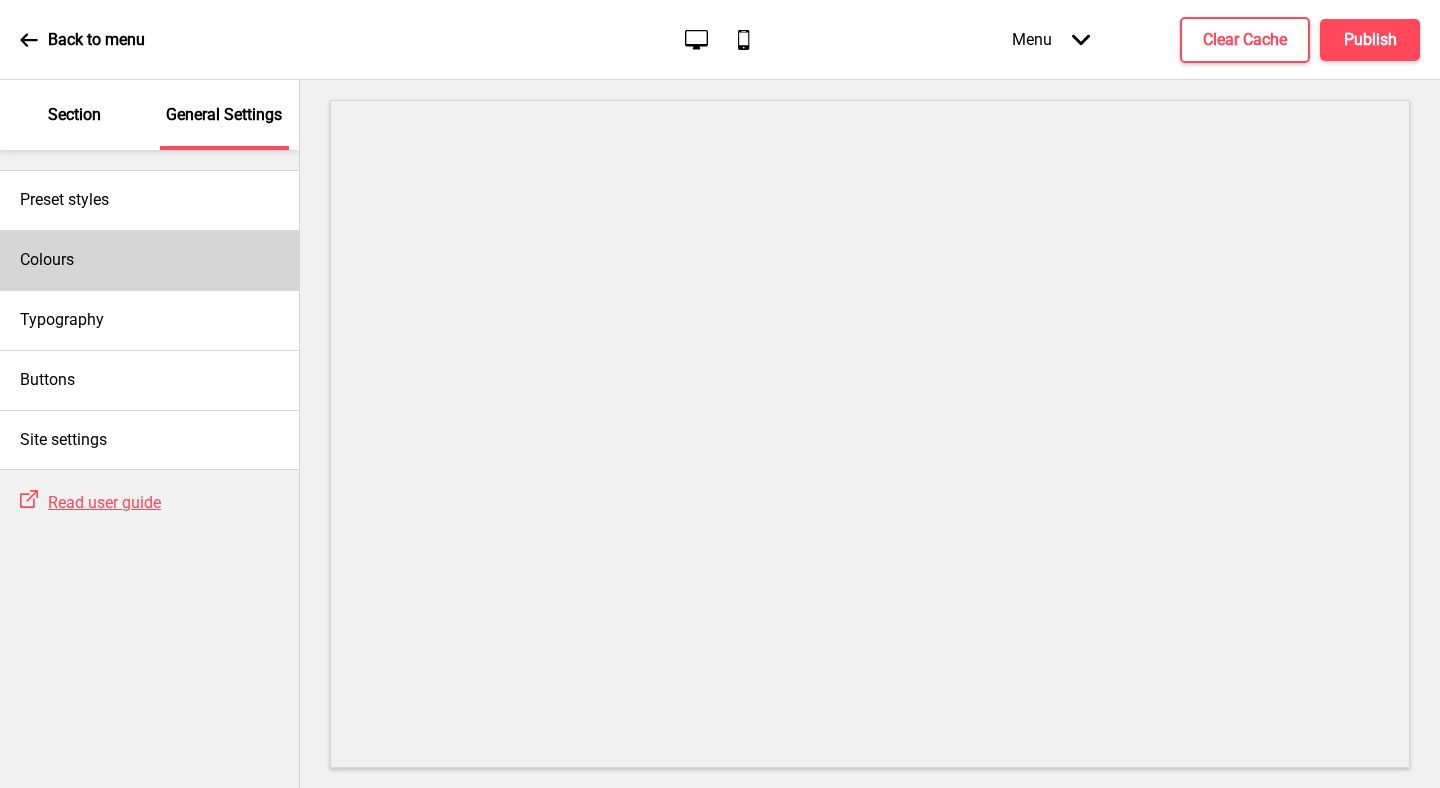 click on "Colours" at bounding box center (149, 260) 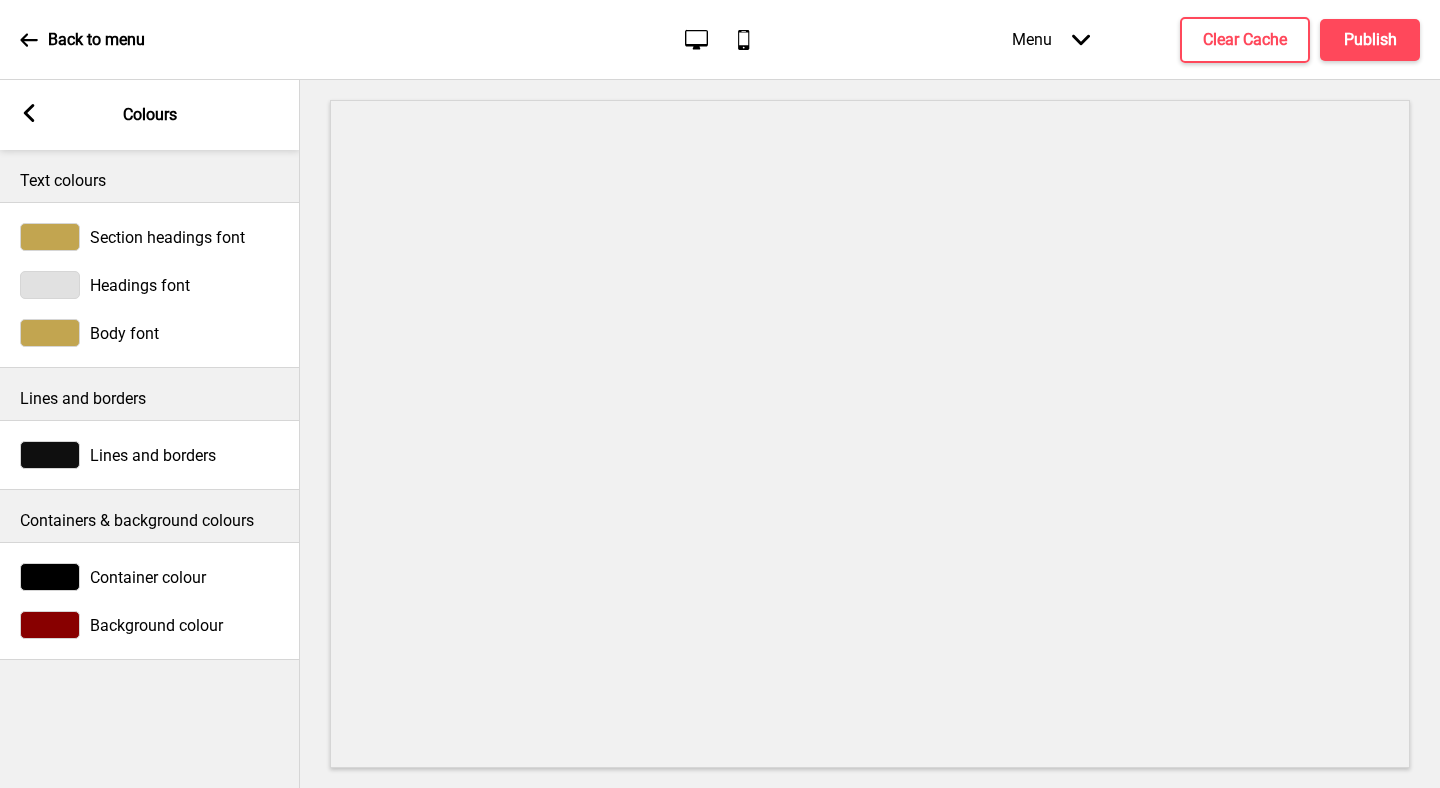click at bounding box center (50, 625) 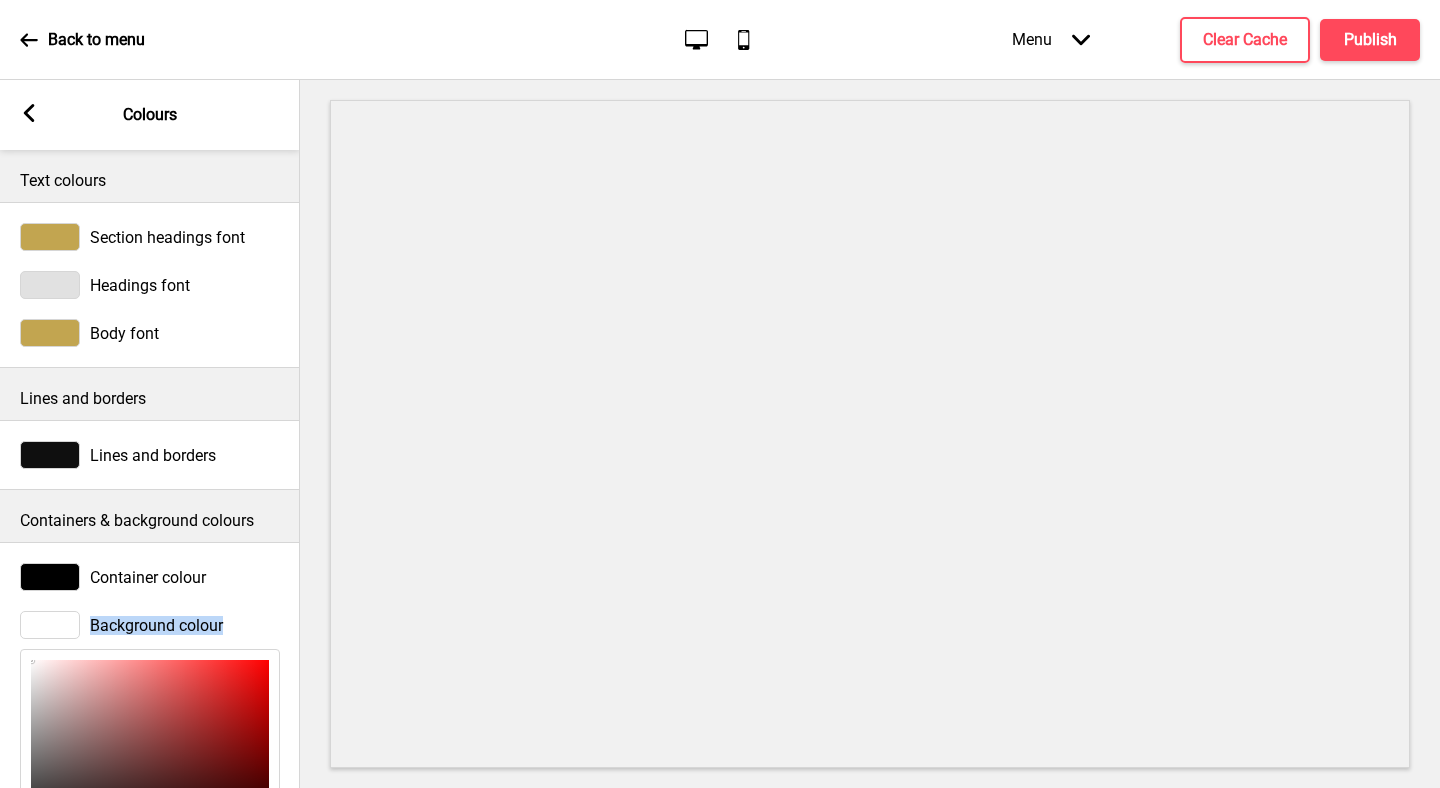 drag, startPoint x: 45, startPoint y: 674, endPoint x: 0, endPoint y: 622, distance: 68.76772 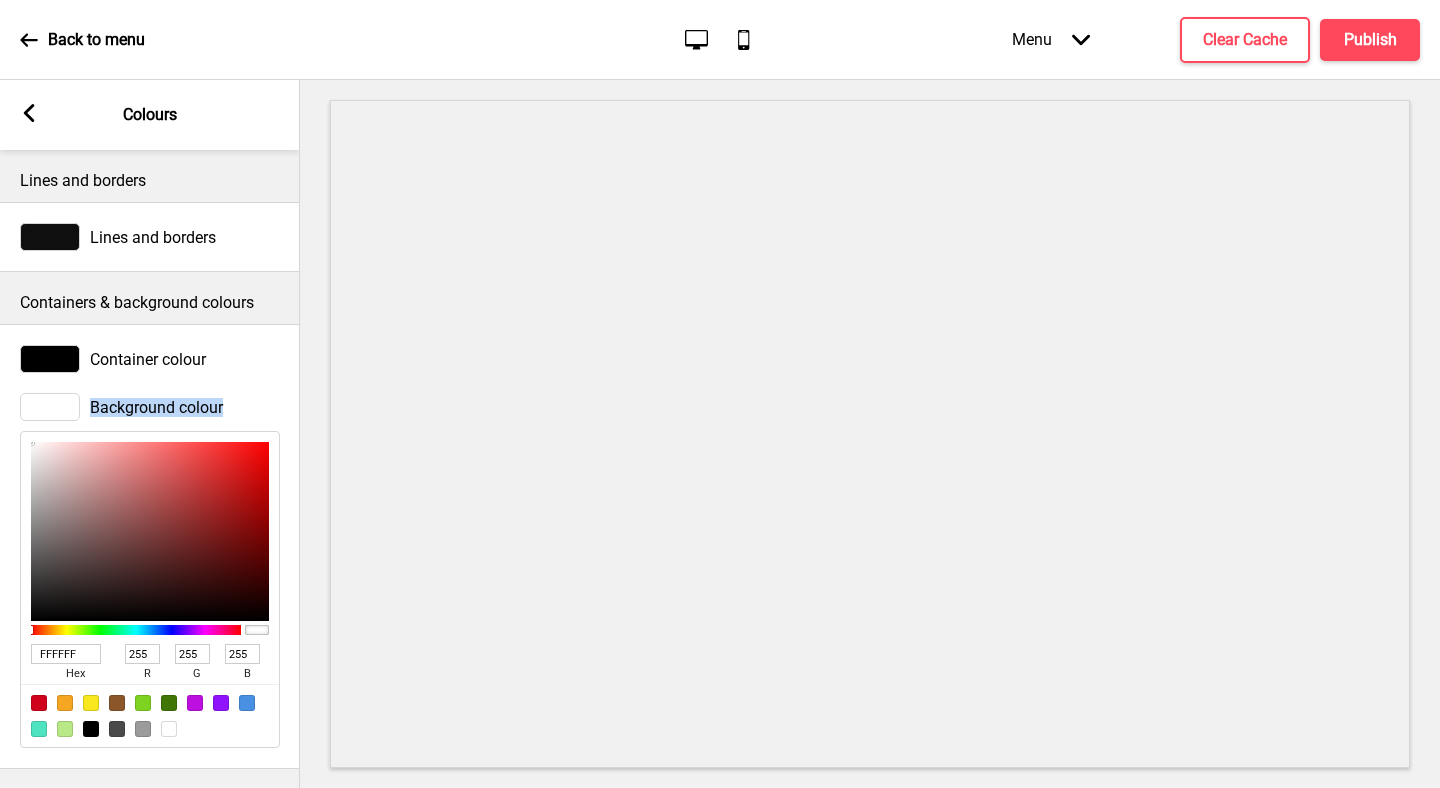 scroll, scrollTop: 0, scrollLeft: 0, axis: both 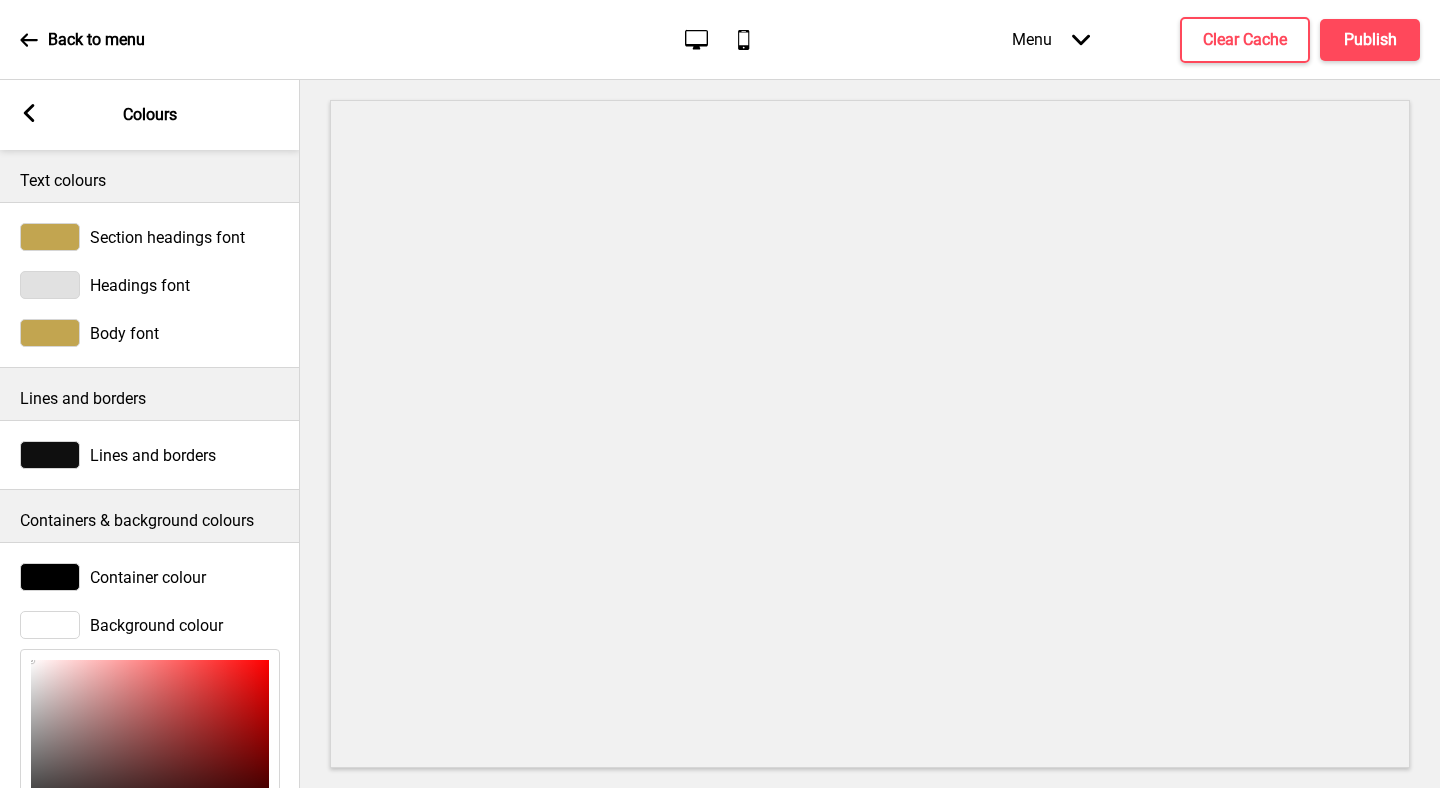 click at bounding box center (50, 237) 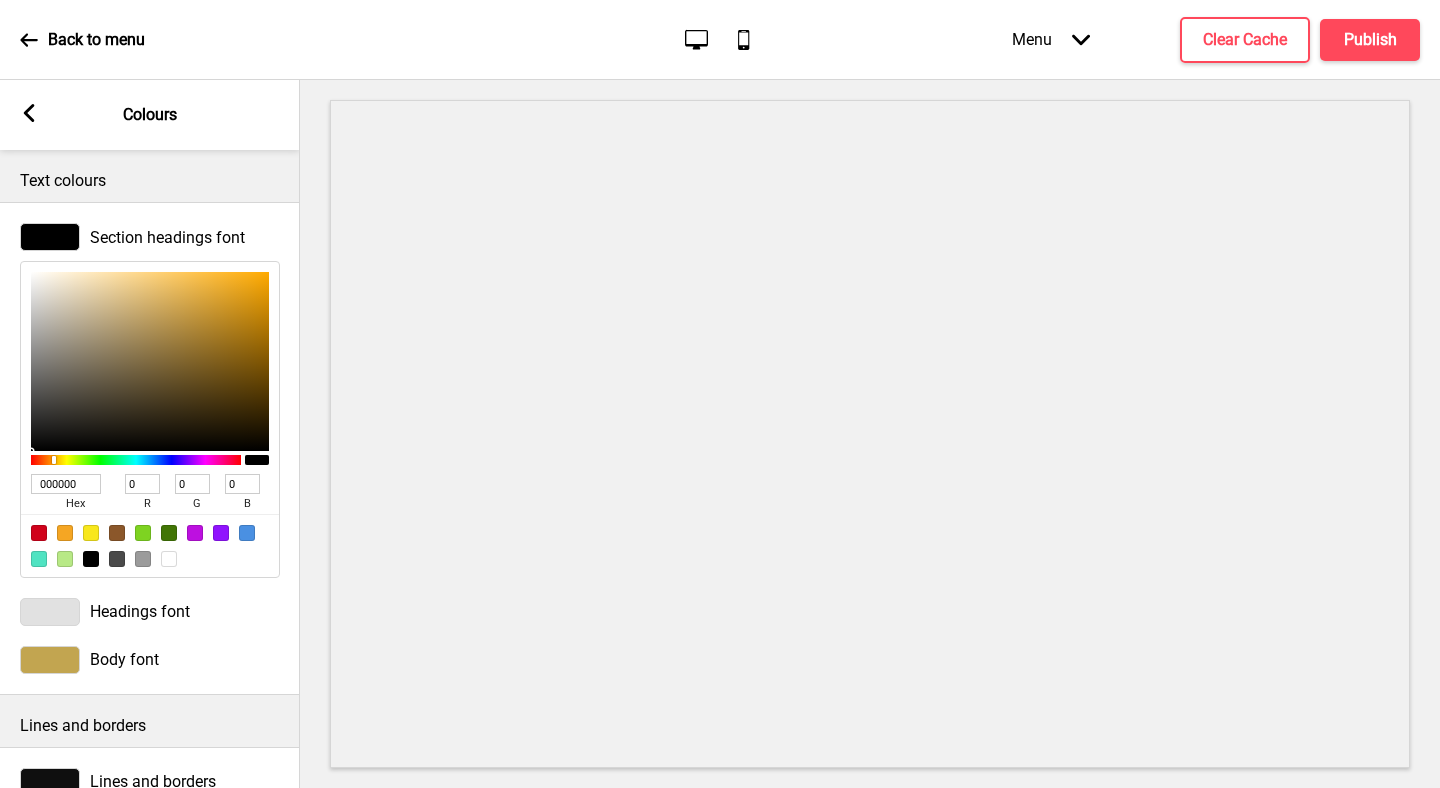 drag, startPoint x: 72, startPoint y: 336, endPoint x: 8, endPoint y: 492, distance: 168.6179 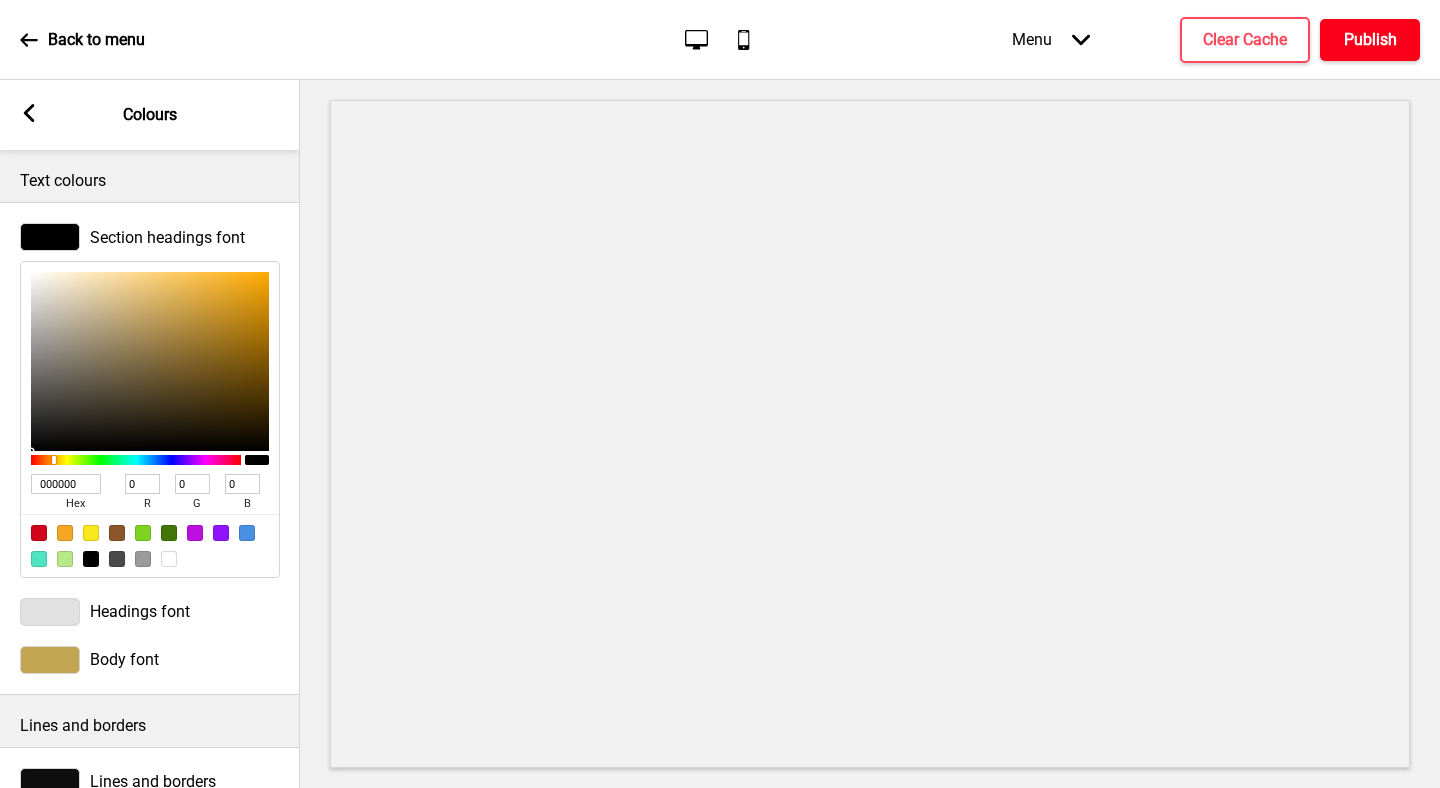 click on "Publish" at bounding box center [1370, 40] 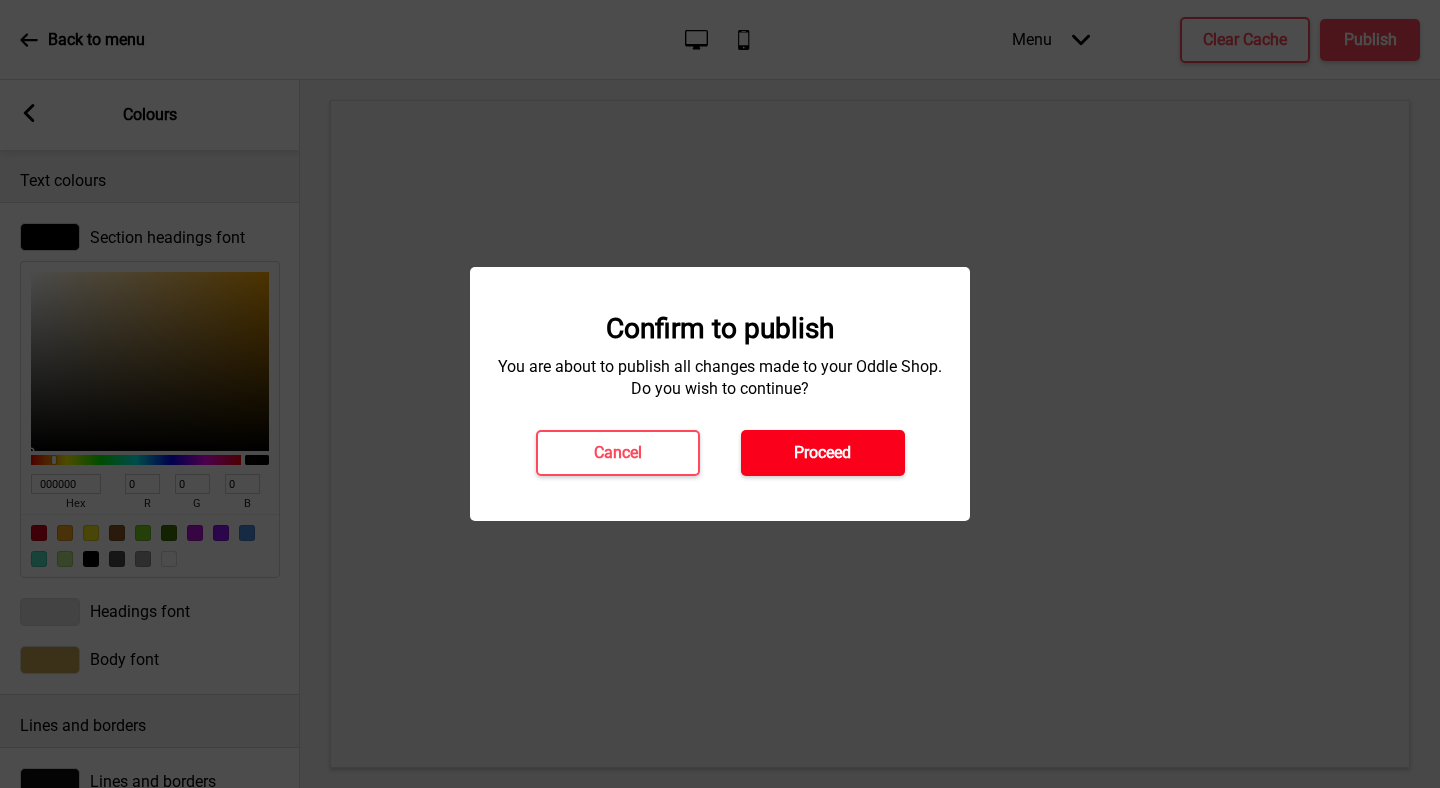 click on "Proceed" at bounding box center (822, 453) 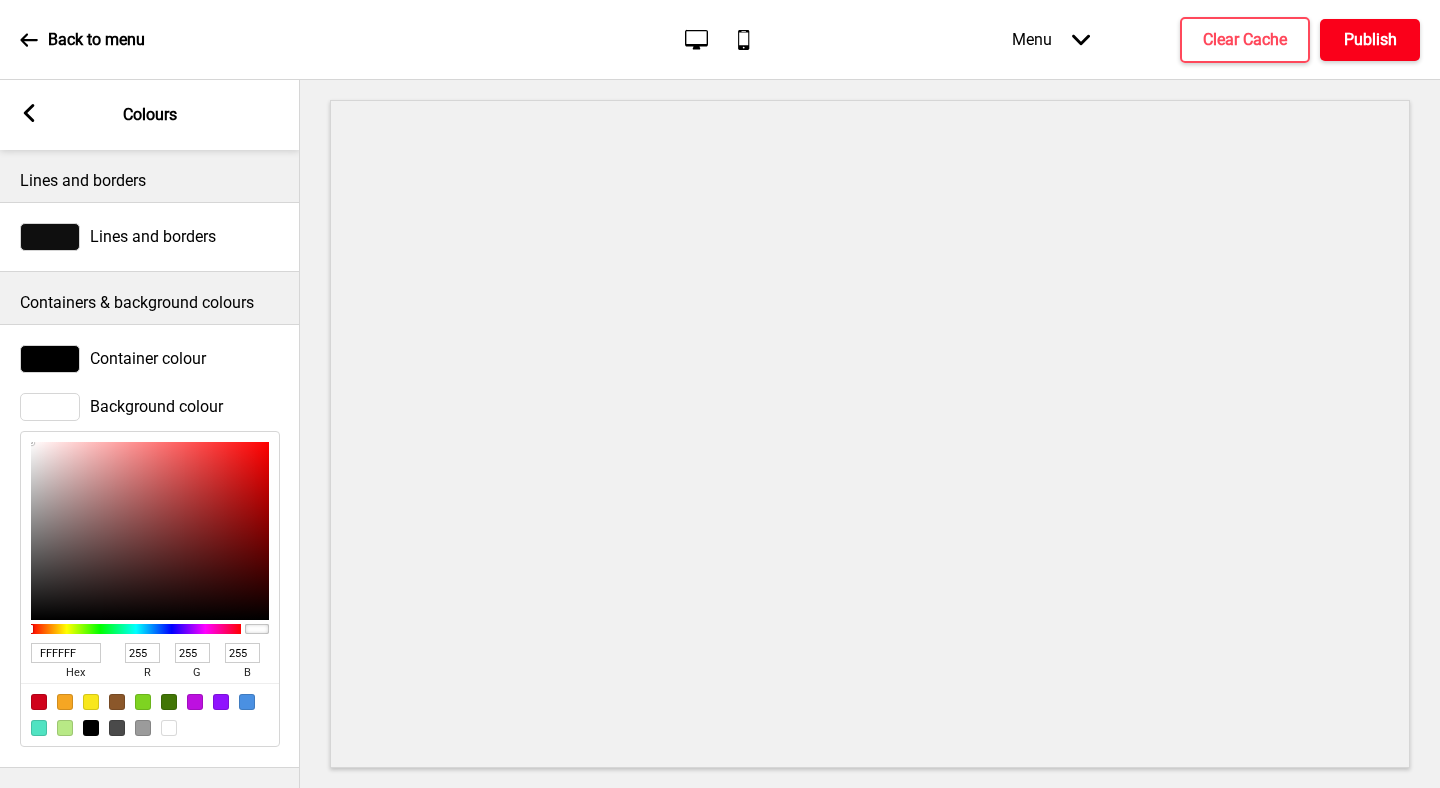 scroll, scrollTop: 0, scrollLeft: 0, axis: both 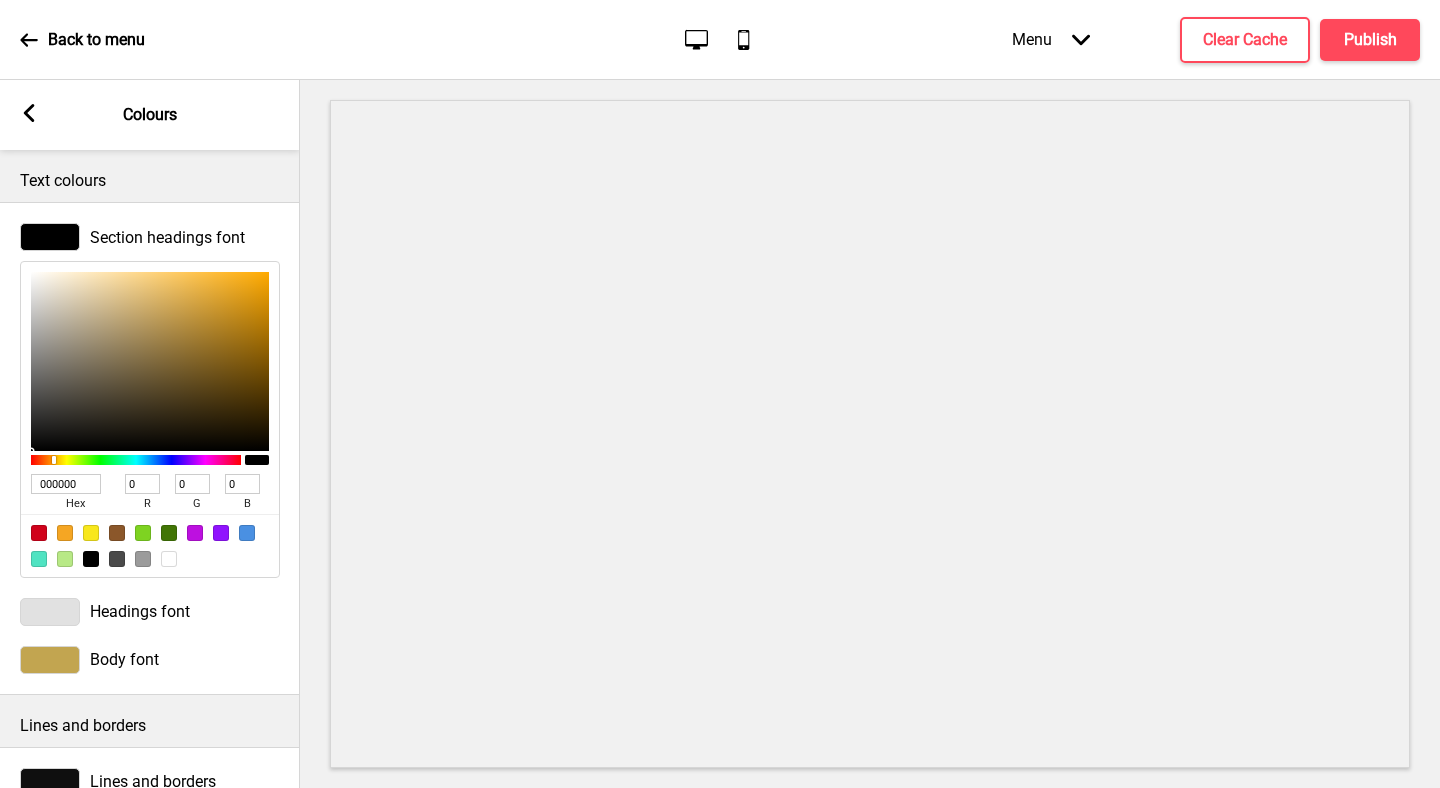 click 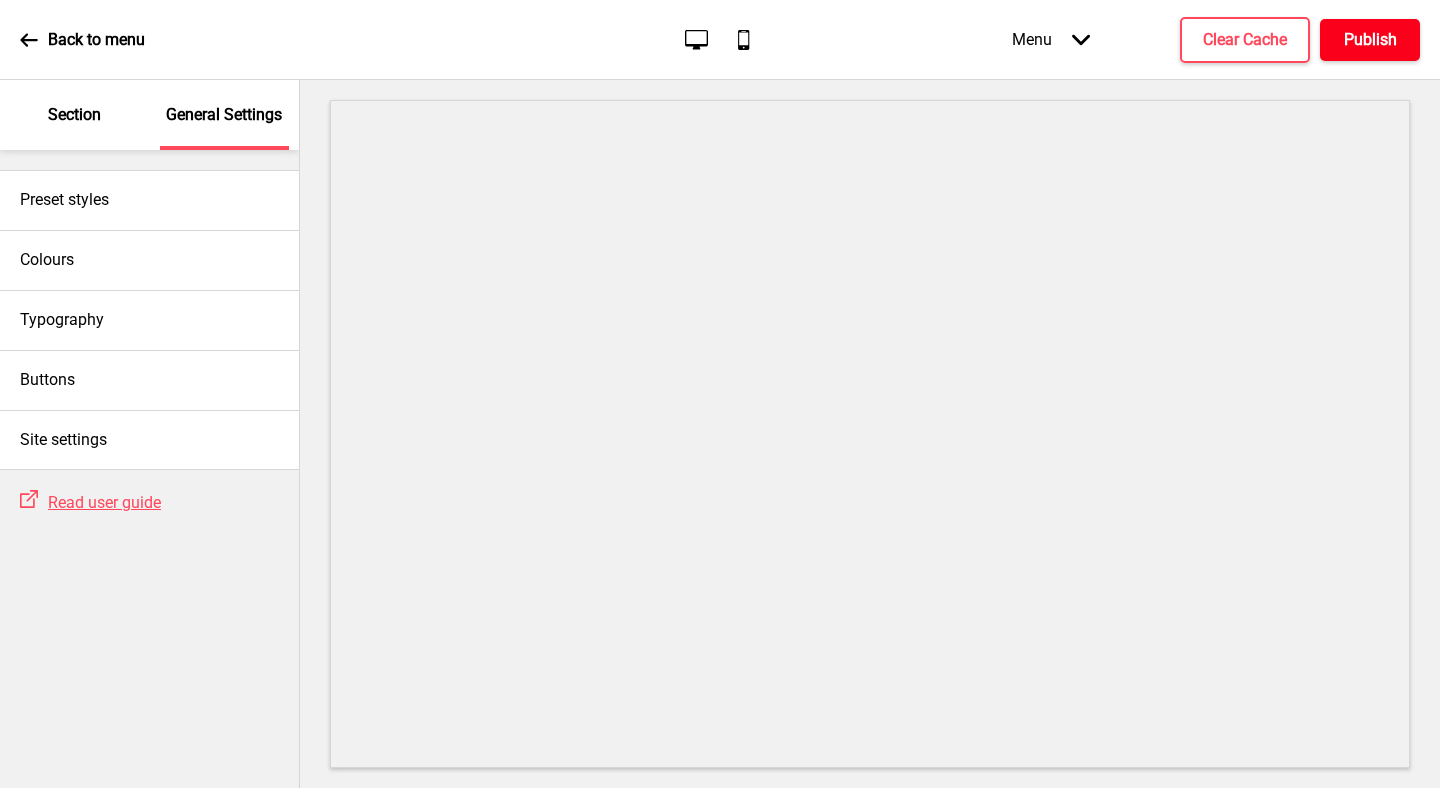 click on "Publish" at bounding box center [1370, 40] 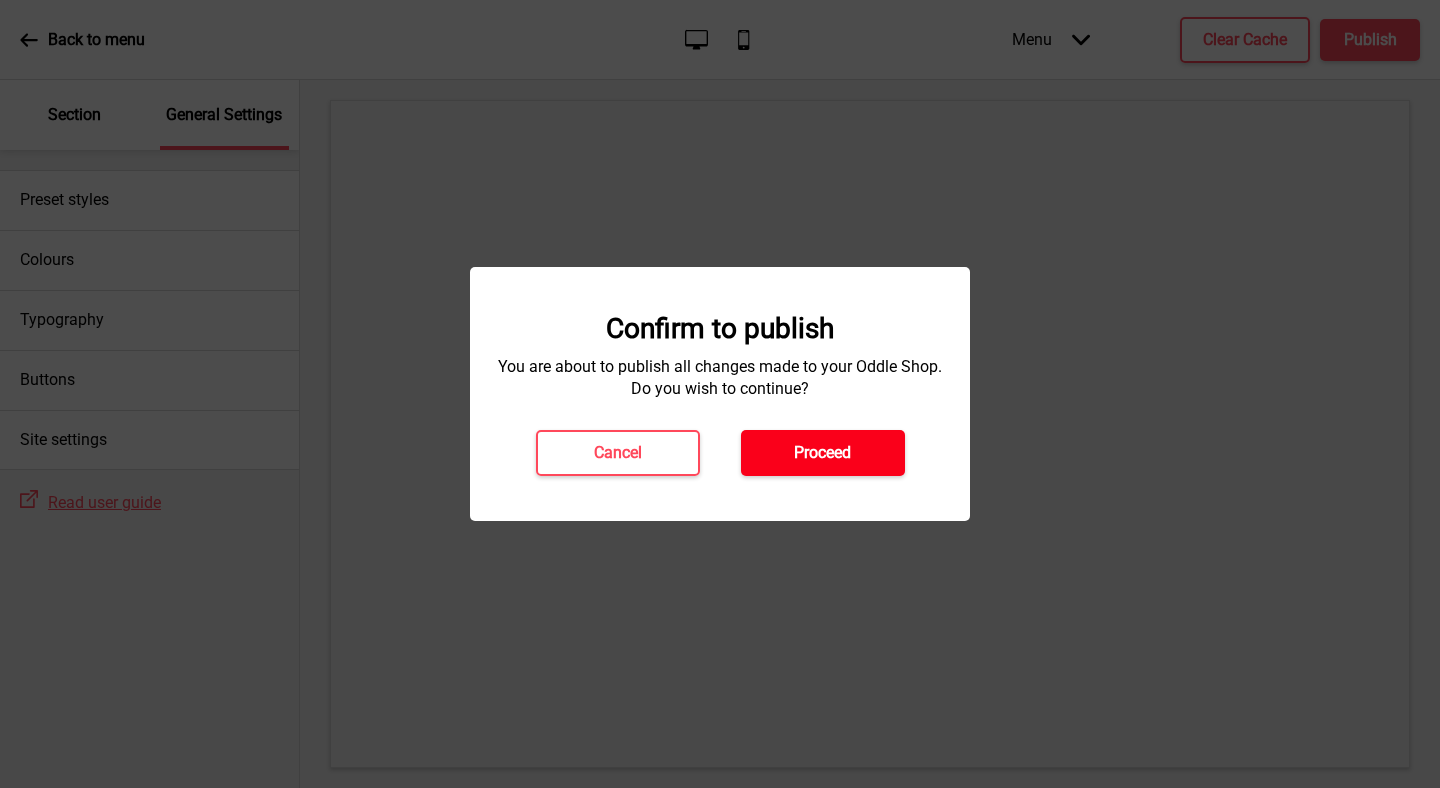 click on "Proceed" at bounding box center [822, 453] 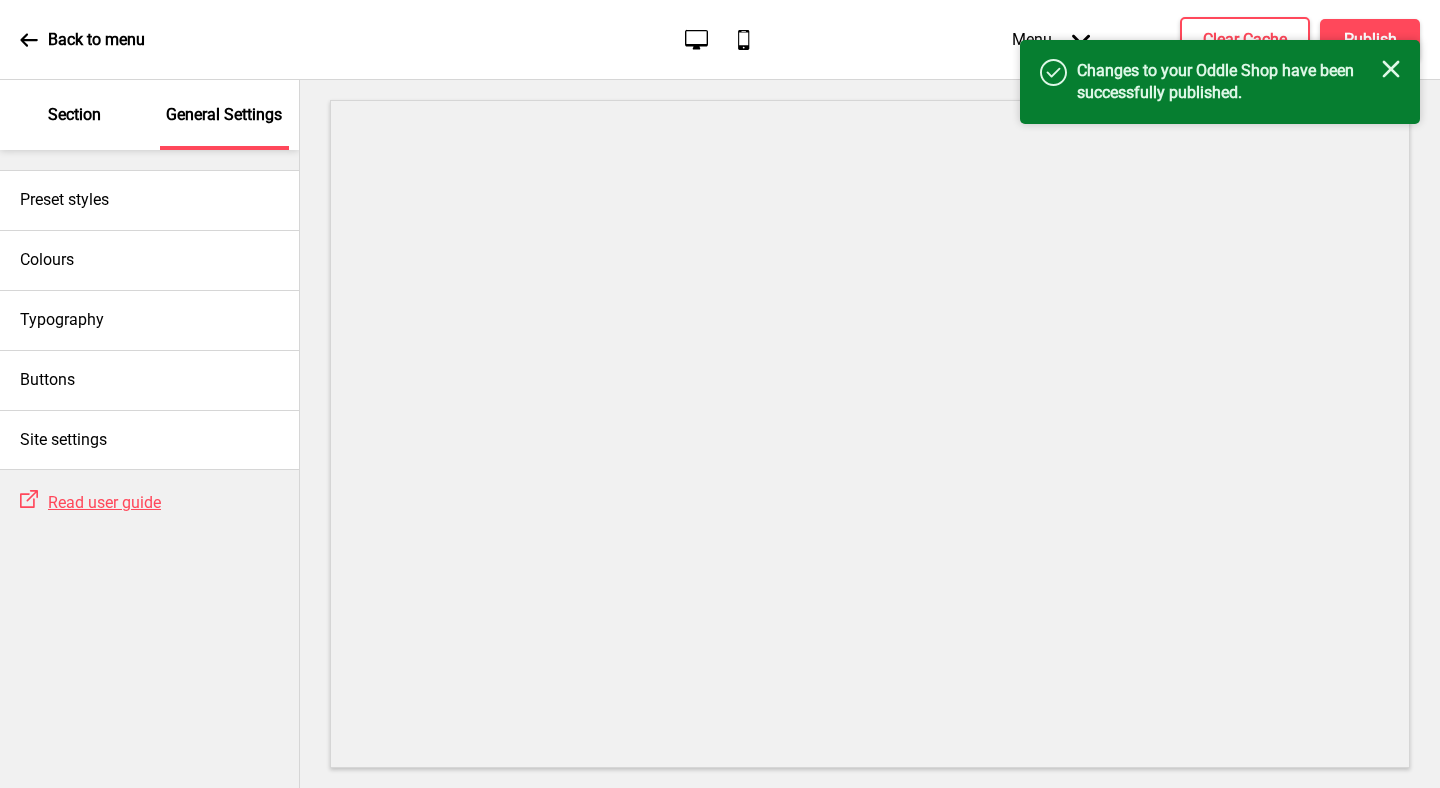click on "Close" 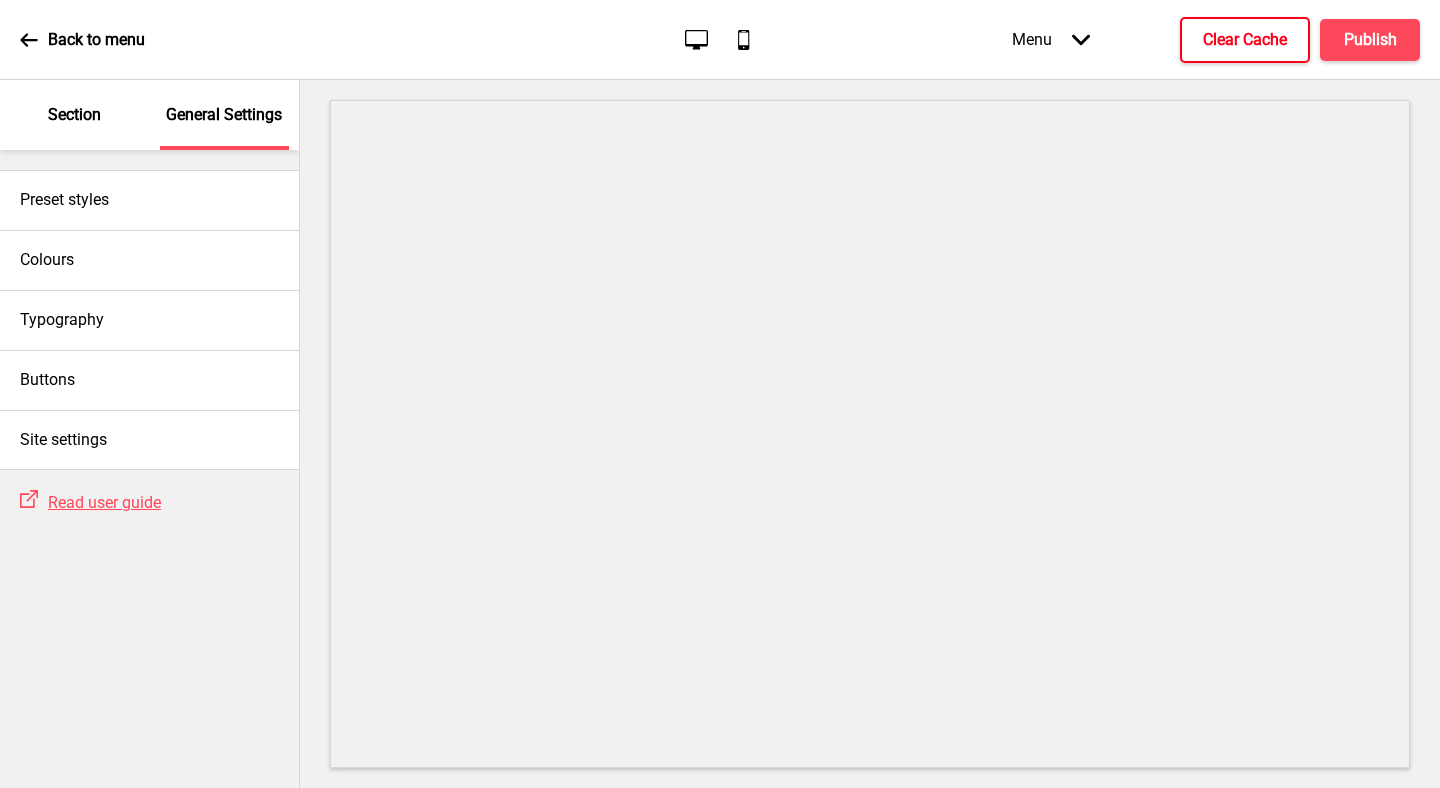 click on "Clear Cache" at bounding box center [1245, 40] 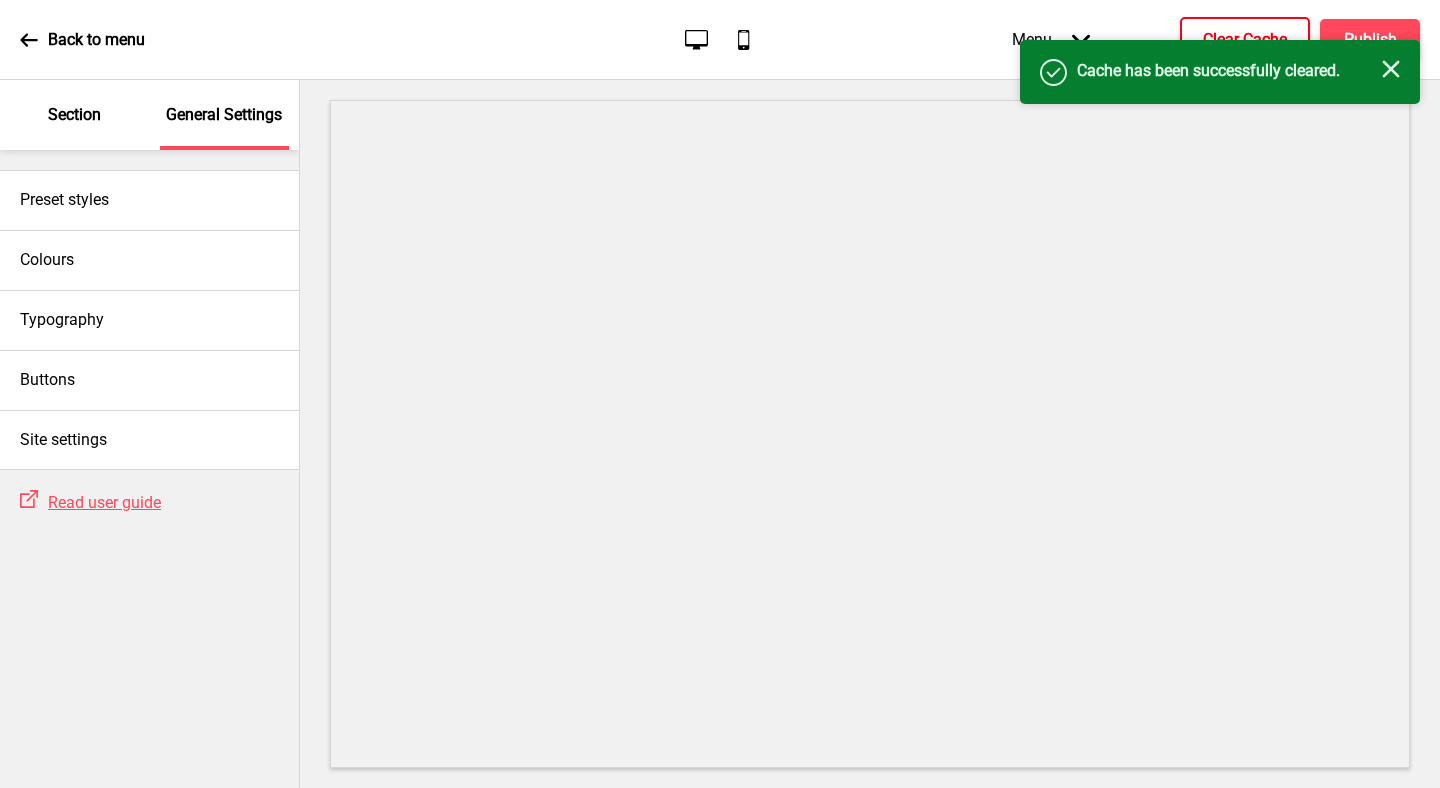 click on "Close" 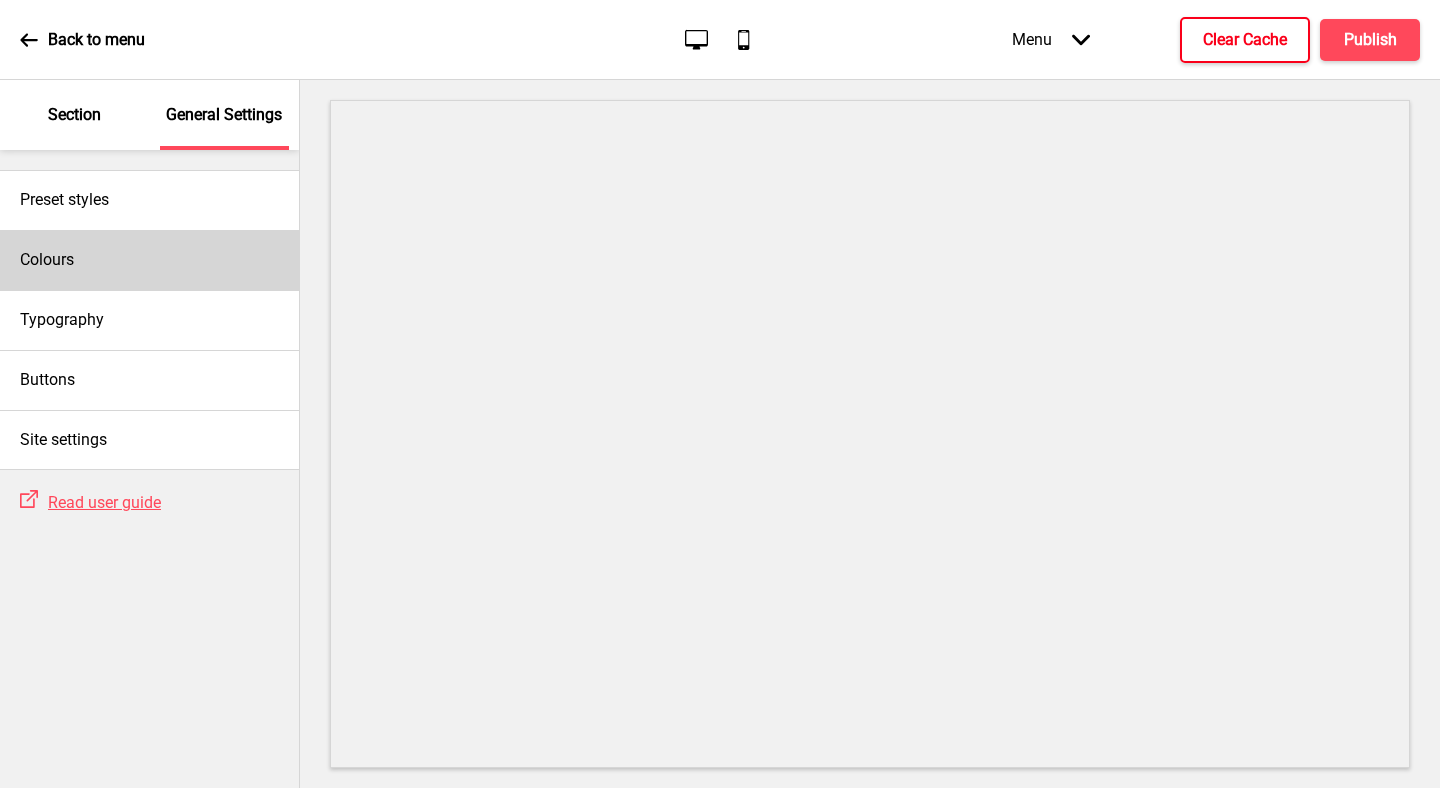 click on "Colours" at bounding box center [149, 260] 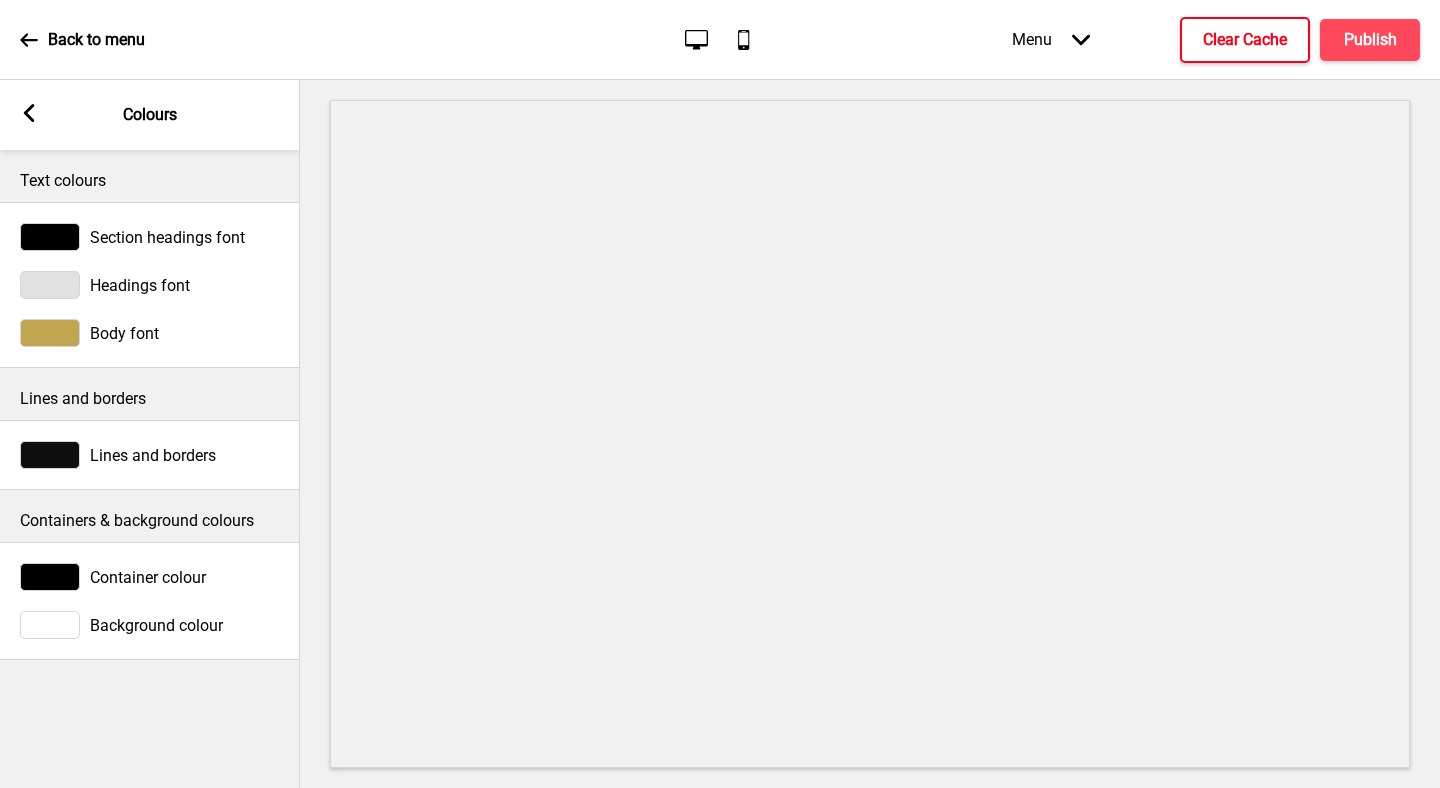 click at bounding box center [50, 577] 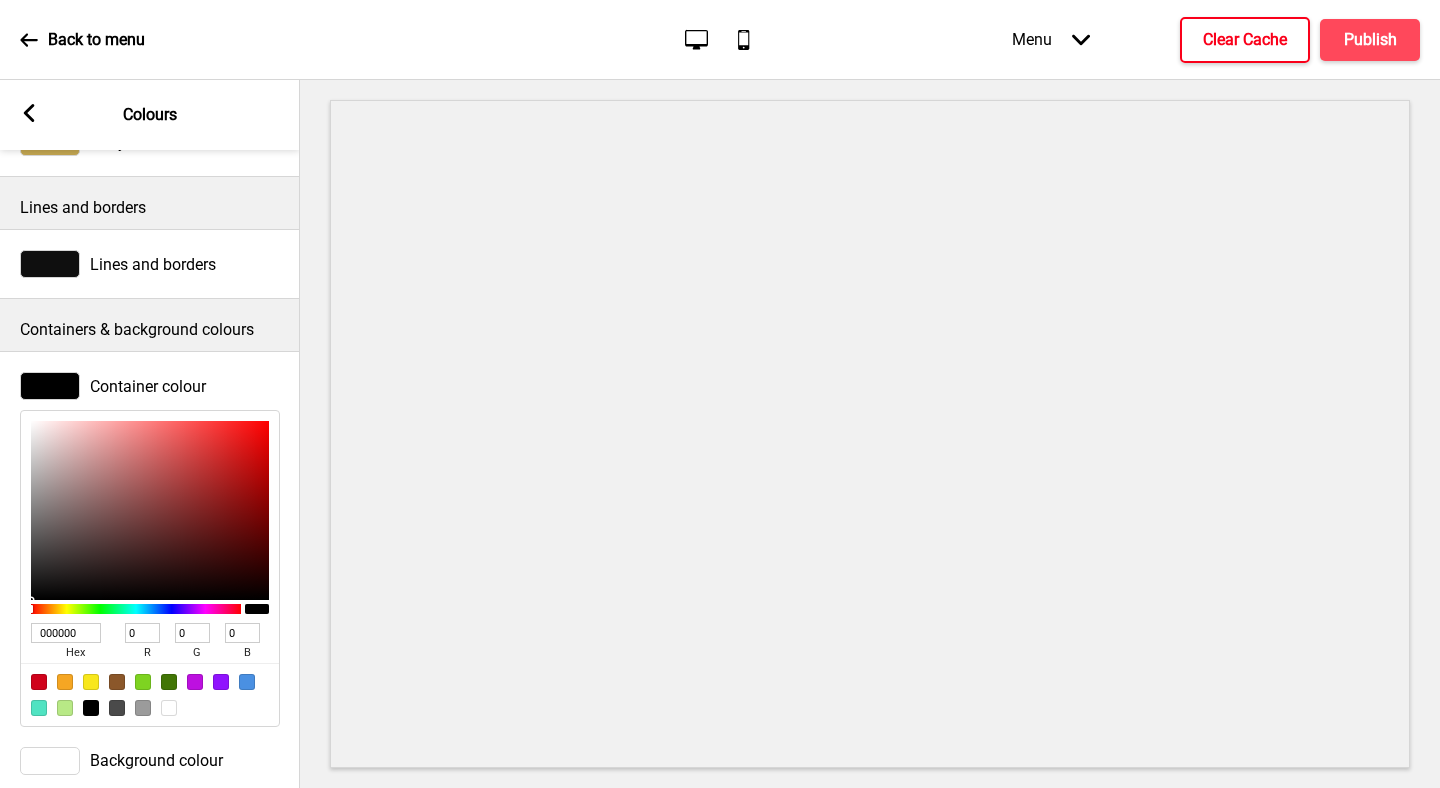 scroll, scrollTop: 218, scrollLeft: 0, axis: vertical 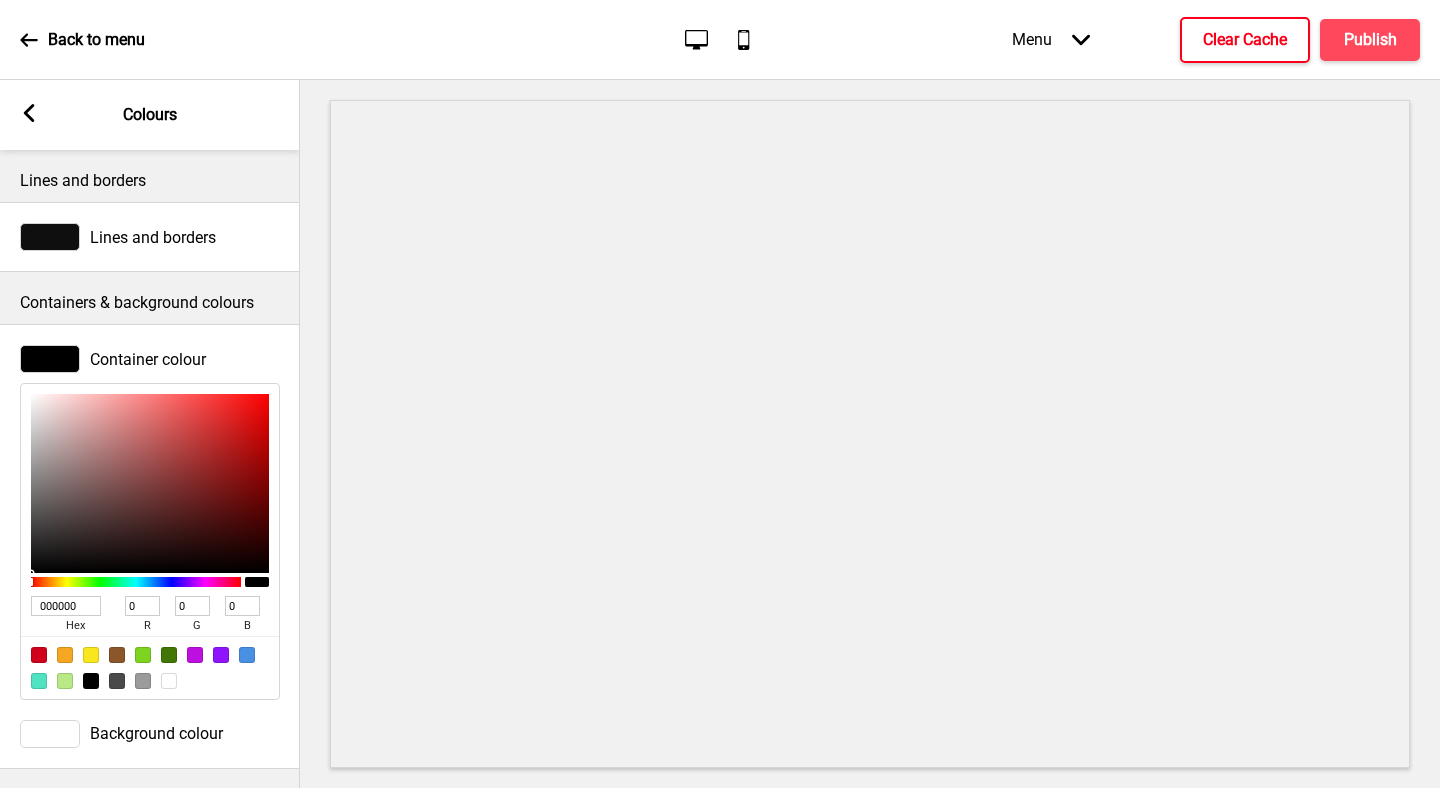 click on "000000" at bounding box center (66, 606) 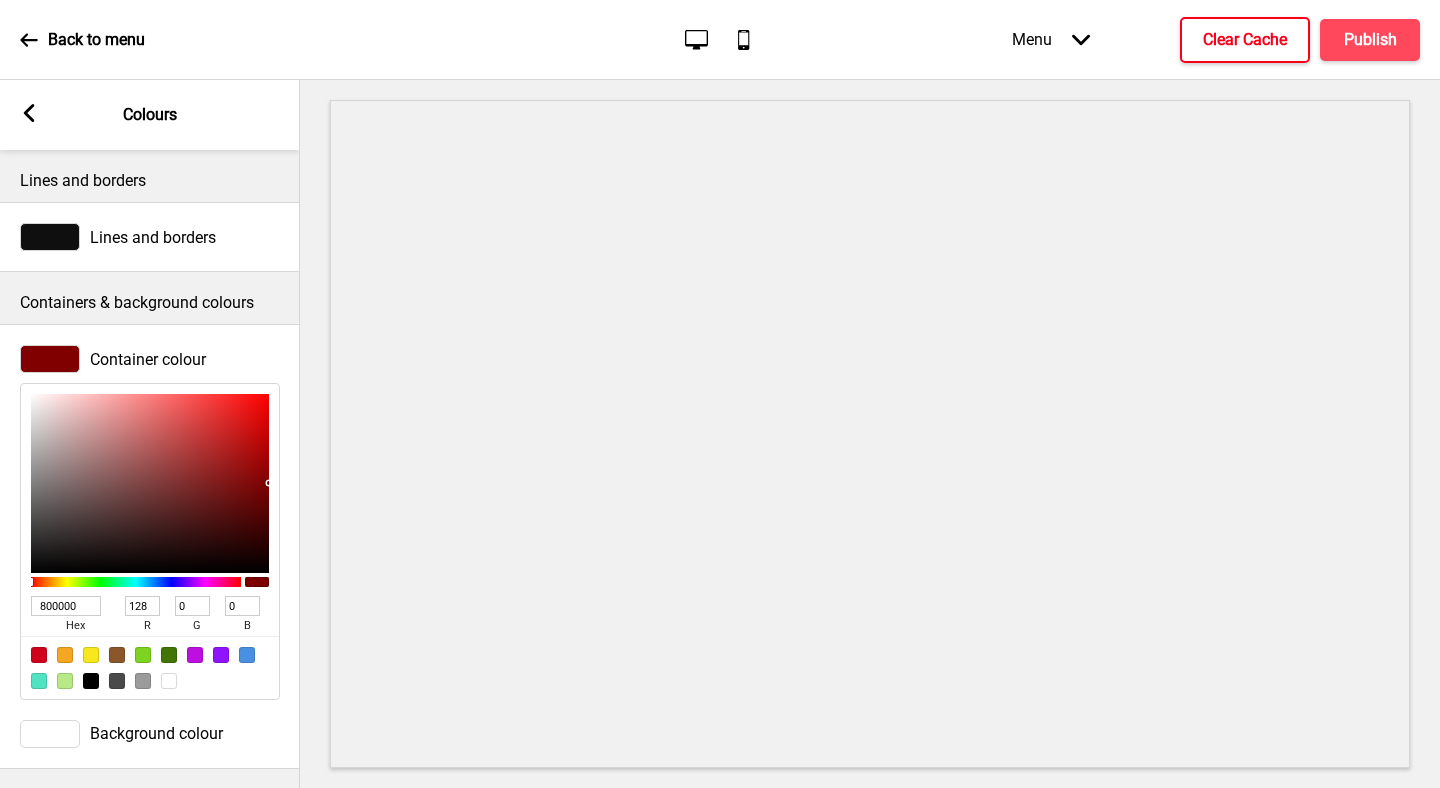 click at bounding box center (870, 434) 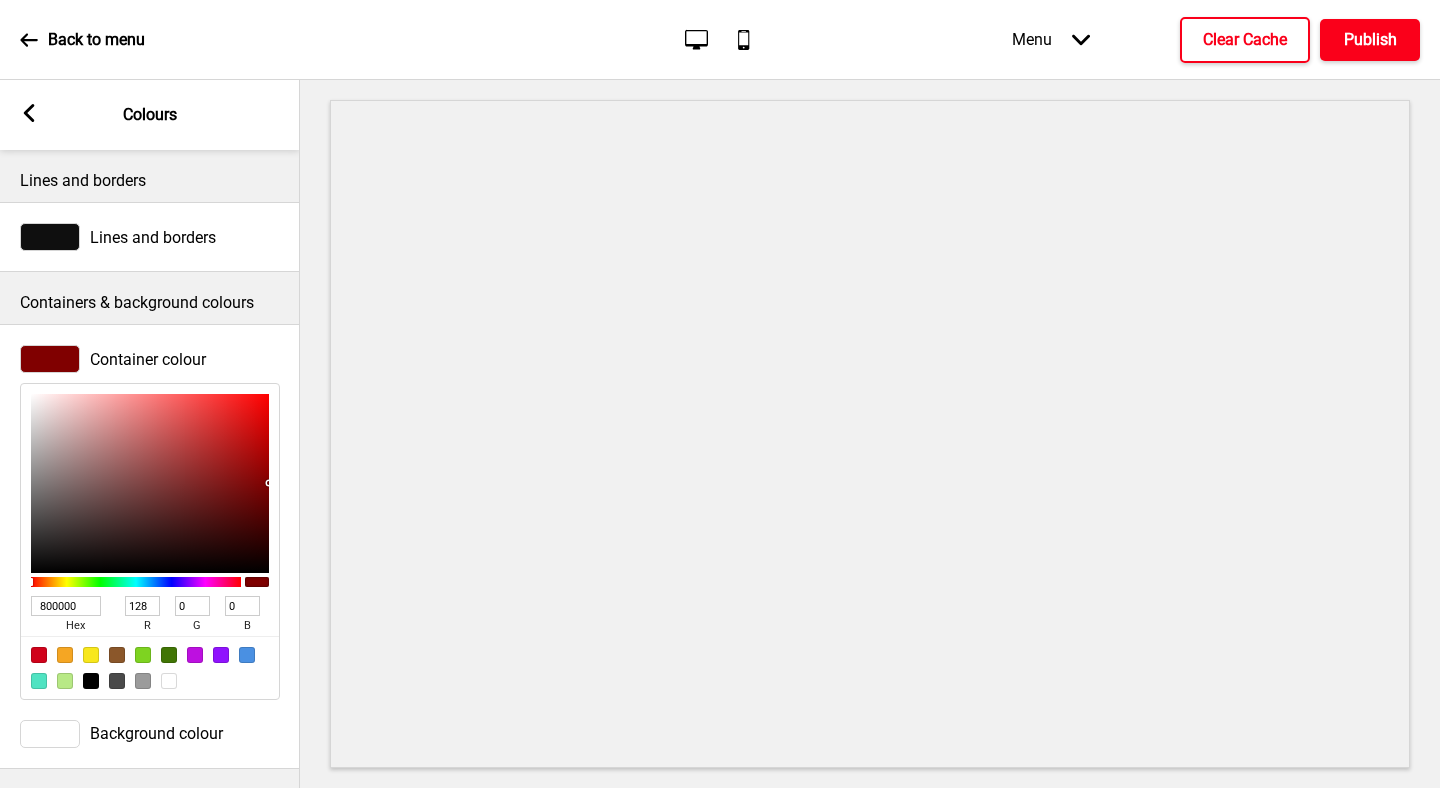 click on "Publish" at bounding box center (1370, 40) 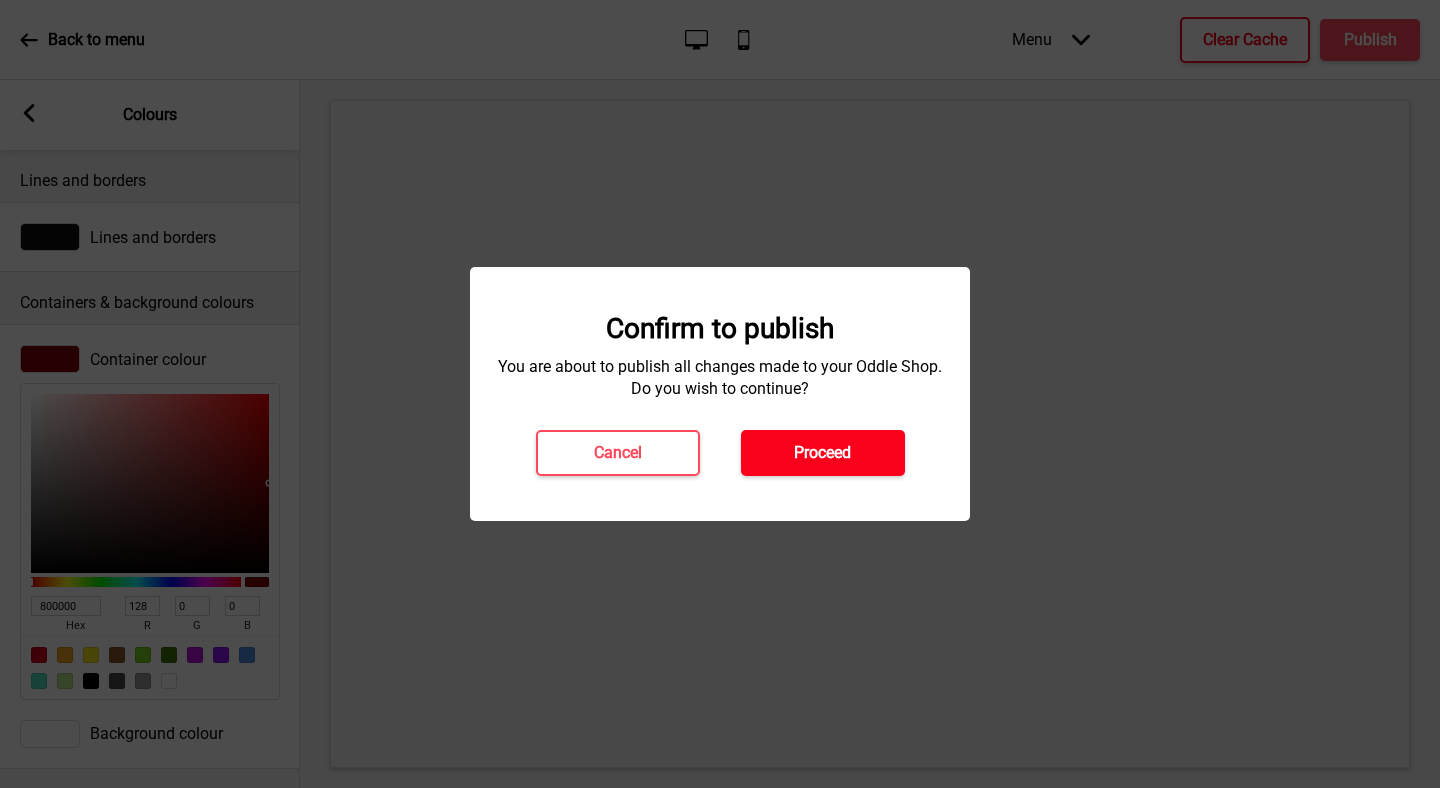 click on "Proceed" at bounding box center [822, 453] 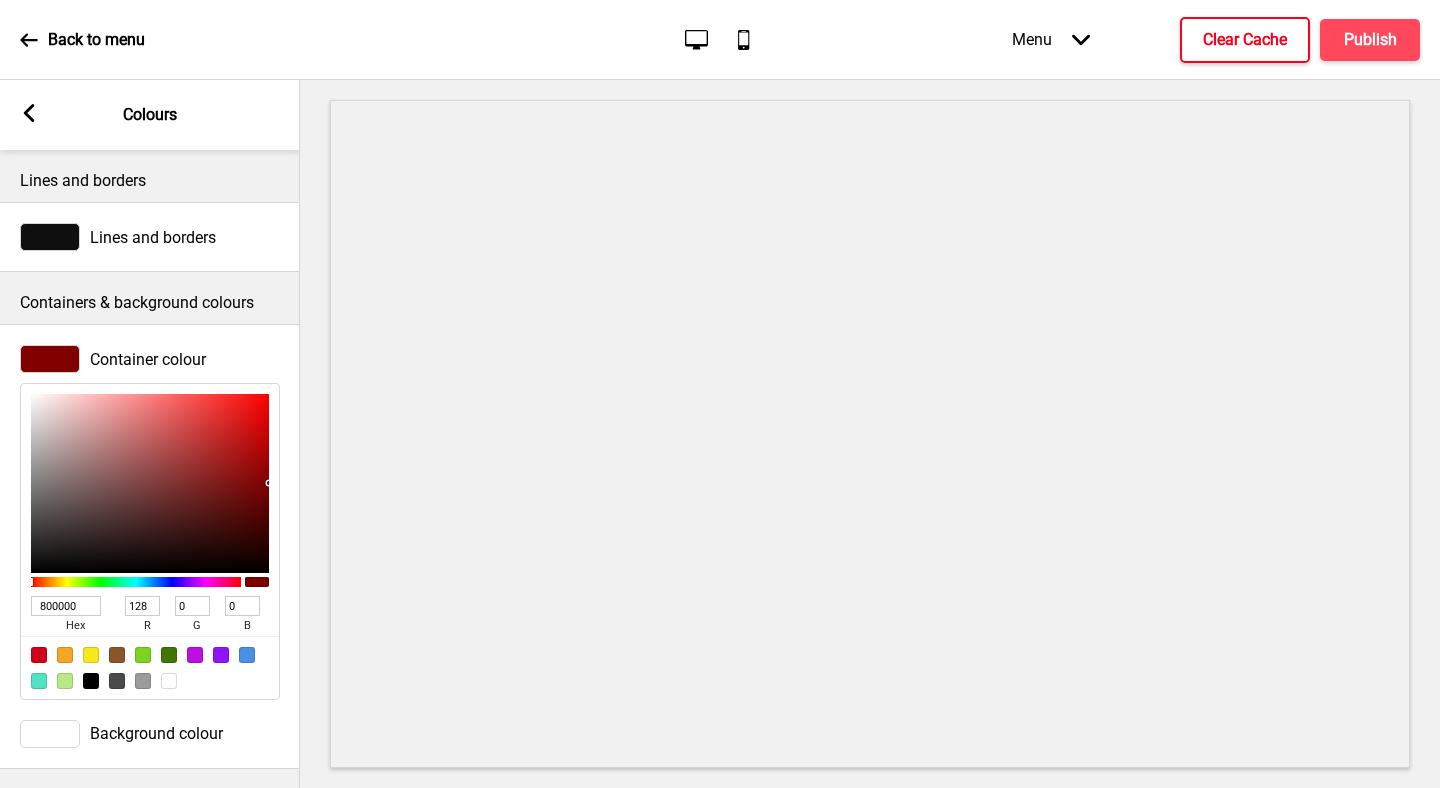 click on "Clear Cache" at bounding box center (1245, 40) 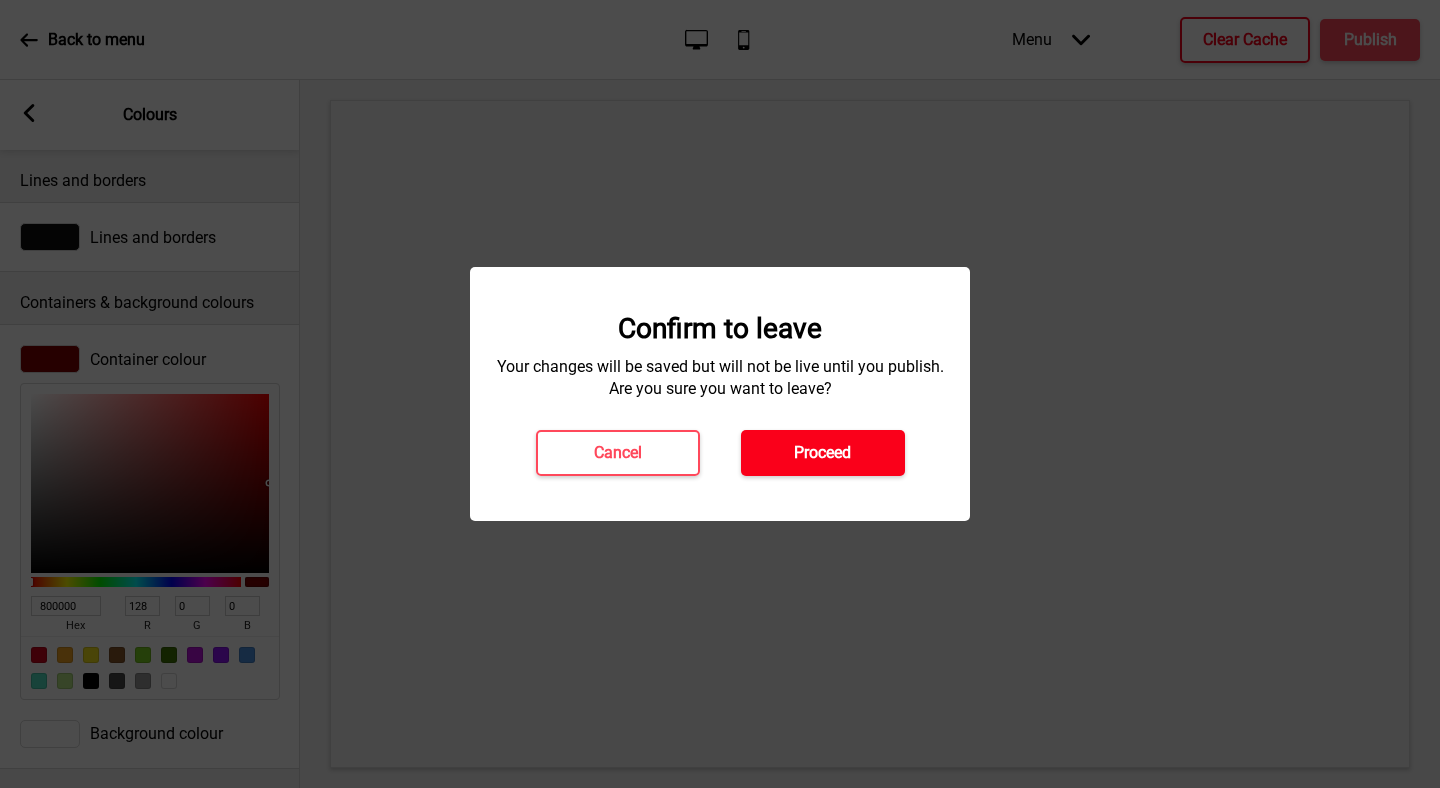 click on "Proceed" at bounding box center (822, 453) 